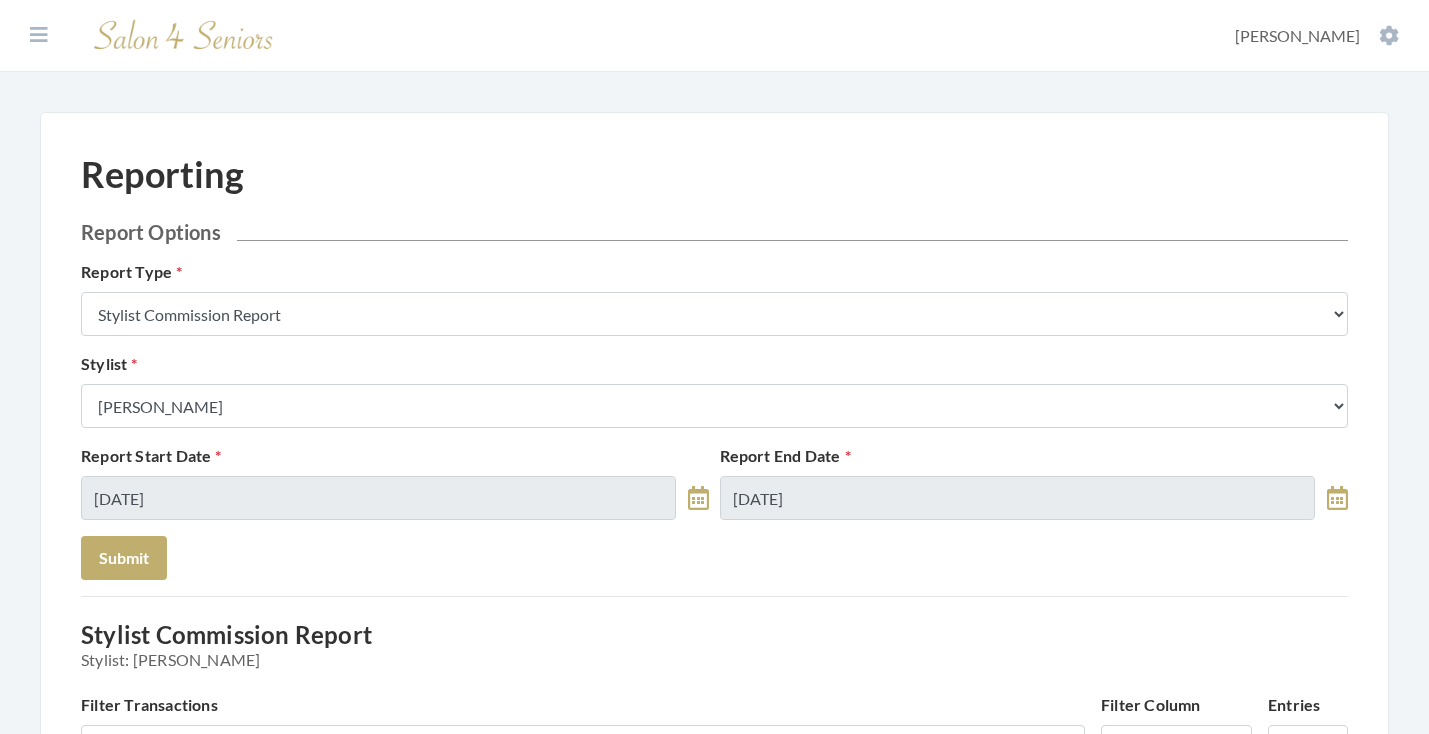 scroll, scrollTop: 0, scrollLeft: 0, axis: both 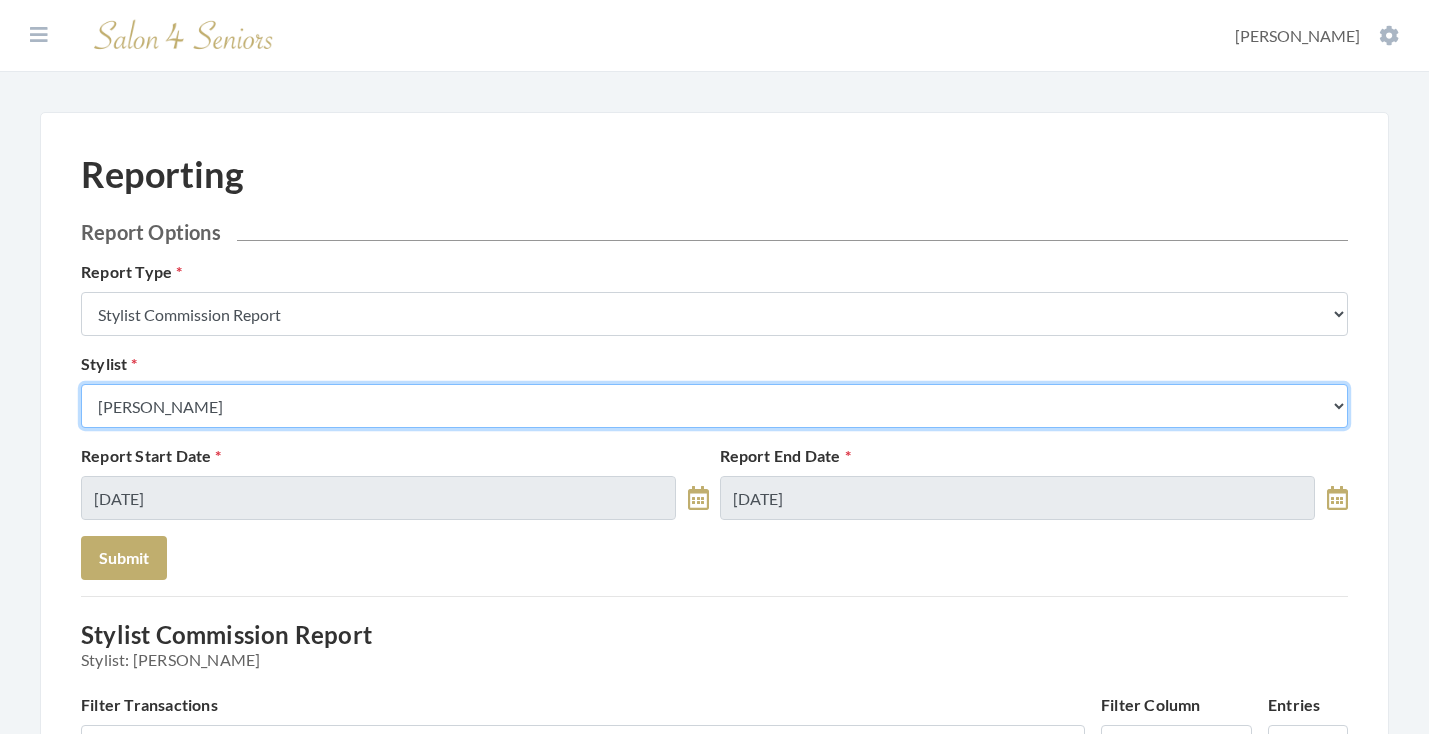 select on "43" 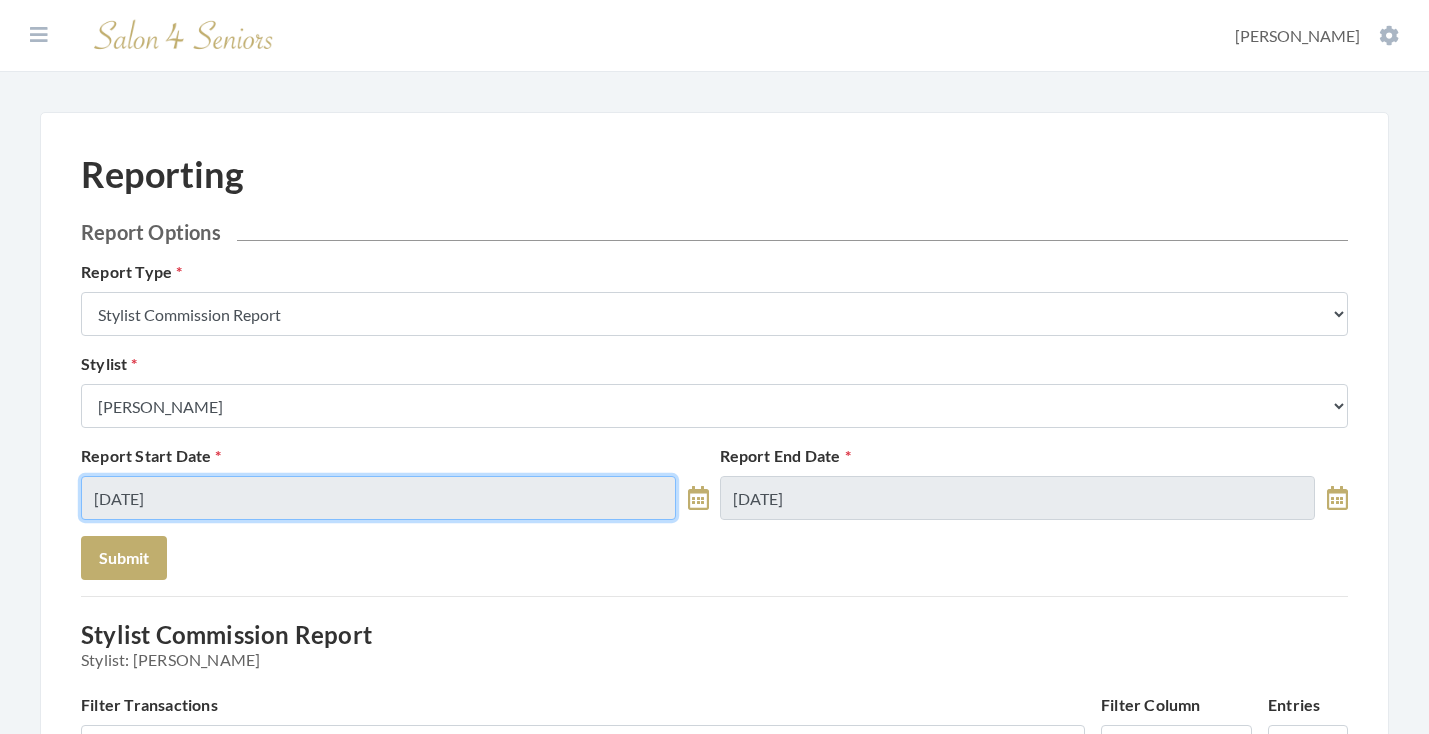 click on "07/02/2025" at bounding box center (378, 498) 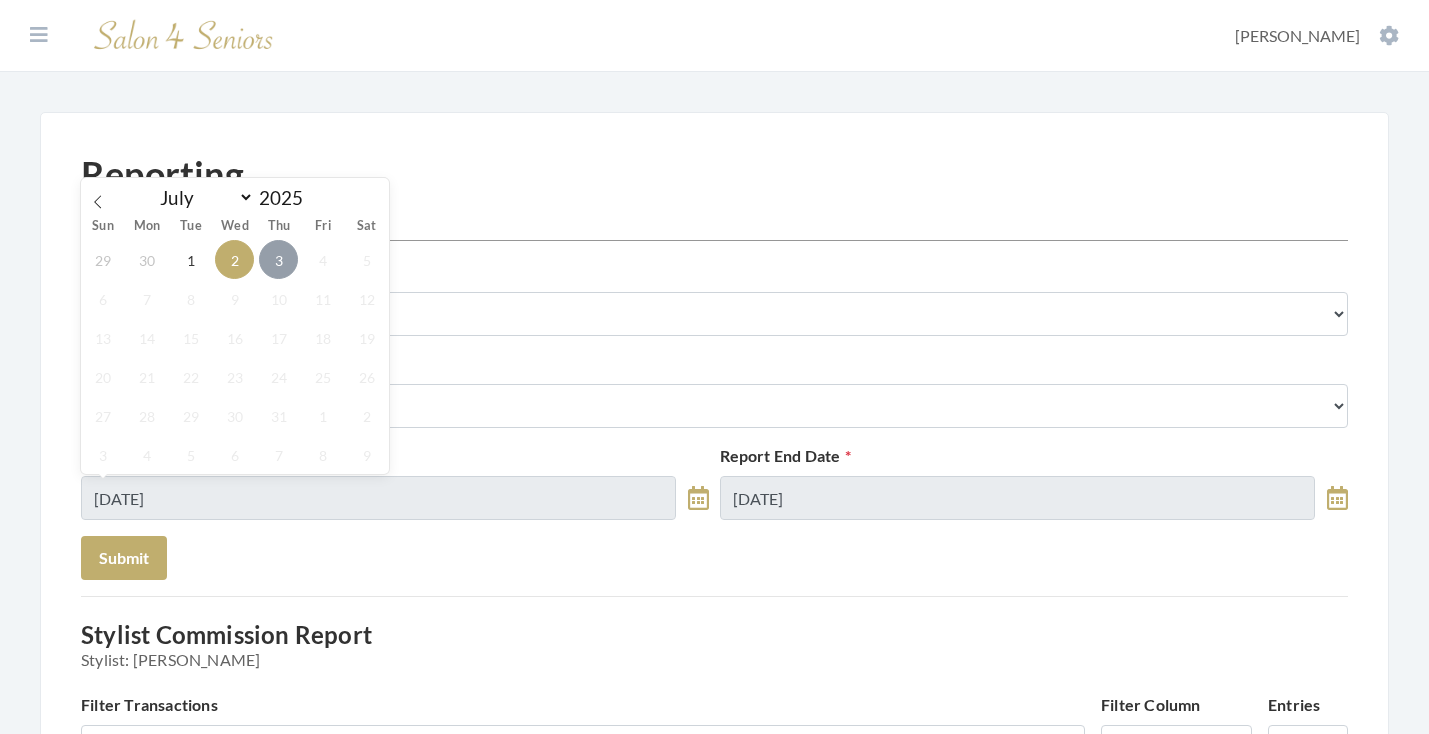 click on "3" at bounding box center [278, 259] 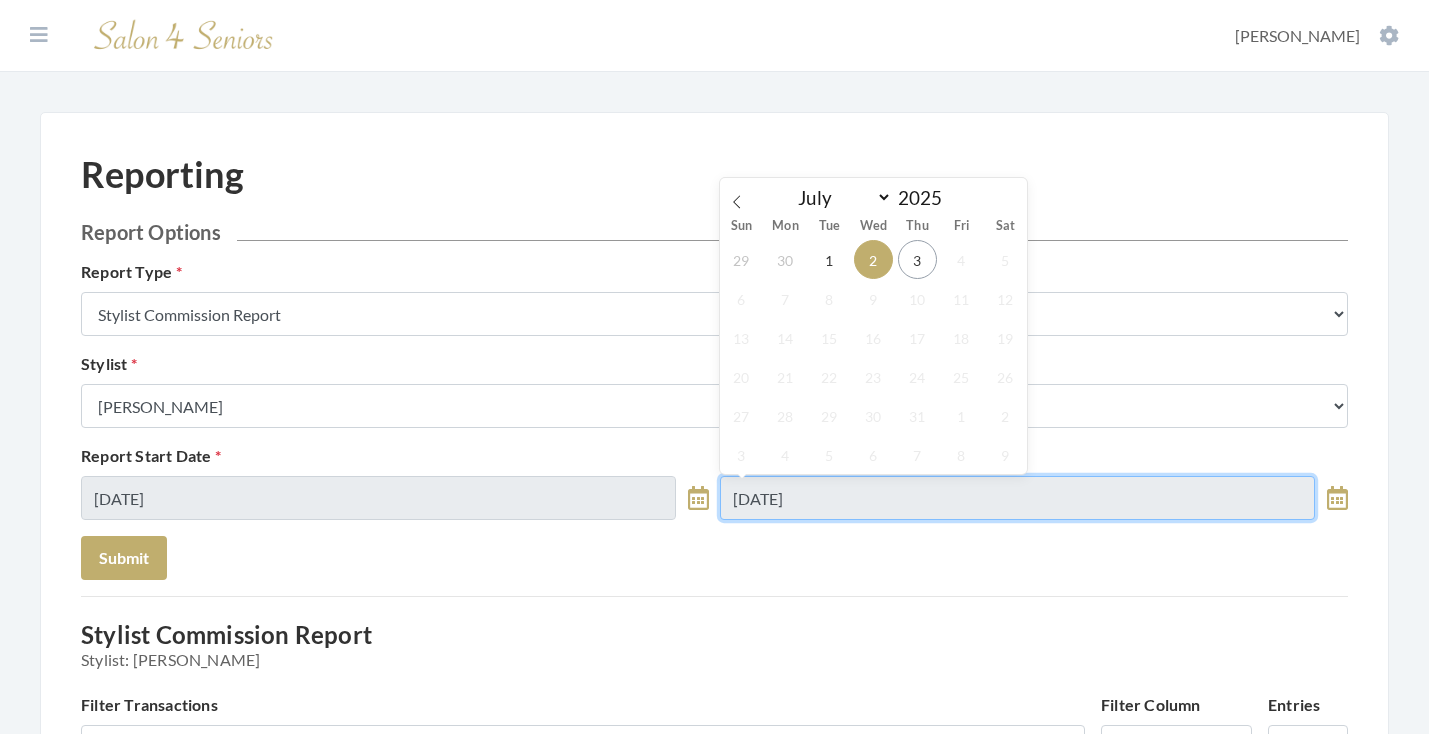 click on "07/02/2025" at bounding box center [1017, 498] 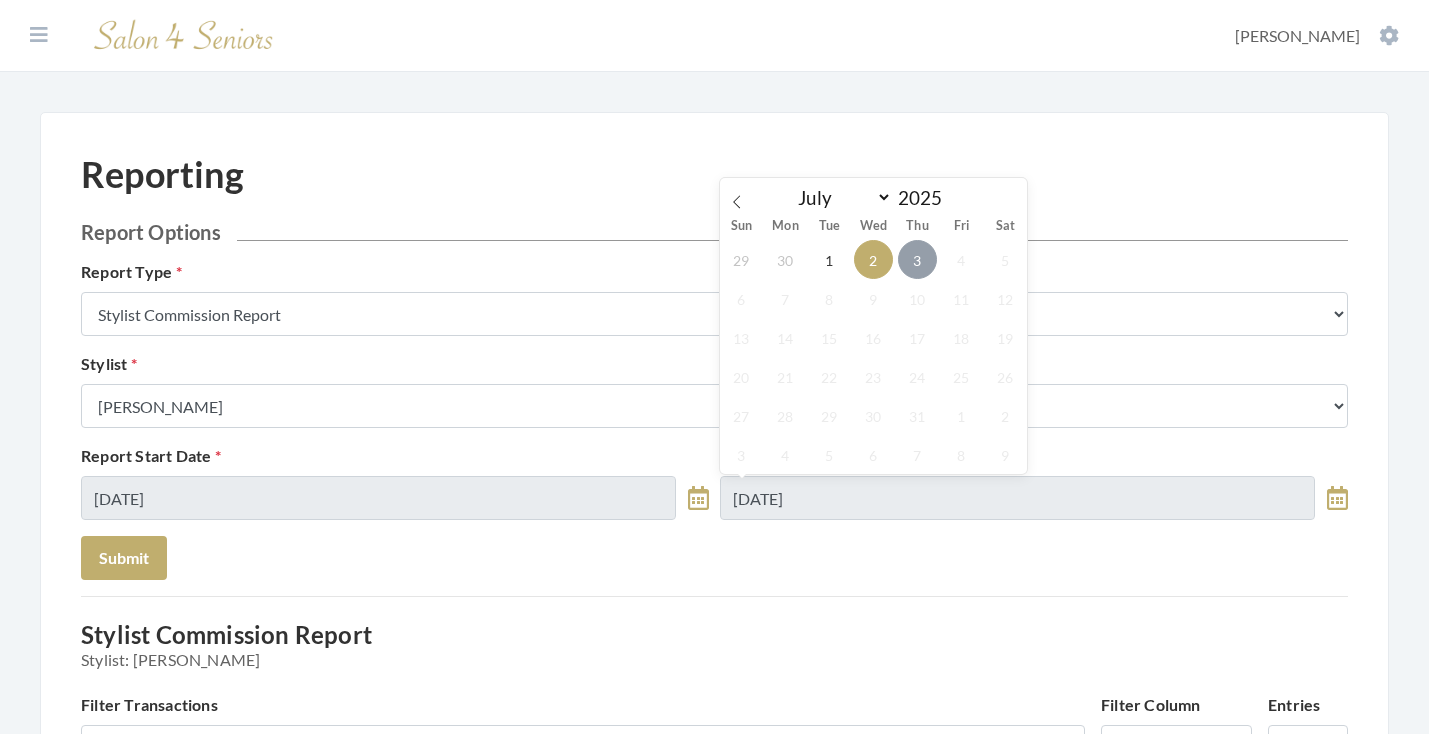 click on "3" at bounding box center [917, 259] 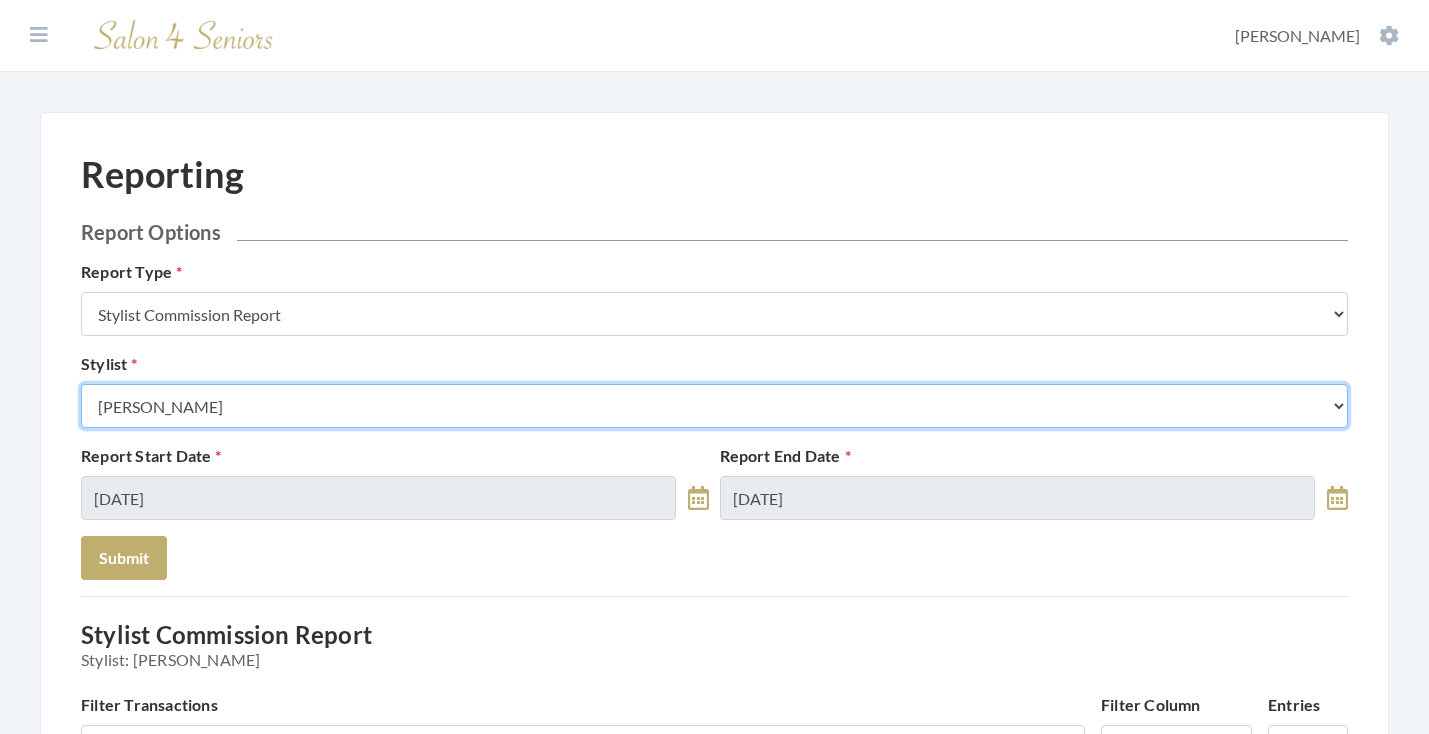 click on "Select a Stylist   [PERSON_NAME]   [PERSON_NAME]   [PERSON_NAME]   [PERSON_NAME]   [PERSON_NAME]   [PERSON_NAME]   [PERSON_NAME]   [PERSON_NAME]   [PERSON_NAME]   [PERSON_NAME]   [PERSON_NAME]   [PERSON_NAME]   [PERSON_NAME]   [PERSON_NAME]   [PERSON_NAME]   [PERSON_NAME]   [PERSON_NAME]   [PERSON_NAME]   [PERSON_NAME]   [PERSON_NAME]   [PERSON_NAME]   [PERSON_NAME]   Kinetic Stylist   [PERSON_NAME]   [PERSON_NAME]   Melisssa [PERSON_NAME]   [PERSON_NAME]   [PERSON_NAME]   [PERSON_NAME]   [PERSON_NAME]   [PERSON_NAME]   [PERSON_NAME]   [PERSON_NAME]   [PERSON_NAME]   [PERSON_NAME]   [PERSON_NAME]   [PERSON_NAME]   [PERSON_NAME]   [PERSON_NAME]   [PERSON_NAME]   [PERSON_NAME]" at bounding box center (714, 406) 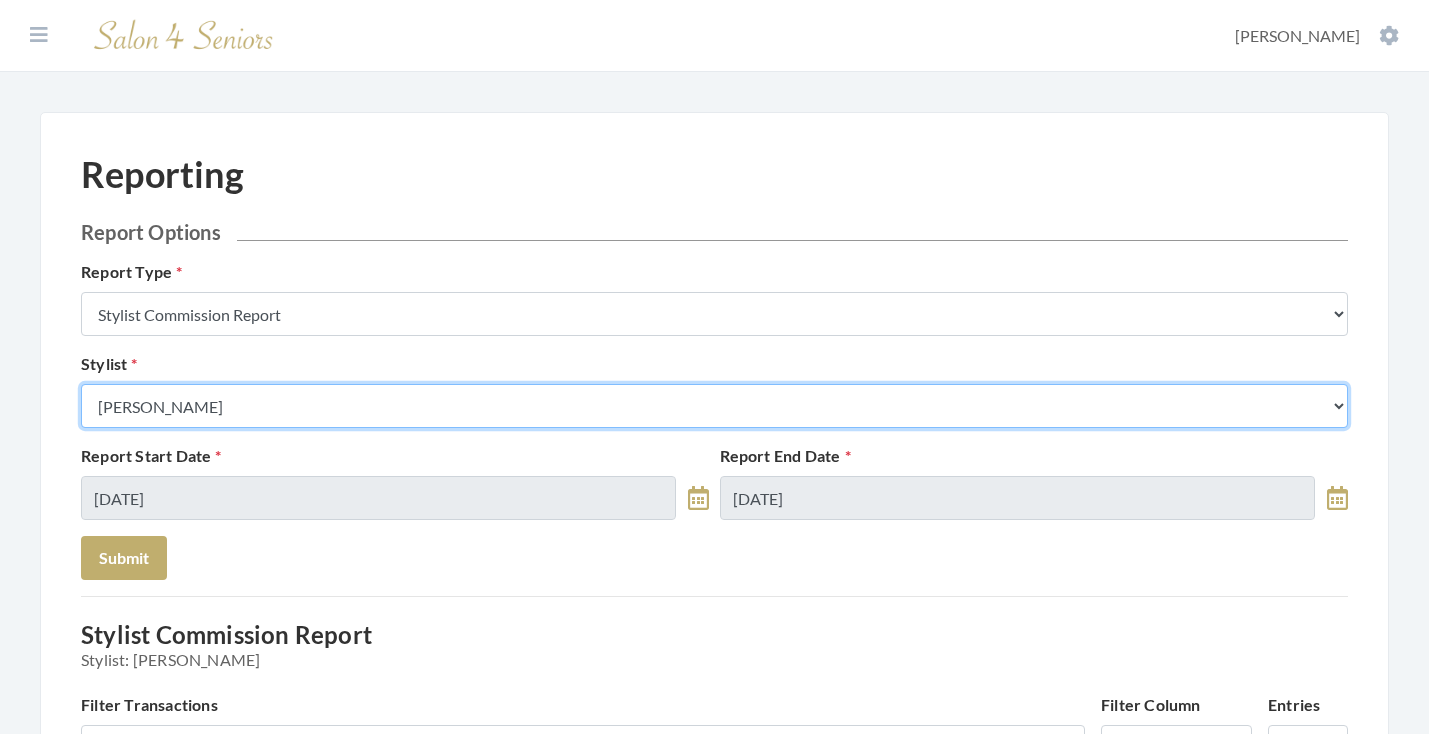 select on "43" 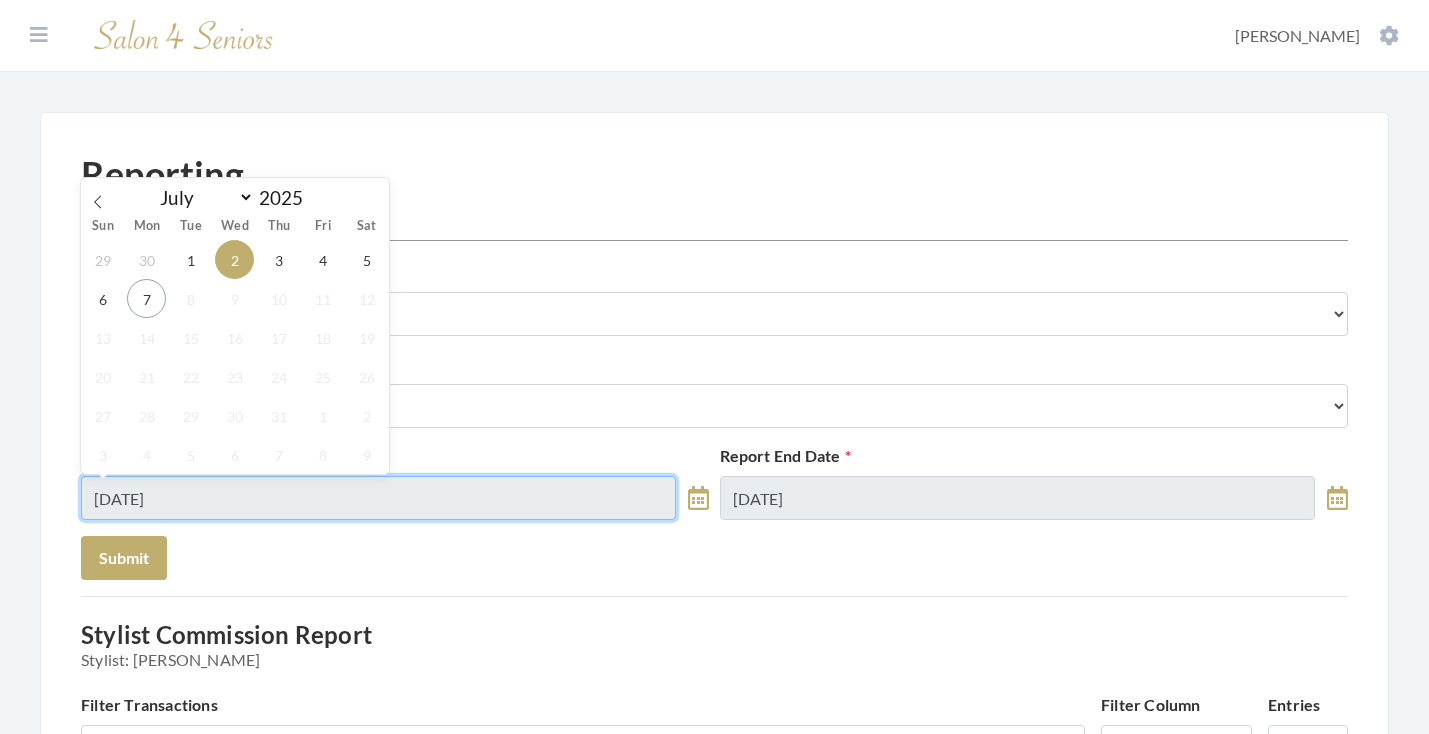 click on "07/02/2025" at bounding box center [378, 498] 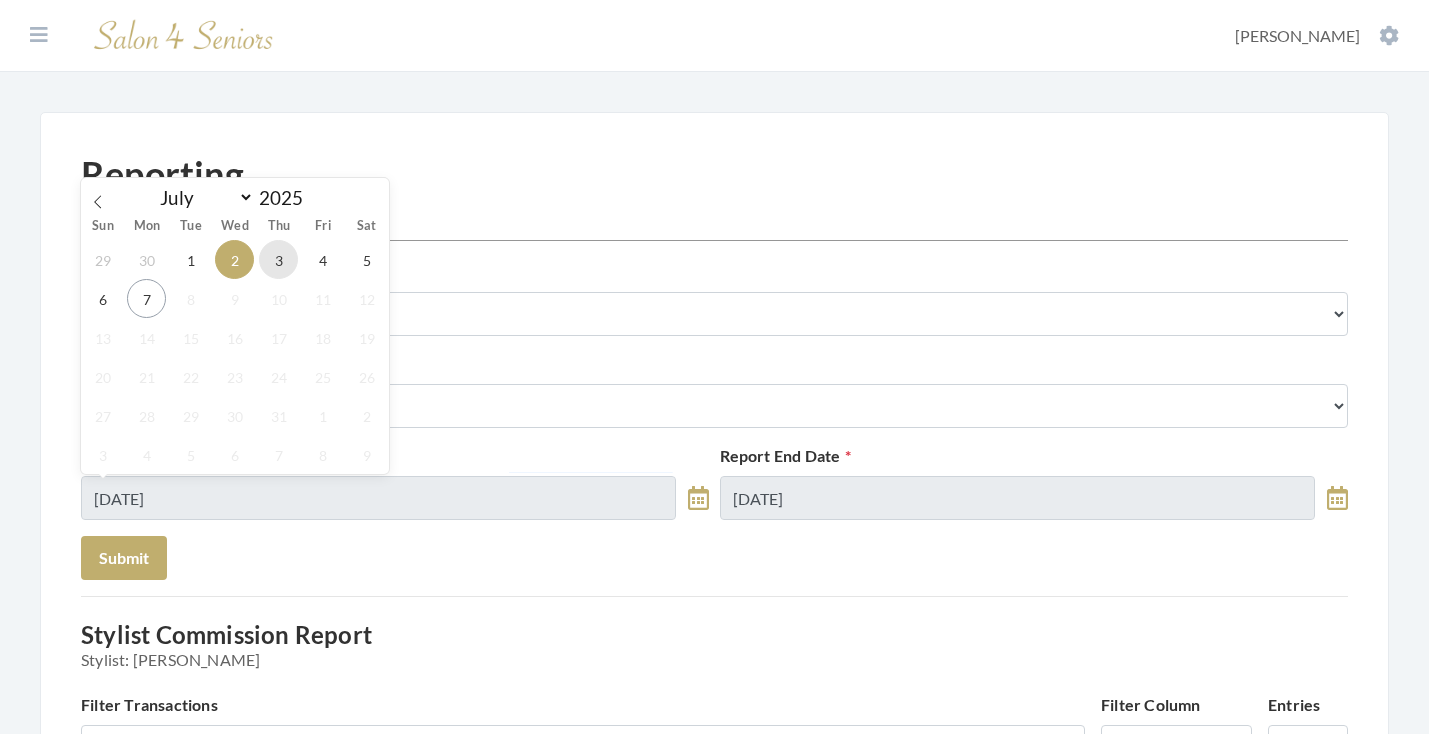 click on "3" at bounding box center (278, 259) 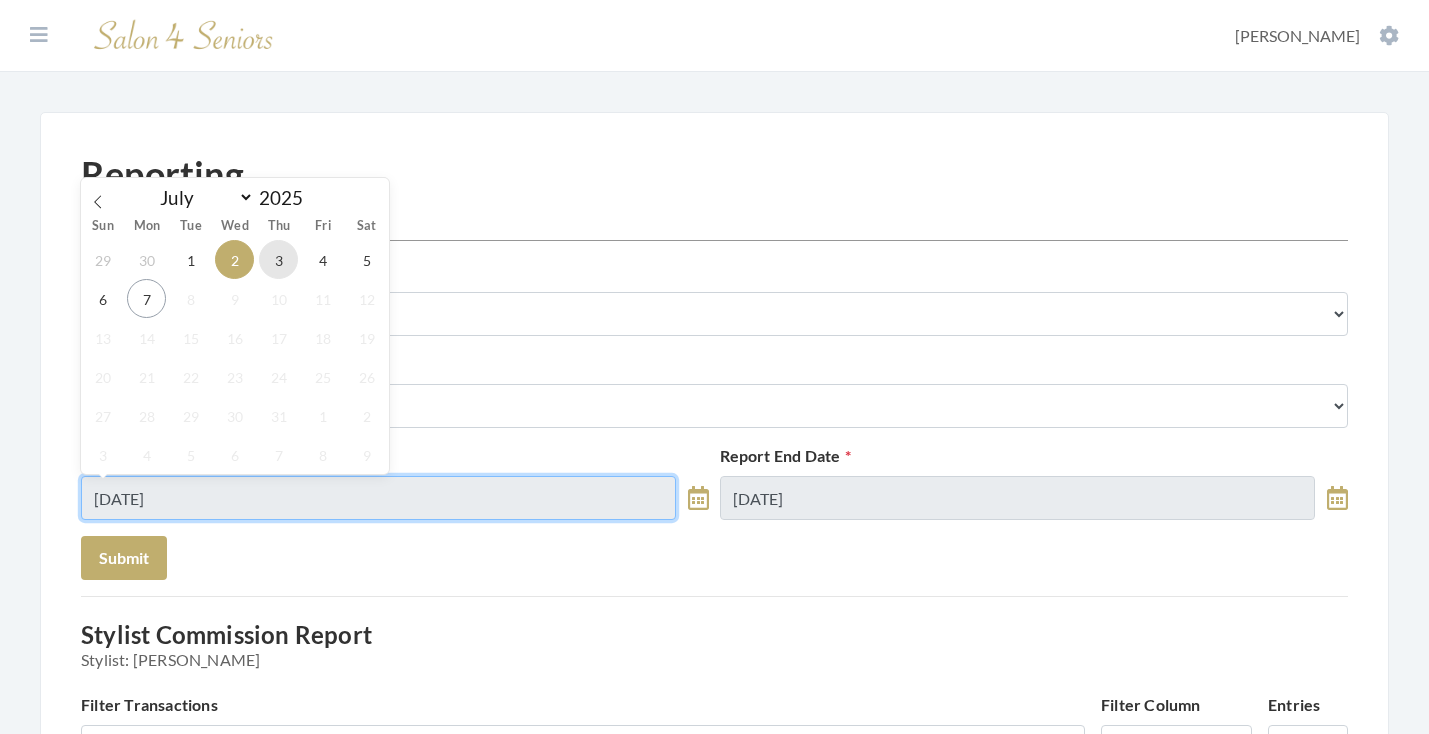 type on "[DATE]" 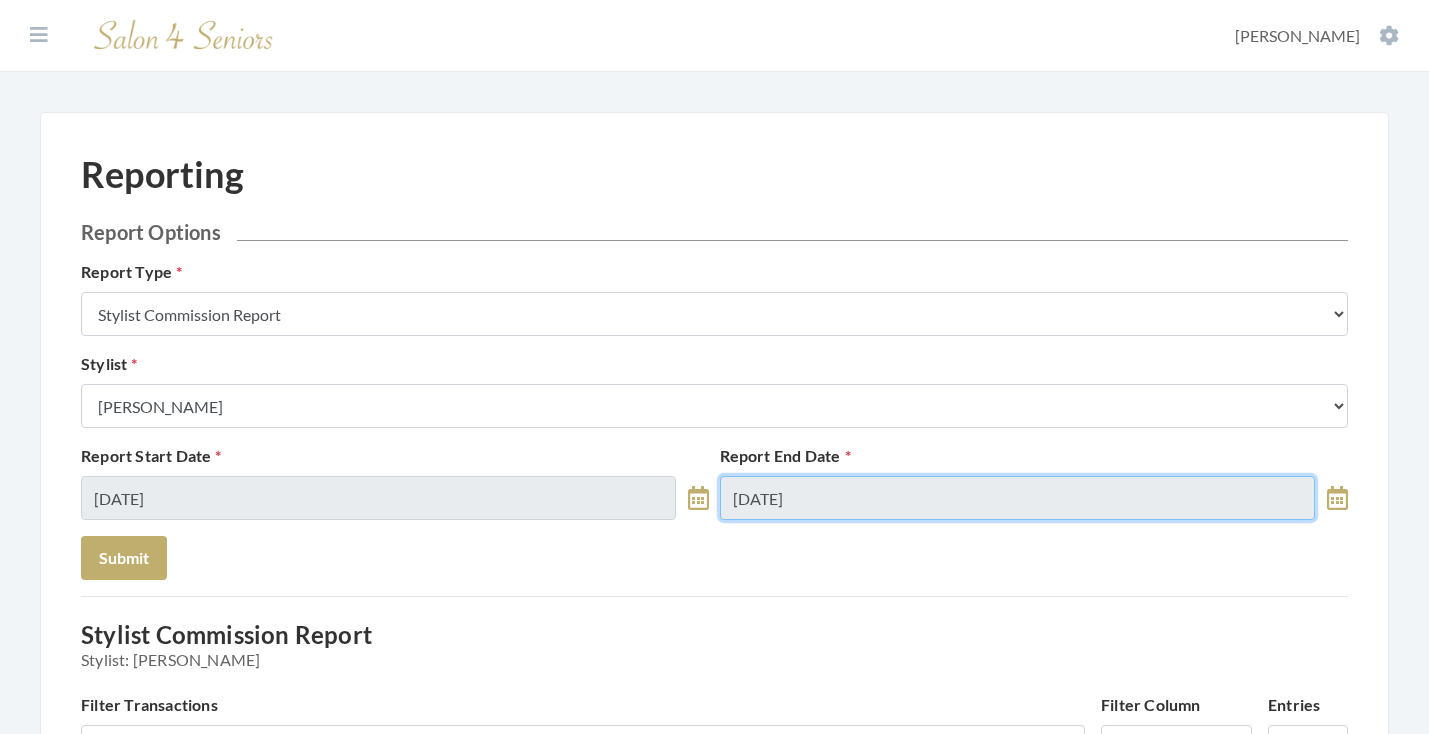 click on "07/02/2025" at bounding box center (1017, 498) 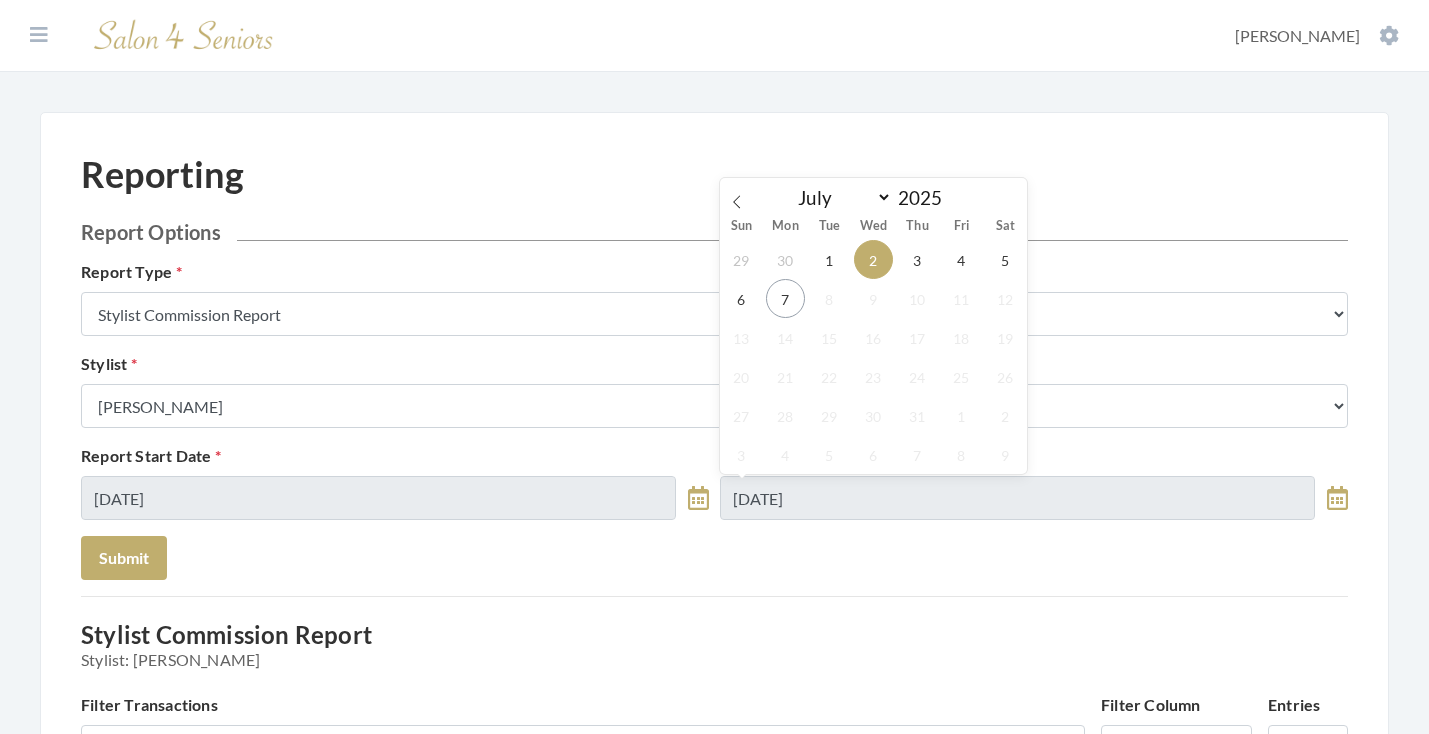 click on "10" at bounding box center (917, 298) 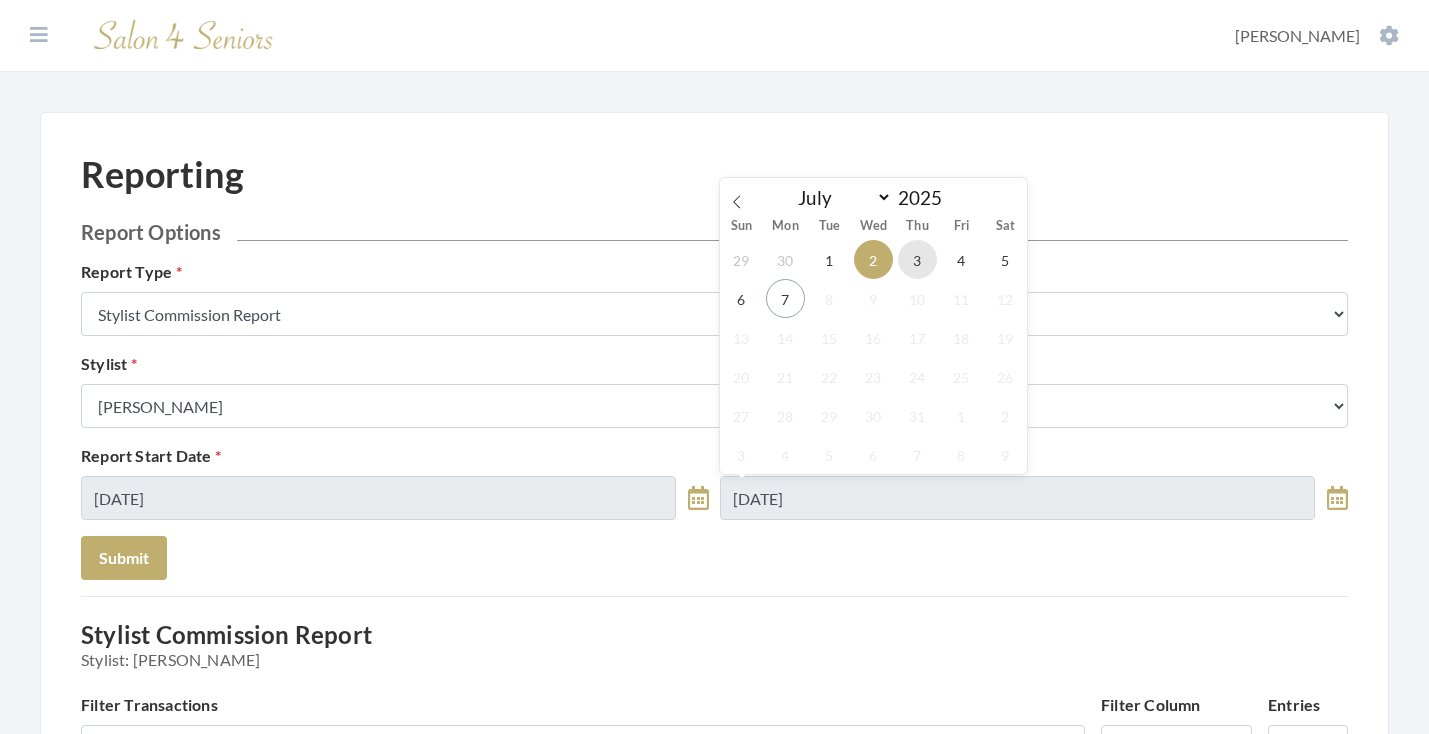 click on "3" at bounding box center (917, 259) 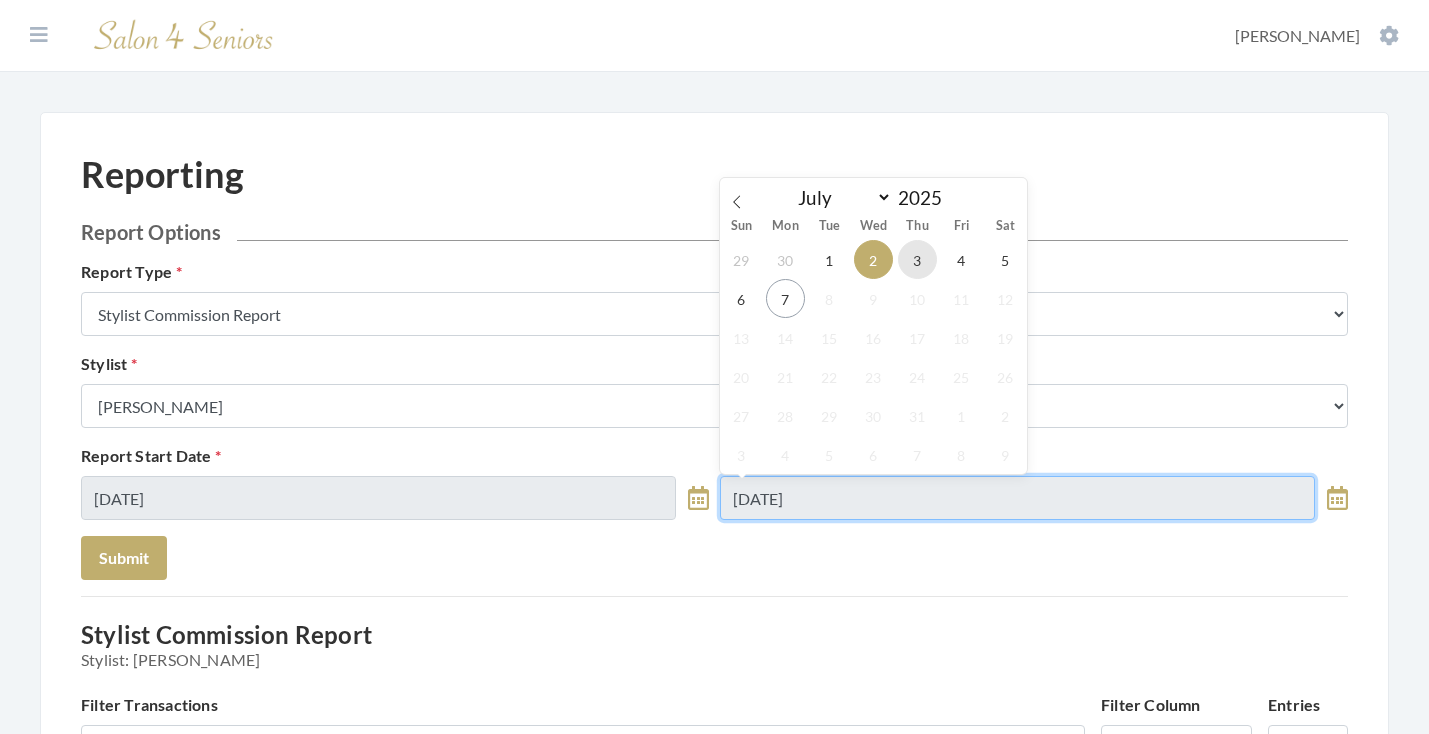 type on "[DATE]" 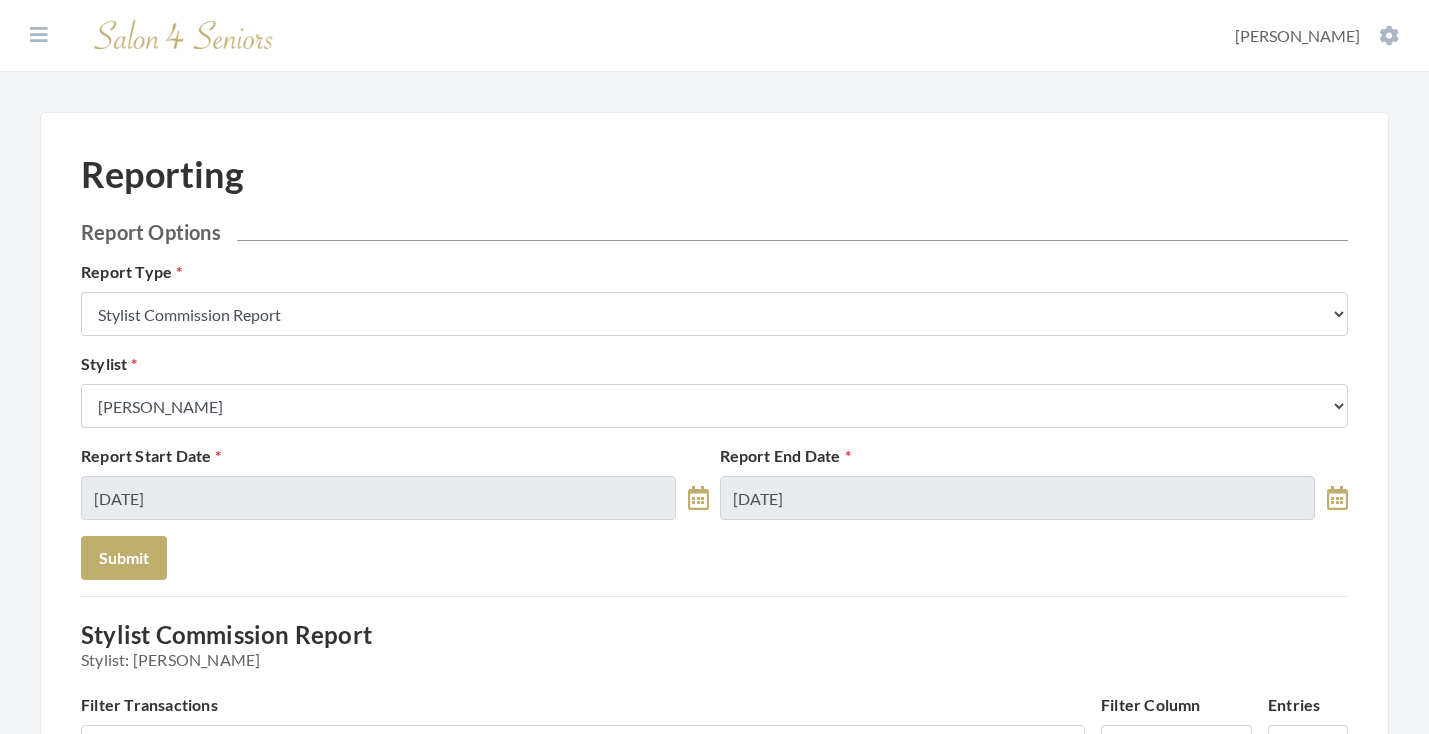 click on "Report Options   Report Type   Stylist Commission Report   Tech Payroll Report   Facility Billing Report   Individual Billing Report   Service History Report   Stylist   Select a Stylist   Alaina Krumm   Alisha Teasley   April Dructor   Ashley Venable   Bonnie Pierce   Cassie Boyle   Charlie Kinetic   Cheryl Riches   Danielle Johnson   Diane Wilson   Donella Carter   Emilee Daly   Erika Sasser   Erika Carey   Greg Stylist   Jane Hunter   Jean McRee   Jennifer Hess   Jessica Brown   Jill Rodriguez   Kellye McCormick   Keri Simpson   Kinetic Stylist   Kristen Koci   Krystal Rutledge   Melisssa Hope Bonnemer   Mindy Dunn   Nat Thompson   Padricka Kinsey-Williams   Rose Randle   Roslyn Hudson   Shawnette Tucker   Shemeka Stephens   Stephanie Speights   Susan Marshall   Susie McCombs   Tamica Woods   Theresa Lindsey   Valerie Willis   Victoria Champion   WILSHUN FOWLER   Technician   Select a Tech   Kimberly Williford   Kinetic Tech   Optionally, Limit By Facility   Facility   Select a Facility   Arbor Lakes NH" at bounding box center [714, 400] 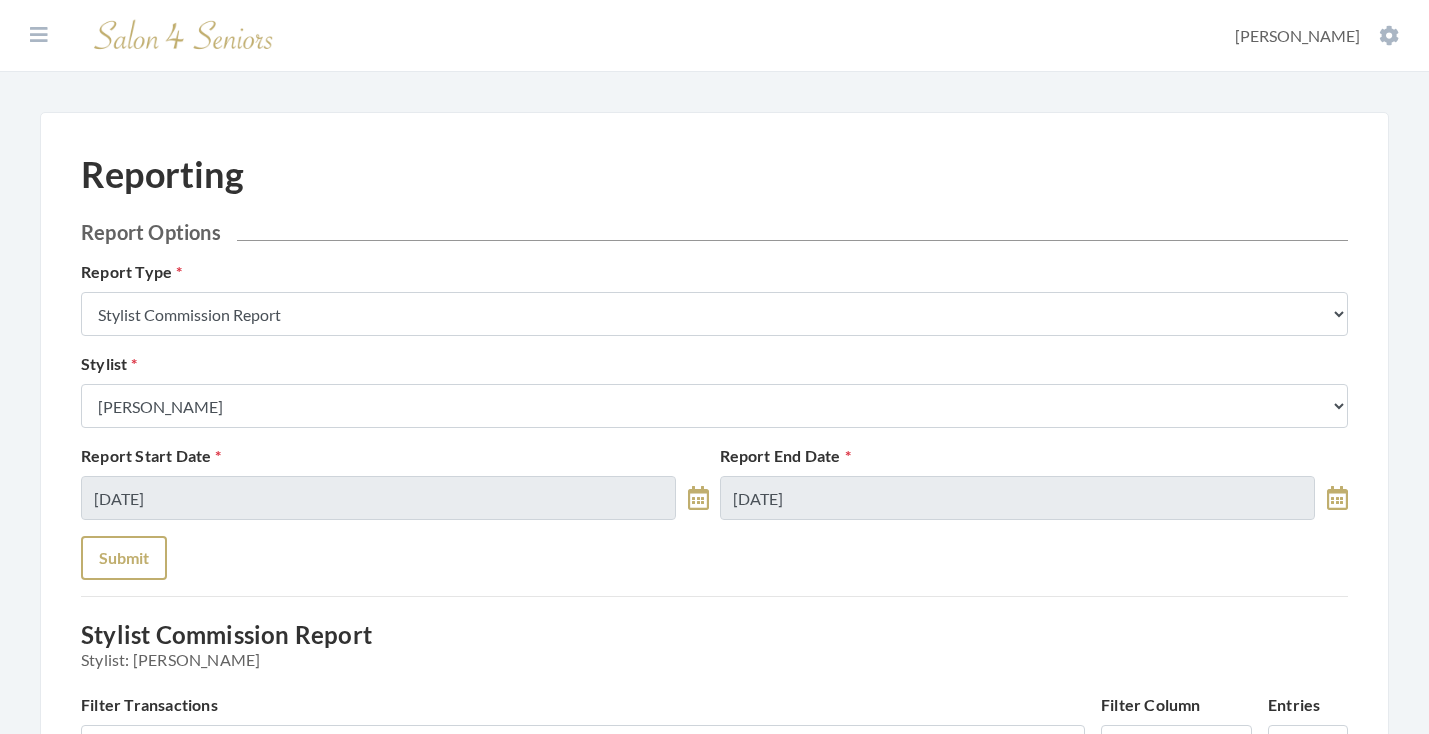 click on "Submit" at bounding box center (124, 558) 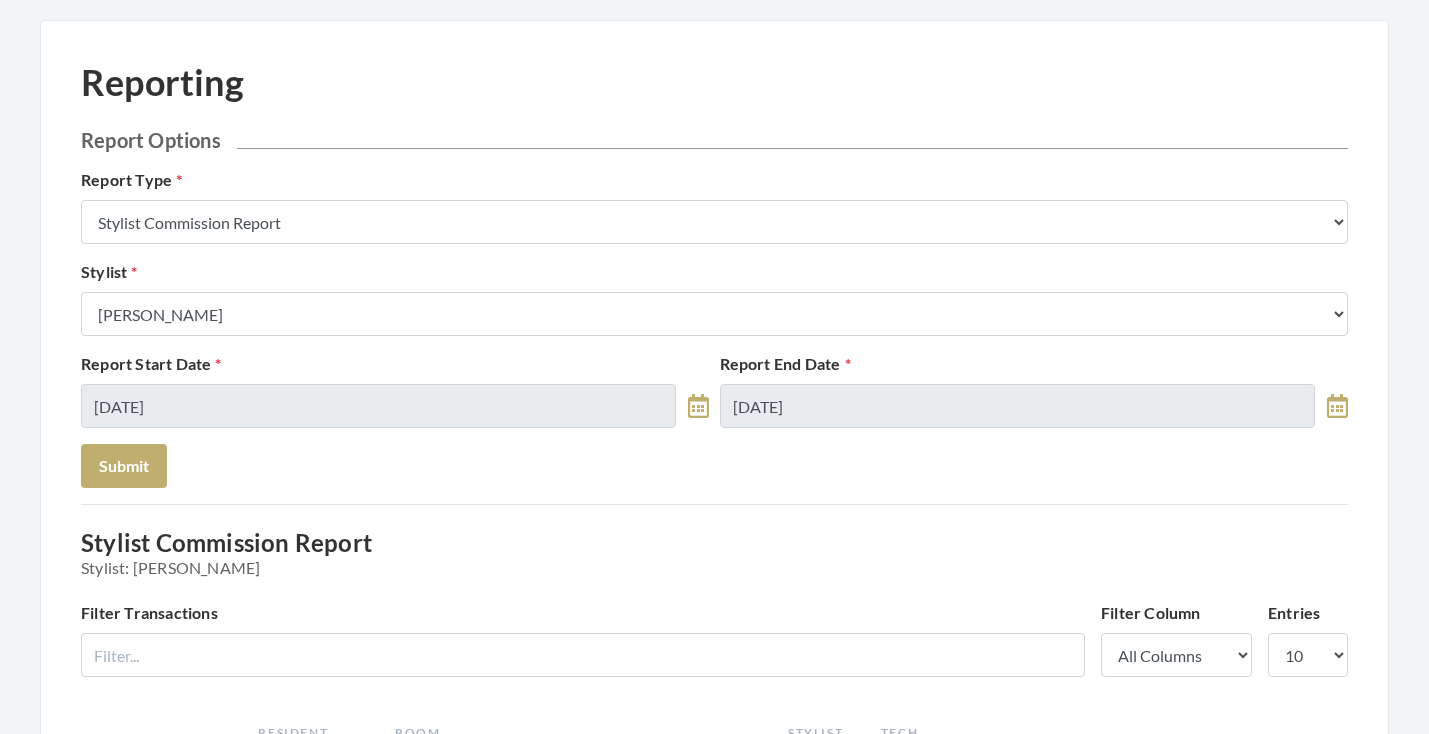scroll, scrollTop: 16, scrollLeft: 0, axis: vertical 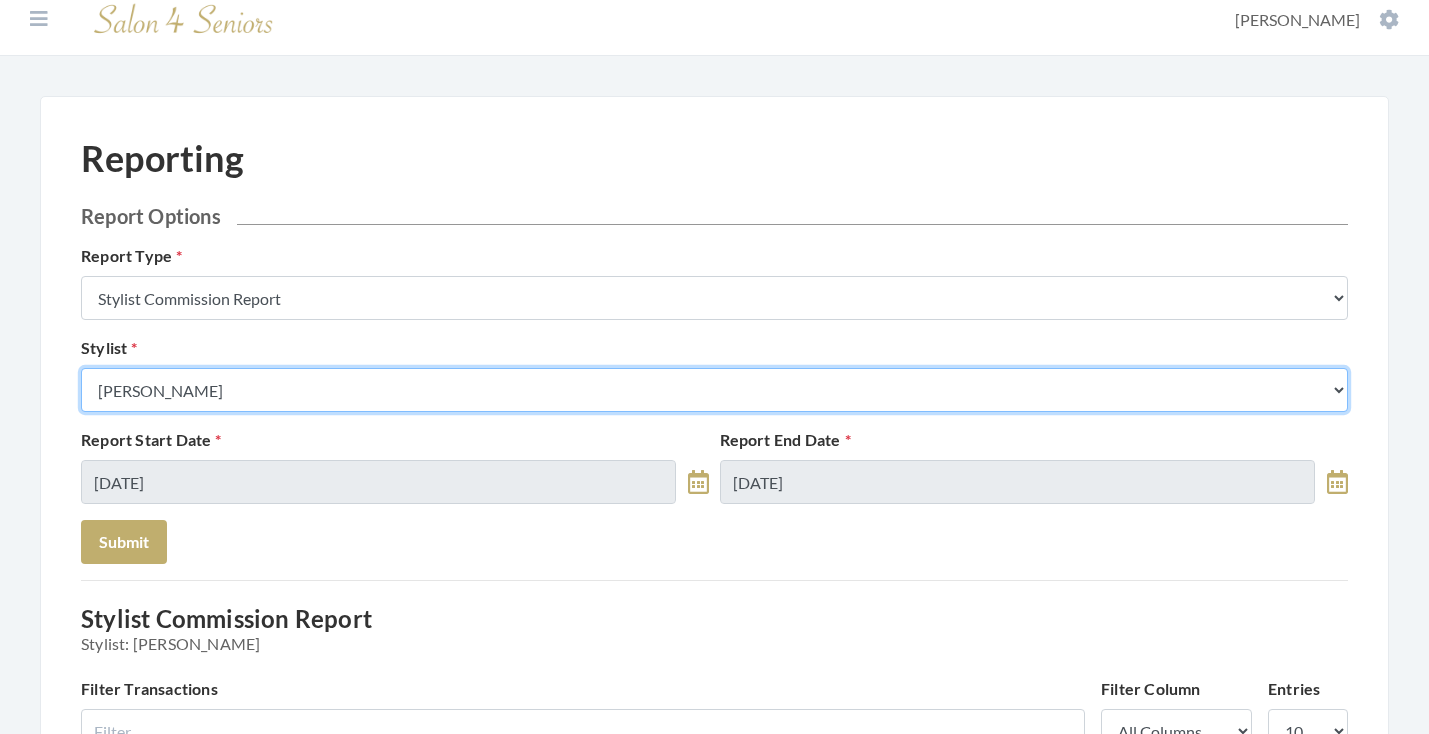 select on "147" 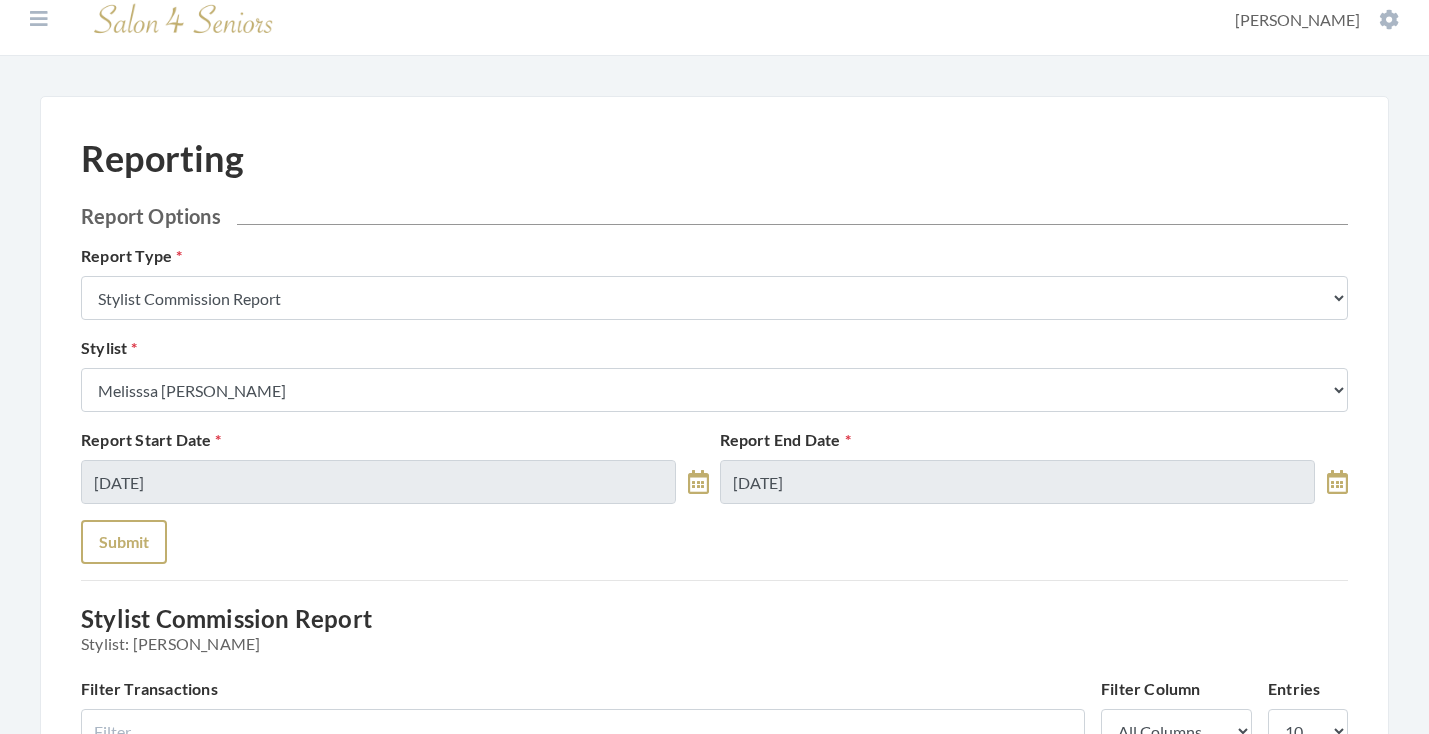 click on "Submit" at bounding box center [124, 542] 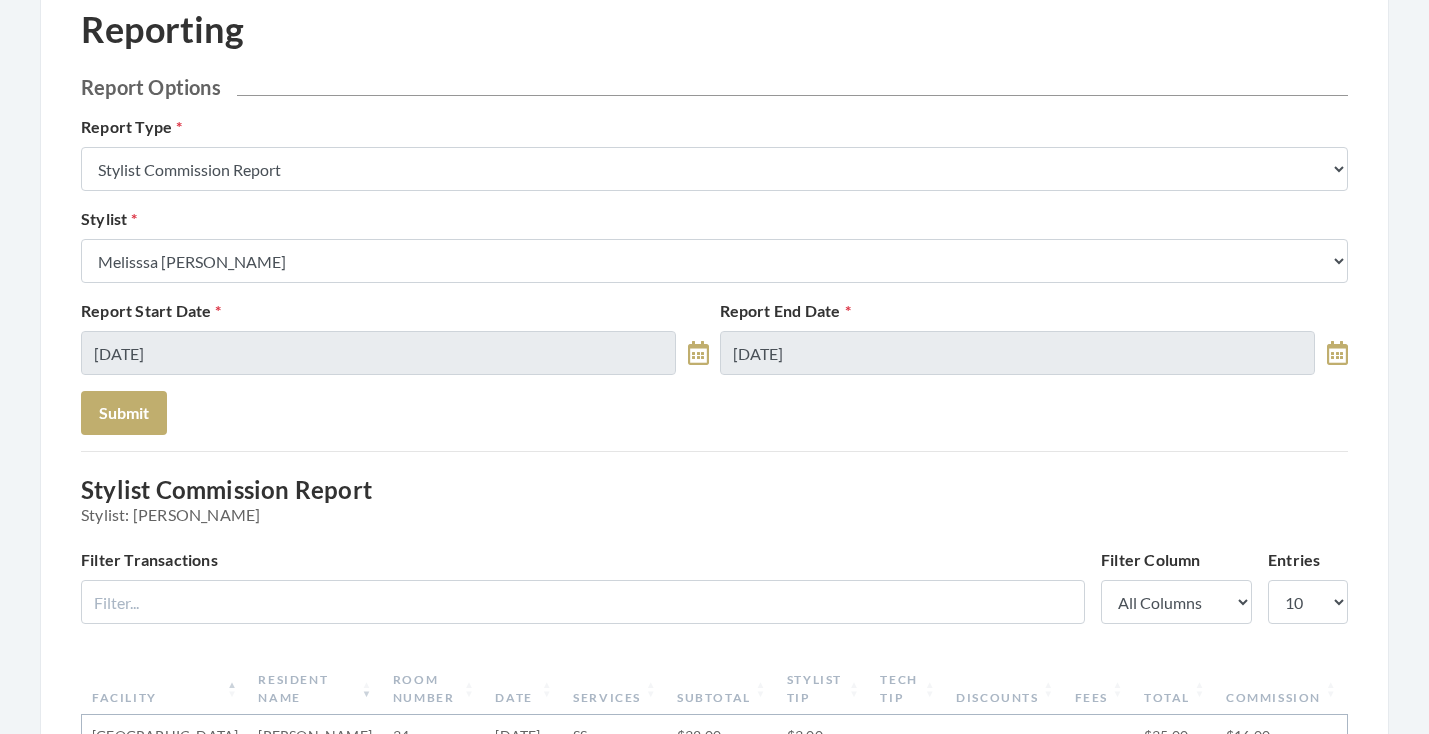 scroll, scrollTop: 9, scrollLeft: 0, axis: vertical 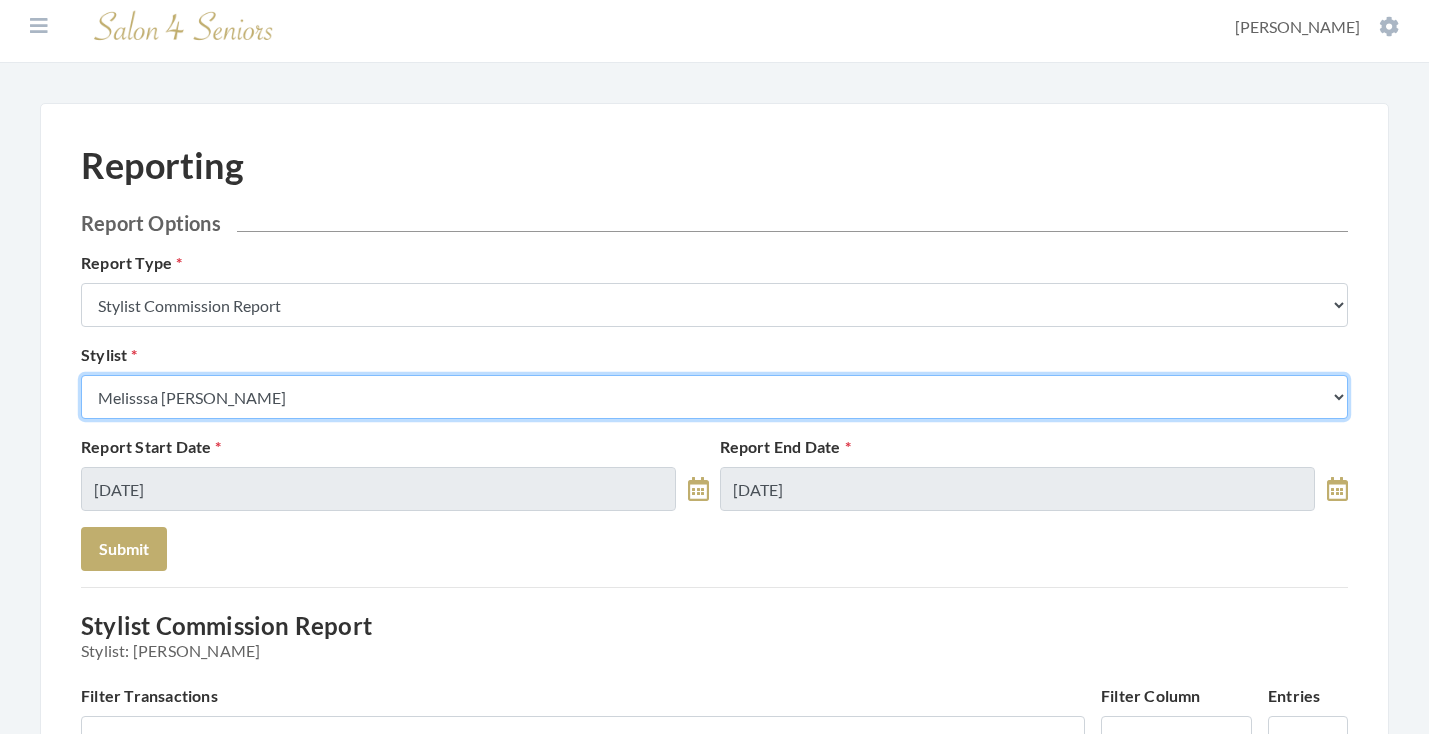 select on "49" 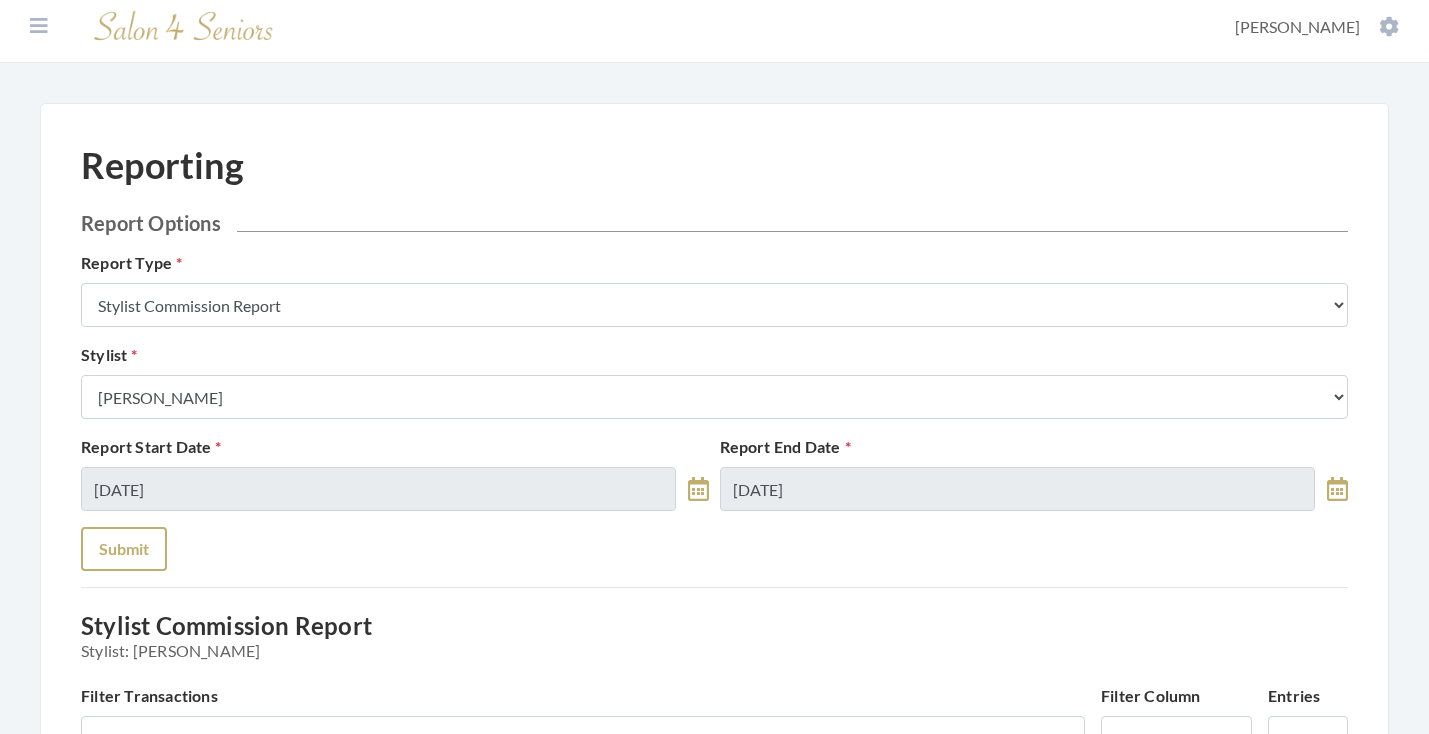 click on "Submit" at bounding box center (124, 549) 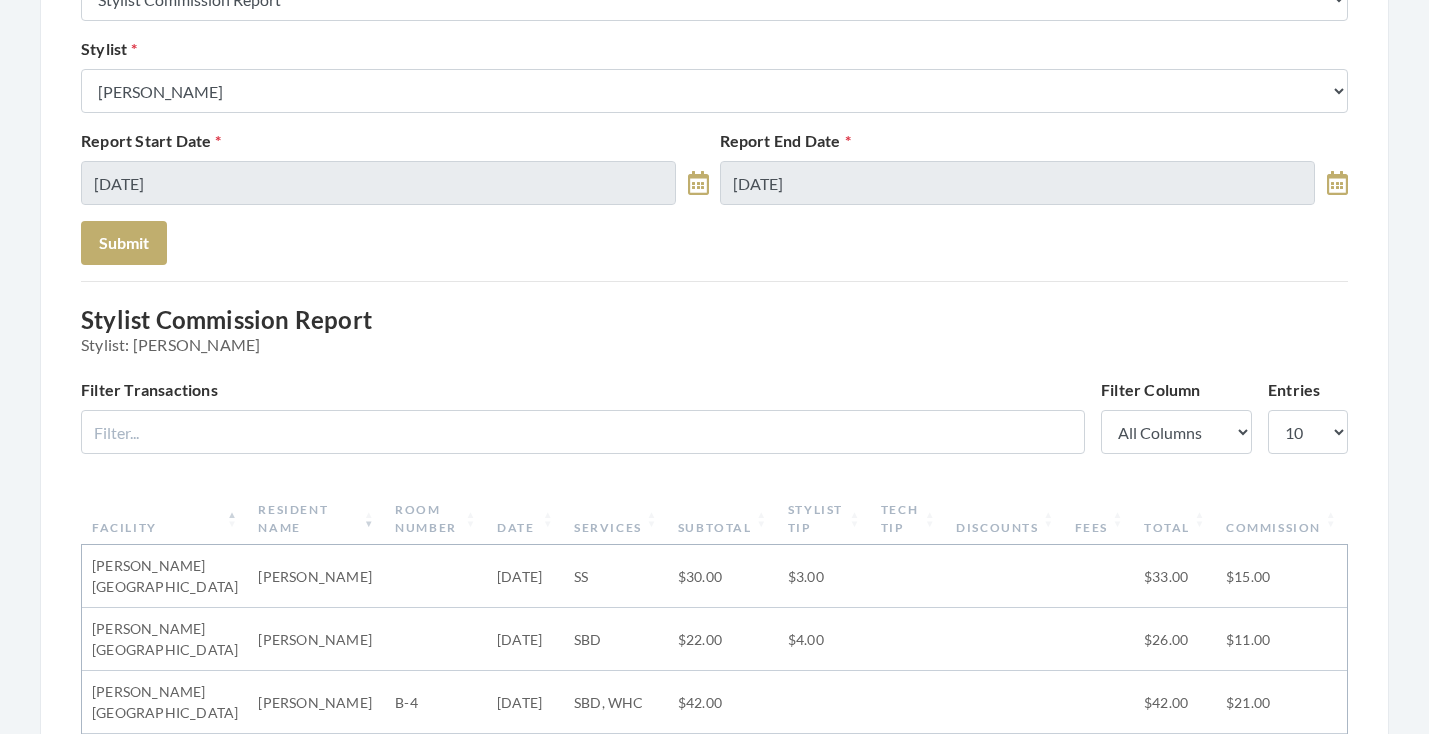 scroll, scrollTop: 298, scrollLeft: 0, axis: vertical 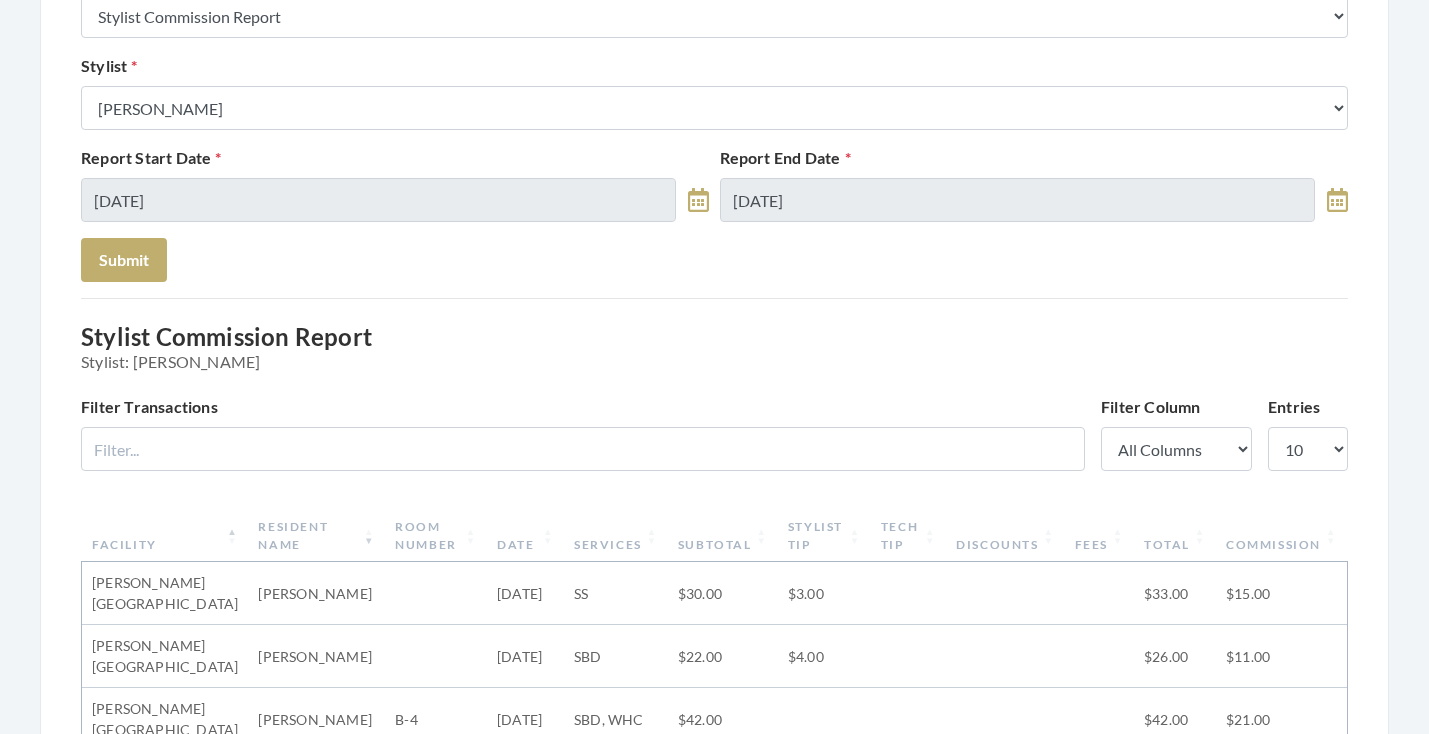 click on "Reporting     Report Options   Report Type   Stylist Commission Report   Tech Payroll Report   Facility Billing Report   Individual Billing Report   Service History Report   Stylist   Select a Stylist   [PERSON_NAME]   [PERSON_NAME]   [PERSON_NAME]   [PERSON_NAME]   [PERSON_NAME]   [PERSON_NAME]   [PERSON_NAME]   [PERSON_NAME]   [PERSON_NAME]   [PERSON_NAME]   [PERSON_NAME]   [PERSON_NAME]   [PERSON_NAME]   [PERSON_NAME]   [PERSON_NAME]   [PERSON_NAME]   [PERSON_NAME]   [PERSON_NAME]   [PERSON_NAME]   [PERSON_NAME]   [PERSON_NAME]   [PERSON_NAME]   Kinetic Stylist   [PERSON_NAME]   [PERSON_NAME]   Melisssa [PERSON_NAME]   [PERSON_NAME]   [PERSON_NAME]   [PERSON_NAME]   [PERSON_NAME]   [PERSON_NAME]   [PERSON_NAME]   [PERSON_NAME]   [PERSON_NAME]   [PERSON_NAME]   [PERSON_NAME]   [PERSON_NAME]   [PERSON_NAME]   [PERSON_NAME]   [PERSON_NAME]   [PERSON_NAME]   Technician   Select a Tech   [PERSON_NAME]   Kinetic Tech   Optionally, Limit By Facility   Facility   Select a Facility" at bounding box center (714, 818) 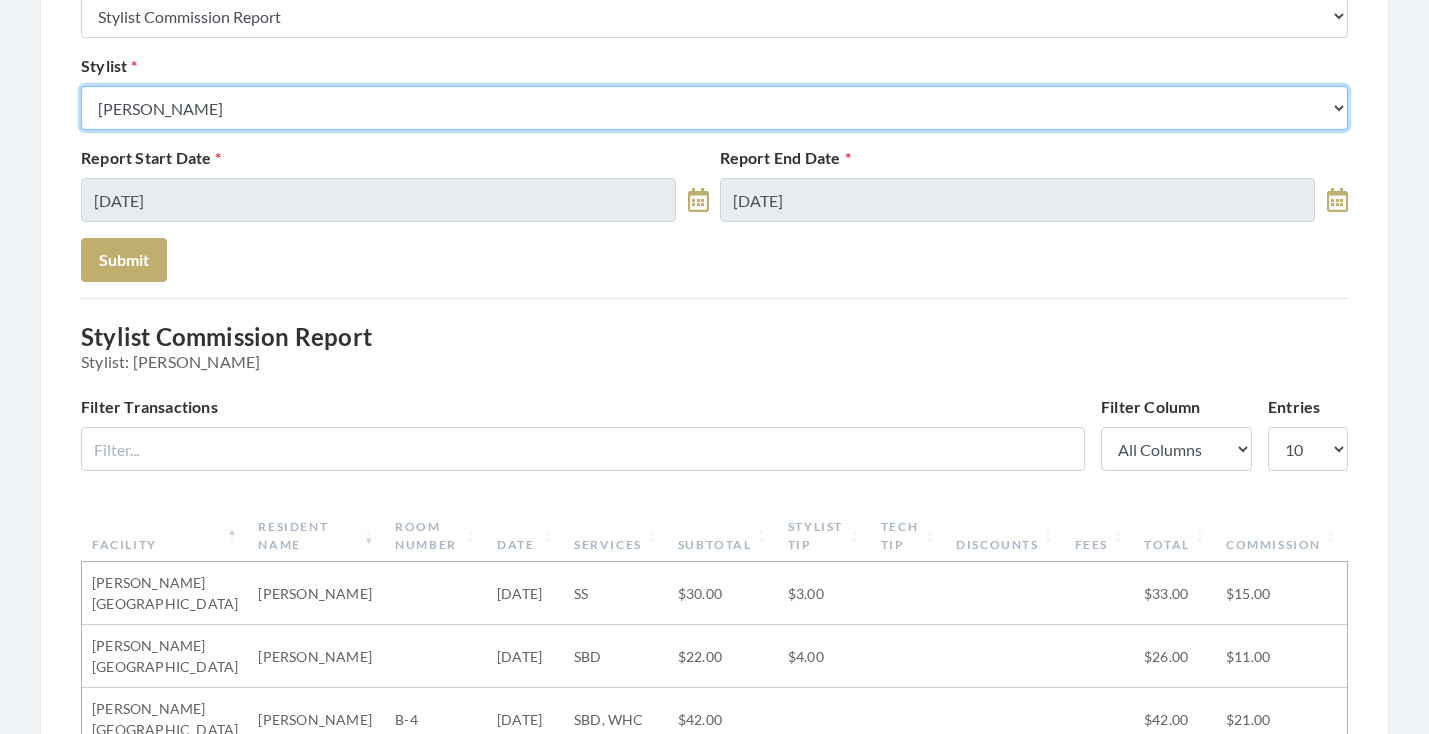 drag, startPoint x: 436, startPoint y: 95, endPoint x: 436, endPoint y: 134, distance: 39 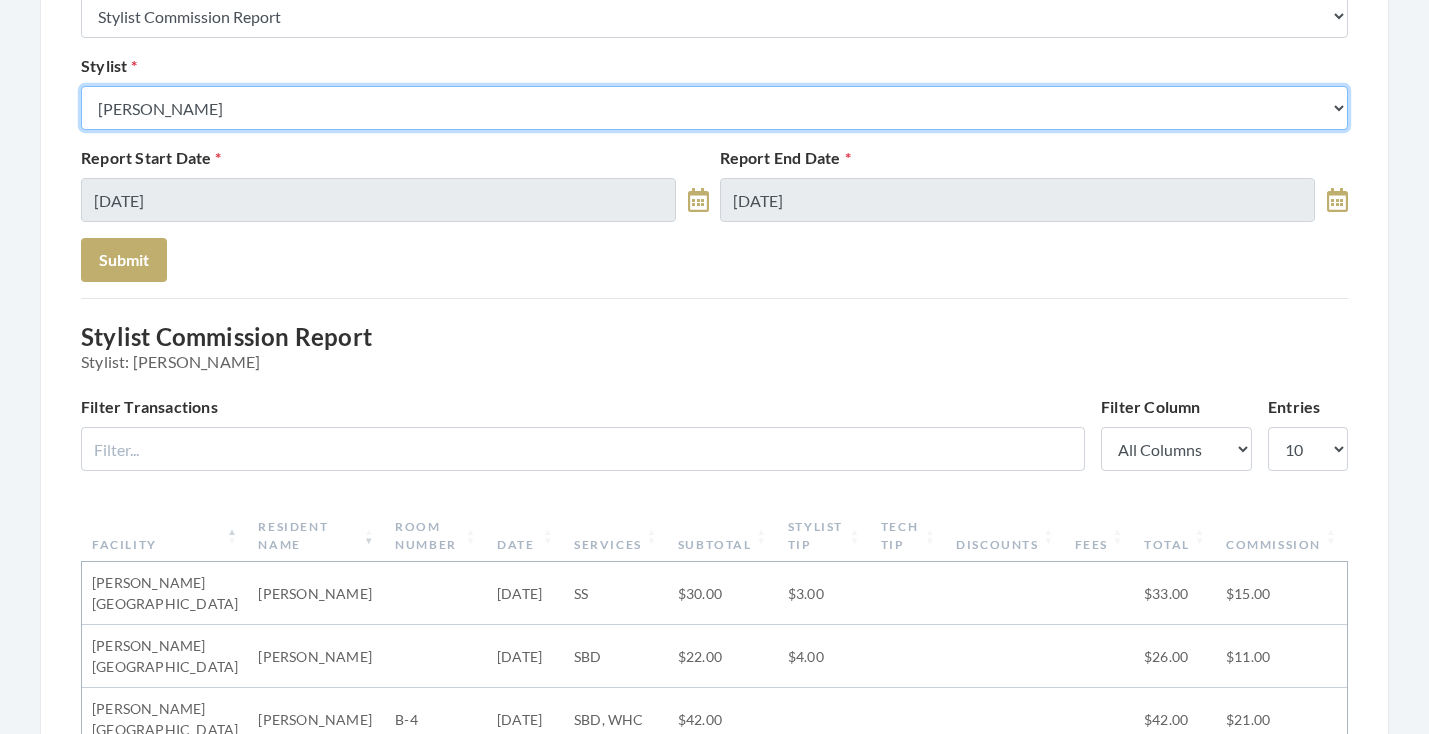 select on "44" 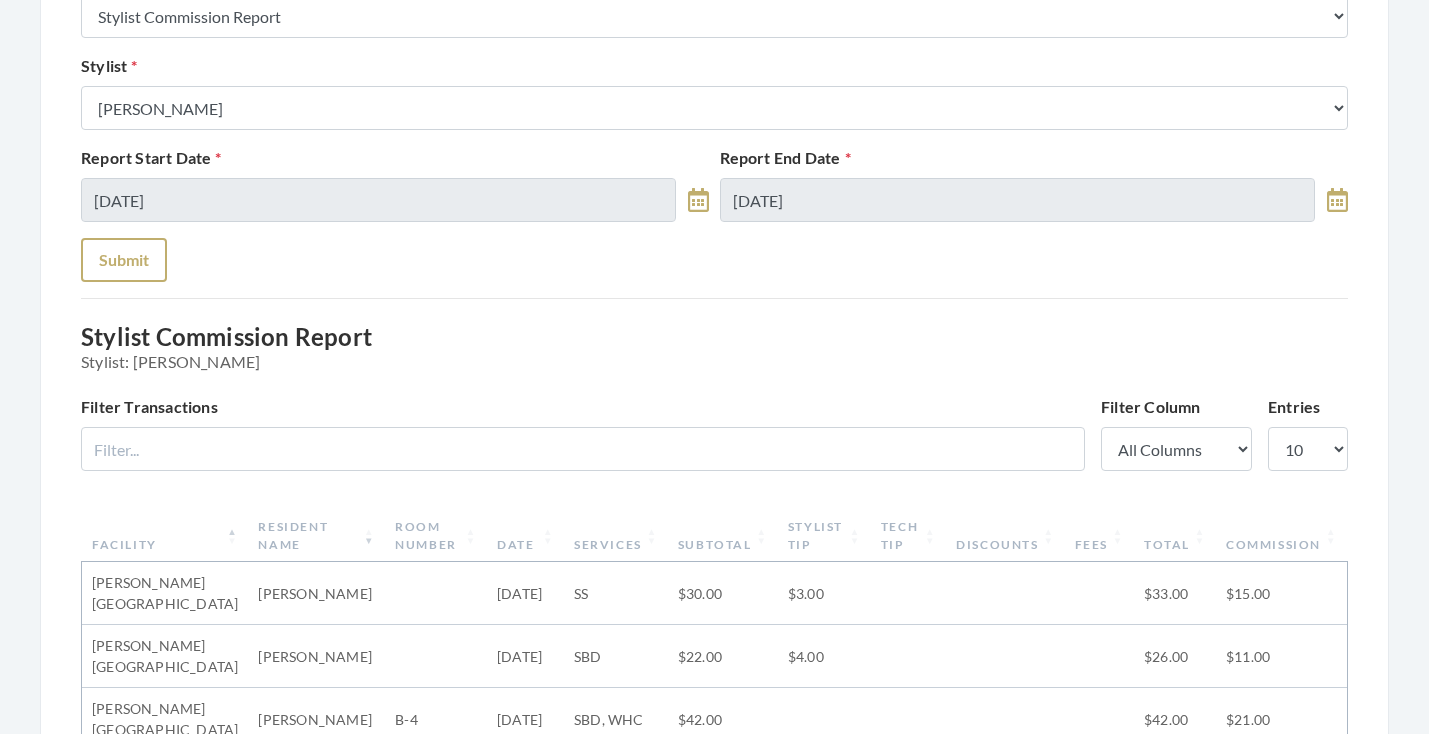 click on "Submit" at bounding box center [124, 260] 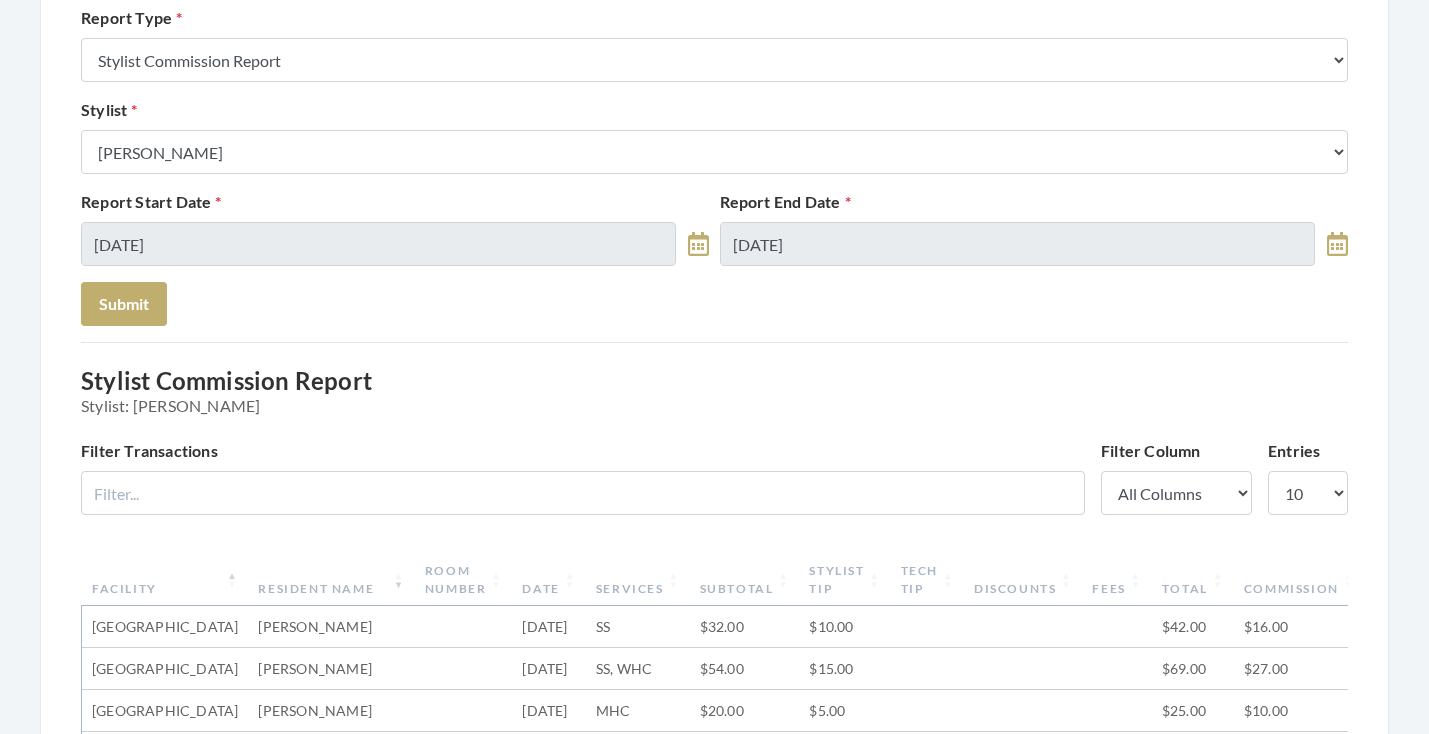 scroll, scrollTop: 235, scrollLeft: 0, axis: vertical 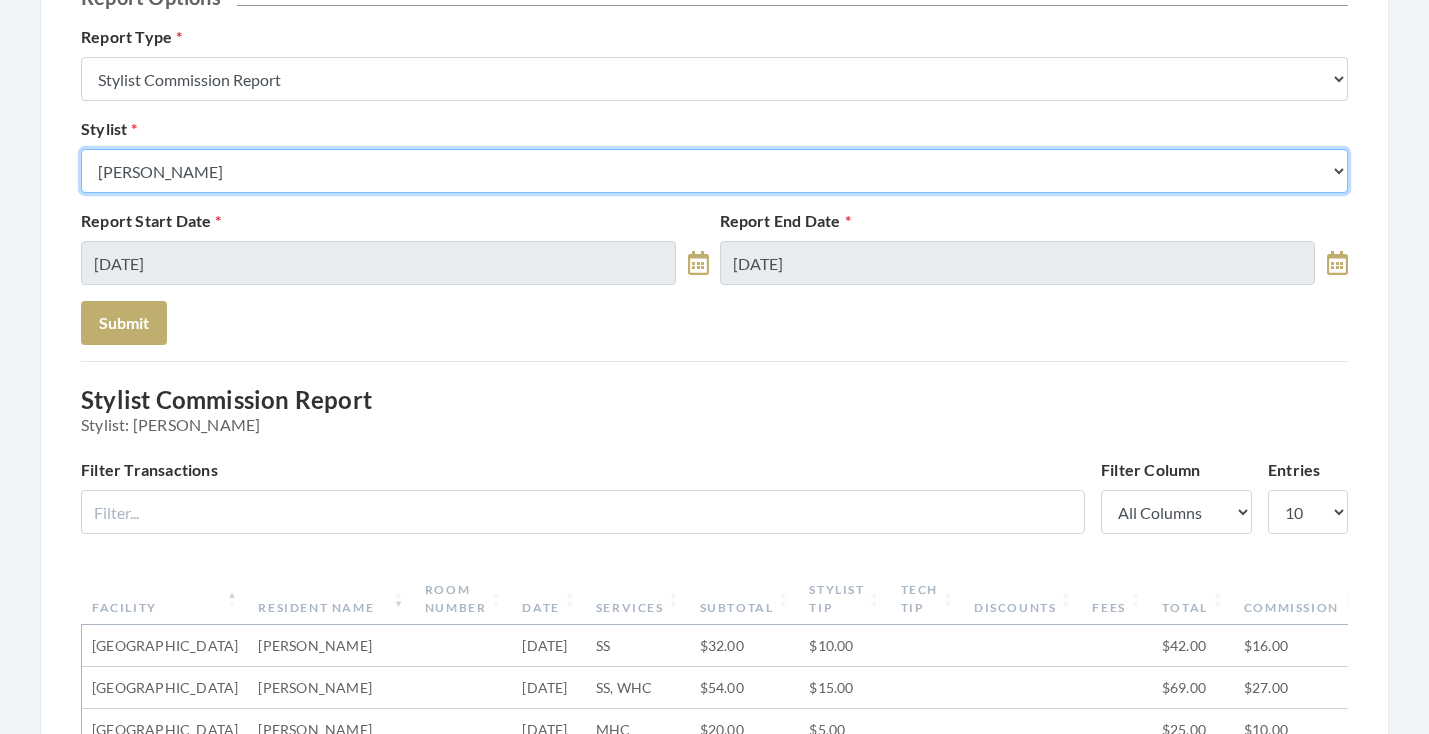 select on "19" 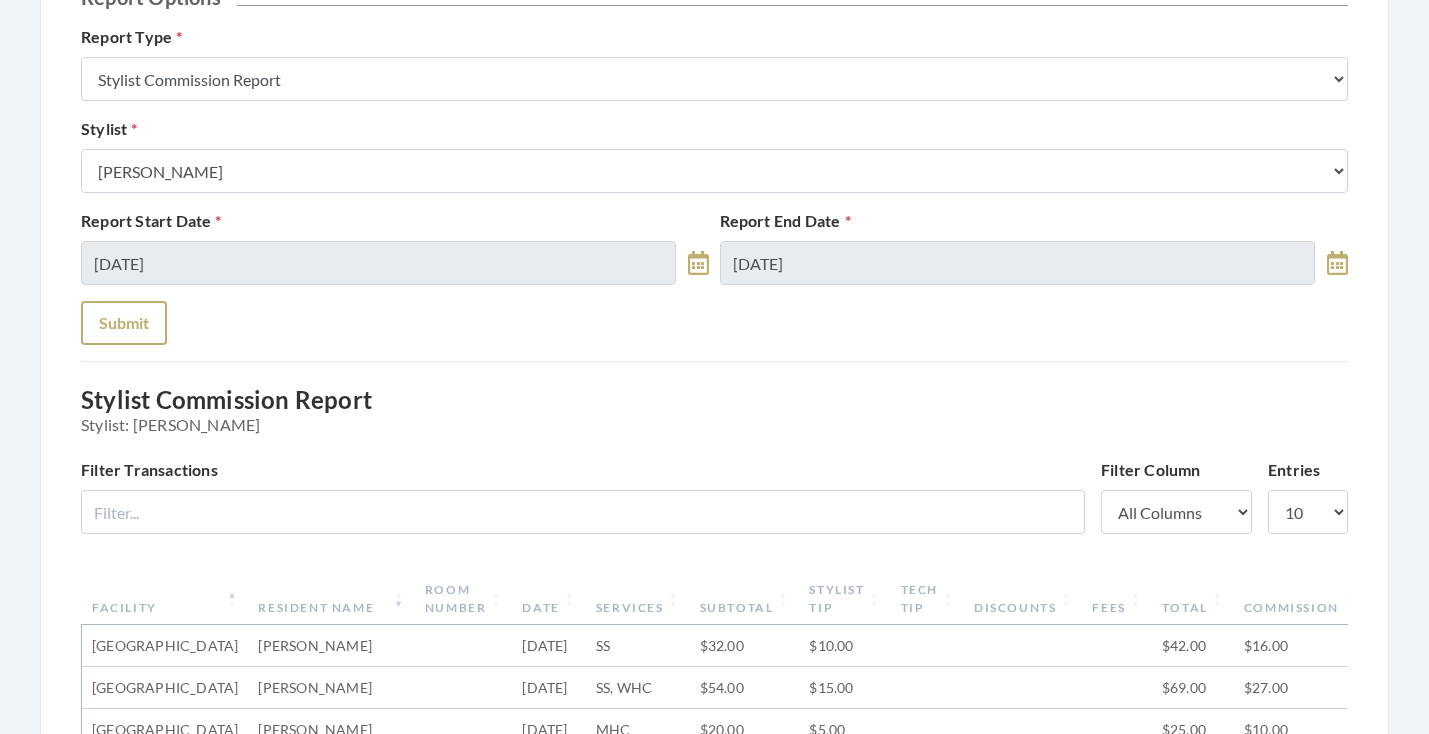 click on "Submit" at bounding box center (124, 323) 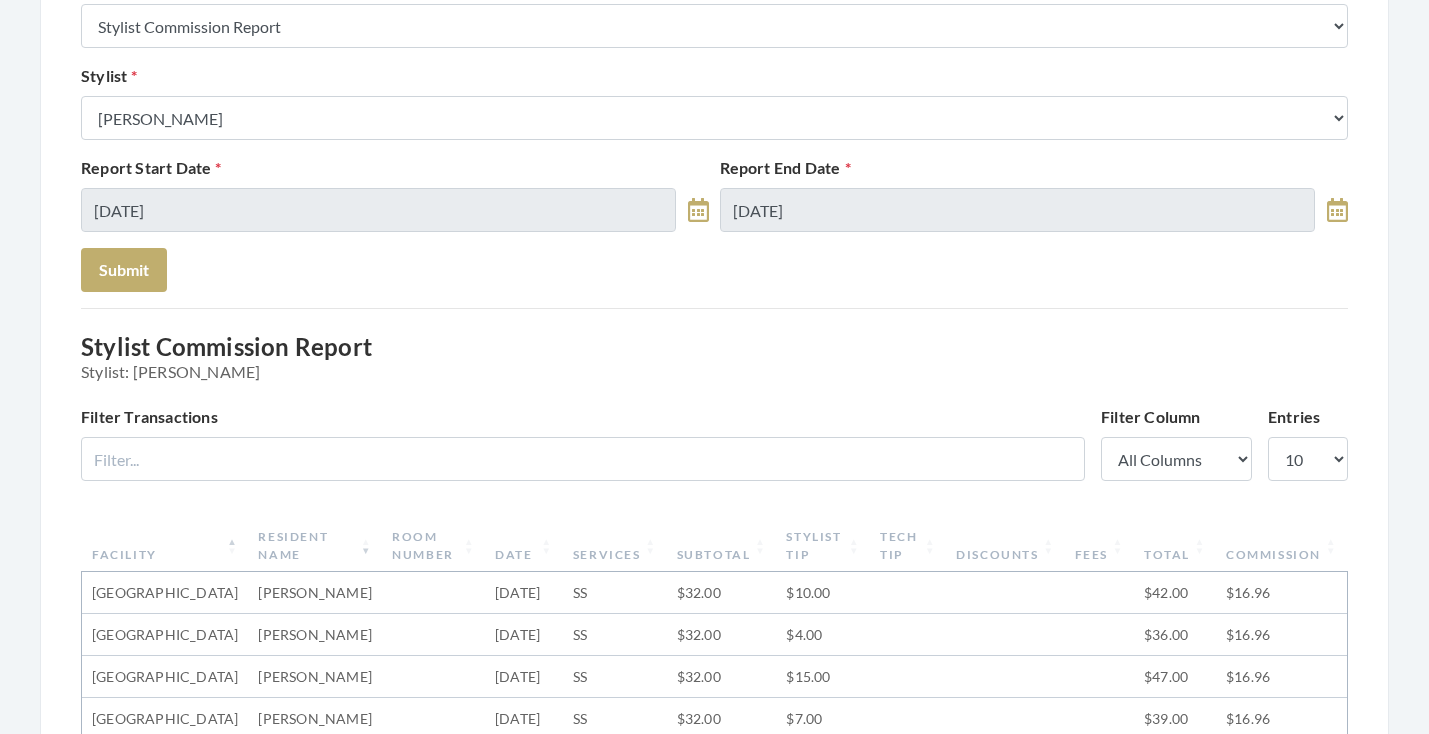 scroll, scrollTop: 227, scrollLeft: 0, axis: vertical 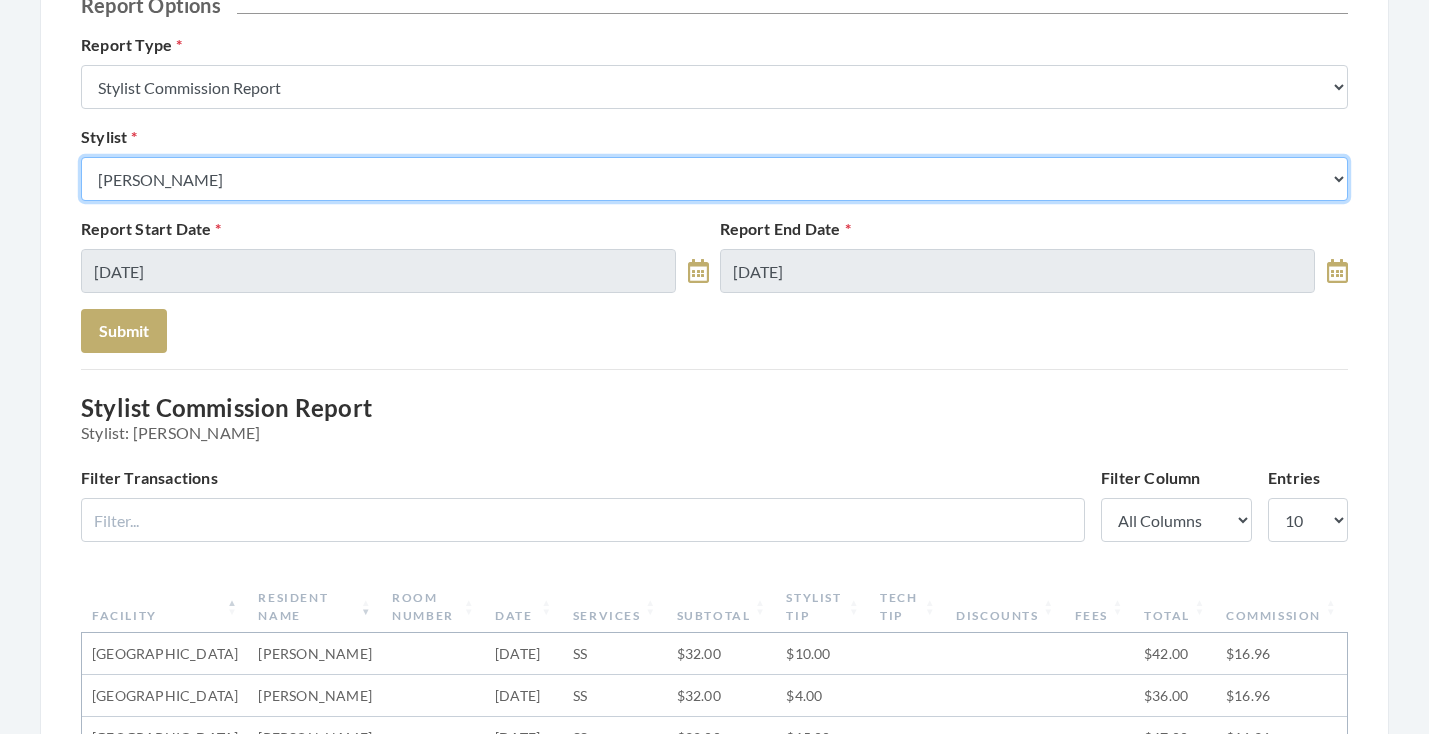 select on "24" 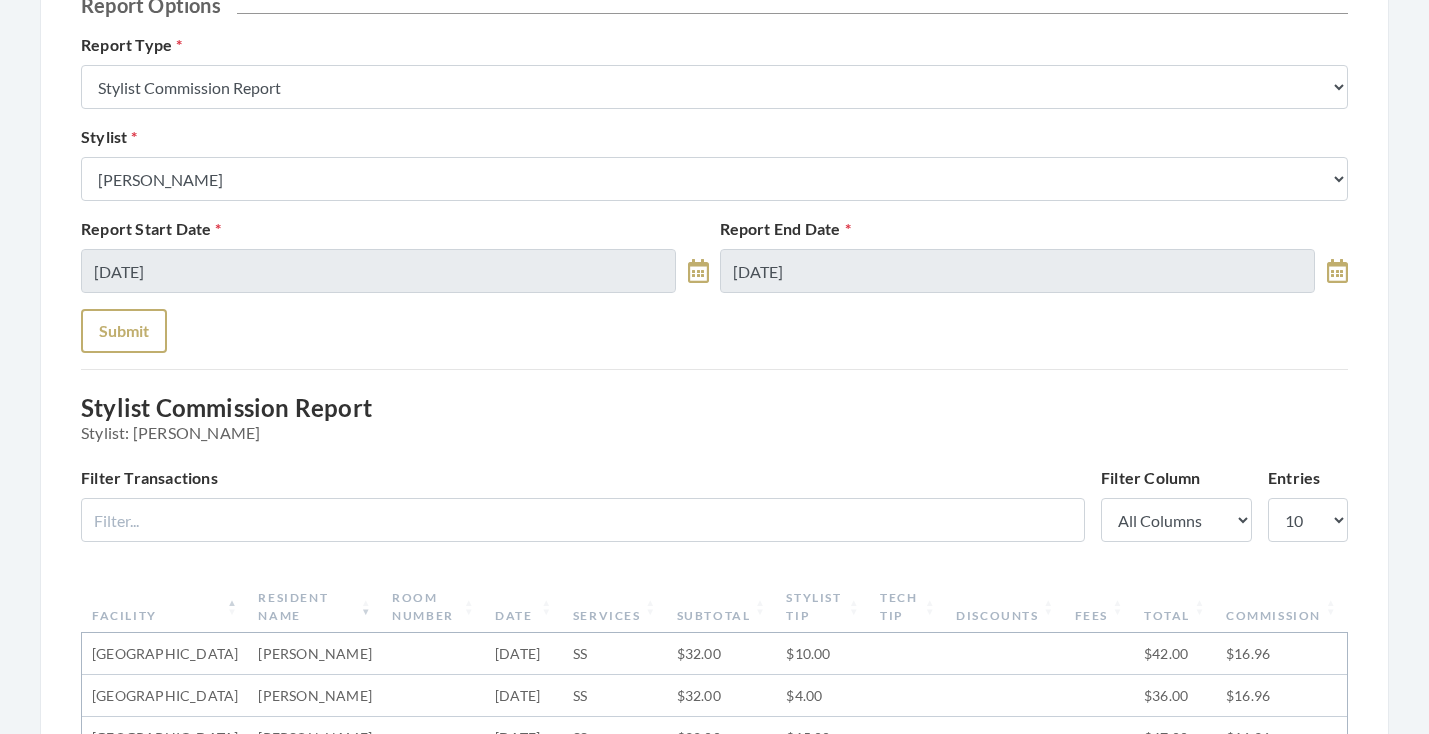 click on "Submit" at bounding box center (124, 331) 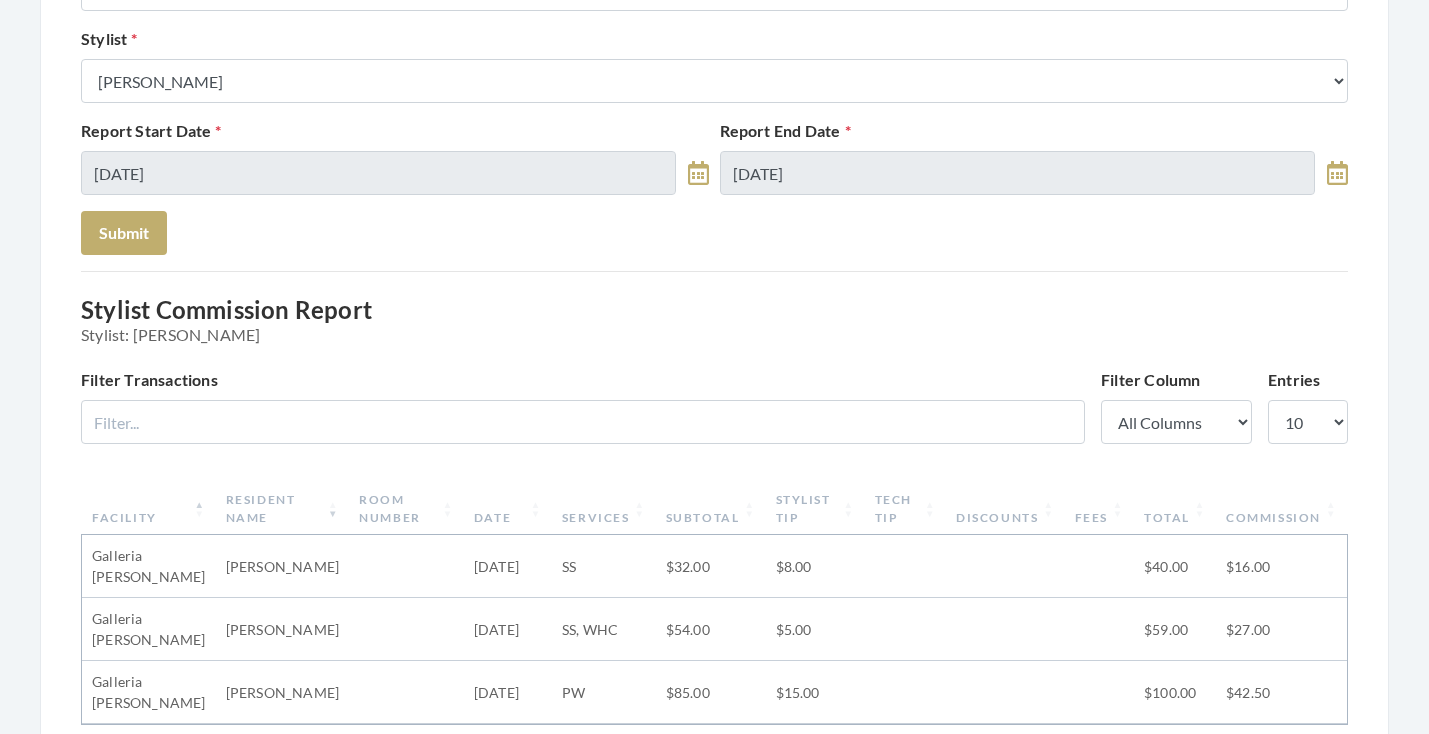scroll, scrollTop: 260, scrollLeft: 0, axis: vertical 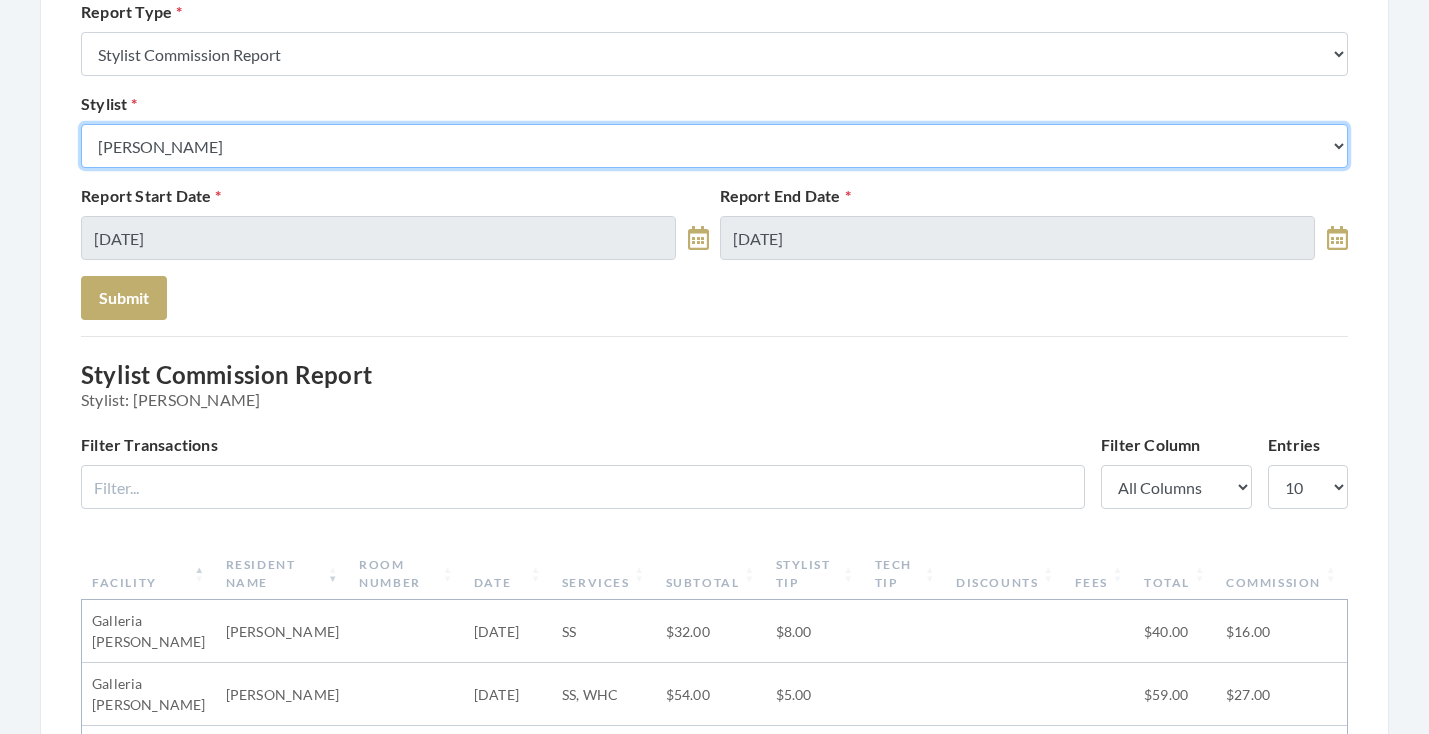 select on "115" 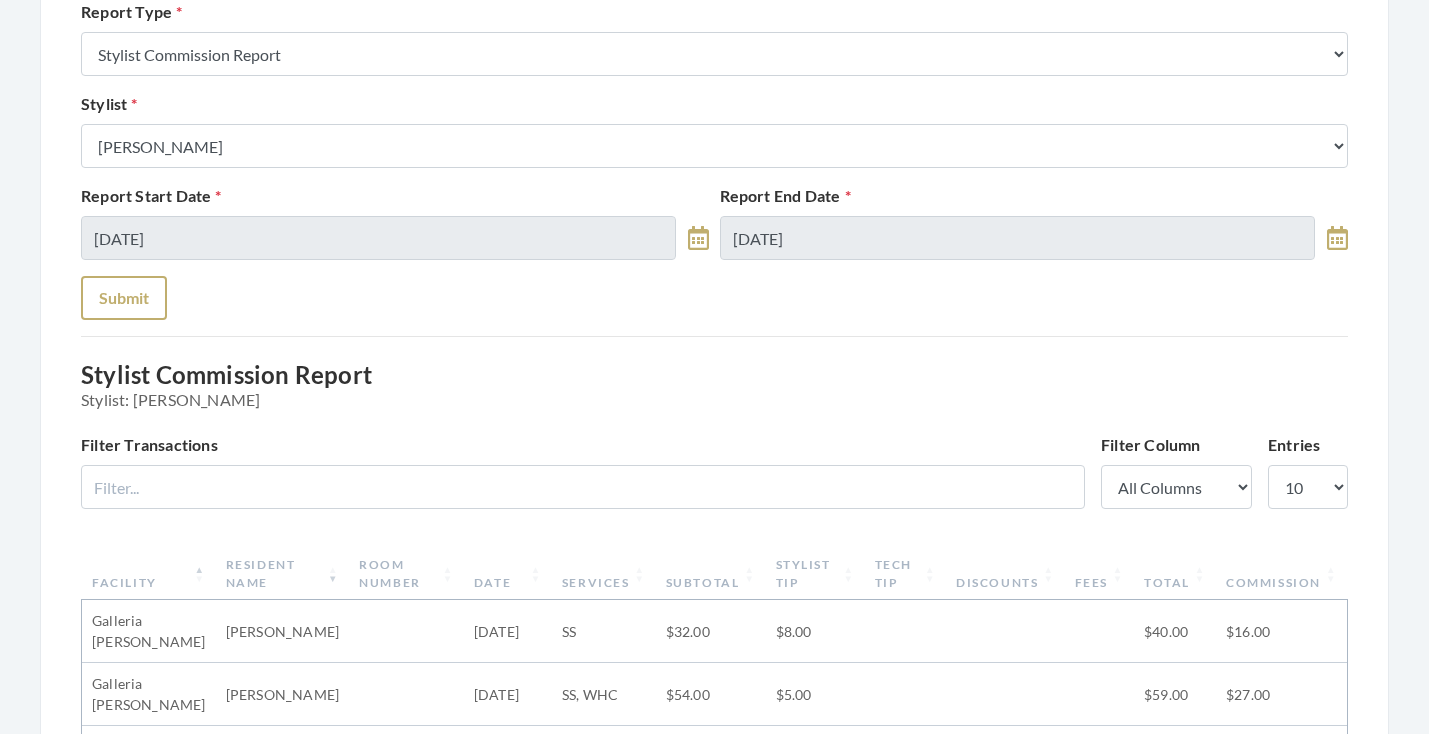 click on "Submit" at bounding box center [124, 298] 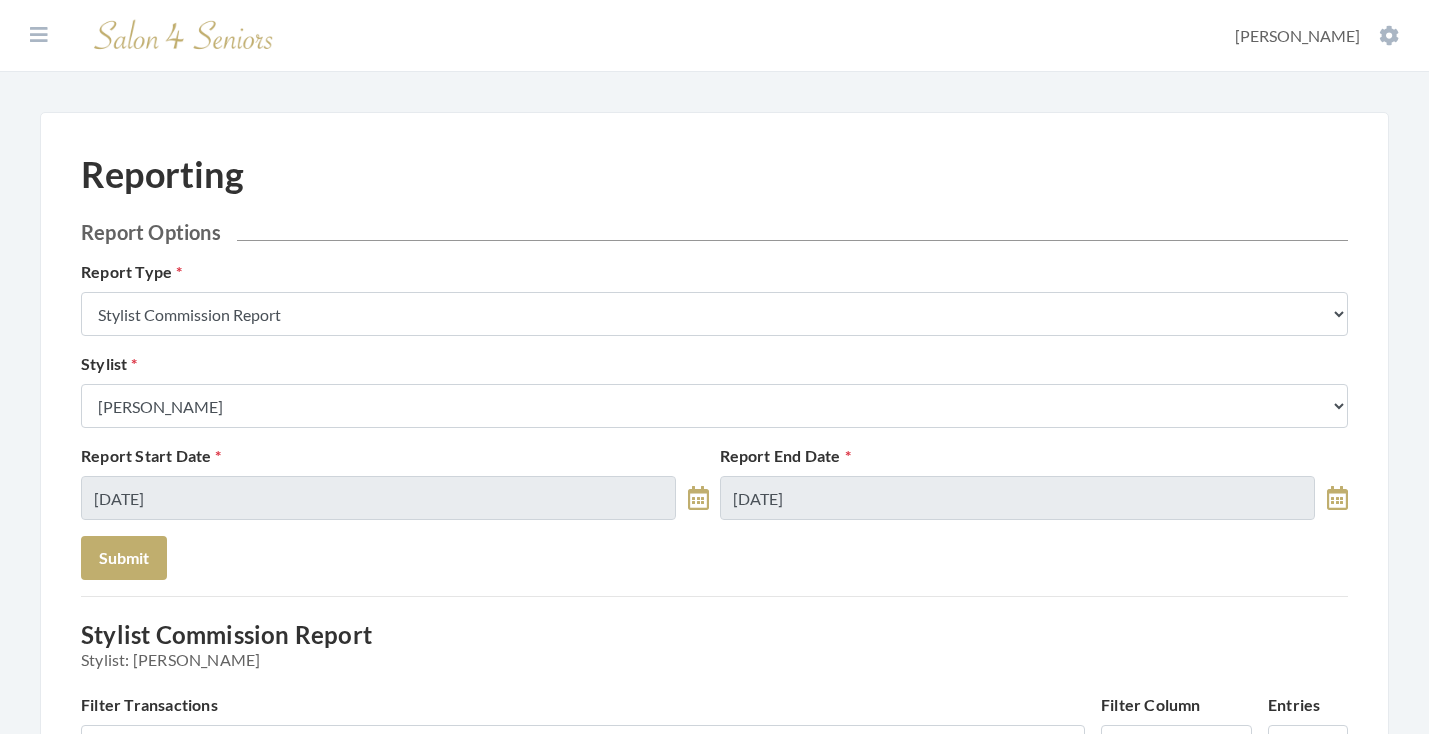 scroll, scrollTop: 0, scrollLeft: 0, axis: both 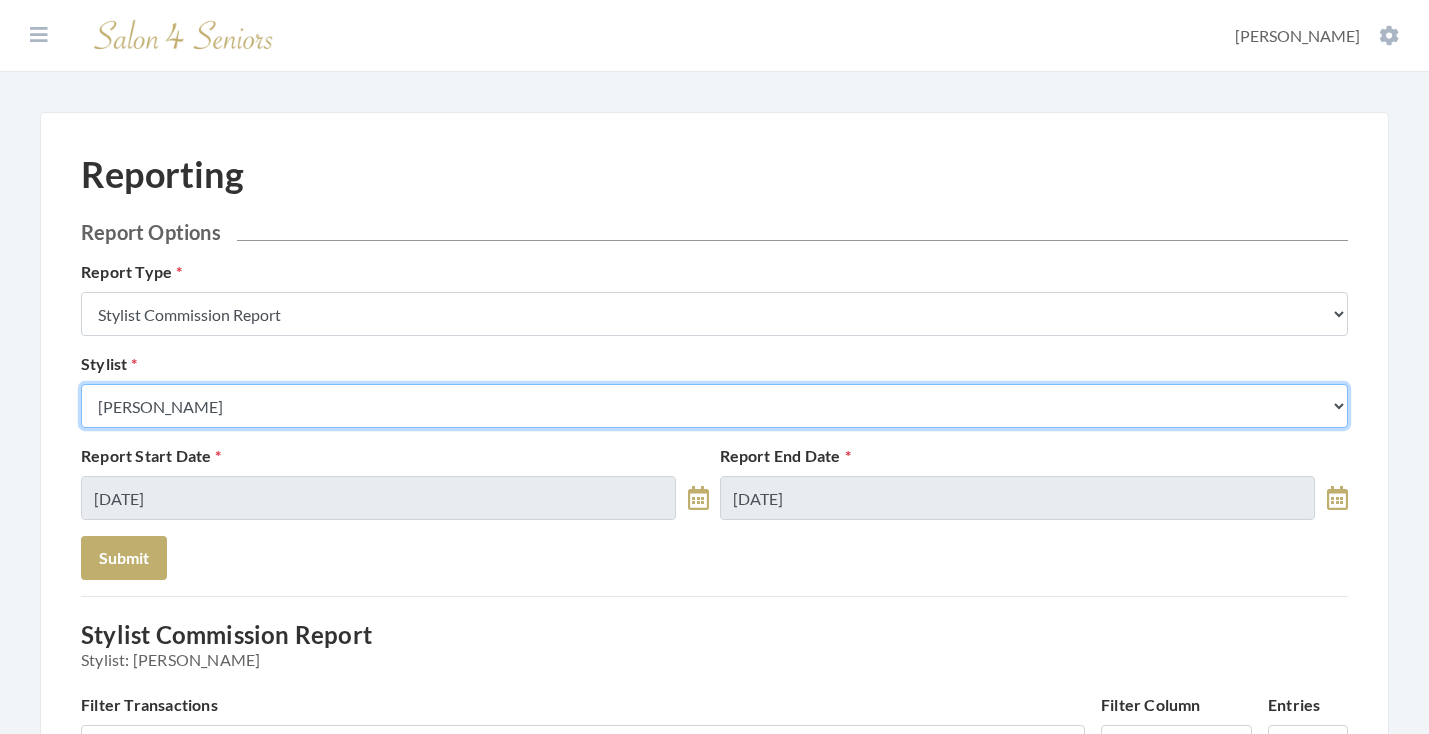 select on "165" 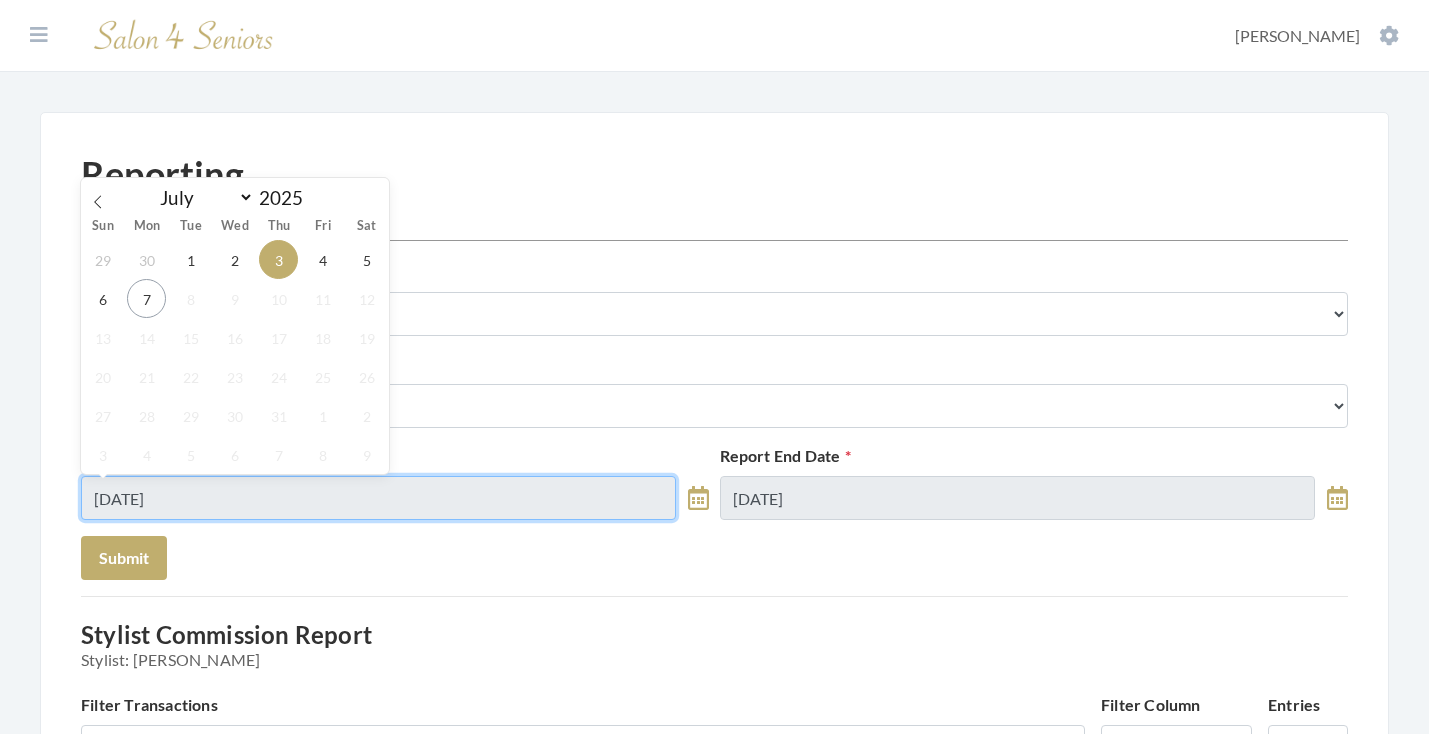 click on "[DATE]" at bounding box center (378, 498) 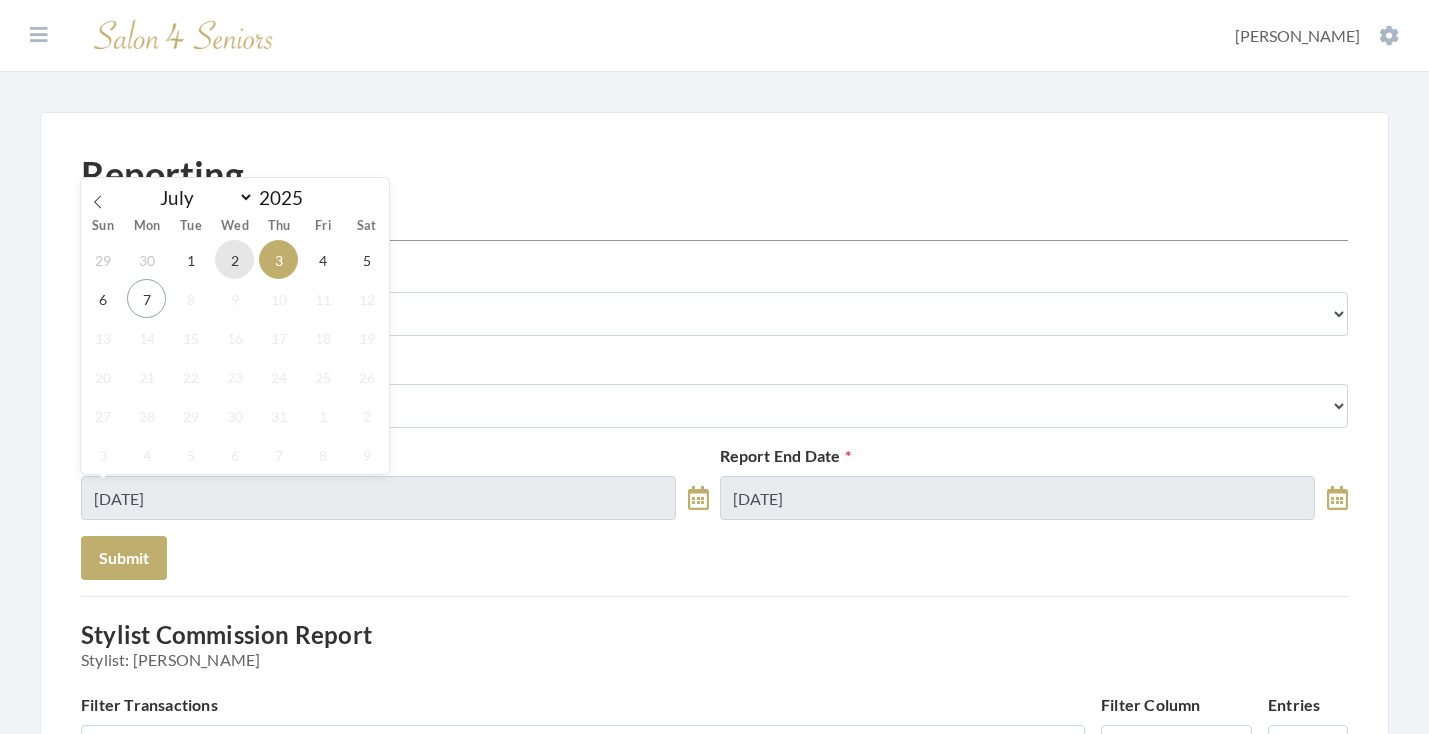 click on "2" at bounding box center [234, 259] 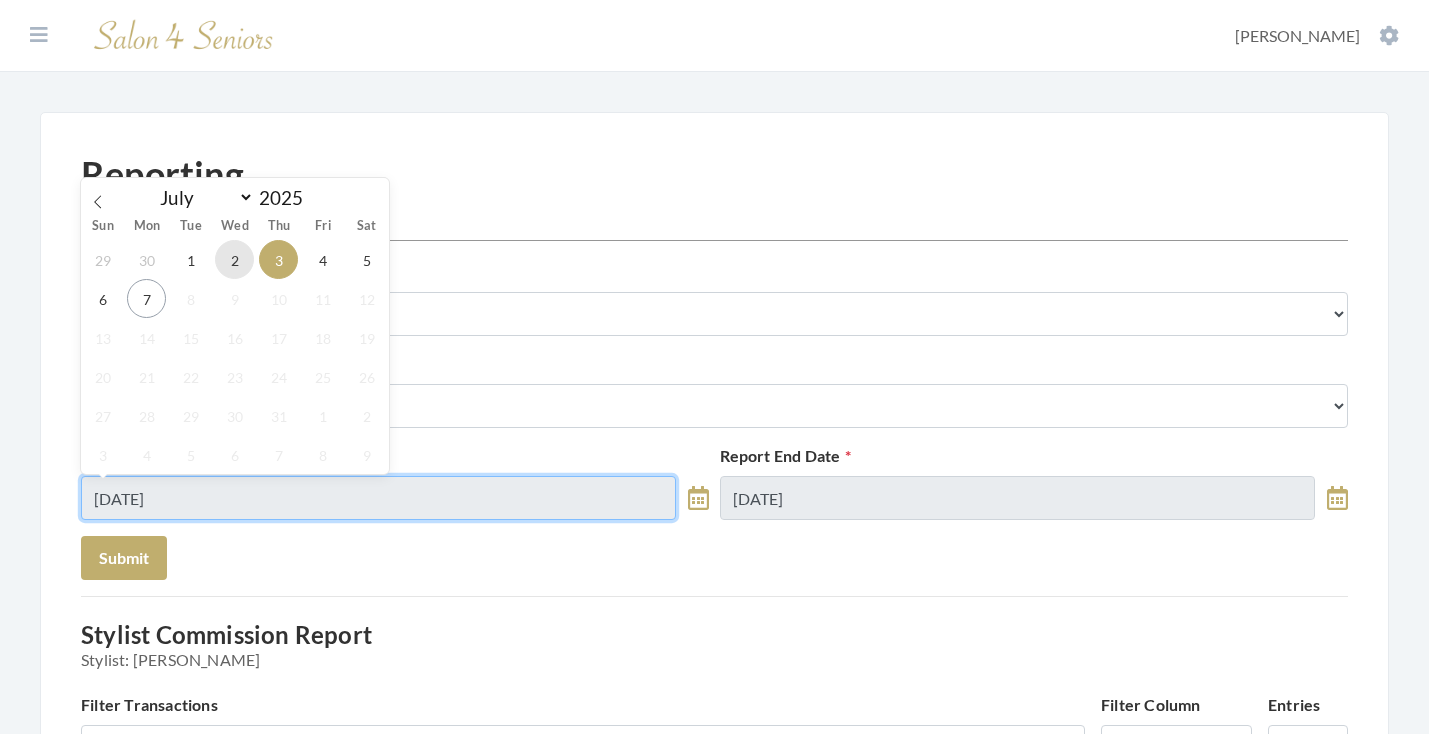 type on "07/02/2025" 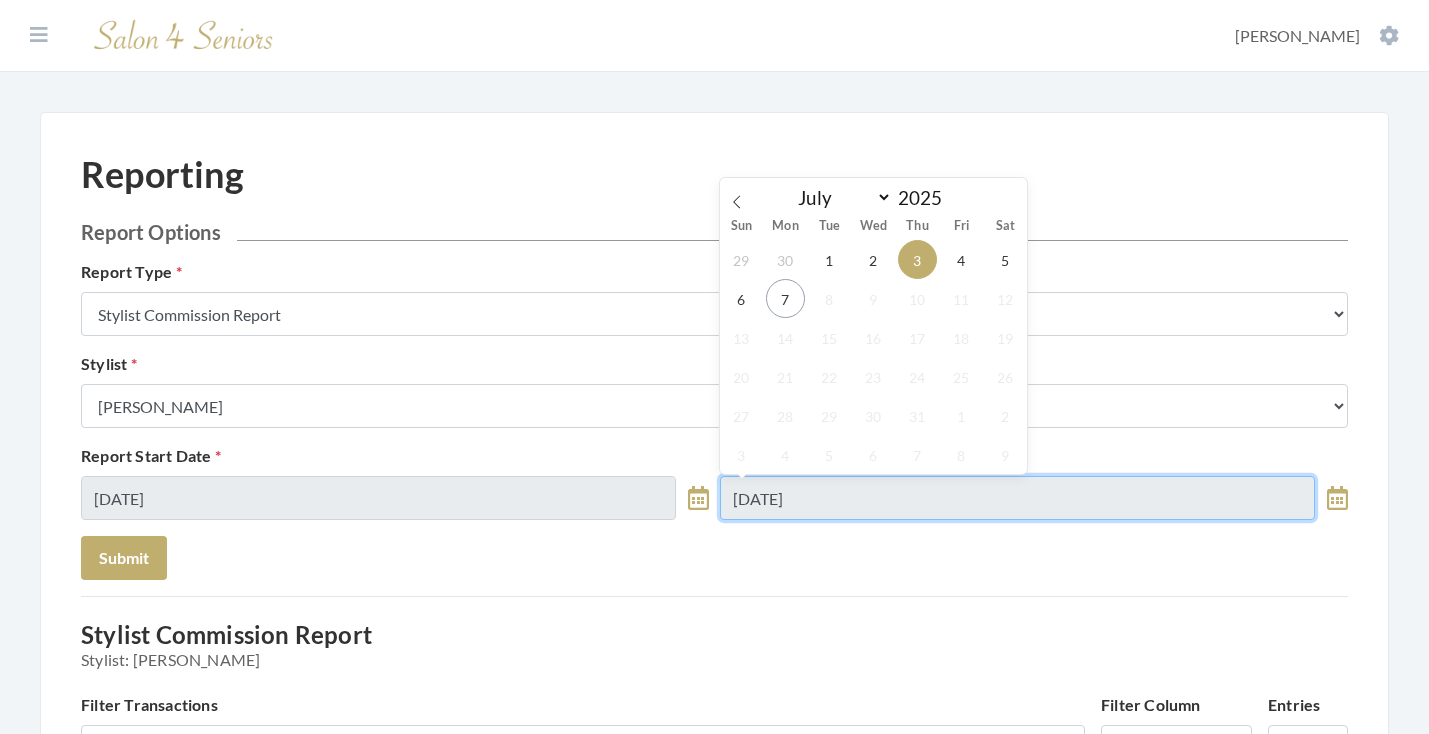 click on "[DATE]" at bounding box center [1017, 498] 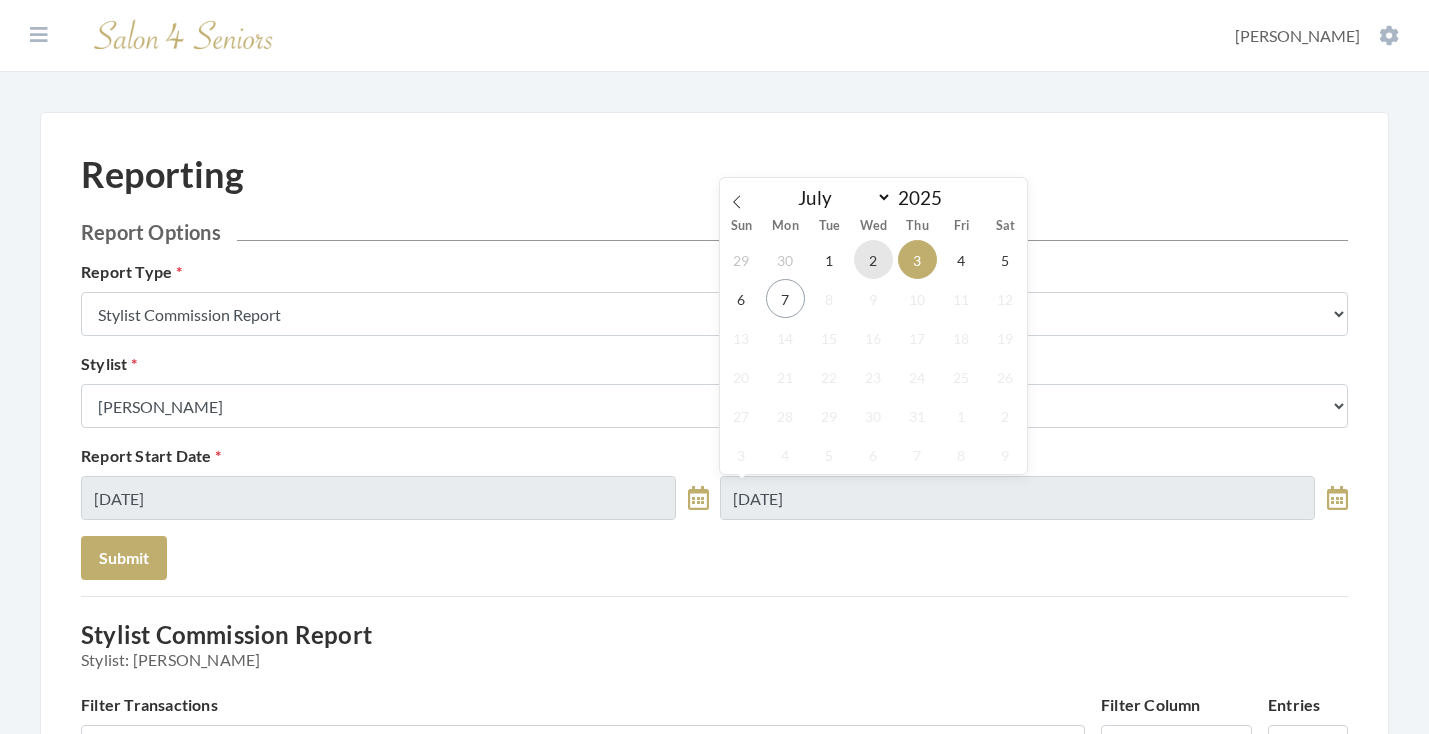 click on "2" at bounding box center (873, 259) 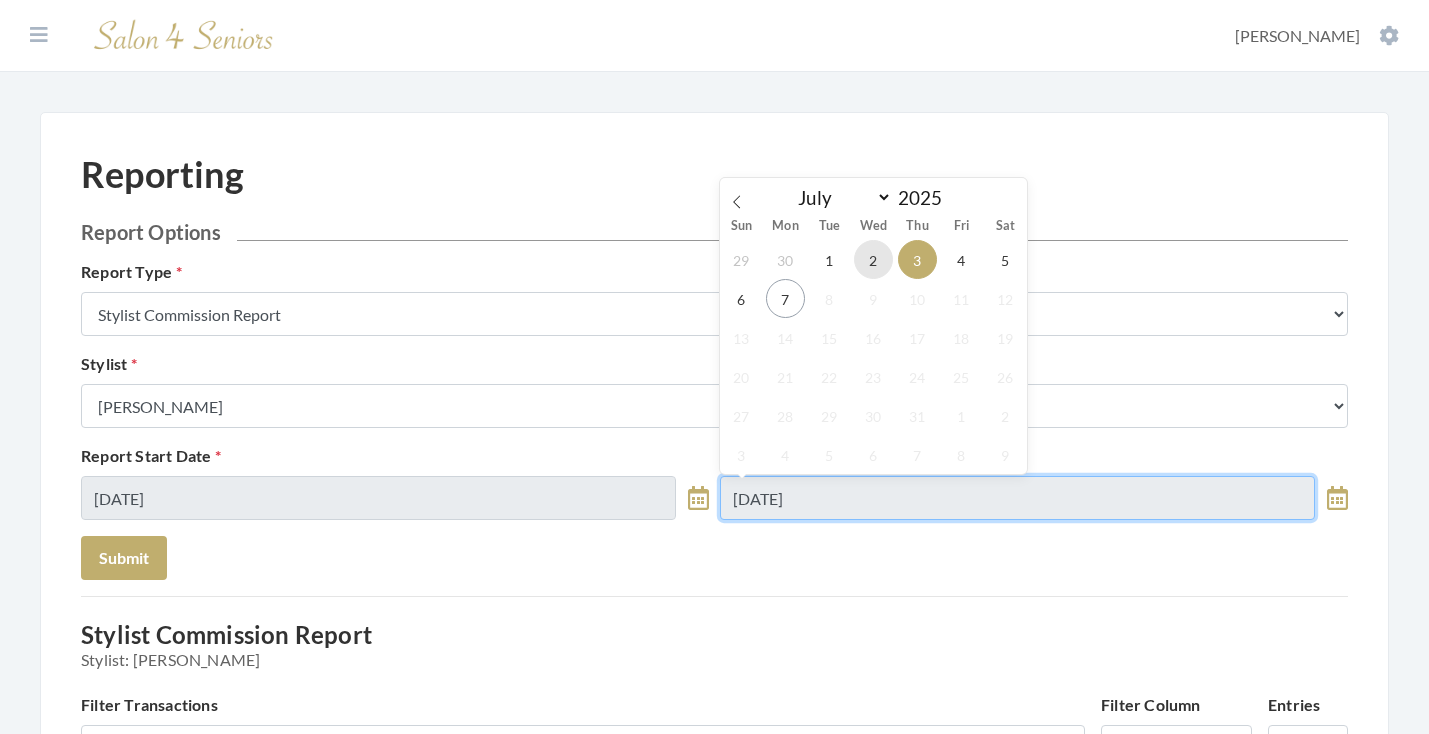 type on "07/02/2025" 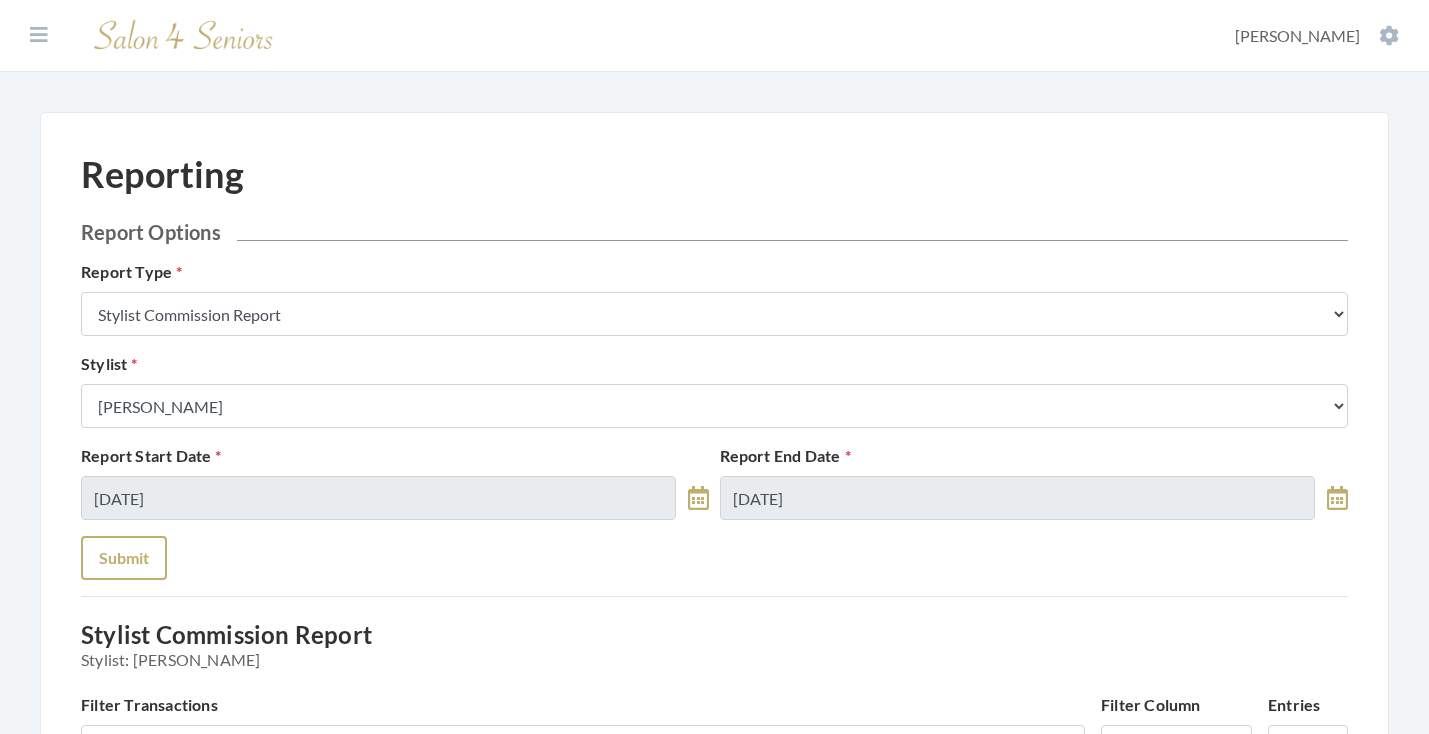 click on "Submit" at bounding box center [124, 558] 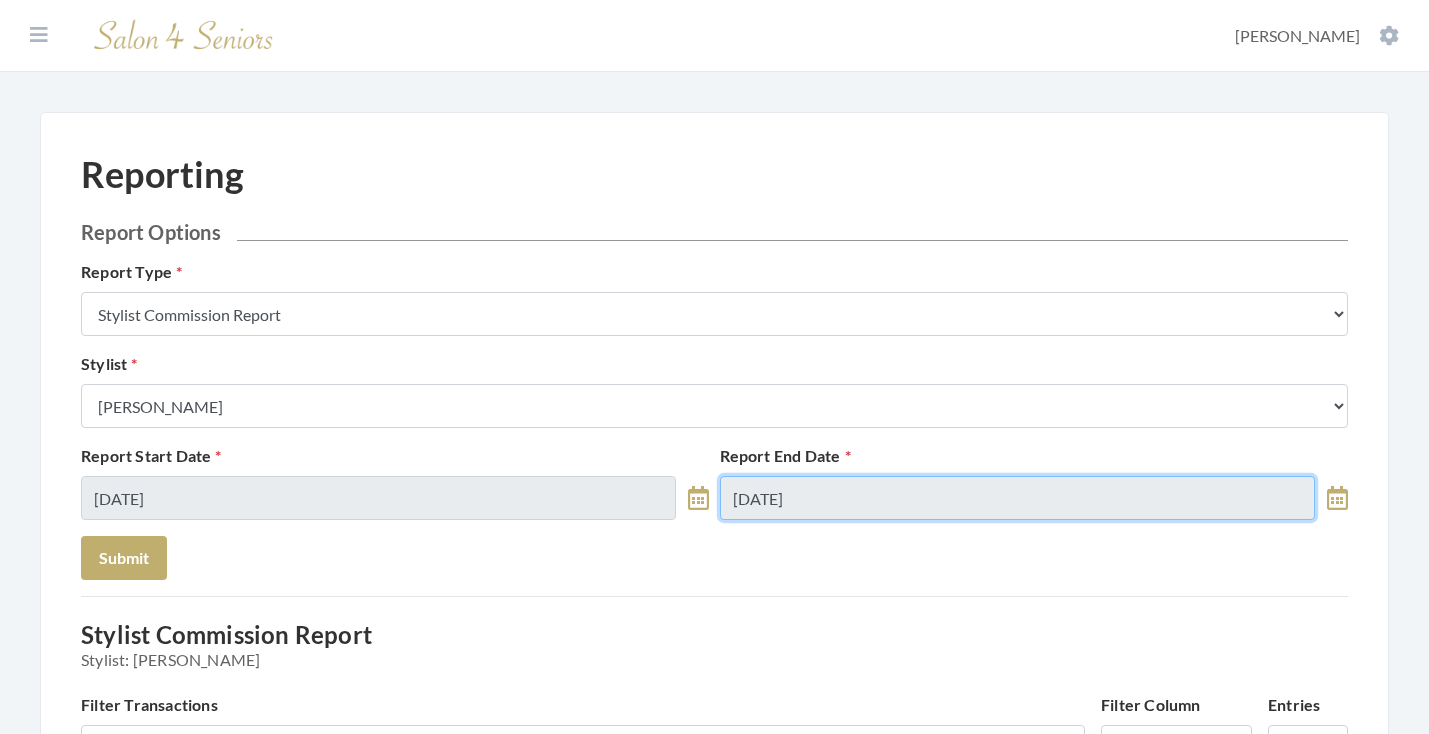 click on "07/02/2025" at bounding box center (1017, 498) 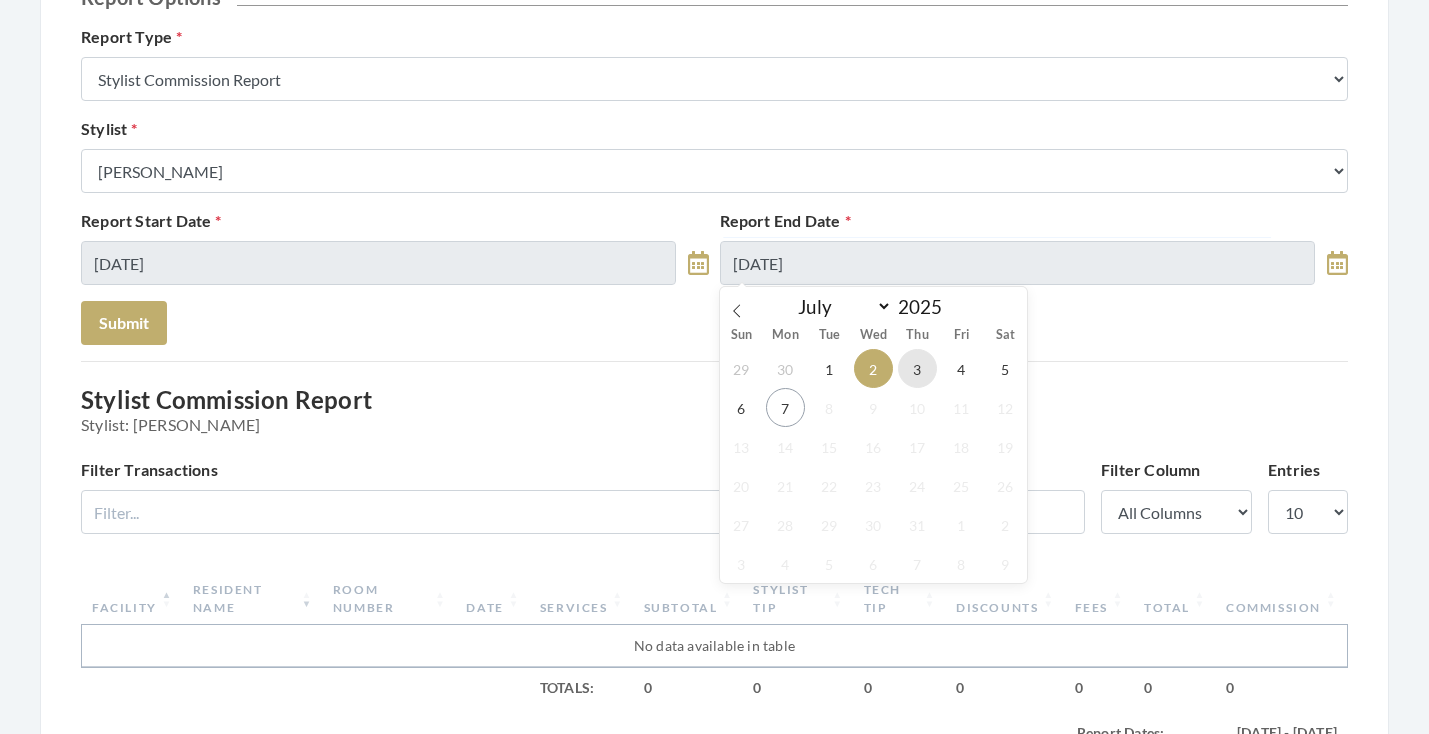 scroll, scrollTop: 235, scrollLeft: 0, axis: vertical 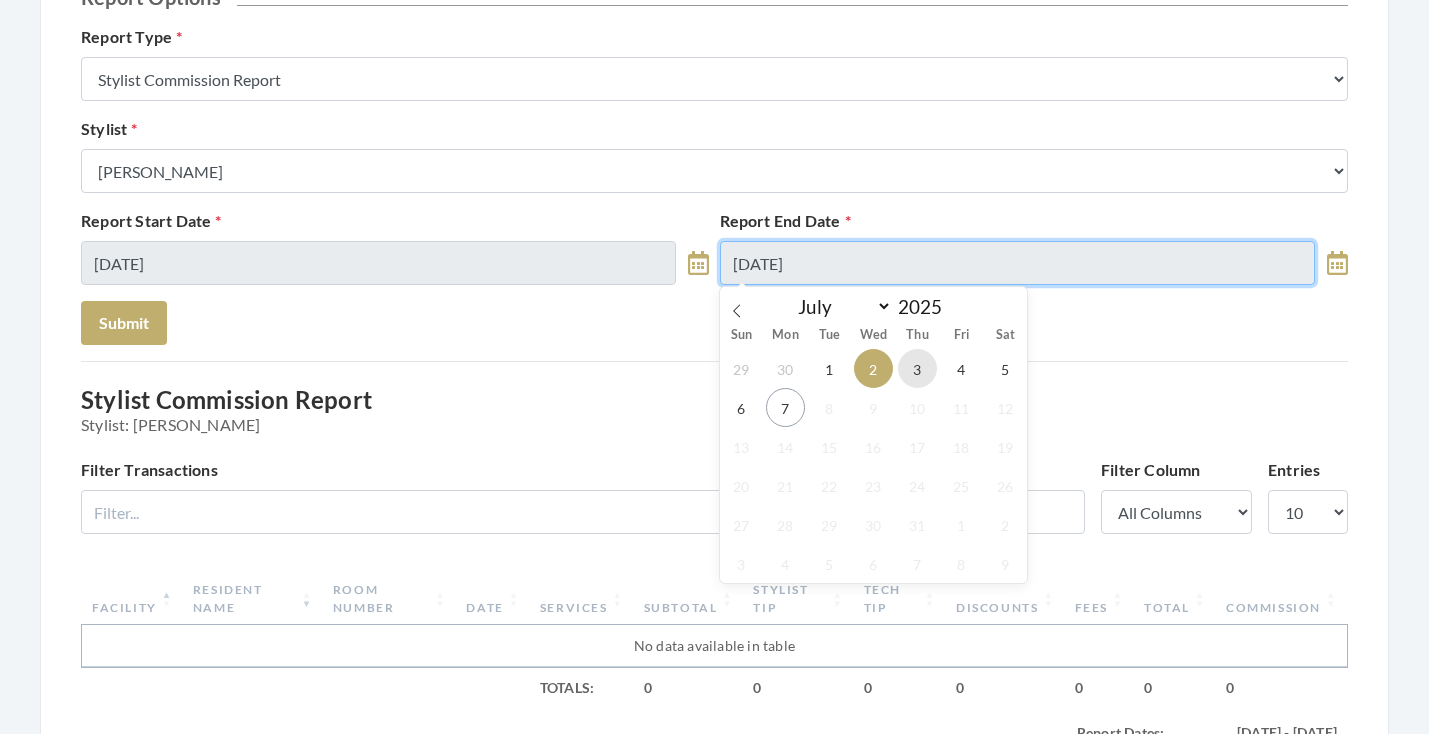 type on "[DATE]" 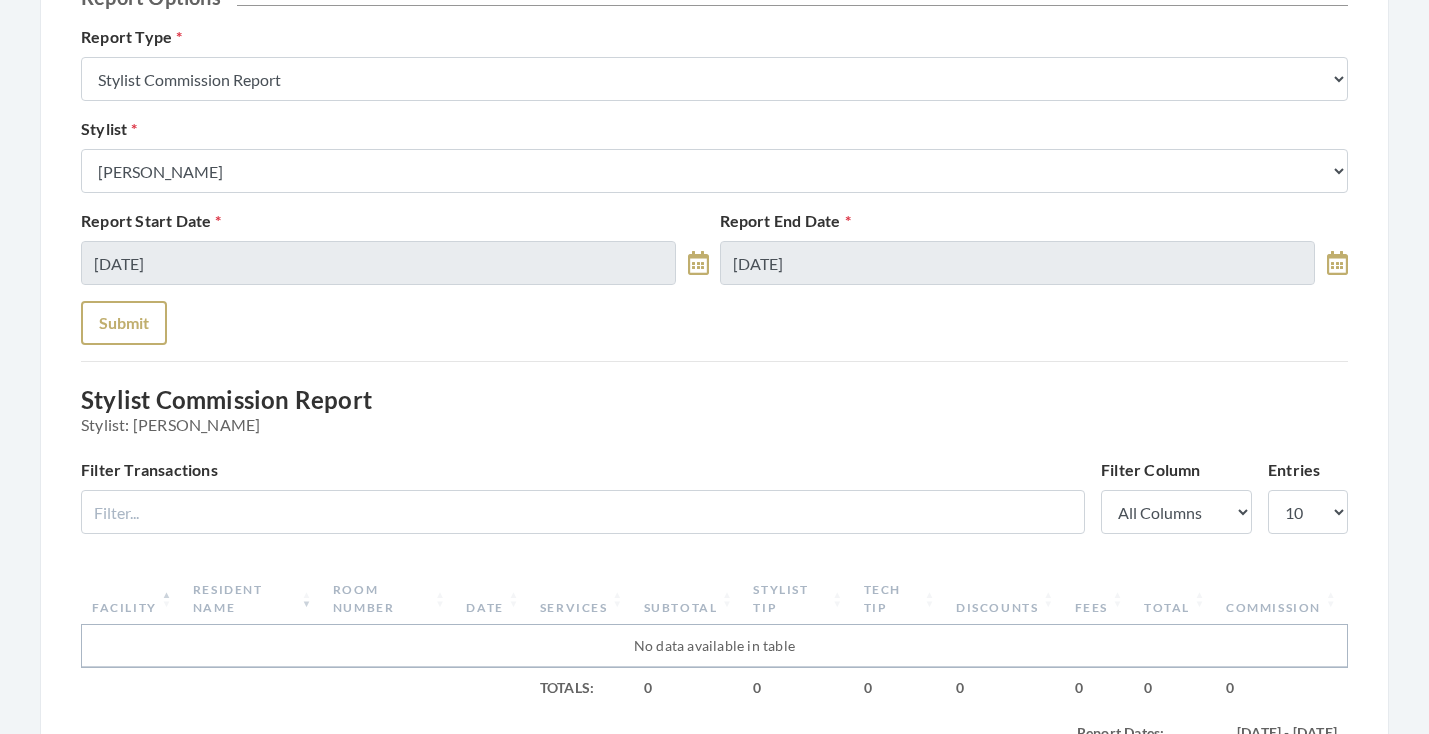 click on "Submit" at bounding box center (124, 323) 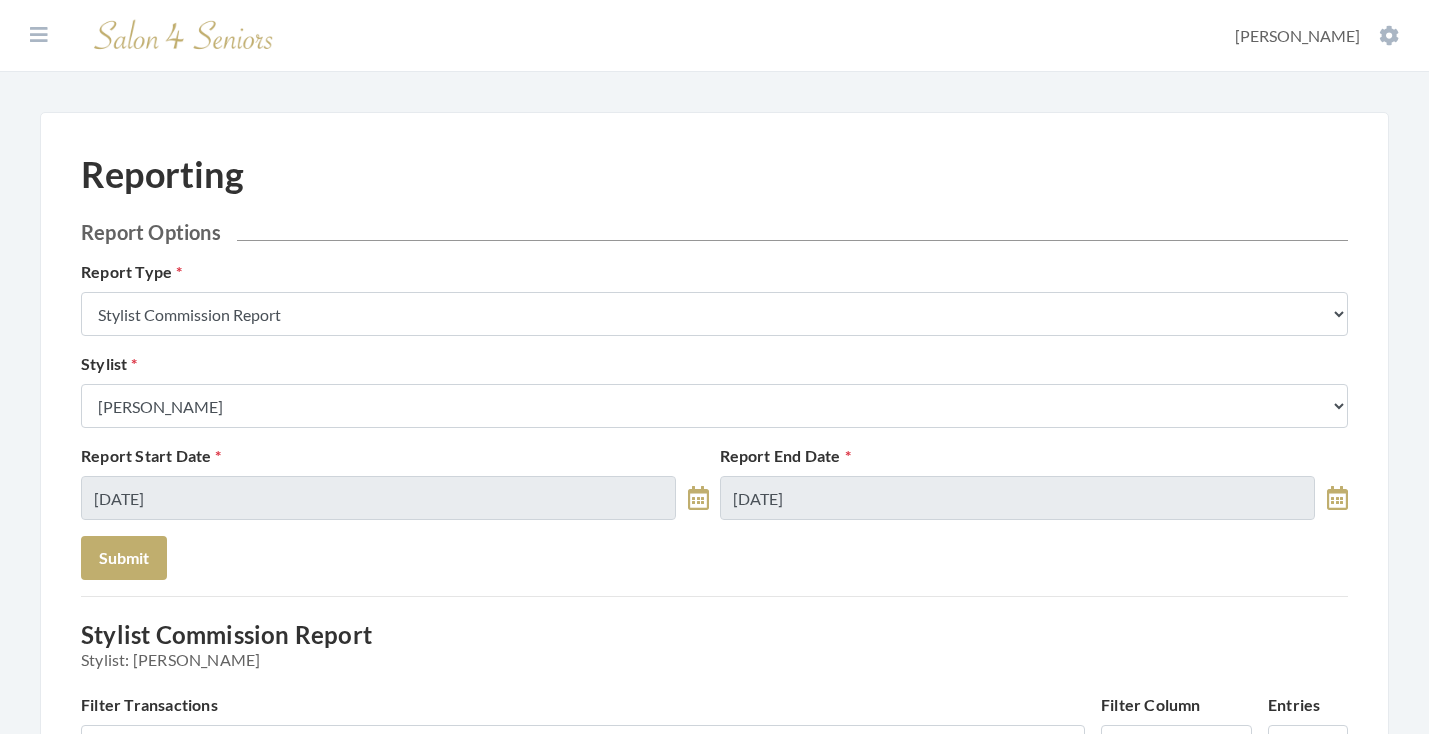 scroll, scrollTop: -1, scrollLeft: 0, axis: vertical 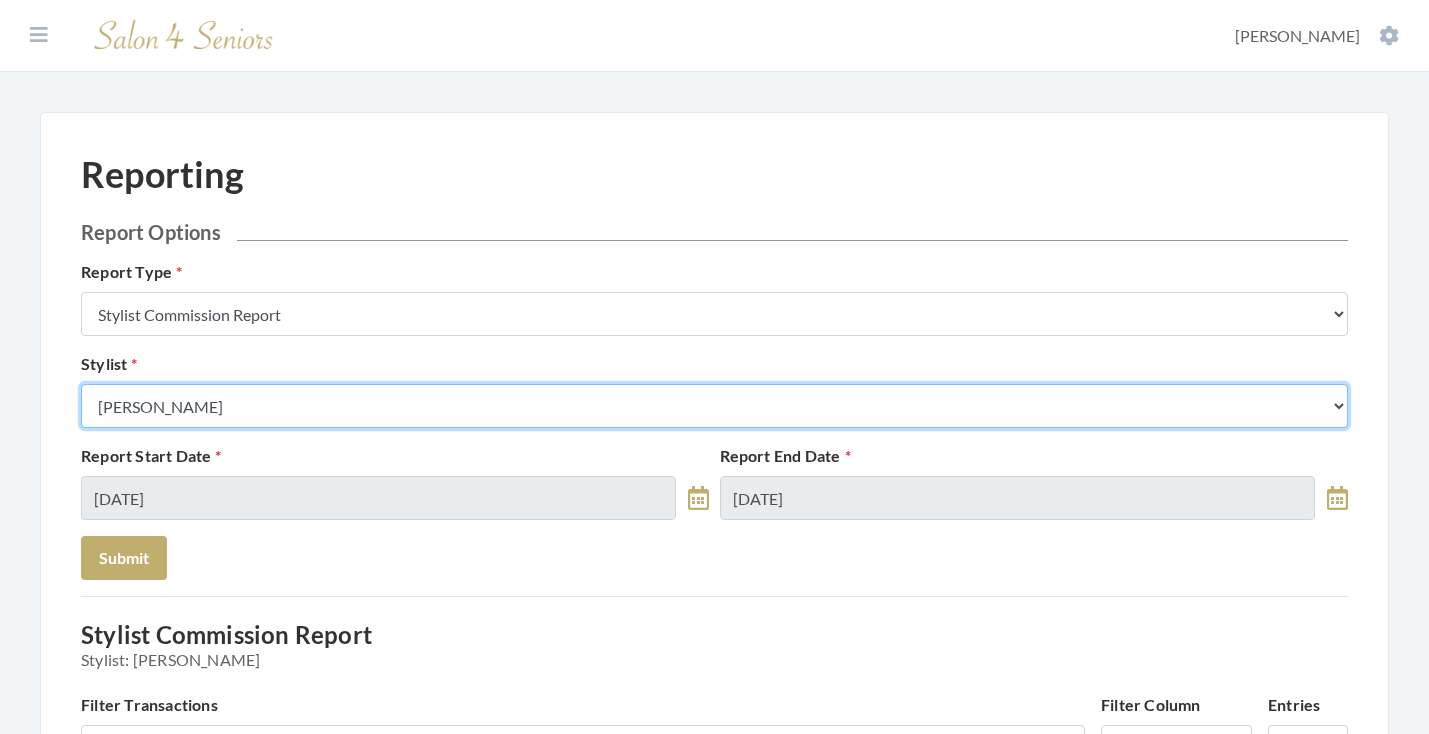 select on "153" 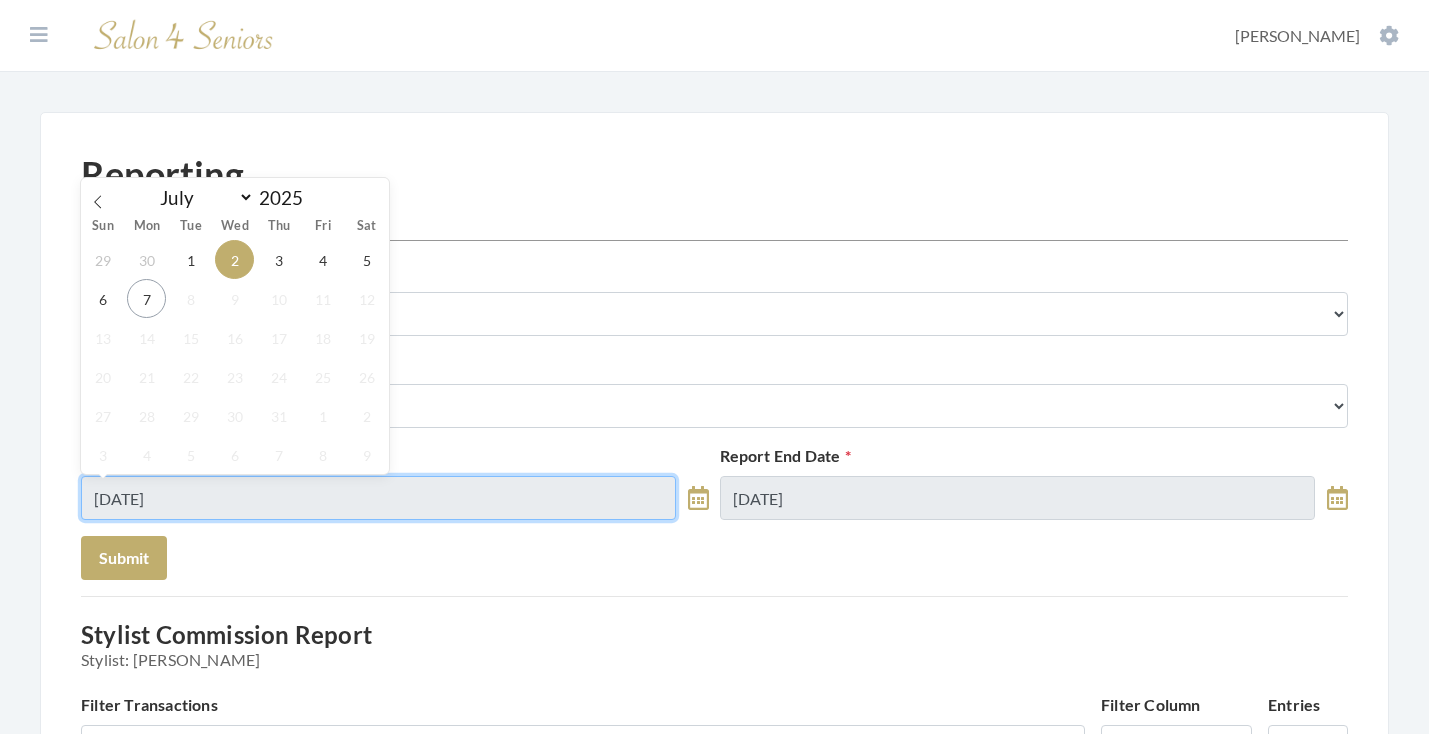 click on "07/02/2025" at bounding box center (378, 498) 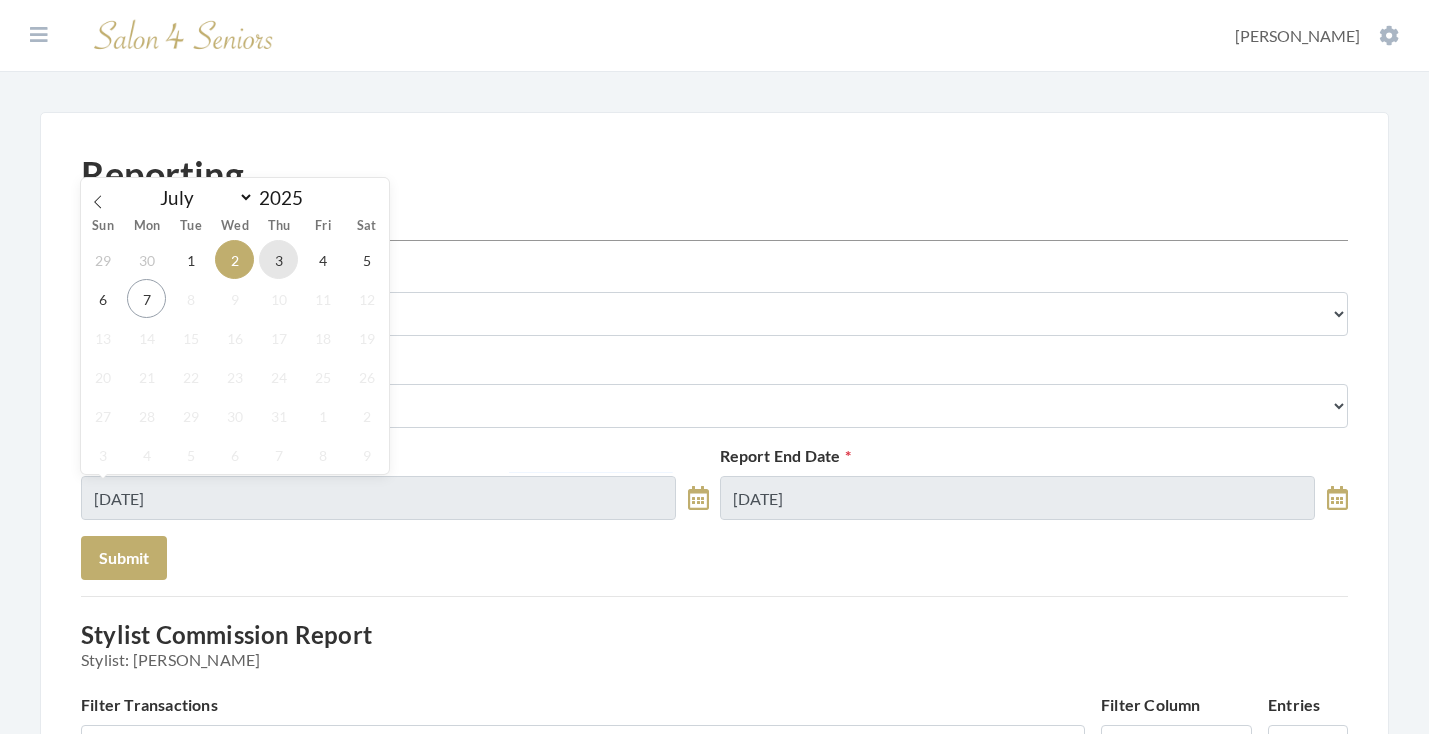 click on "3" at bounding box center [278, 259] 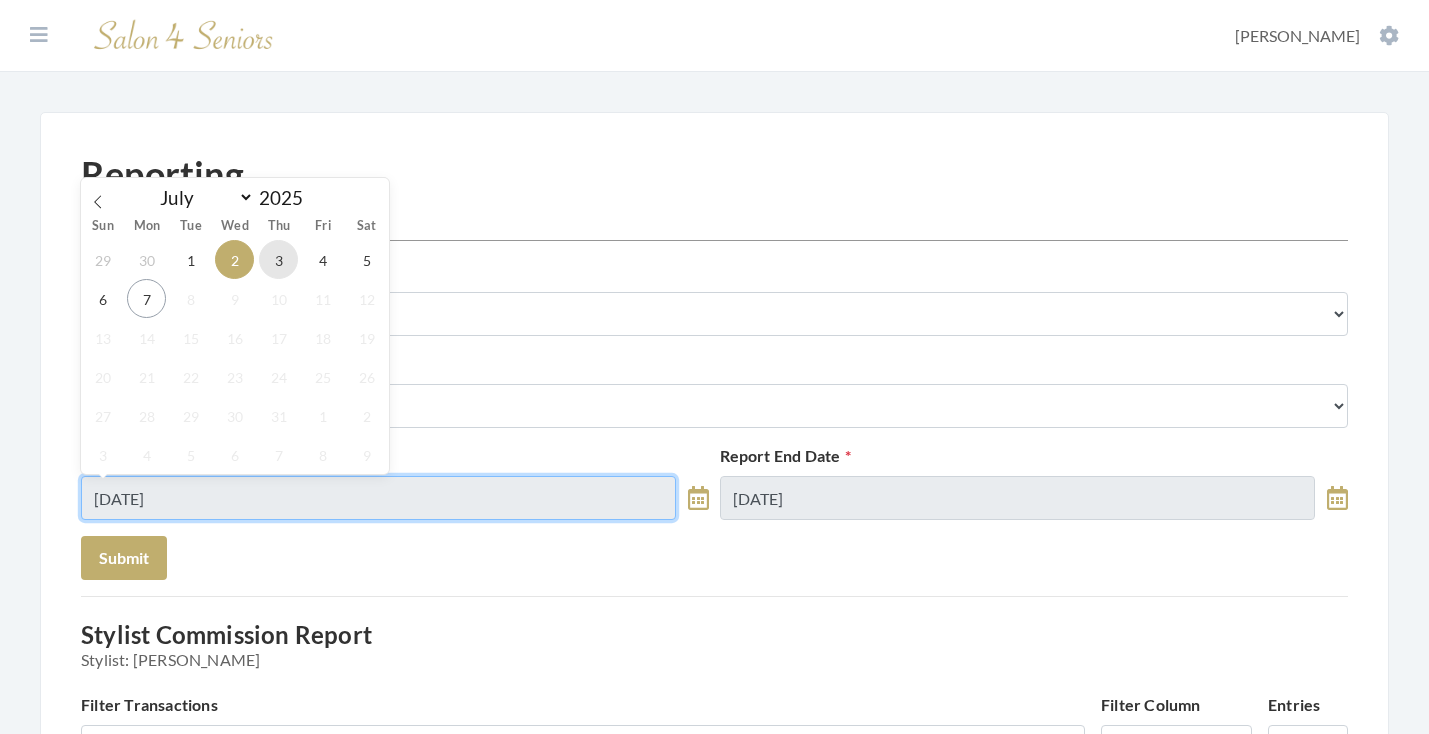 type on "[DATE]" 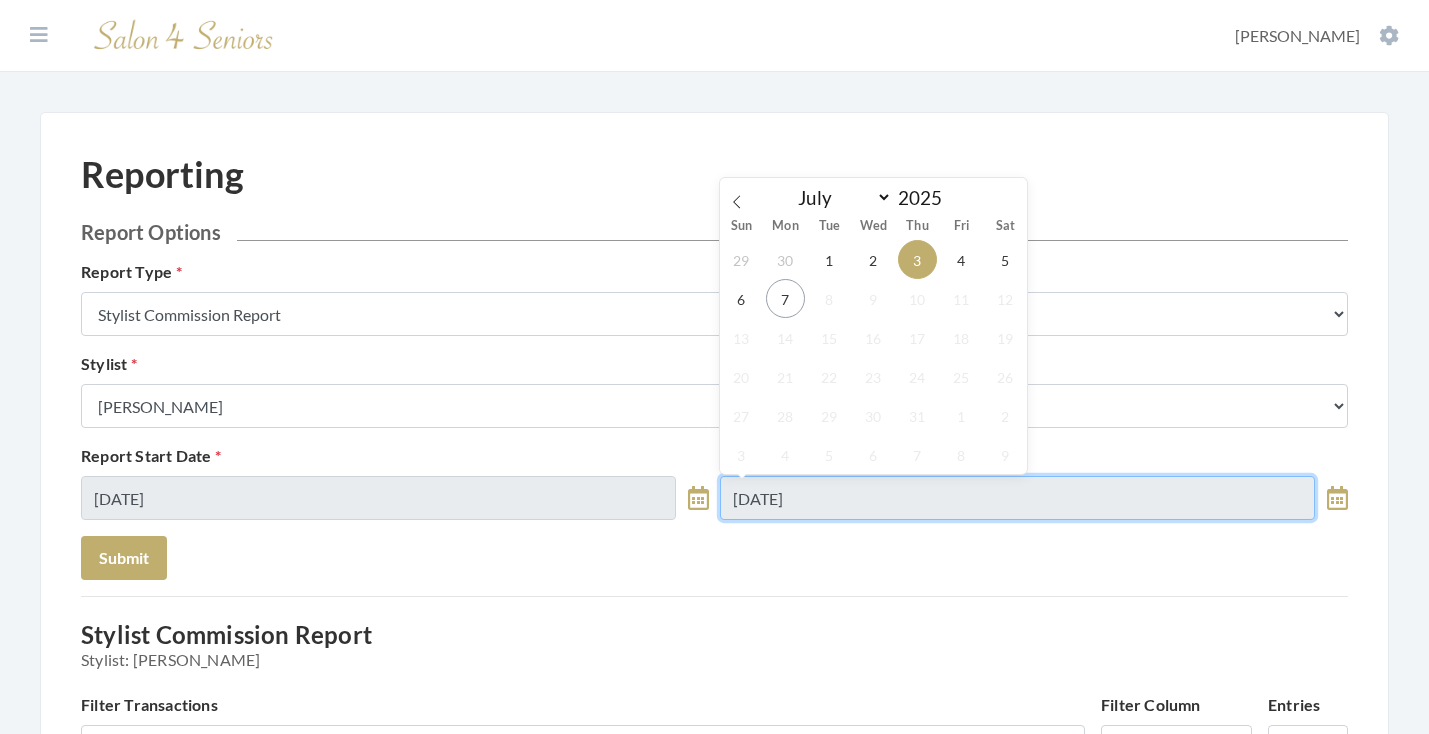 click on "[DATE]" at bounding box center [1017, 498] 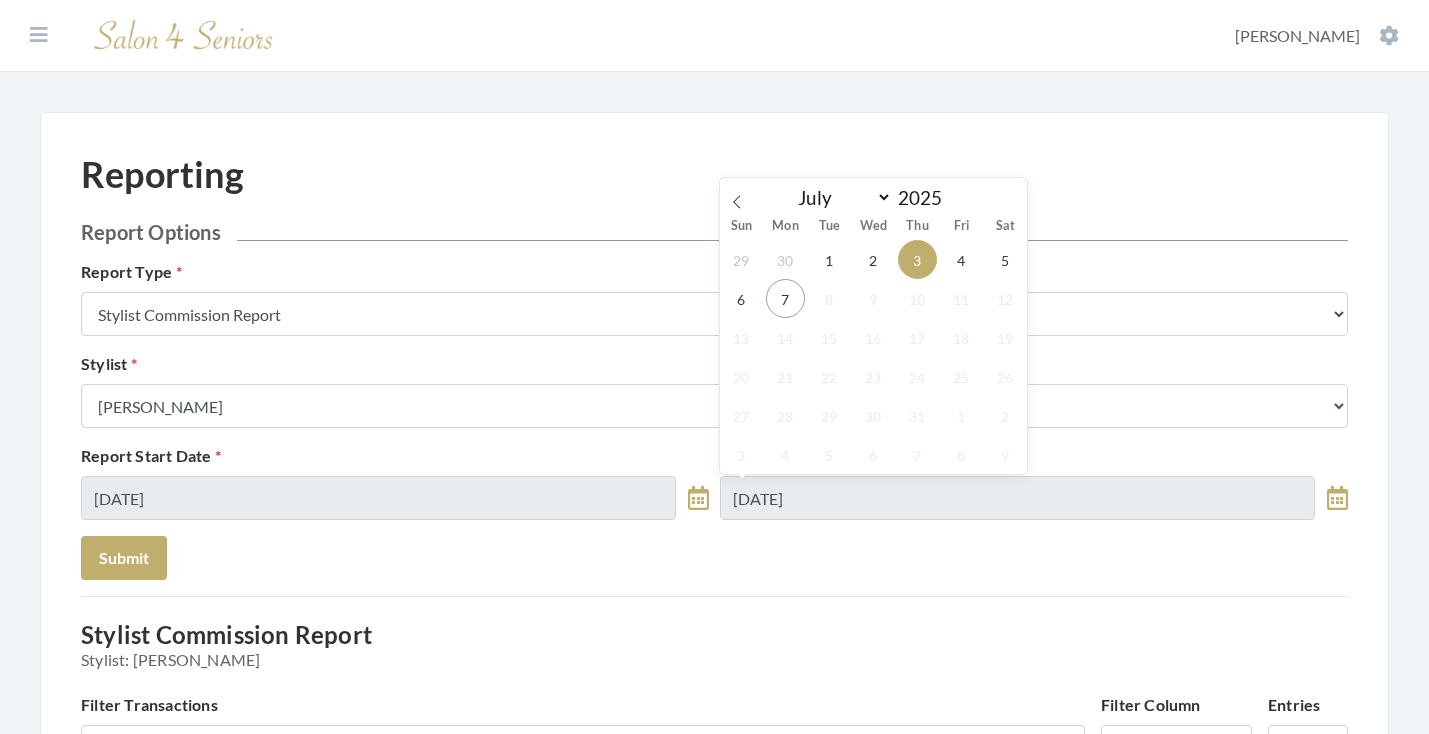 click at bounding box center (714, 596) 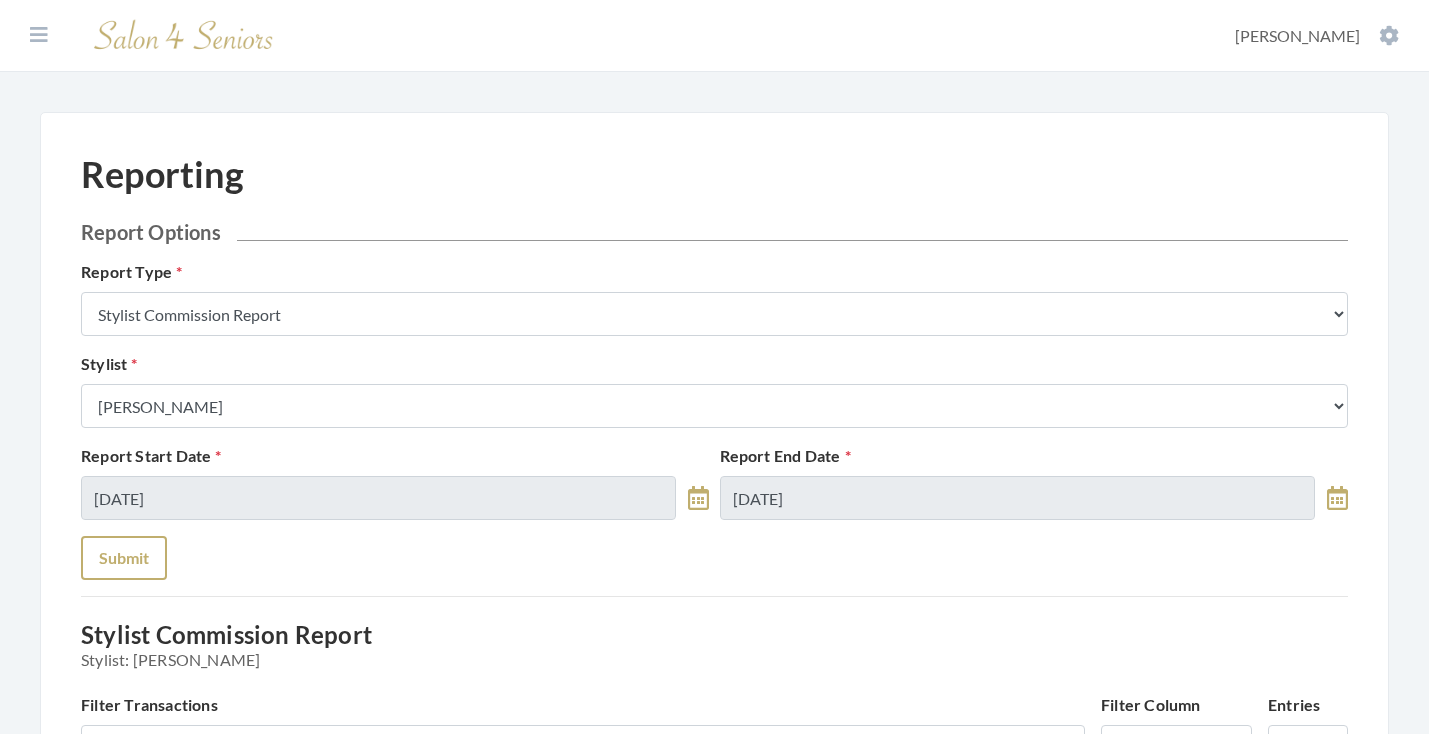 click on "Submit" at bounding box center (124, 558) 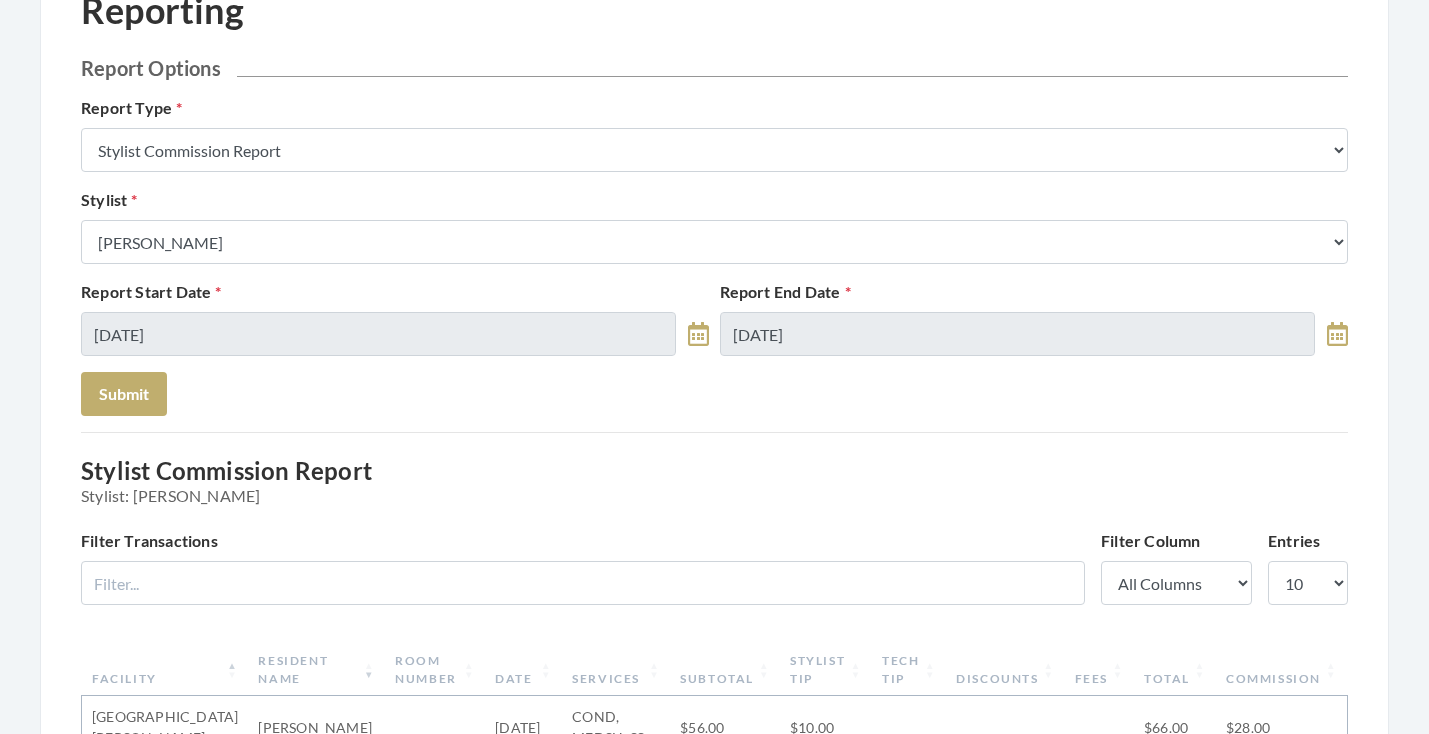 scroll, scrollTop: 135, scrollLeft: 0, axis: vertical 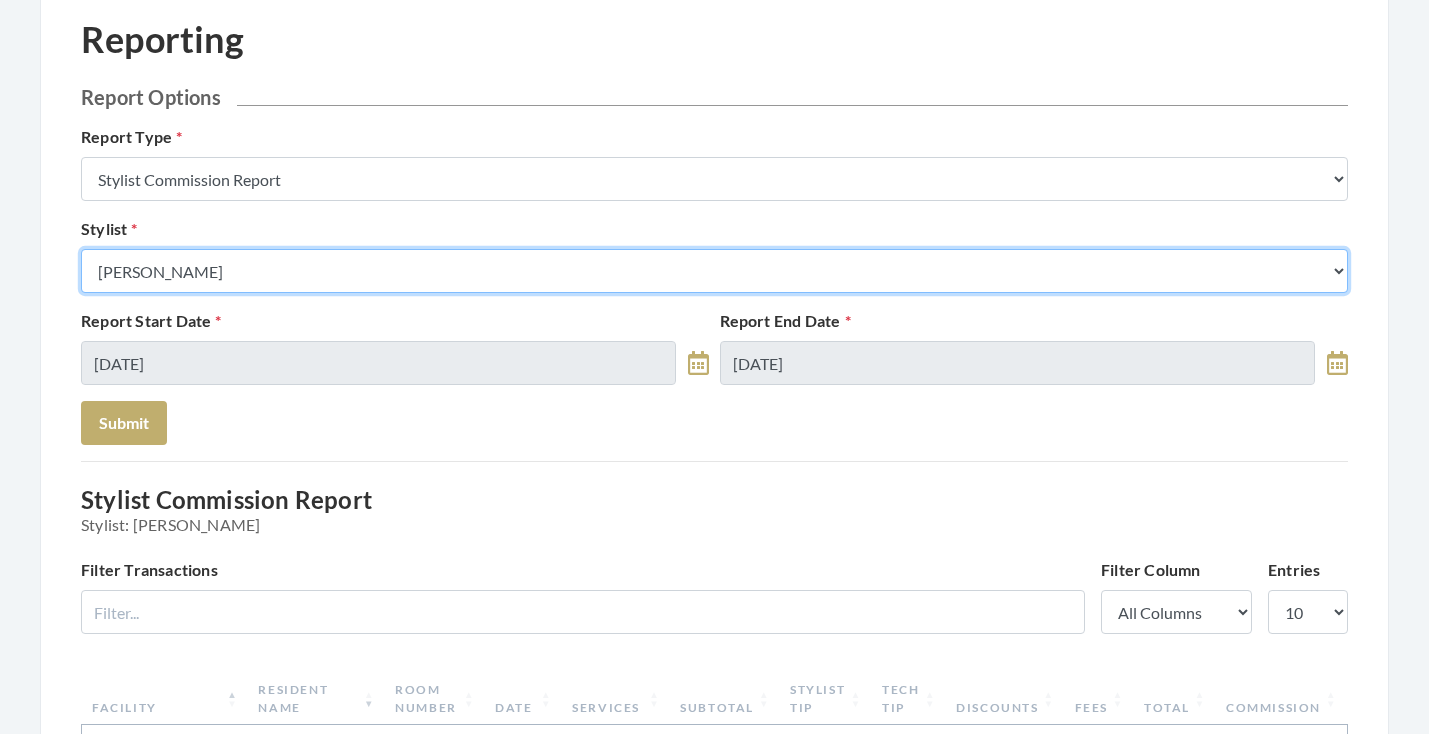 select on "26" 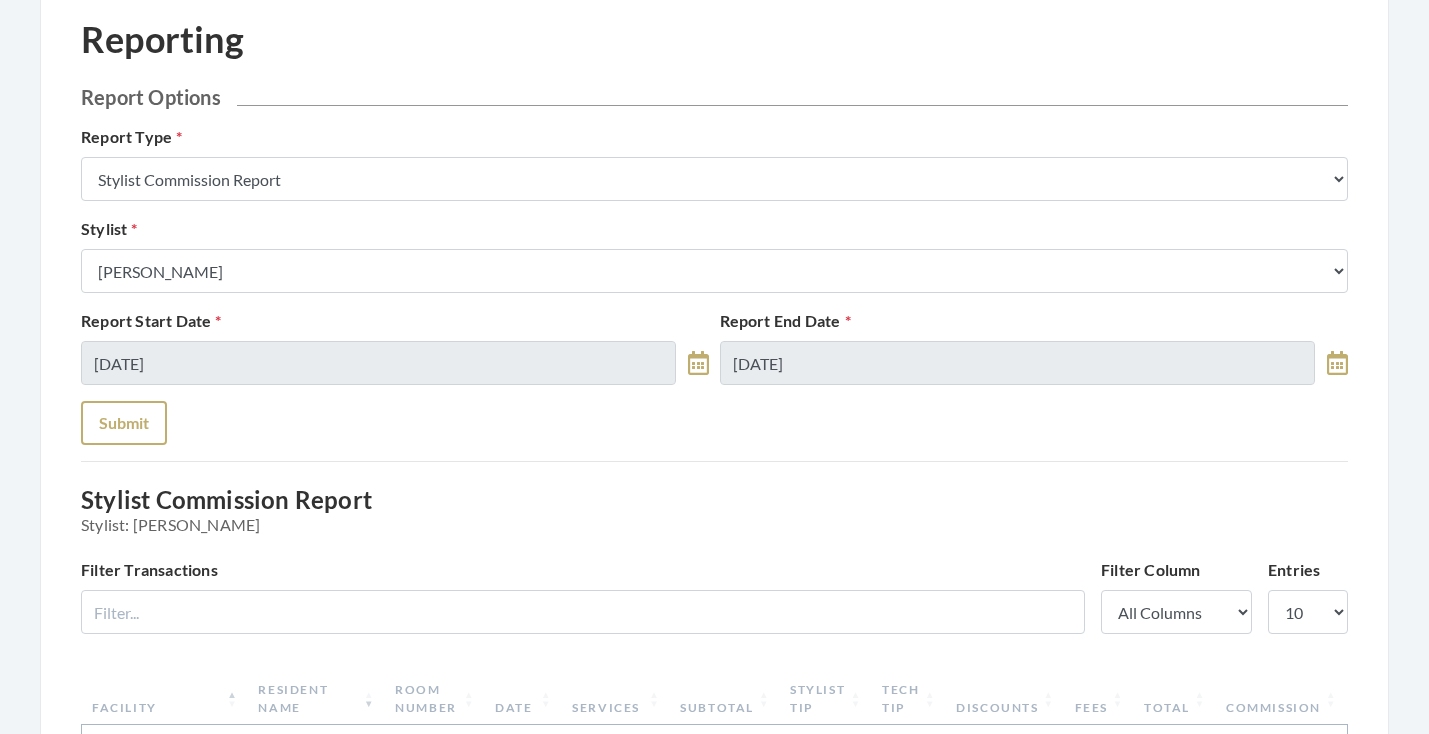 click on "Submit" at bounding box center [124, 423] 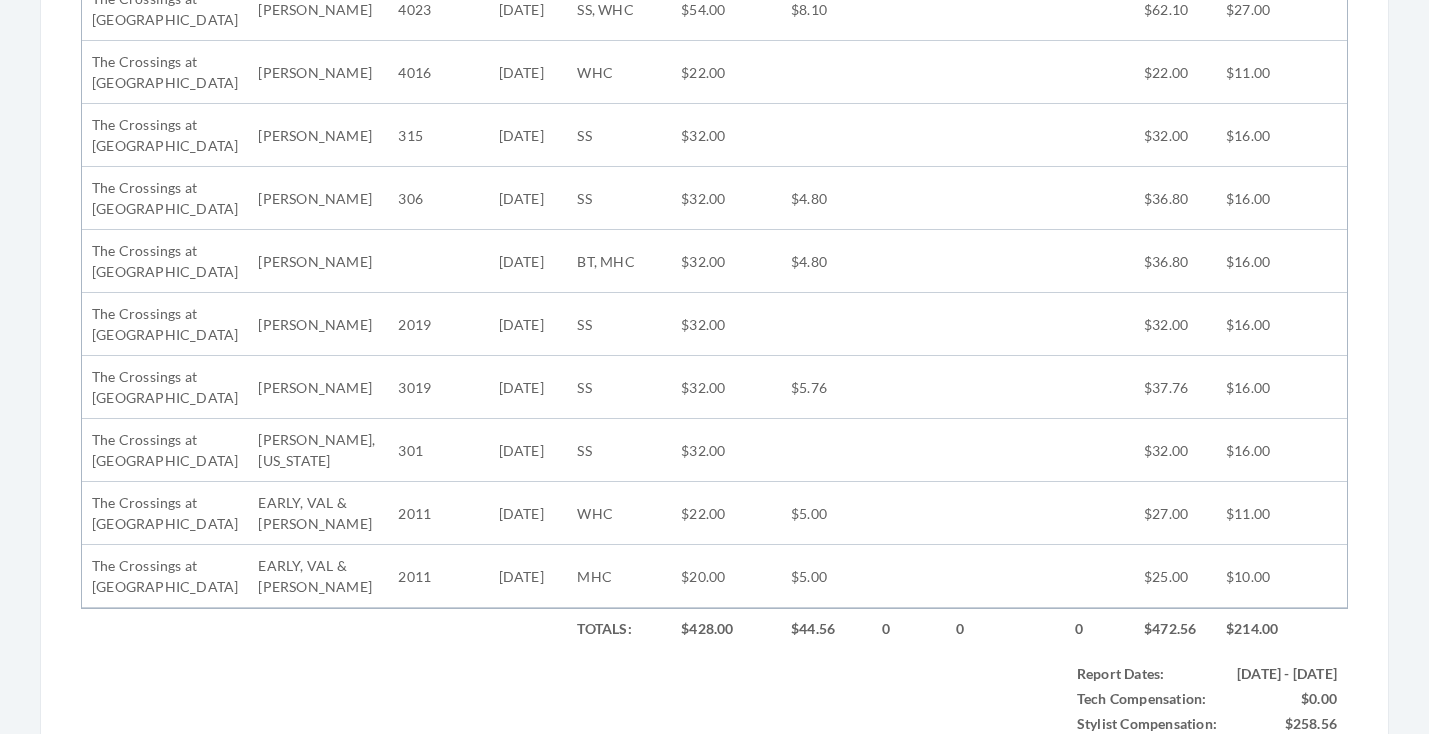 scroll, scrollTop: 1033, scrollLeft: 0, axis: vertical 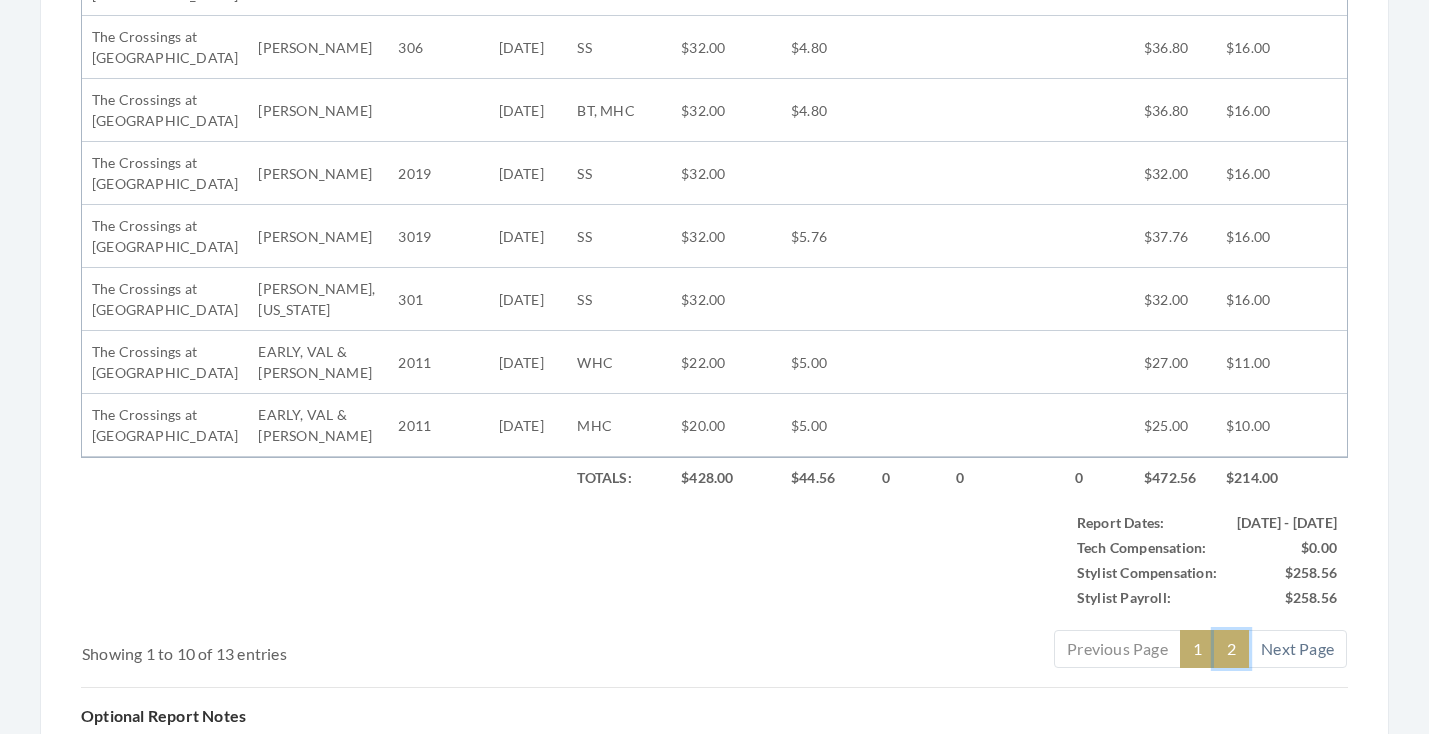 click on "2" at bounding box center (1231, 649) 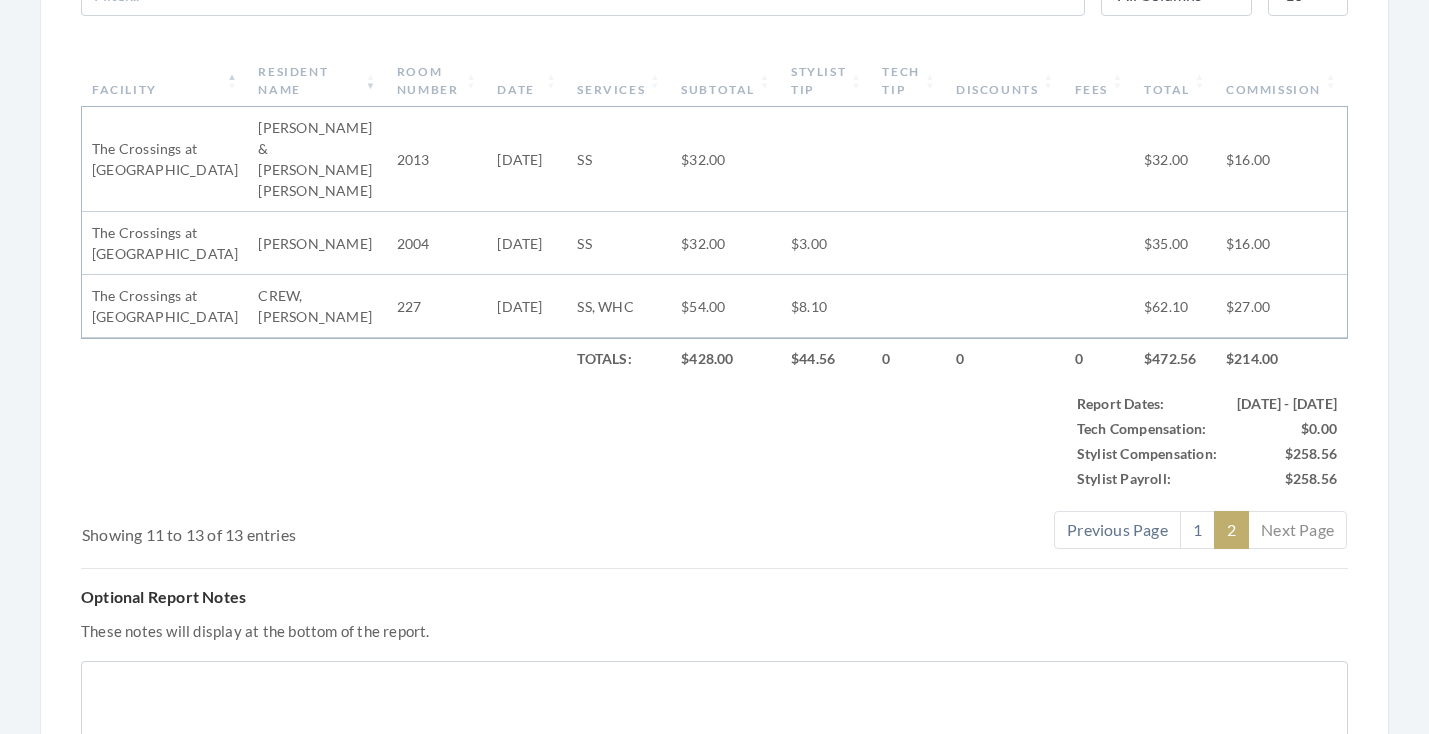 scroll, scrollTop: 650, scrollLeft: 0, axis: vertical 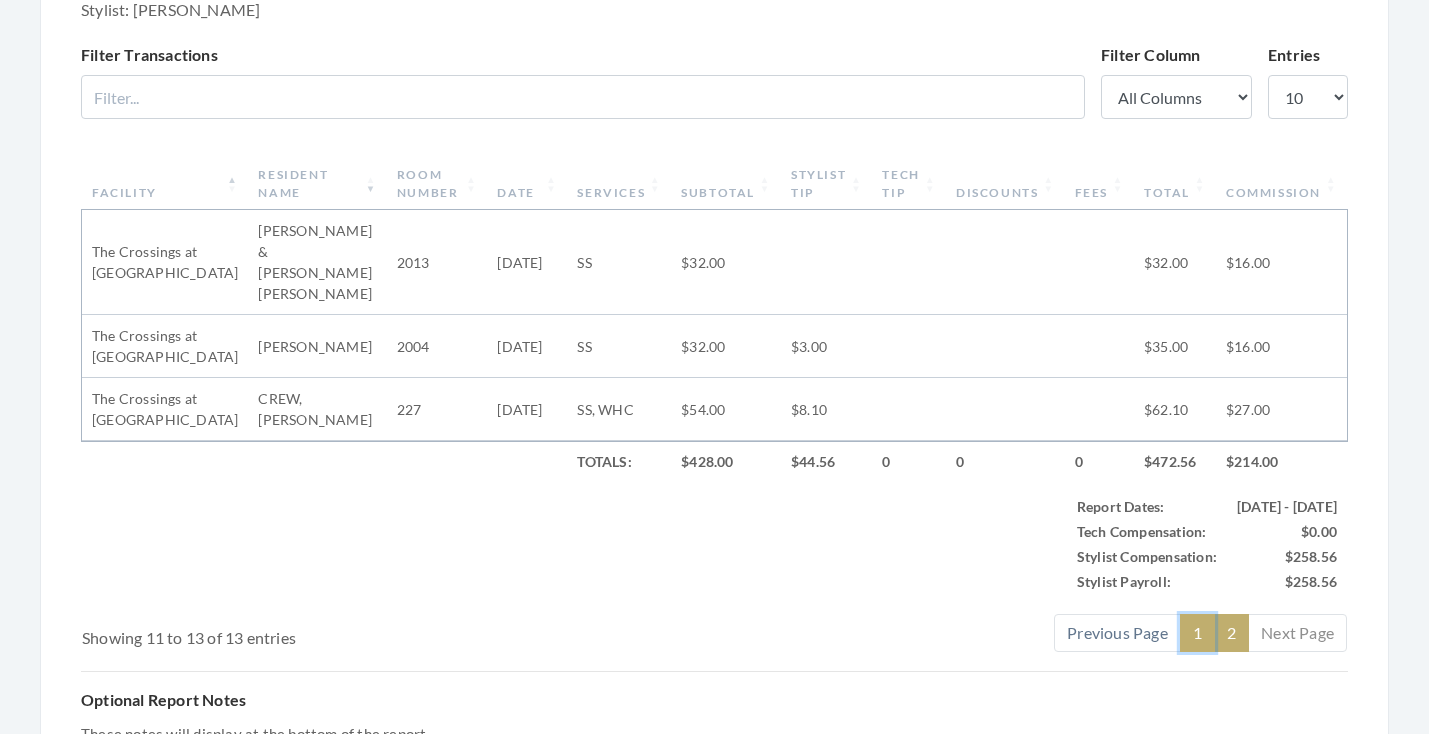 click on "1" at bounding box center [1197, 633] 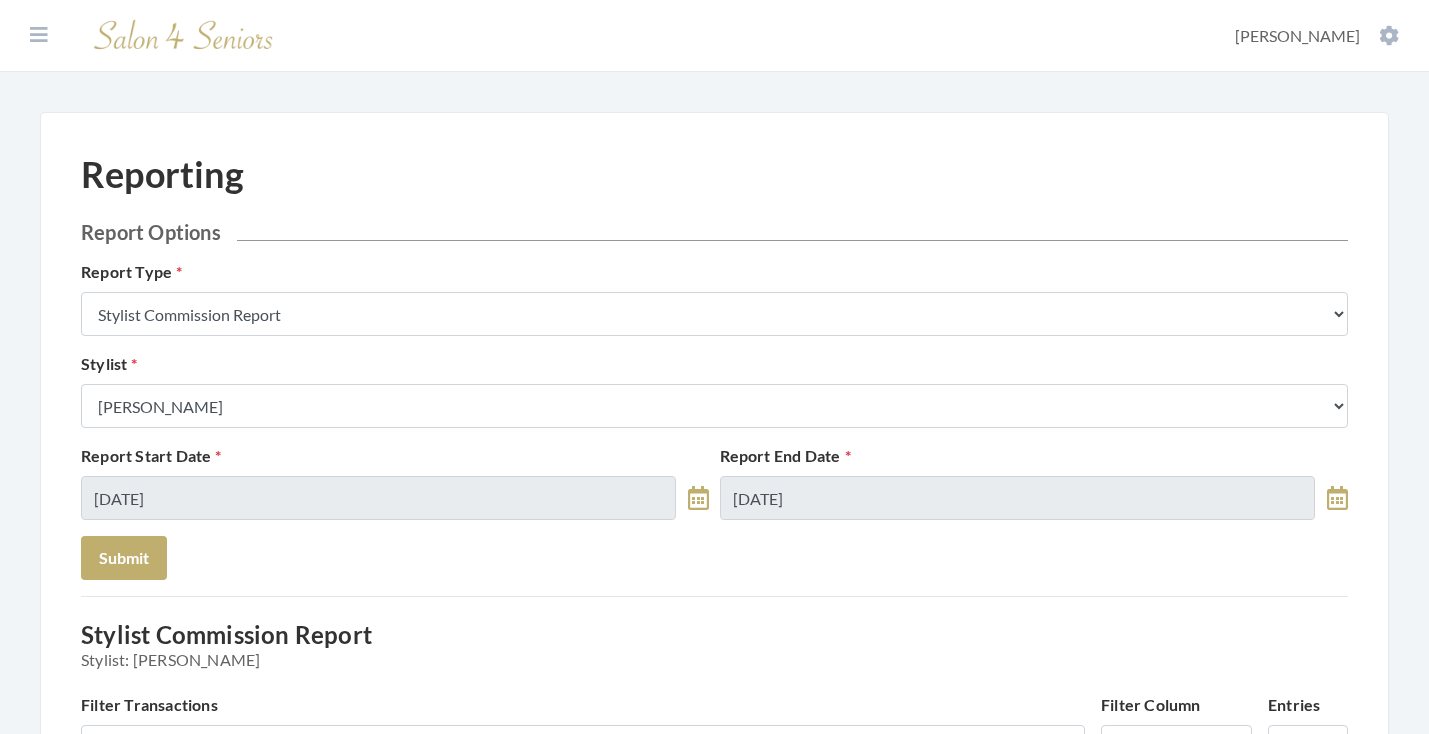scroll, scrollTop: 0, scrollLeft: 0, axis: both 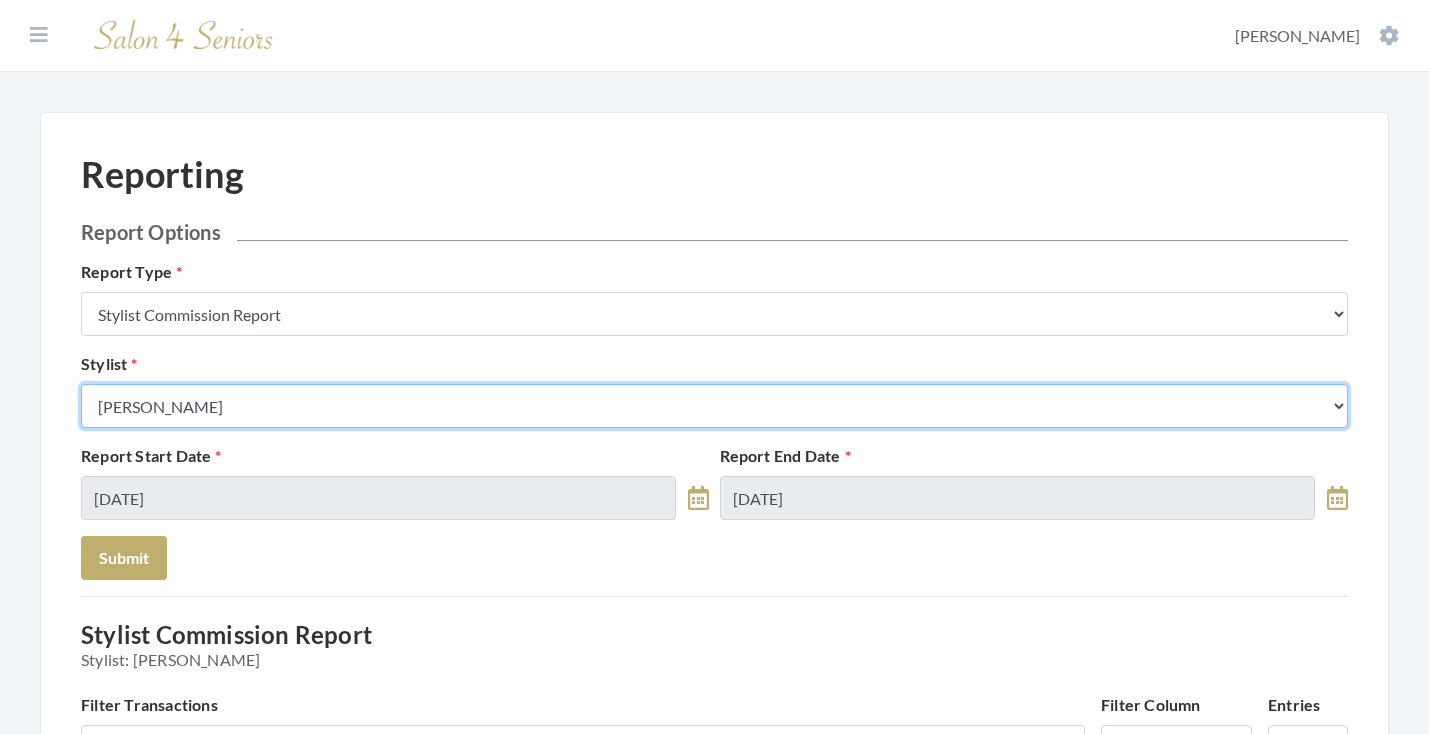 select on "23" 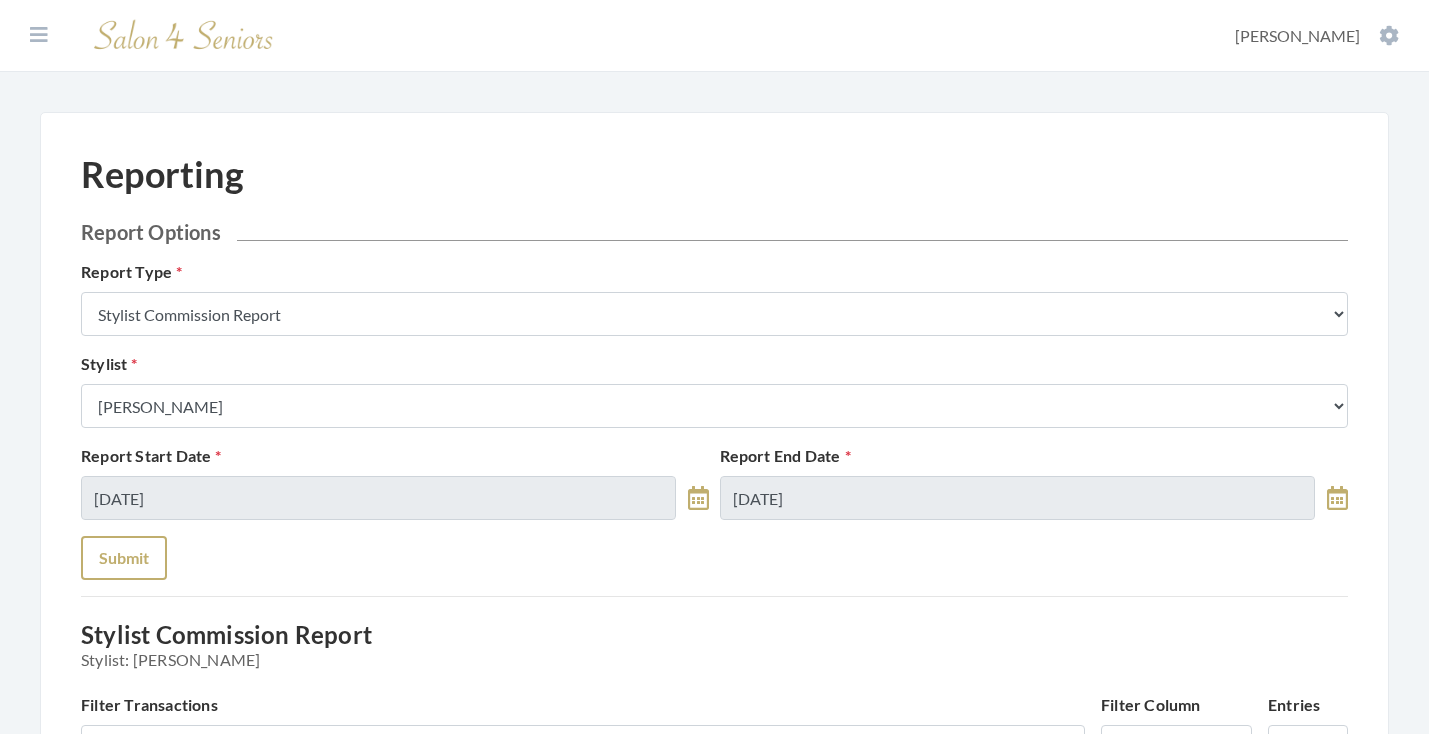 click on "Submit" at bounding box center [124, 558] 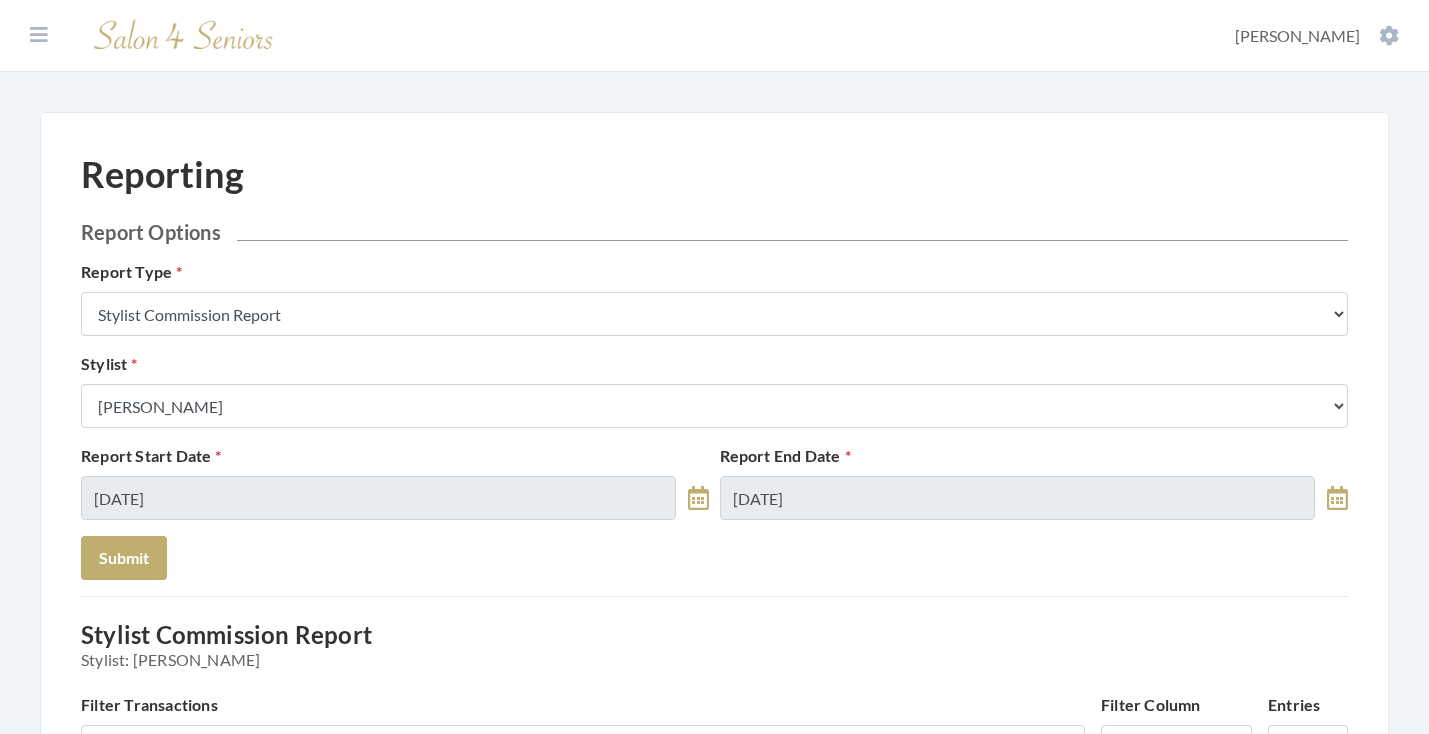 scroll, scrollTop: 0, scrollLeft: 0, axis: both 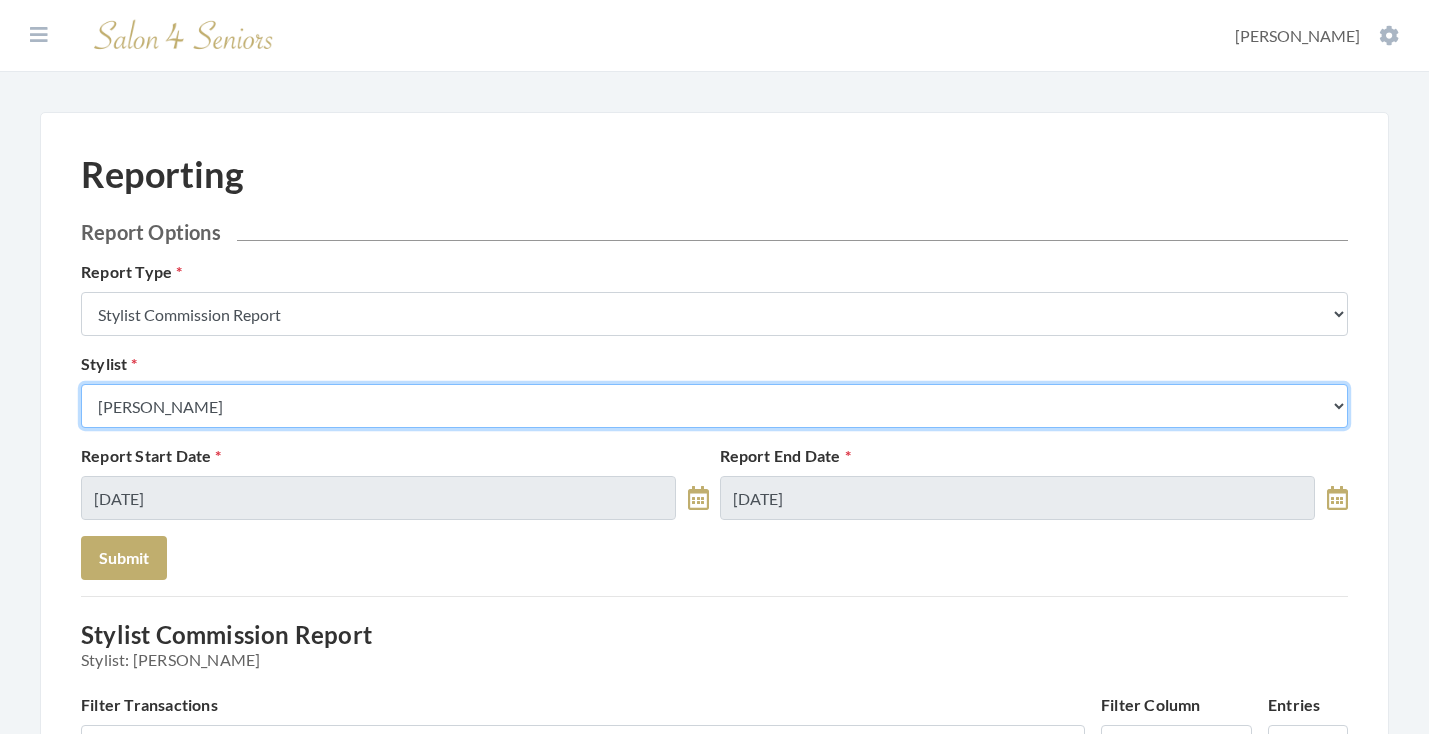 select on "181" 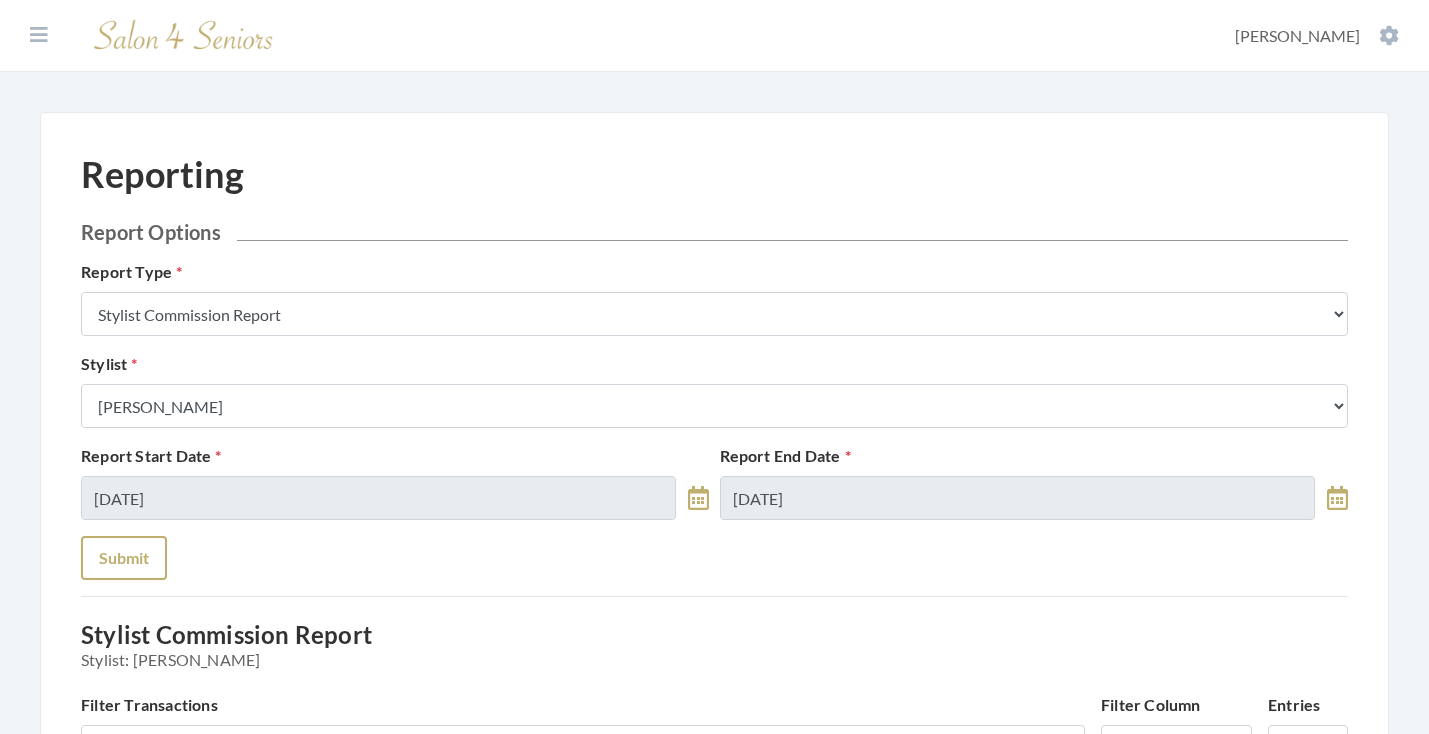 click on "Submit" at bounding box center (124, 558) 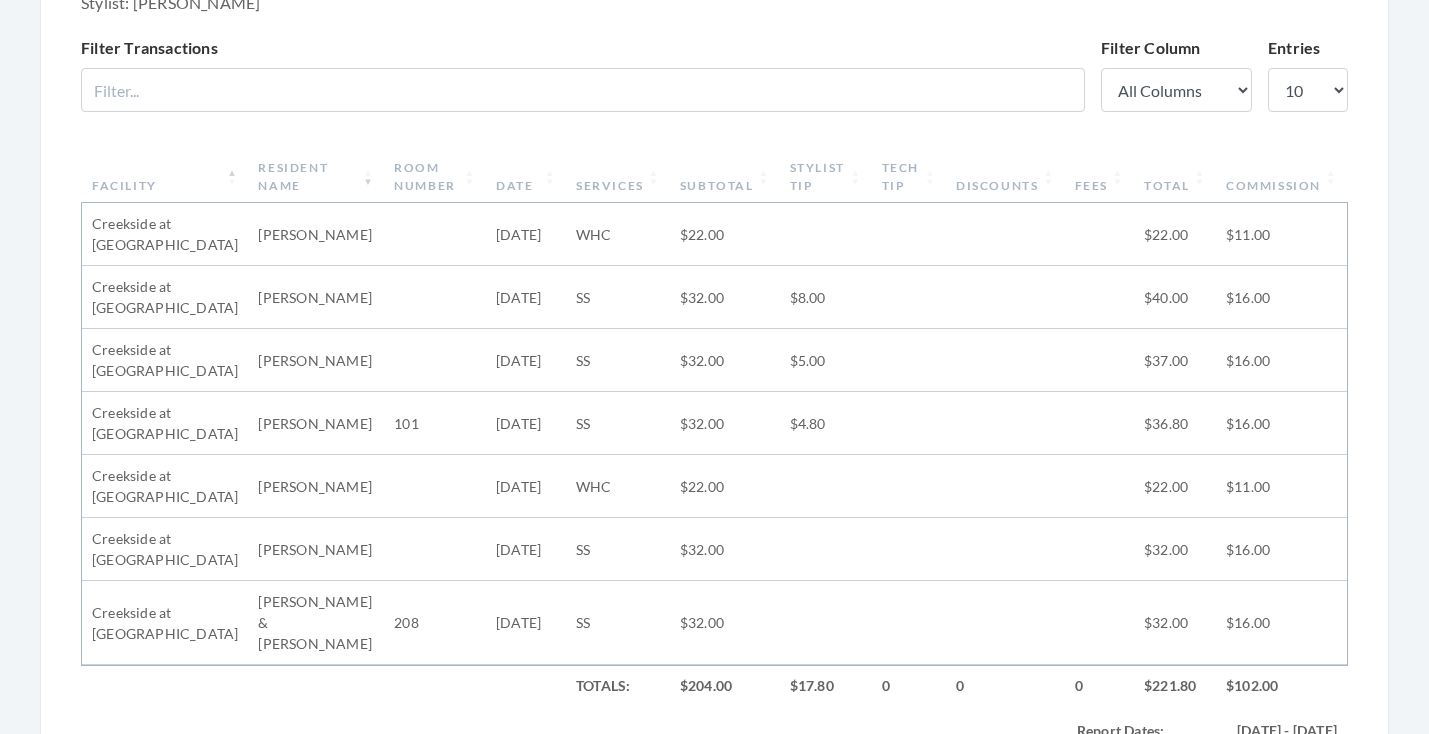 scroll, scrollTop: 723, scrollLeft: 0, axis: vertical 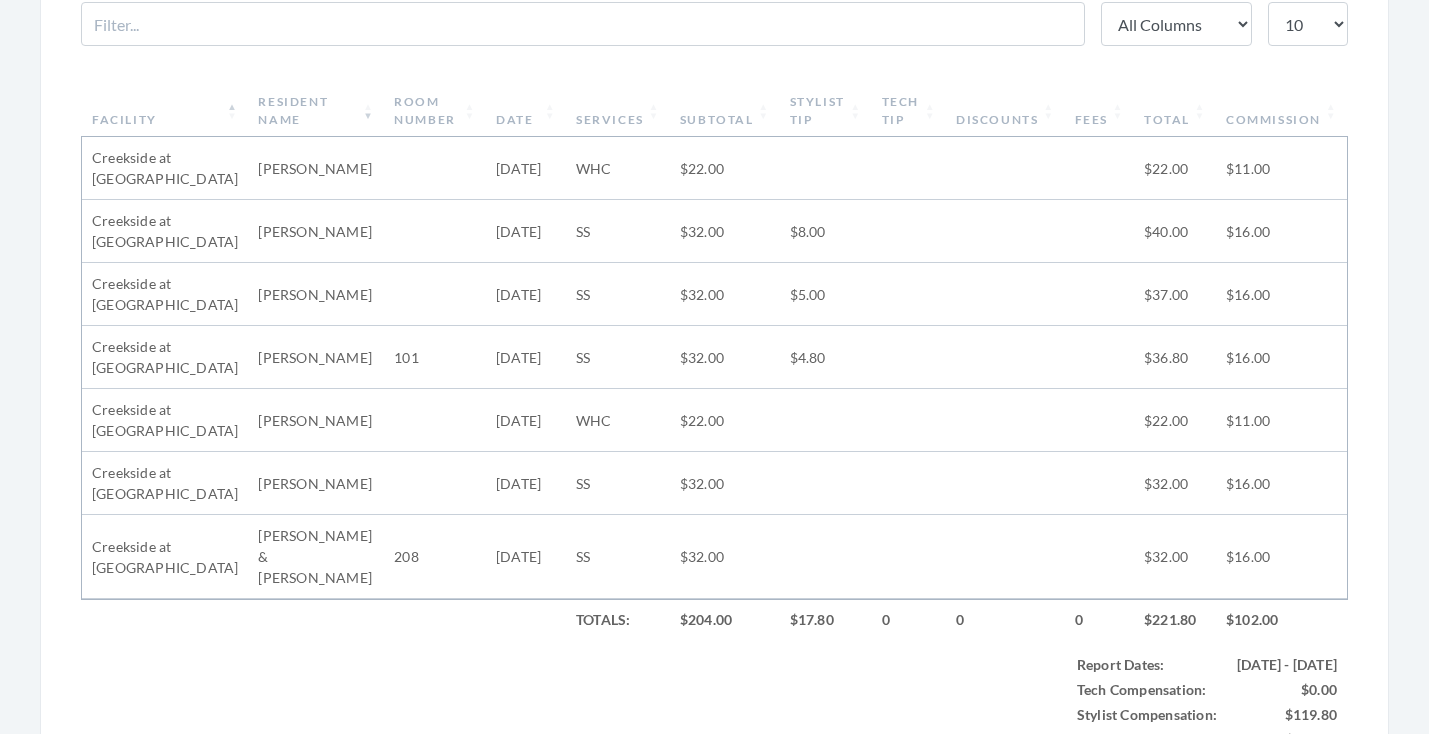click on "Subtotal" at bounding box center (725, 111) 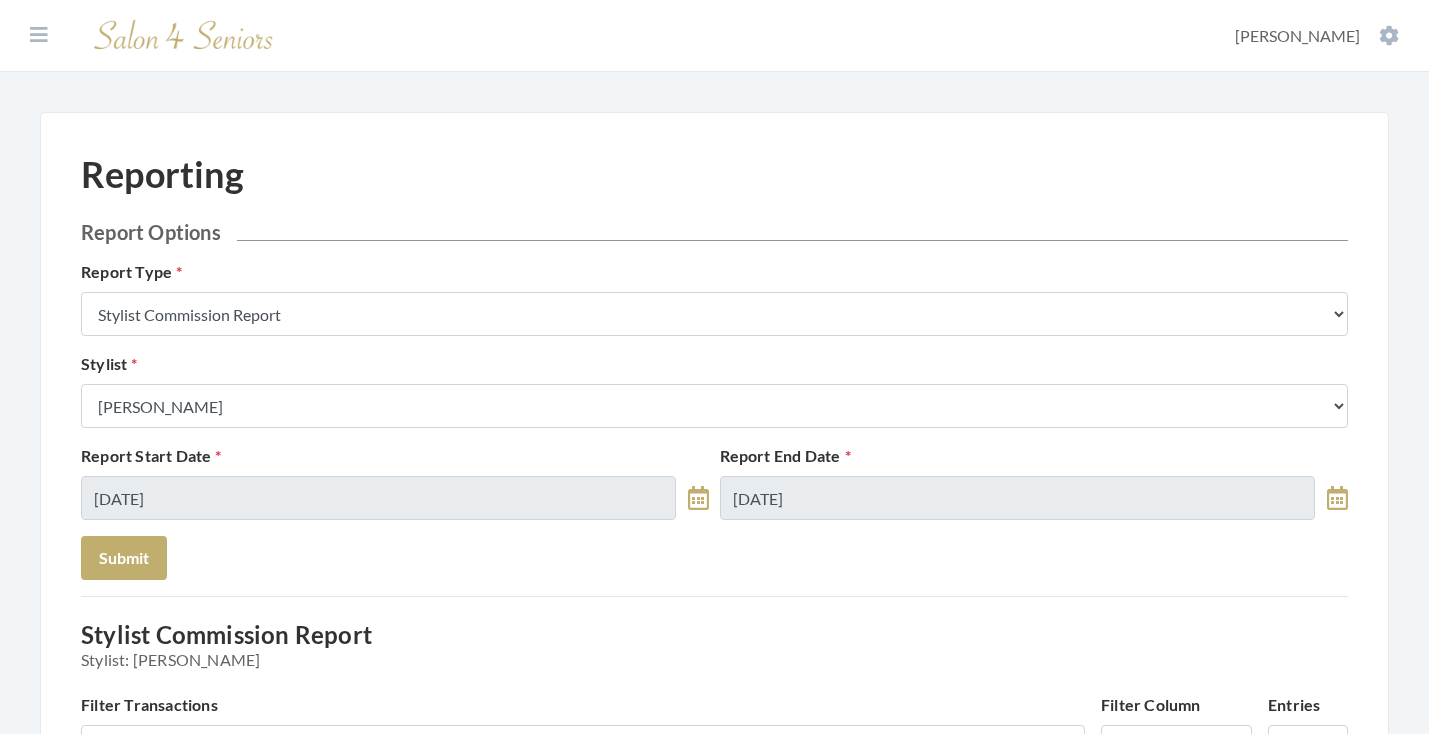 scroll, scrollTop: 0, scrollLeft: 0, axis: both 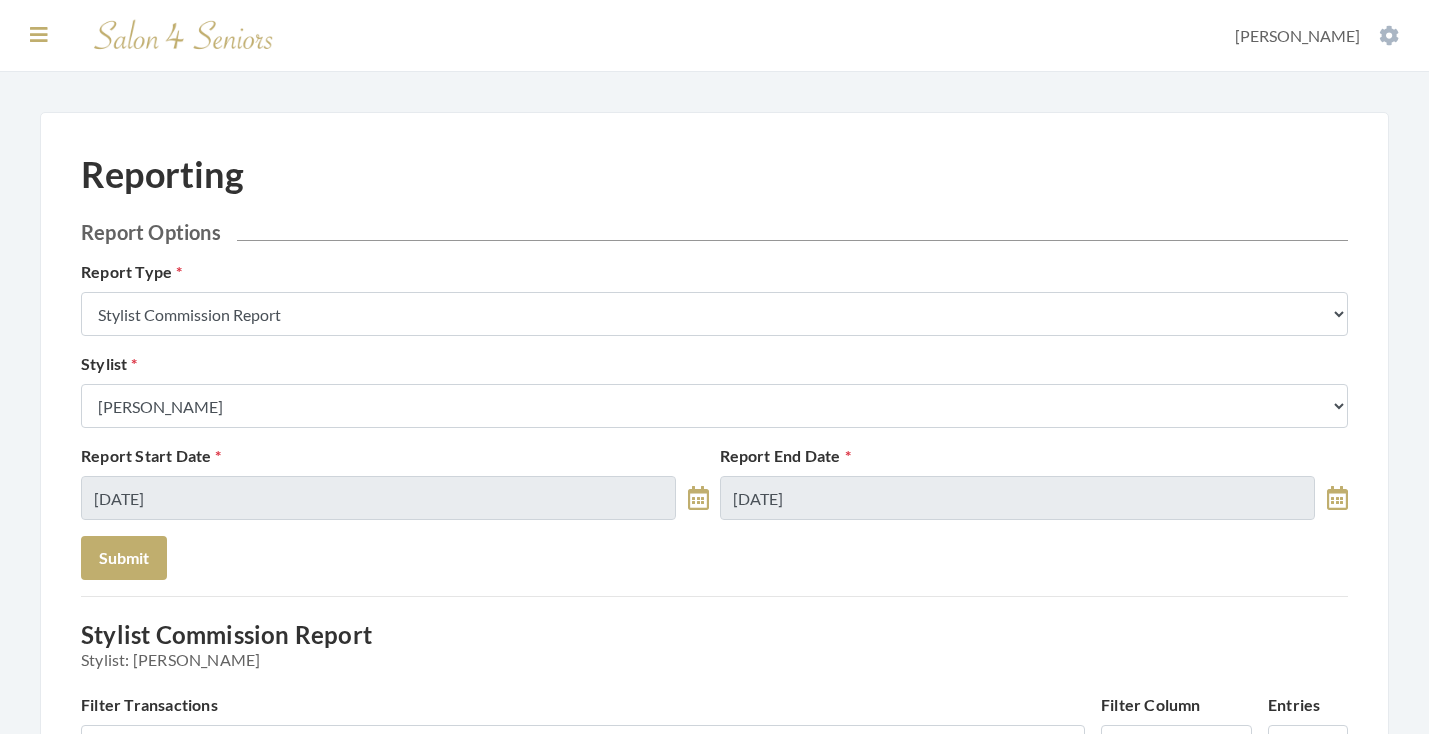 click at bounding box center (39, 35) 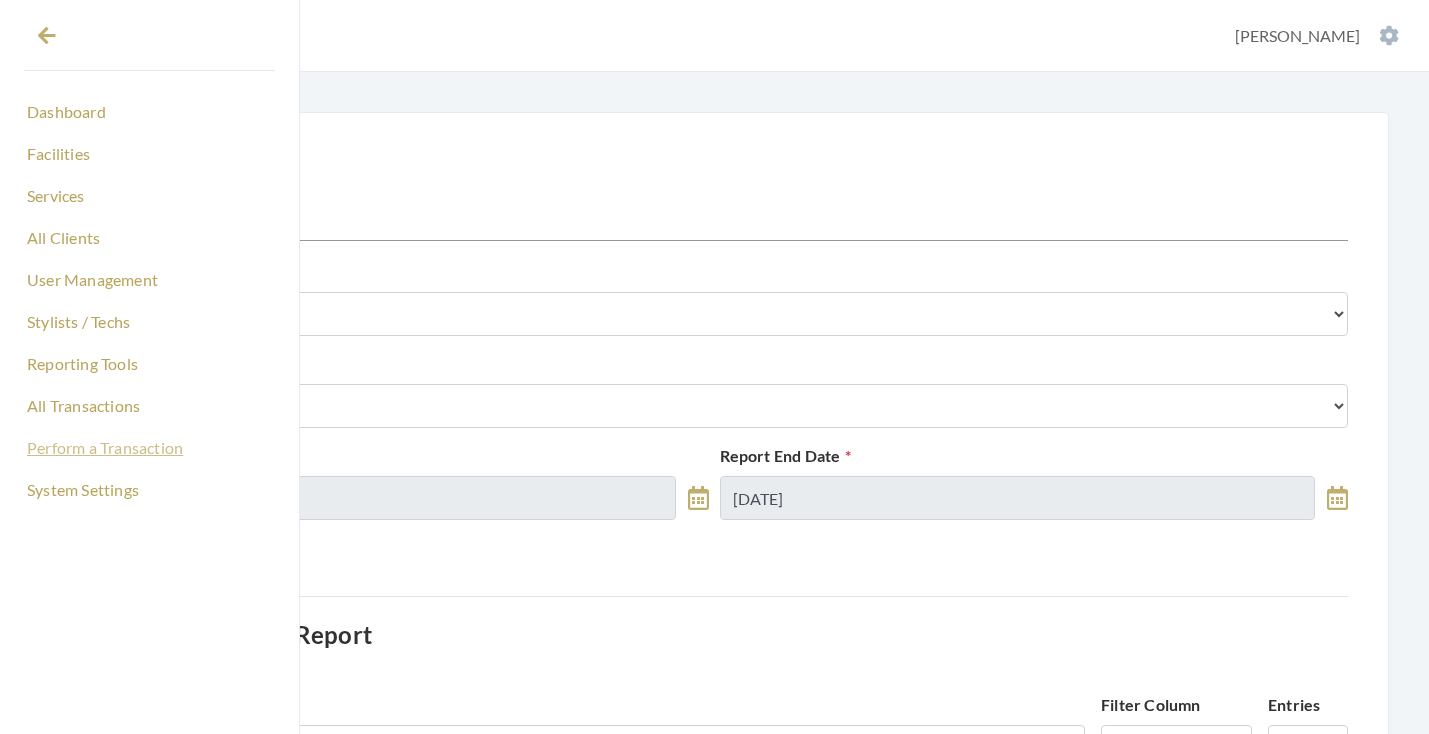 click on "Perform a Transaction" at bounding box center [149, 448] 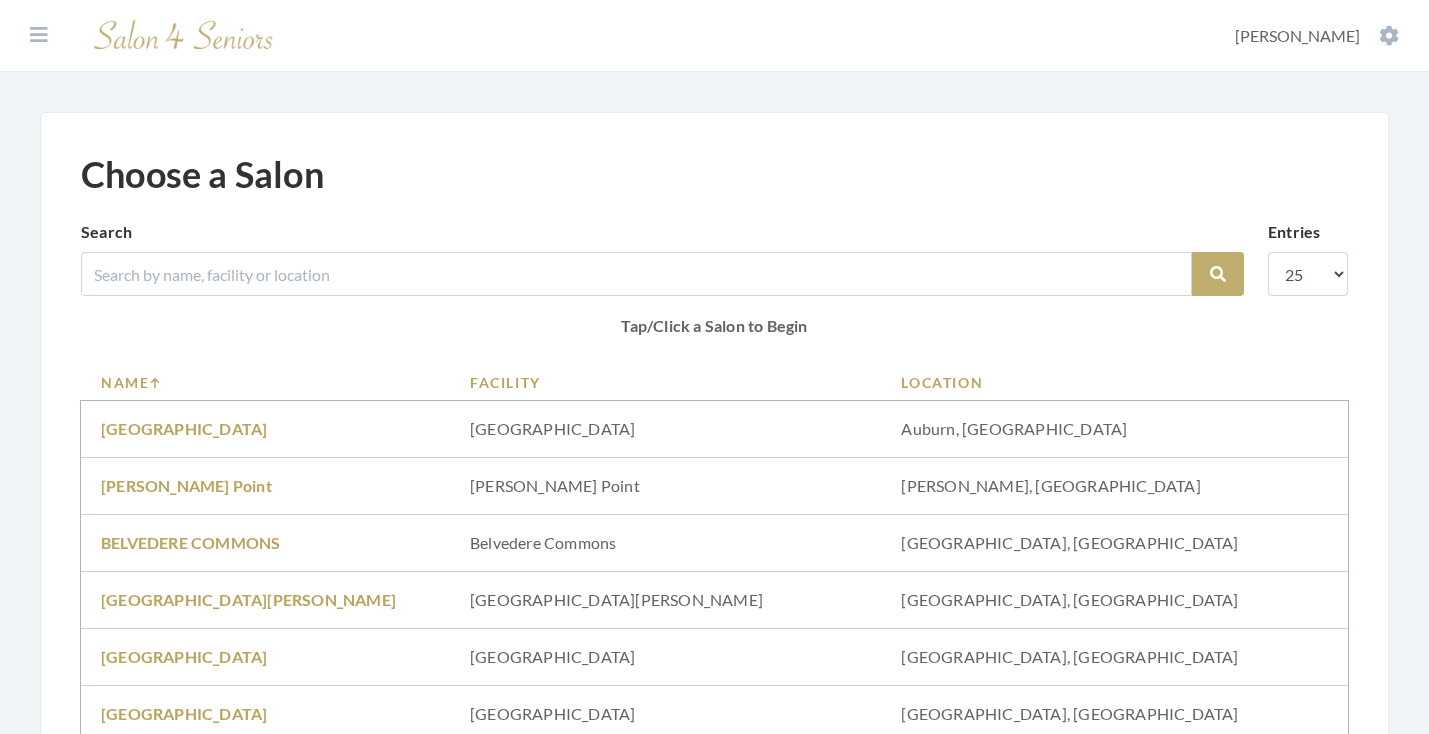scroll, scrollTop: 181, scrollLeft: 0, axis: vertical 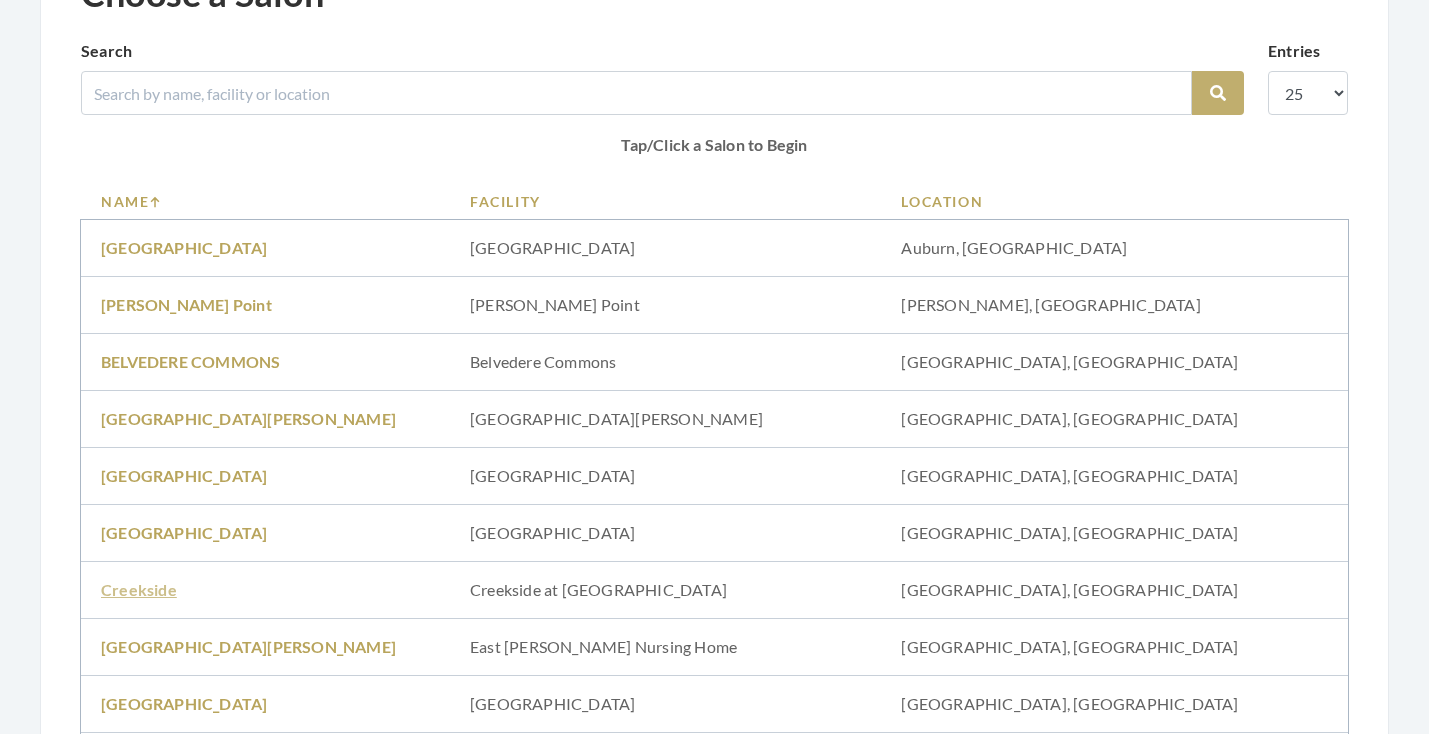 click on "Creekside" at bounding box center (139, 589) 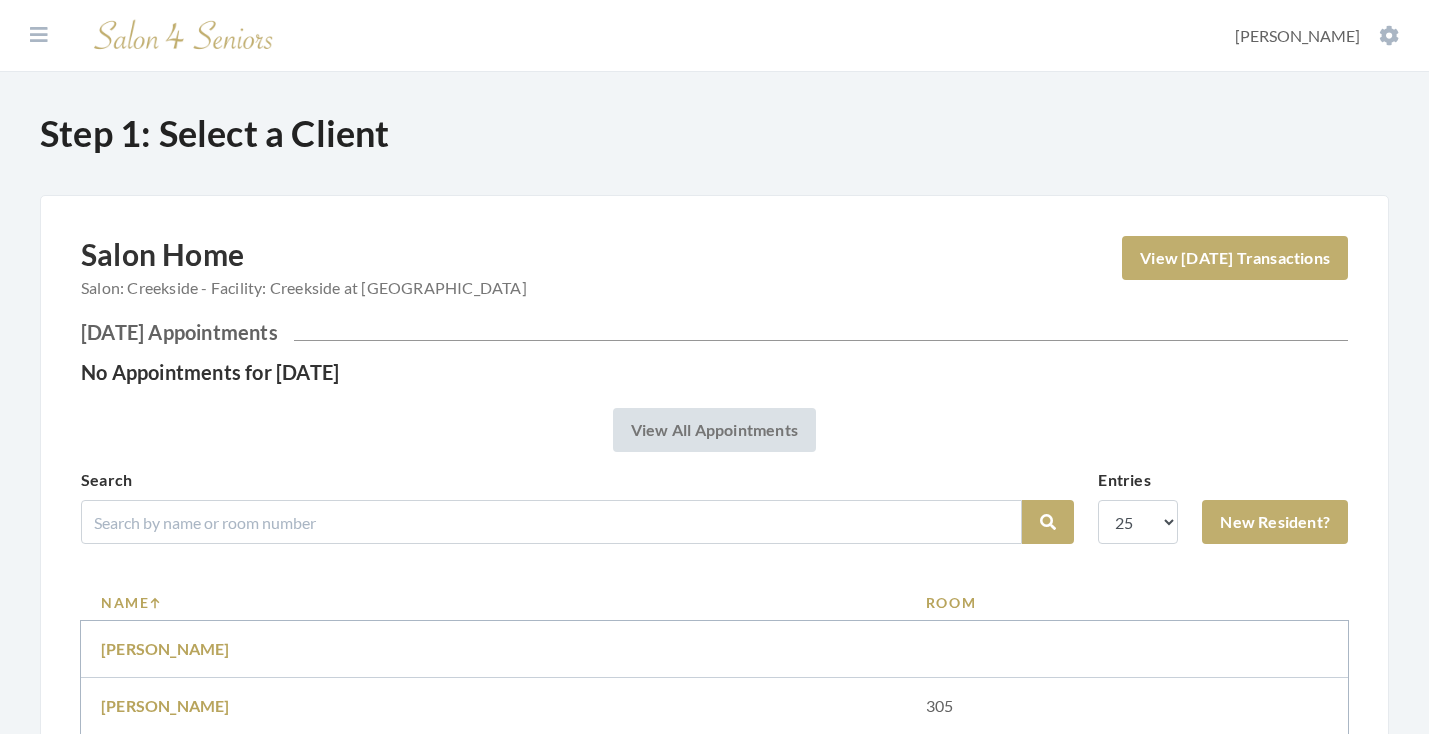 scroll, scrollTop: 0, scrollLeft: 0, axis: both 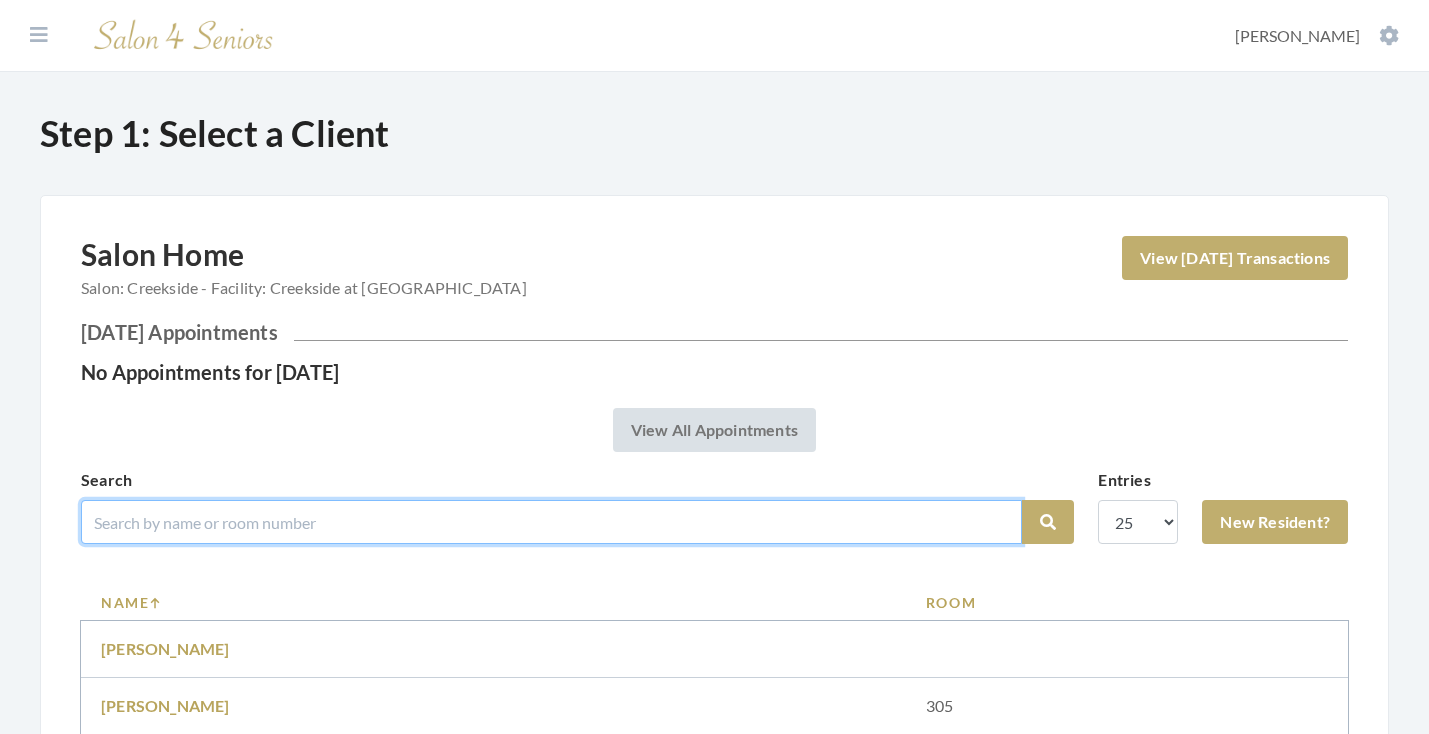 click at bounding box center [551, 522] 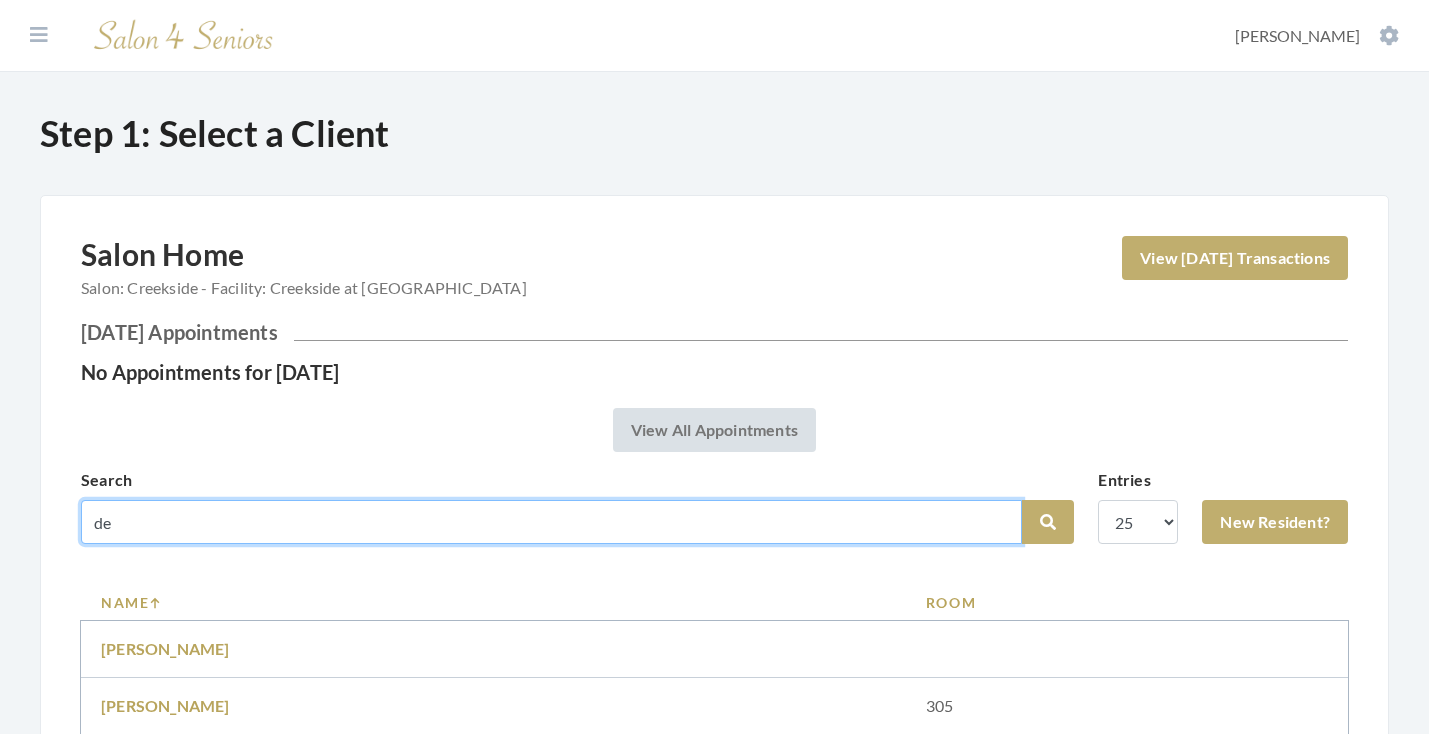 type on "d" 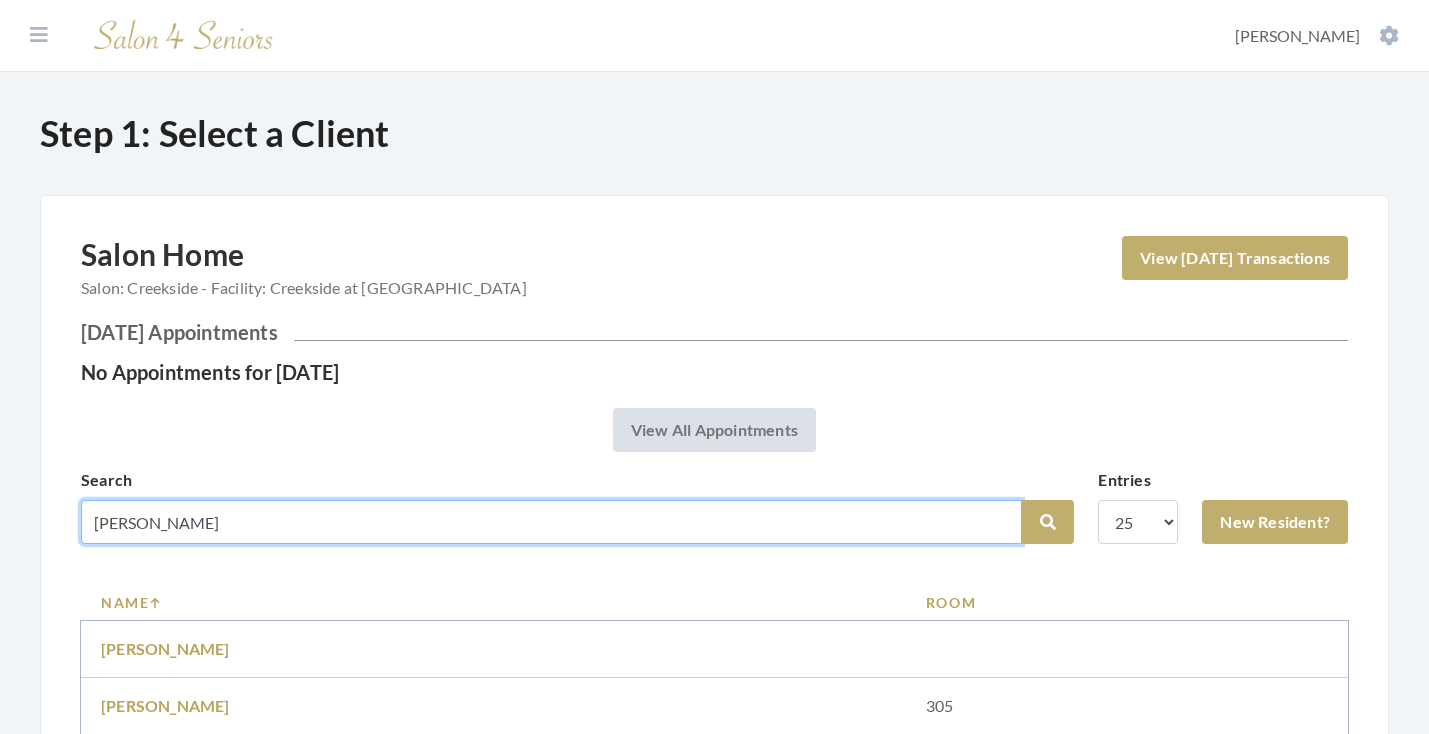 type on "maxwell" 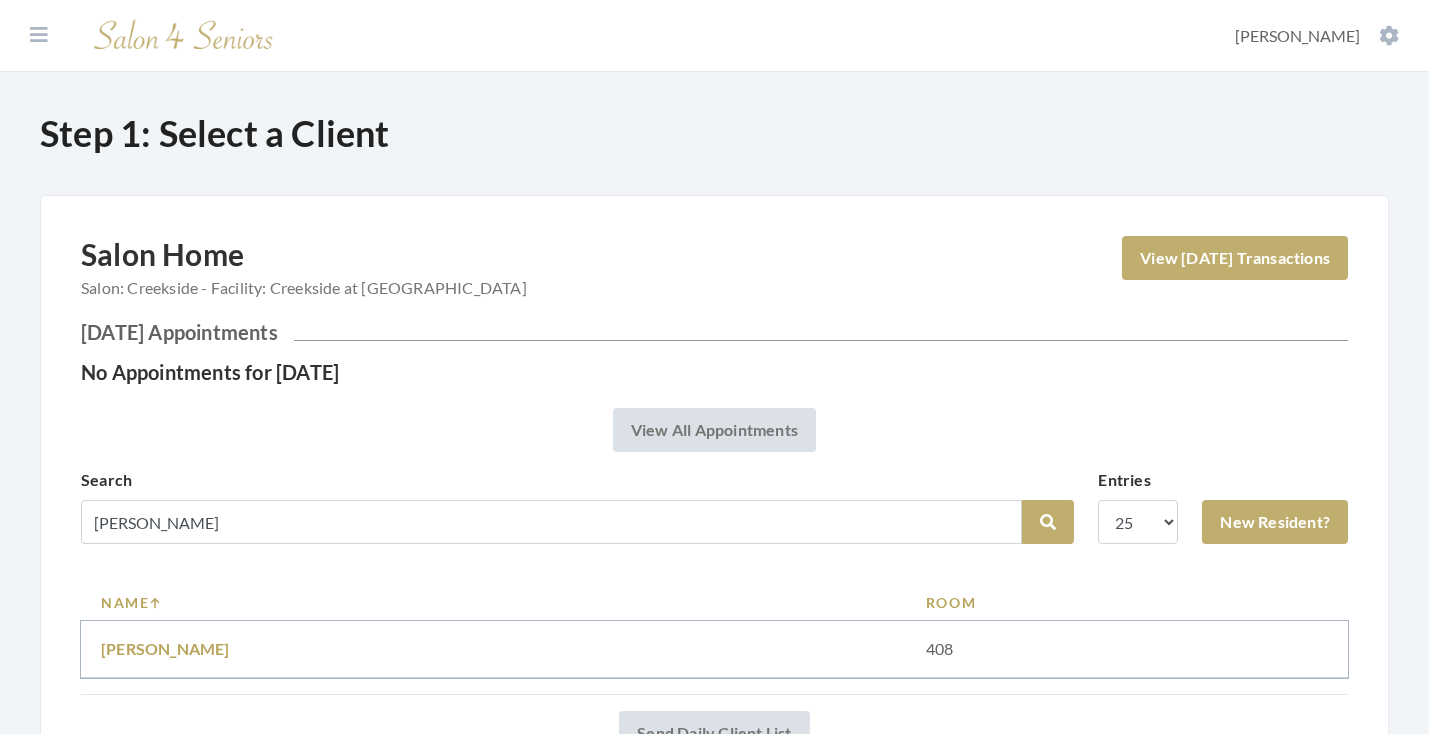 scroll, scrollTop: 0, scrollLeft: 0, axis: both 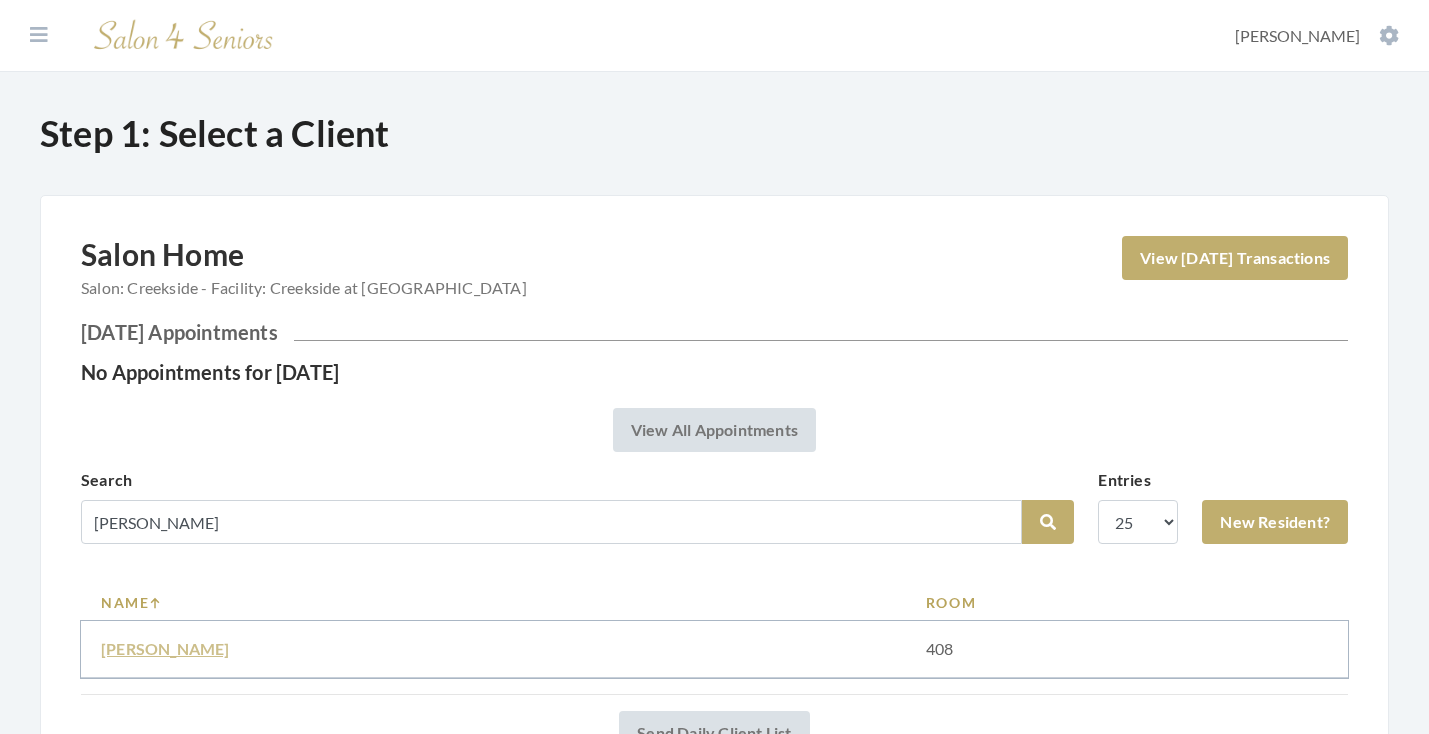 click on "Deanna maxwell" at bounding box center [165, 648] 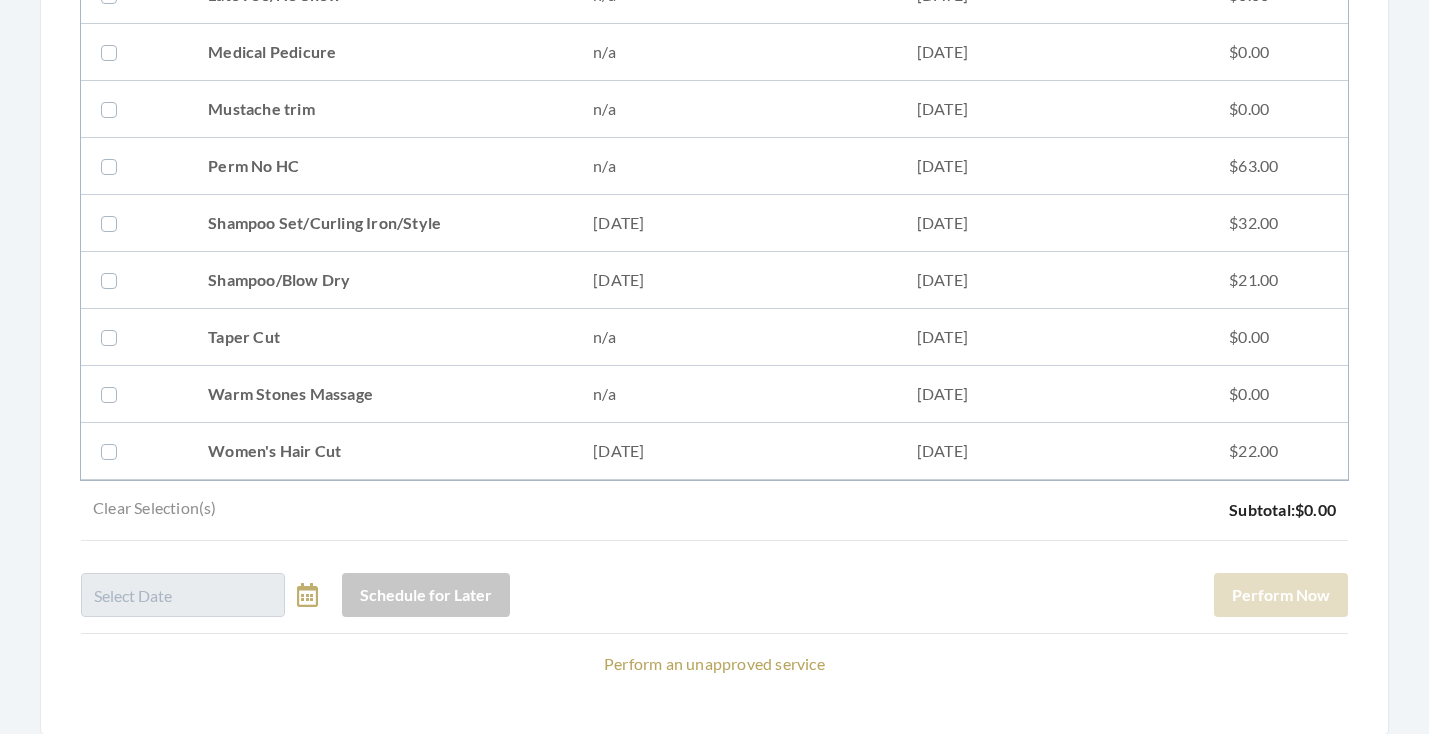 scroll, scrollTop: 1397, scrollLeft: 0, axis: vertical 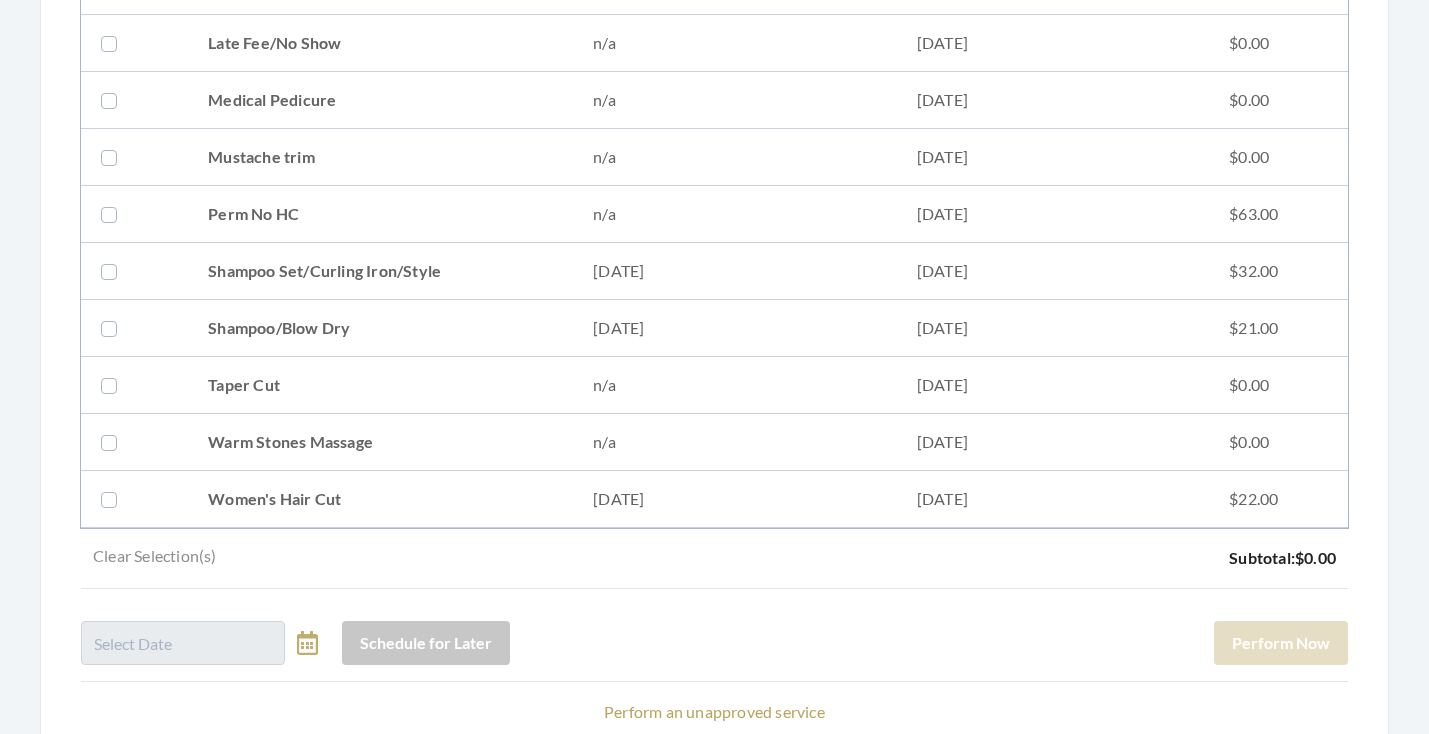 click on "Shampoo/Blow Dry" at bounding box center [380, 328] 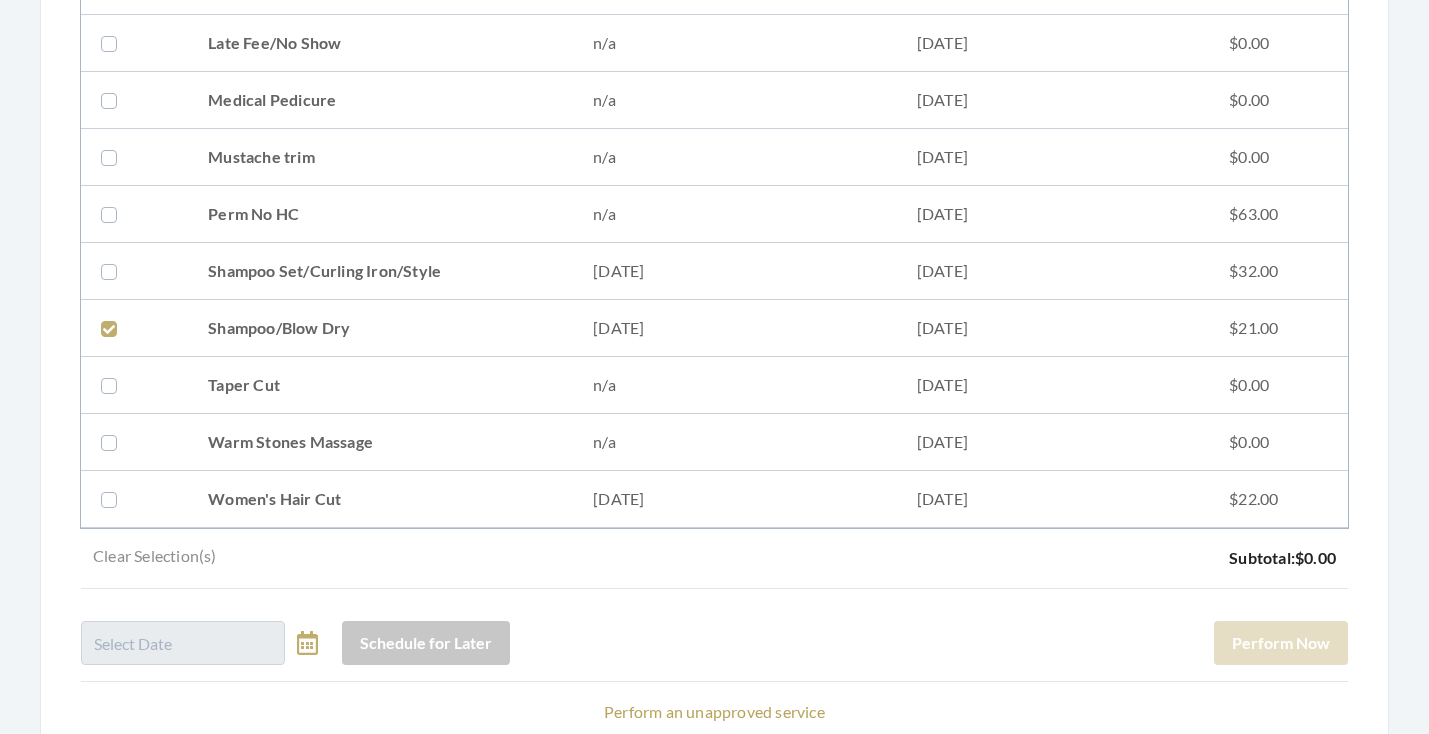 checkbox on "true" 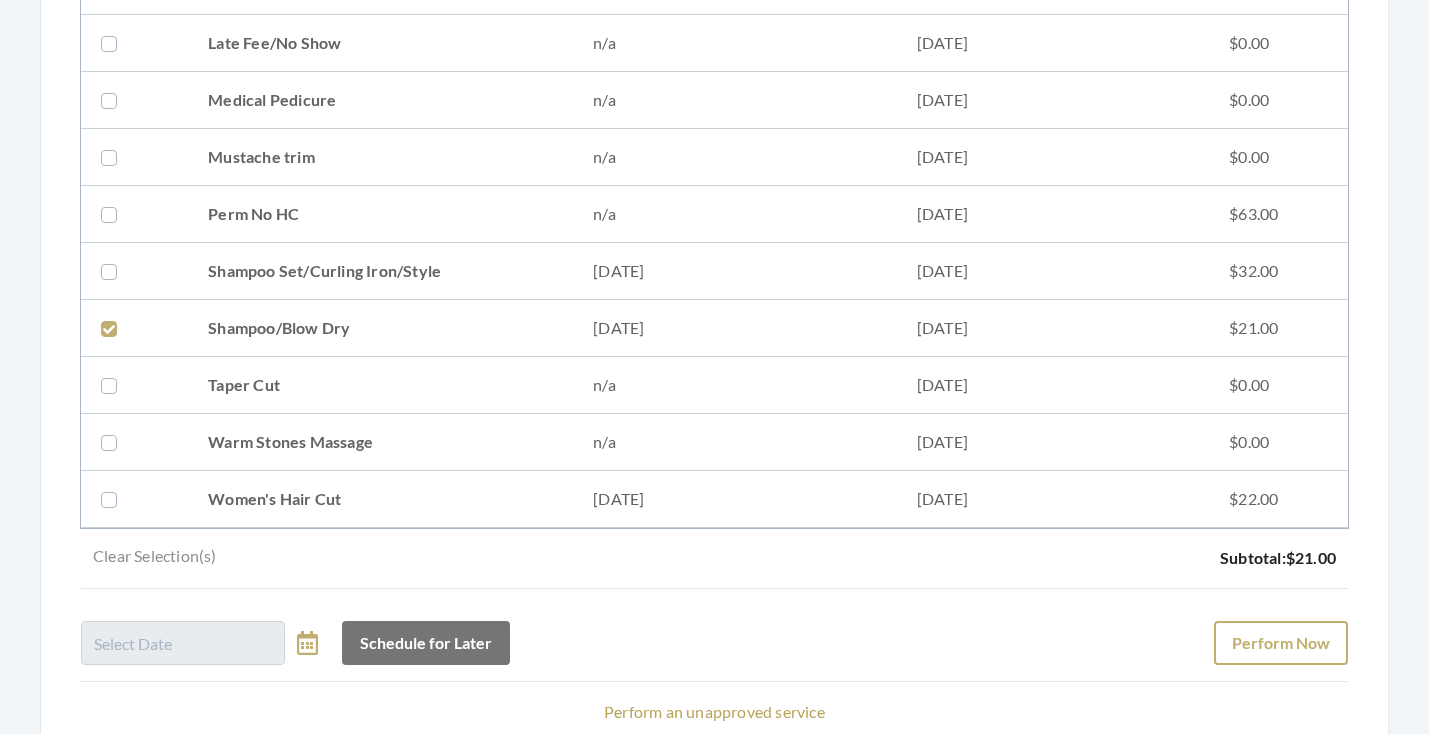 click on "Perform Now" at bounding box center [1281, 643] 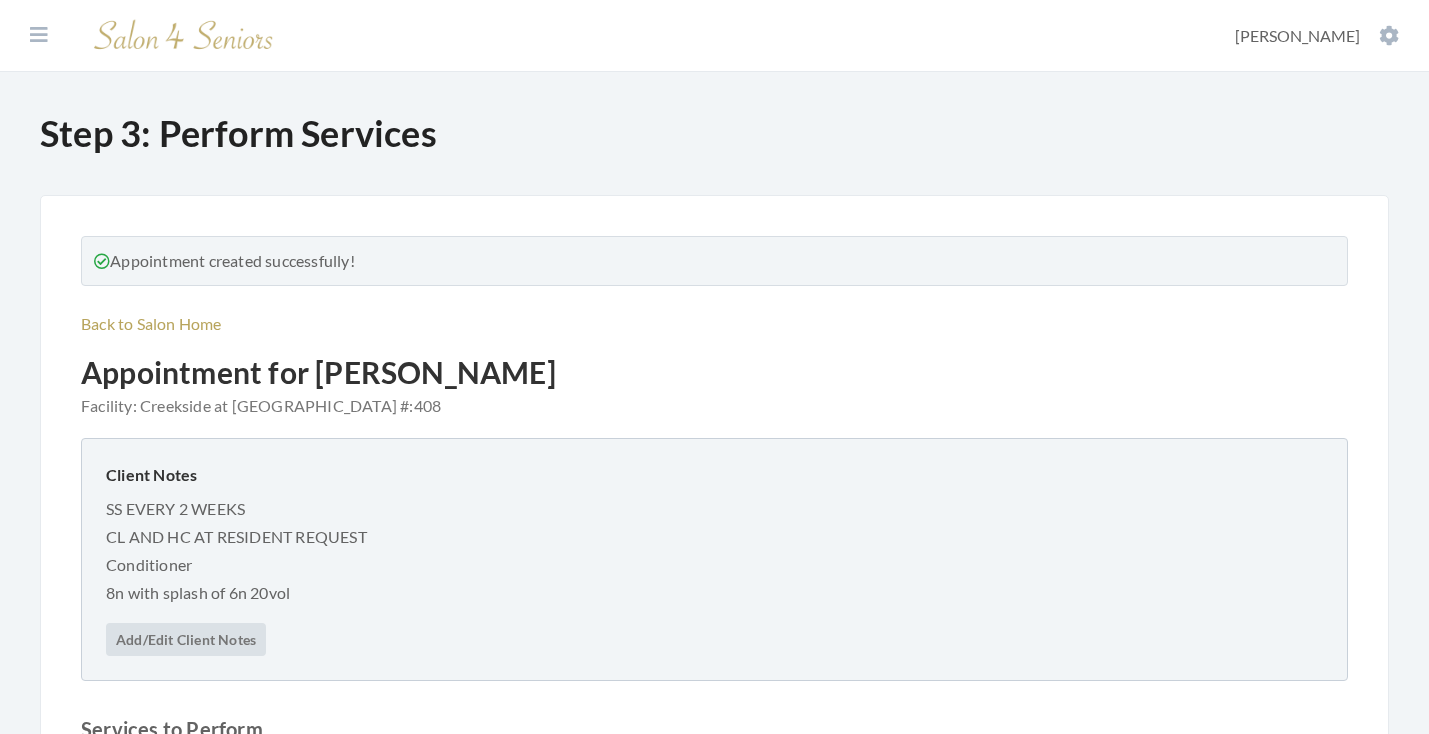 scroll, scrollTop: 0, scrollLeft: 0, axis: both 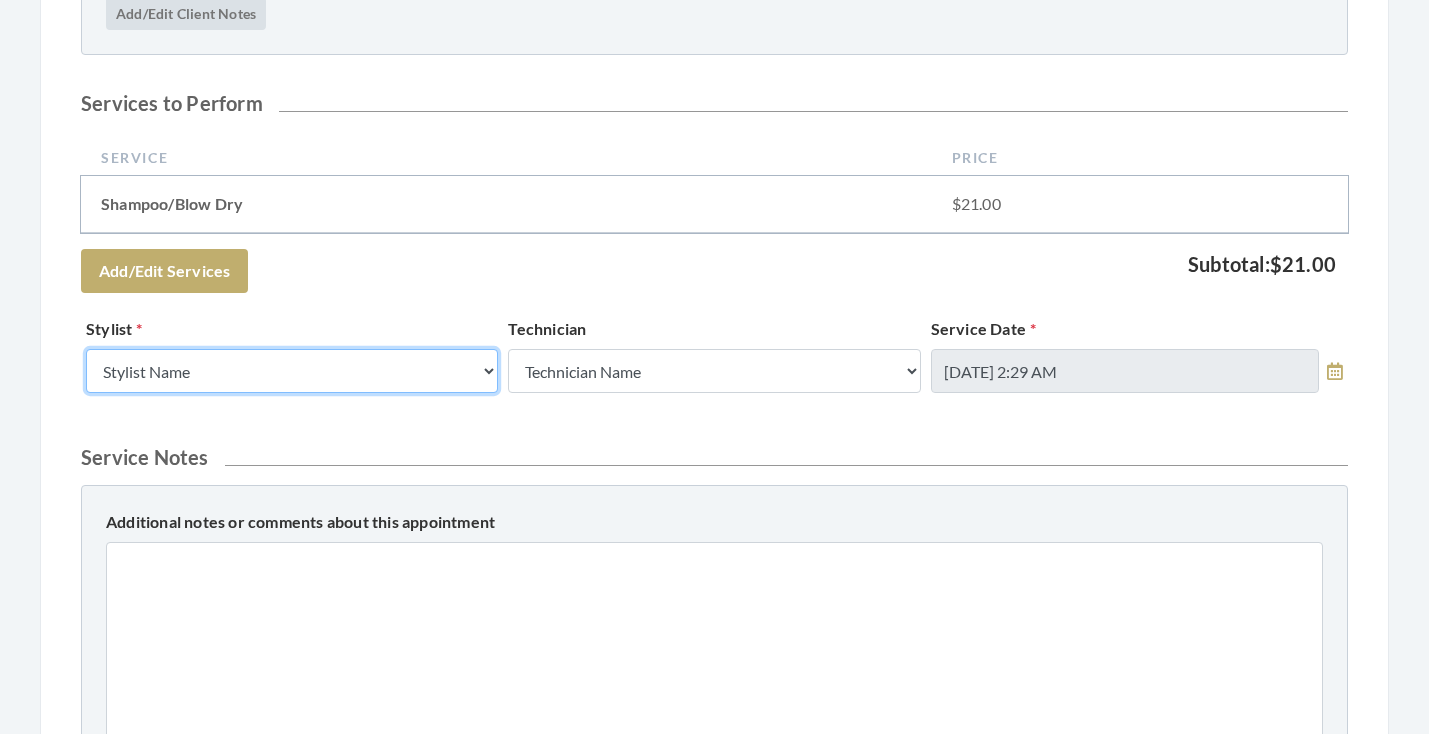 click on "Stylist Name
Kinetic Stylist
Greg Stylist
Theresa Lindsey
Alisha Teasley
Mindy Dunn
Diane Wilson
Roslyn Hudson
Krystal Rutledge
Jennifer Hess
Jane Hunter
Padricka Kinsey-Williams
Shemeka Stephens
Valerie Willis
Erika Sasser
Jill Rodriguez
Susan Marshall
Jean McRee
Rose Randle
Cheryl Riches
Cassie Boyle
Tamica Woods
Erika Carey
WILSHUN FOWLER
Susie McCombs
Melisssa Hope Bonnemer
Victoria Champion
Kellye McCormick
Charlie Kinetic
Alaina Krumm
Kristen Koci
Donella Carter
Ashley Venable
Keri Simpson
Nat Thompson
Stephanie Speights" at bounding box center [292, 371] 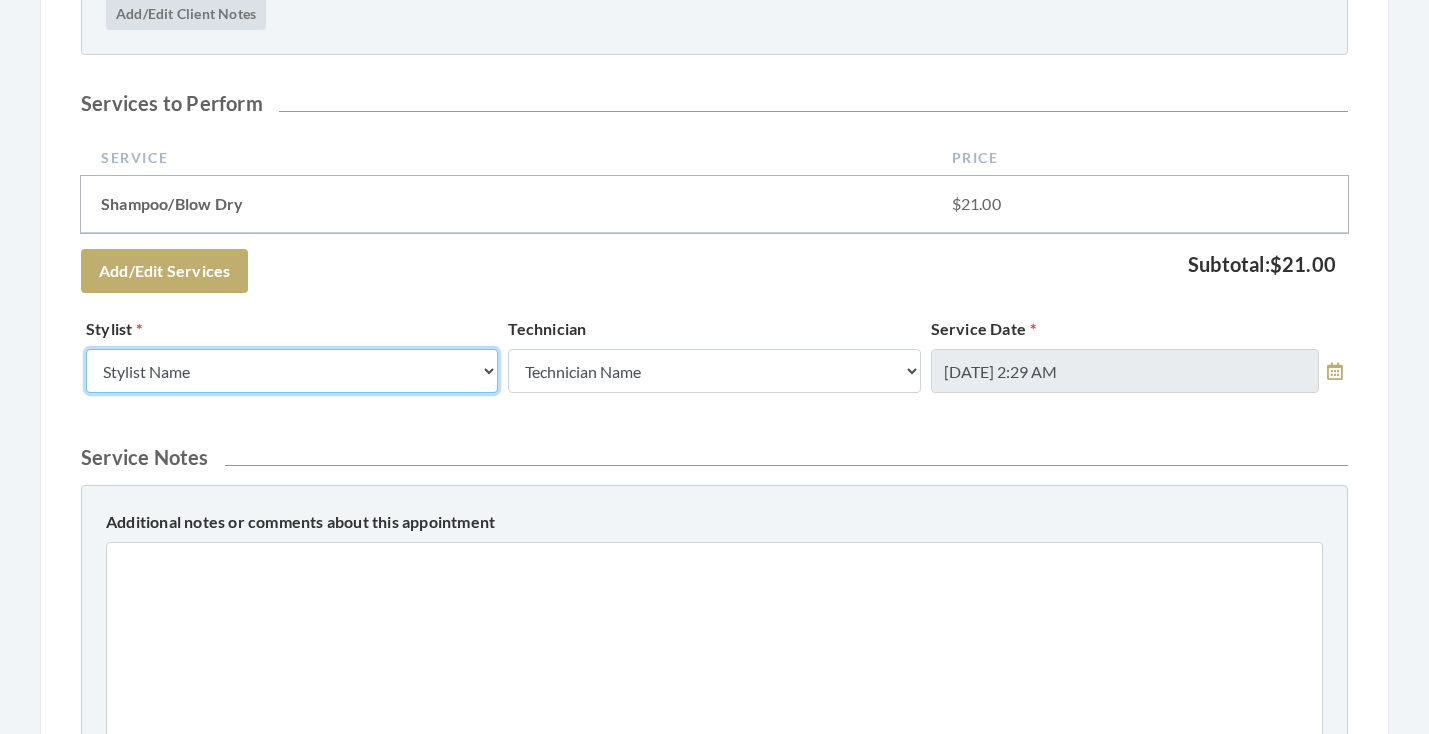 select on "181" 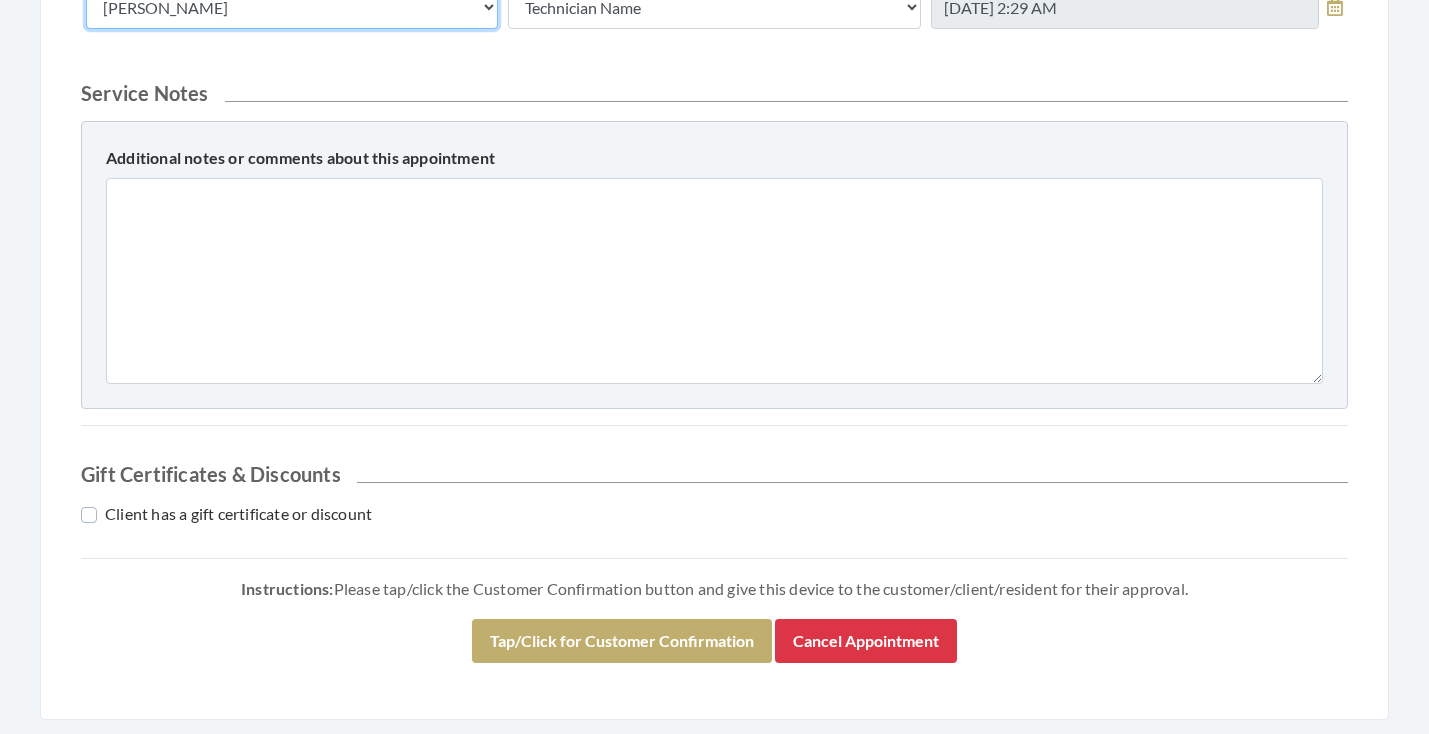 scroll, scrollTop: 1035, scrollLeft: 0, axis: vertical 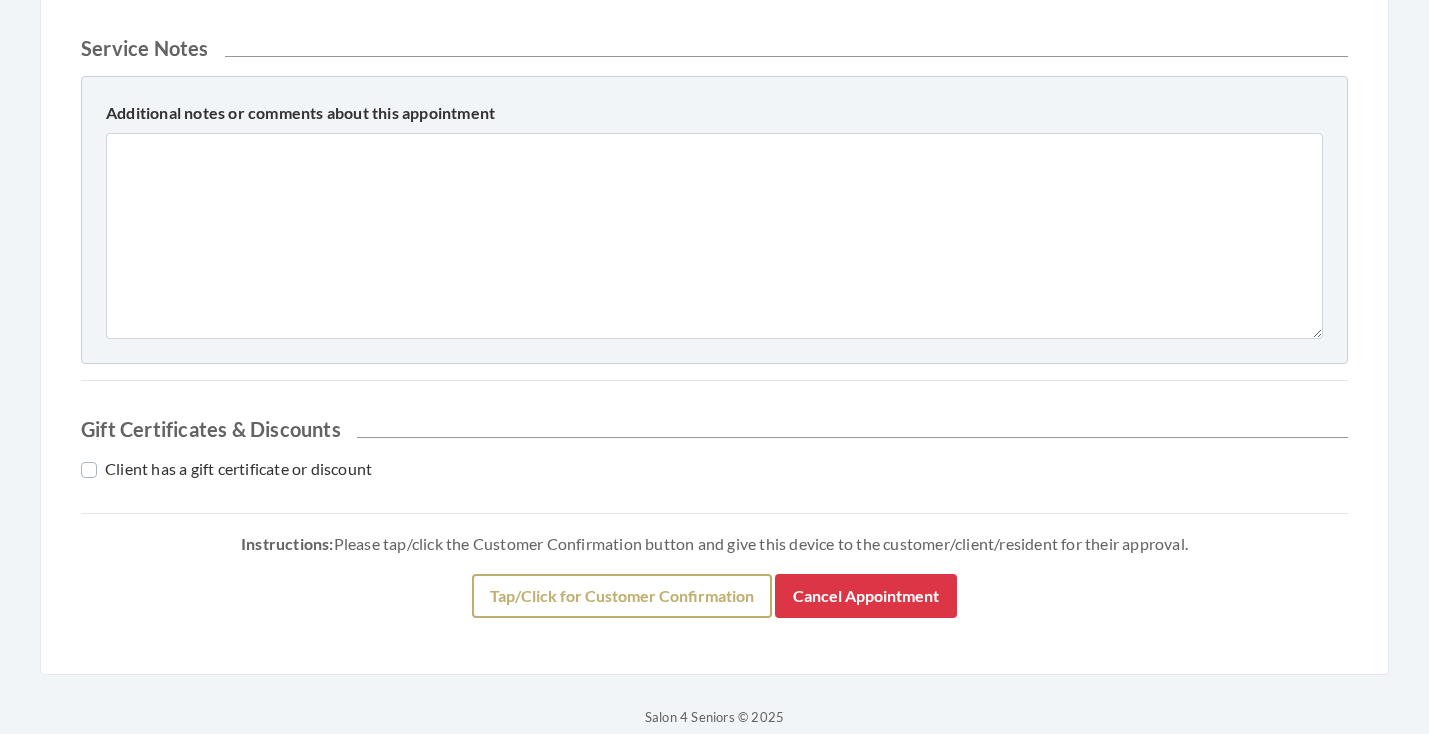 click on "Tap/Click for Customer Confirmation" at bounding box center [622, 596] 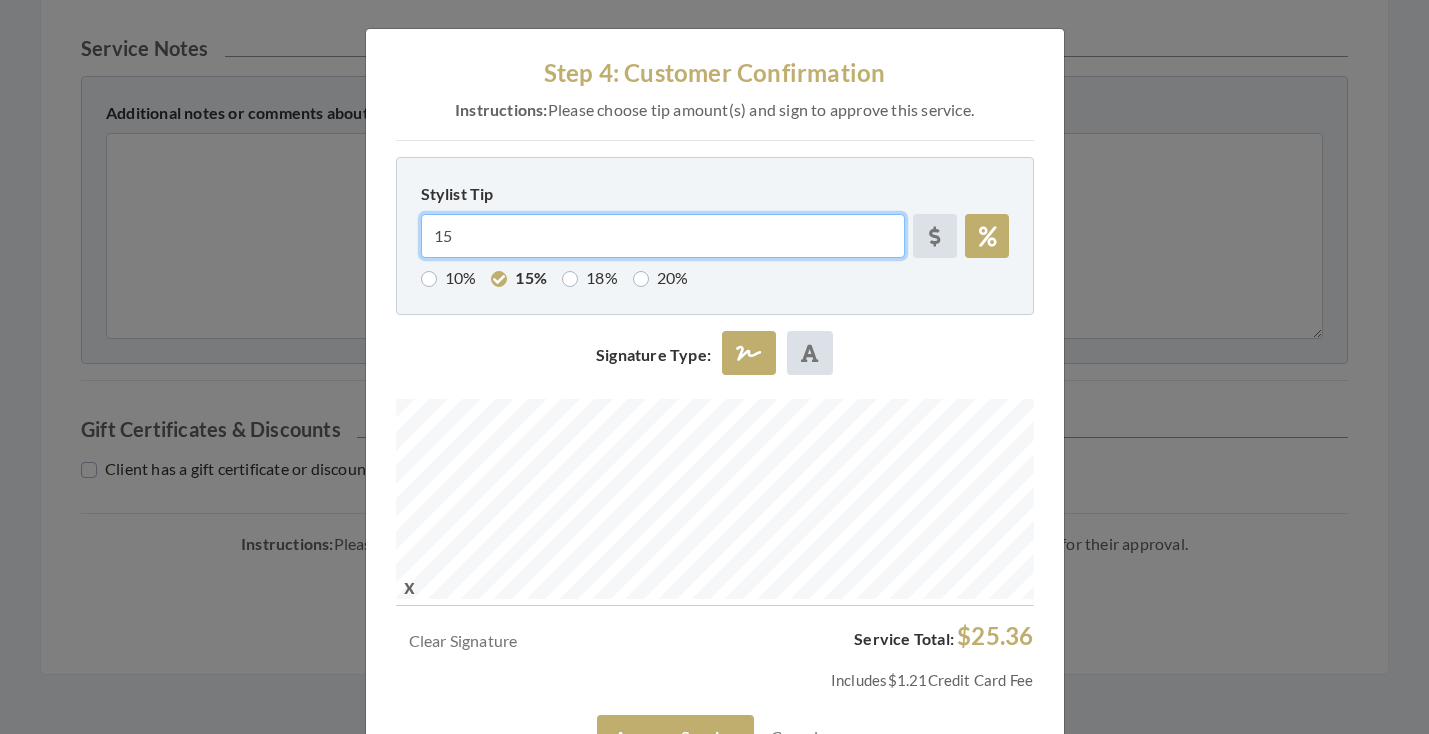 drag, startPoint x: 484, startPoint y: 233, endPoint x: 396, endPoint y: 232, distance: 88.005684 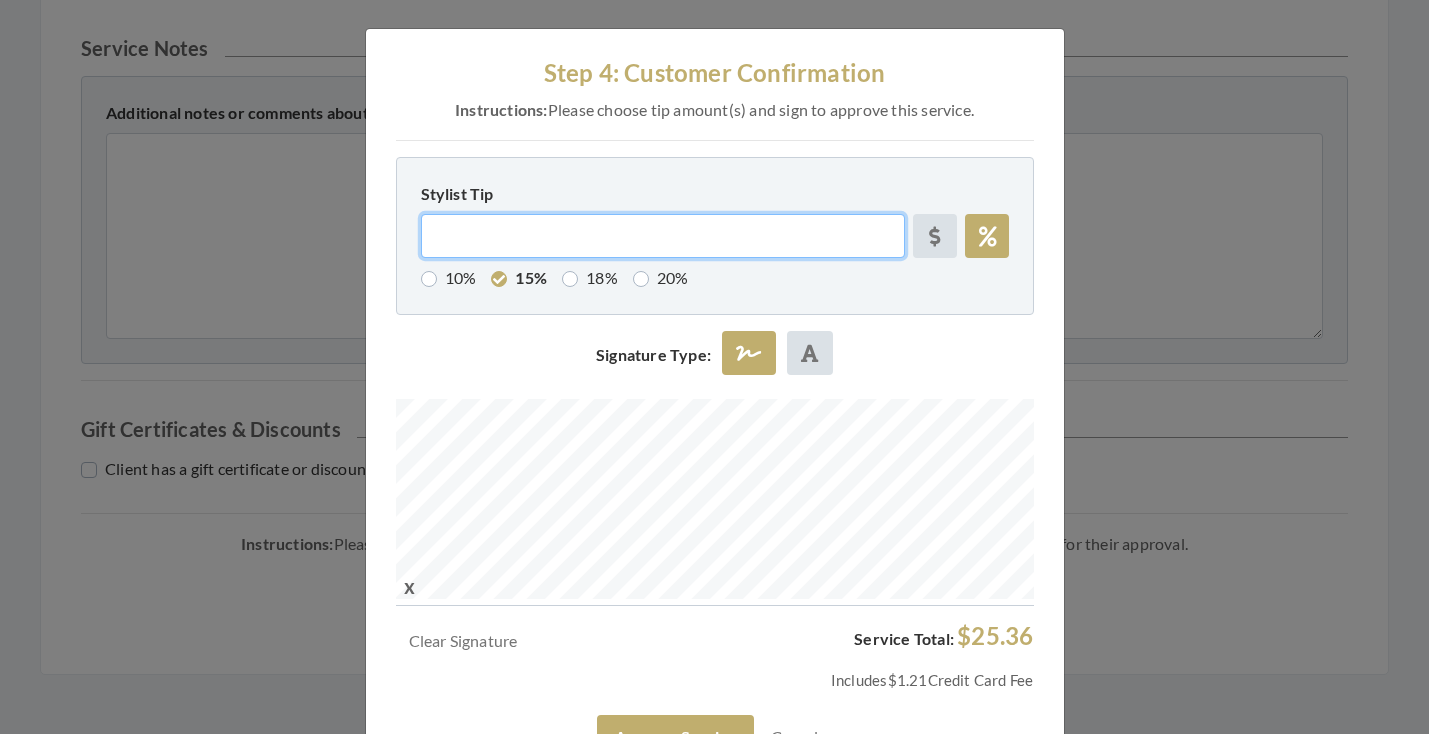 radio on "false" 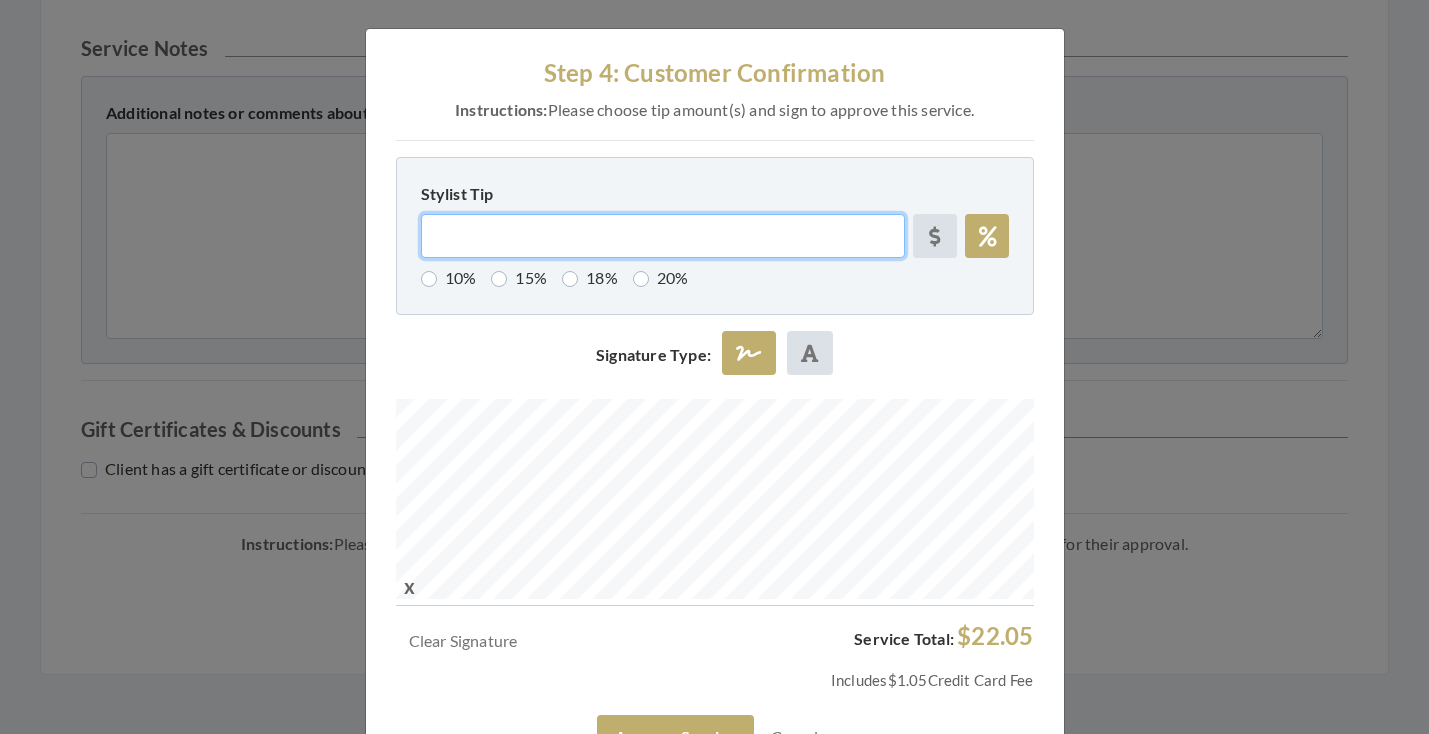 type 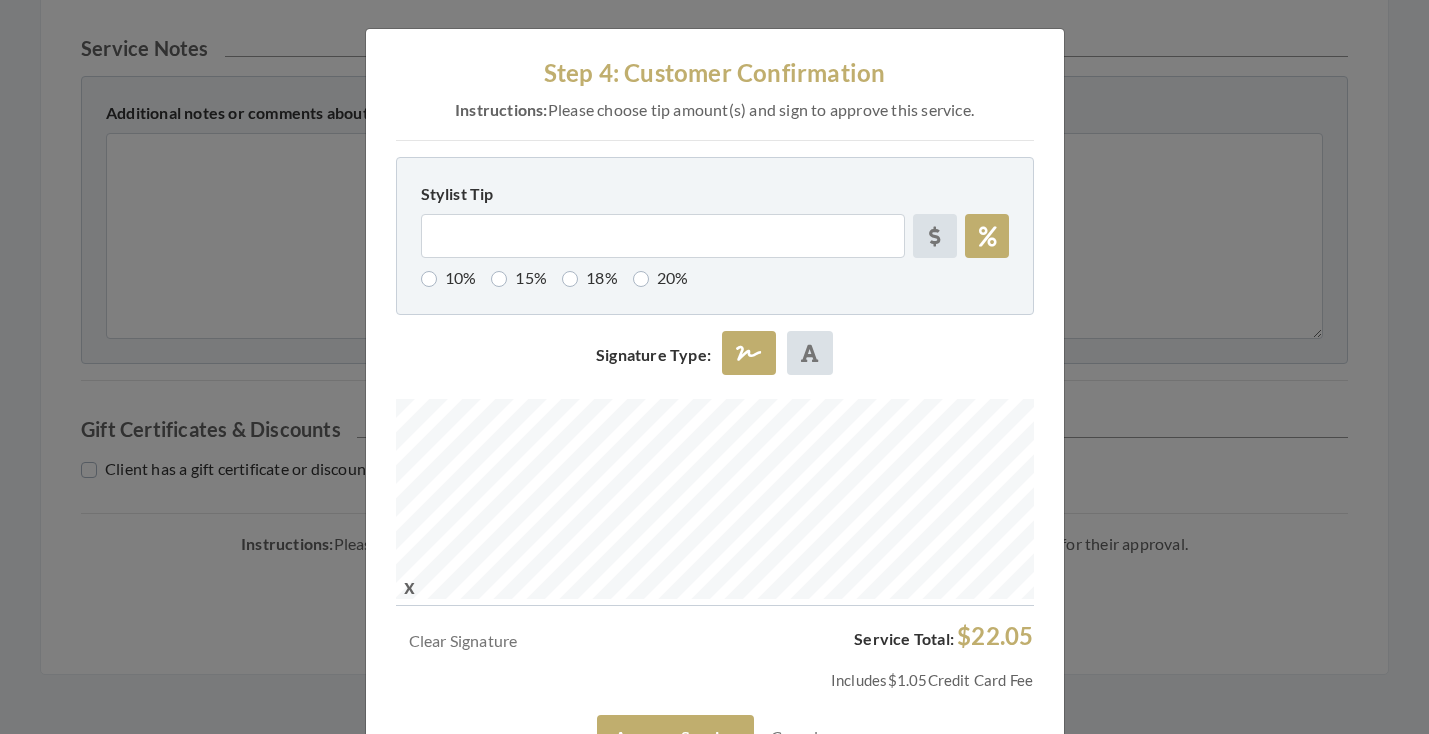 click on "15%" at bounding box center (519, 278) 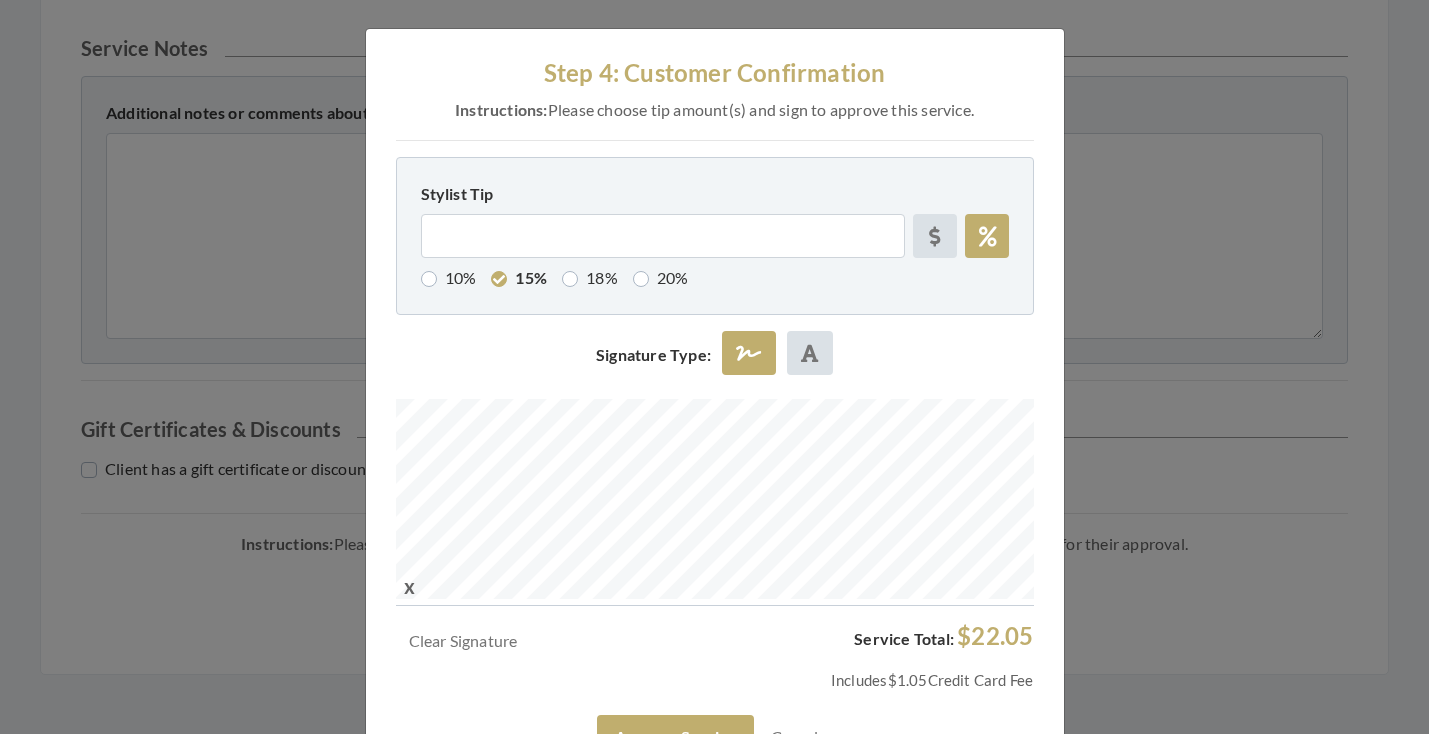 type on "15" 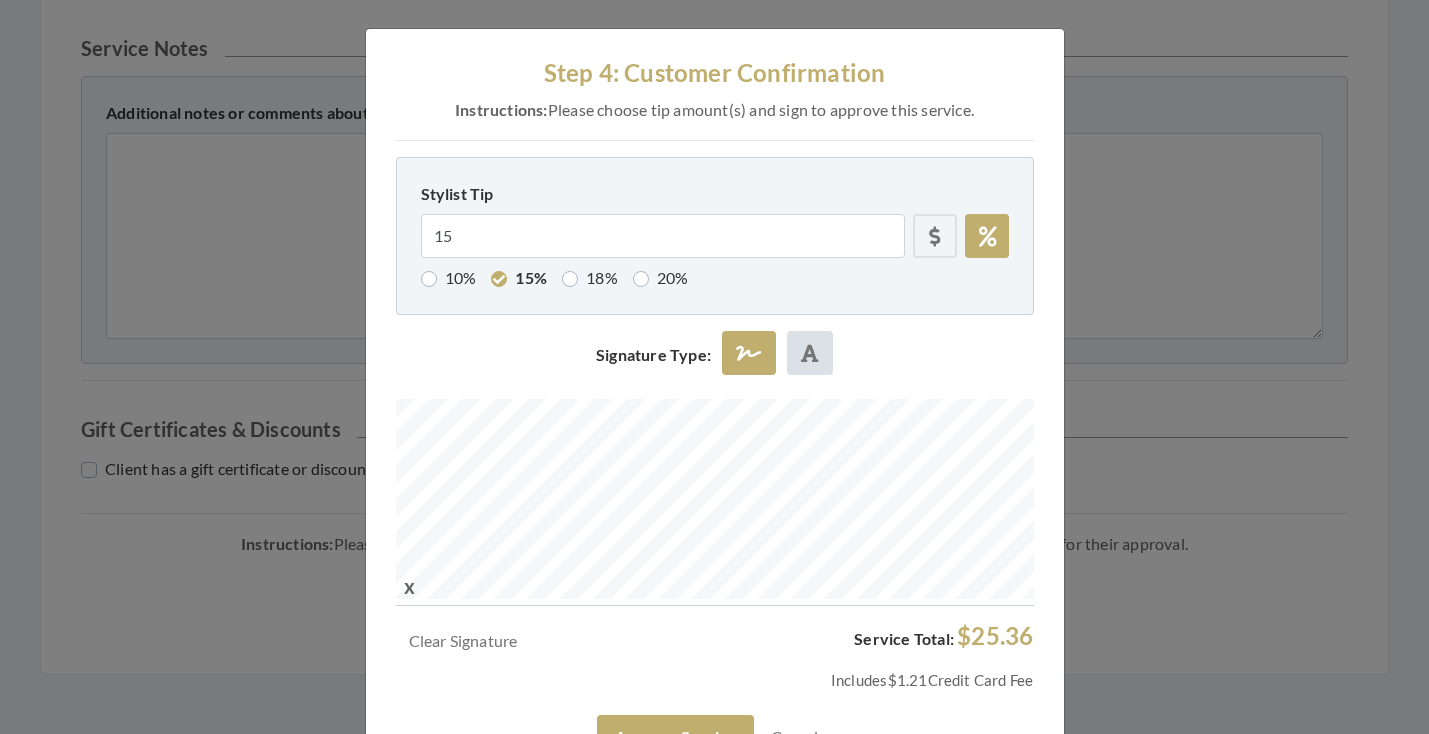 click at bounding box center [935, 236] 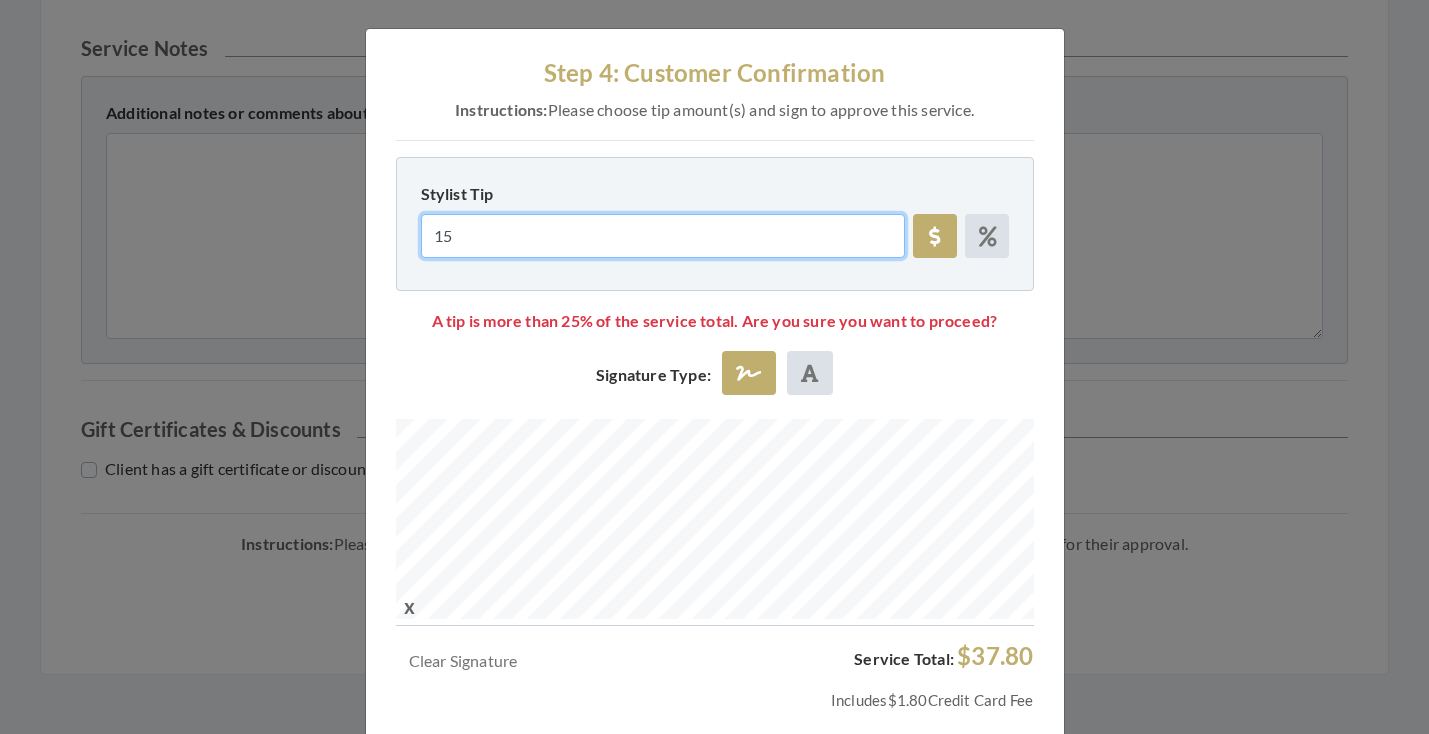 drag, startPoint x: 631, startPoint y: 243, endPoint x: 371, endPoint y: 233, distance: 260.19223 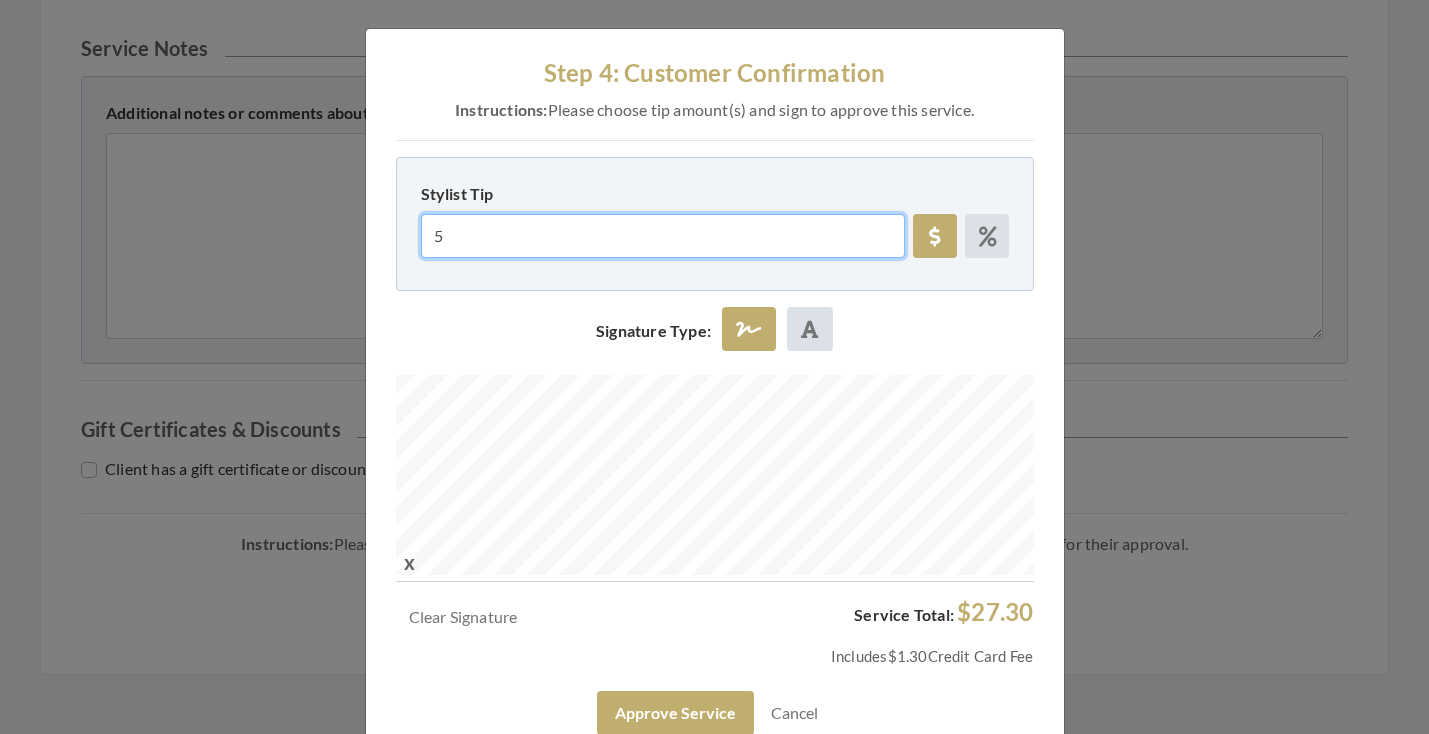 type on "5" 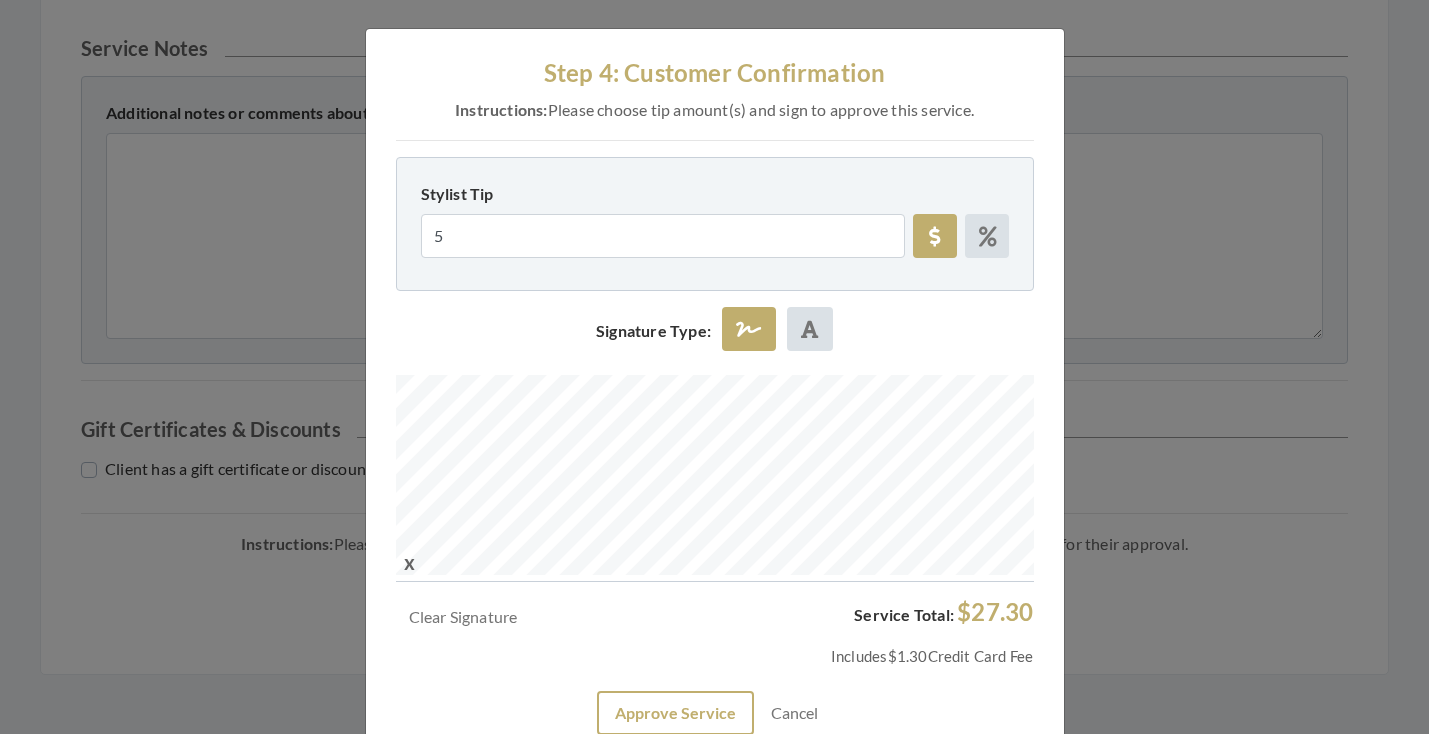 click on "Approve Service" at bounding box center (675, 713) 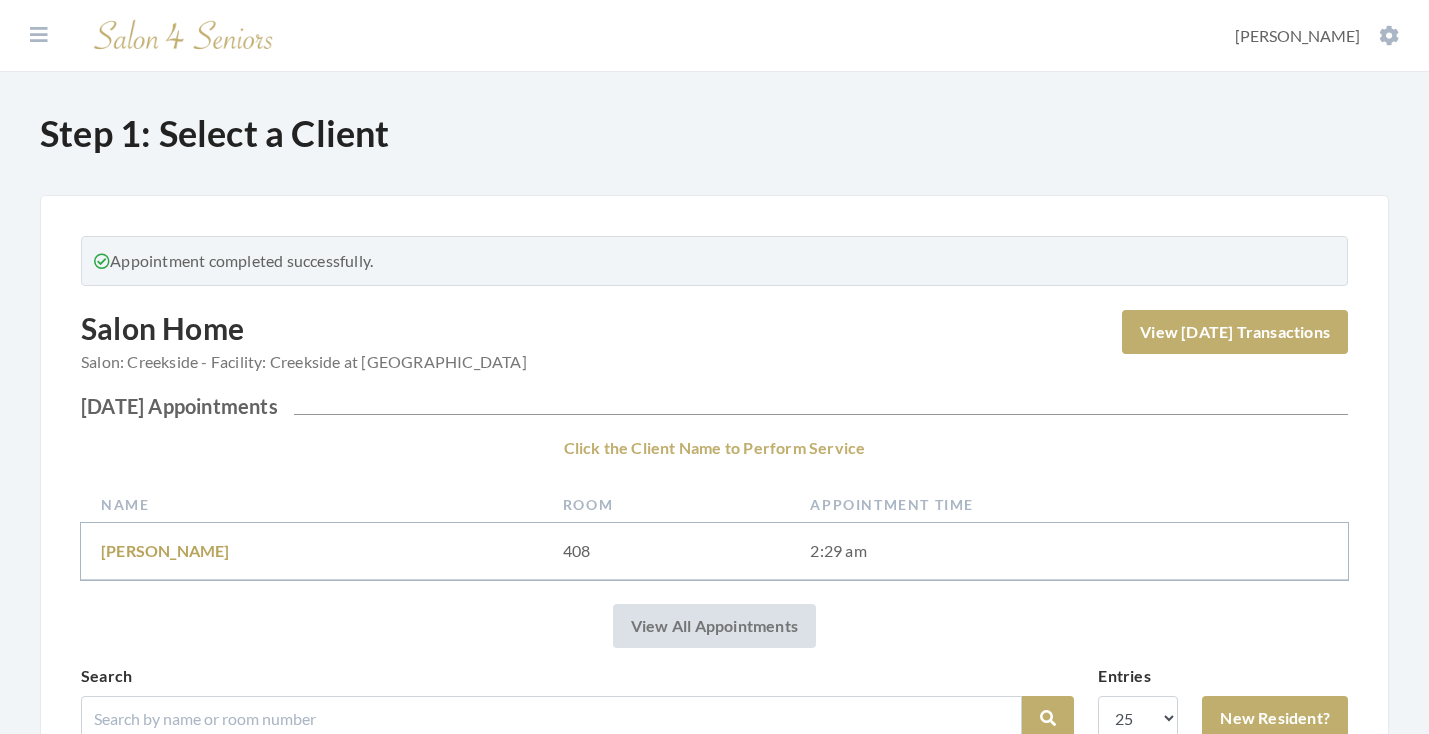 scroll, scrollTop: 0, scrollLeft: 0, axis: both 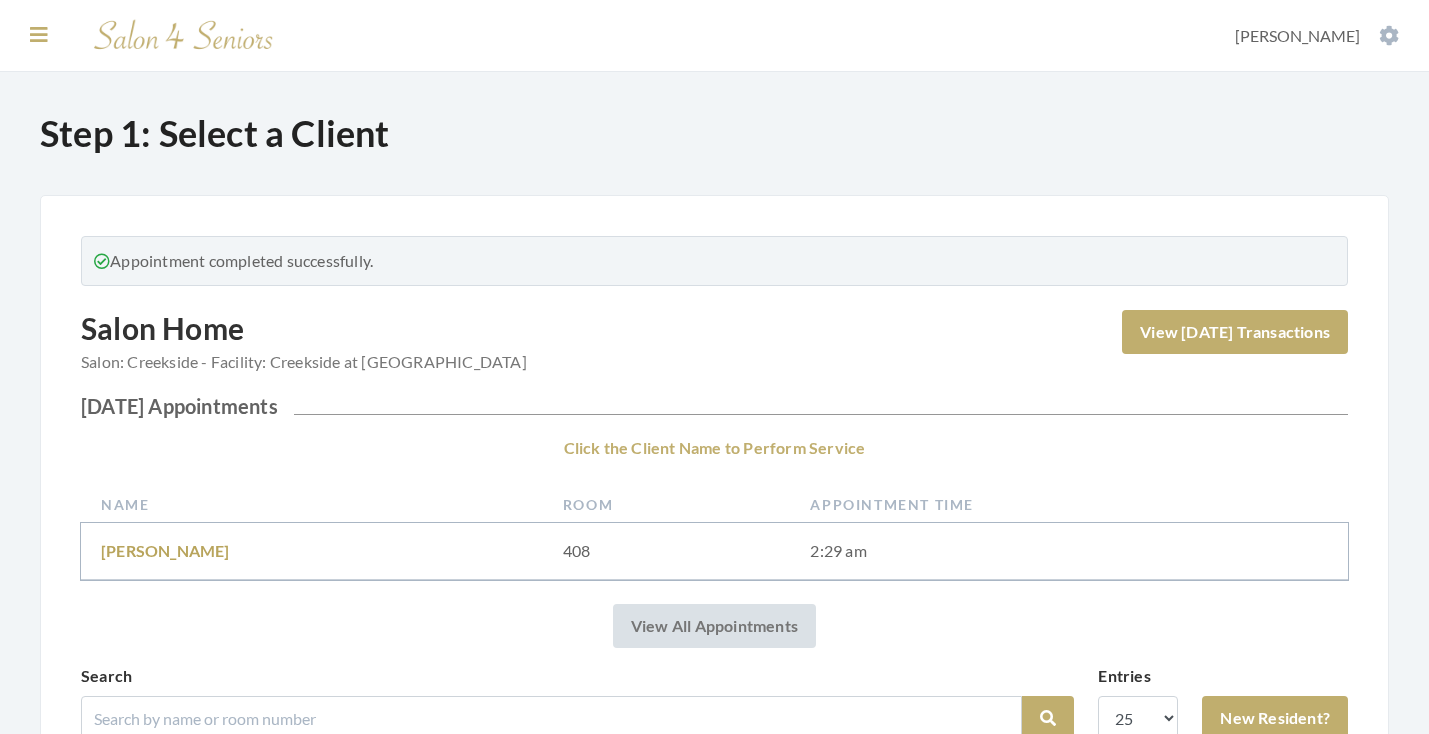 click at bounding box center (39, 35) 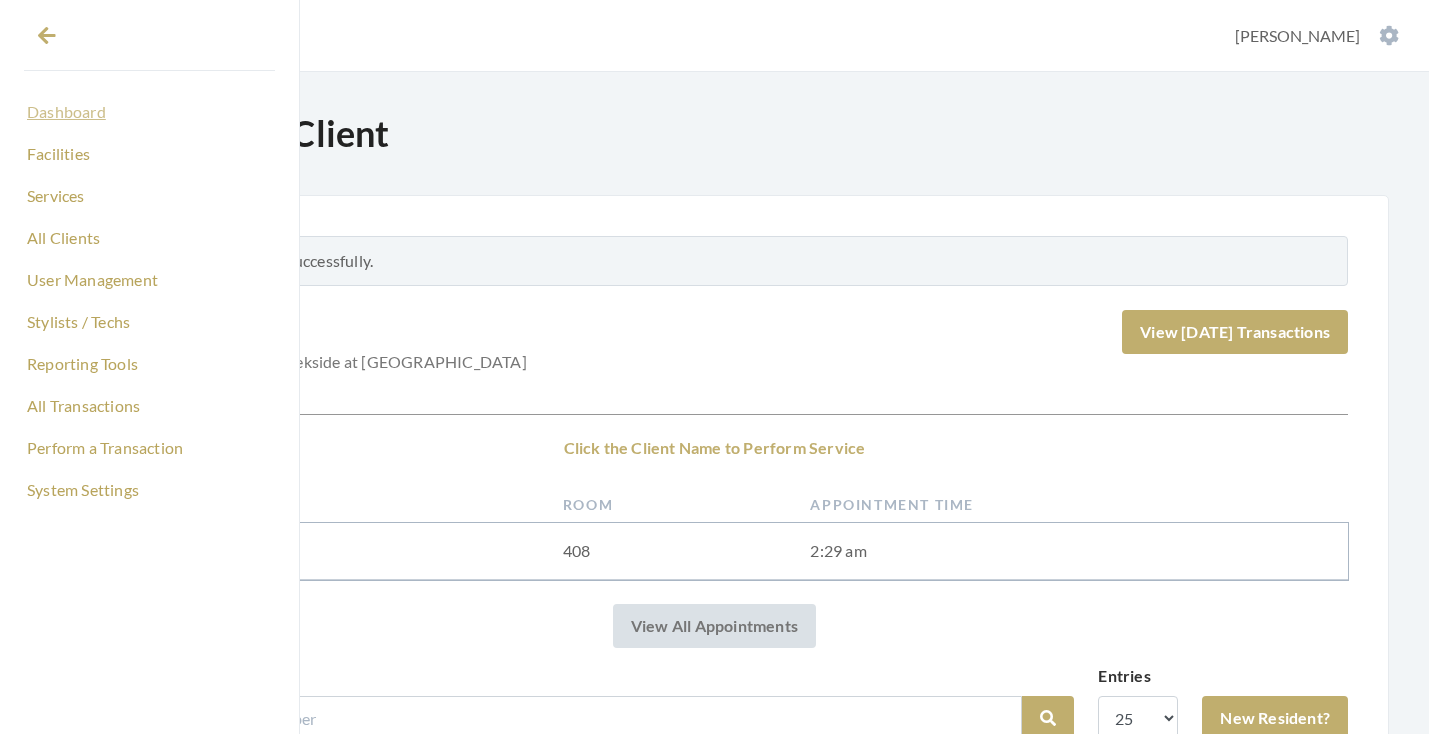 click on "Dashboard" at bounding box center (149, 112) 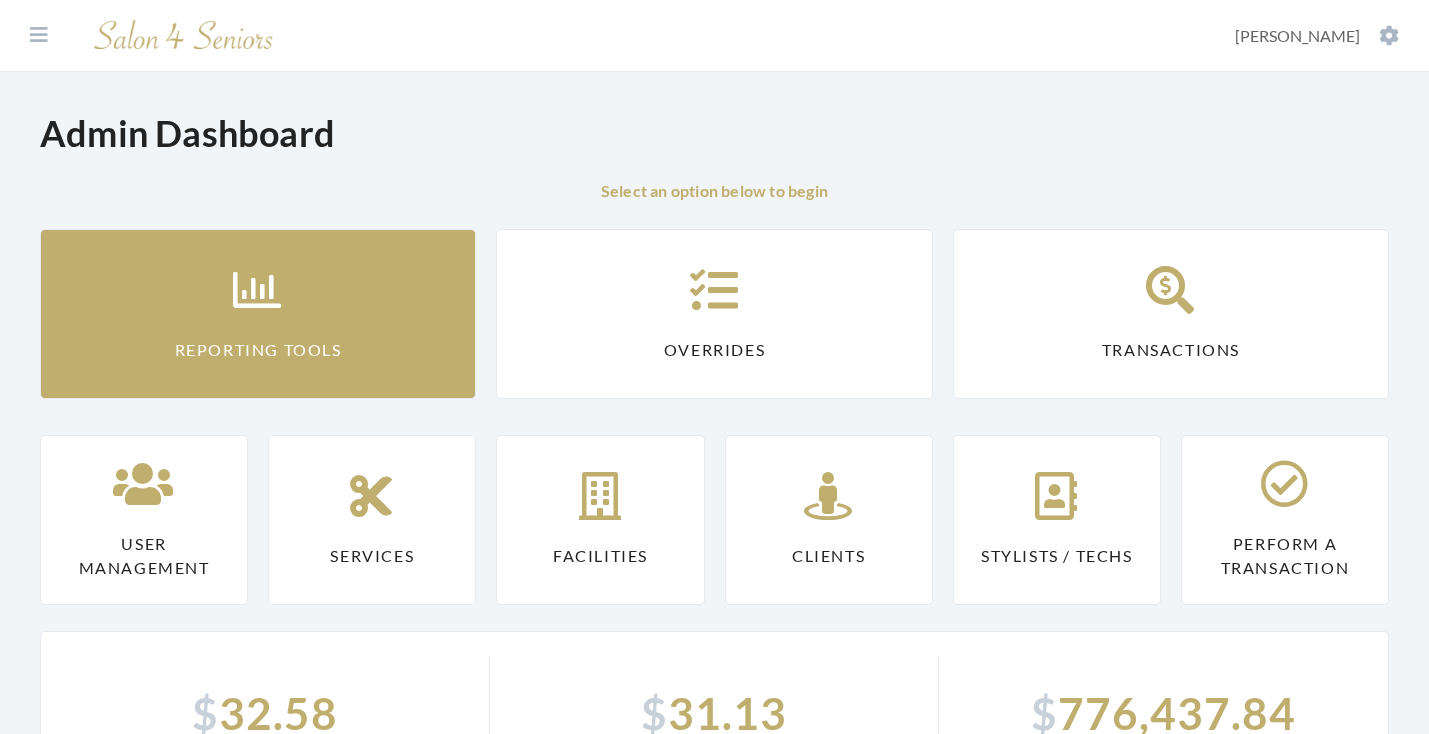 scroll, scrollTop: 0, scrollLeft: 0, axis: both 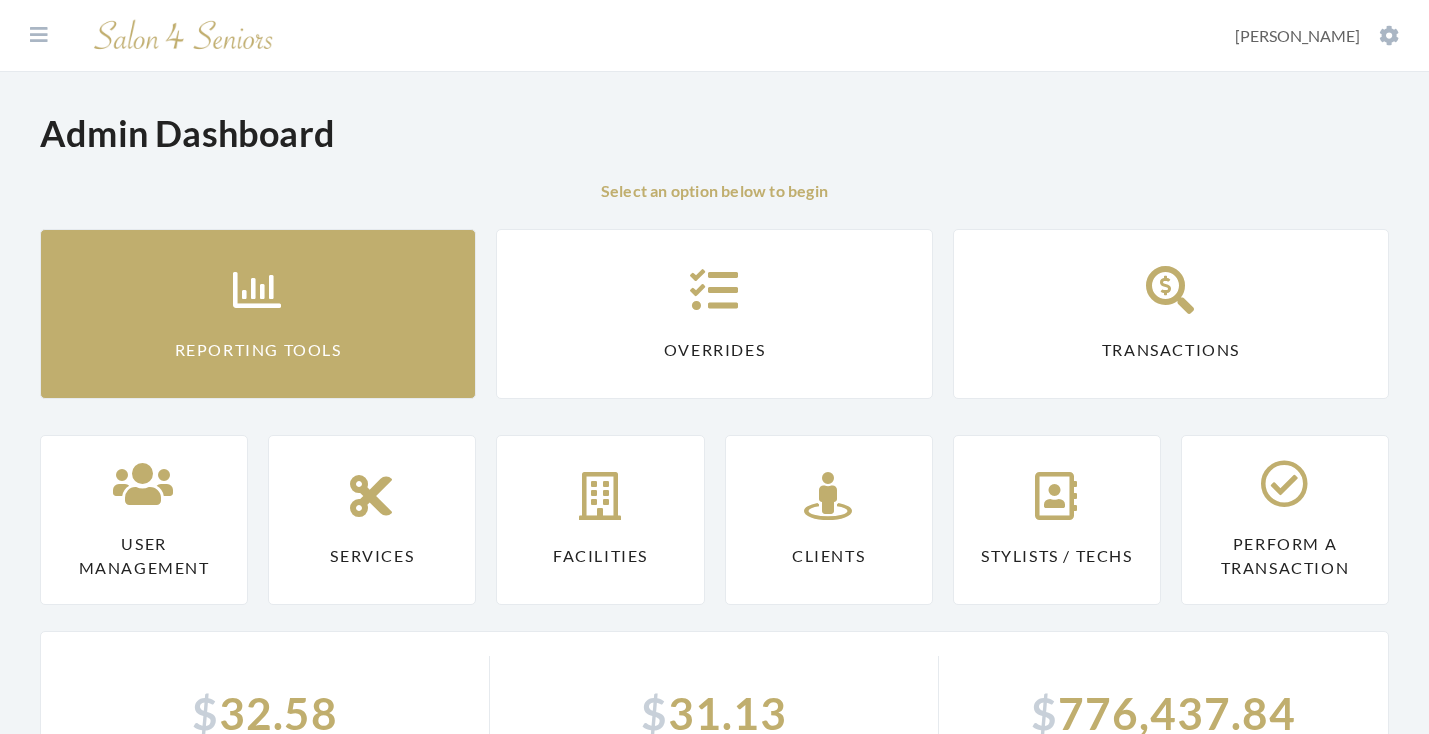 click on "Reporting Tools" at bounding box center [258, 314] 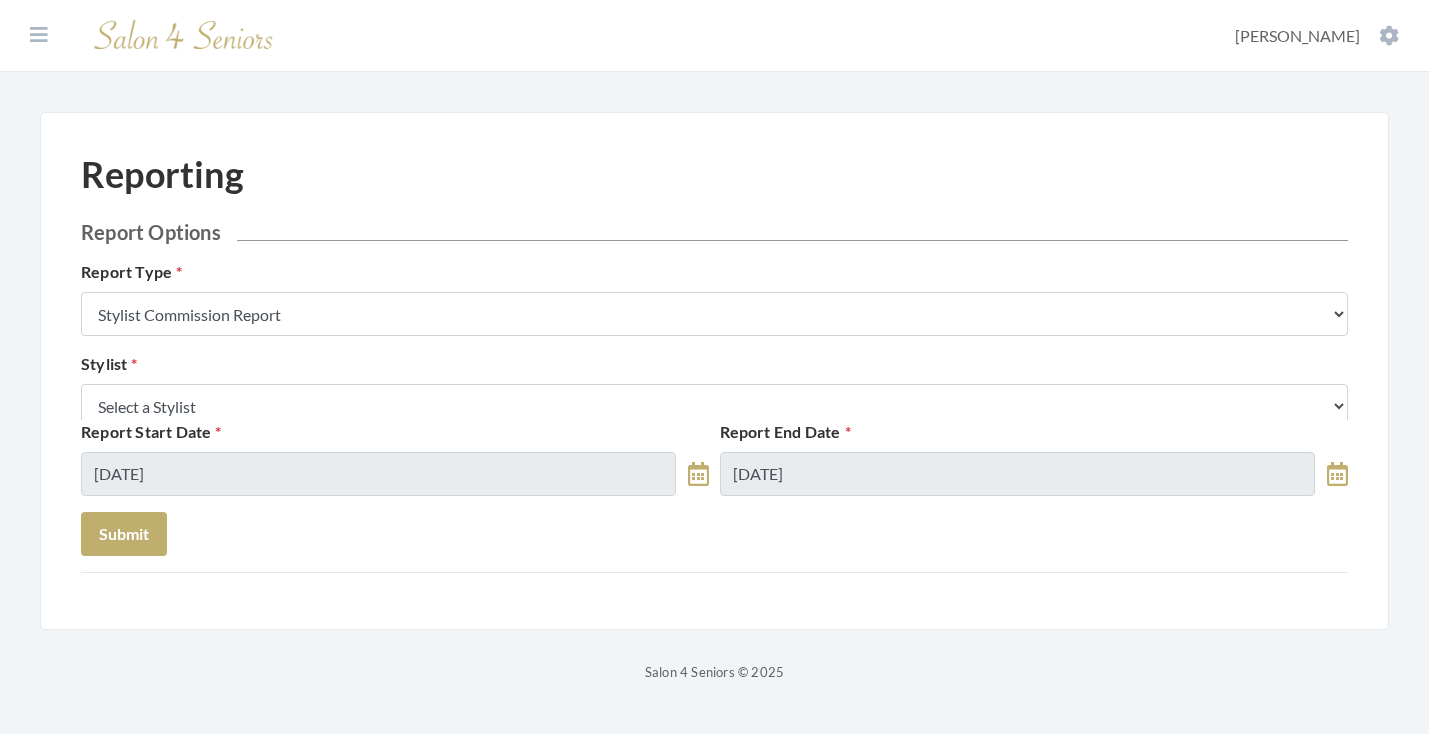 scroll, scrollTop: 0, scrollLeft: 0, axis: both 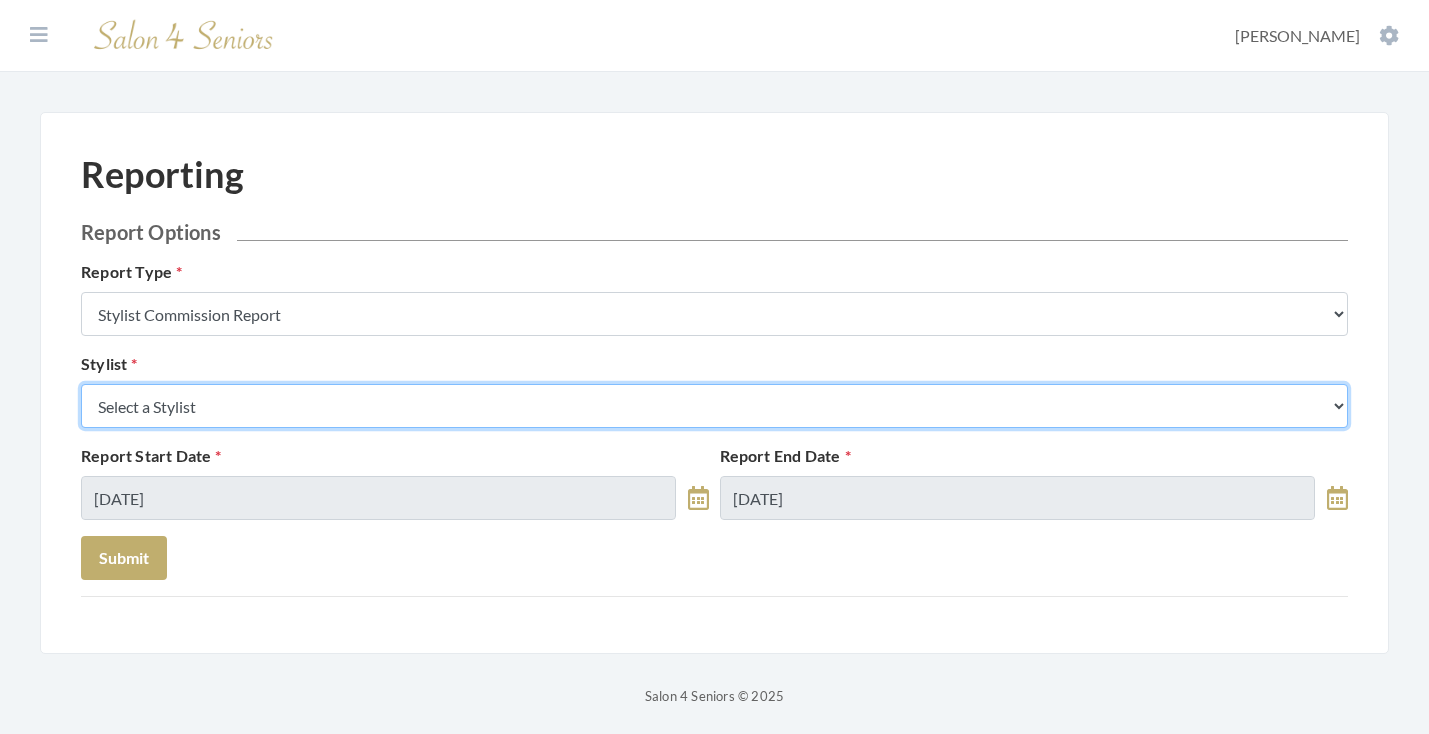 click on "Select a Stylist   [PERSON_NAME]   [PERSON_NAME]   [PERSON_NAME]   [PERSON_NAME]   [PERSON_NAME]   [PERSON_NAME]   [PERSON_NAME]   [PERSON_NAME]   [PERSON_NAME]   [PERSON_NAME]   [PERSON_NAME]   [PERSON_NAME]   [PERSON_NAME]   [PERSON_NAME]   [PERSON_NAME]   [PERSON_NAME]   [PERSON_NAME]   [PERSON_NAME]   [PERSON_NAME]   [PERSON_NAME]   [PERSON_NAME]   [PERSON_NAME]   Kinetic Stylist   [PERSON_NAME]   [PERSON_NAME]   Melisssa [PERSON_NAME]   [PERSON_NAME]   [PERSON_NAME]   [PERSON_NAME]   [PERSON_NAME]   [PERSON_NAME]   [PERSON_NAME]   [PERSON_NAME]   [PERSON_NAME]   [PERSON_NAME]   [PERSON_NAME]   [PERSON_NAME]   [PERSON_NAME]   [PERSON_NAME]   [PERSON_NAME]   [PERSON_NAME]" at bounding box center [714, 406] 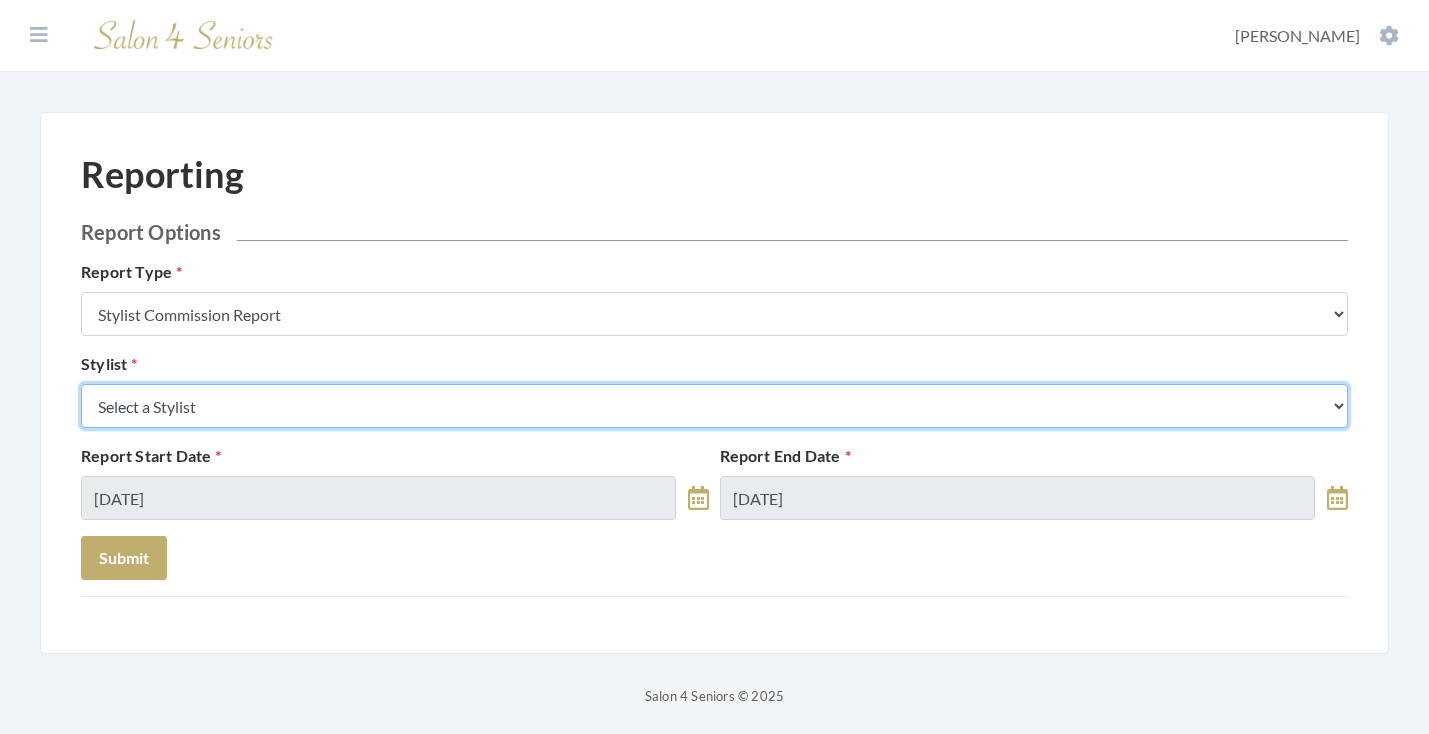 select on "181" 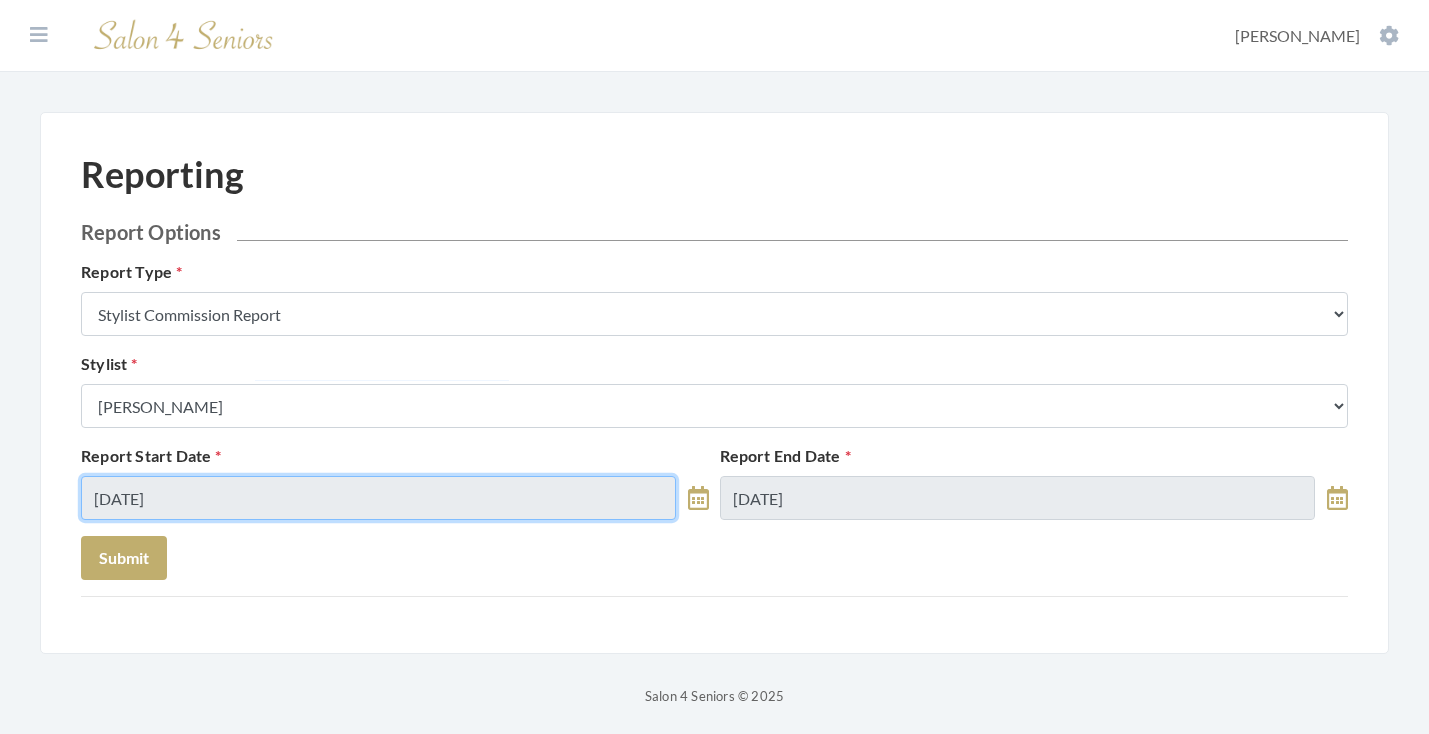 click on "[DATE]" at bounding box center (378, 498) 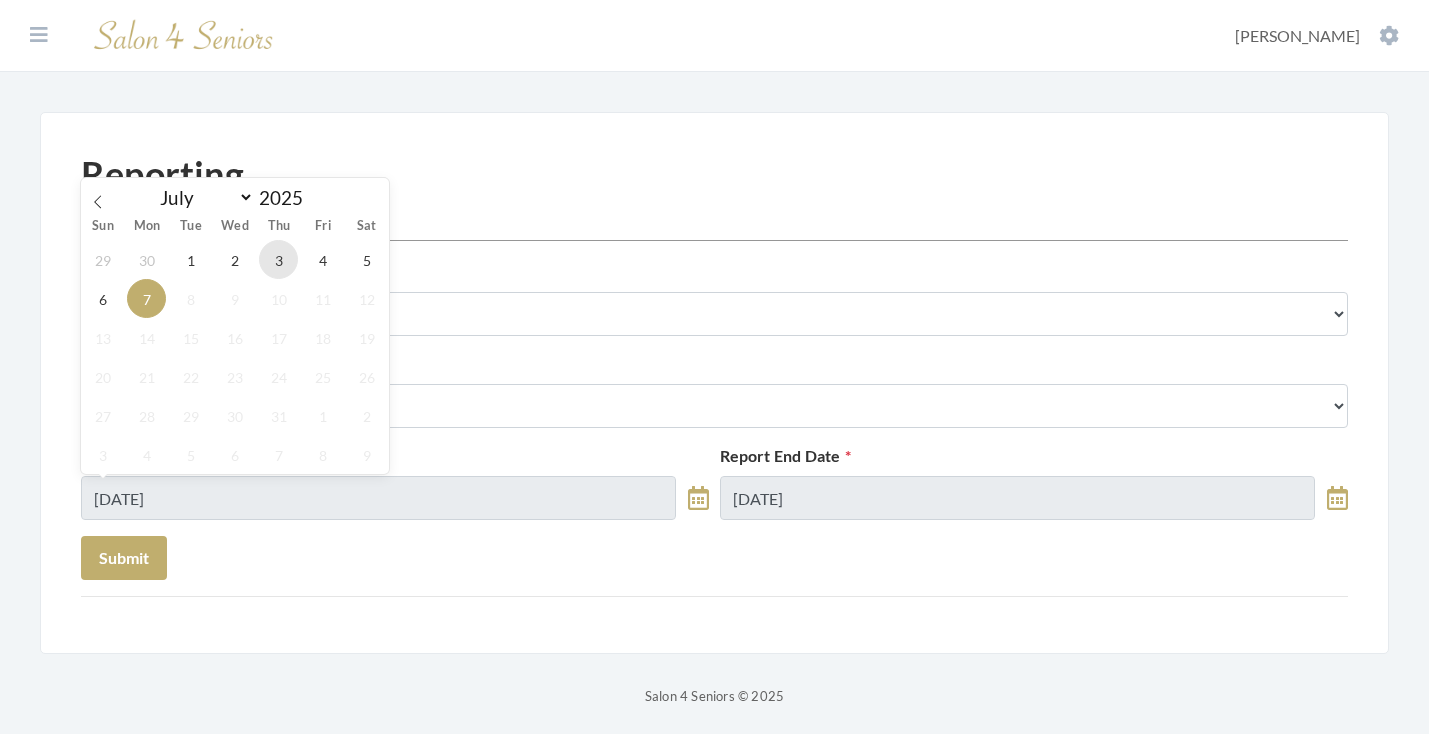 click on "3" at bounding box center (278, 259) 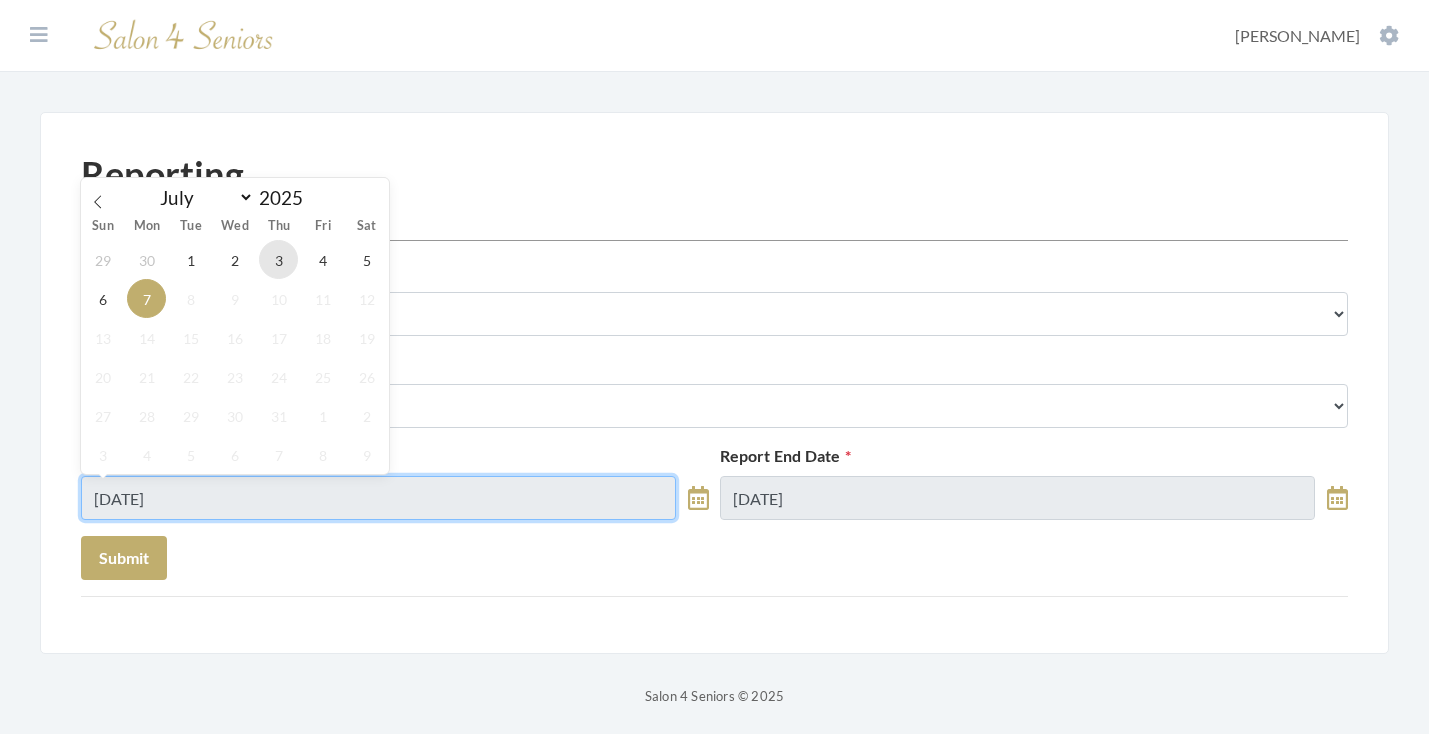 type on "[DATE]" 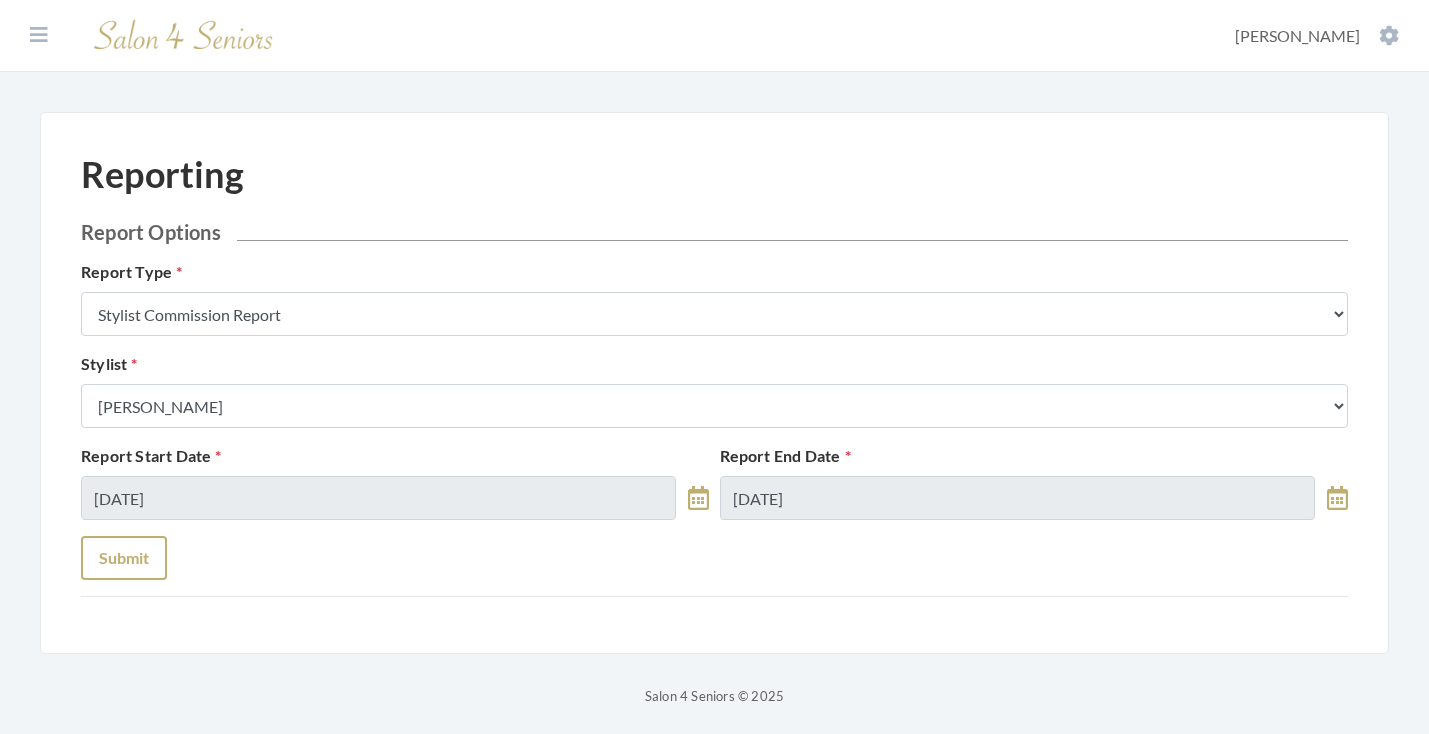 click on "Submit" at bounding box center (124, 558) 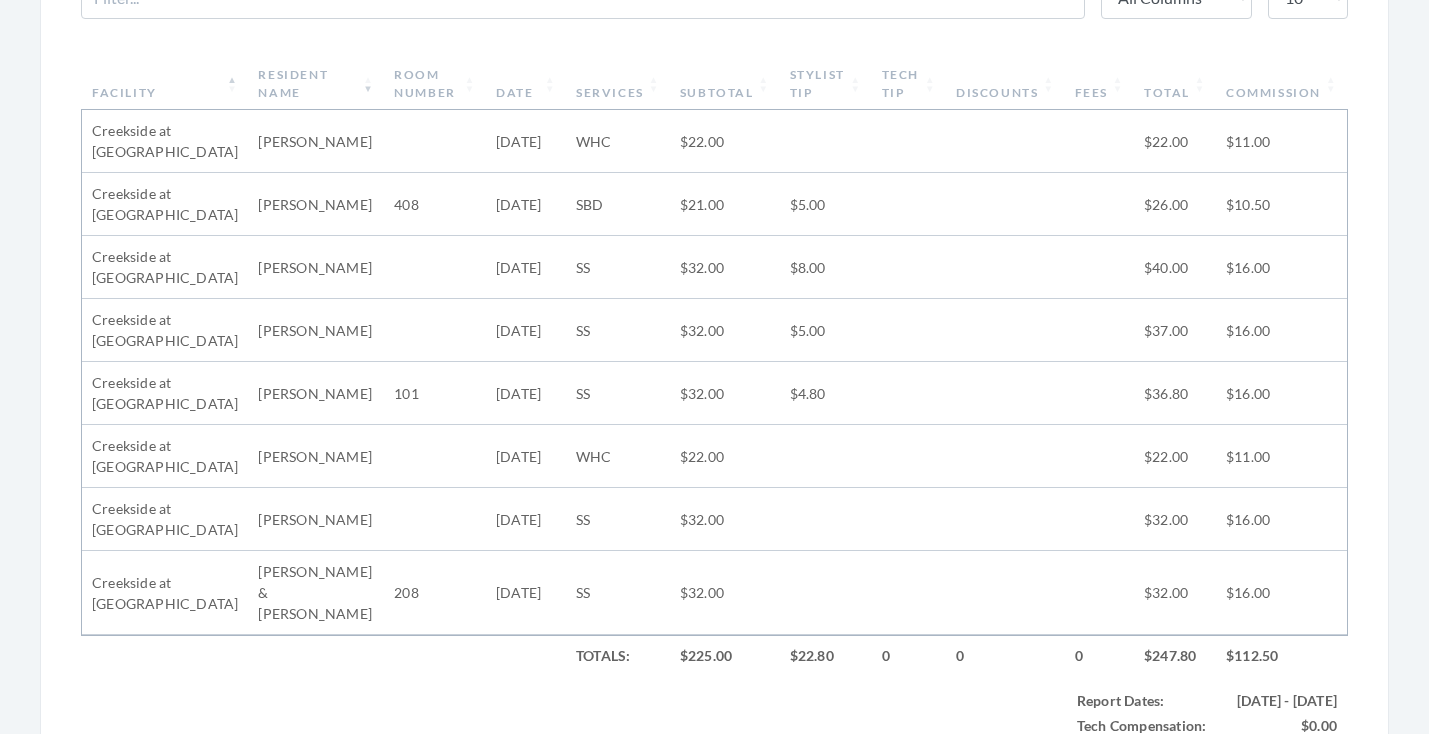 scroll, scrollTop: 751, scrollLeft: 0, axis: vertical 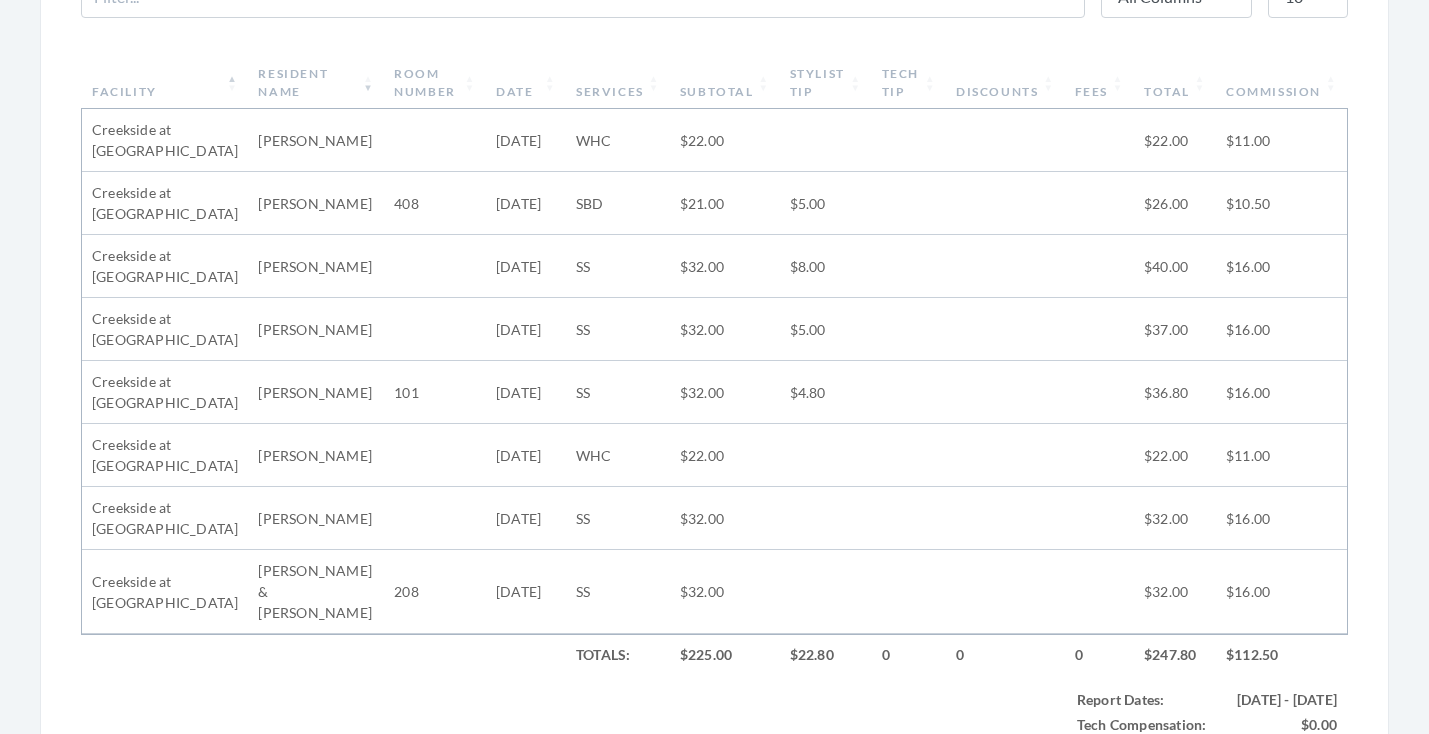 click on "Subtotal" at bounding box center [725, 83] 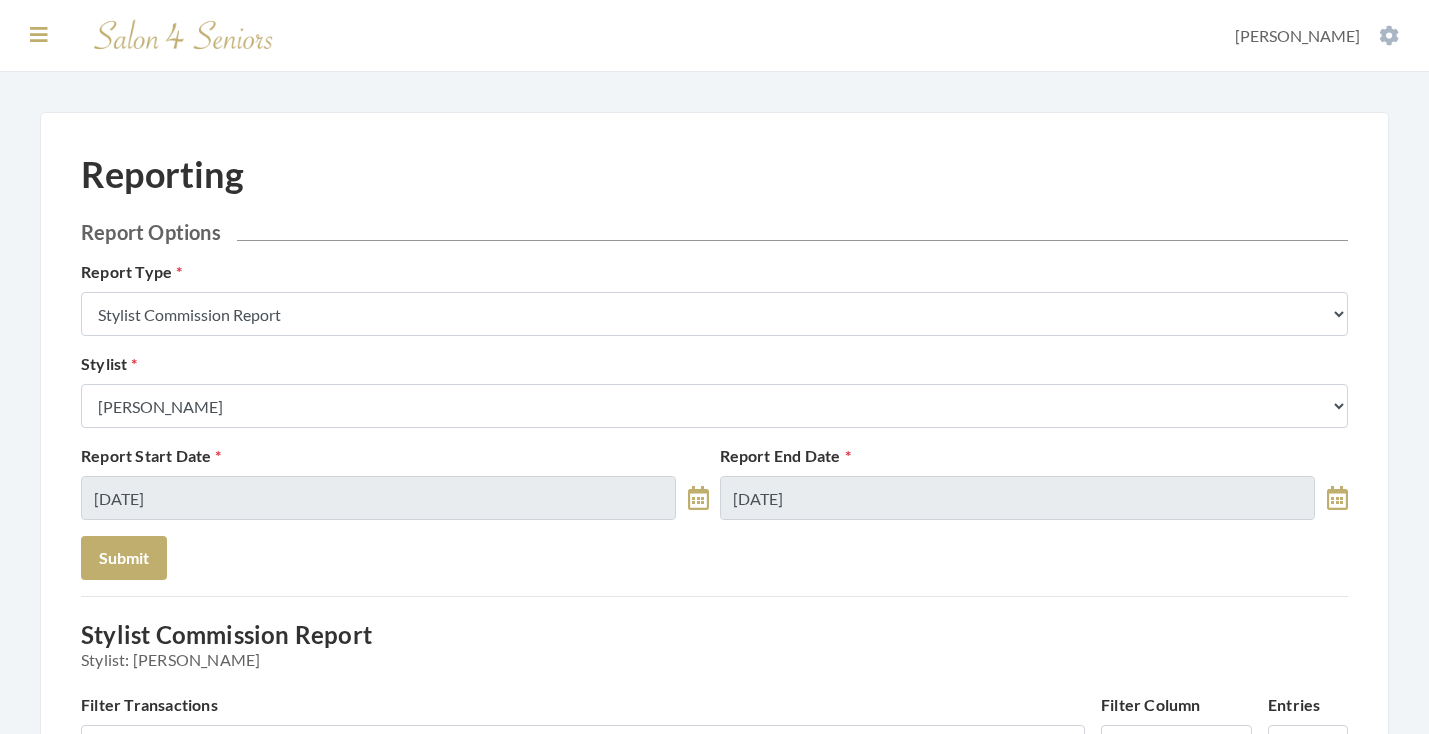 scroll, scrollTop: 0, scrollLeft: 0, axis: both 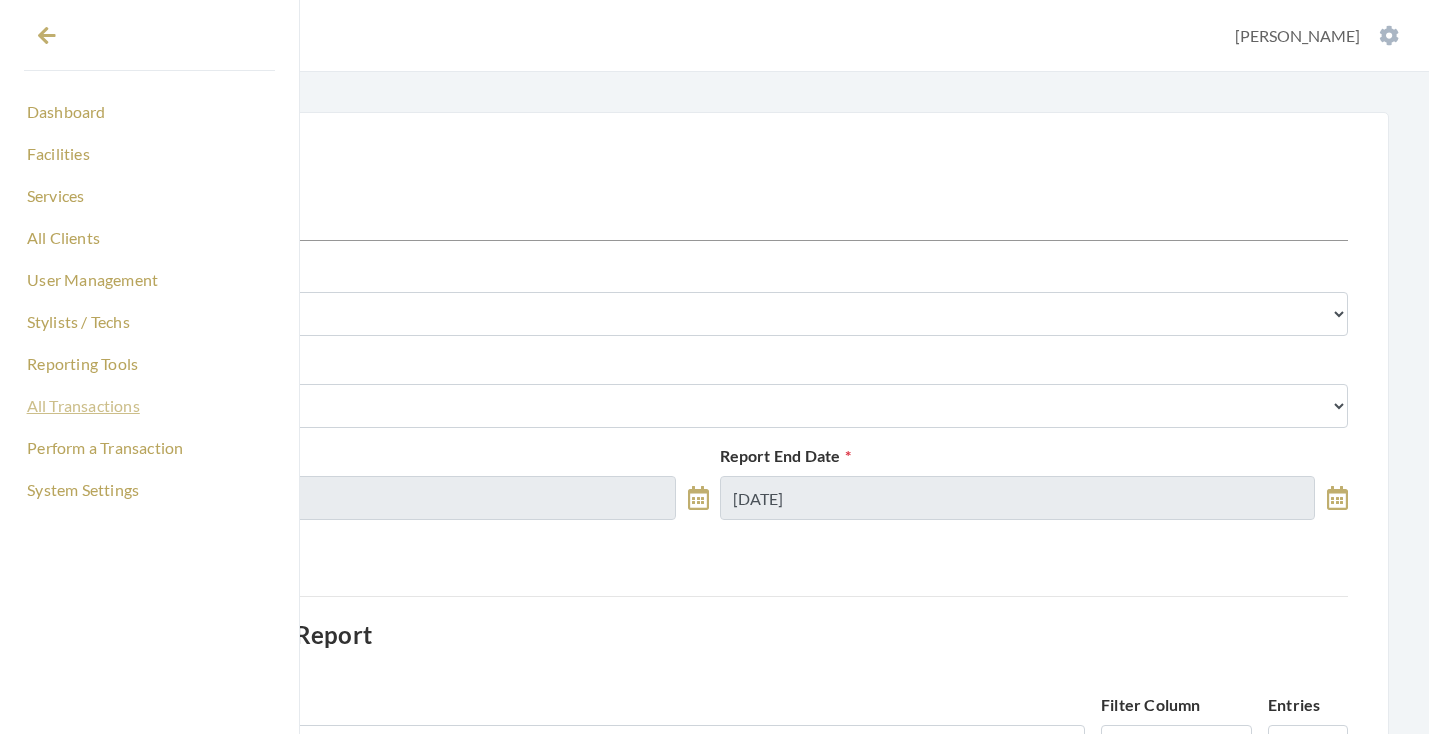 click on "All Transactions" at bounding box center (149, 406) 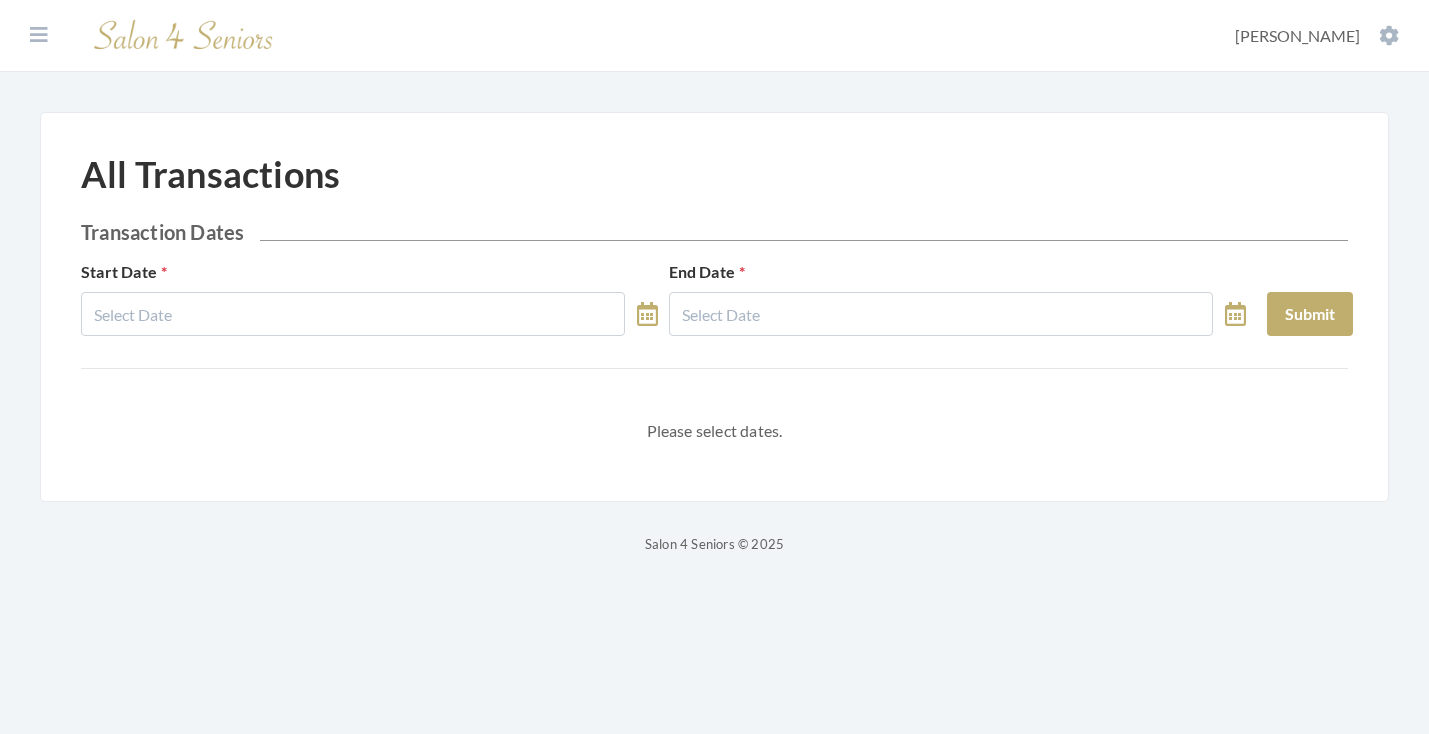 select on "6" 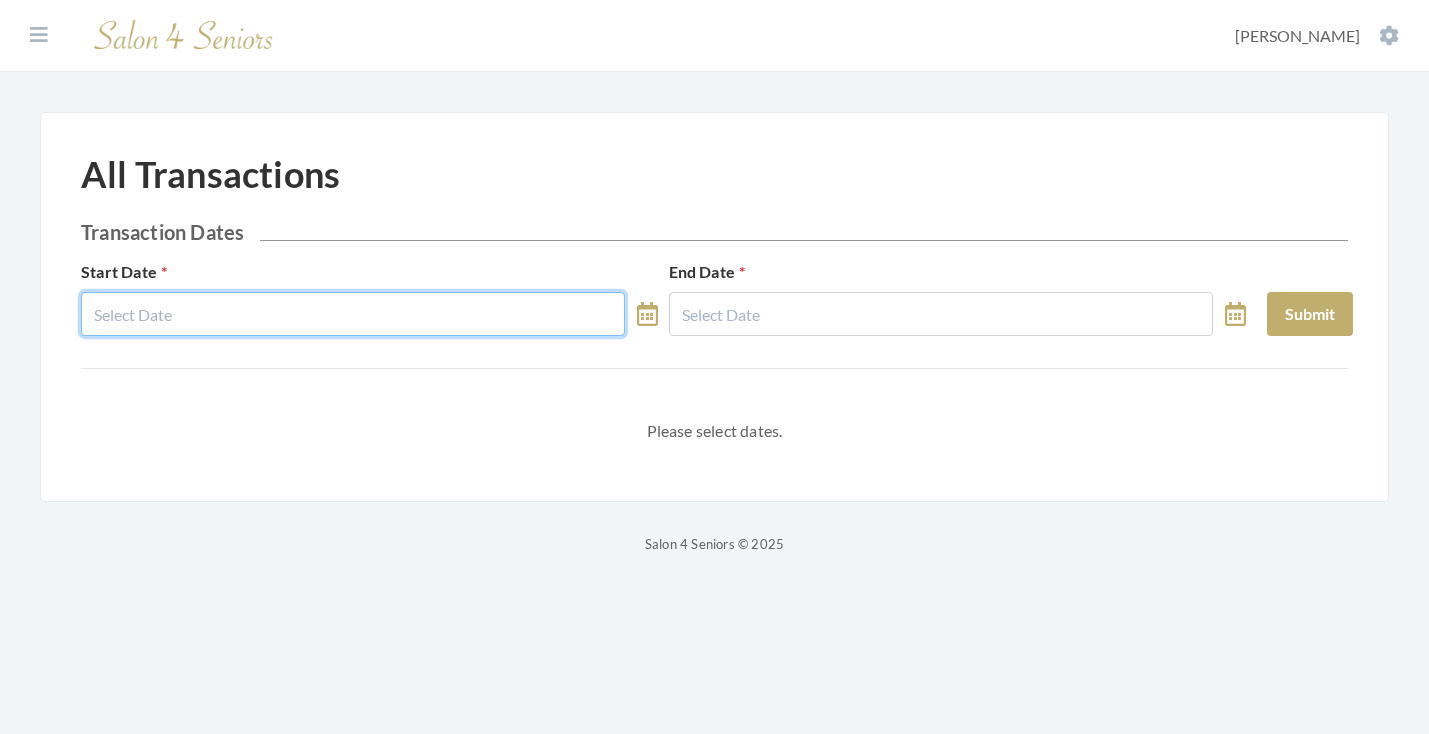 click at bounding box center (353, 314) 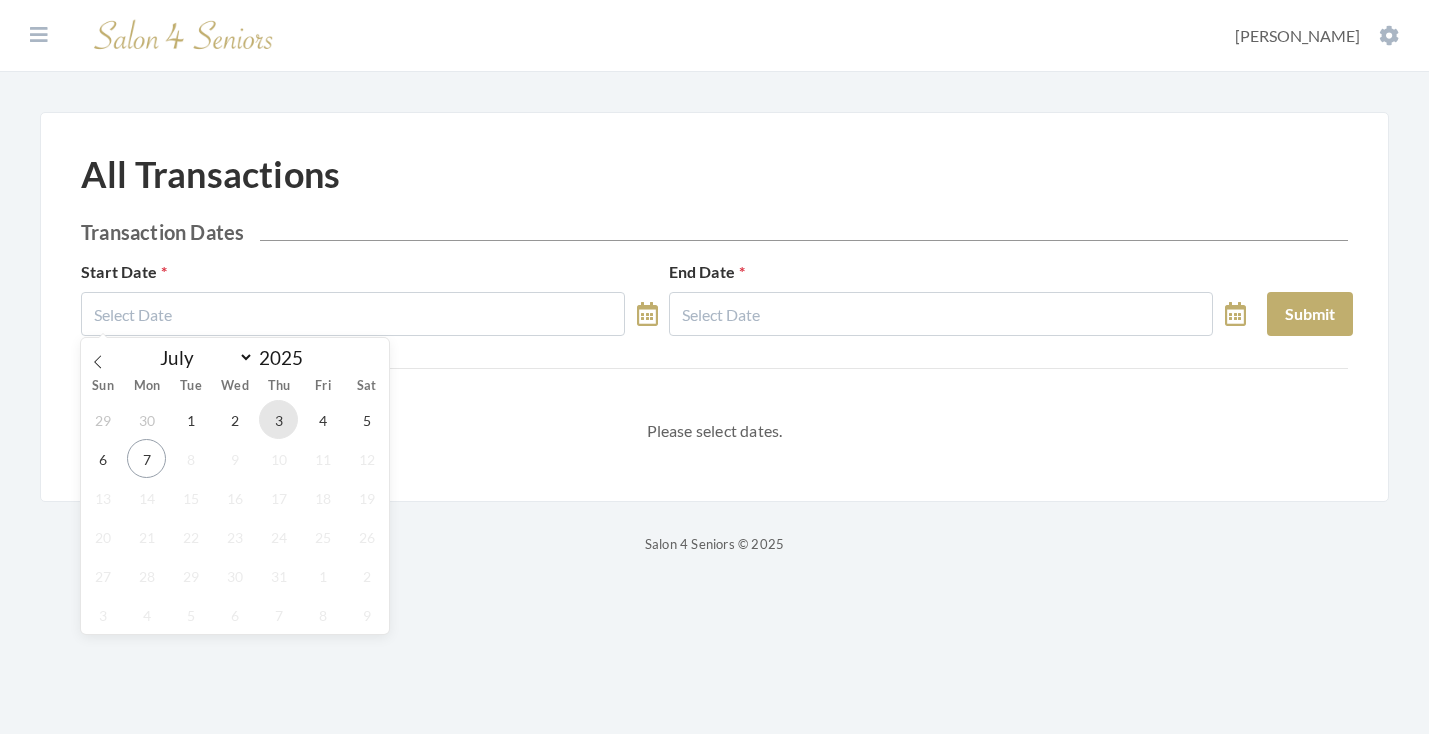 click on "3" at bounding box center [278, 419] 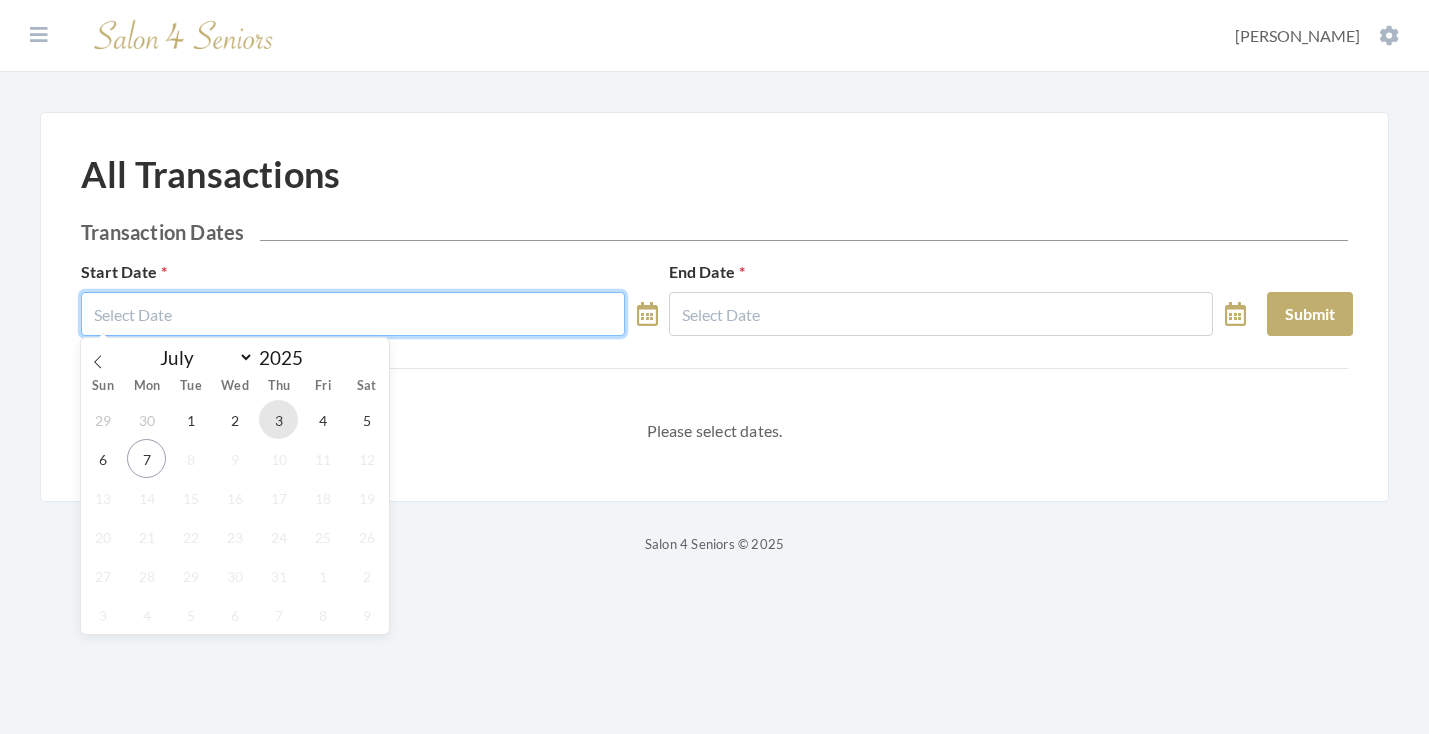 type on "[DATE]" 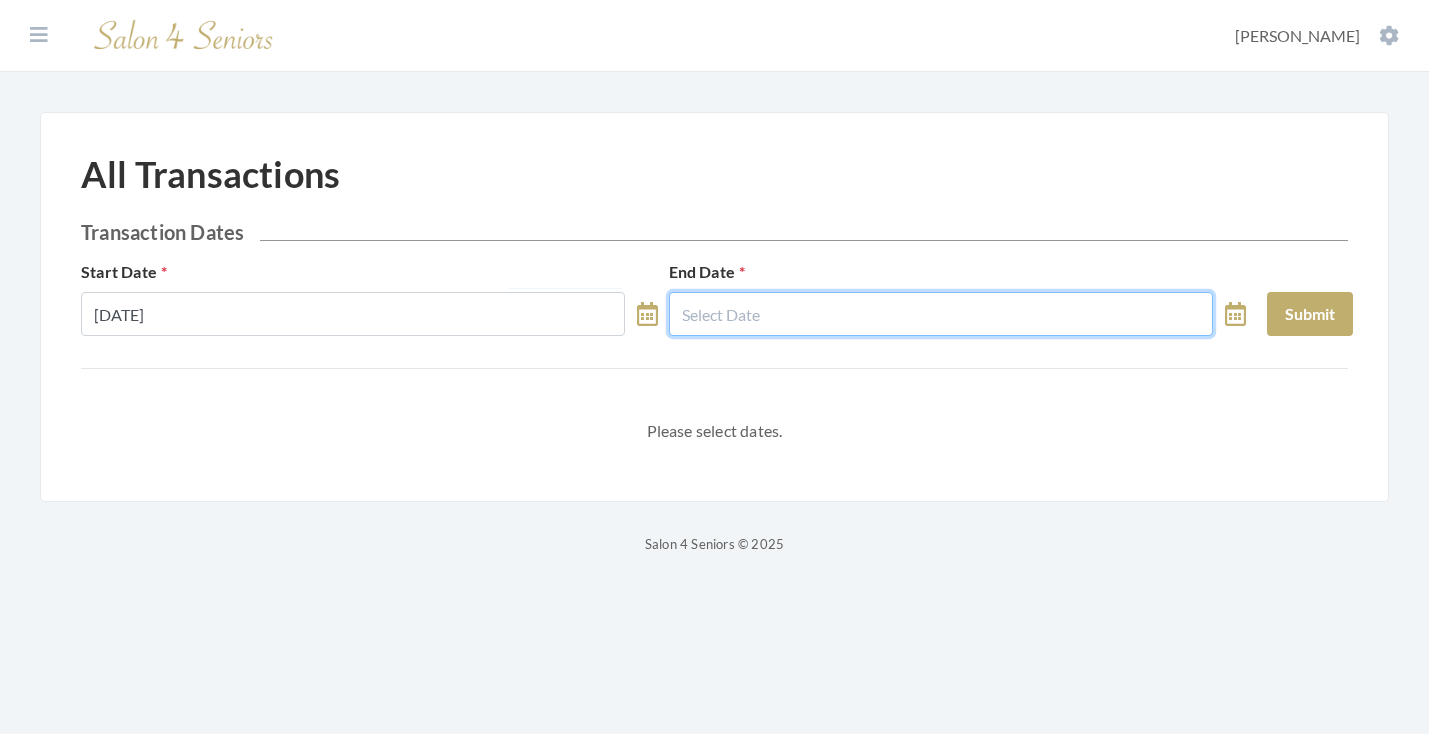 click at bounding box center [941, 314] 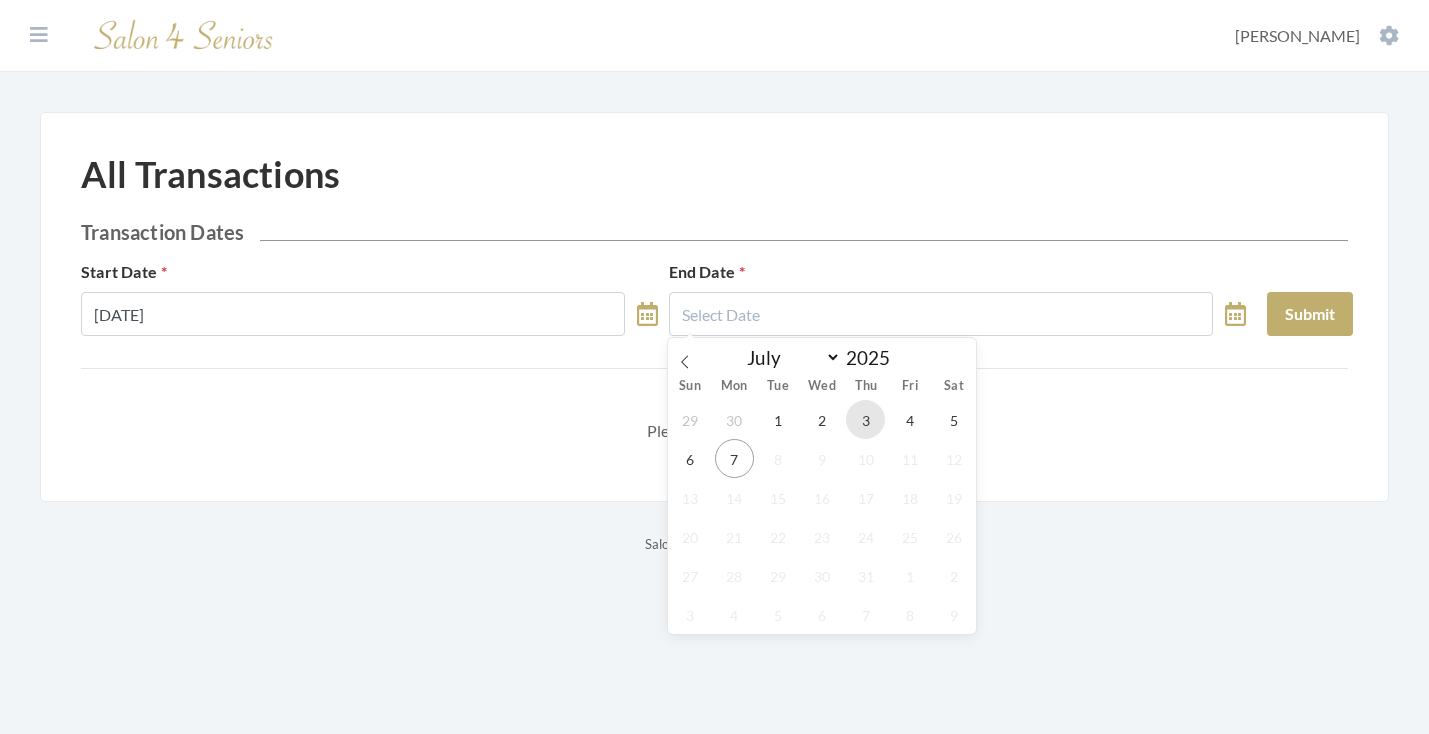 click on "3" at bounding box center (865, 419) 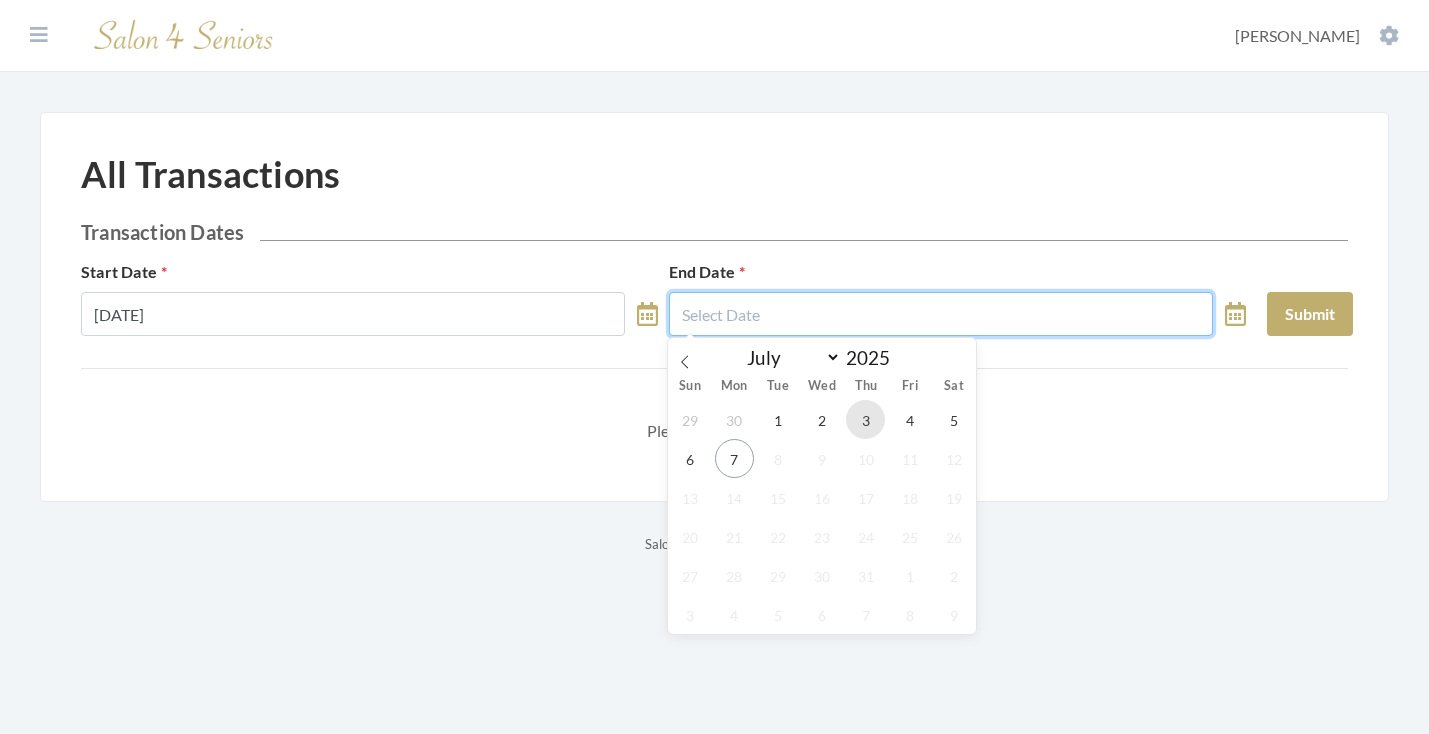 type on "07/03/2025" 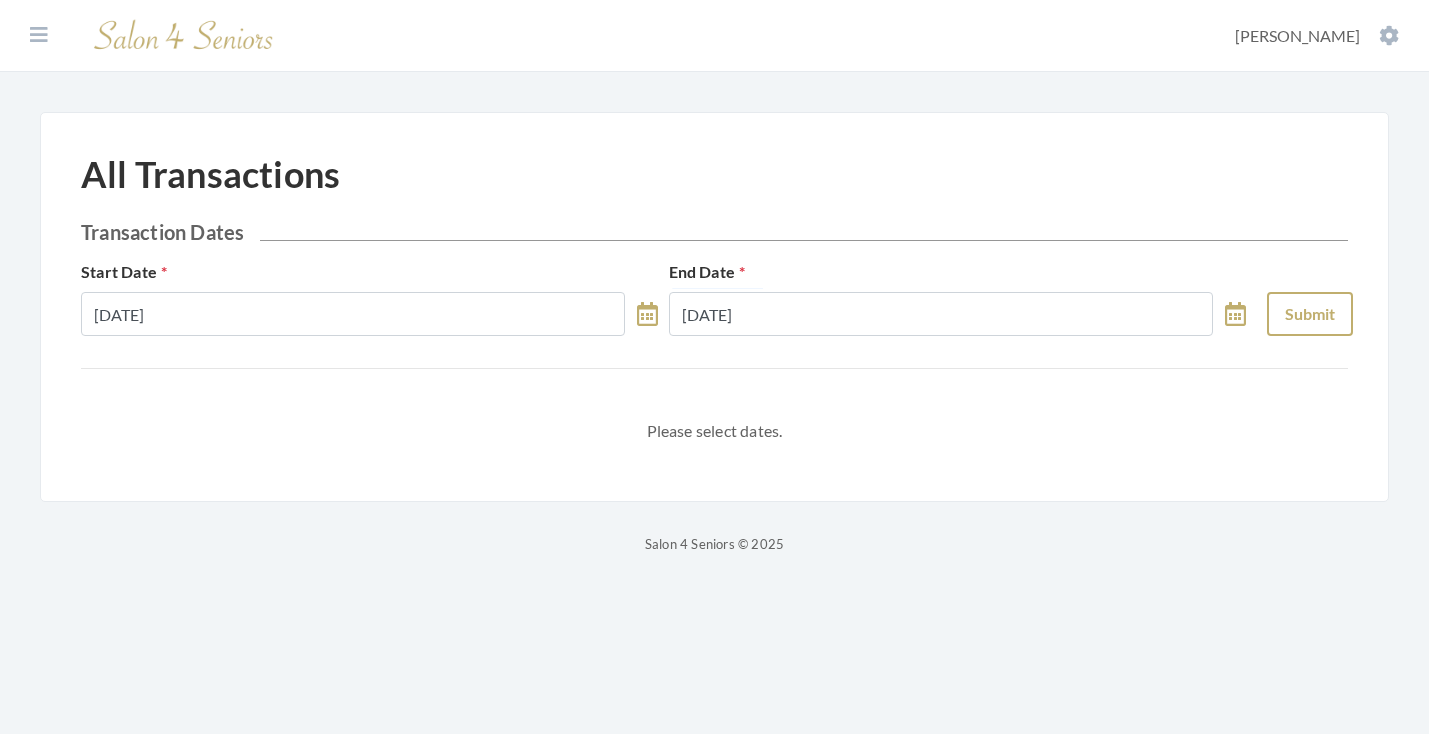 click on "Submit" at bounding box center (1310, 314) 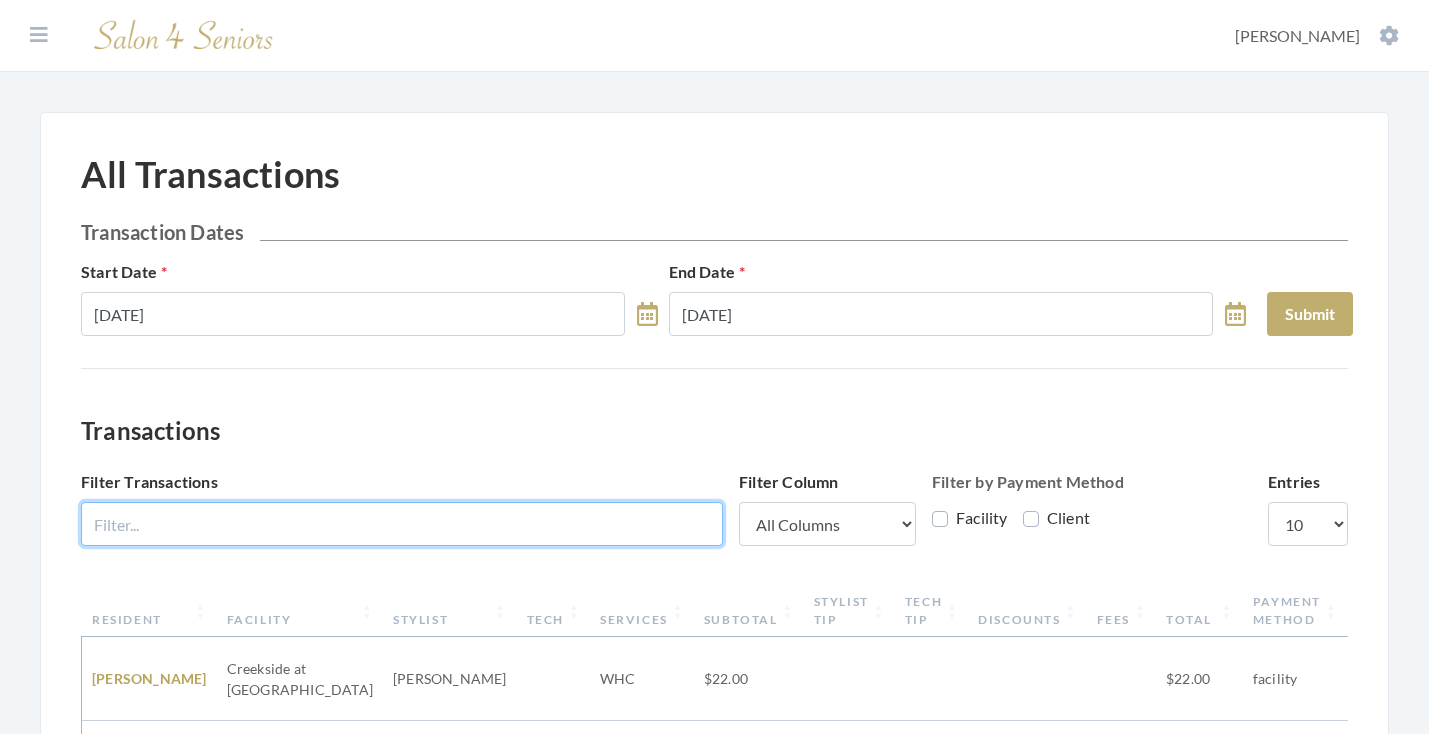 click on "Filter Transactions" at bounding box center (402, 524) 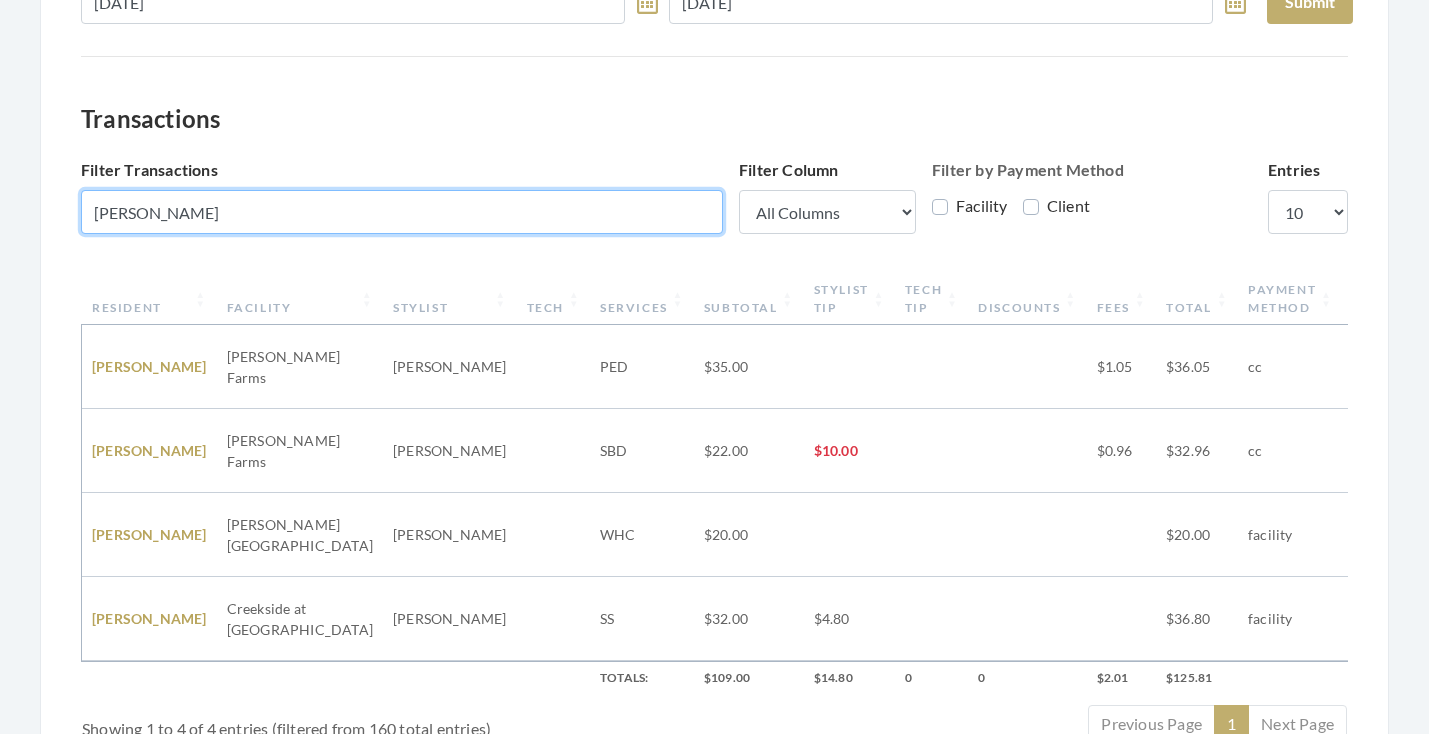 scroll, scrollTop: 313, scrollLeft: 0, axis: vertical 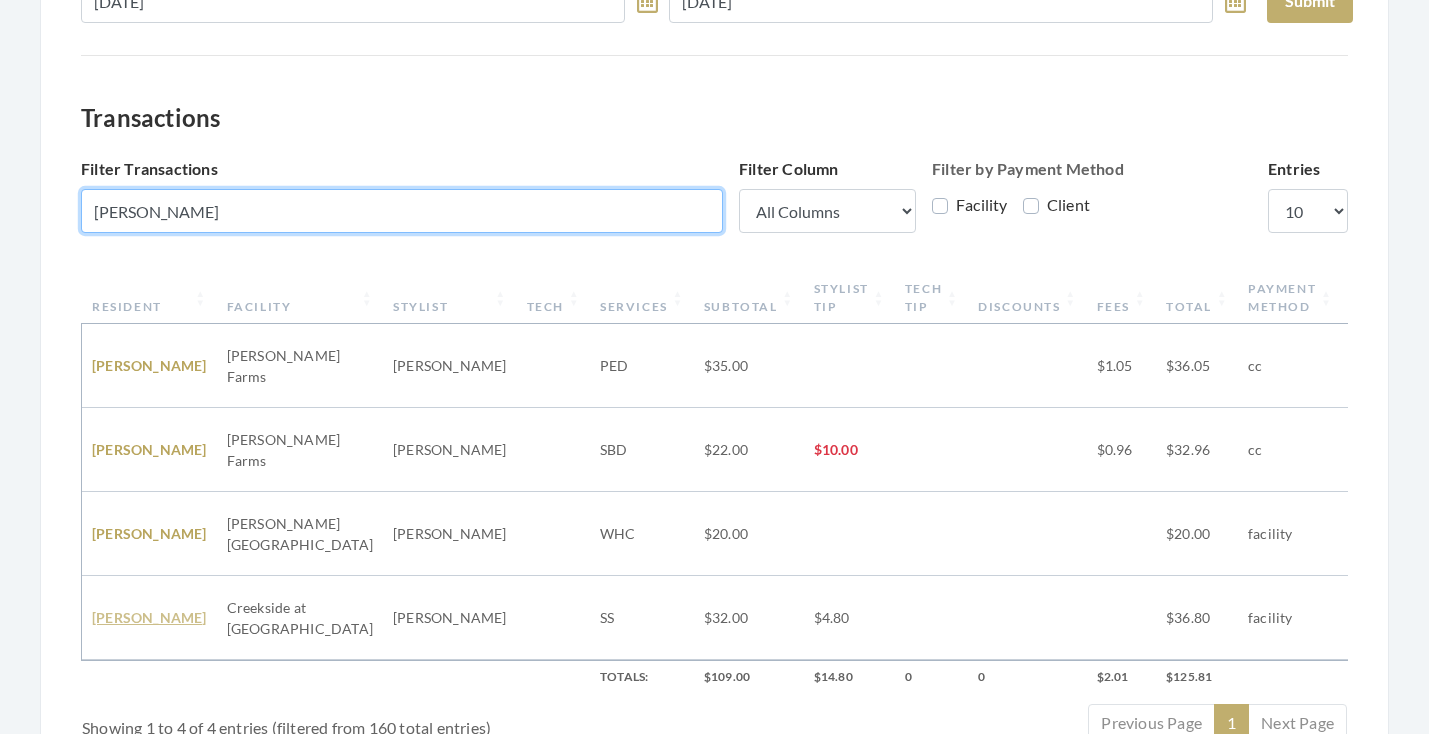 type on "linda" 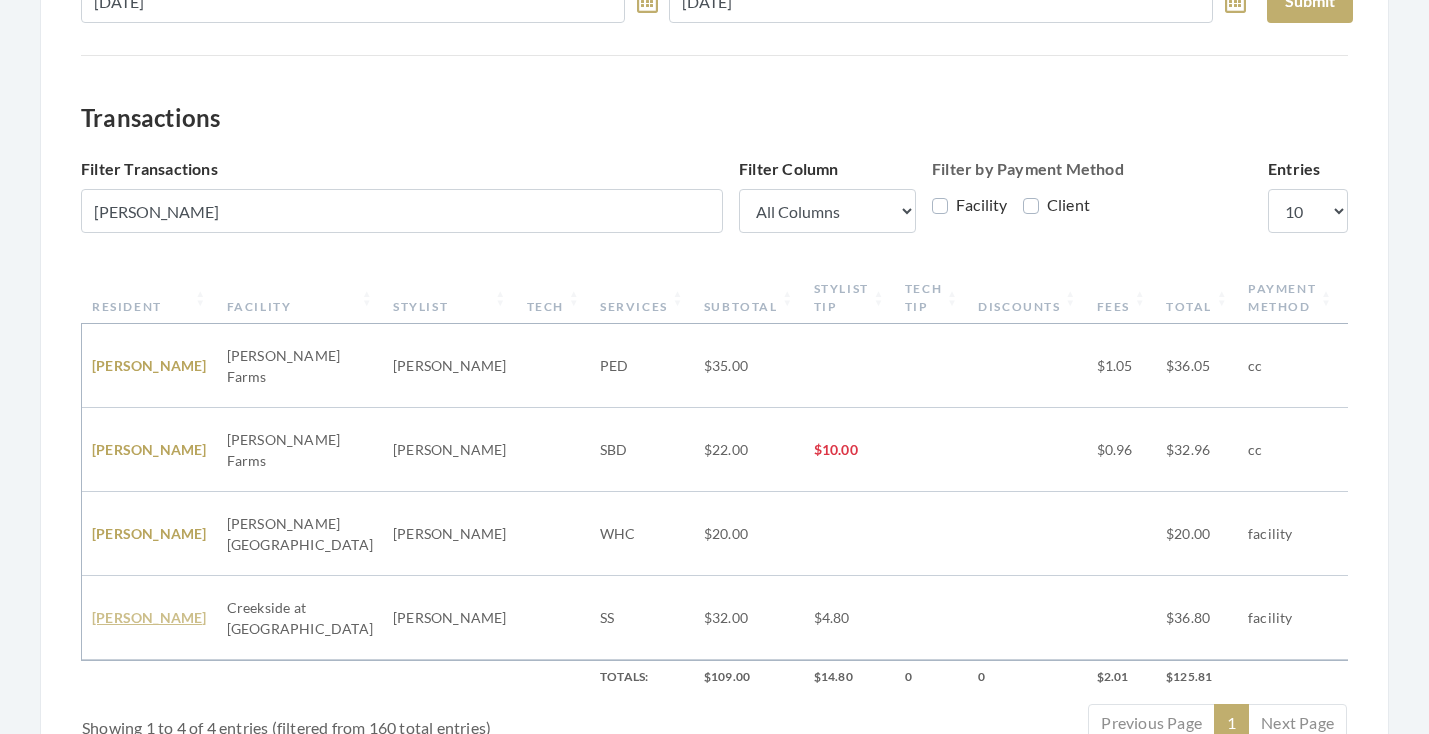 click on "[PERSON_NAME]" at bounding box center [149, 617] 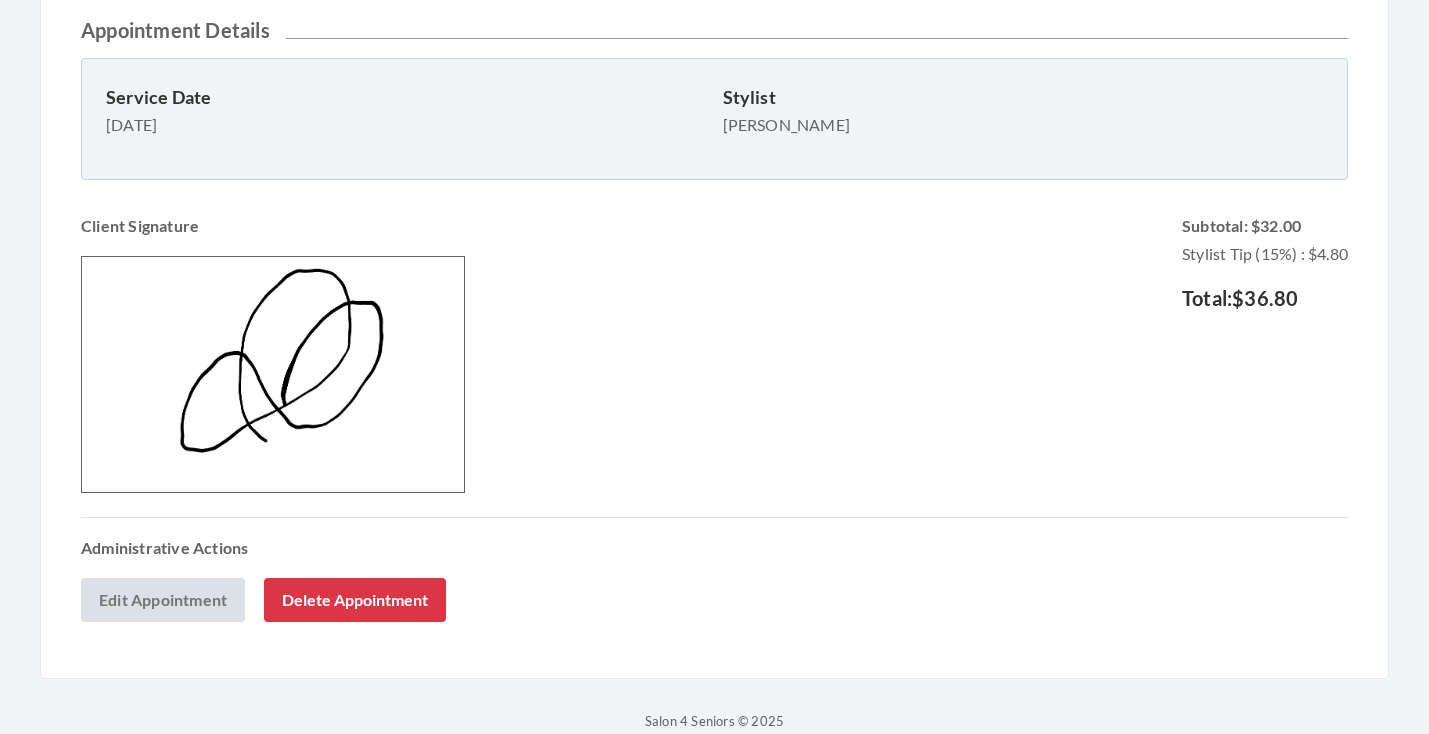 scroll, scrollTop: 595, scrollLeft: 0, axis: vertical 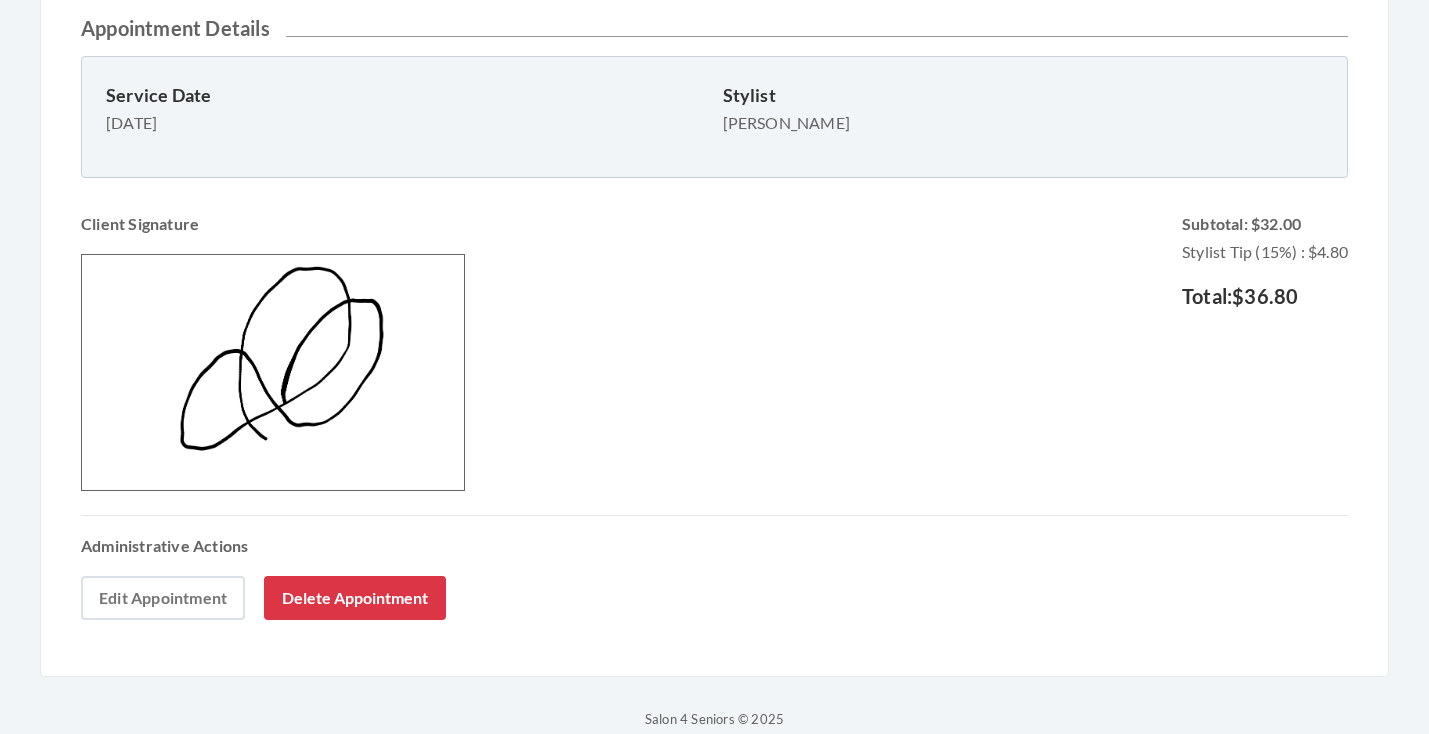 click on "Edit Appointment" at bounding box center (163, 598) 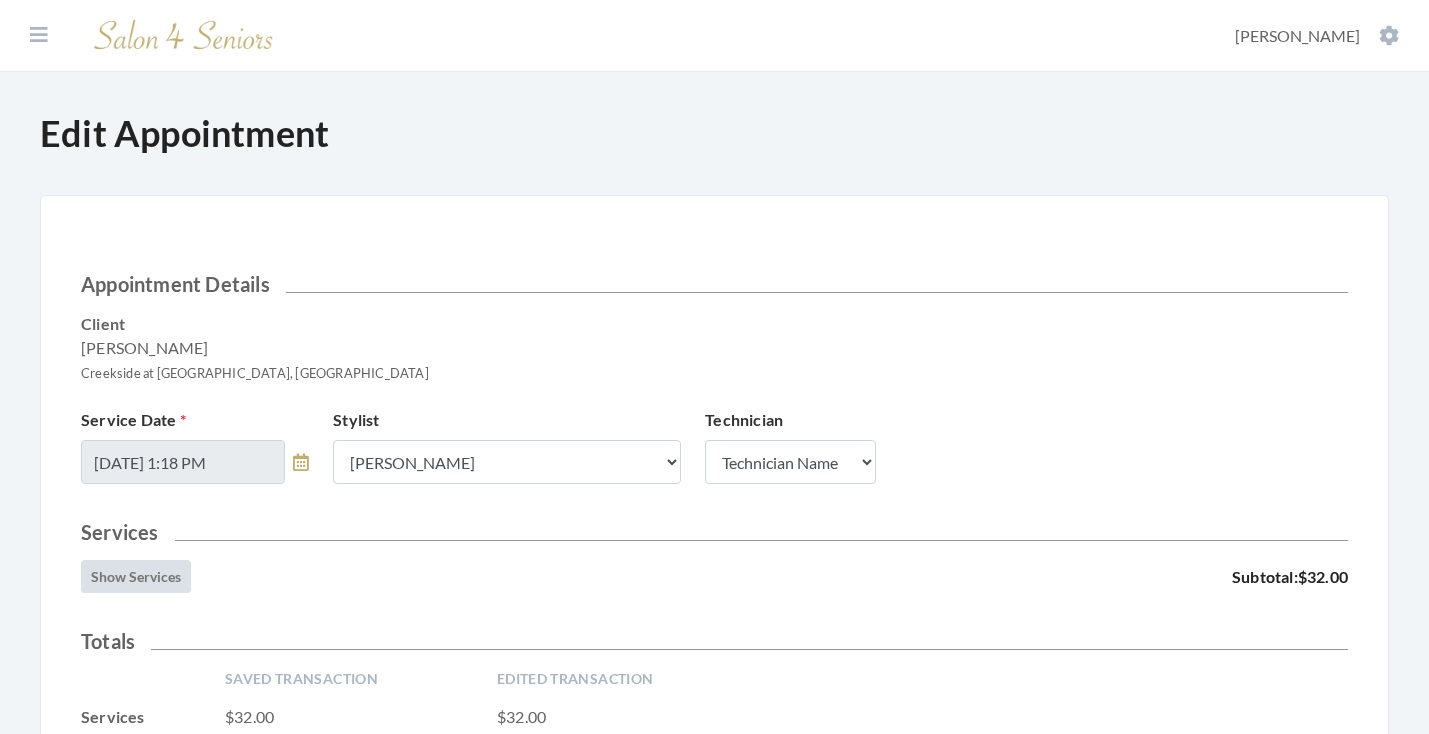 scroll, scrollTop: 0, scrollLeft: 0, axis: both 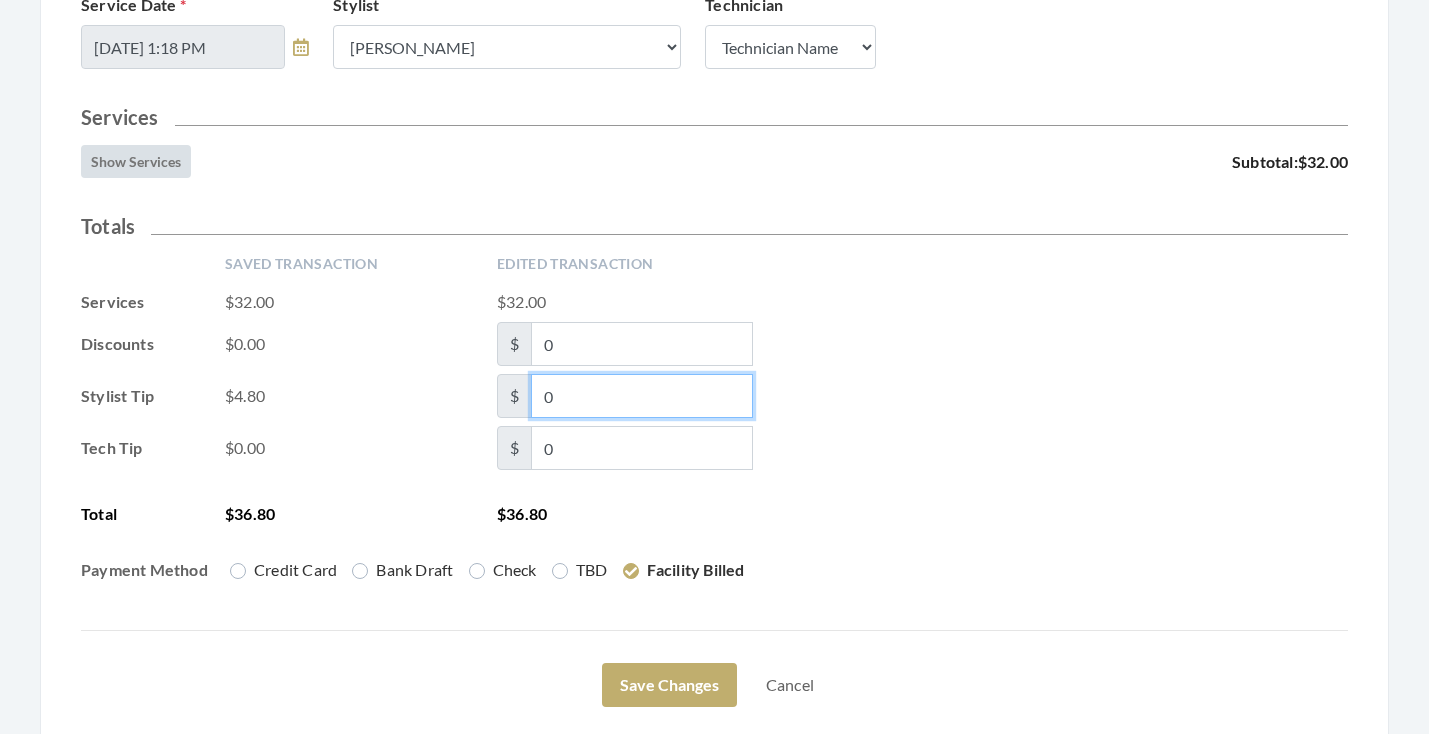 type on "0" 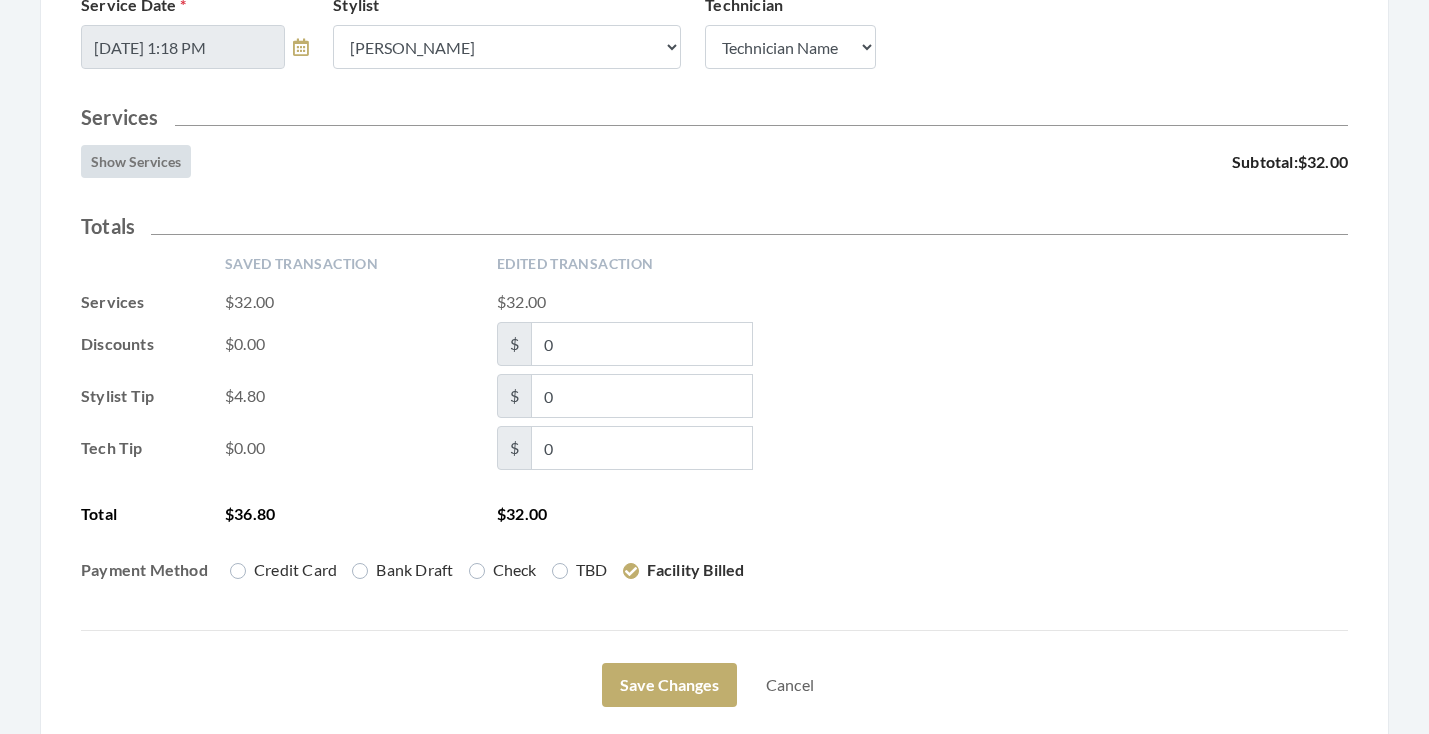 click on "Discounts
$0.00
$   0" at bounding box center (714, 344) 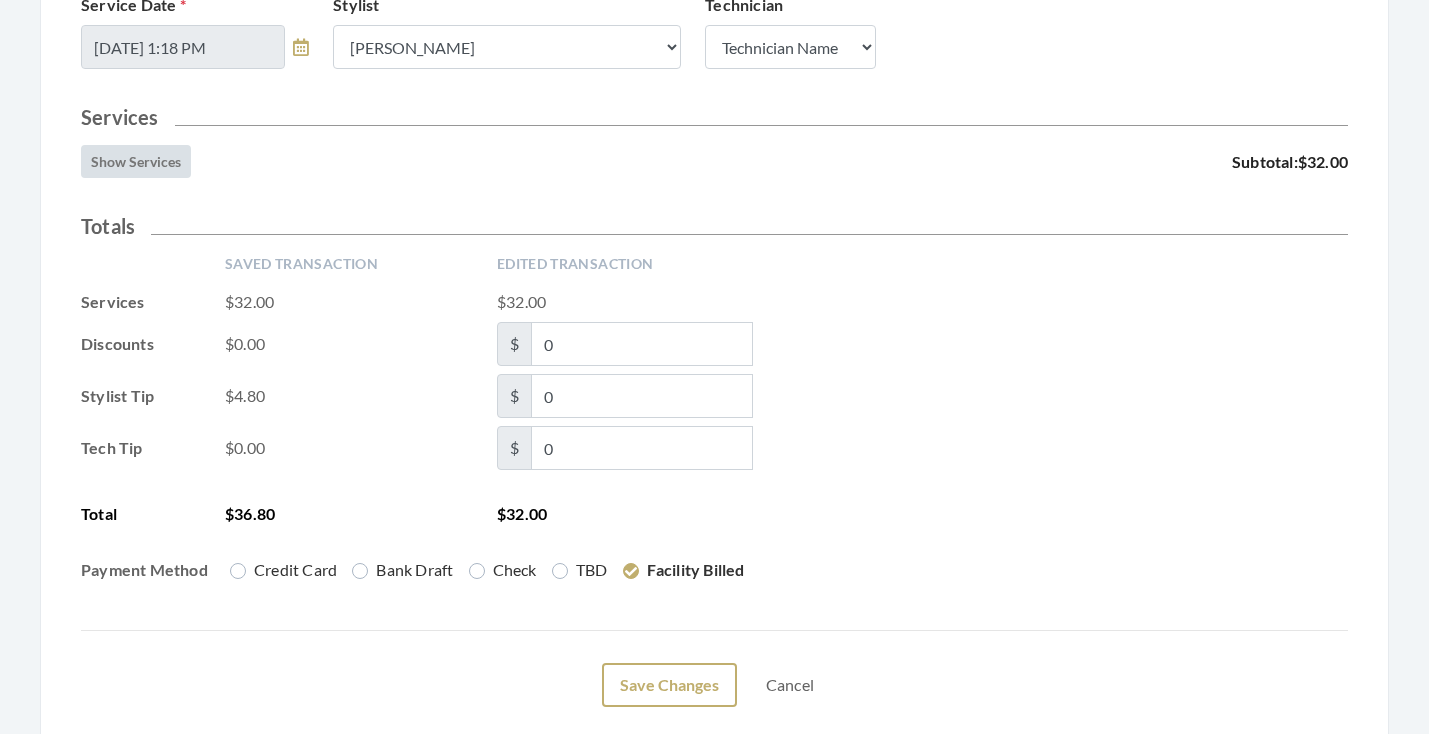 click on "Save Changes" at bounding box center (669, 685) 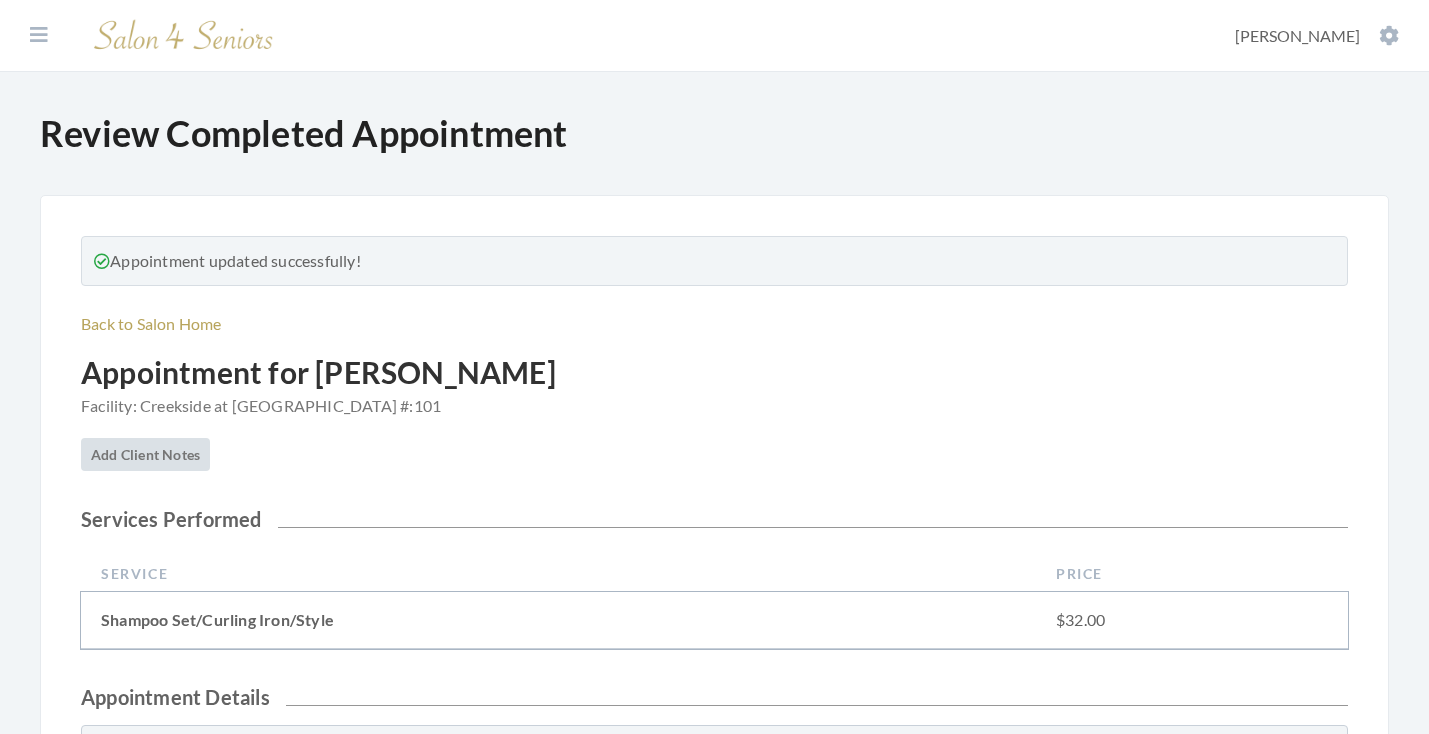 scroll, scrollTop: 0, scrollLeft: 0, axis: both 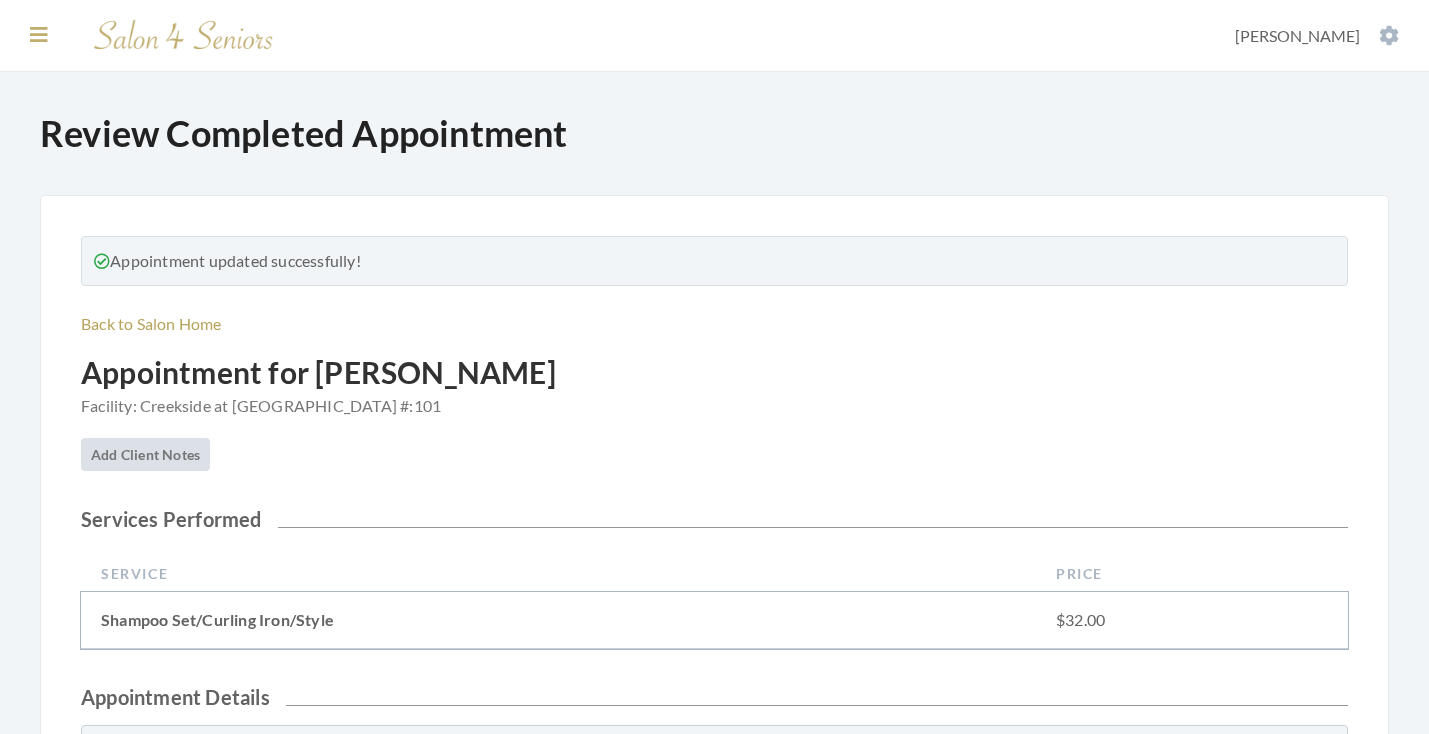 click at bounding box center (39, 35) 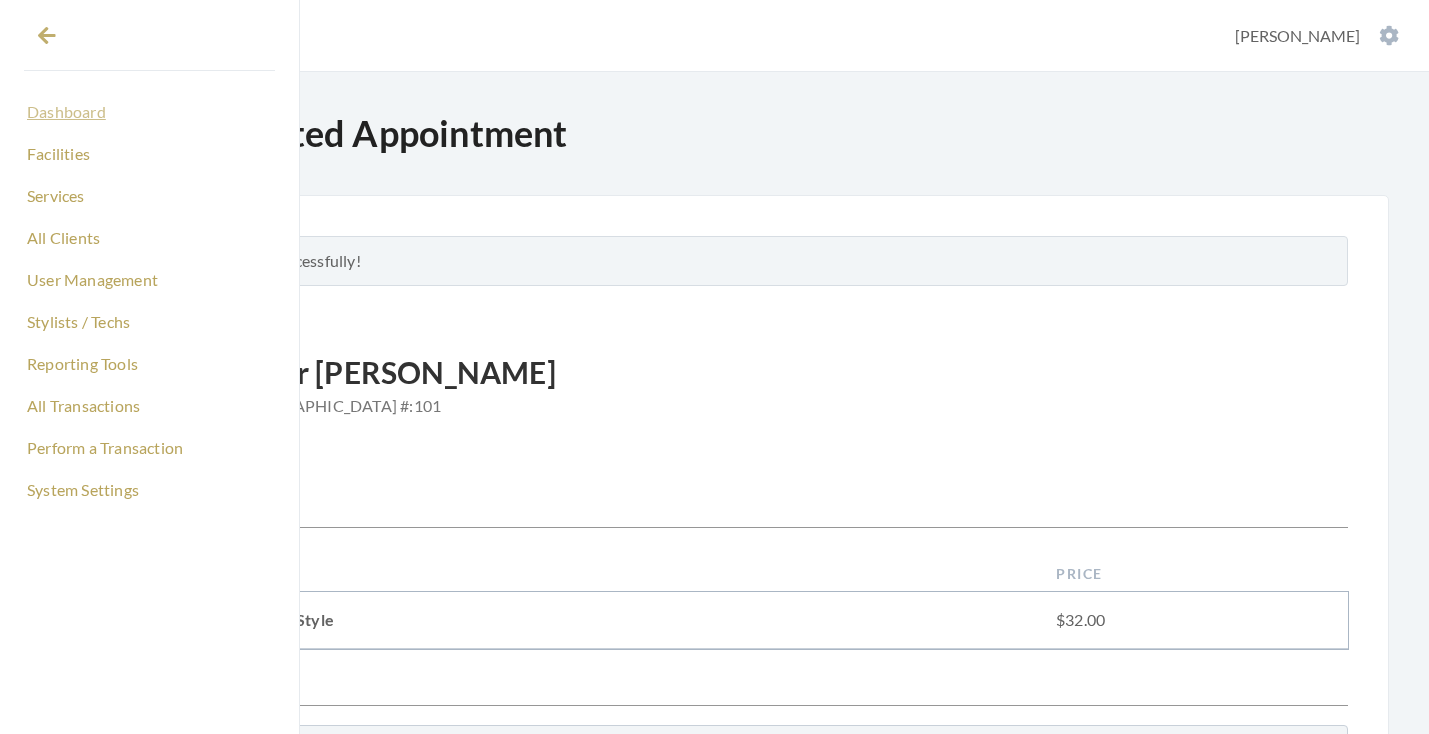 click on "Dashboard" at bounding box center [149, 112] 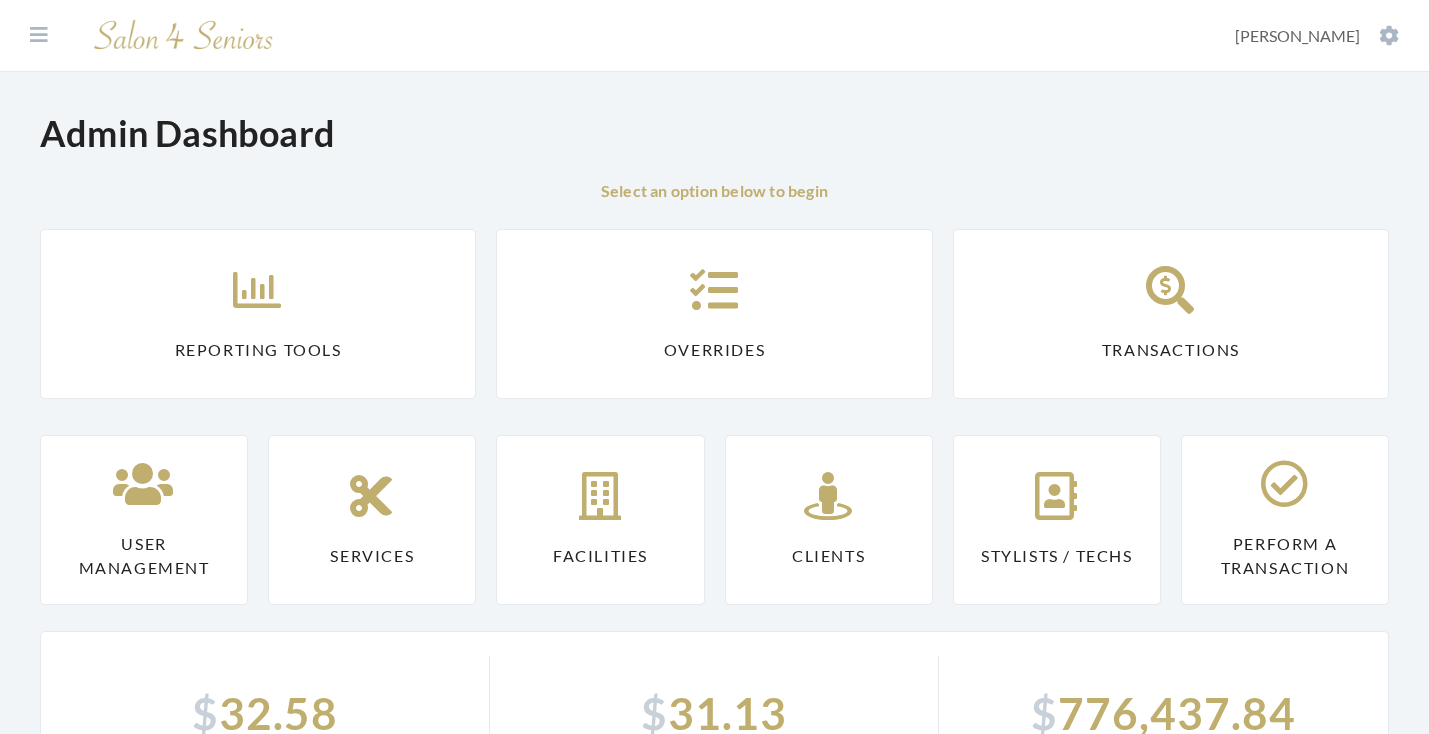 scroll, scrollTop: 0, scrollLeft: 0, axis: both 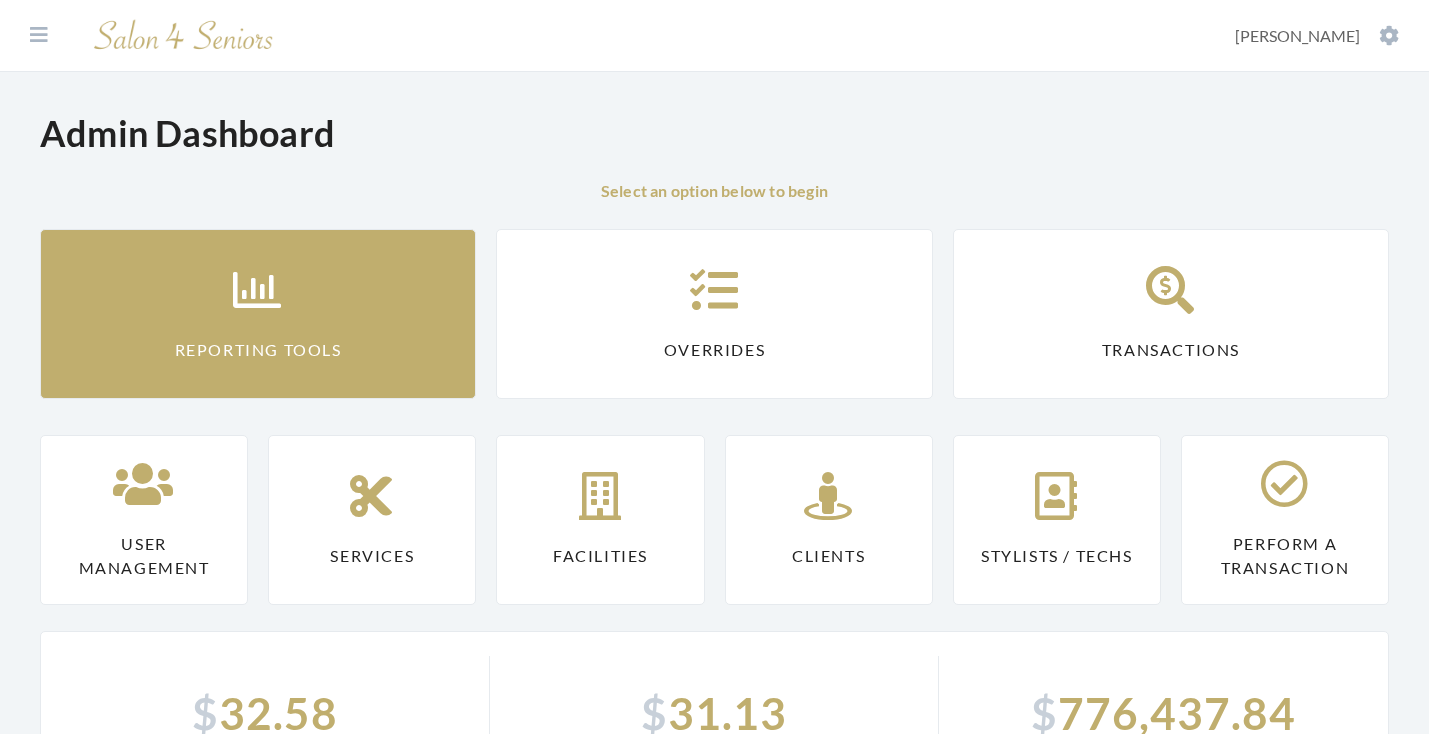 click on "Reporting Tools" at bounding box center [258, 314] 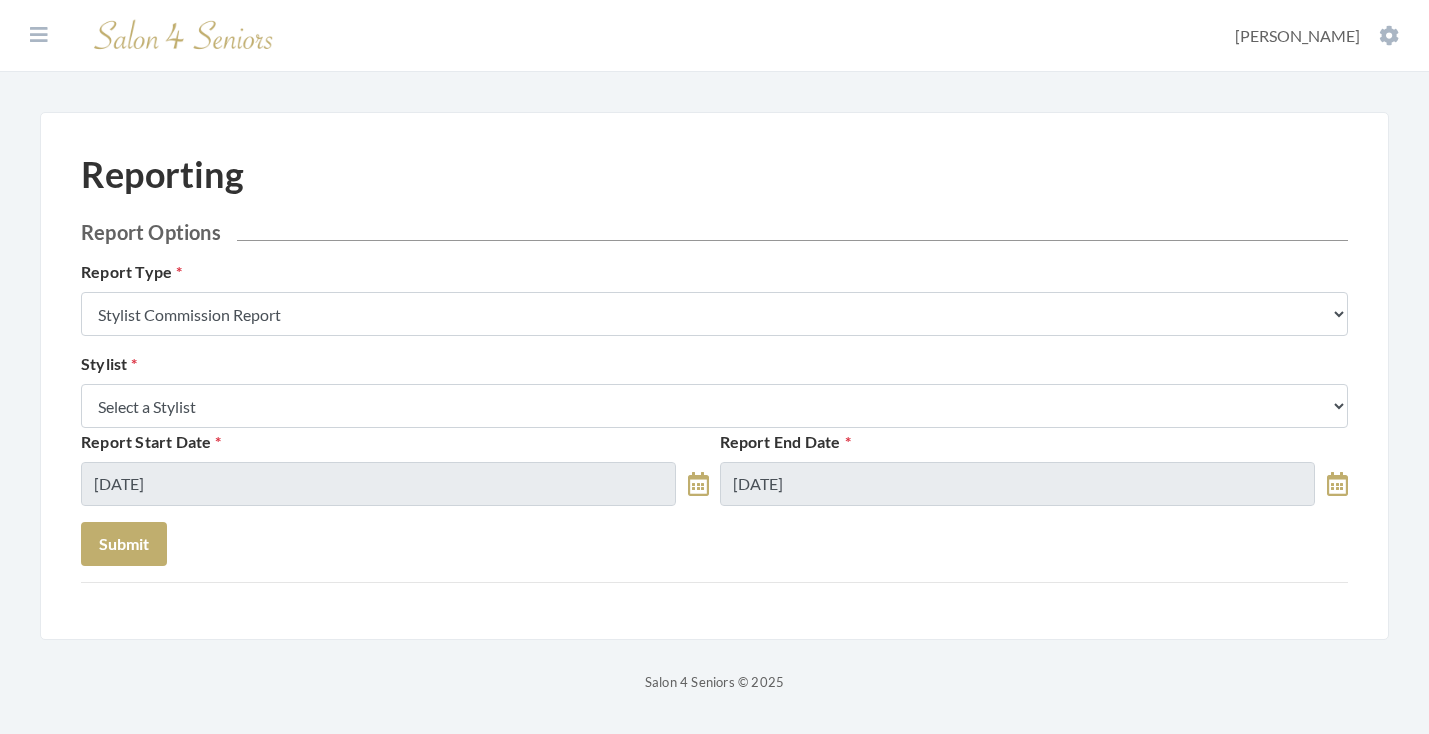 scroll, scrollTop: 0, scrollLeft: 0, axis: both 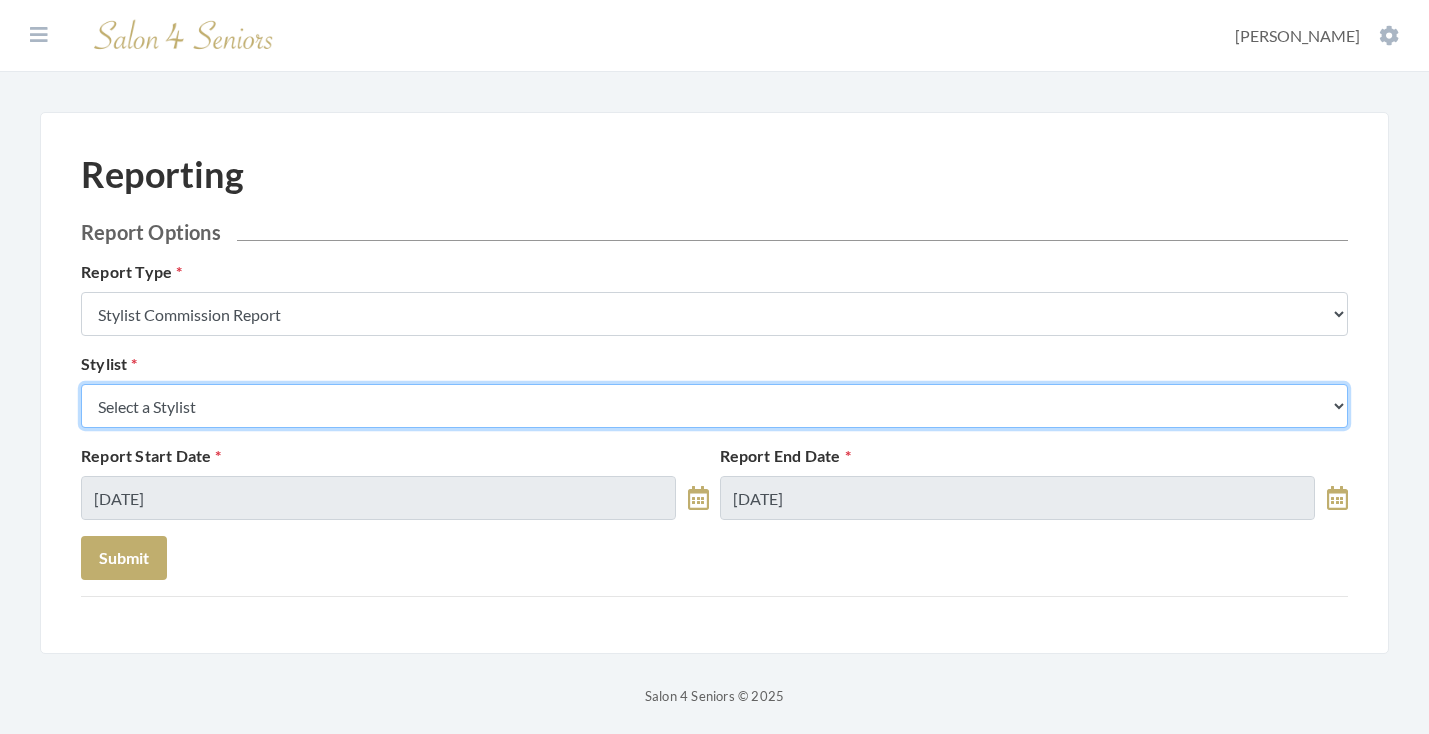 click on "Select a Stylist   [PERSON_NAME]   [PERSON_NAME]   [PERSON_NAME]   [PERSON_NAME]   [PERSON_NAME]   [PERSON_NAME]   [PERSON_NAME]   [PERSON_NAME]   [PERSON_NAME]   [PERSON_NAME]   [PERSON_NAME]   [PERSON_NAME]   [PERSON_NAME]   [PERSON_NAME]   [PERSON_NAME]   [PERSON_NAME]   [PERSON_NAME]   [PERSON_NAME]   [PERSON_NAME]   [PERSON_NAME]   [PERSON_NAME]   [PERSON_NAME]   Kinetic Stylist   [PERSON_NAME]   [PERSON_NAME]   Melisssa [PERSON_NAME]   [PERSON_NAME]   [PERSON_NAME]   [PERSON_NAME]   [PERSON_NAME]   [PERSON_NAME]   [PERSON_NAME]   [PERSON_NAME]   [PERSON_NAME]   [PERSON_NAME]   [PERSON_NAME]   [PERSON_NAME]   [PERSON_NAME]   [PERSON_NAME]   [PERSON_NAME]   [PERSON_NAME]" at bounding box center (714, 406) 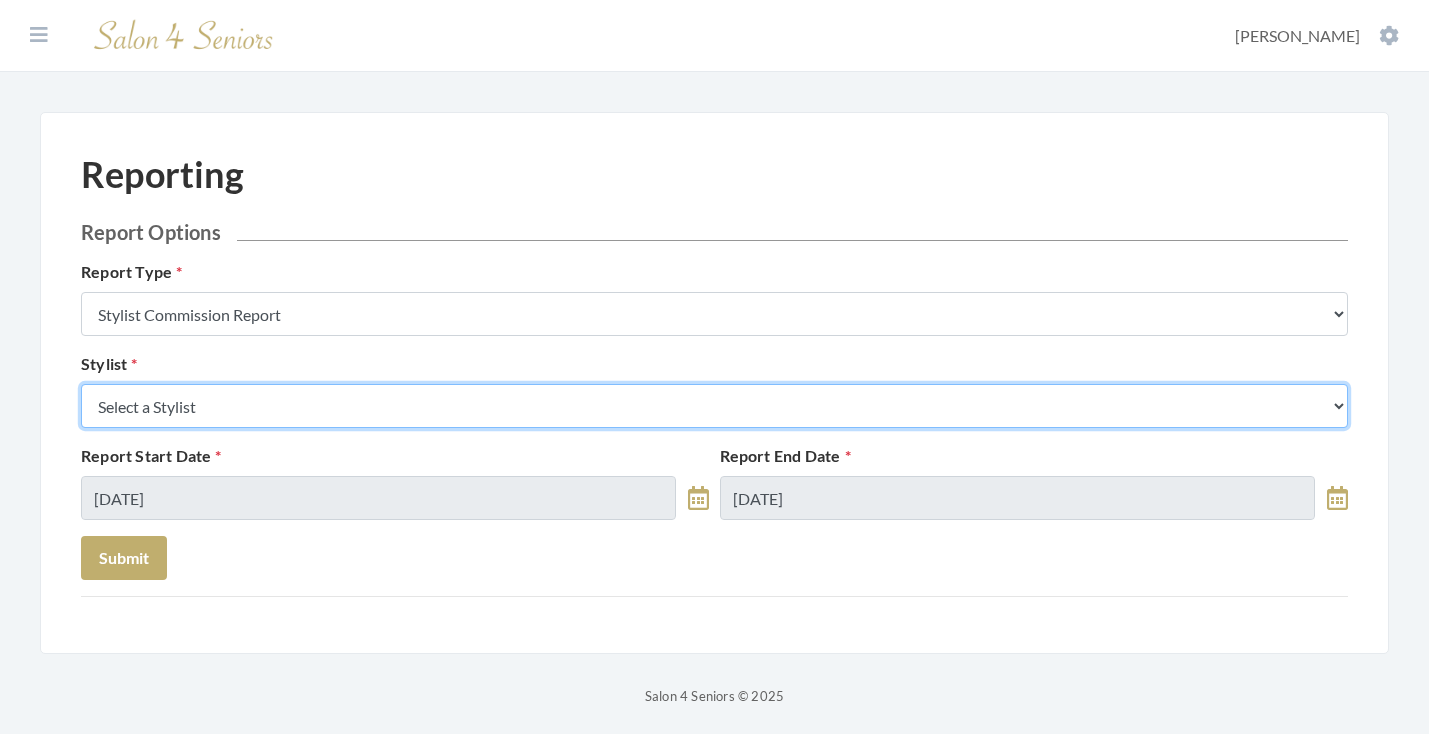 select on "181" 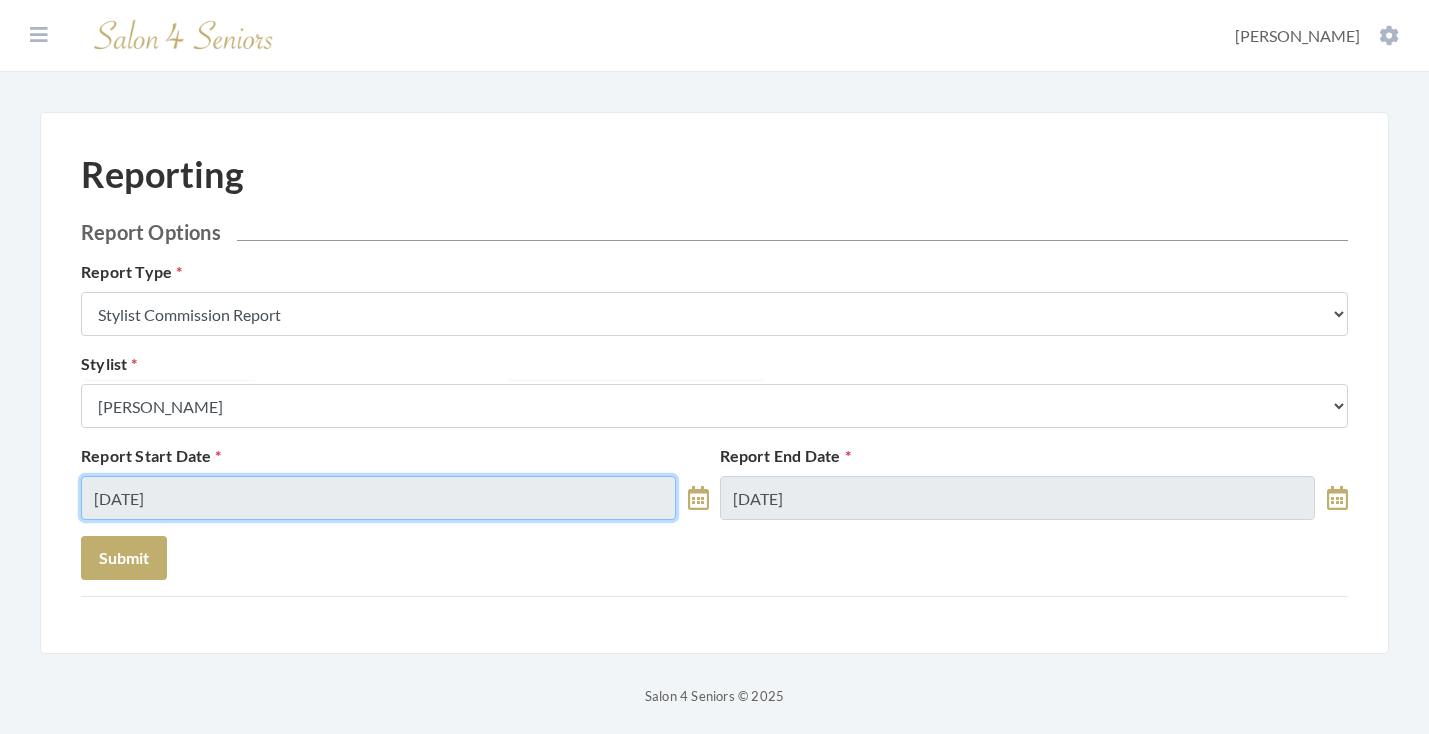 click on "[DATE]" at bounding box center (378, 498) 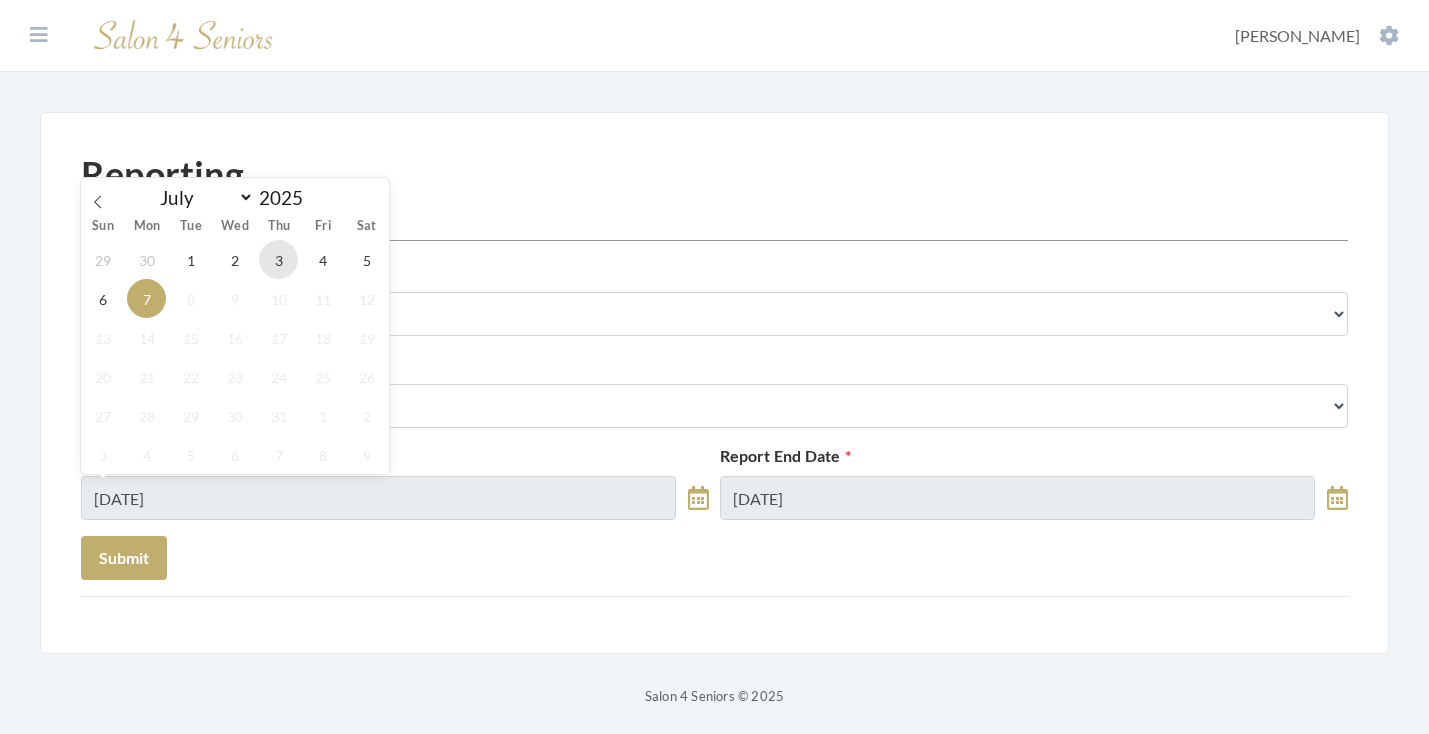 click on "3" at bounding box center (278, 259) 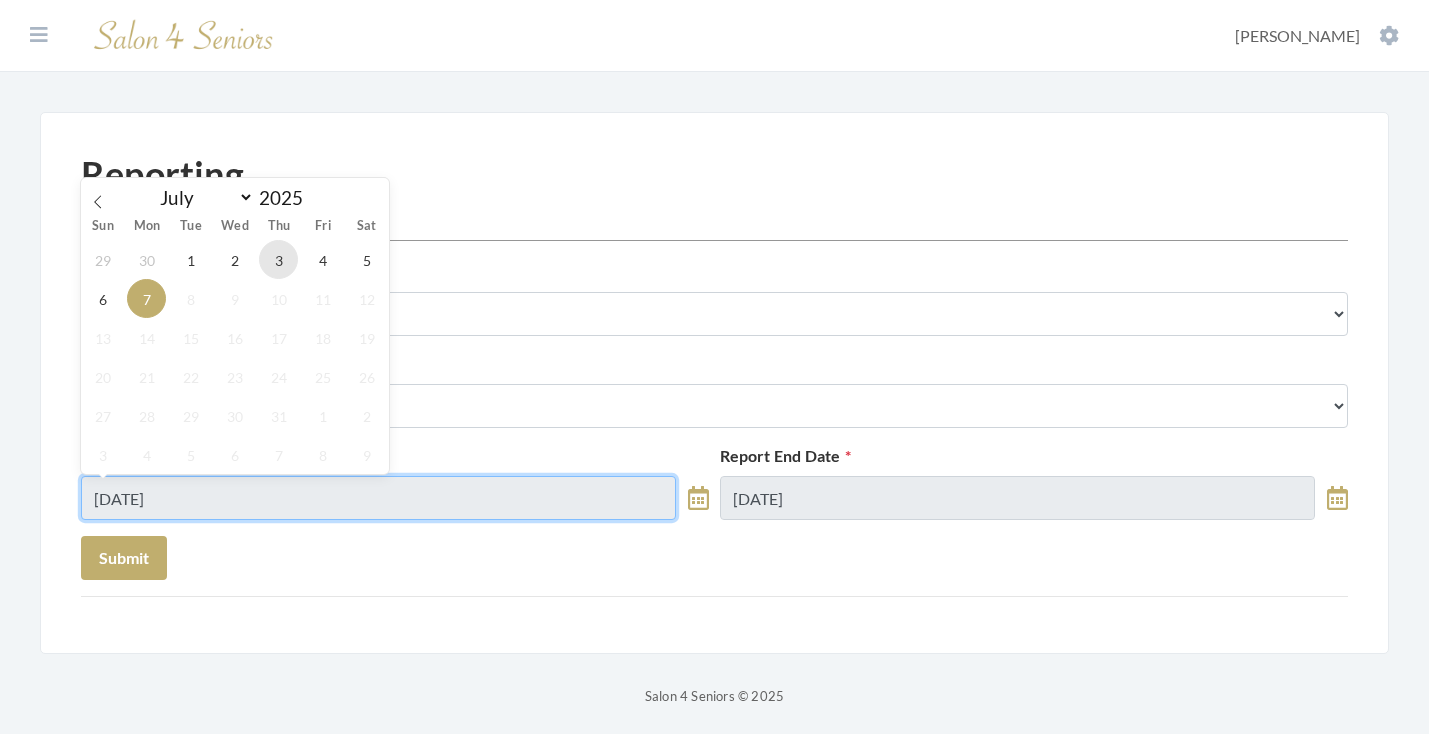 type on "[DATE]" 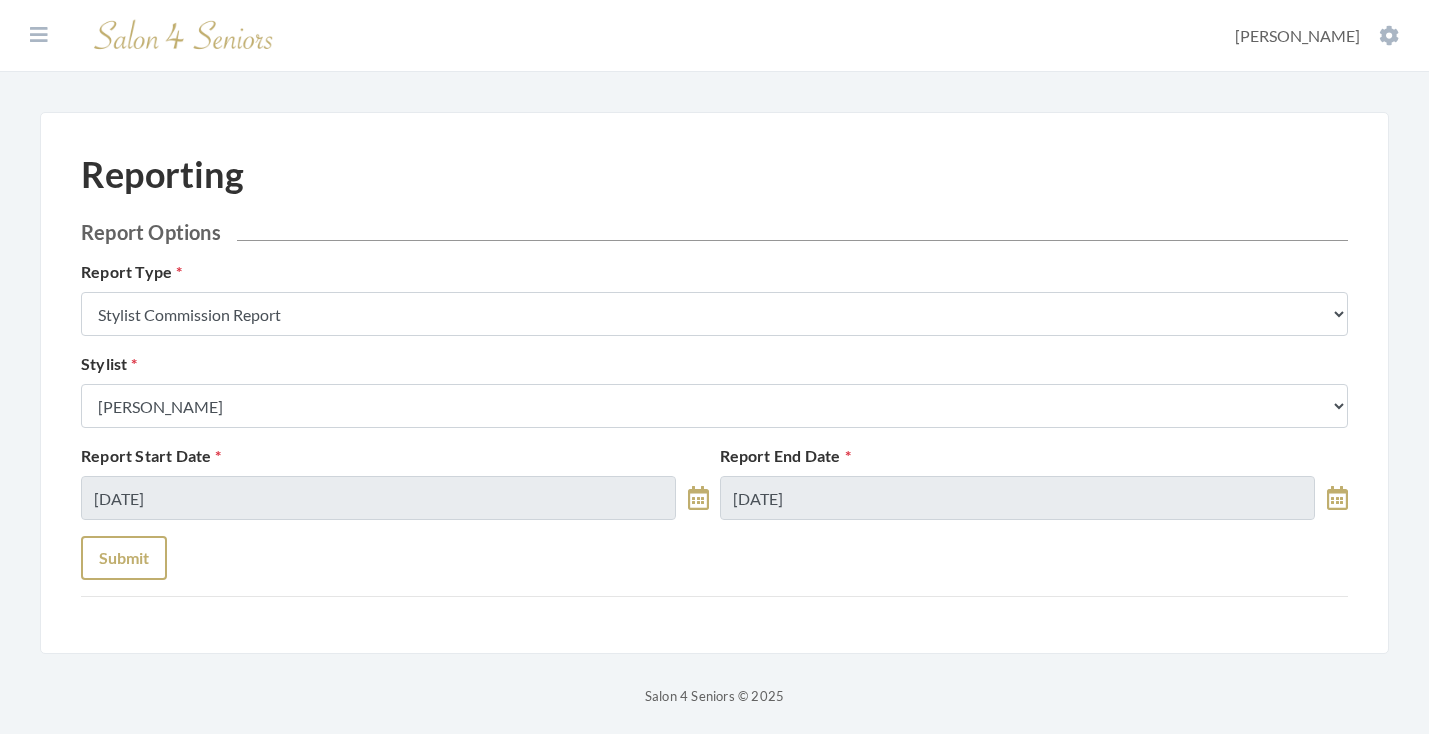click on "Submit" at bounding box center [124, 558] 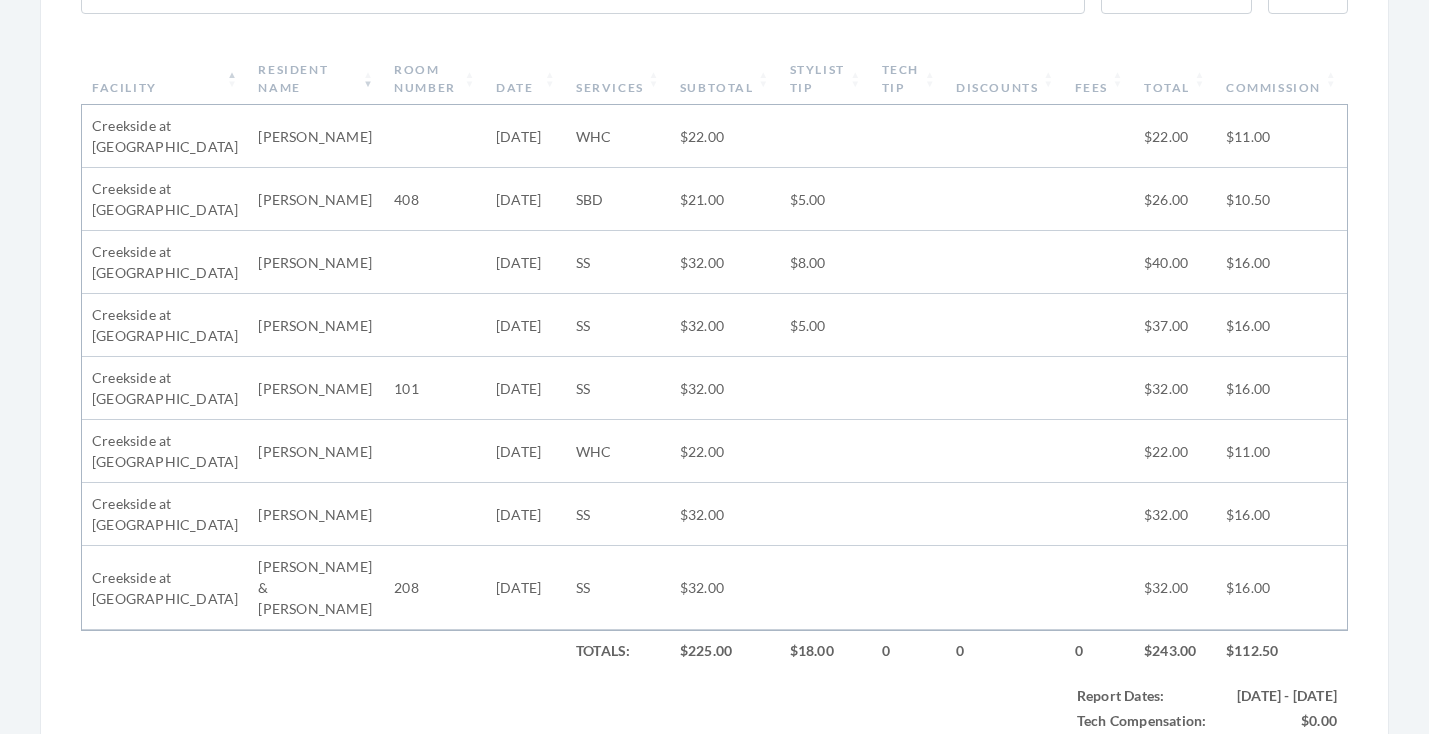 scroll, scrollTop: 760, scrollLeft: 0, axis: vertical 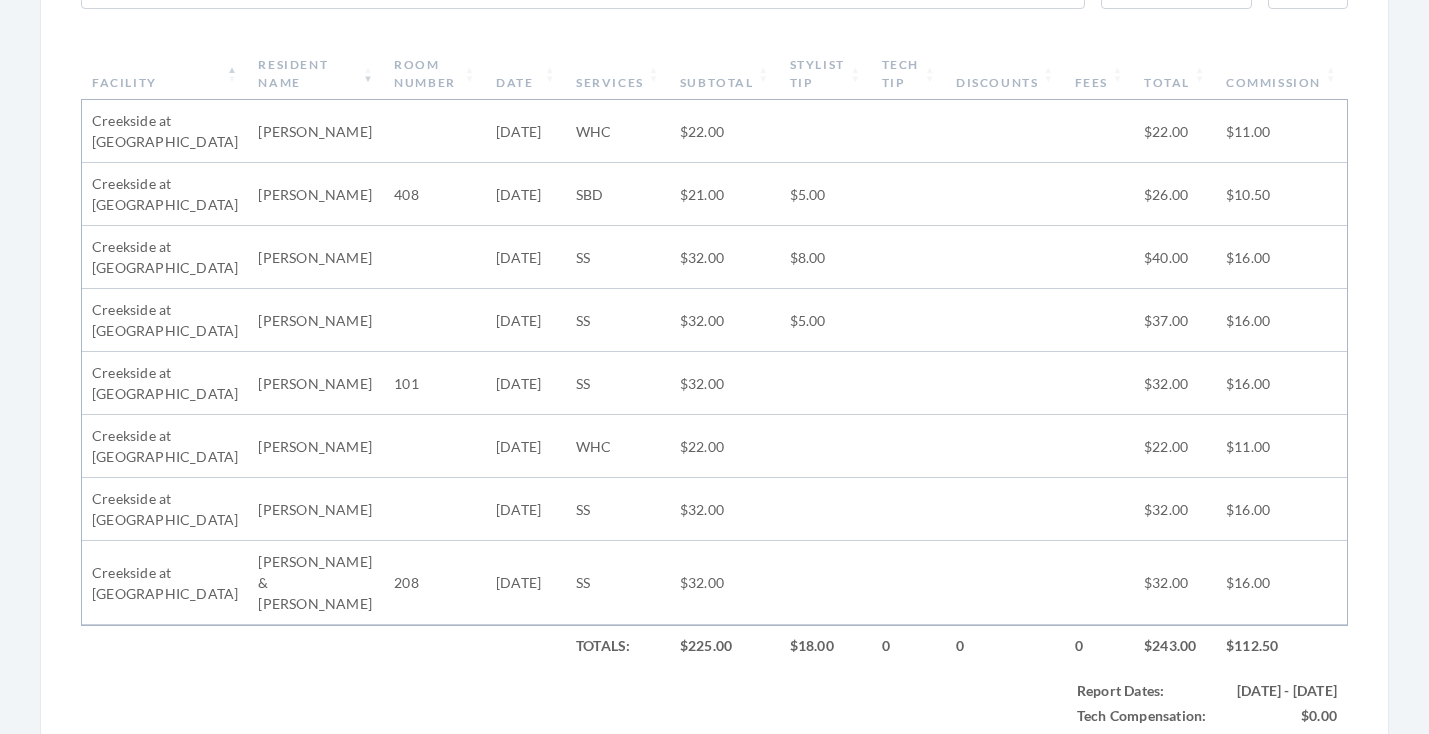 click on "Subtotal" at bounding box center [725, 74] 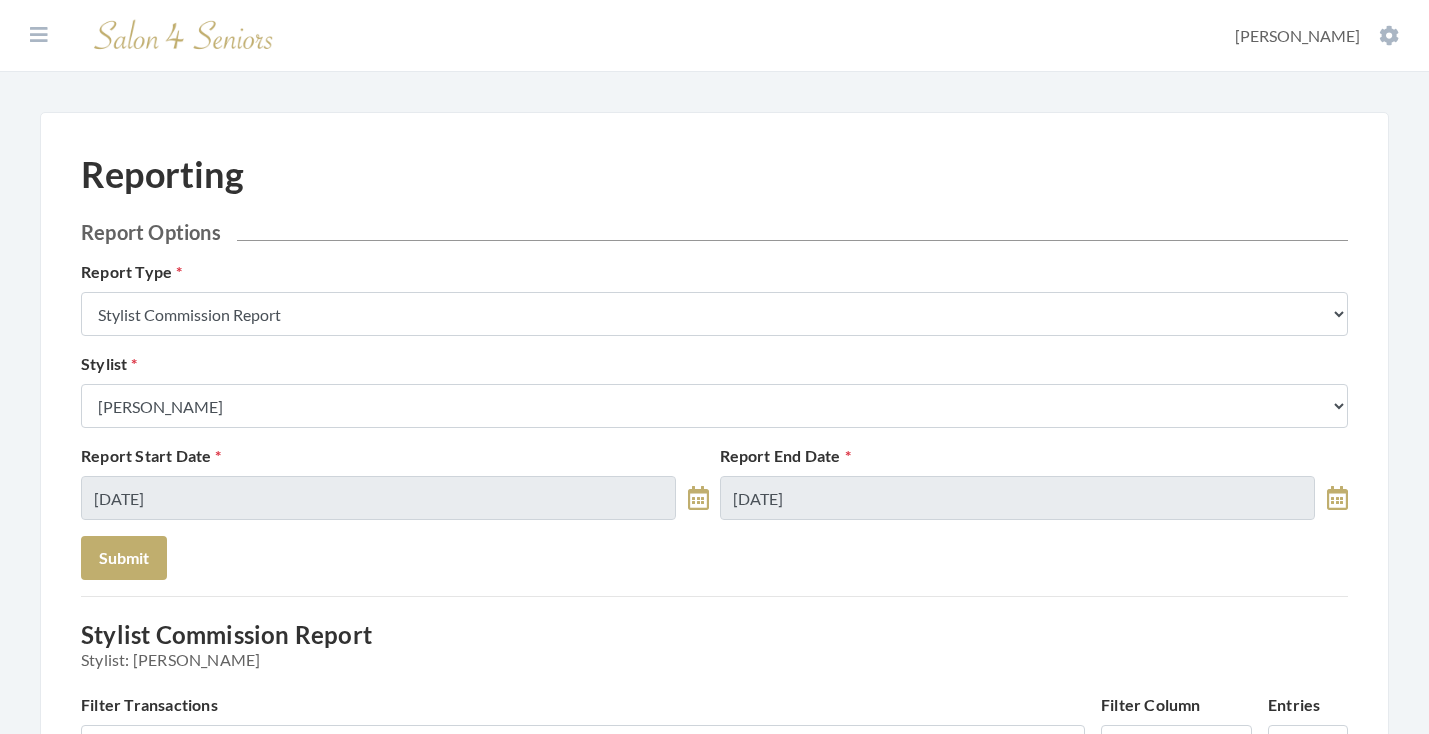 scroll, scrollTop: 0, scrollLeft: 0, axis: both 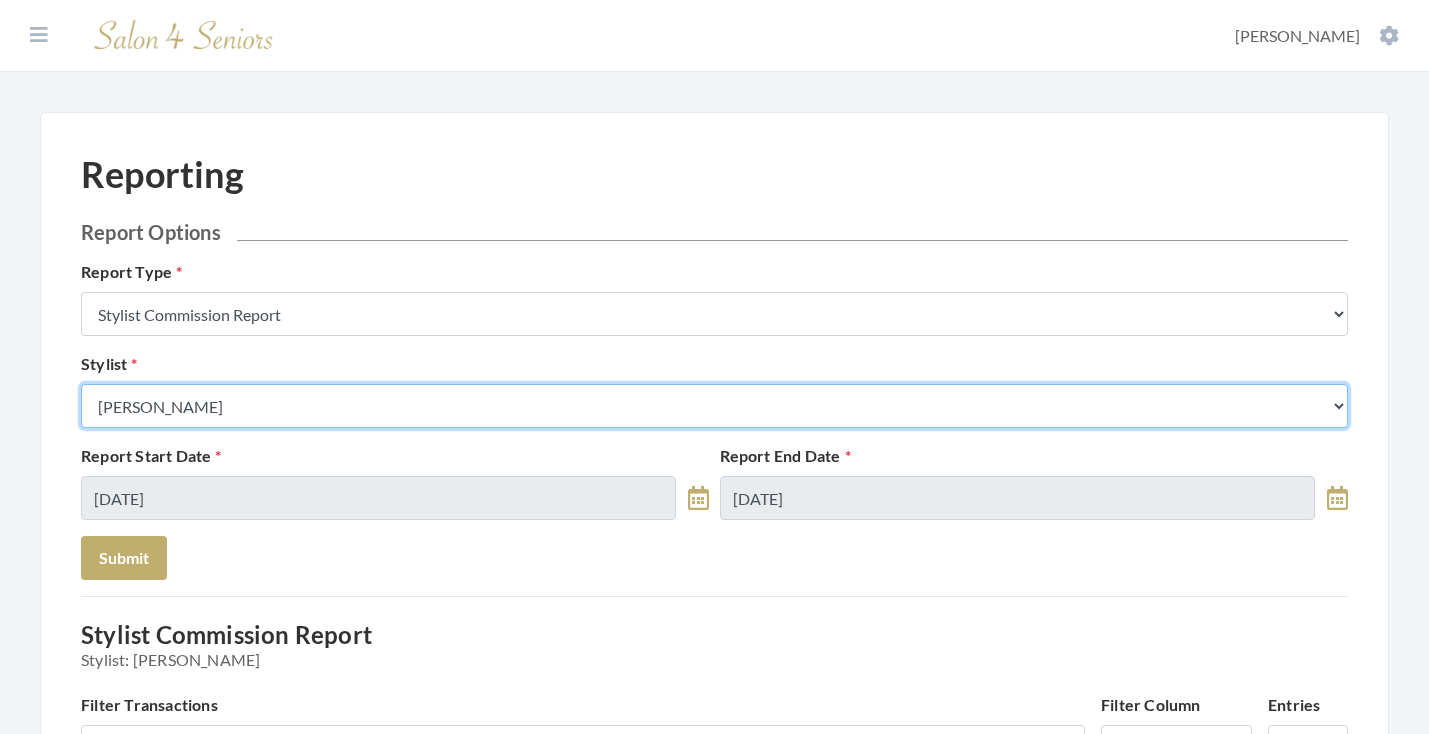 select on "146" 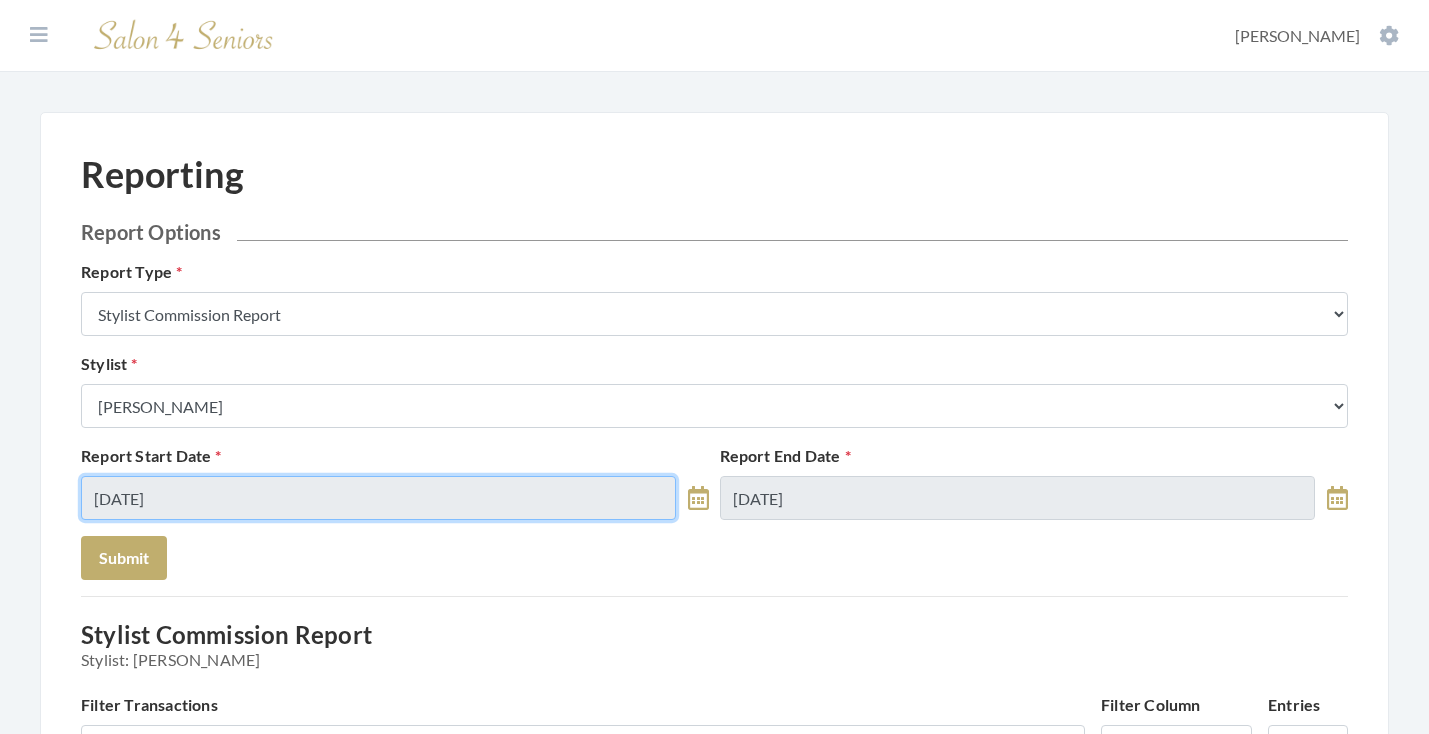 click on "07/03/2025" at bounding box center [378, 498] 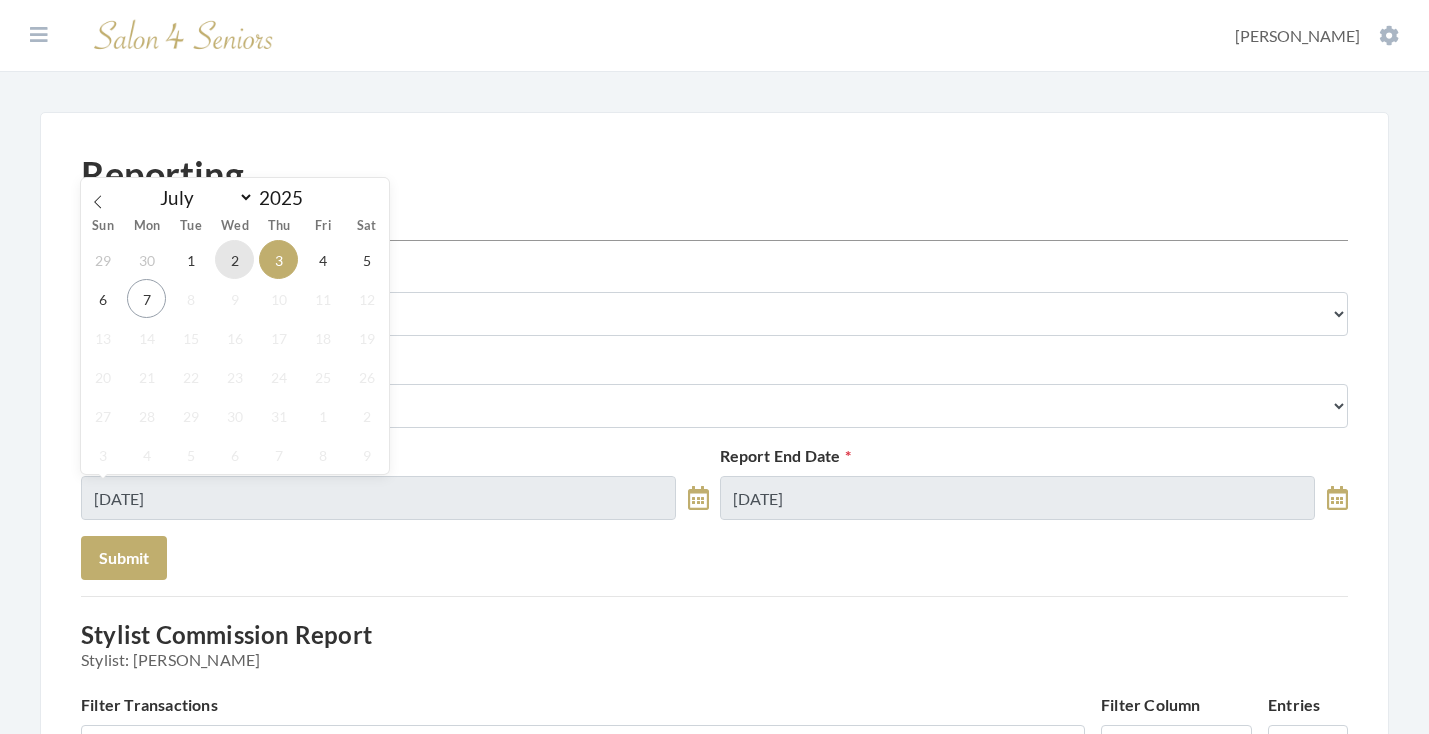 click on "2" at bounding box center (234, 259) 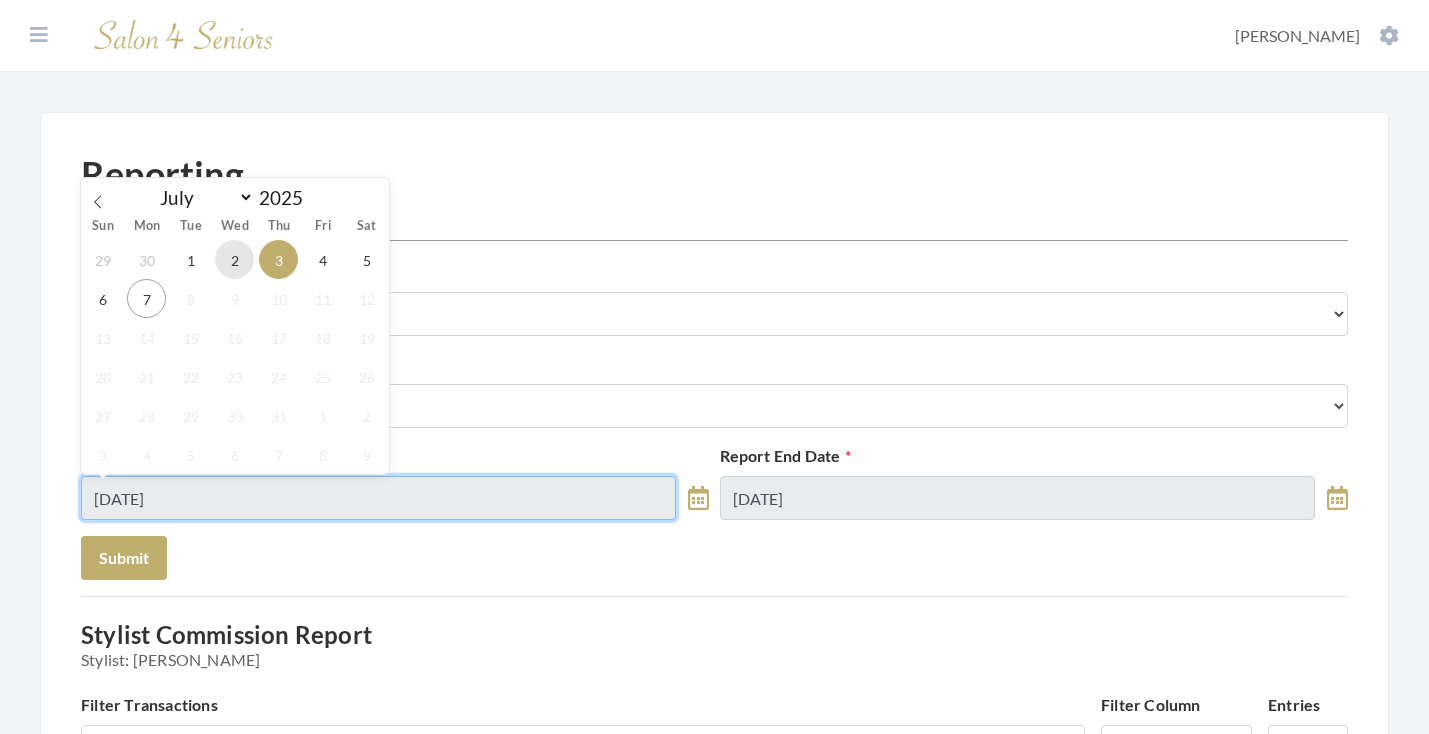 type on "07/02/2025" 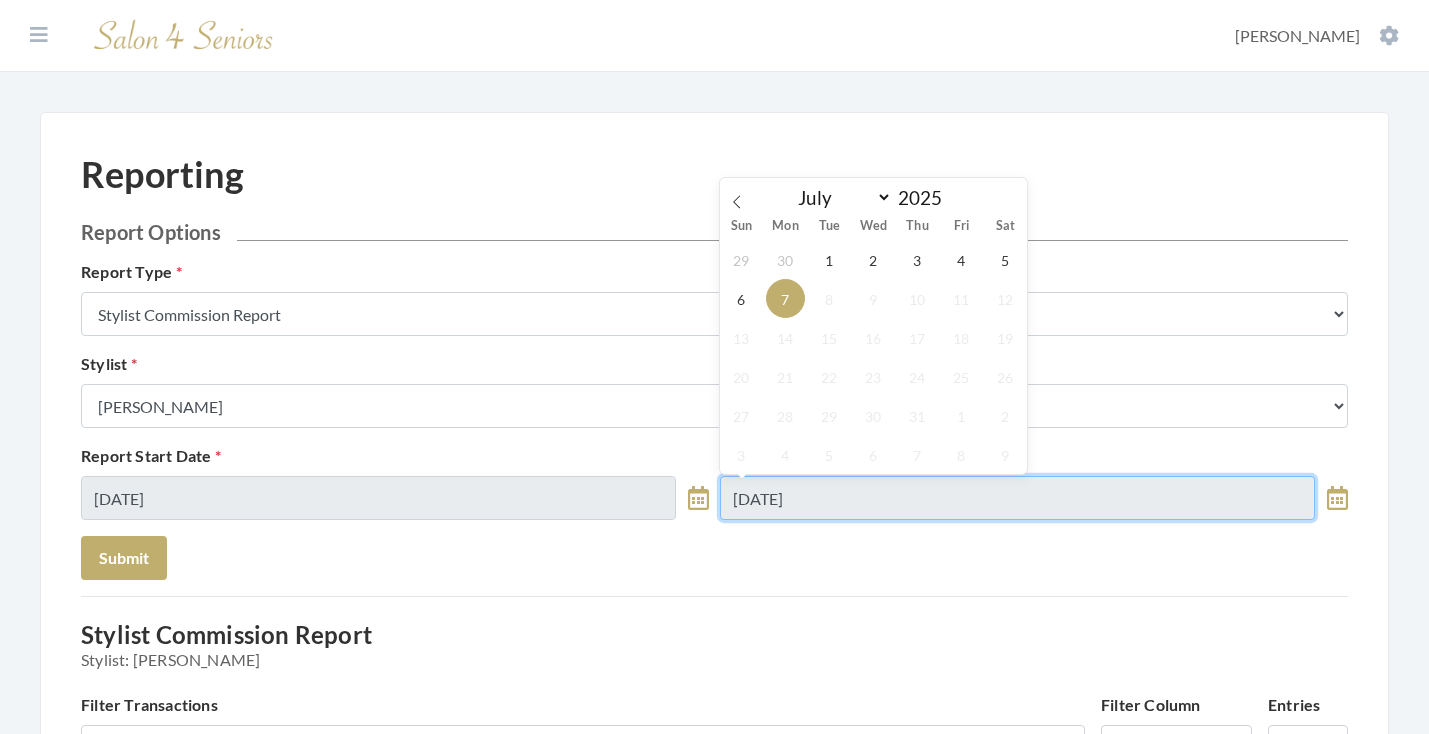 click on "07/07/2025" at bounding box center (1017, 498) 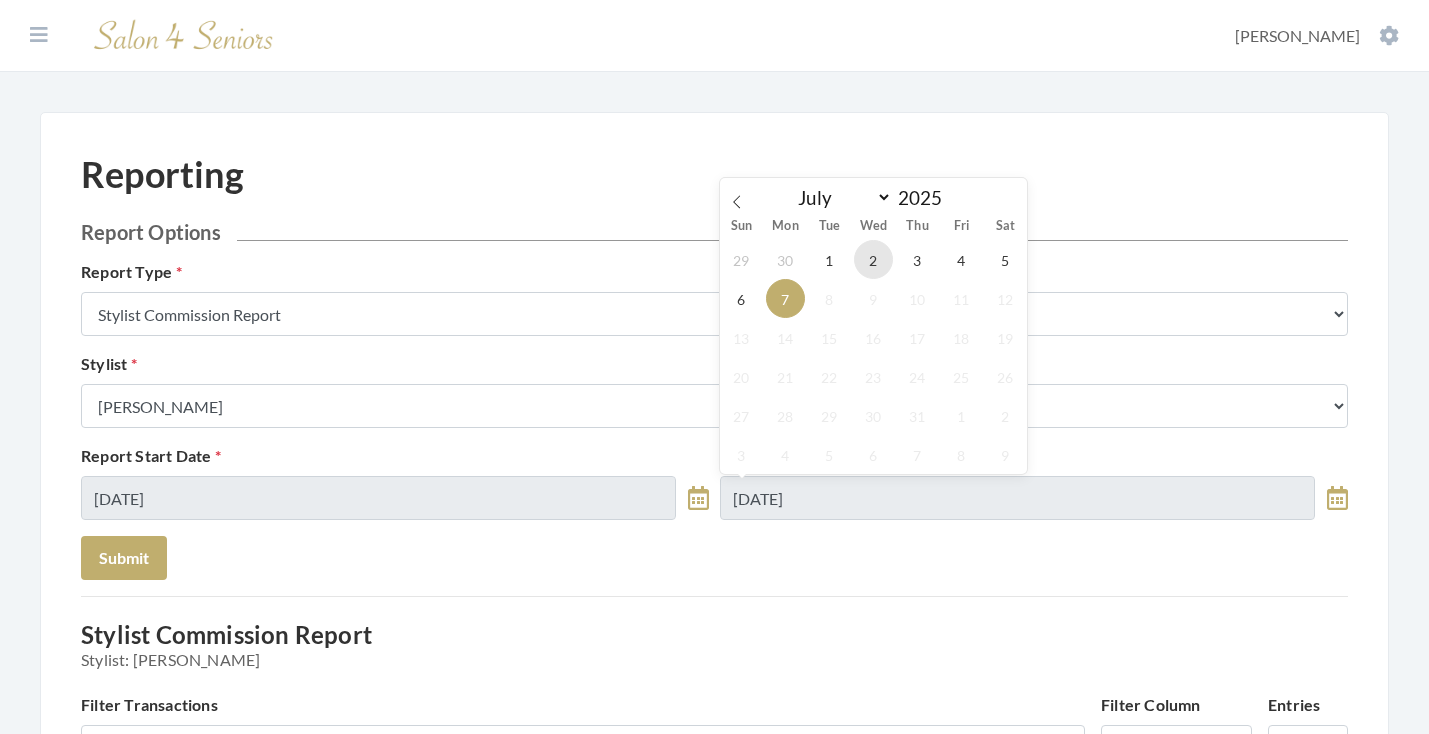 click on "2" at bounding box center [873, 259] 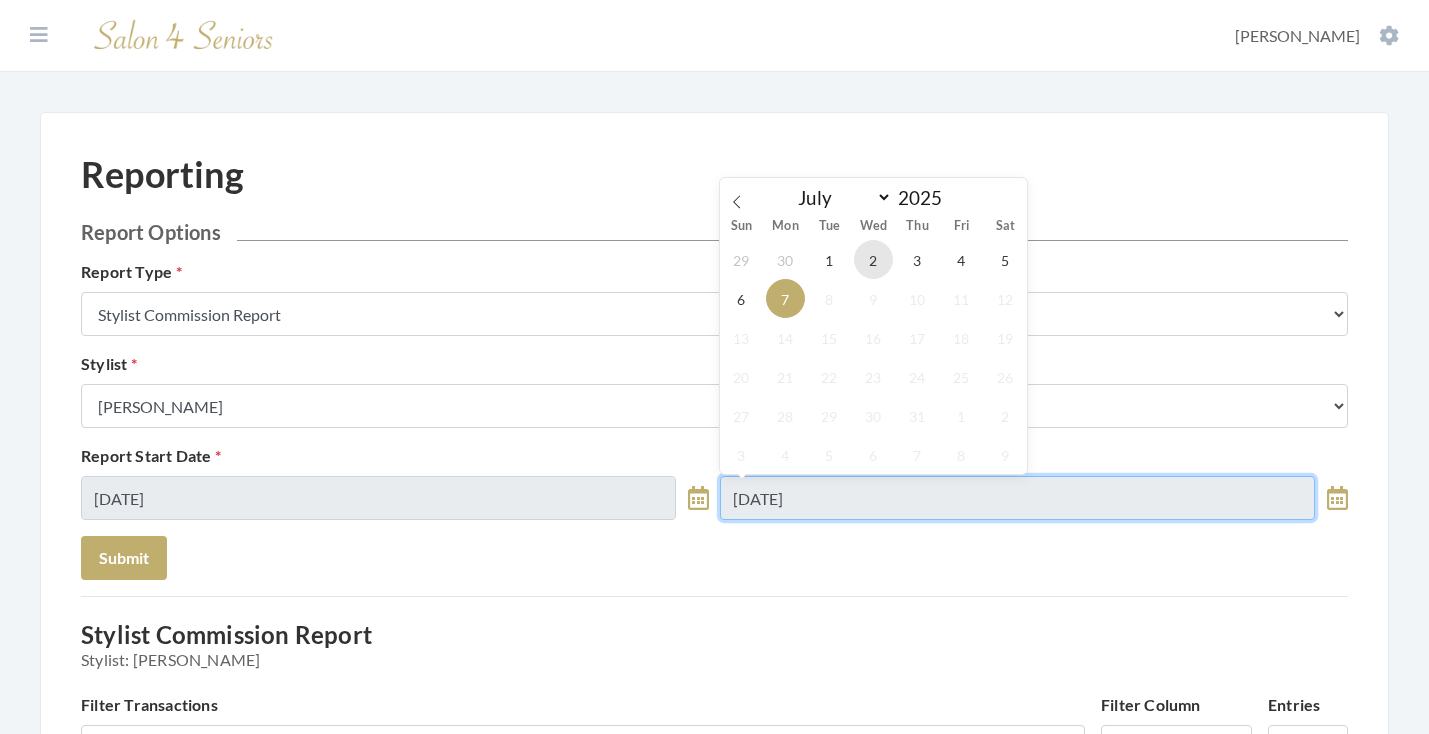 type on "07/02/2025" 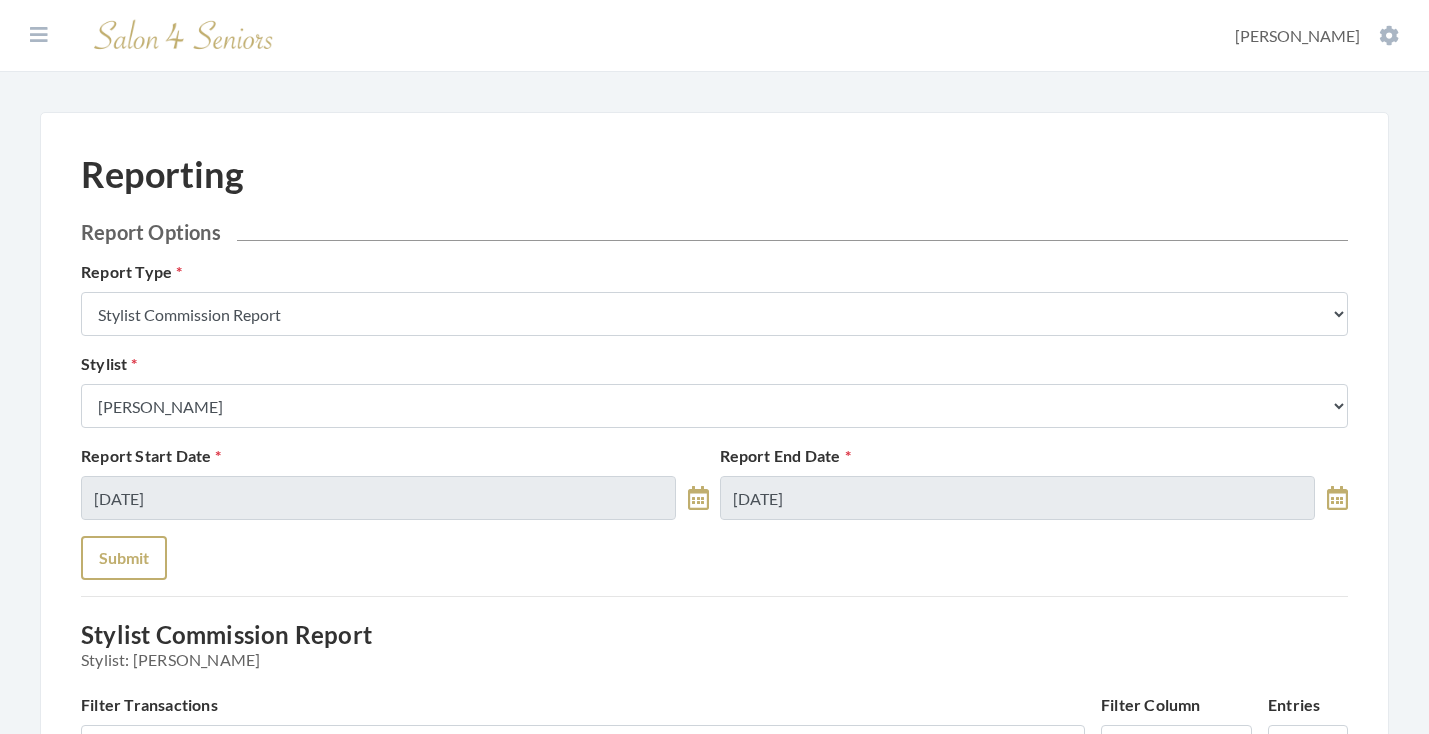click on "Submit" at bounding box center [124, 558] 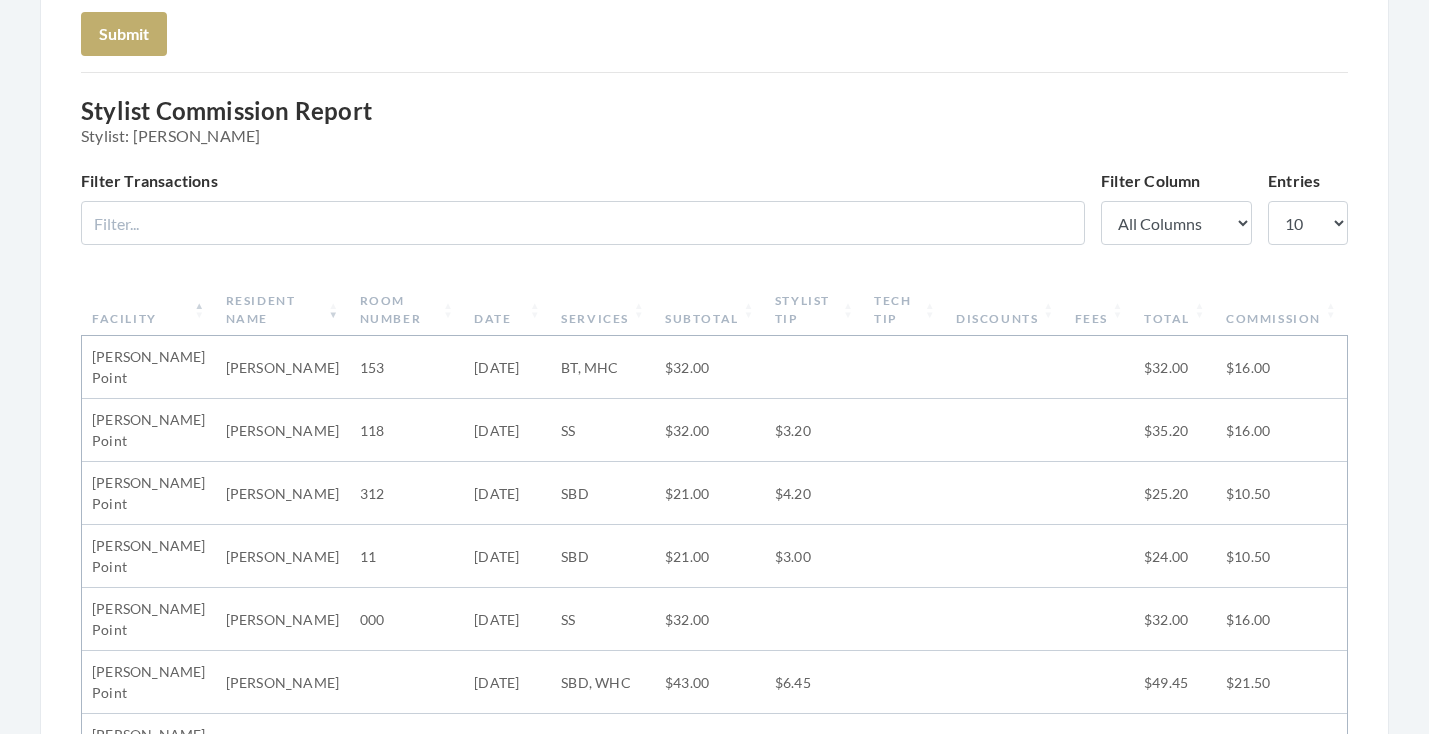 scroll, scrollTop: 323, scrollLeft: 0, axis: vertical 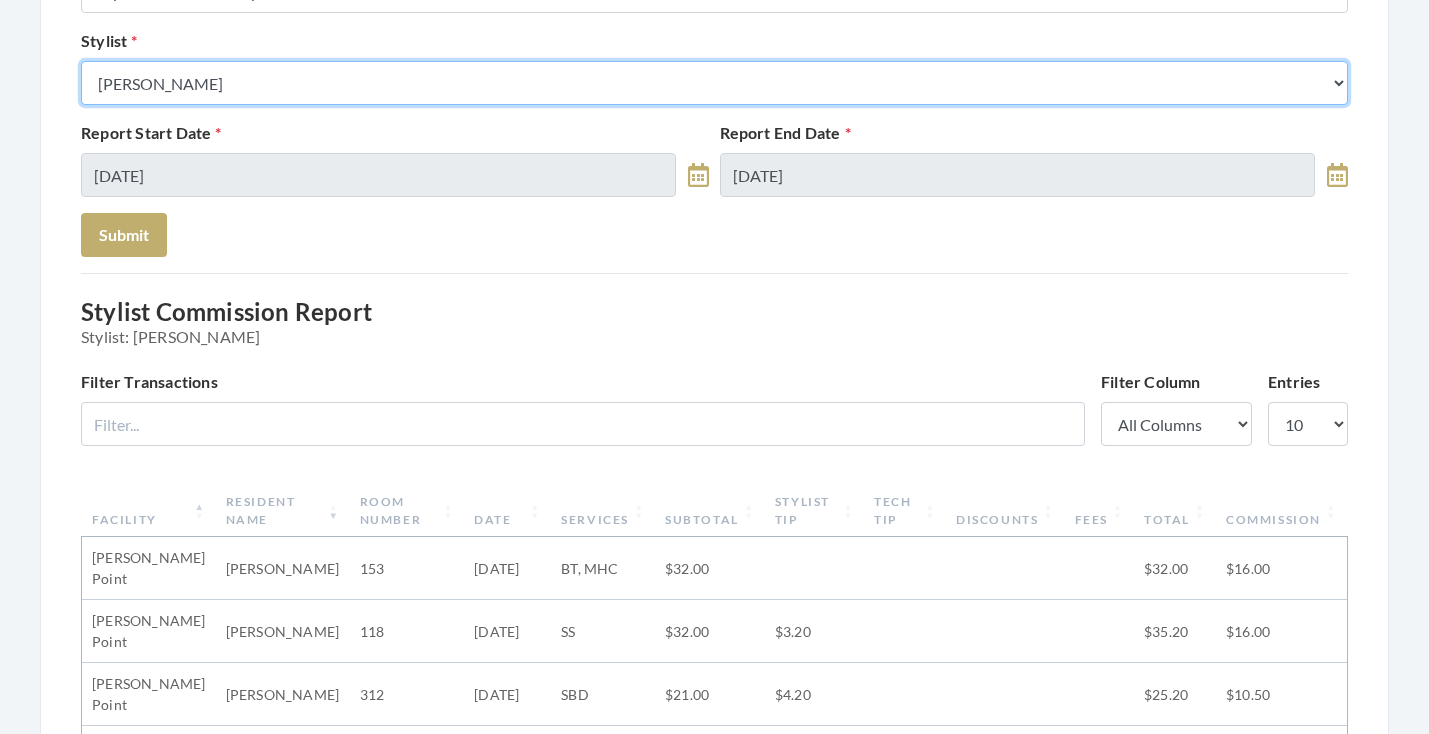 select on "18" 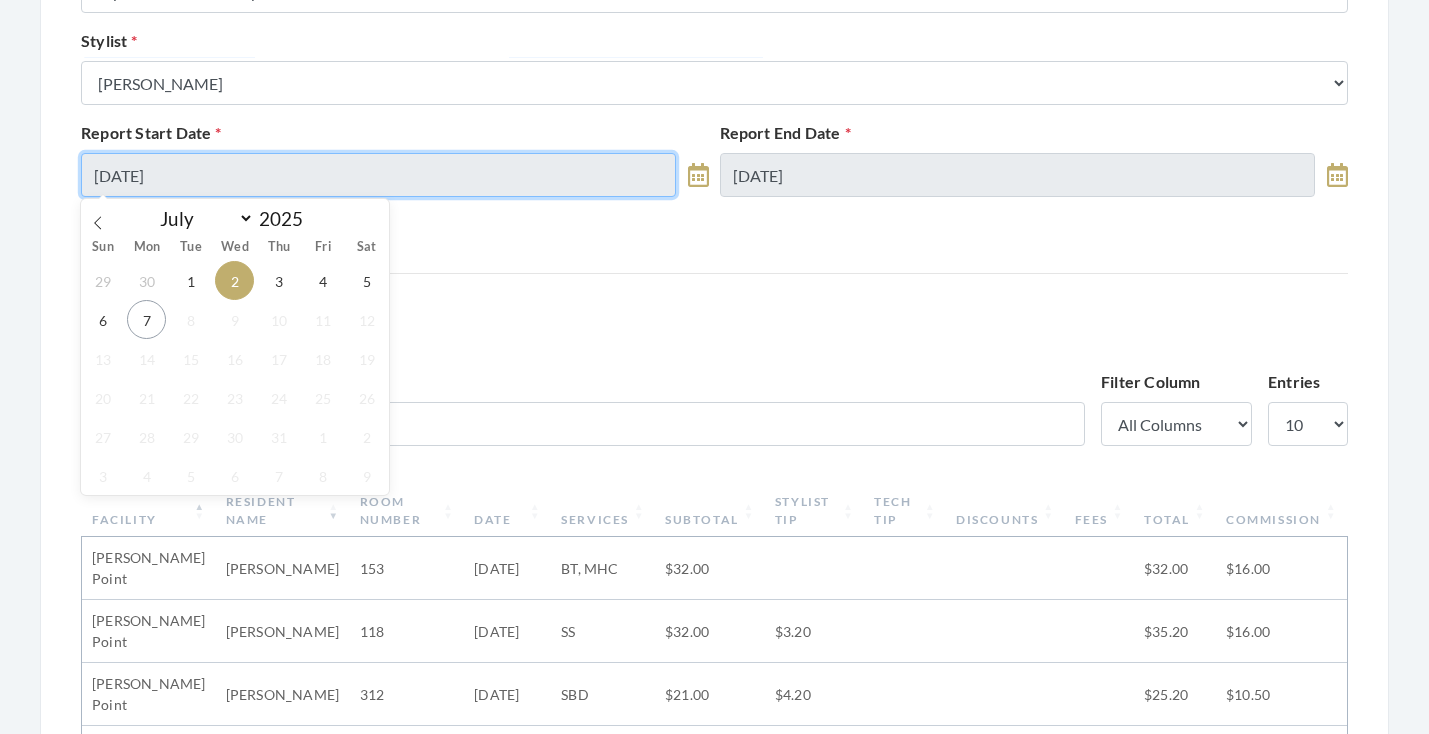 click on "[DATE]" at bounding box center (378, 175) 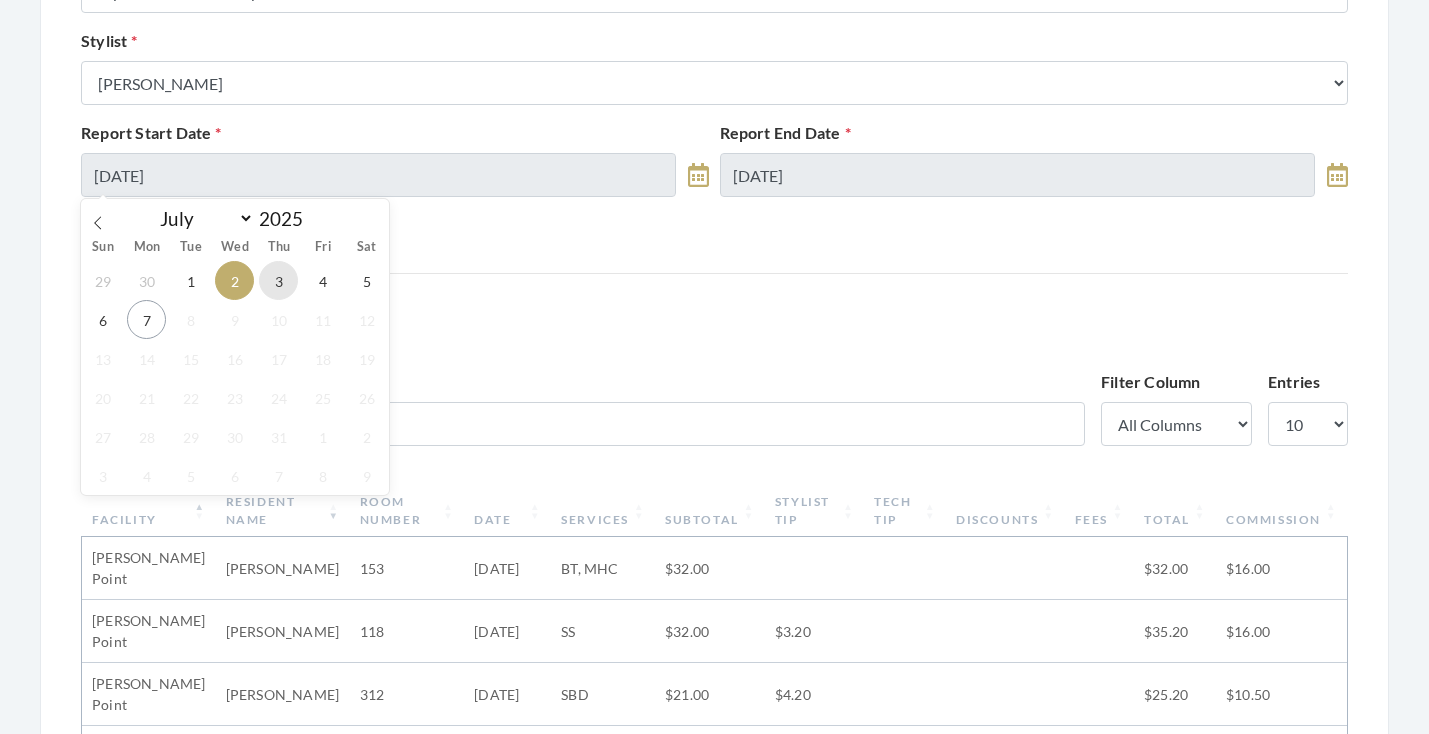 click on "3" at bounding box center [278, 280] 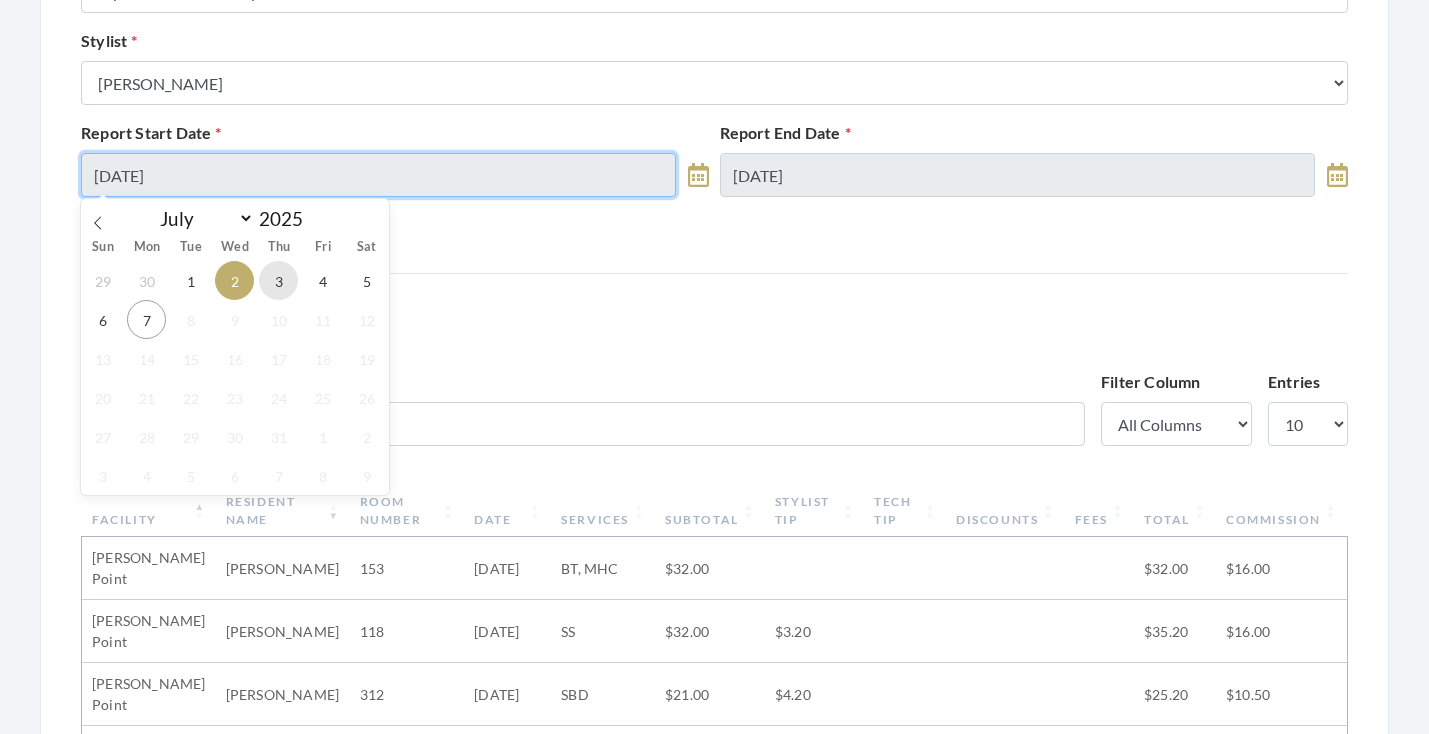 type on "07/03/2025" 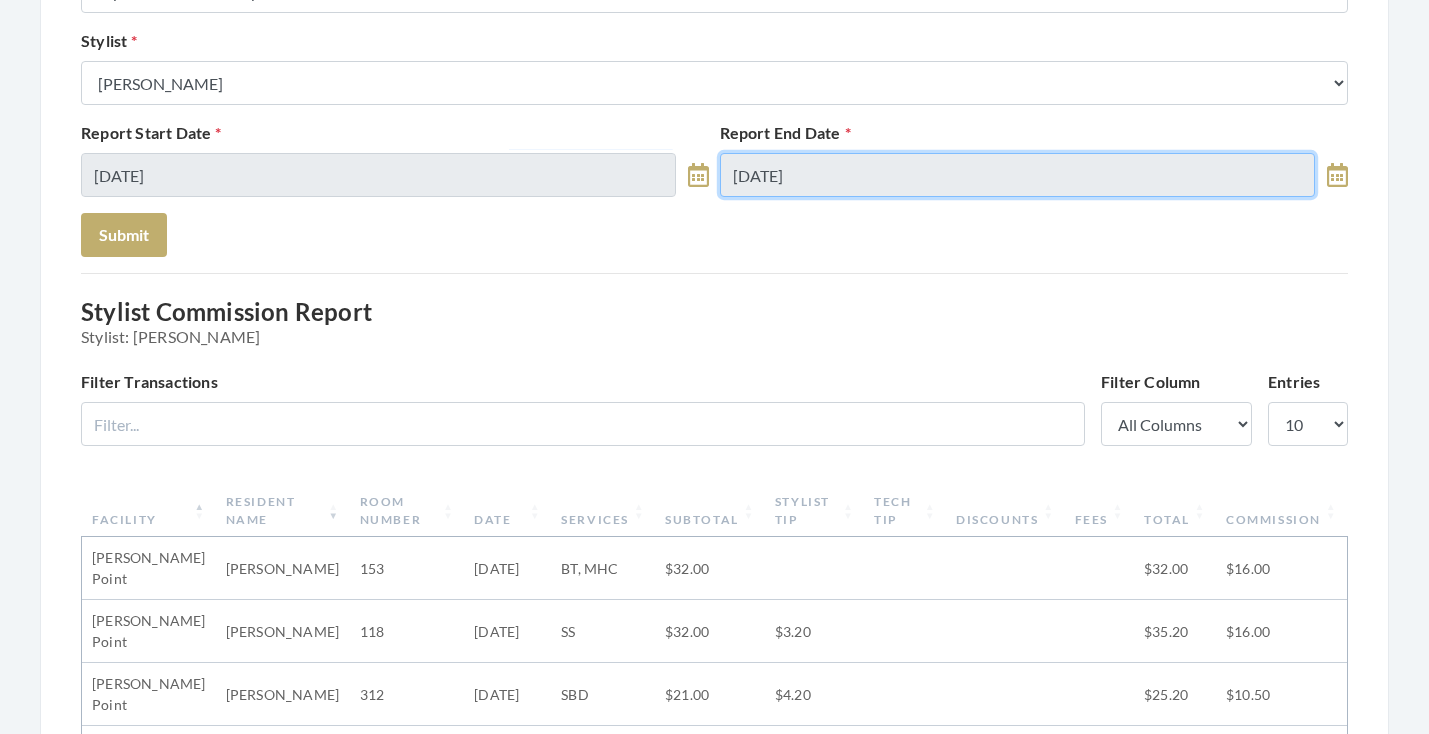 click on "07/02/2025" at bounding box center (1017, 175) 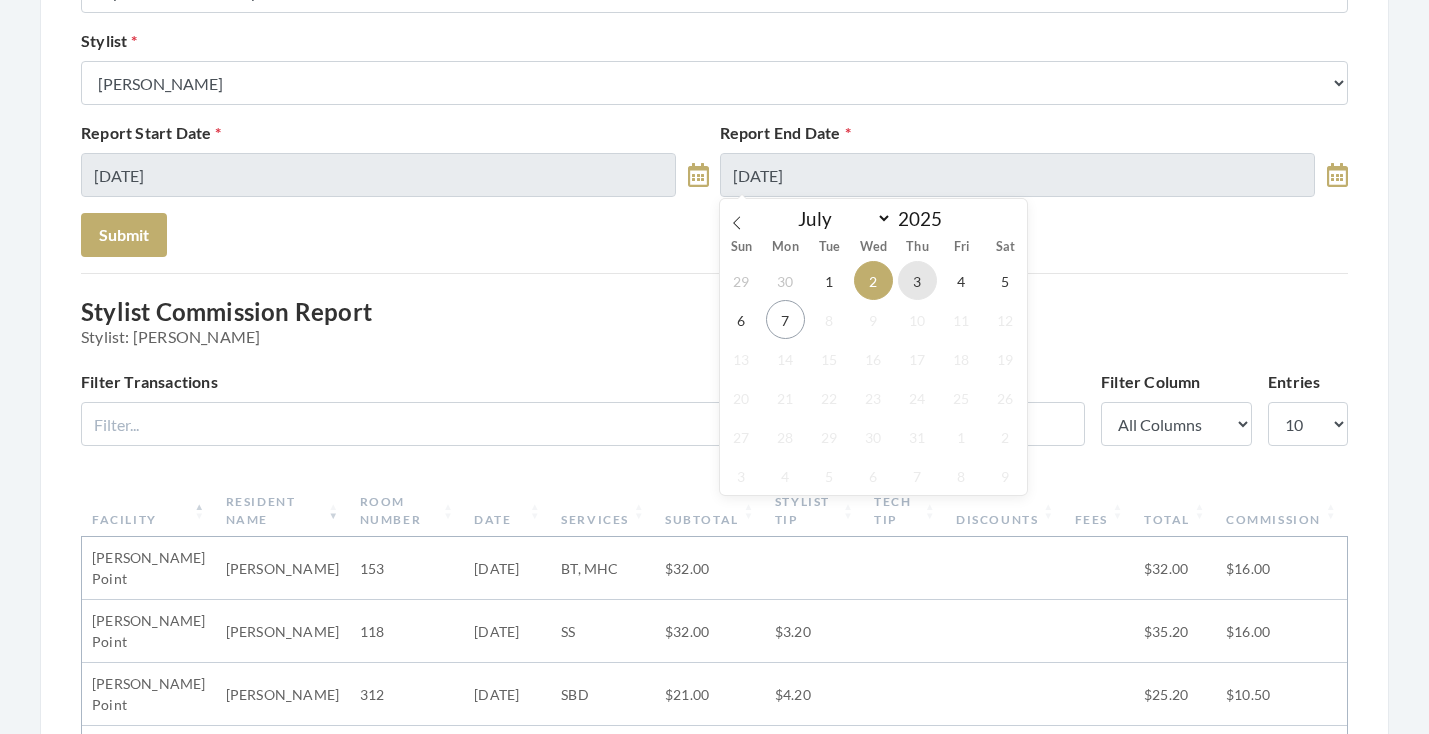 click on "3" at bounding box center (917, 280) 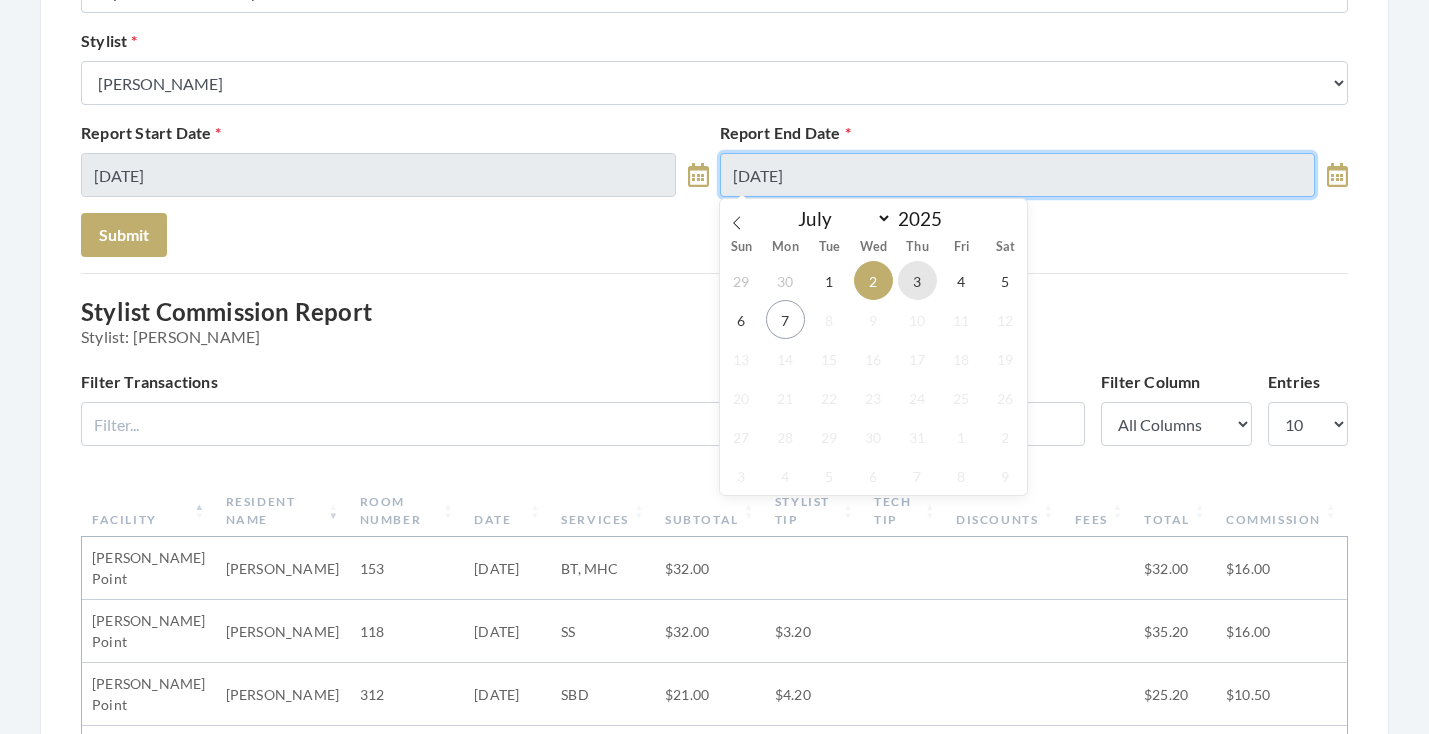 type on "07/03/2025" 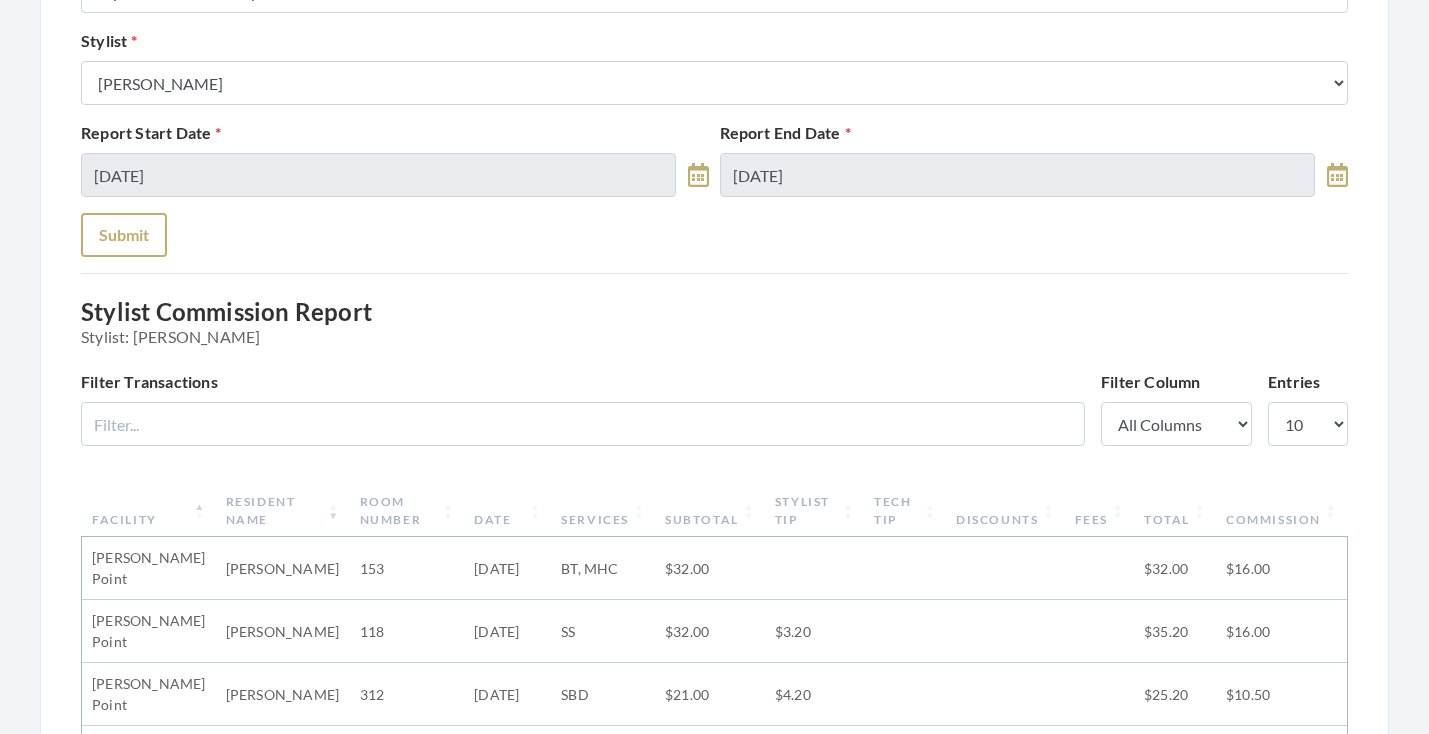 click on "Submit" at bounding box center (124, 235) 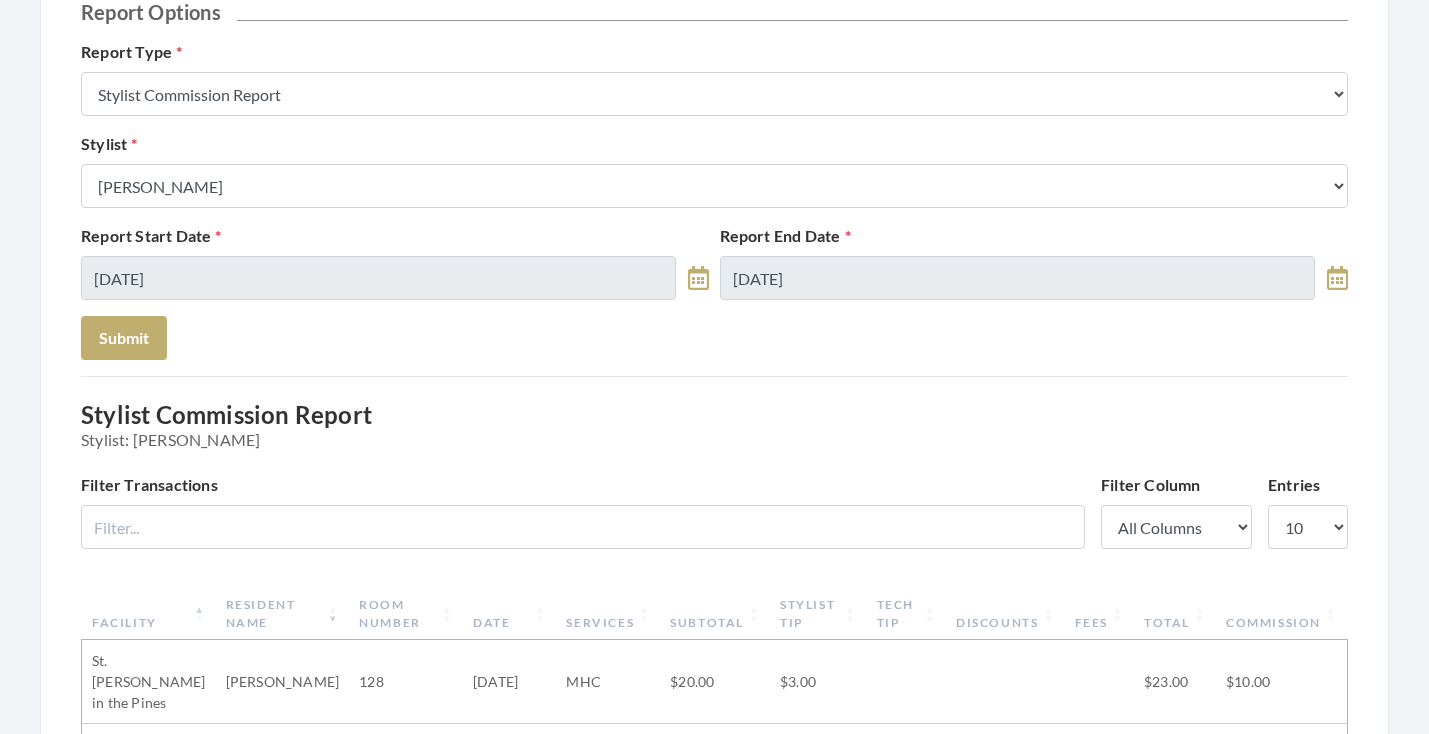 scroll, scrollTop: 172, scrollLeft: 0, axis: vertical 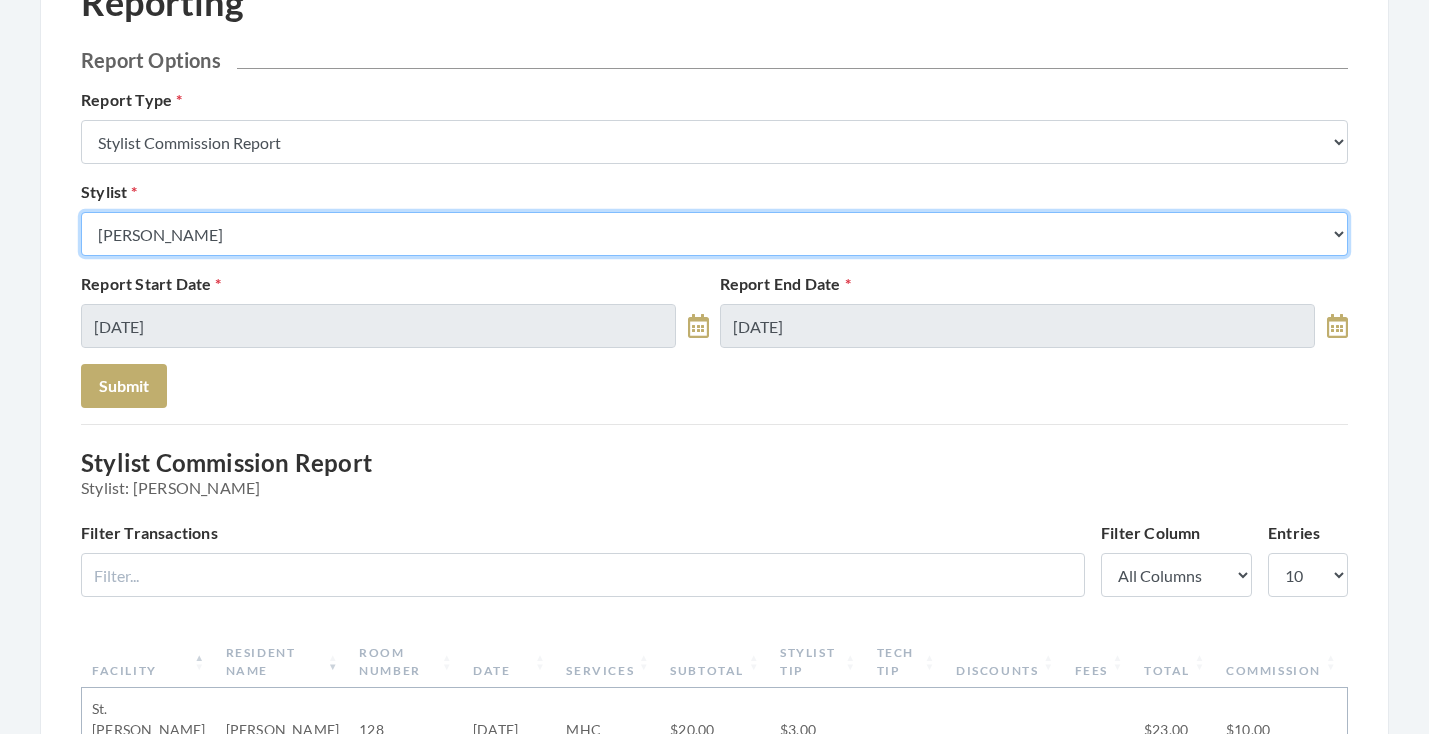select on "44" 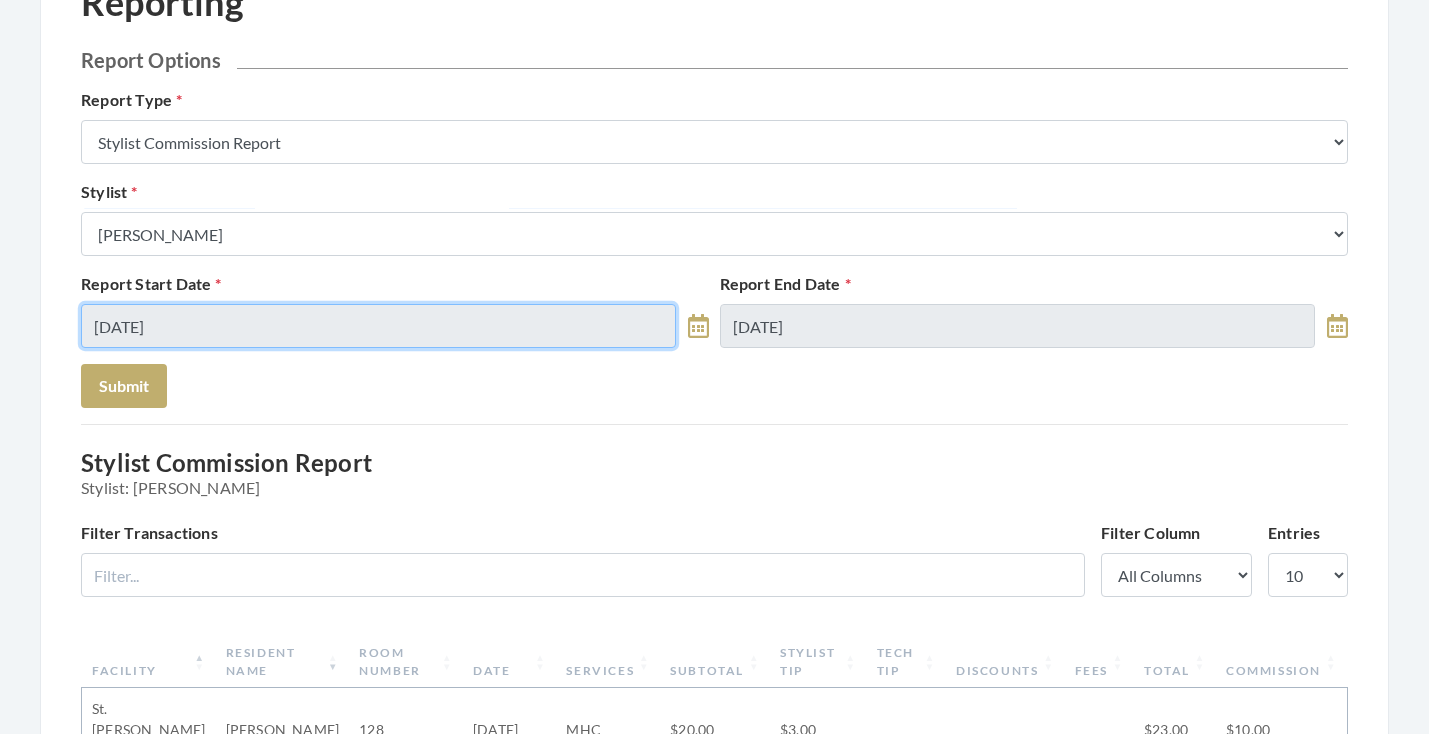 click on "[DATE]" at bounding box center (378, 326) 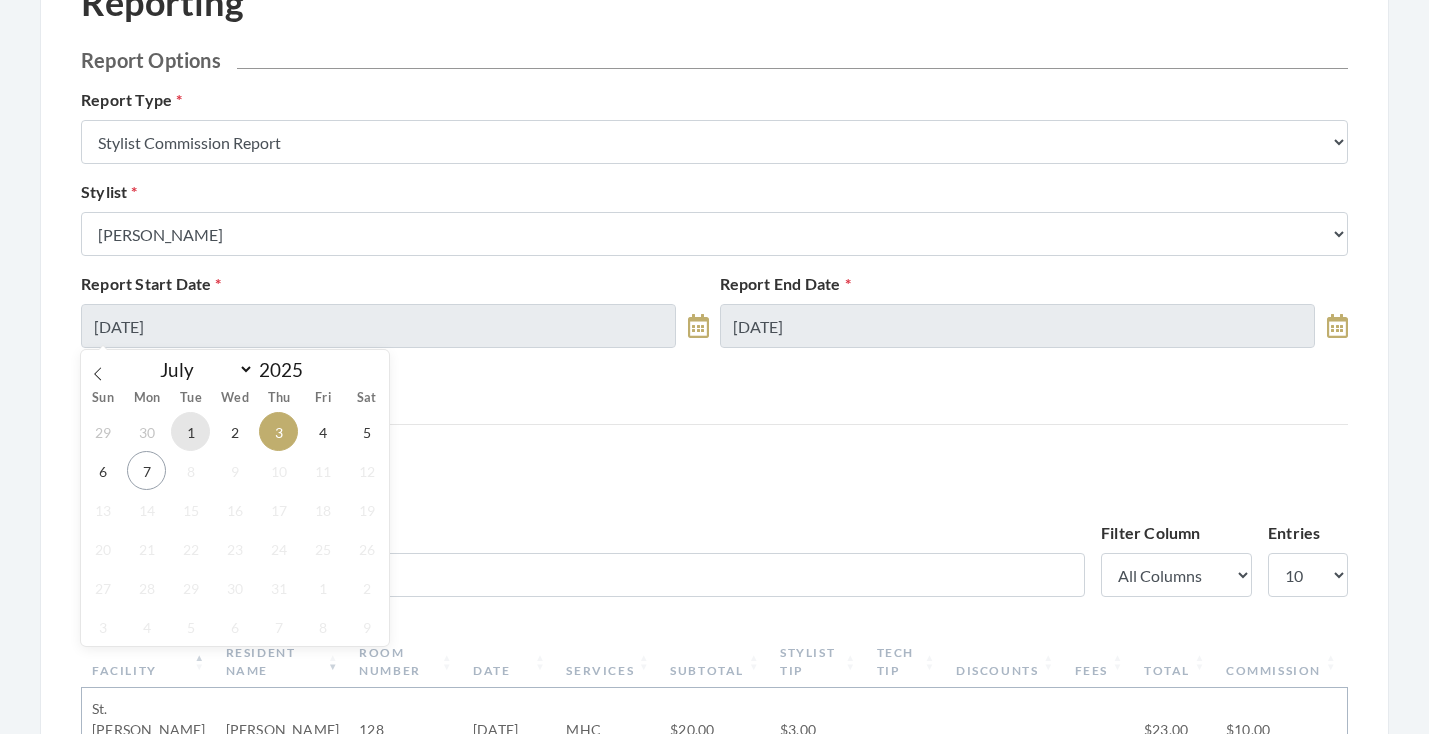 click on "1" at bounding box center (190, 431) 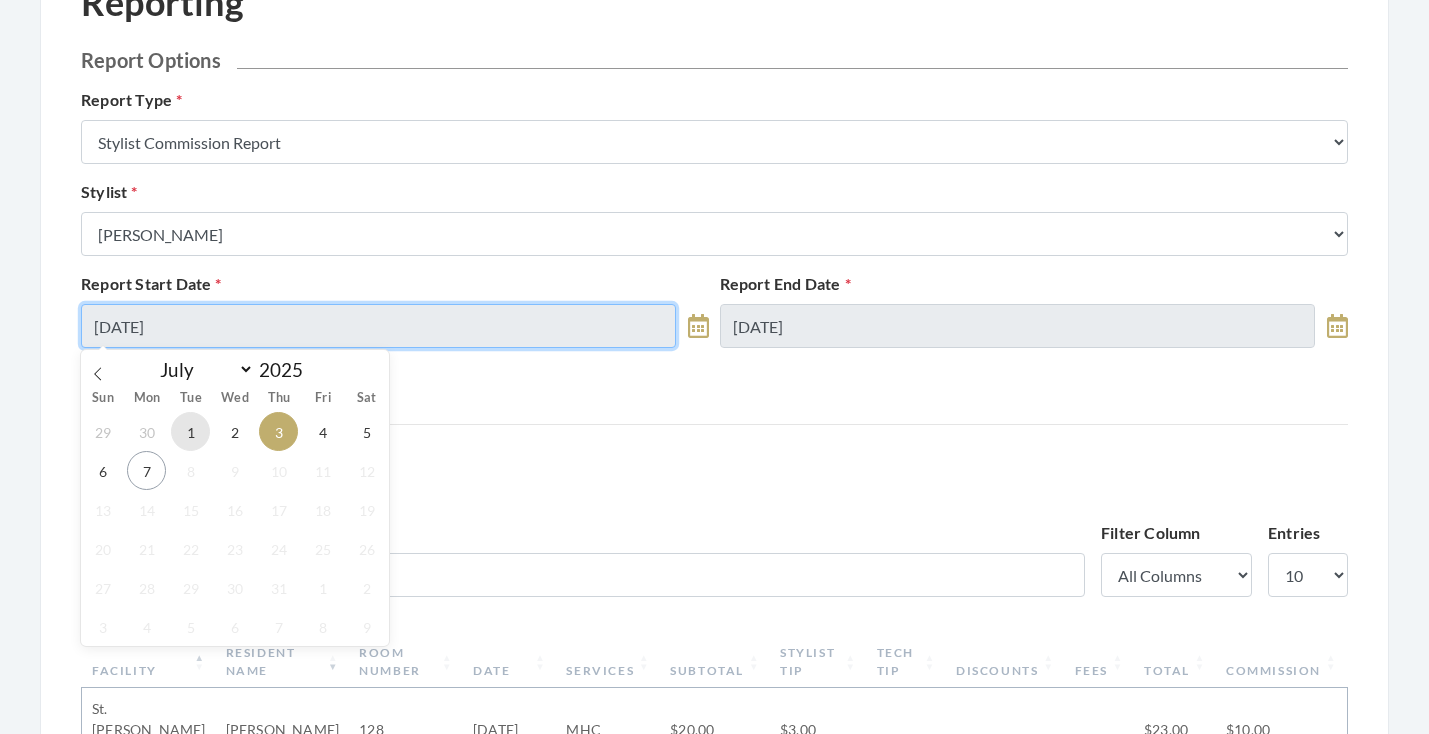 type on "07/01/2025" 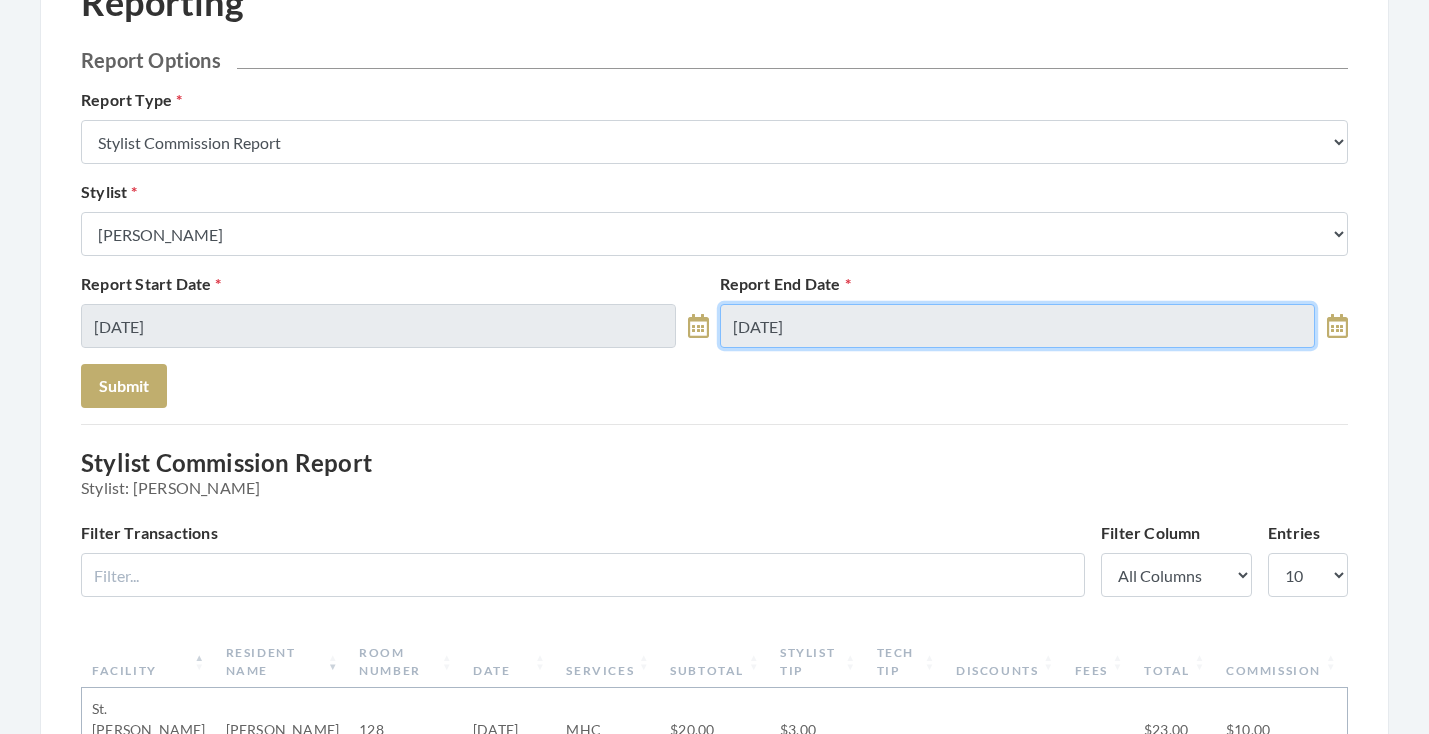 click on "[DATE]" at bounding box center [1017, 326] 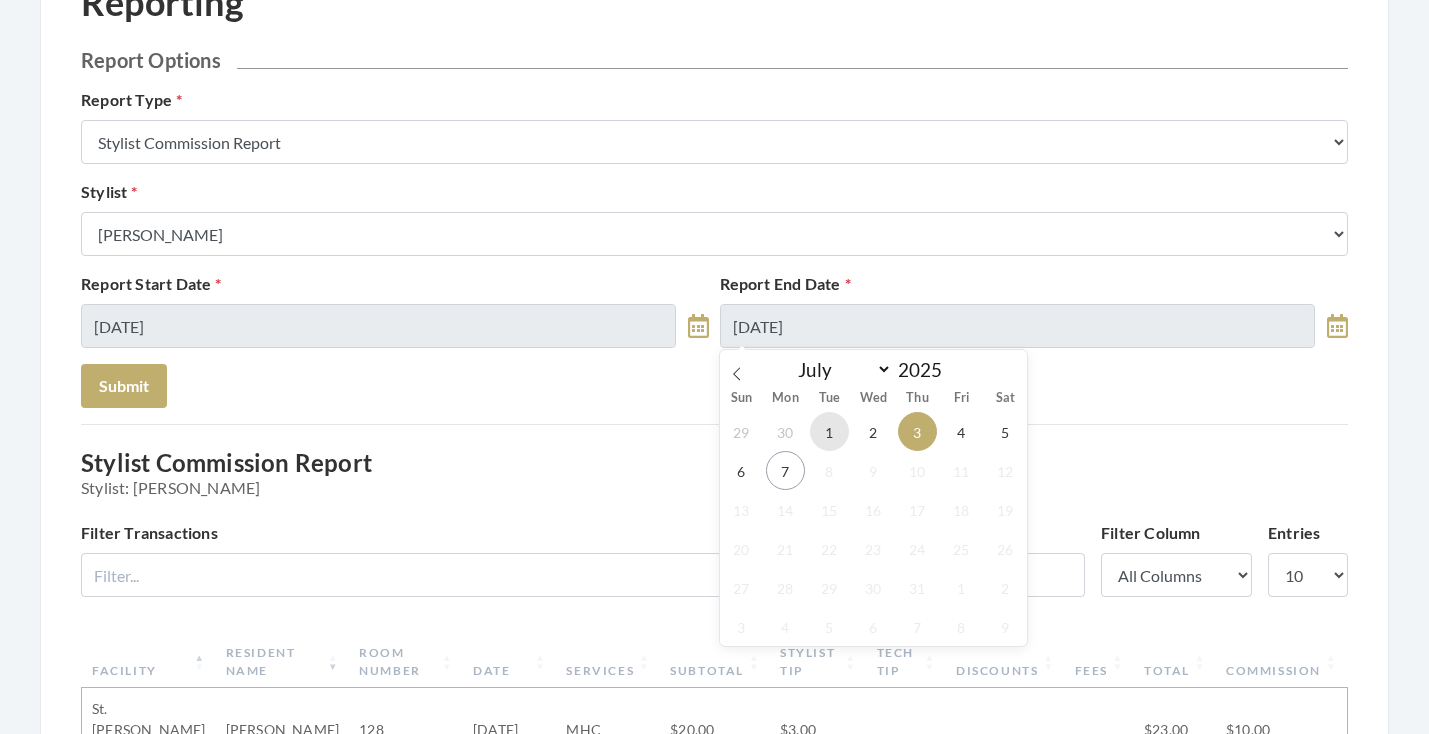 click on "1" at bounding box center [829, 431] 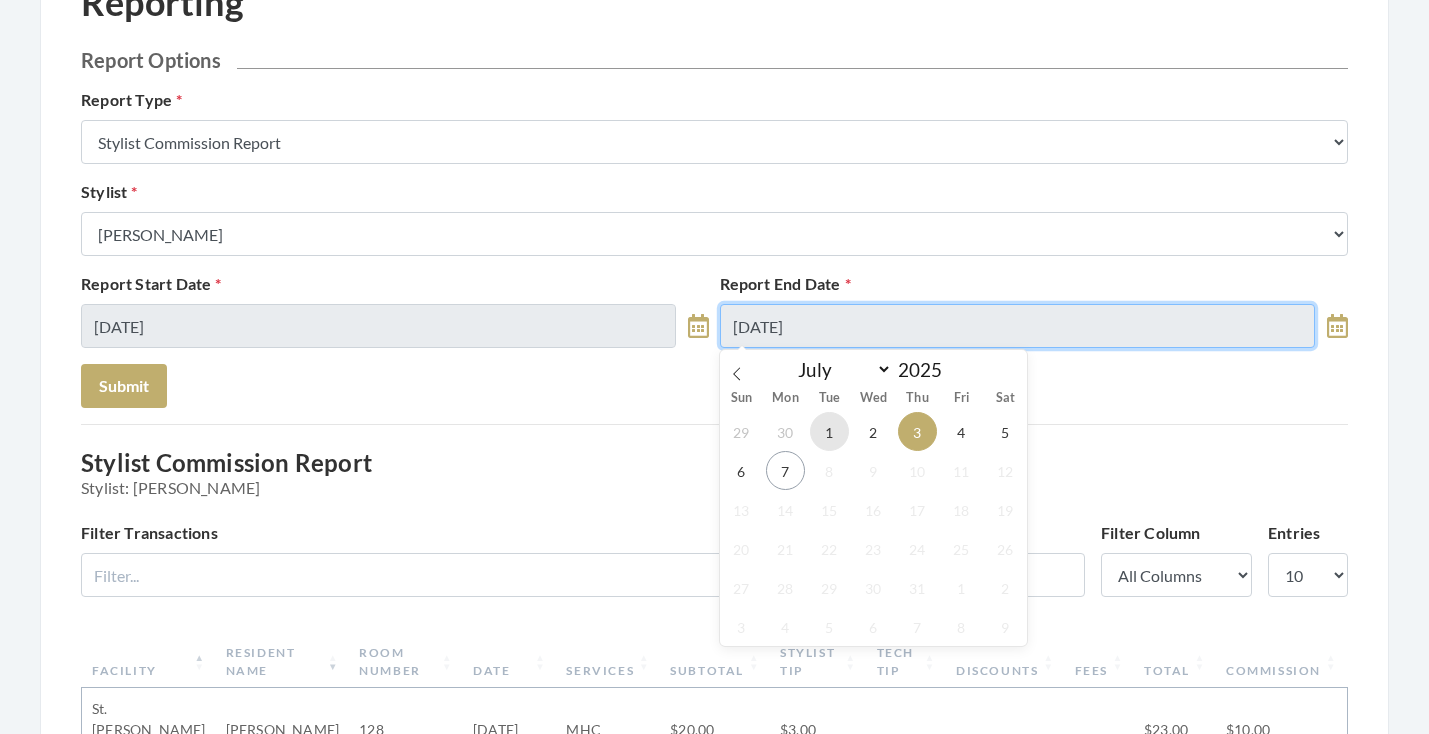 type on "07/01/2025" 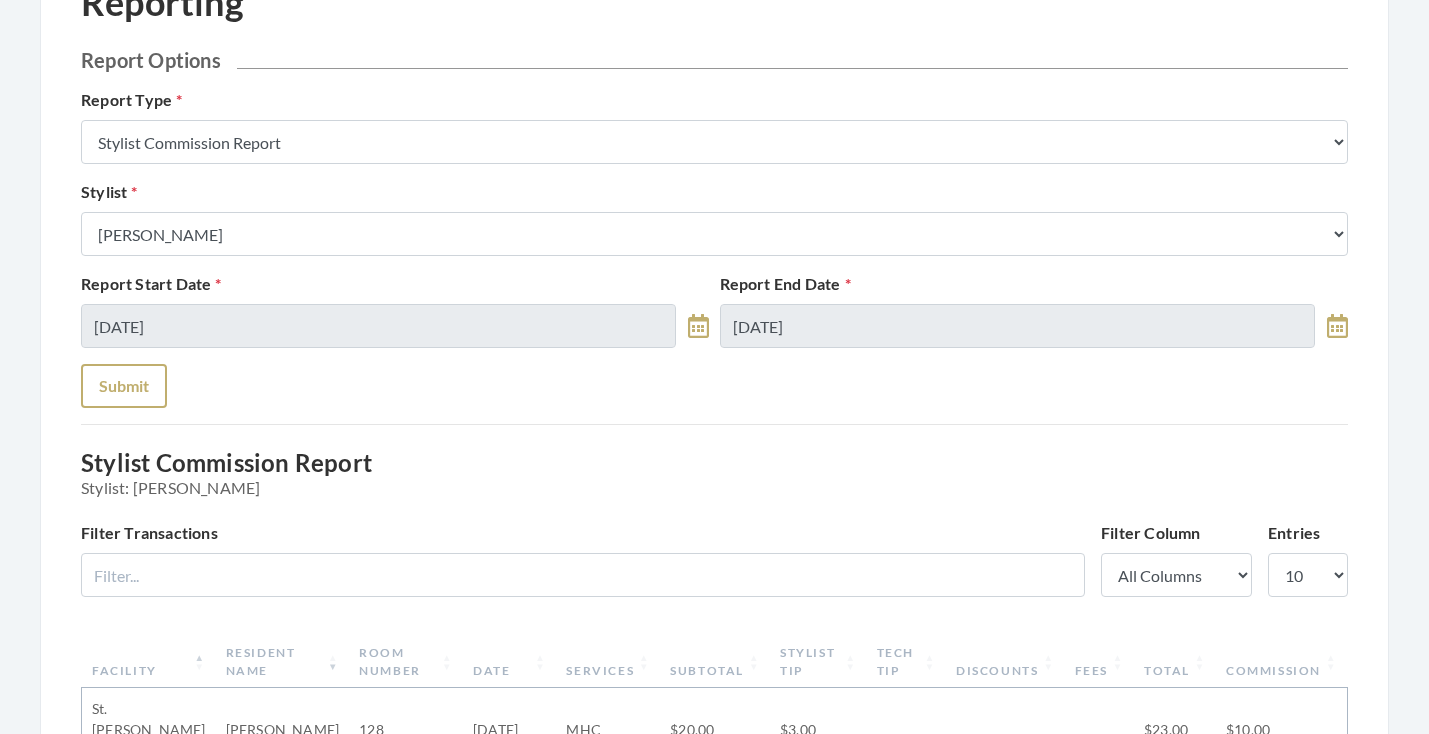 click on "Submit" at bounding box center [124, 386] 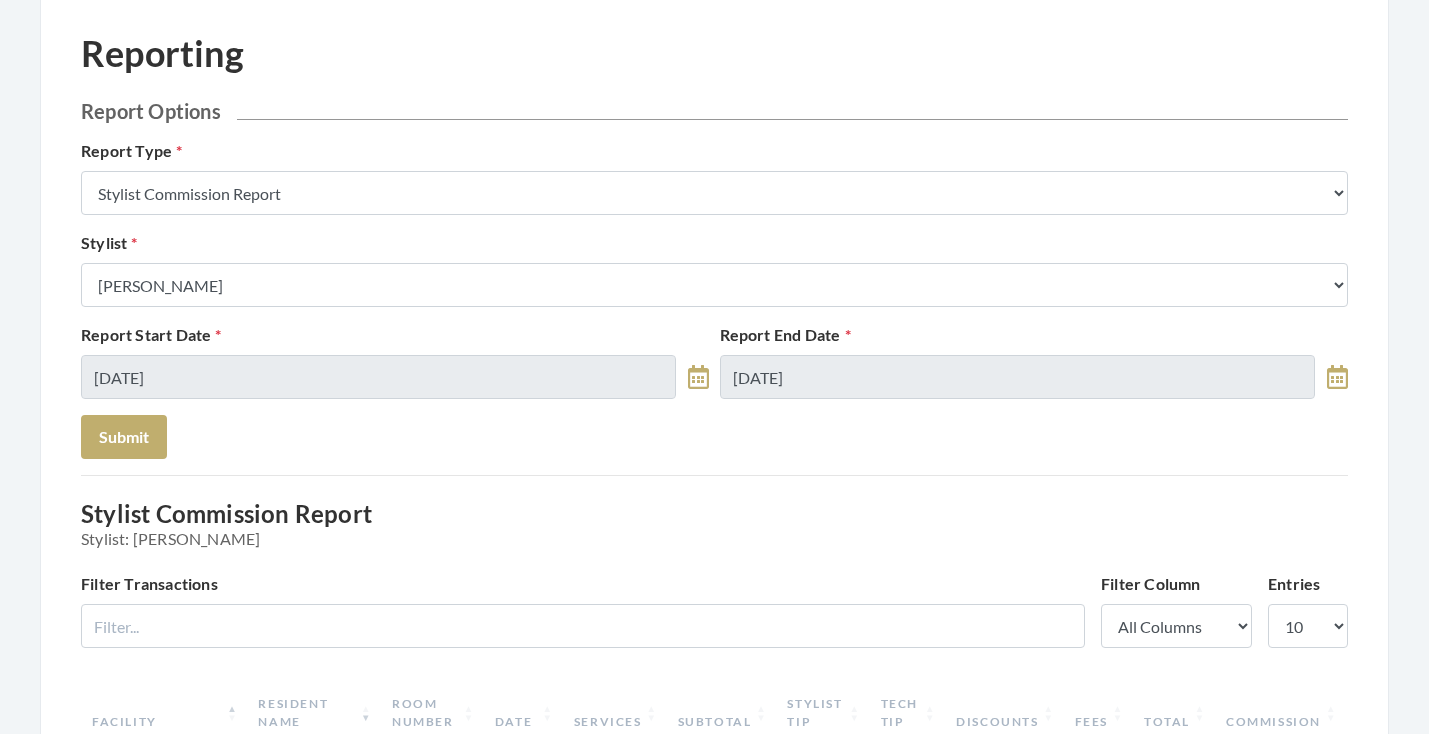 scroll, scrollTop: 68, scrollLeft: 0, axis: vertical 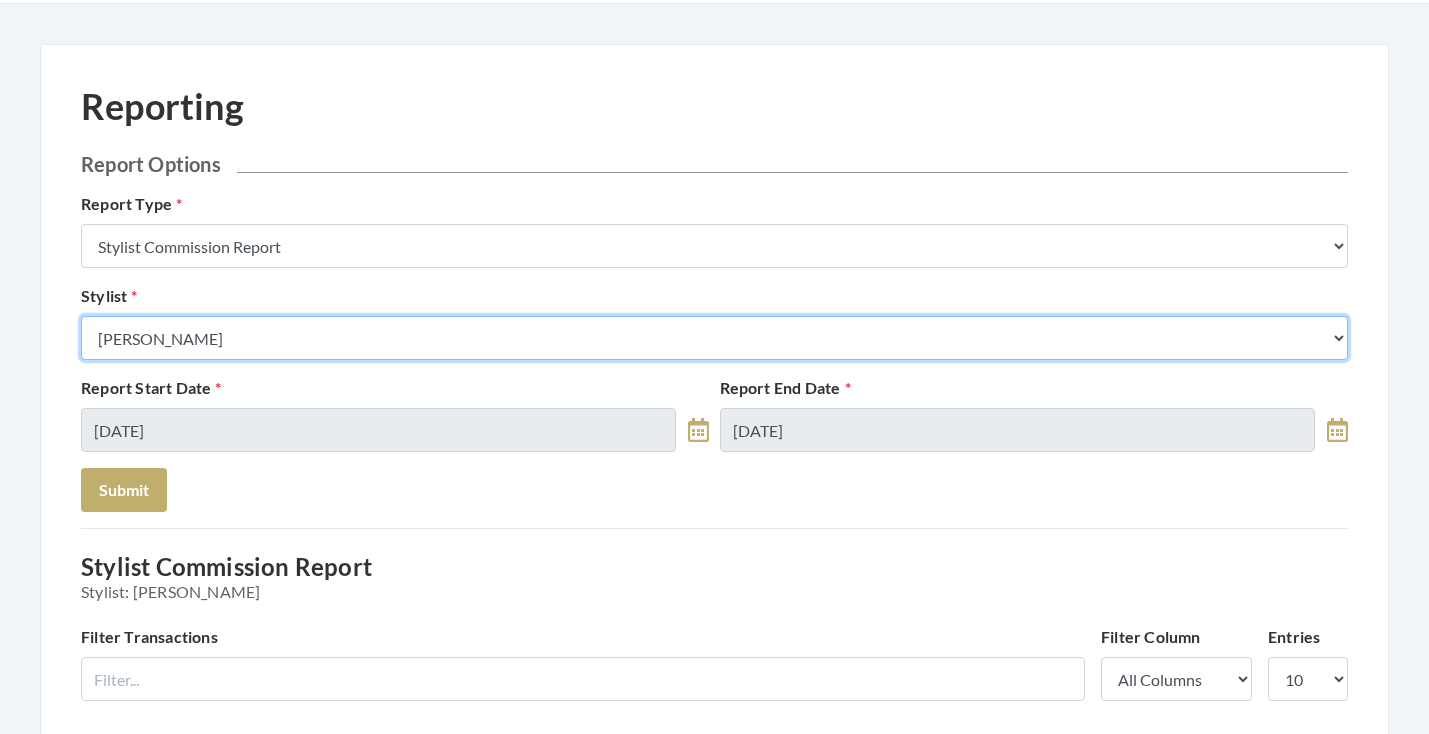 select on "13" 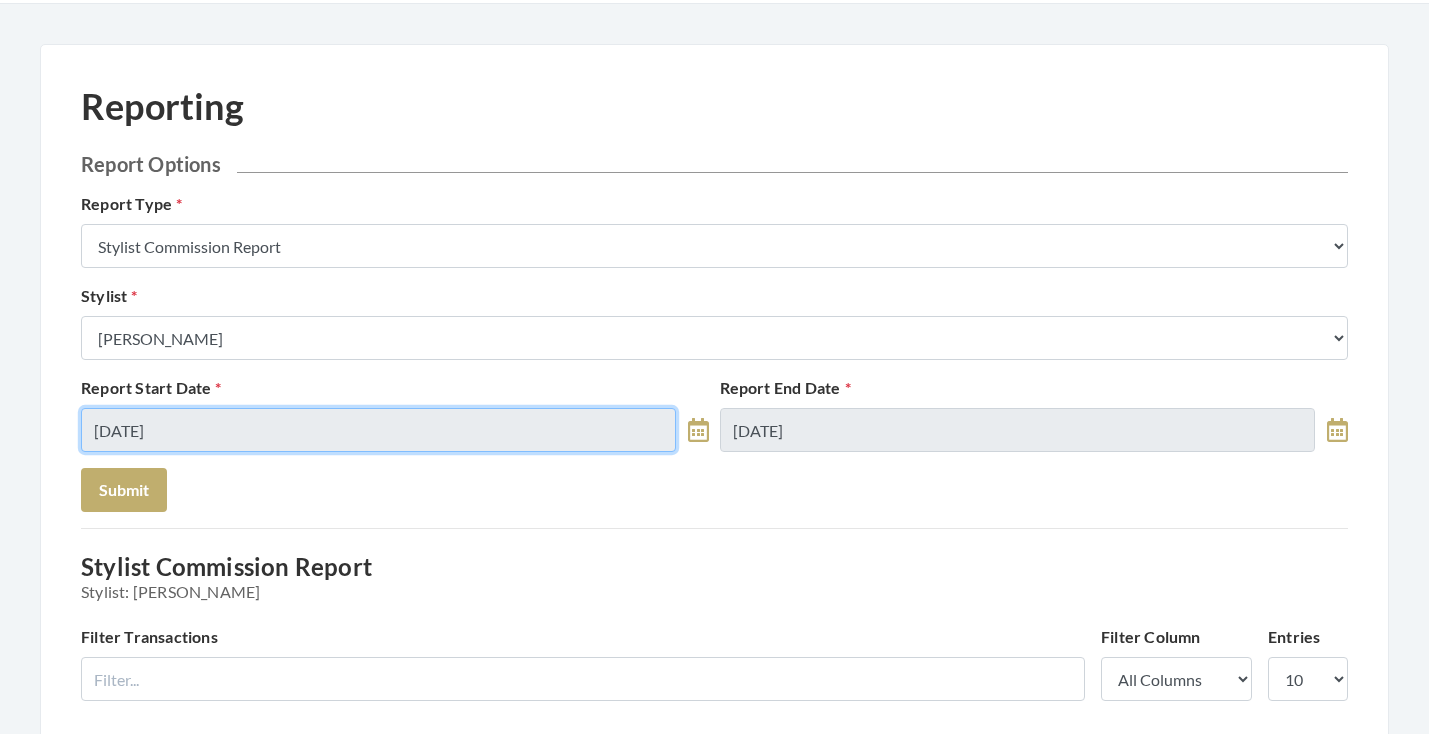 click on "07/01/2025" at bounding box center (378, 430) 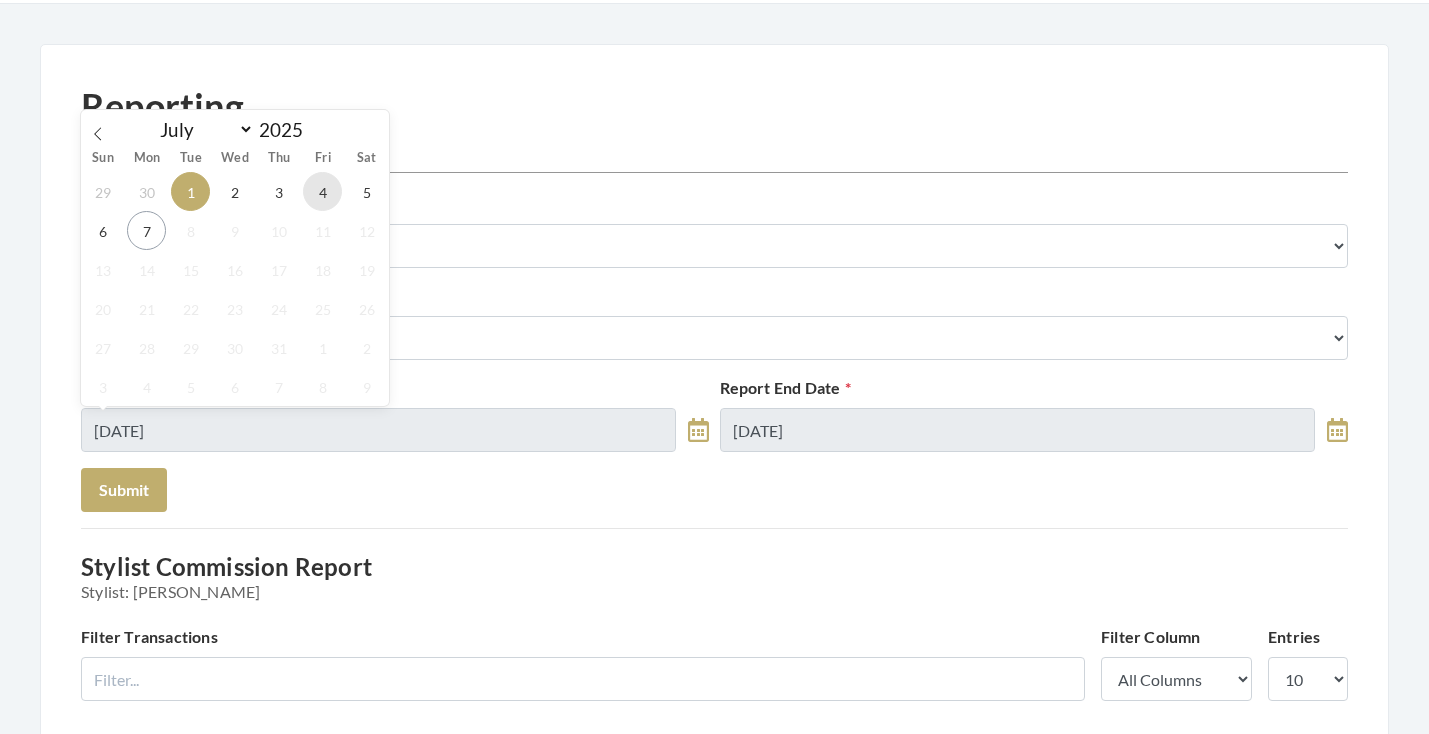 click on "4" at bounding box center [322, 191] 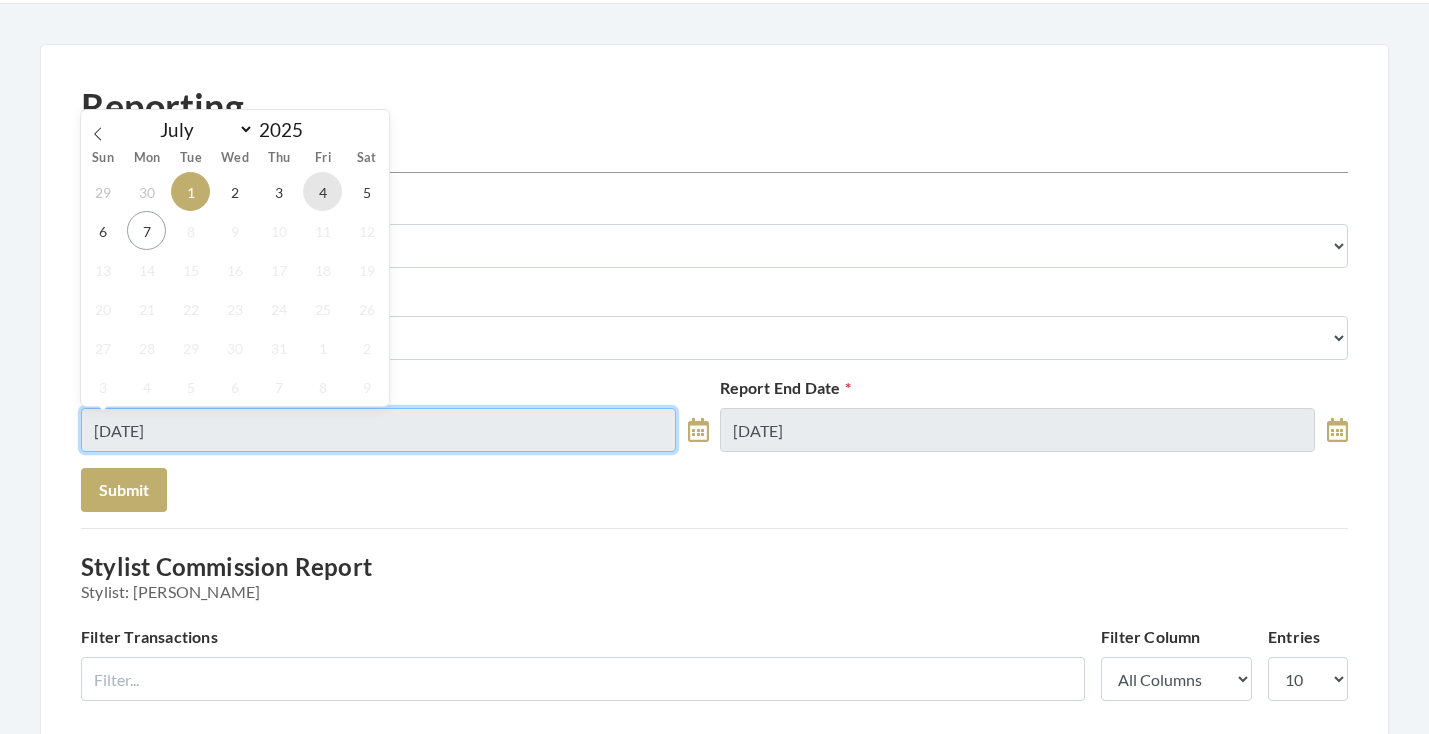 type on "[DATE]" 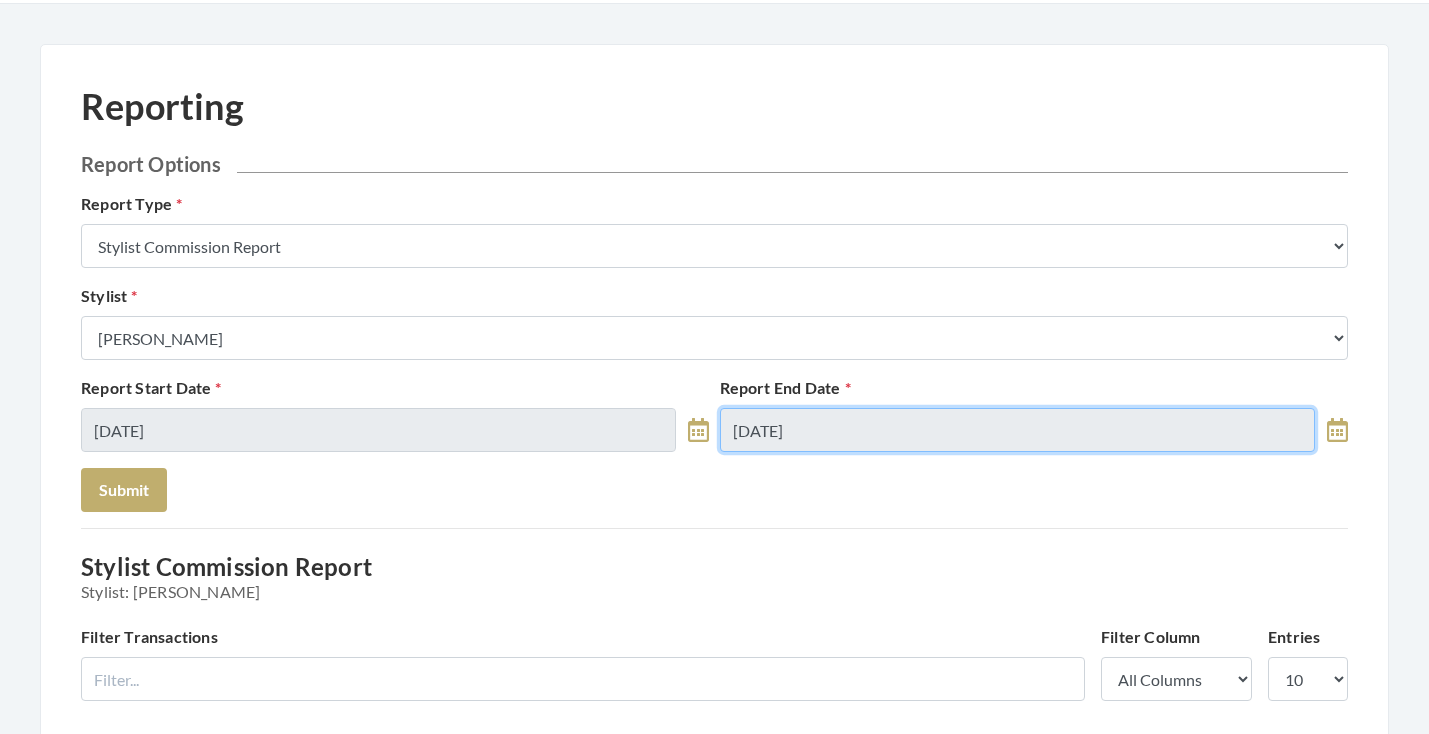 click on "07/01/2025" at bounding box center [1017, 430] 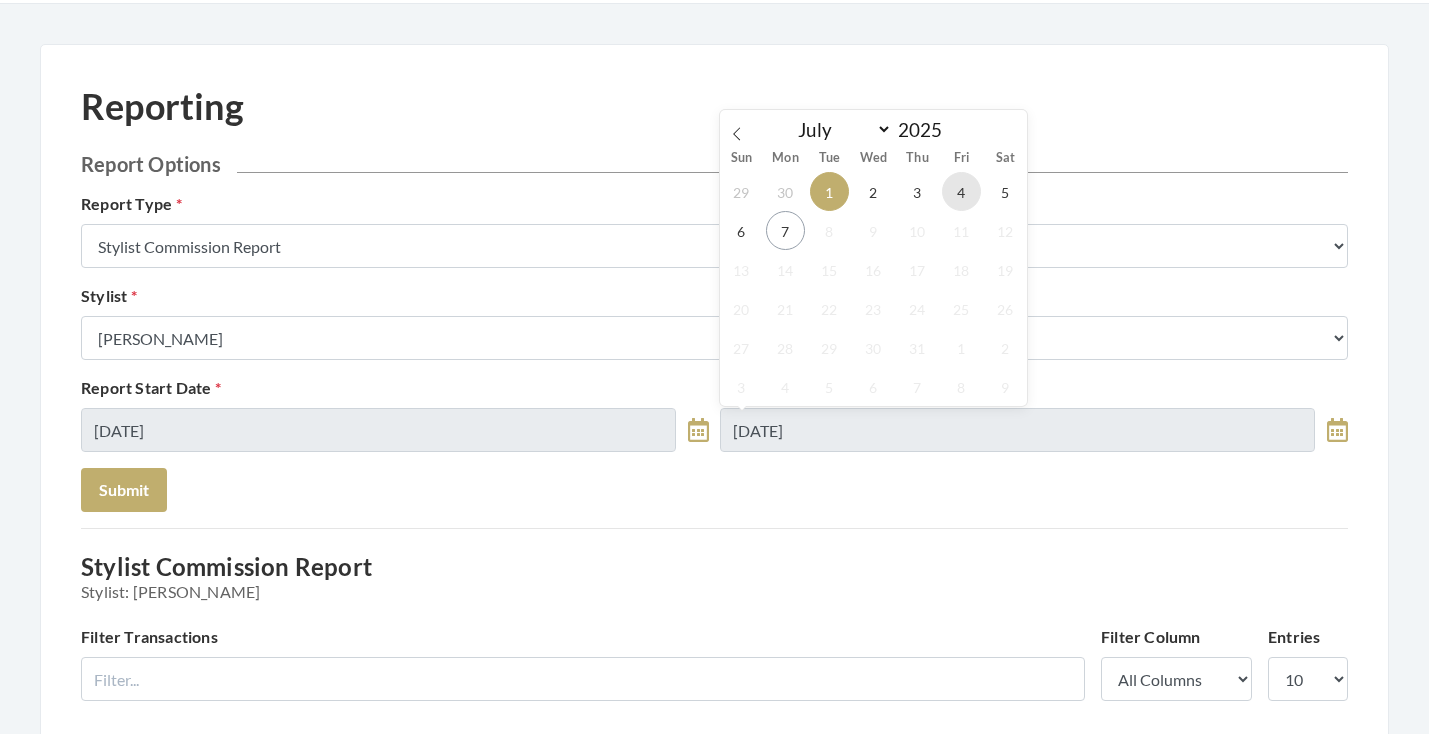 click on "4" at bounding box center [961, 191] 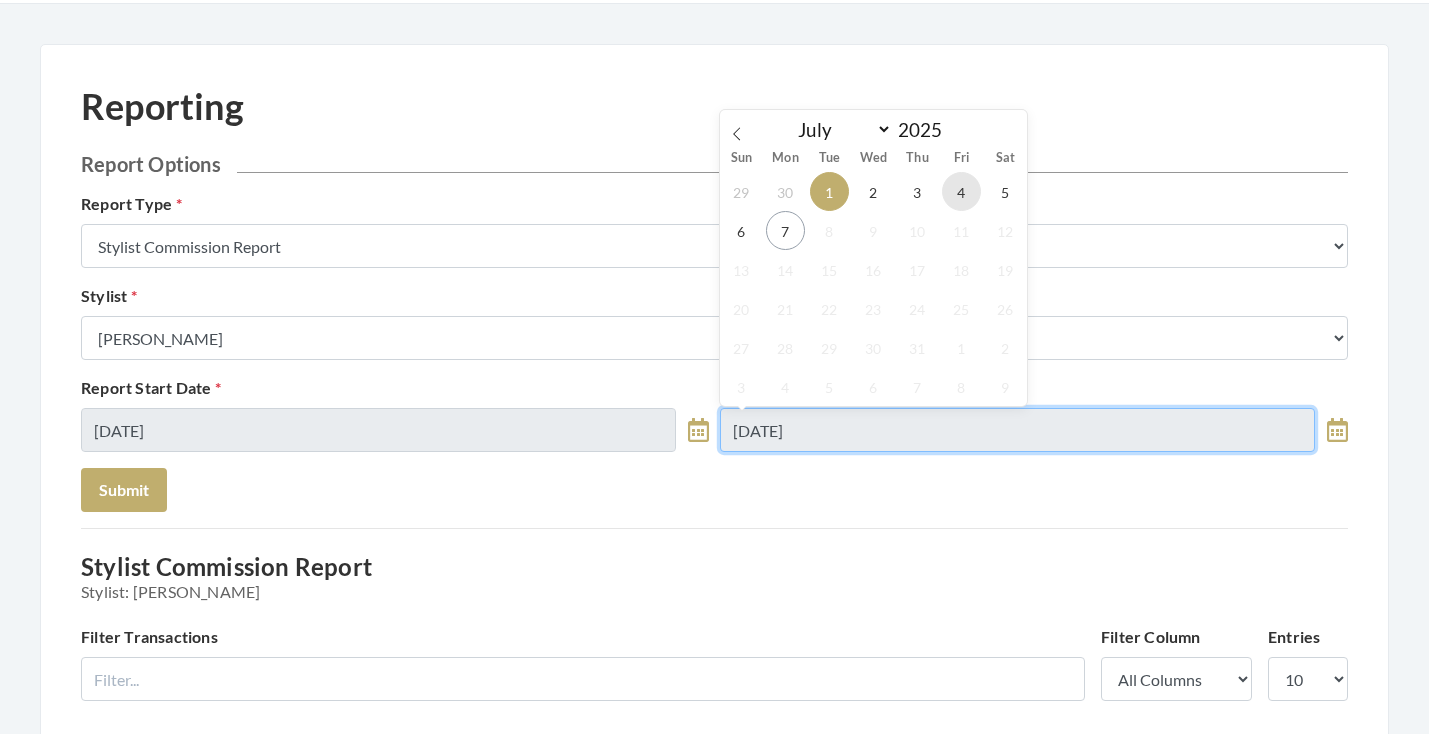 type on "[DATE]" 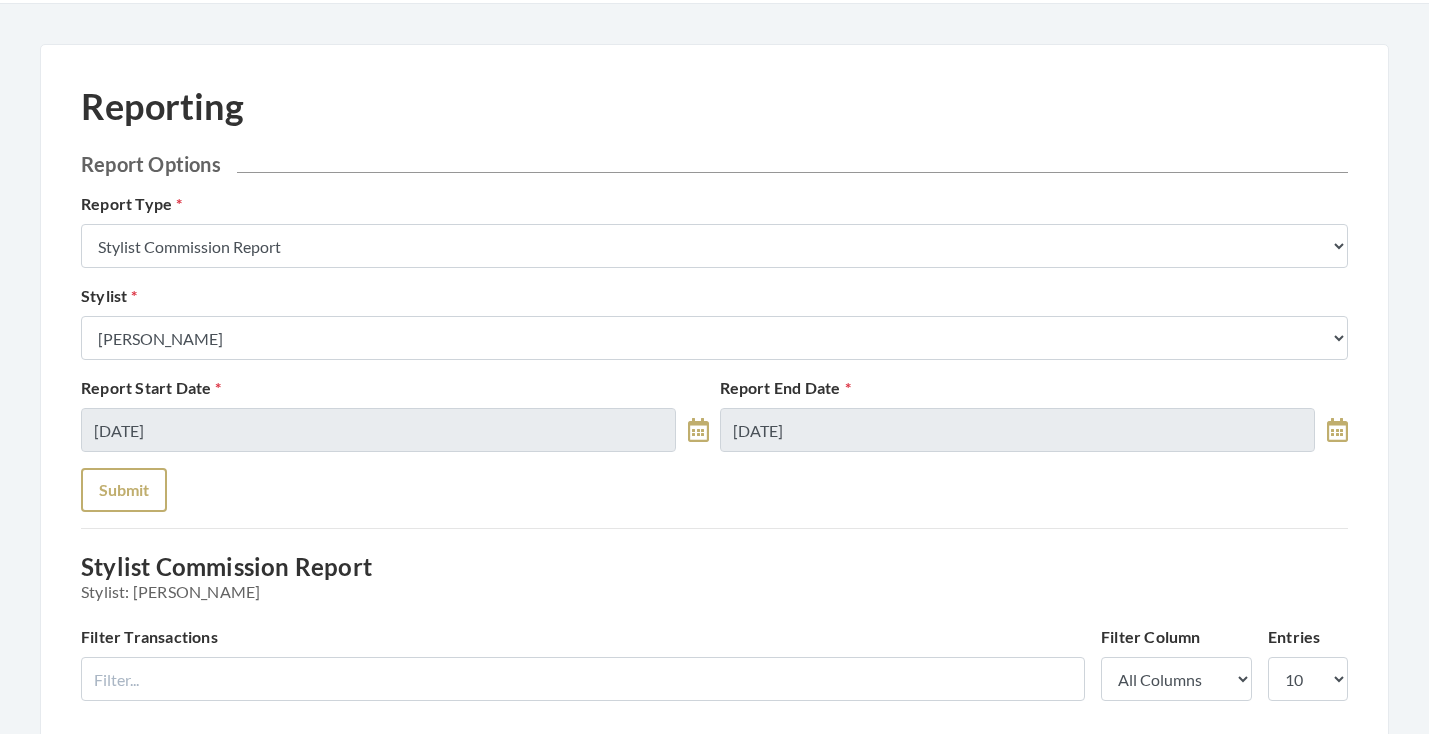 click on "Submit" at bounding box center (124, 490) 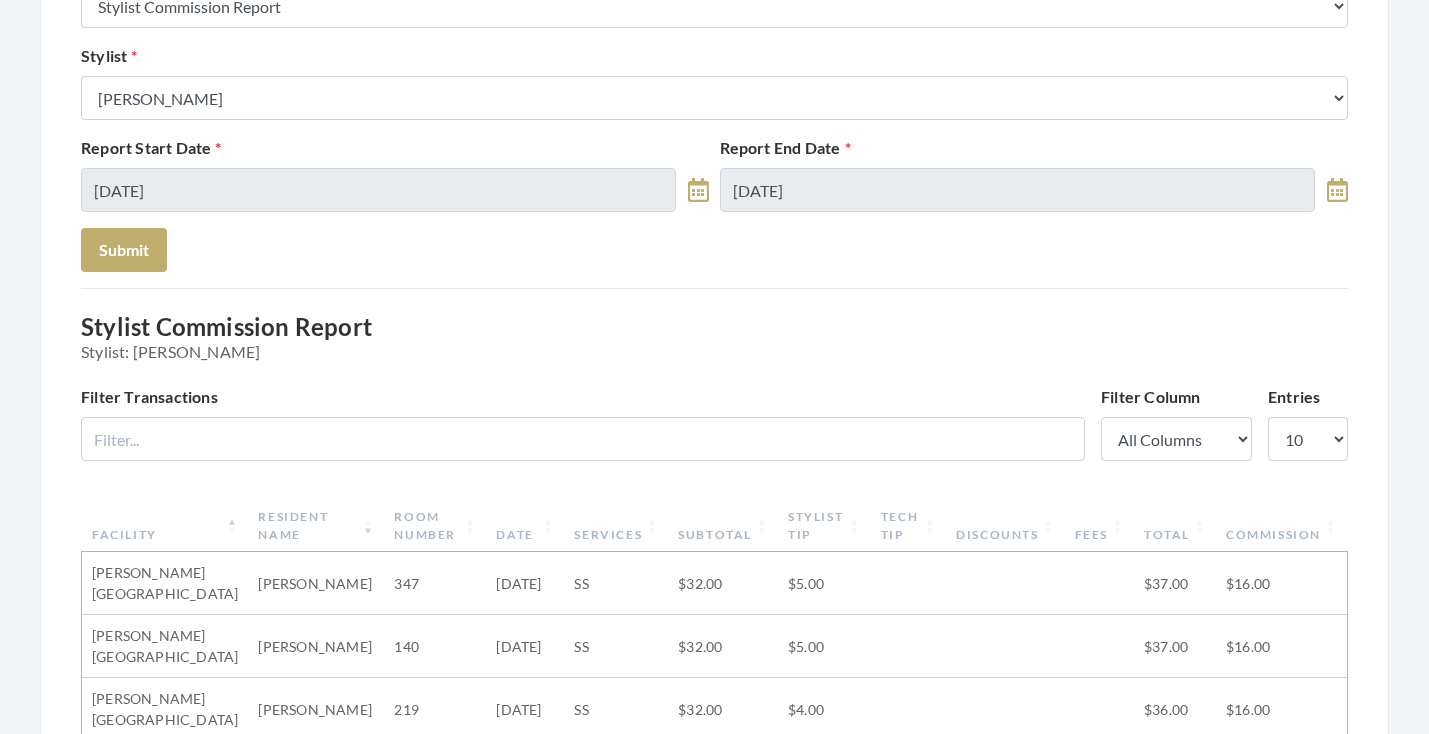 scroll, scrollTop: 0, scrollLeft: 0, axis: both 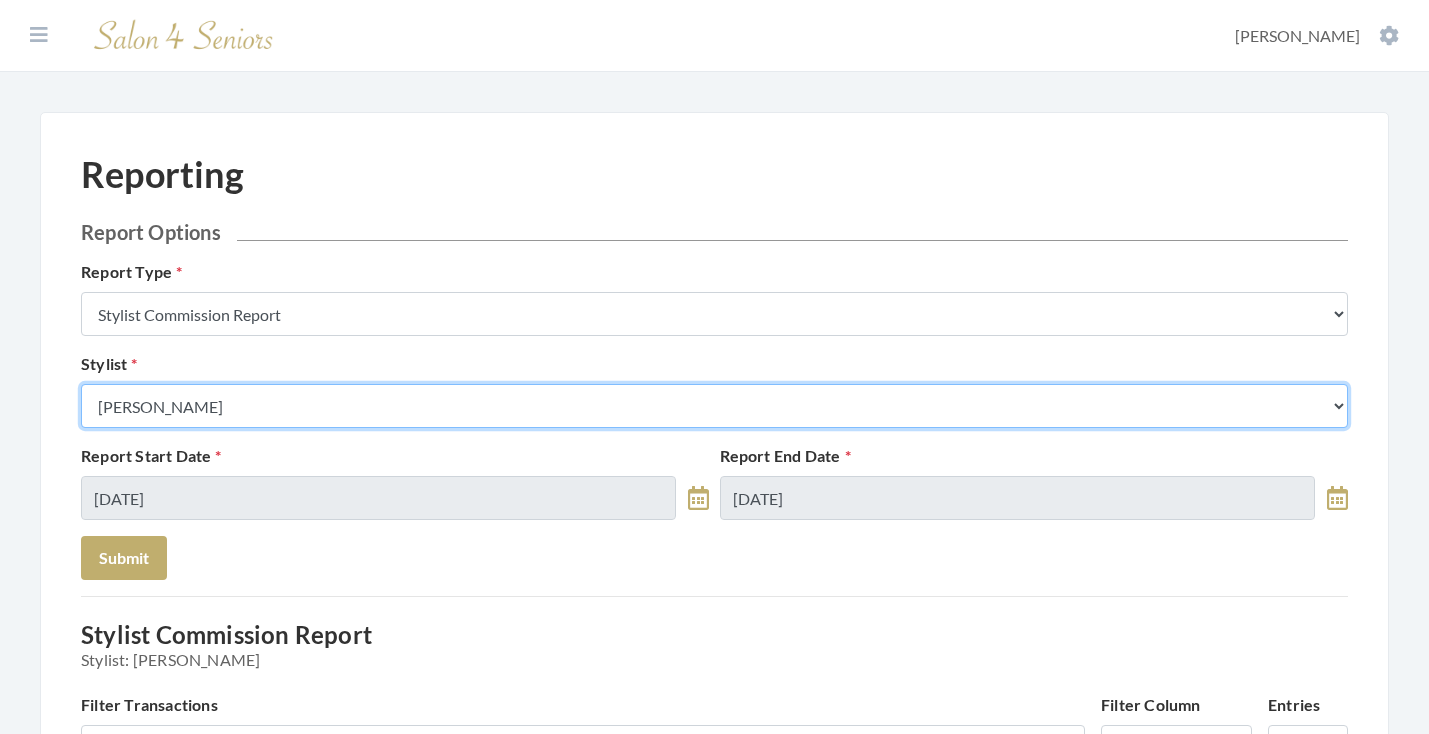 select on "26" 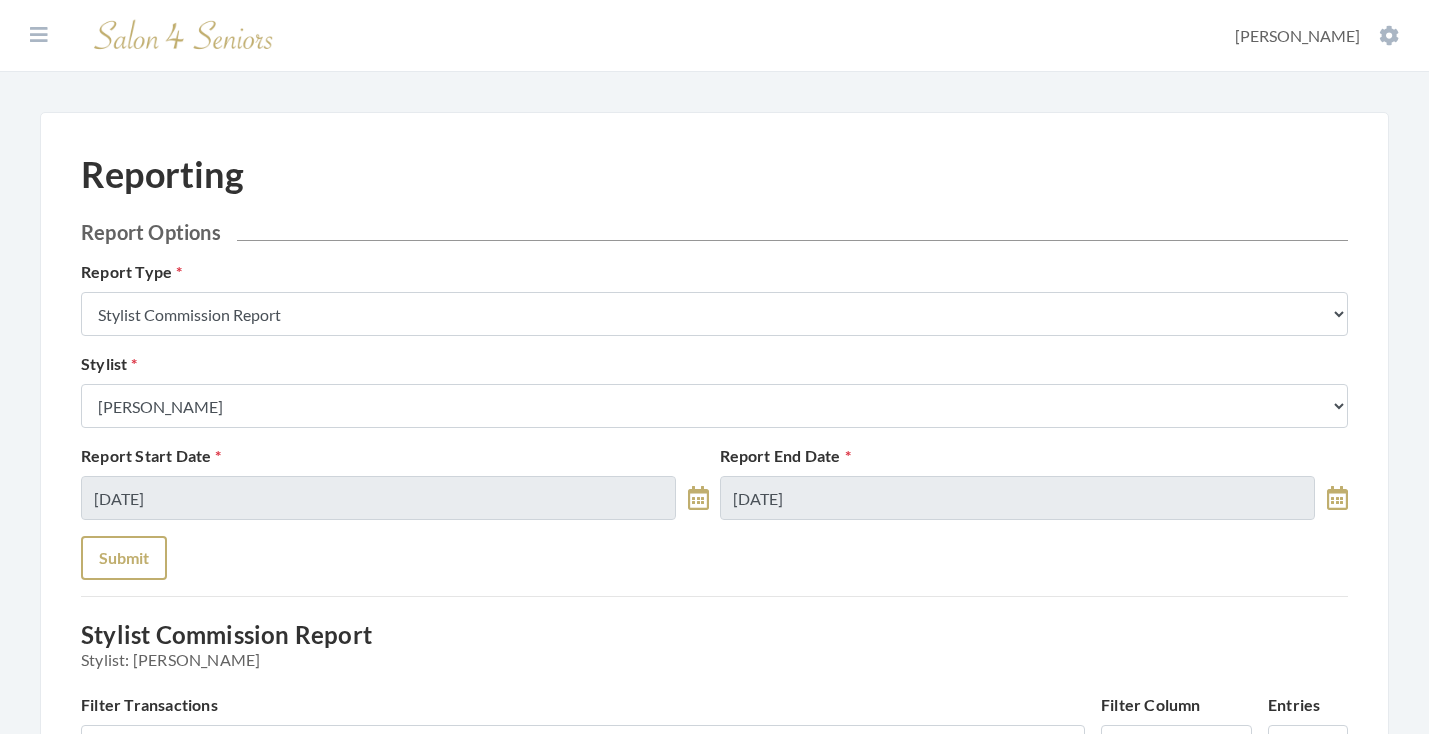 click on "Submit" at bounding box center (124, 558) 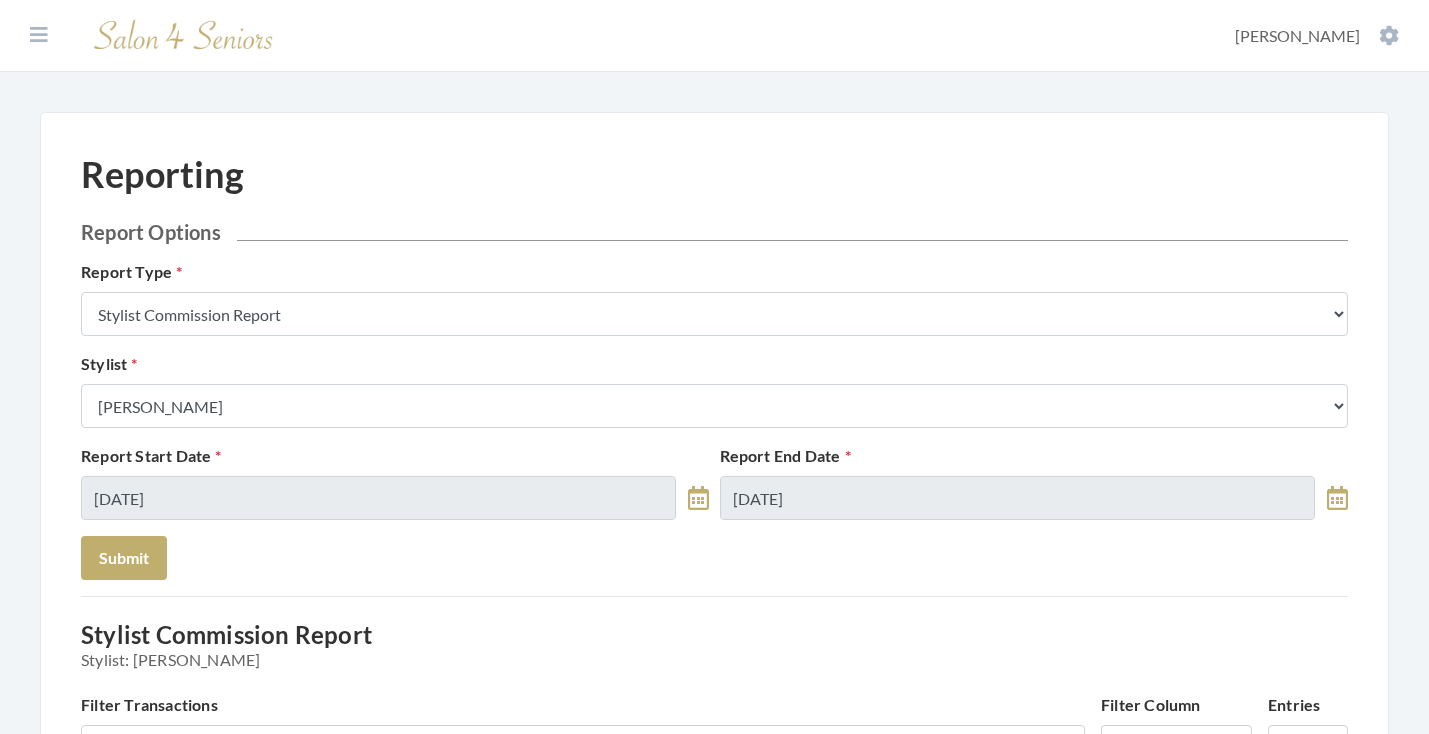 scroll, scrollTop: 0, scrollLeft: 0, axis: both 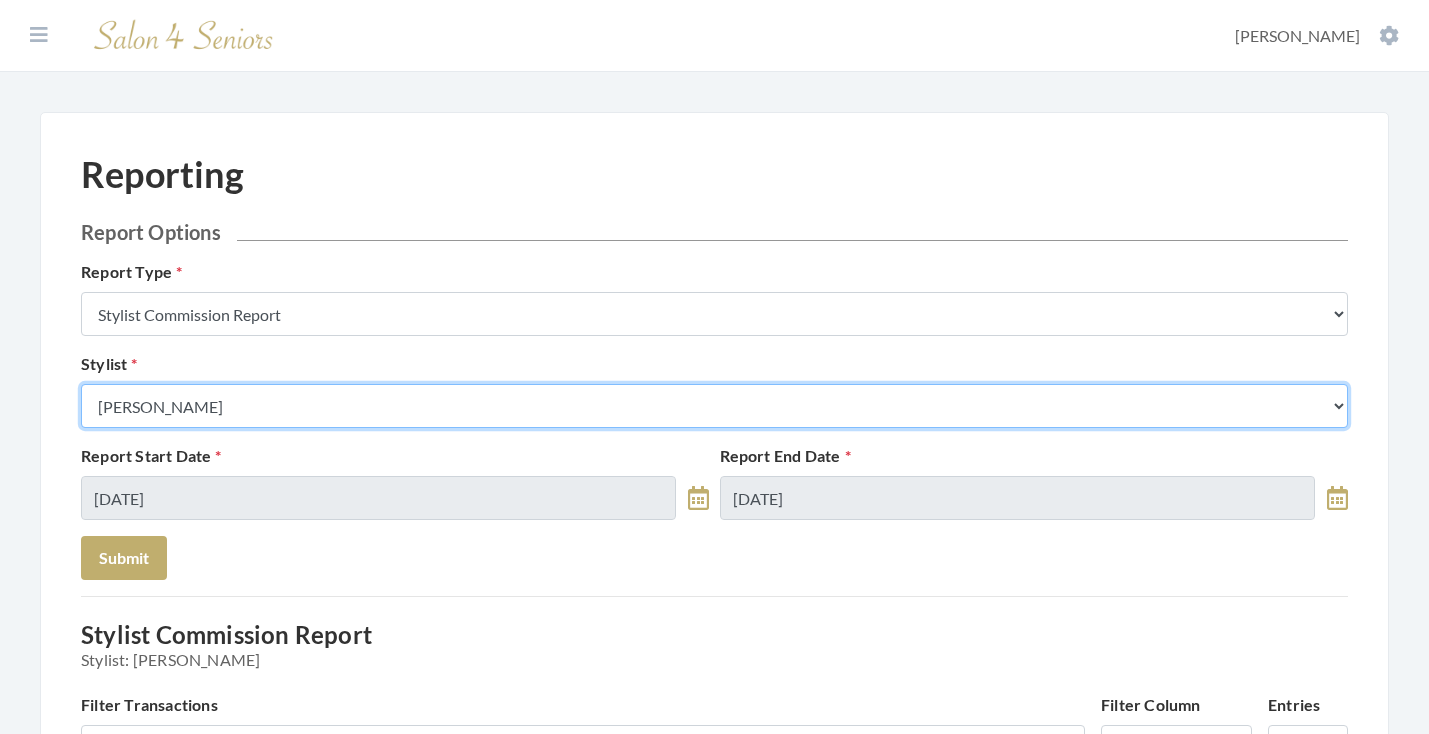 select on "153" 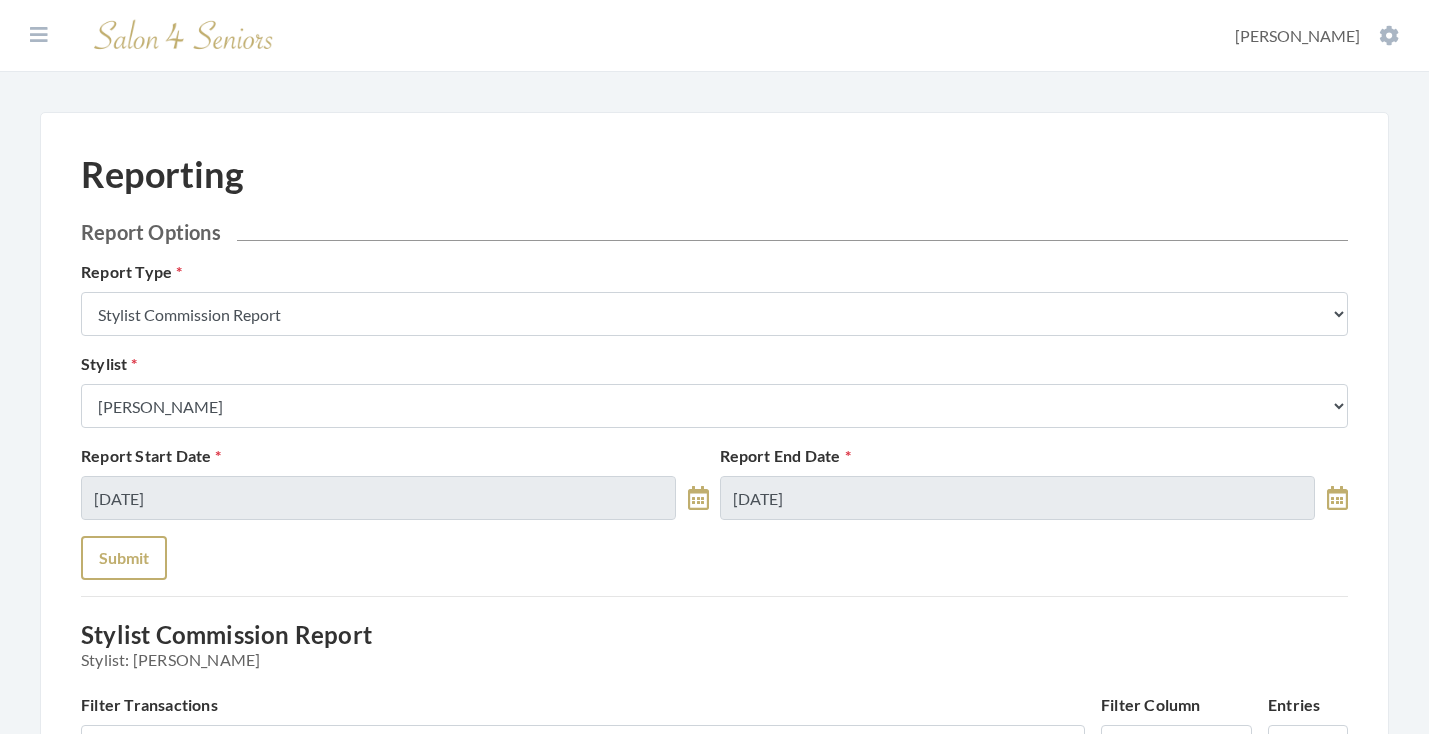 click on "Submit" at bounding box center [124, 558] 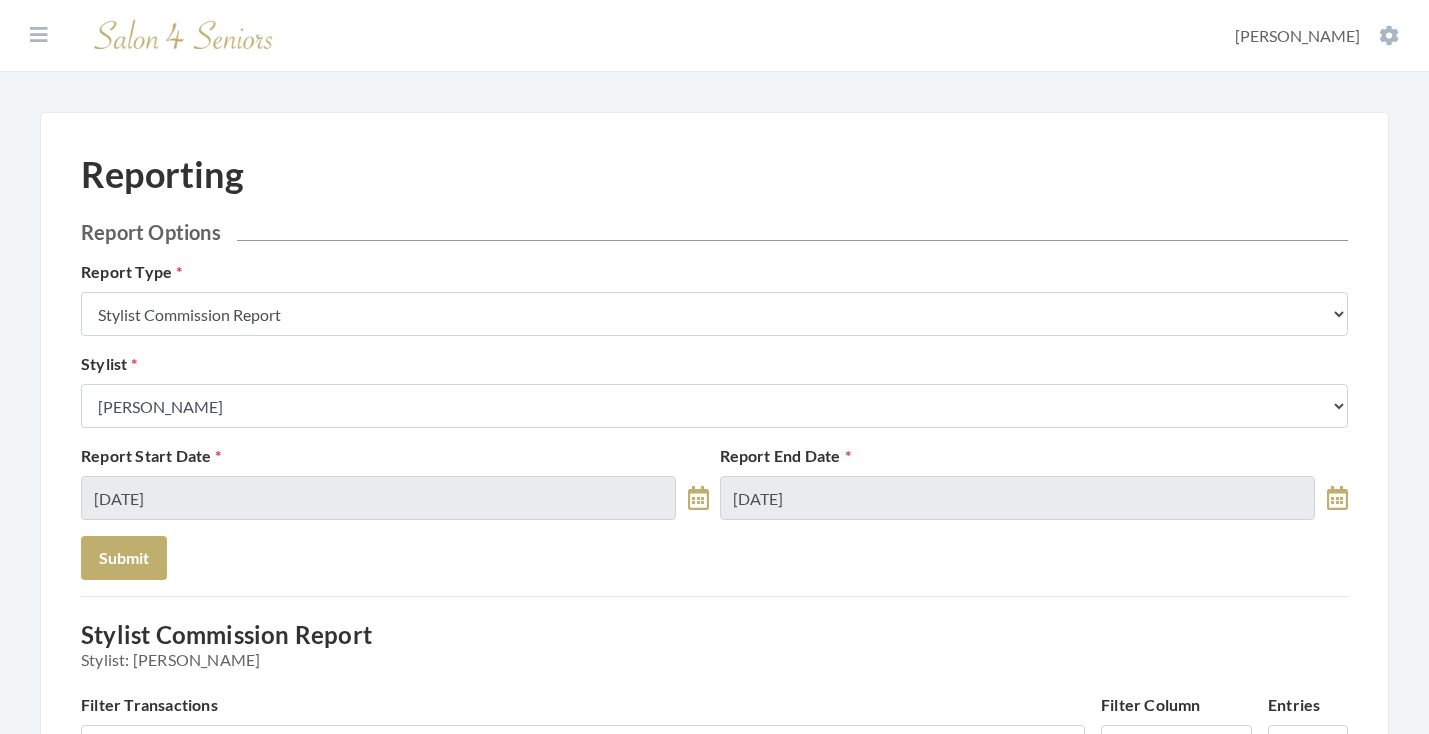 scroll, scrollTop: 0, scrollLeft: 0, axis: both 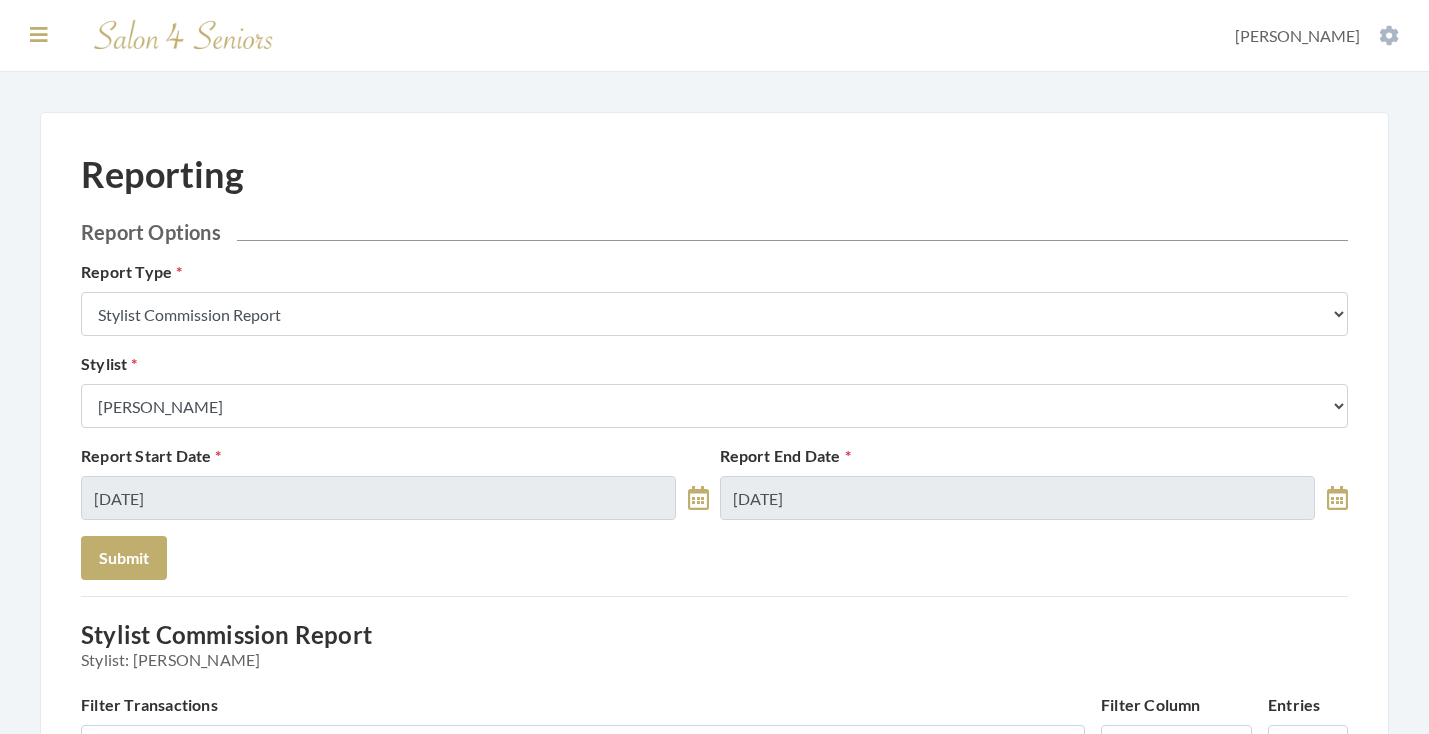 click at bounding box center [39, 35] 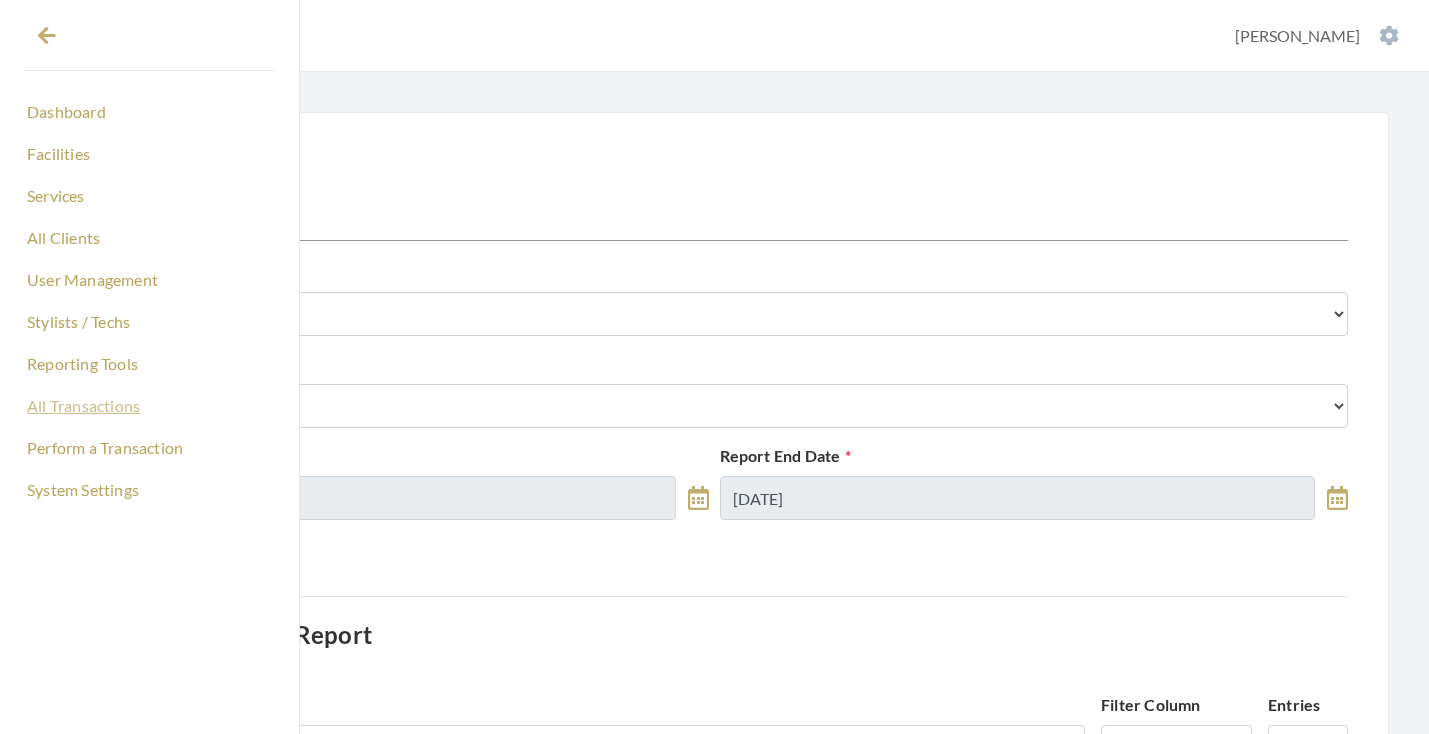 click on "All Transactions" at bounding box center [149, 406] 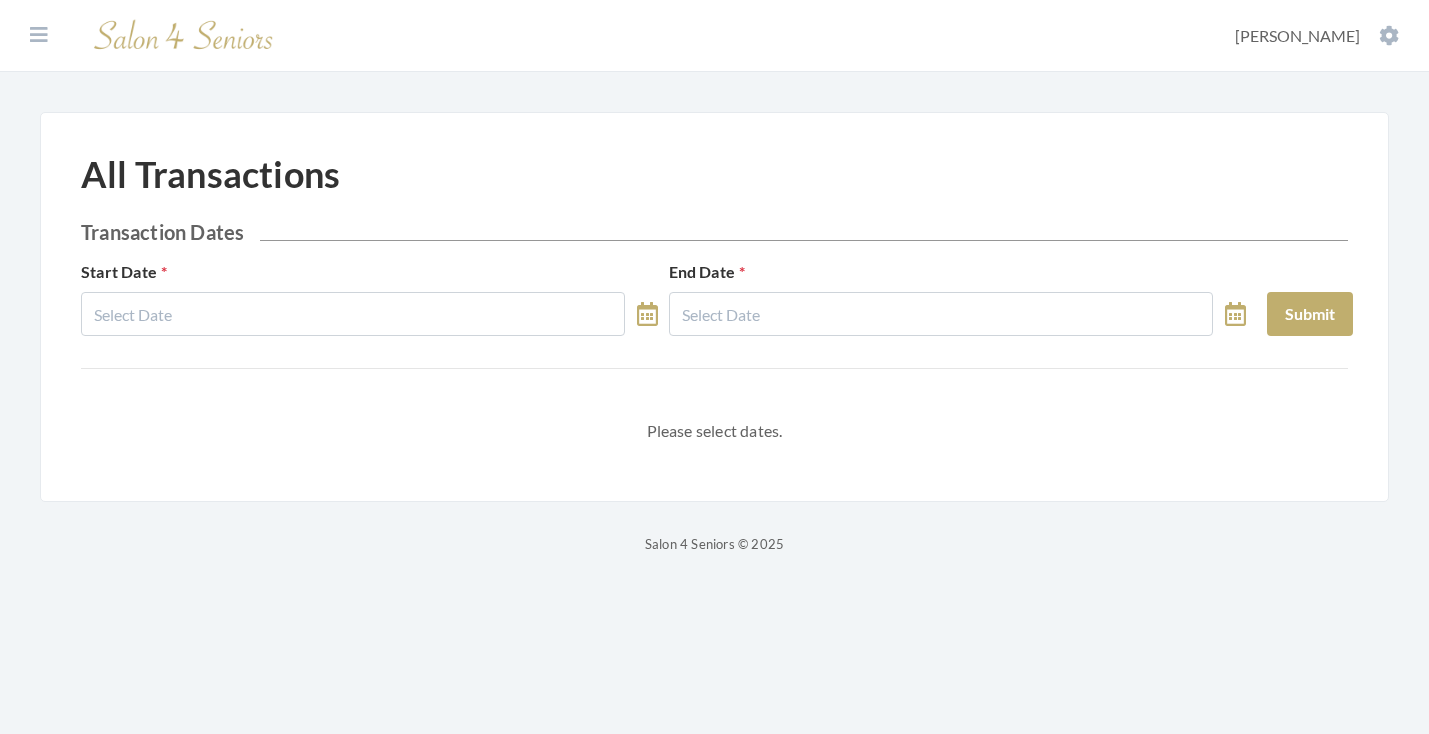 select on "6" 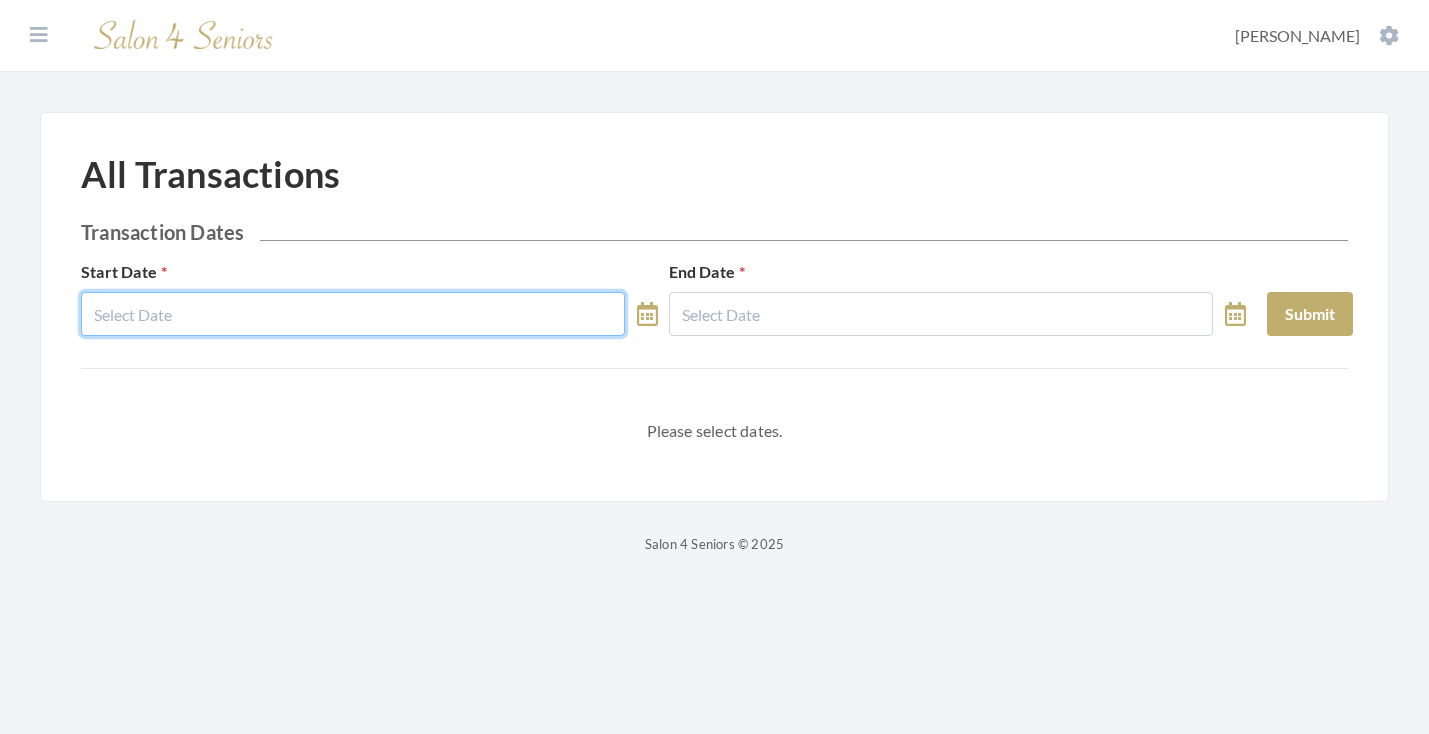 click on "Dashboard   Facilities   Services   All Clients   User Management   Stylists / Techs   Reporting Tools   All Transactions   Perform a Transaction   System Settings     Evie Binder       Account   Log Out   All Transactions     Transaction Dates   Start Date       End Date       Submit     Please select dates.   Transactions   Filter Transactions     Filter Column   All Columns   Resident   Facility   Stylist   Tech   Services   Subtotal   Stylist Tip   Tech Tip   Discounts   Fees   Total   QuickBooks Status   Date   Filter by Payment Method     Facility     Client   Entries   10   25   50   100   Show  10 25 50 100  entries Search: Resident Facility Stylist Tech Services Subtotal Stylist Tip Tech Tip Discounts Fees Total Payment Method QB Invoice Date   No data available in table   Totals: 0 0 0 0 0 0 Showing 0 to 0 of 0 entries Previous Page Next Page
Process   Transactions:
Generate QuickBooks Invoices
Generate QuickBooks Invoices   ×           No Rent     Week 1" at bounding box center [714, 278] 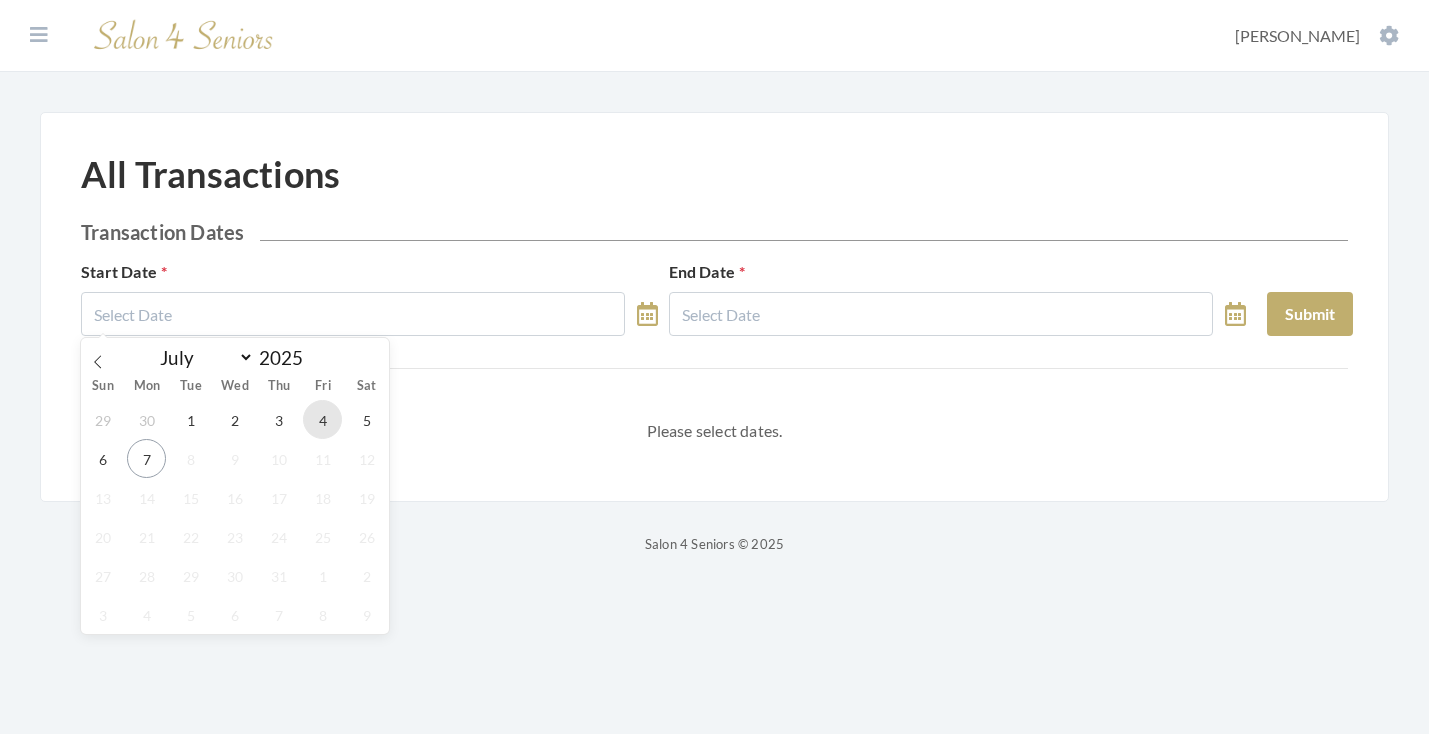 click on "4" at bounding box center [322, 419] 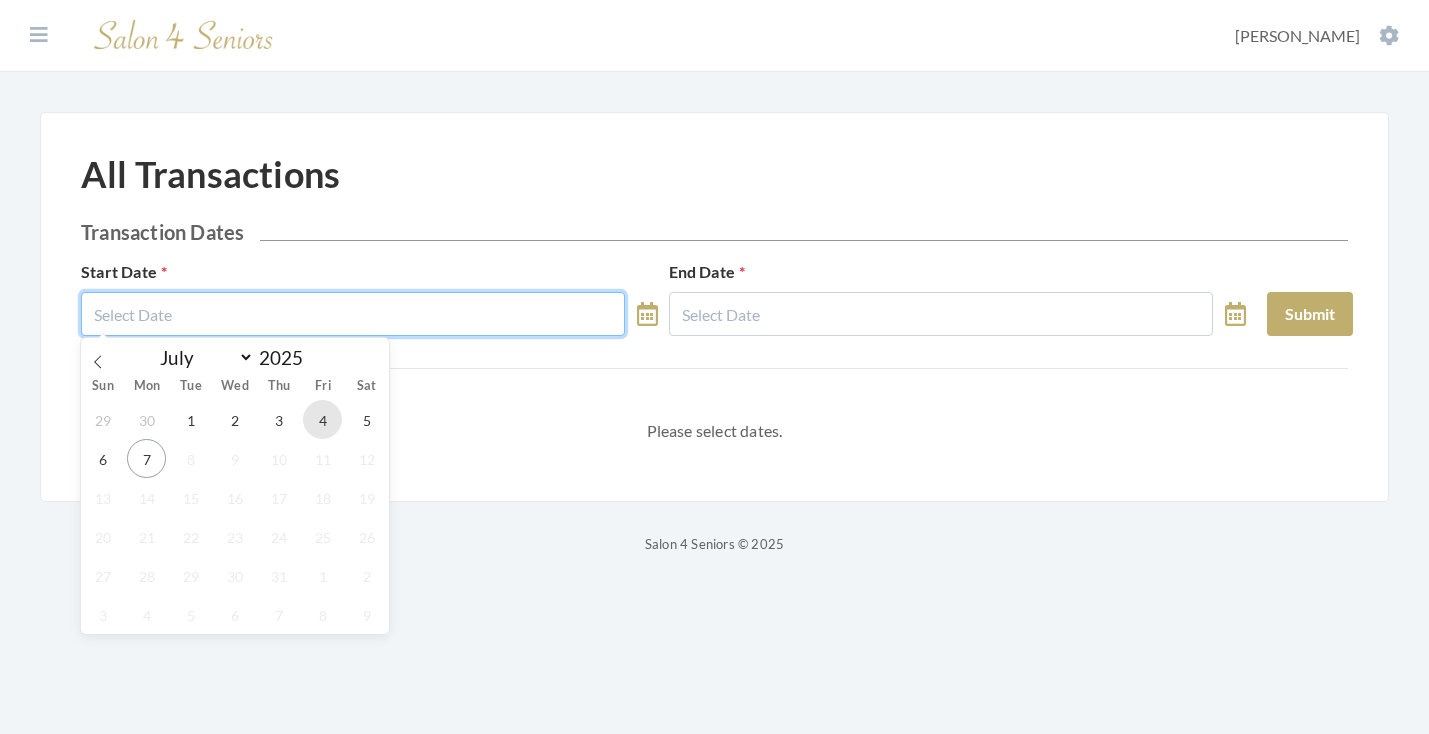 type on "07/04/2025" 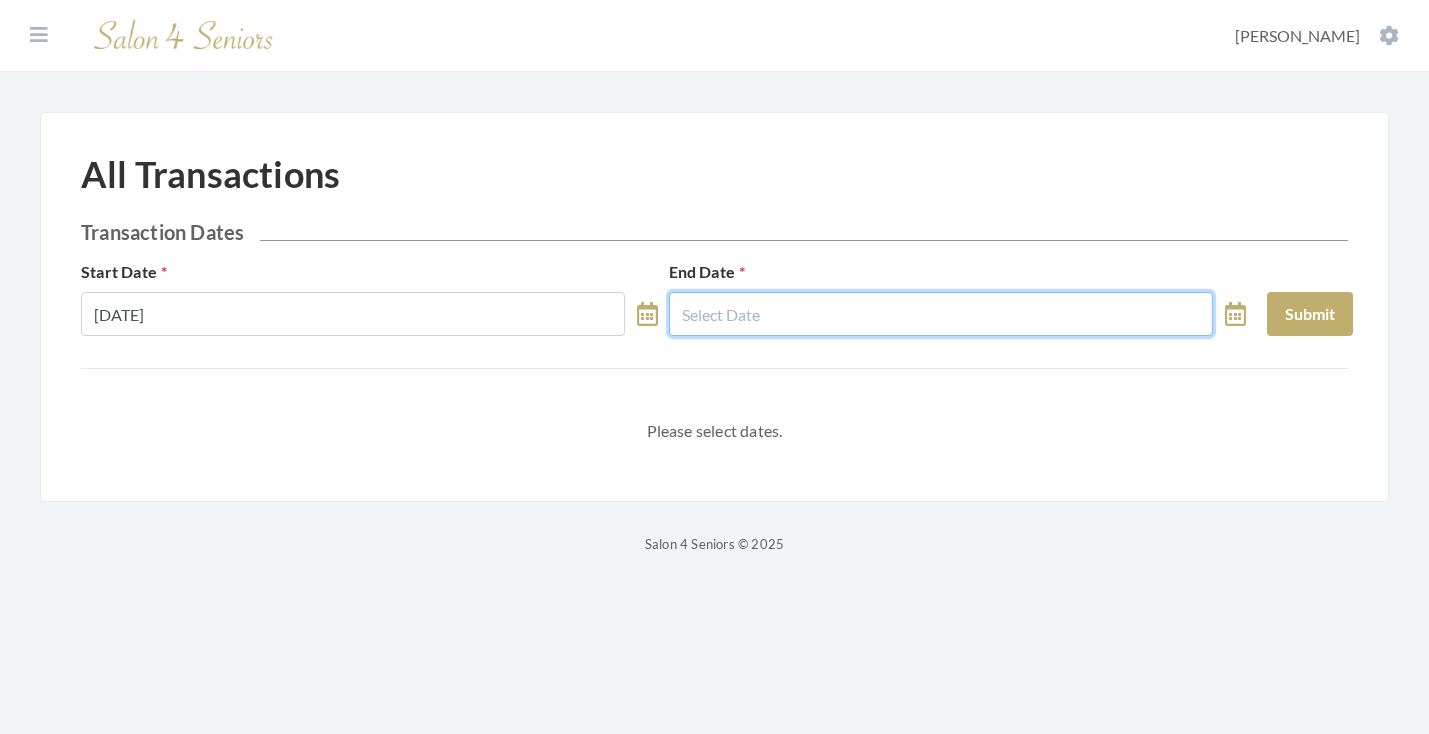 click at bounding box center [941, 314] 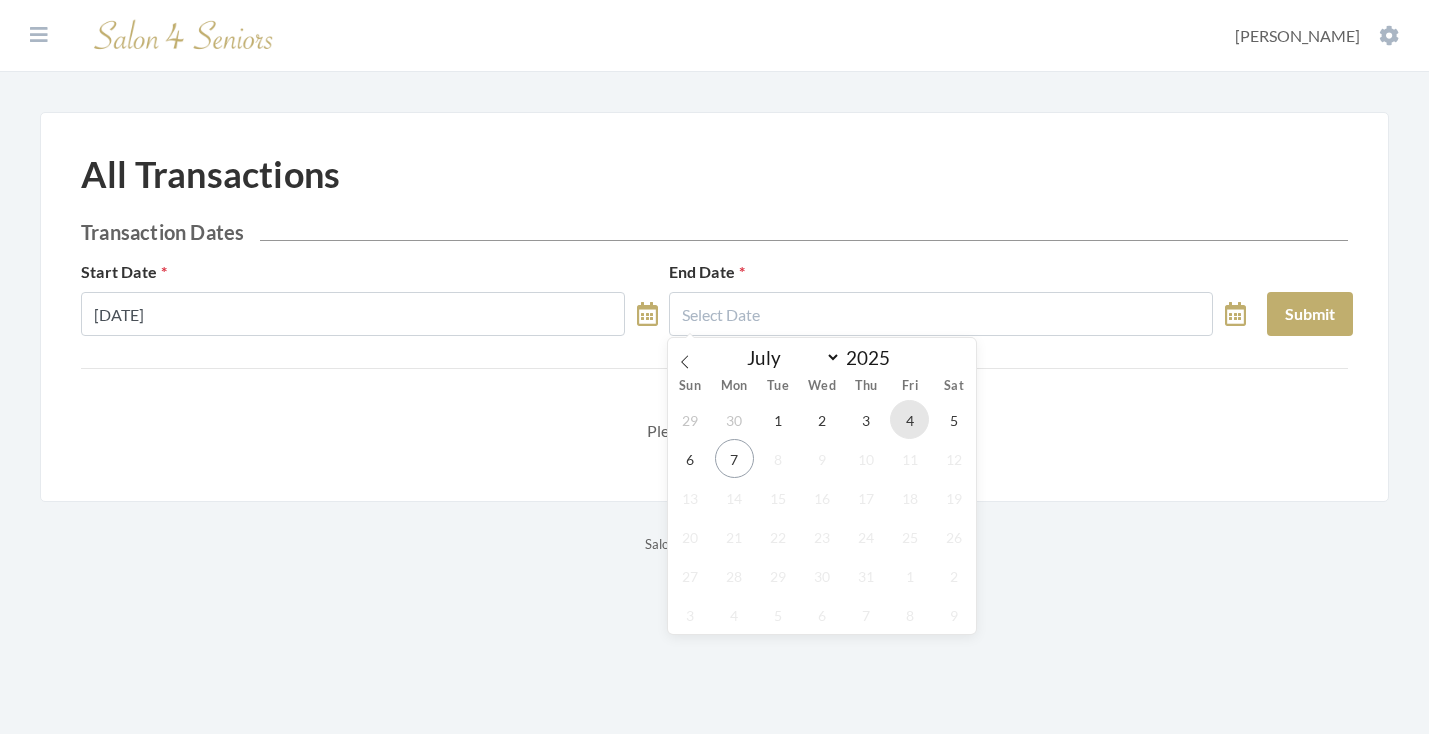 click on "4" at bounding box center [909, 419] 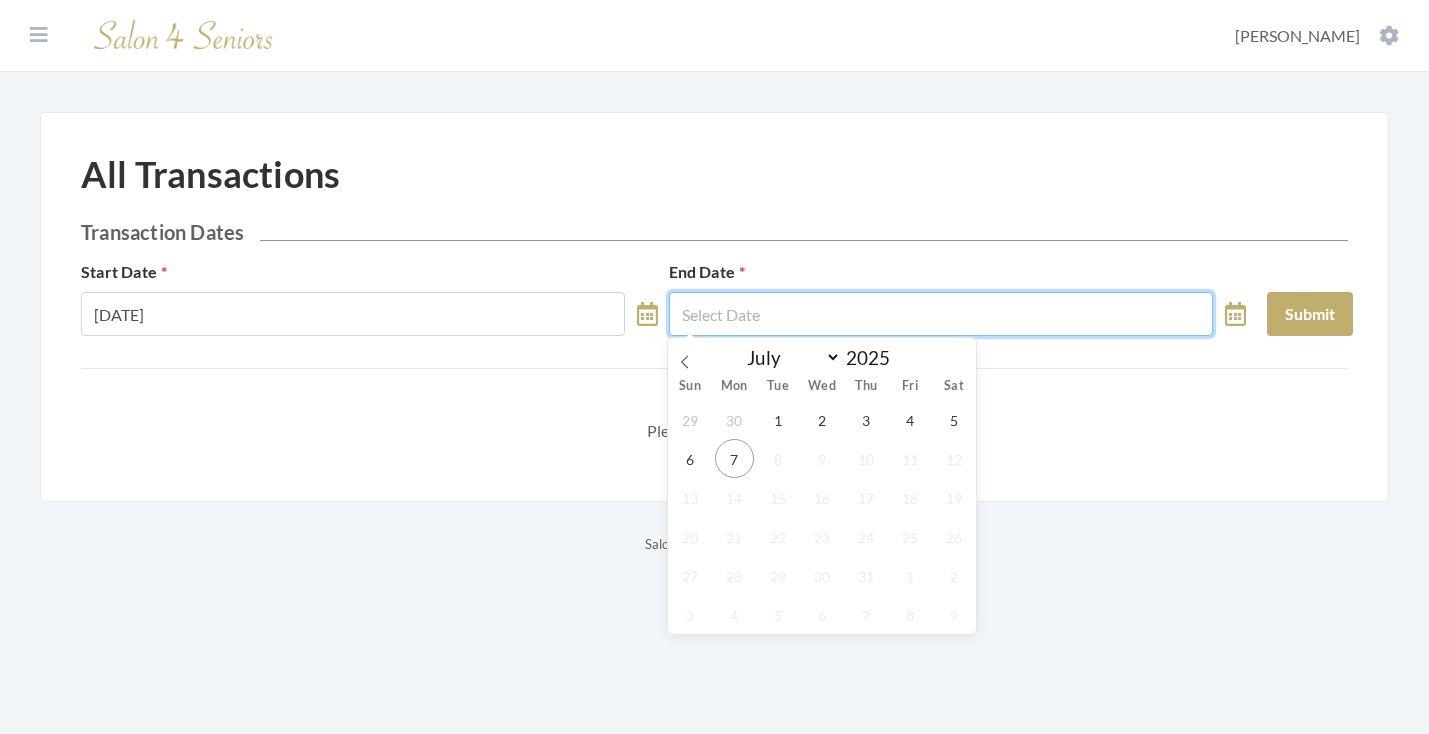 type on "[DATE]" 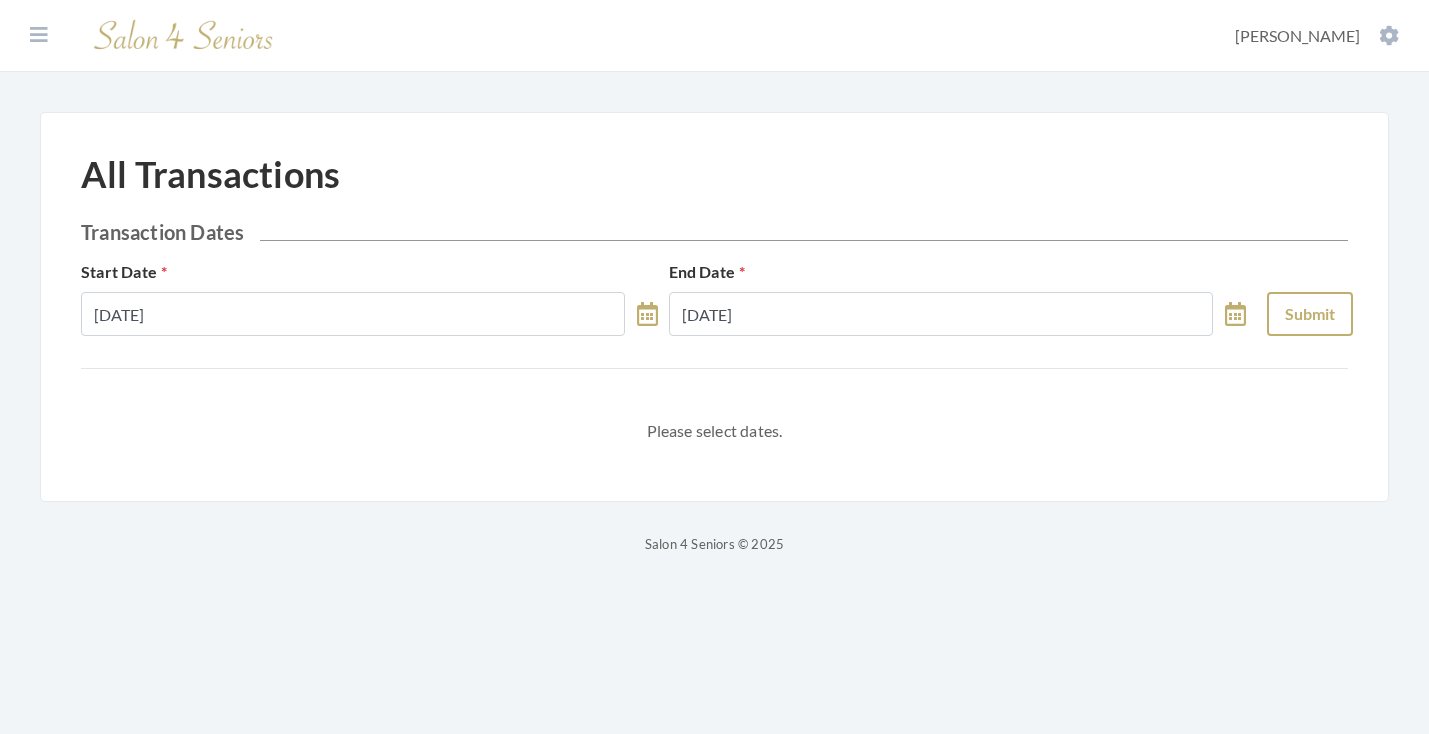 click on "Submit" at bounding box center (1310, 314) 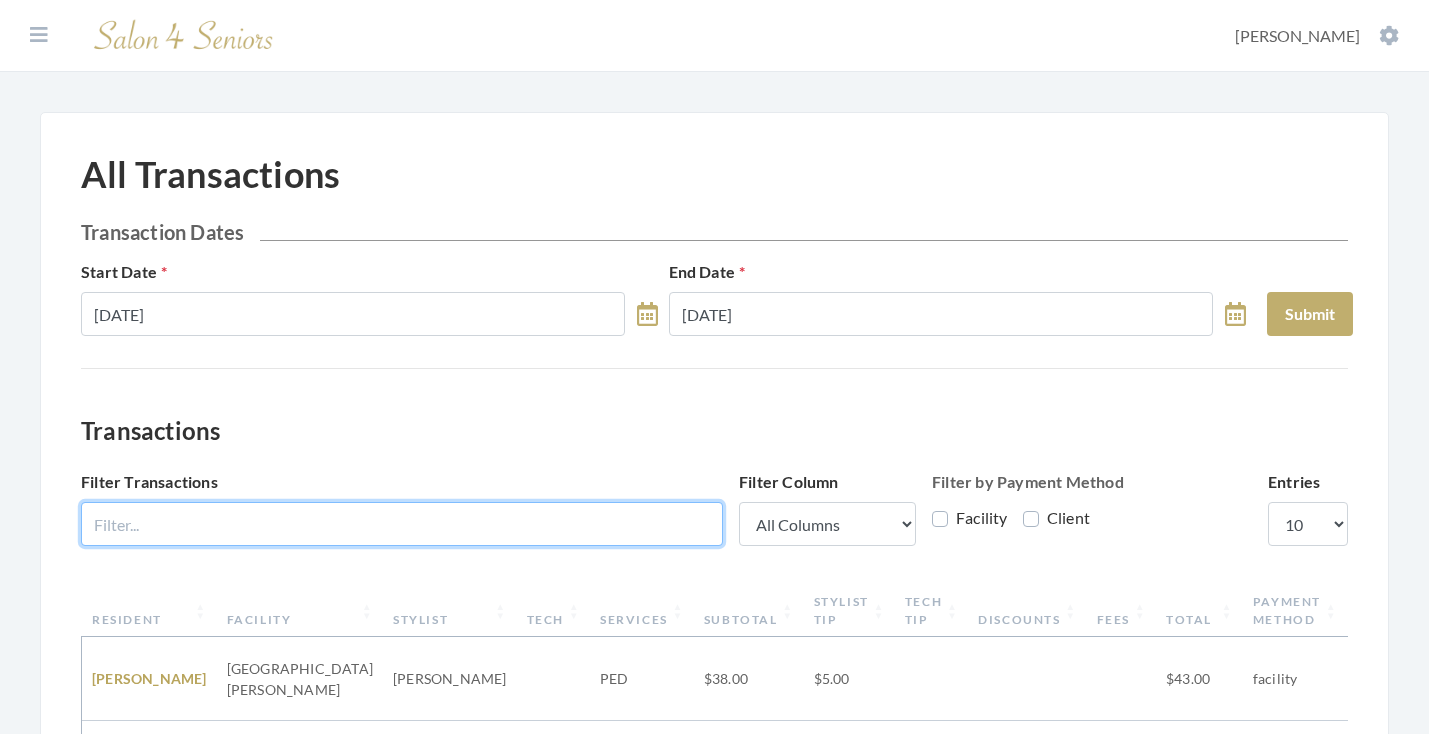 click on "Filter Transactions" at bounding box center (402, 524) 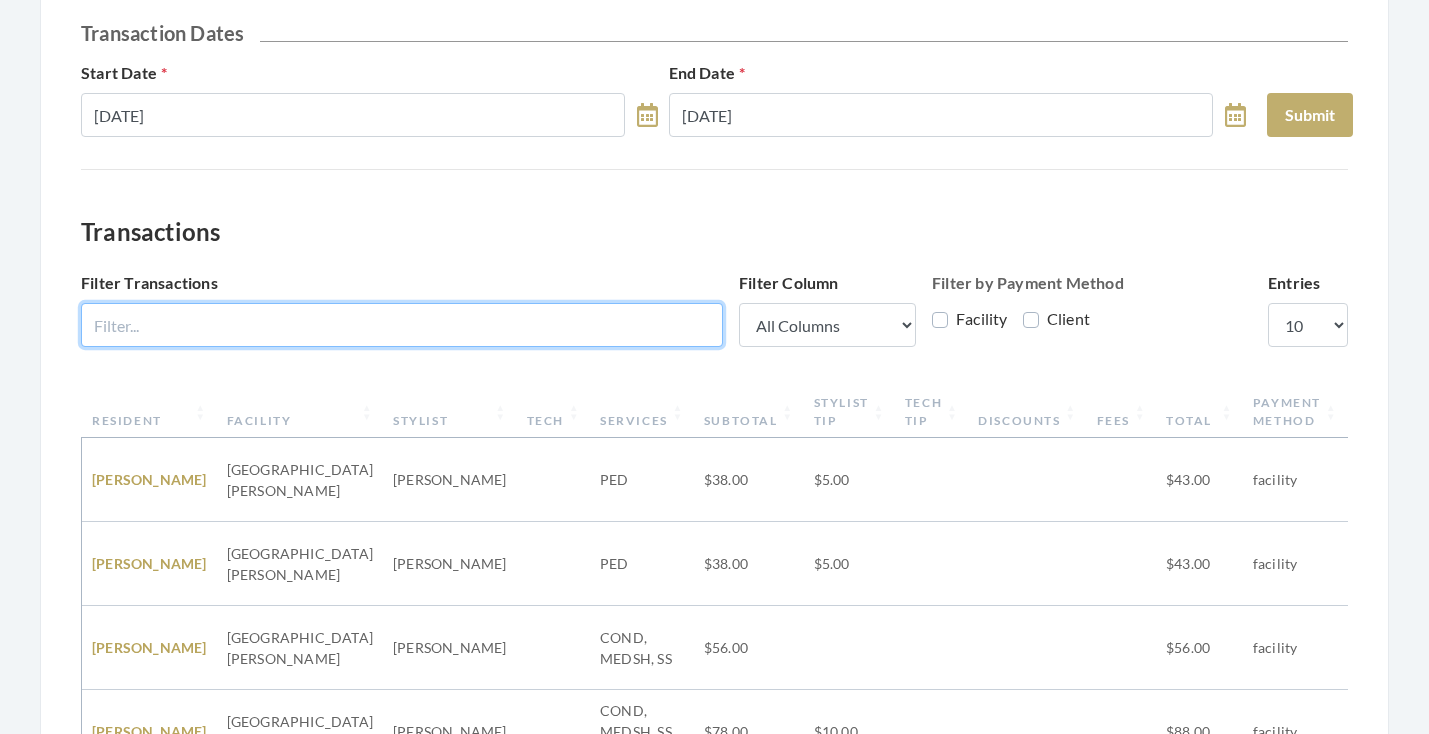 scroll, scrollTop: 235, scrollLeft: 0, axis: vertical 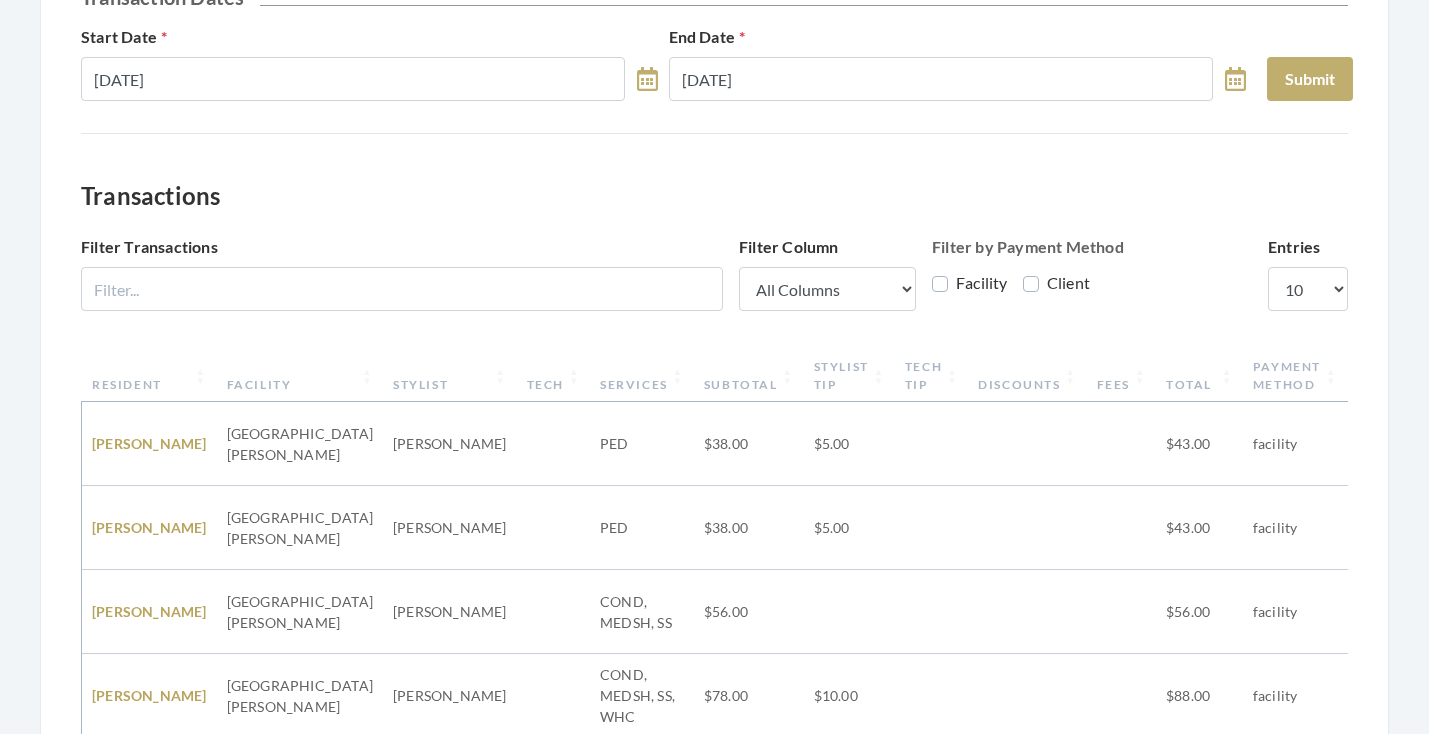 click on "Renny Hart" at bounding box center [149, 528] 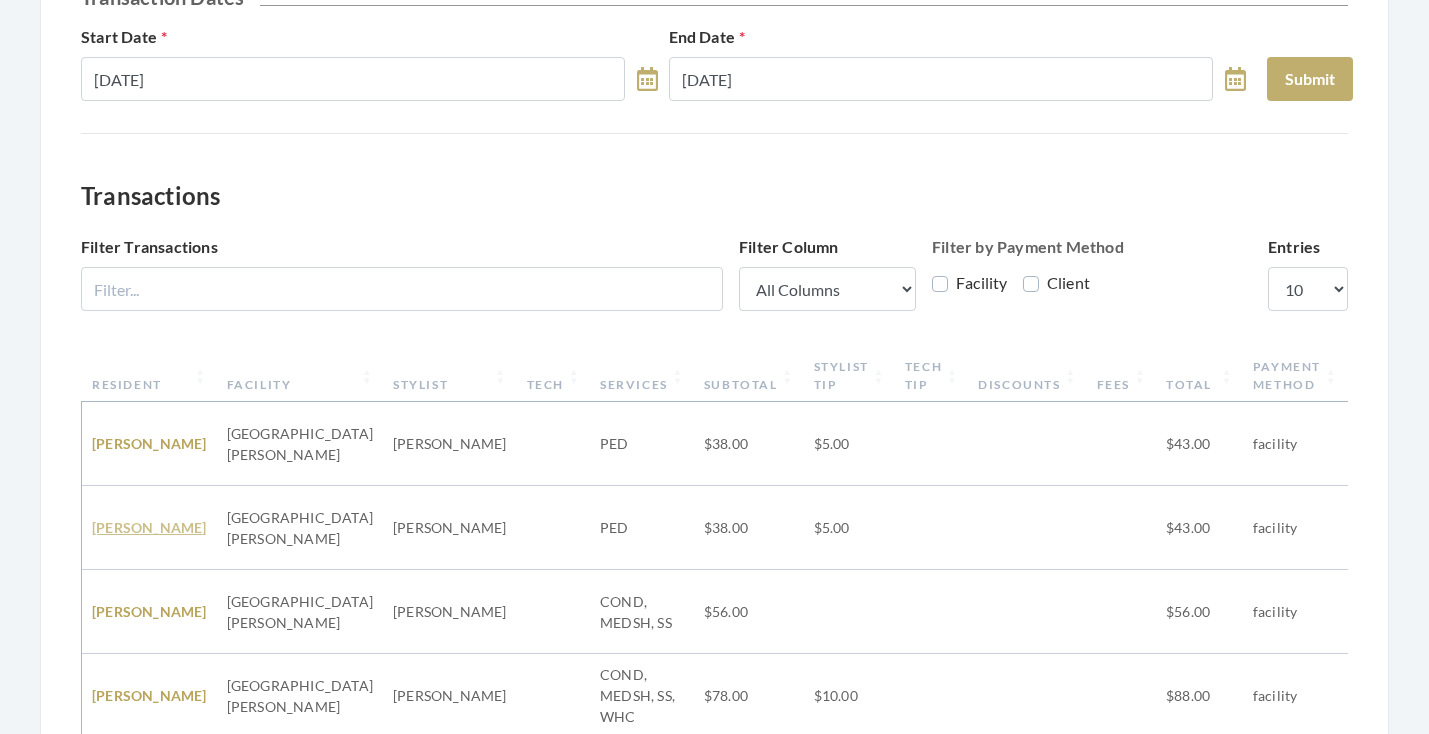 click on "Renny Hart" at bounding box center [149, 527] 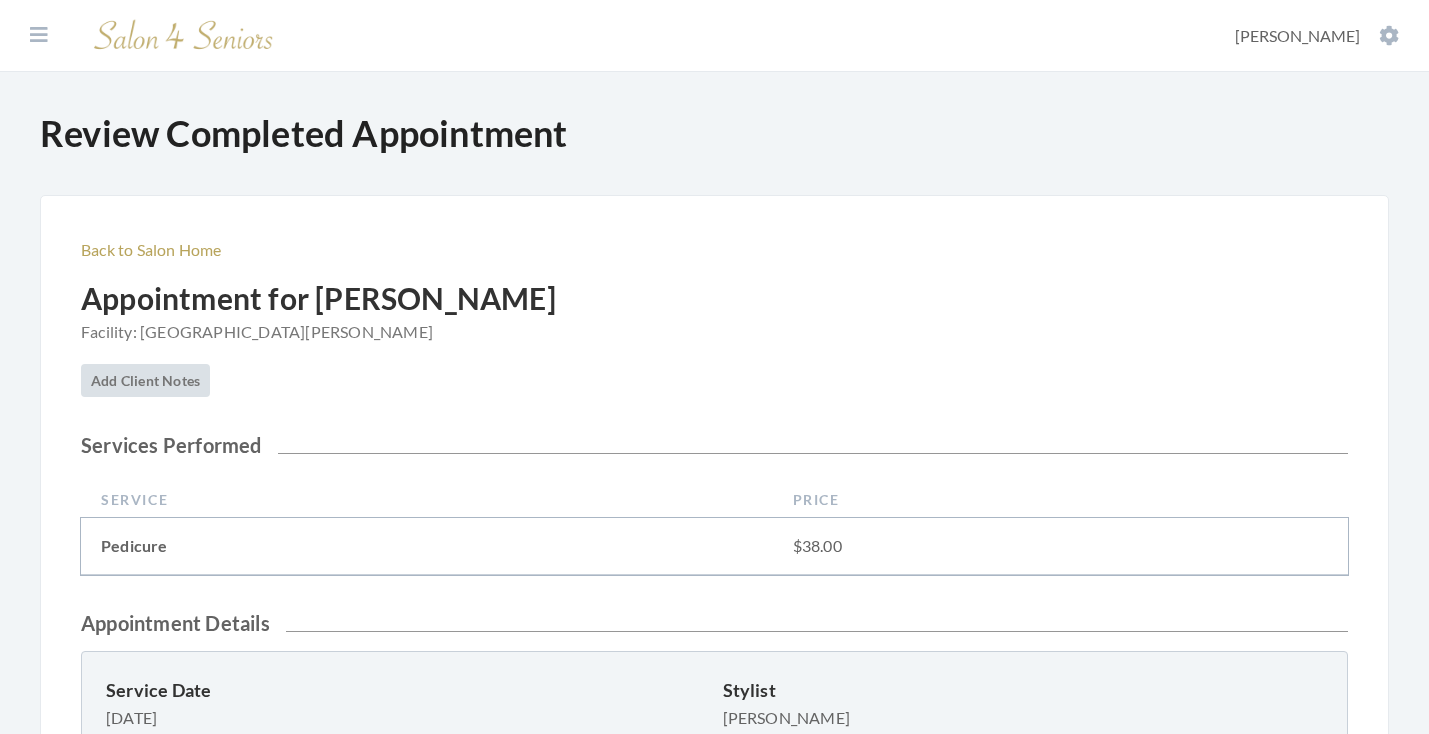 scroll, scrollTop: 603, scrollLeft: 0, axis: vertical 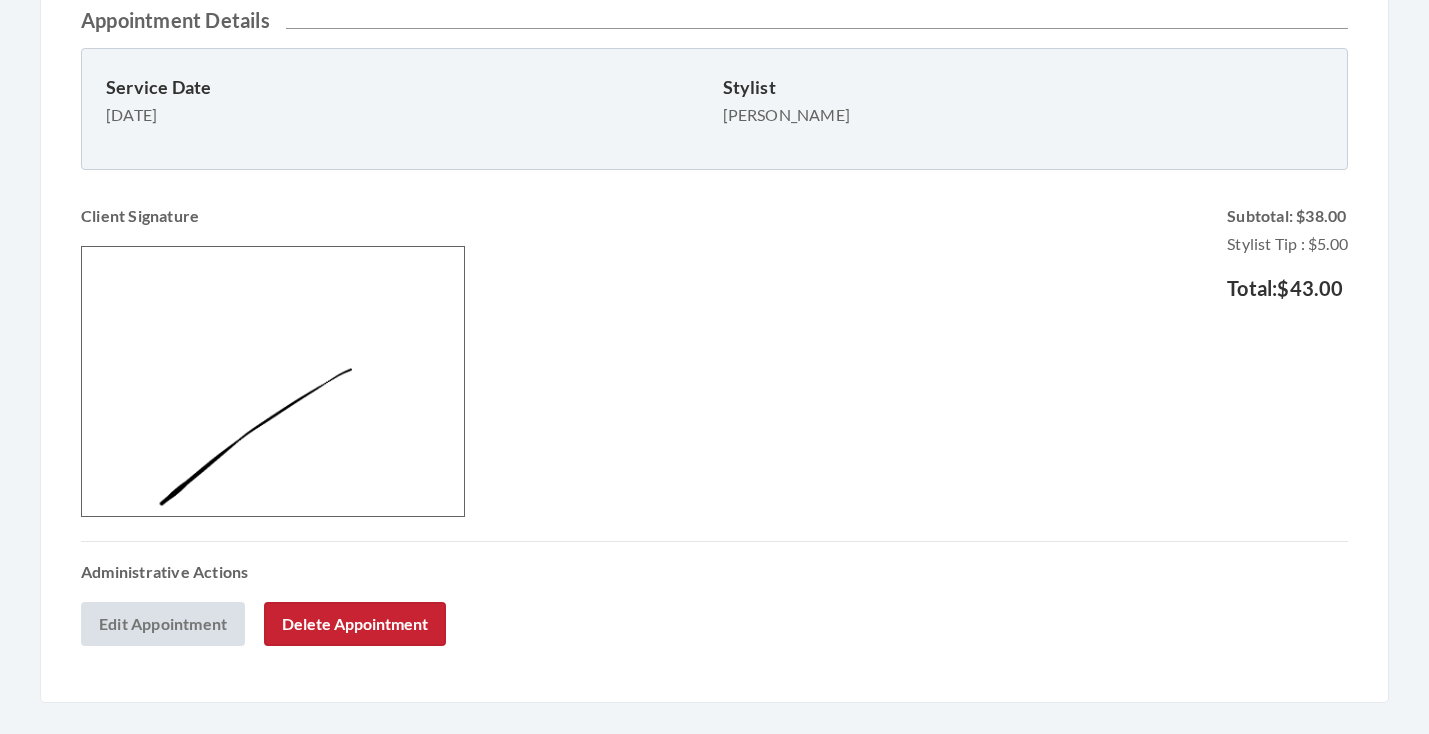click on "Delete Appointment" at bounding box center (355, 624) 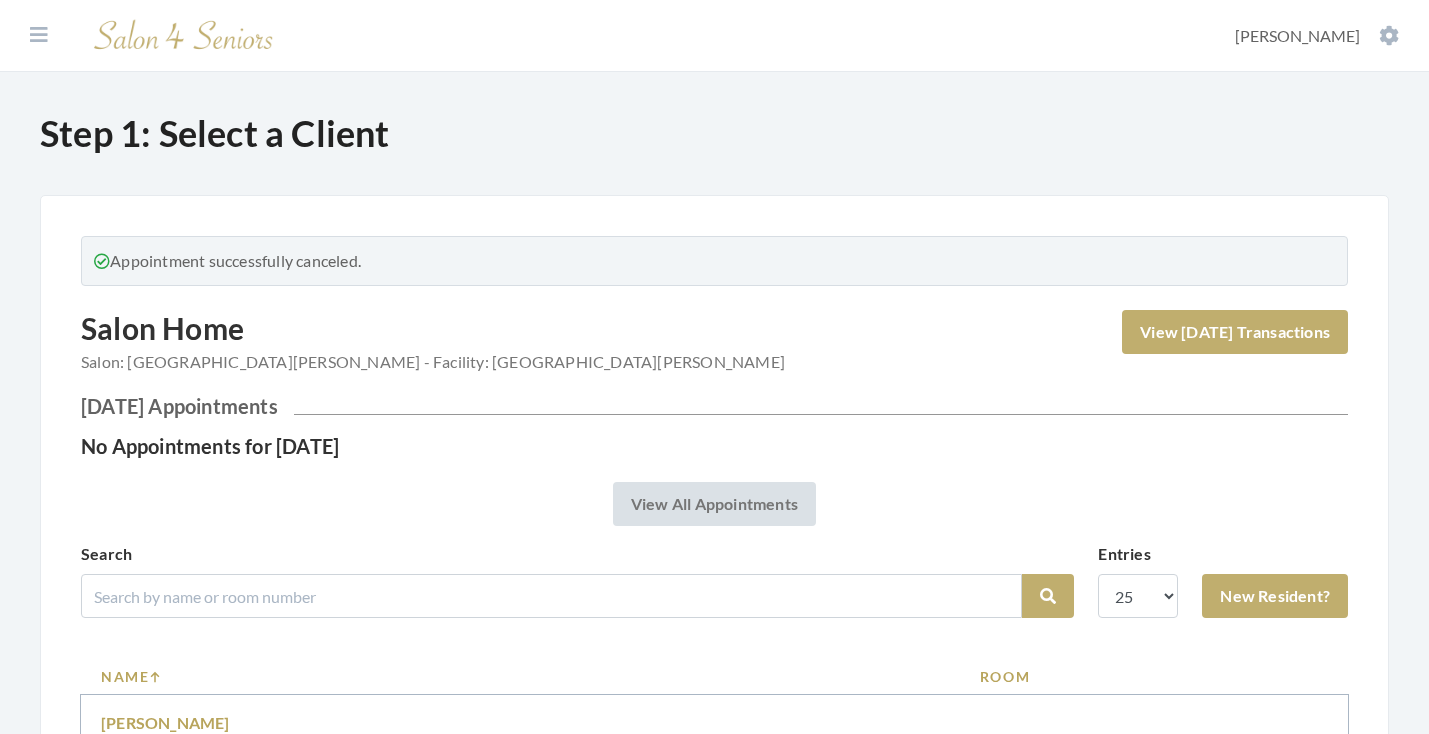 scroll, scrollTop: 0, scrollLeft: 0, axis: both 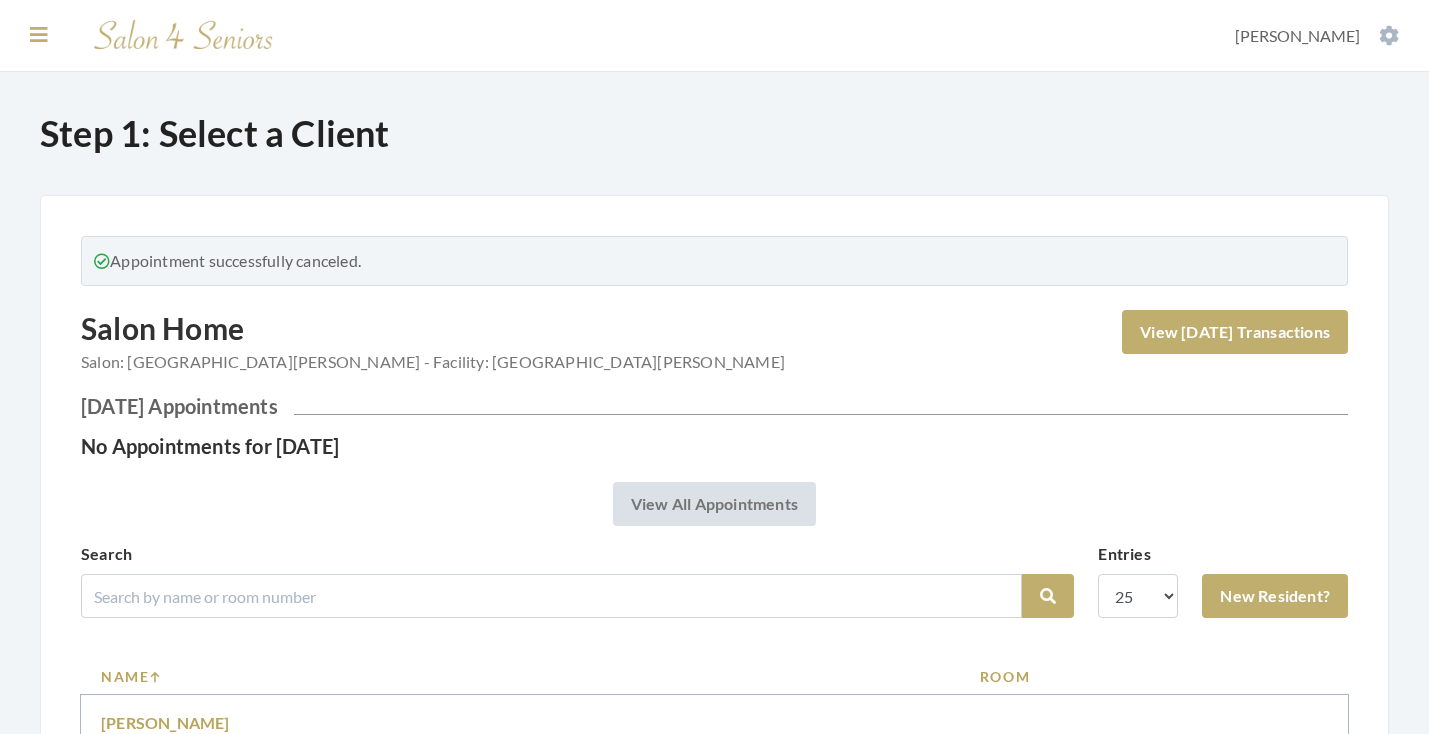 click at bounding box center (39, 35) 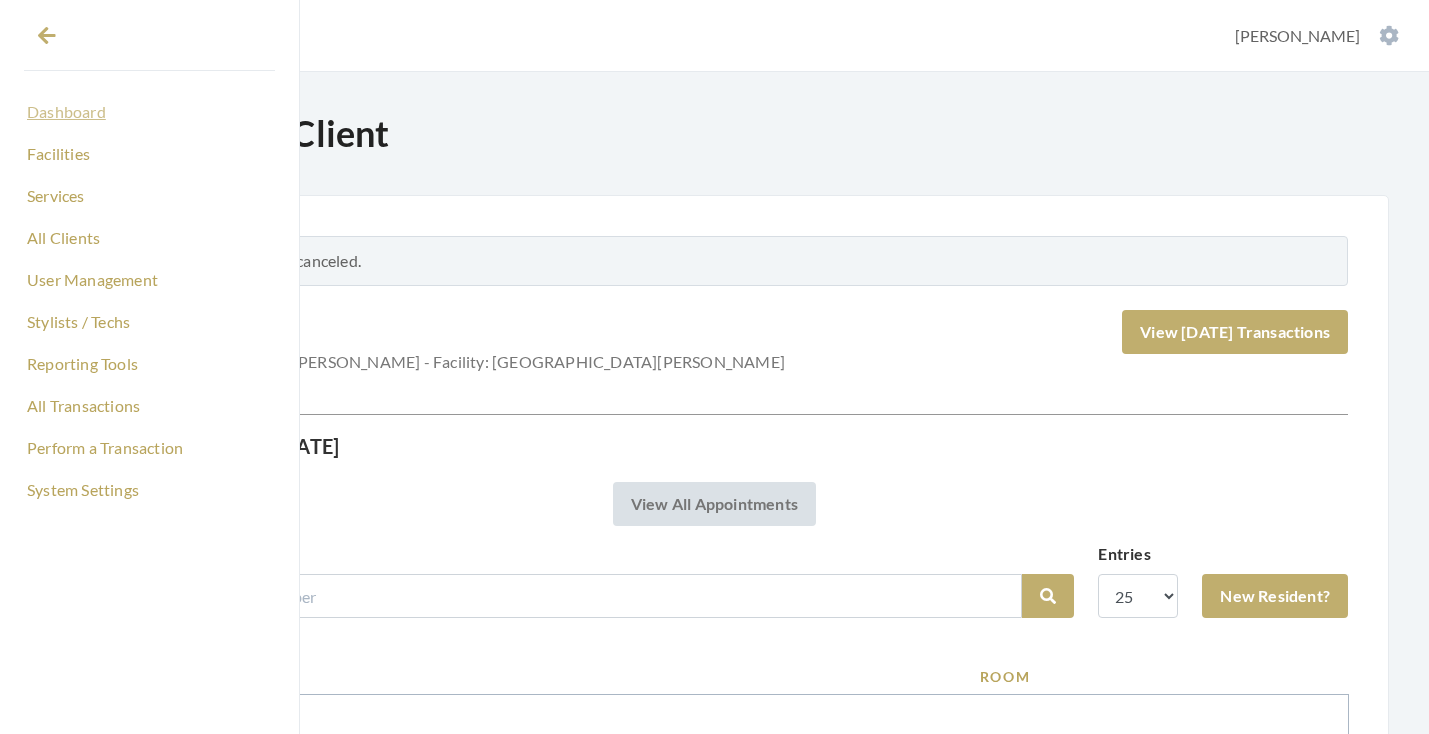 click on "Dashboard" at bounding box center (149, 112) 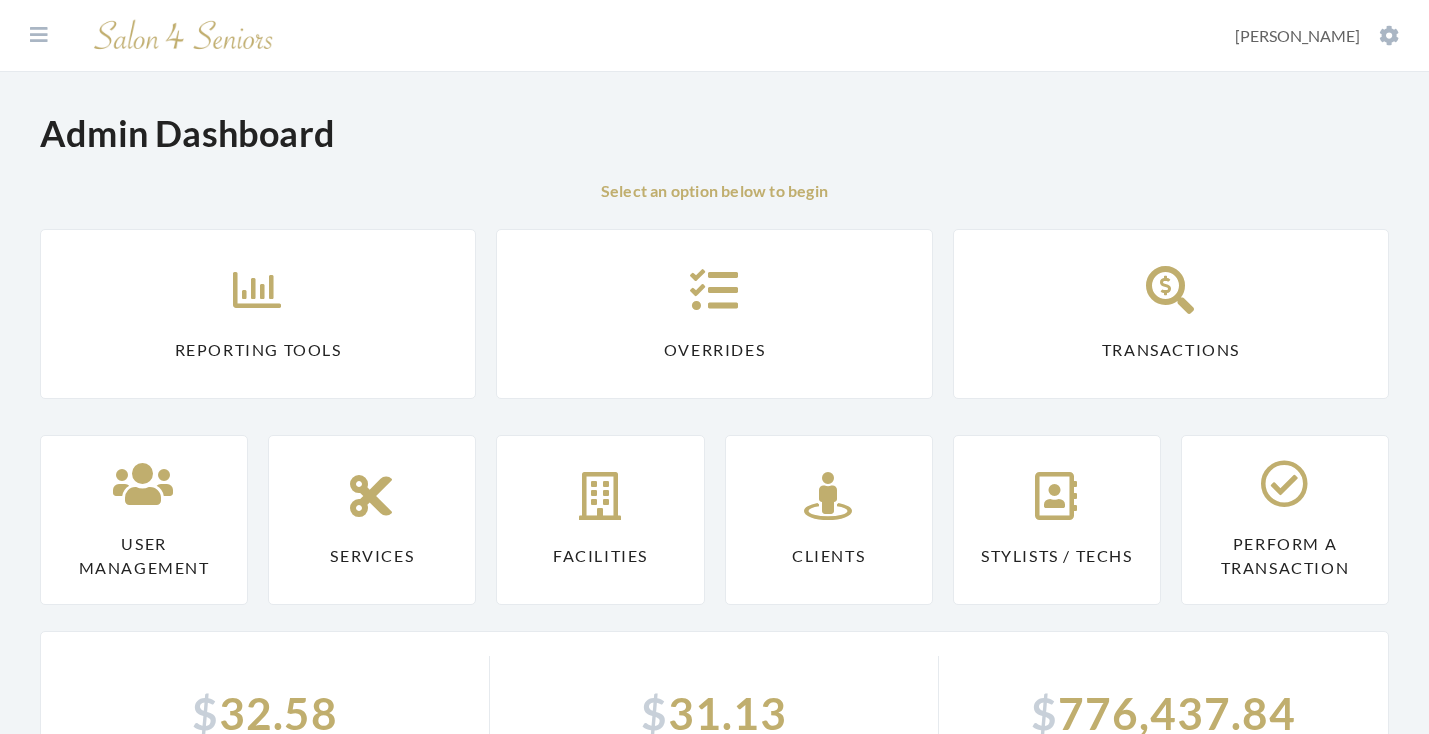 scroll, scrollTop: 0, scrollLeft: 0, axis: both 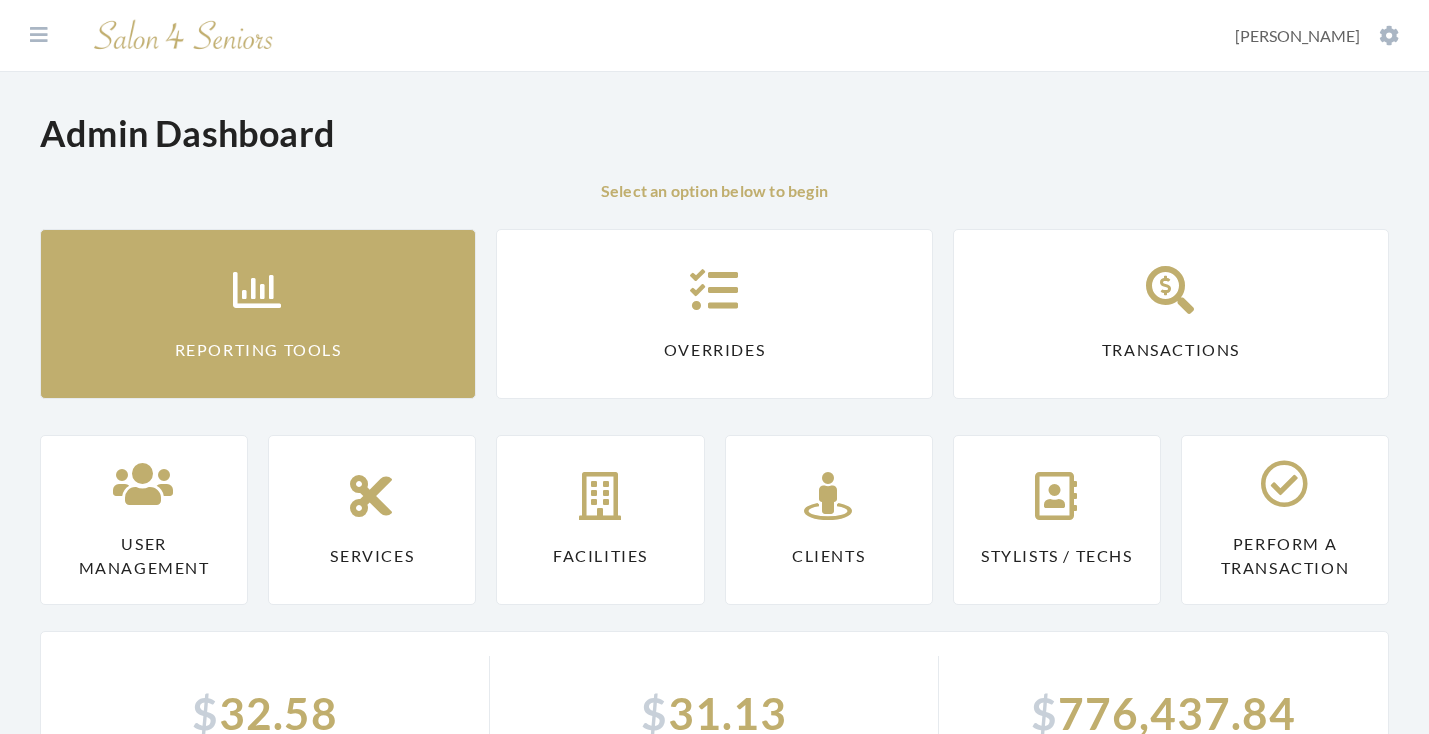 click on "Reporting Tools" at bounding box center [258, 314] 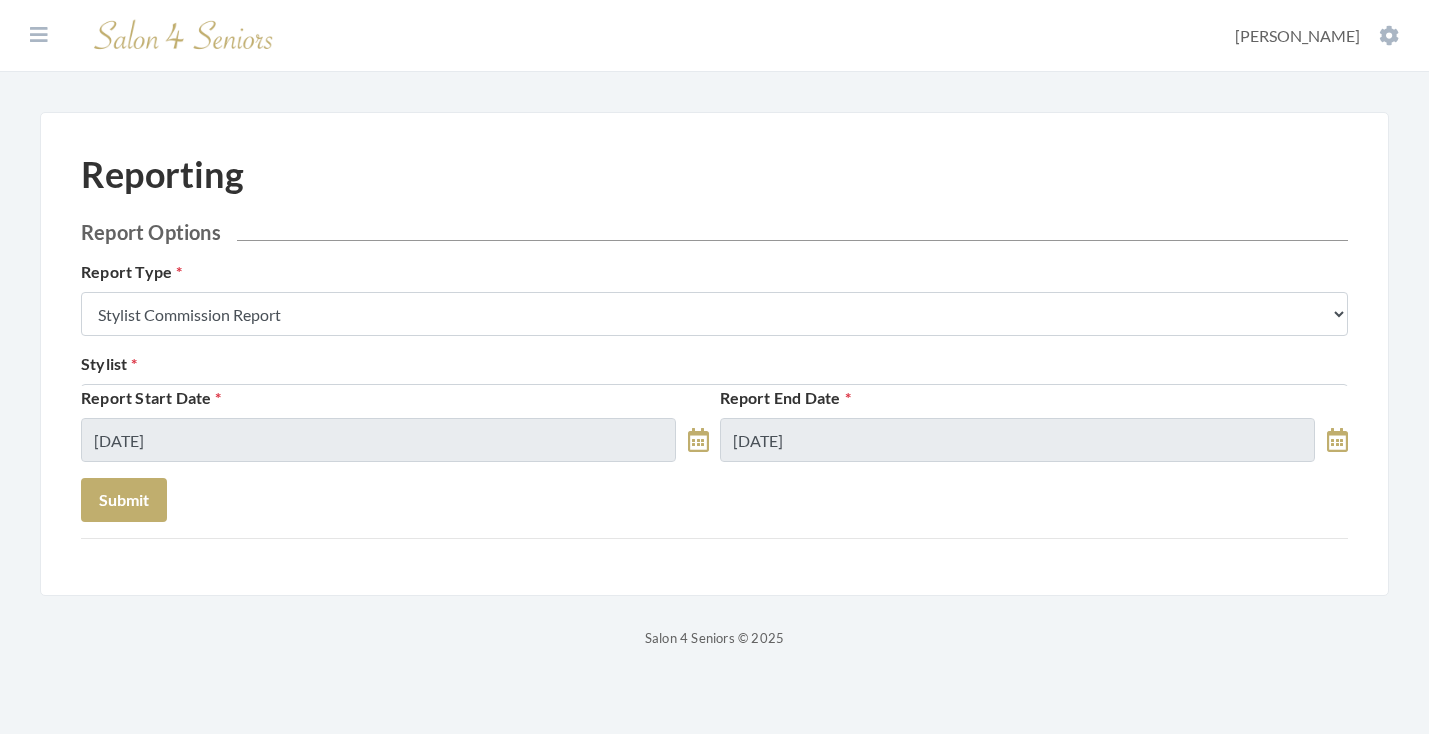scroll, scrollTop: 0, scrollLeft: 0, axis: both 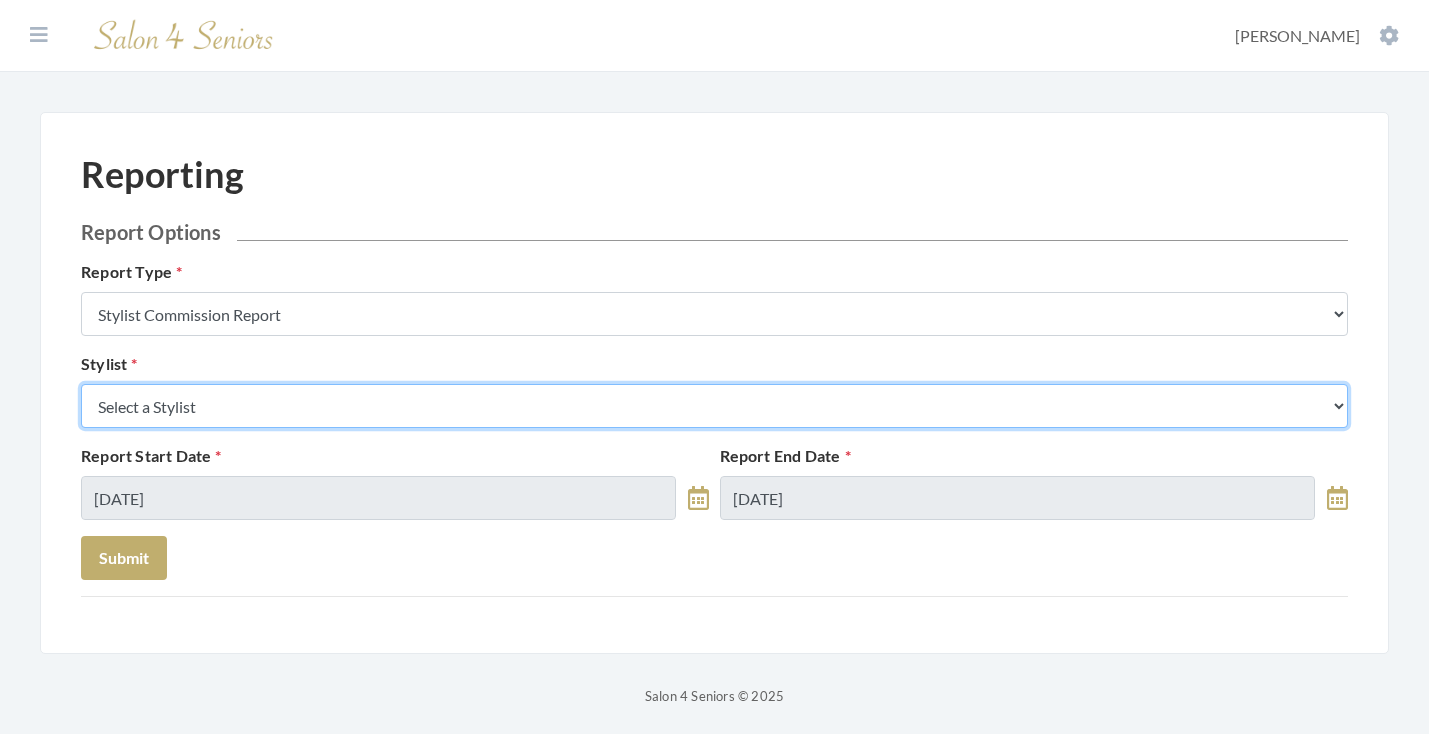 click on "Select a Stylist   [PERSON_NAME]   [PERSON_NAME]   [PERSON_NAME]   [PERSON_NAME]   [PERSON_NAME]   [PERSON_NAME]   [PERSON_NAME]   [PERSON_NAME]   [PERSON_NAME]   [PERSON_NAME]   [PERSON_NAME]   [PERSON_NAME]   [PERSON_NAME]   [PERSON_NAME]   [PERSON_NAME]   [PERSON_NAME]   [PERSON_NAME]   [PERSON_NAME]   [PERSON_NAME]   [PERSON_NAME]   [PERSON_NAME]   [PERSON_NAME]   Kinetic Stylist   [PERSON_NAME]   [PERSON_NAME]   Melisssa [PERSON_NAME]   [PERSON_NAME]   [PERSON_NAME]   [PERSON_NAME]   [PERSON_NAME]   [PERSON_NAME]   [PERSON_NAME]   [PERSON_NAME]   [PERSON_NAME]   [PERSON_NAME]   [PERSON_NAME]   [PERSON_NAME]   [PERSON_NAME]   [PERSON_NAME]   [PERSON_NAME]   [PERSON_NAME]" at bounding box center [714, 406] 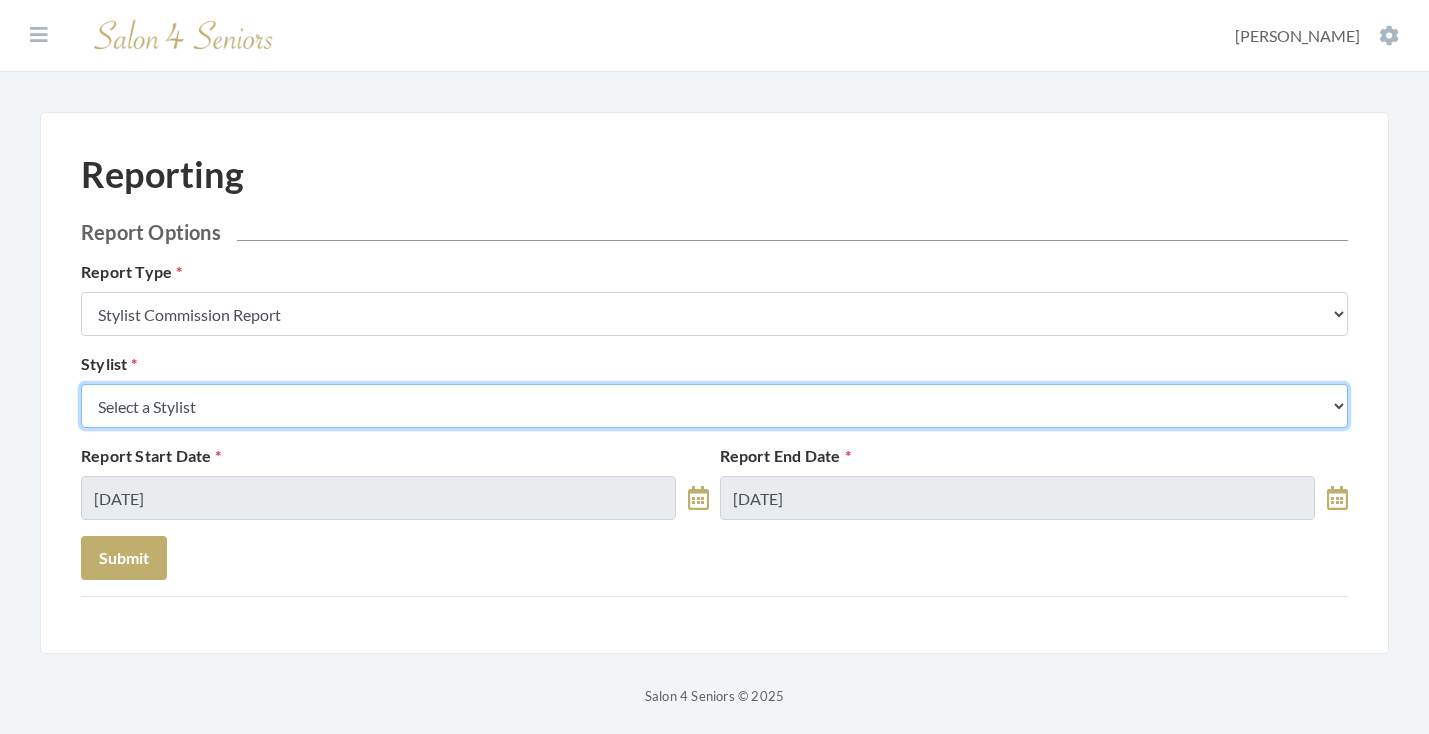 select on "153" 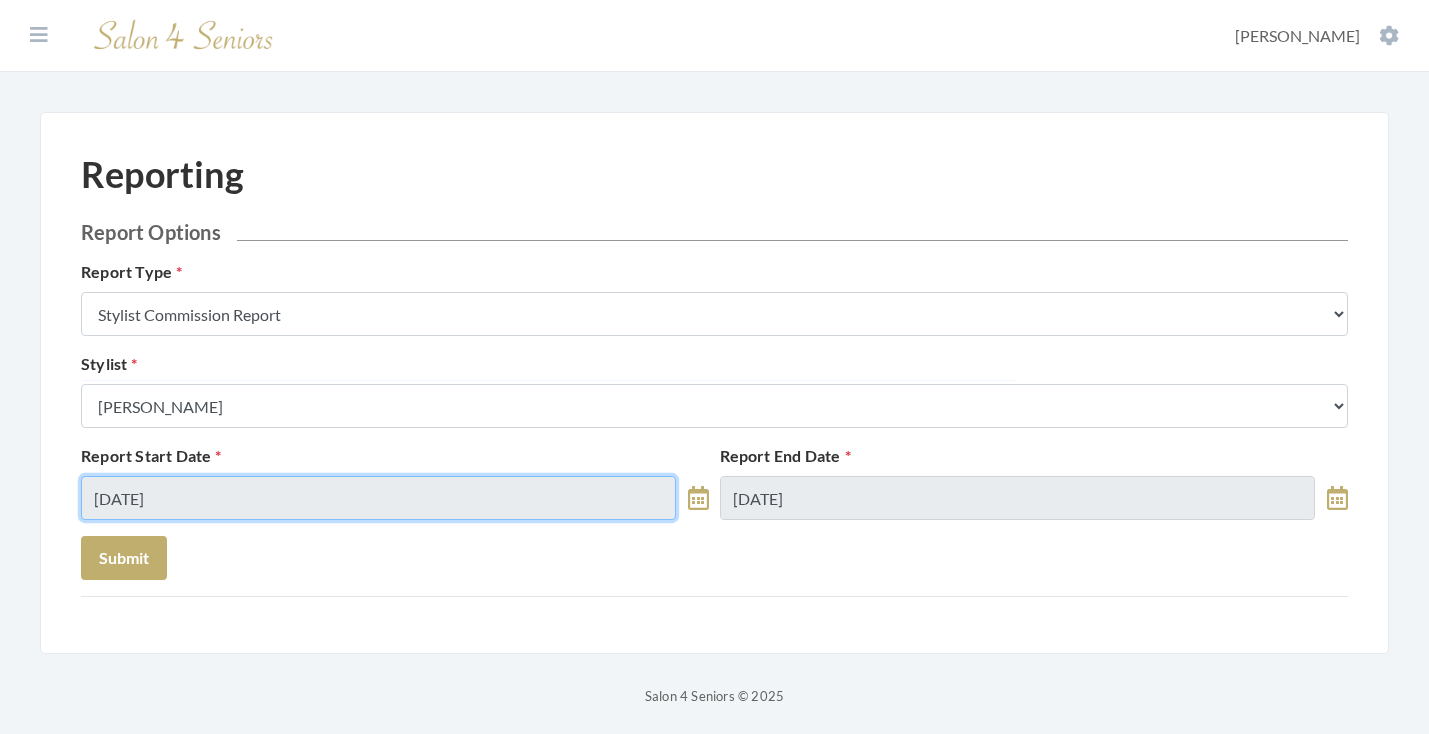 click on "07/07/2025" at bounding box center (378, 498) 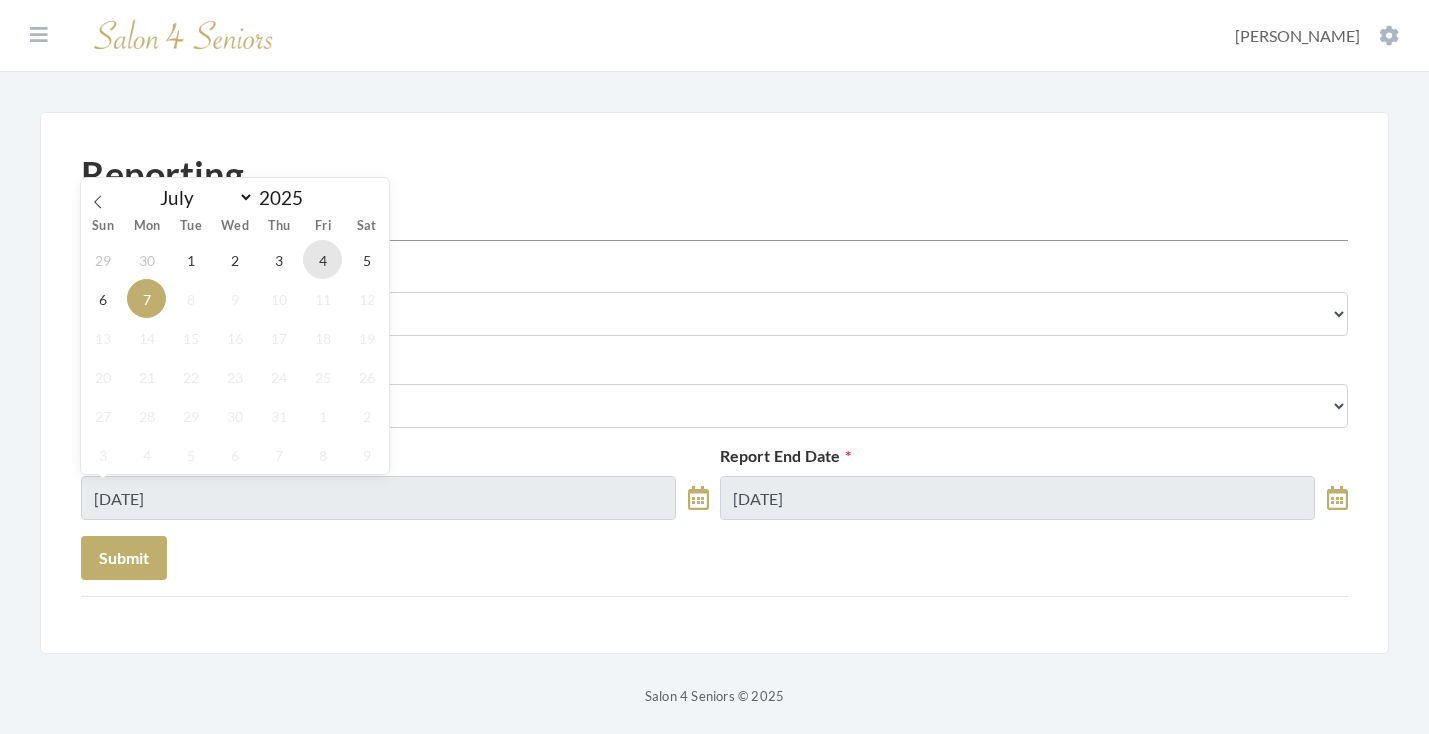 click on "4" at bounding box center (322, 259) 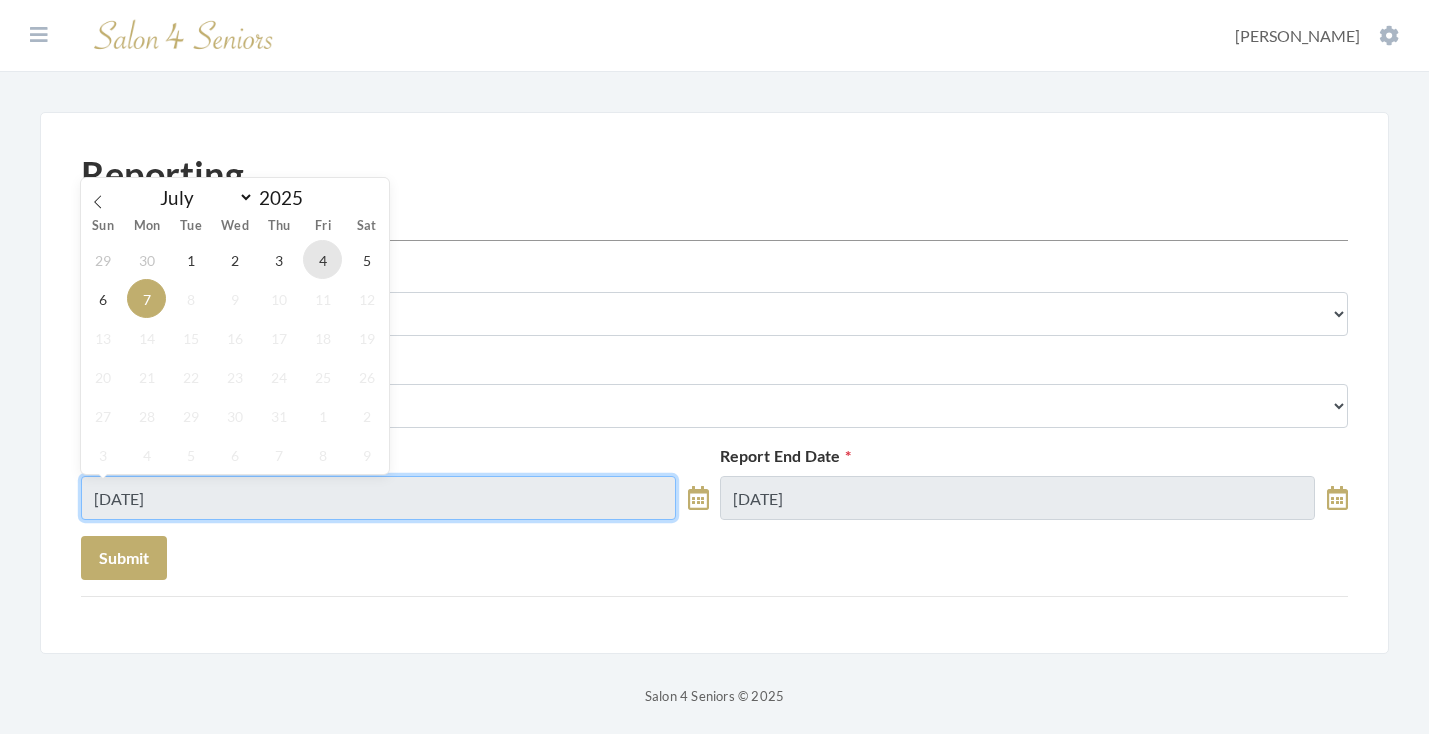 type on "07/04/2025" 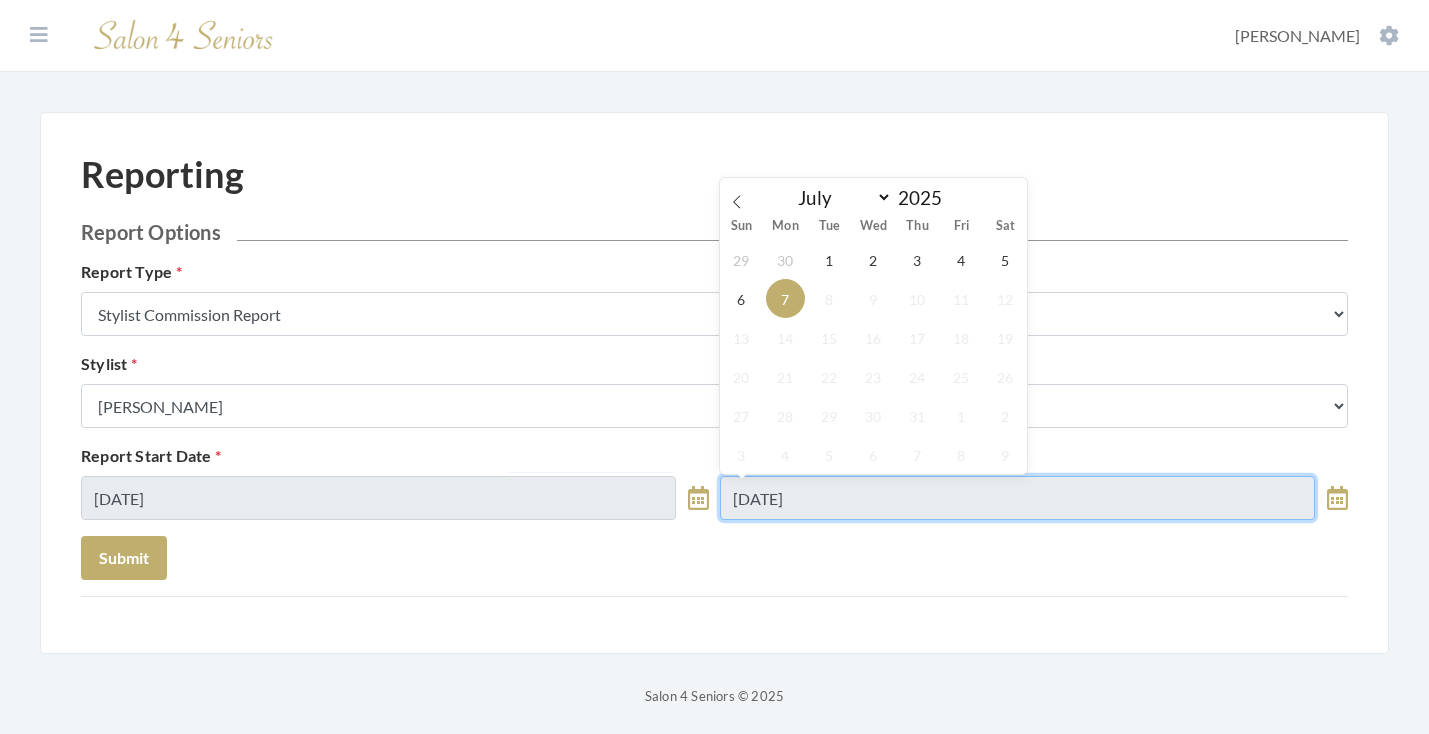 click on "07/07/2025" at bounding box center [1017, 498] 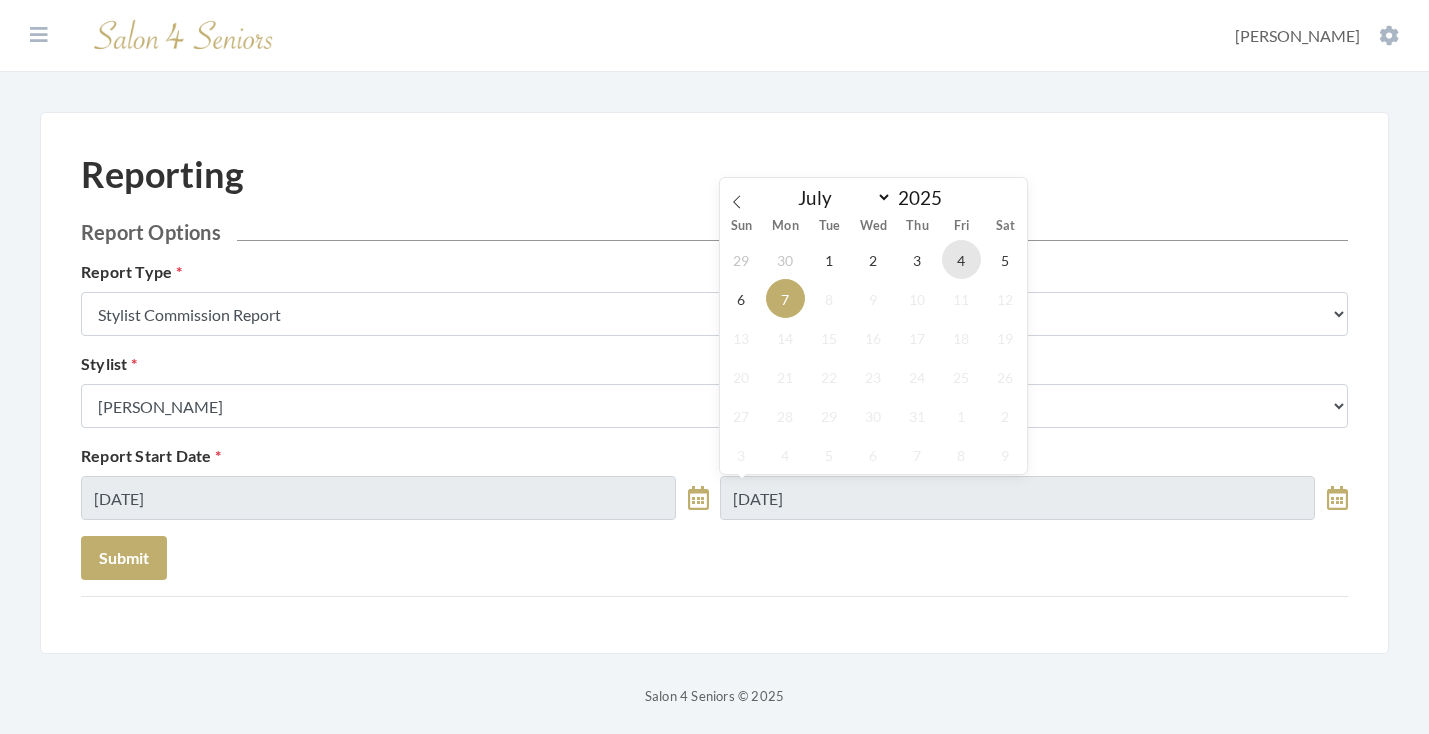 click on "4" at bounding box center [961, 259] 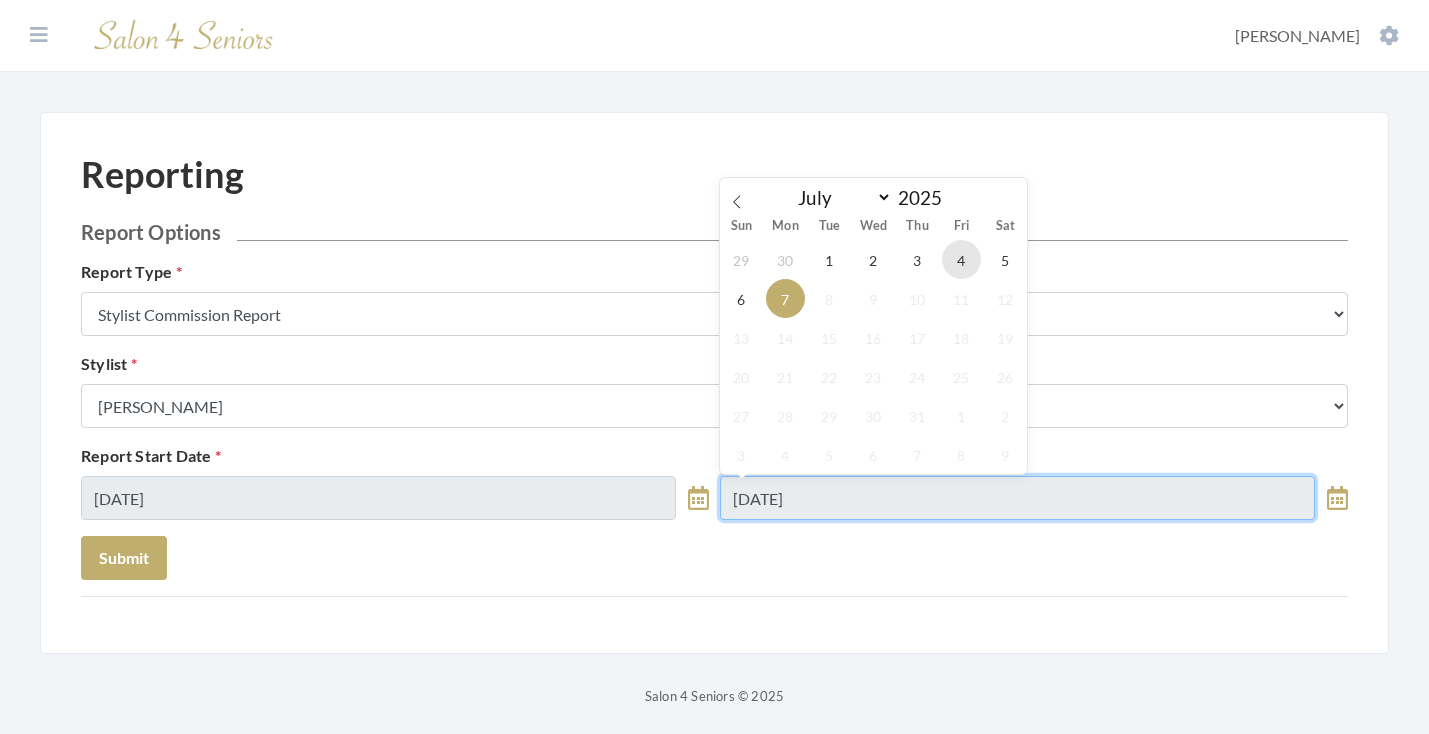 type on "07/04/2025" 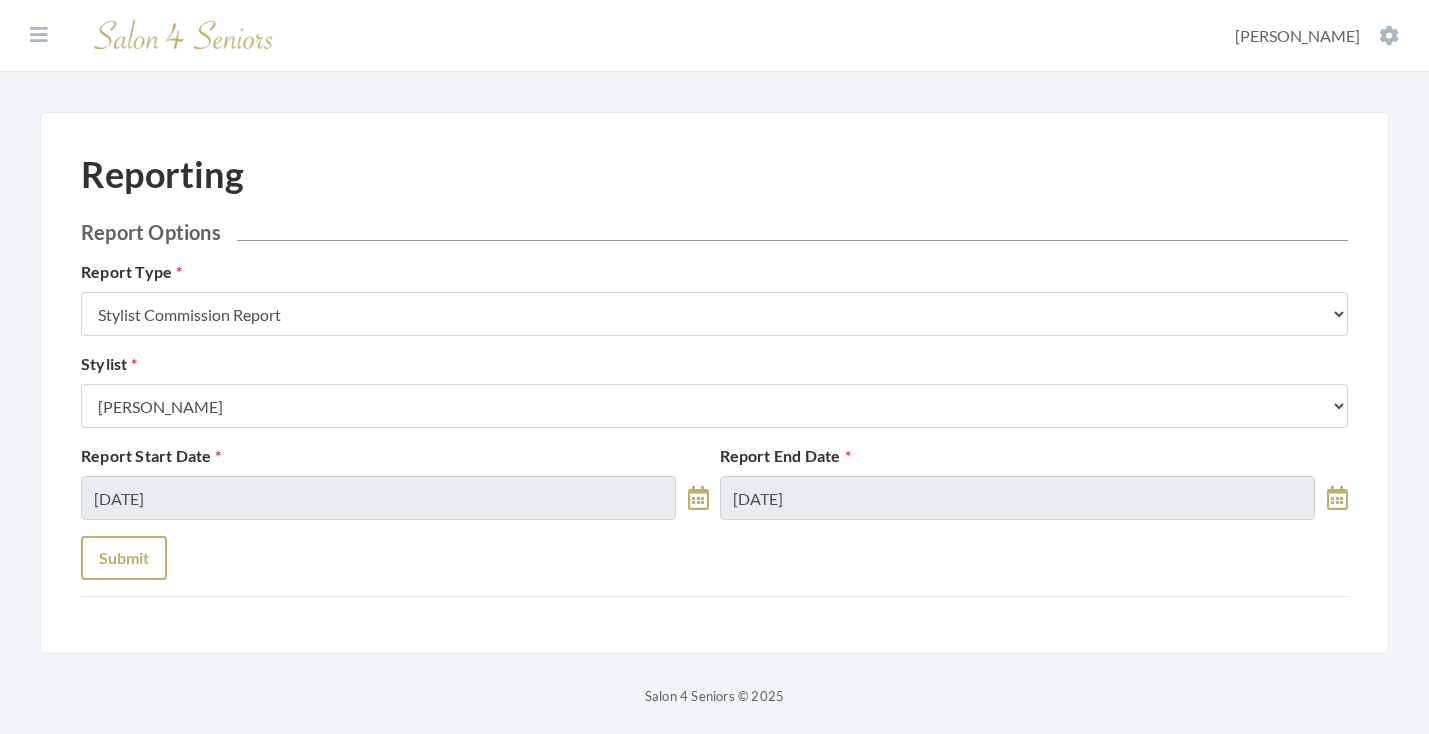 click on "Submit" at bounding box center [124, 558] 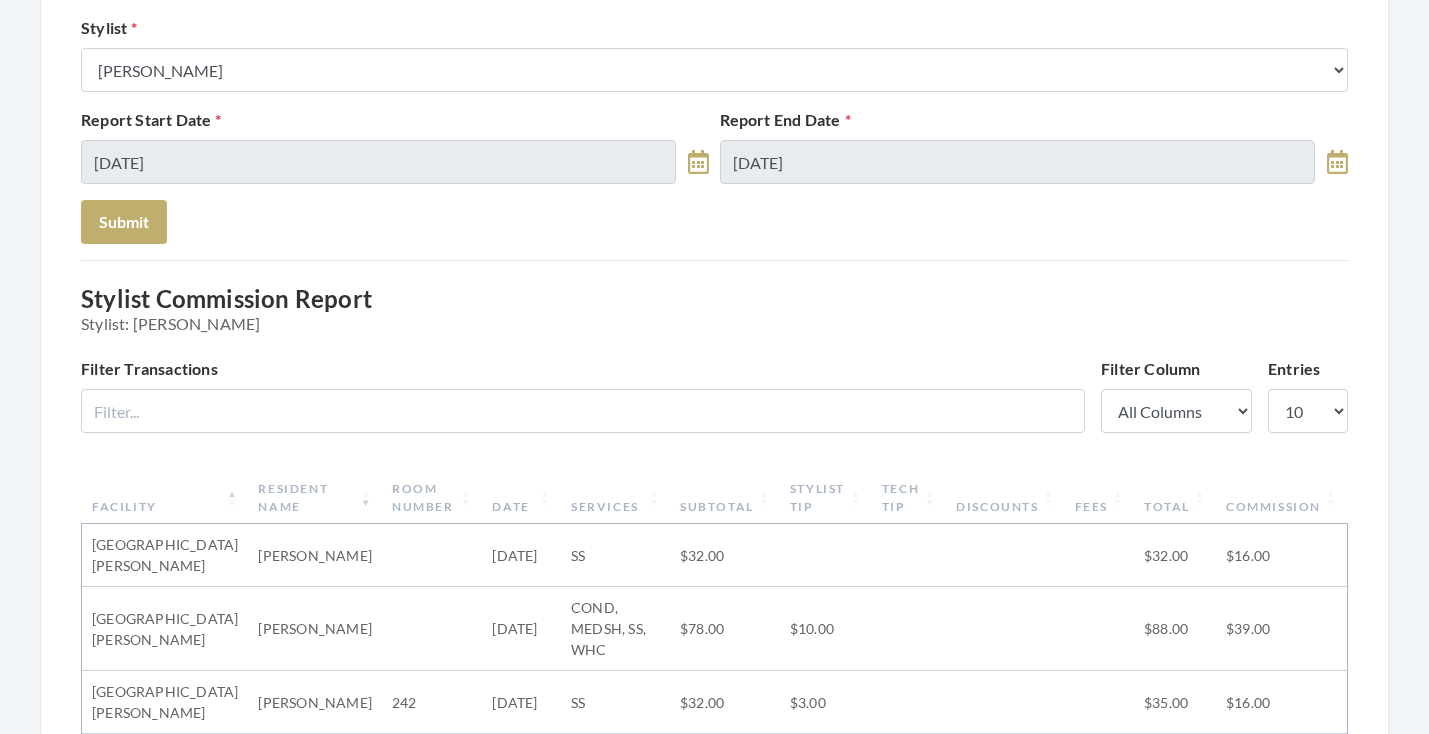 scroll, scrollTop: 255, scrollLeft: 0, axis: vertical 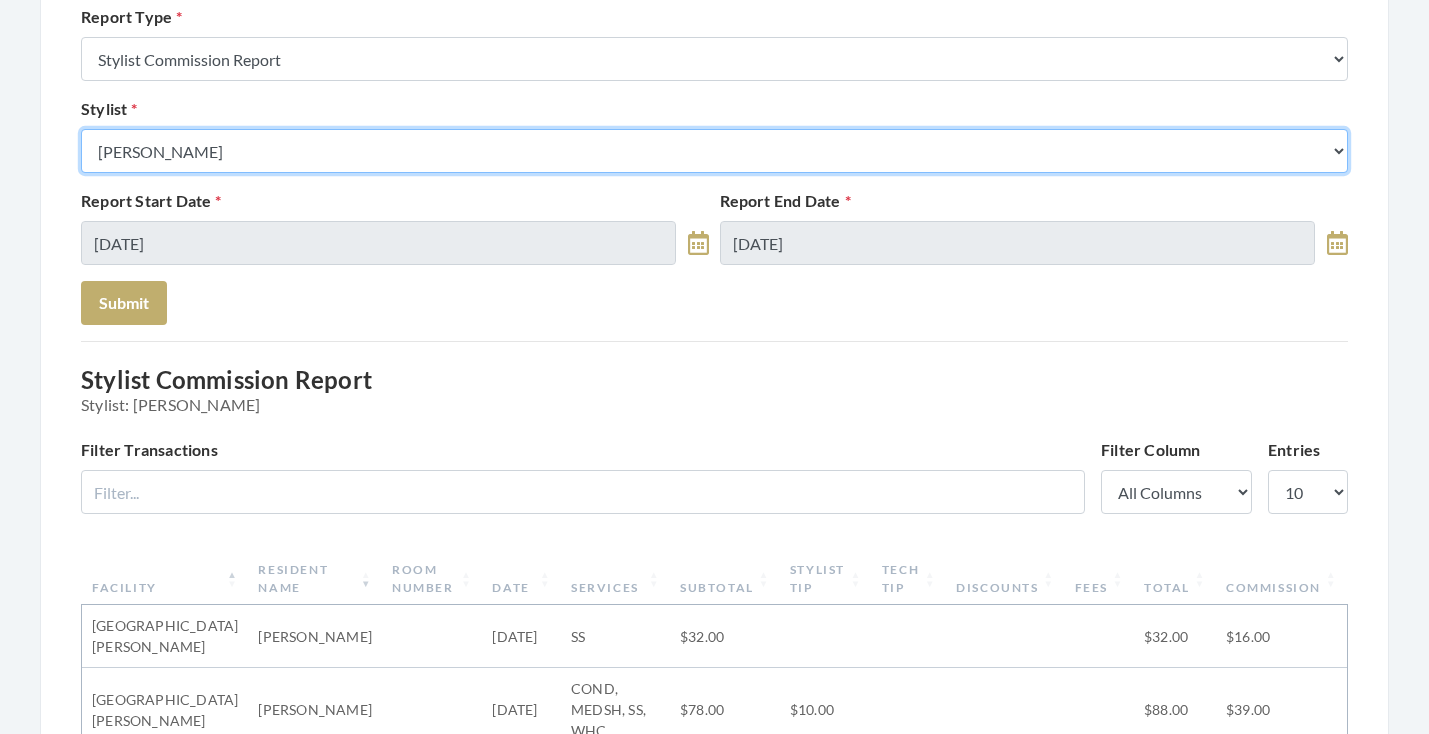 select on "18" 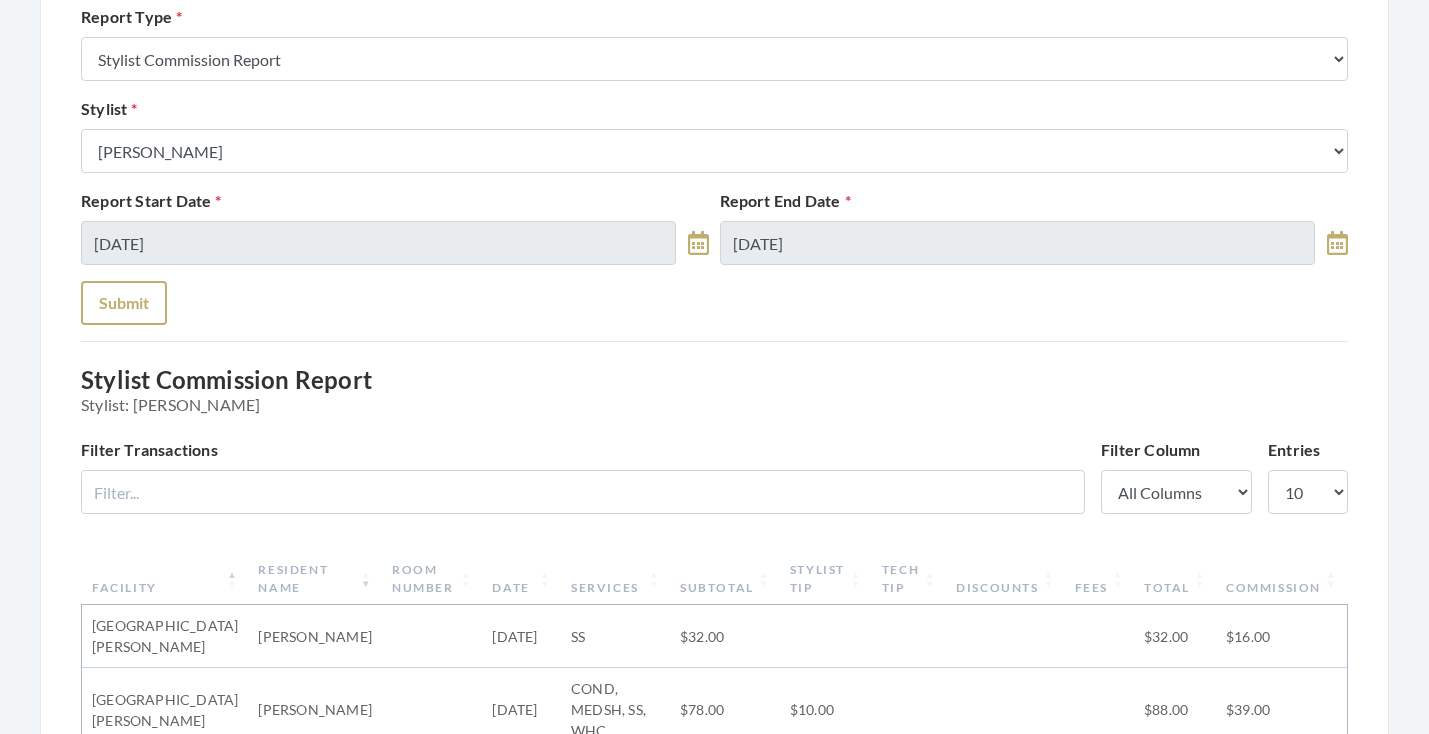 click on "Submit" at bounding box center [124, 303] 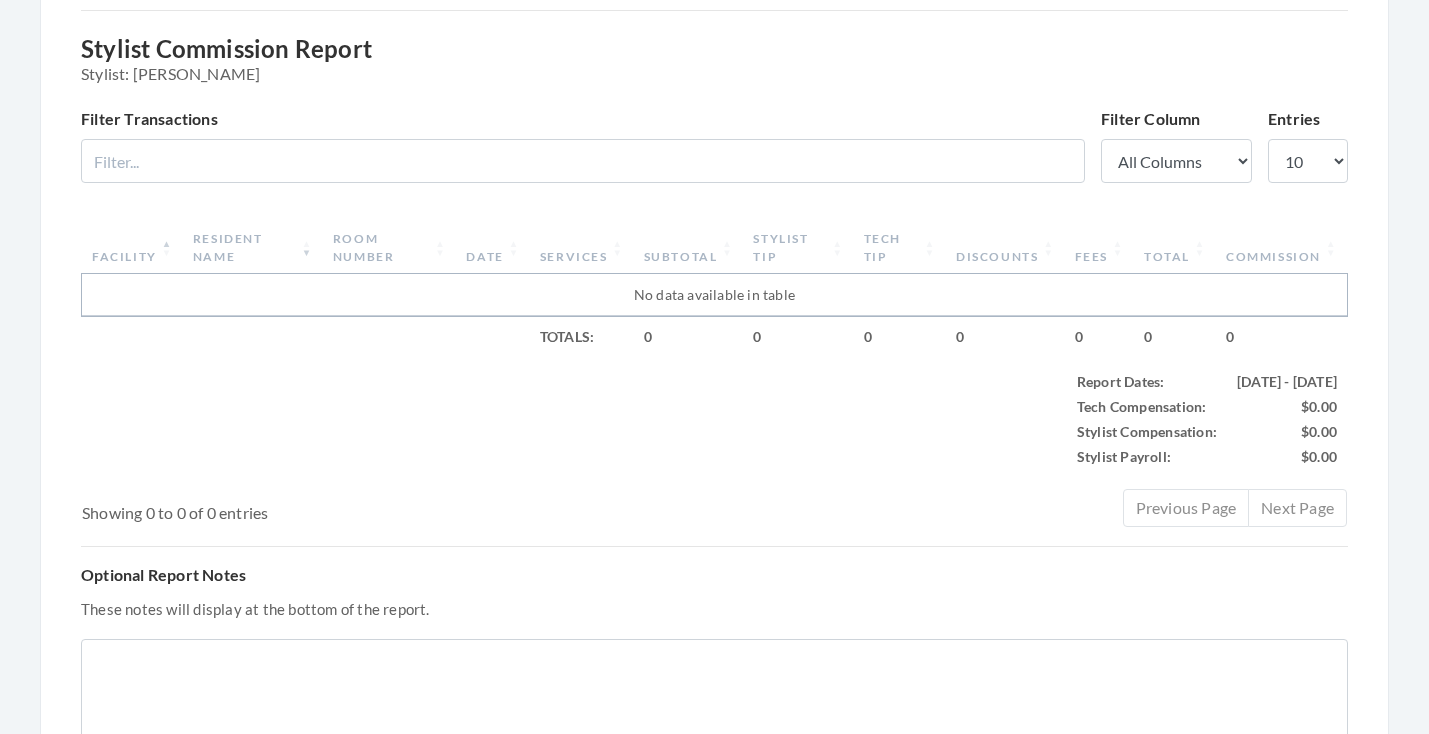 scroll, scrollTop: 539, scrollLeft: 0, axis: vertical 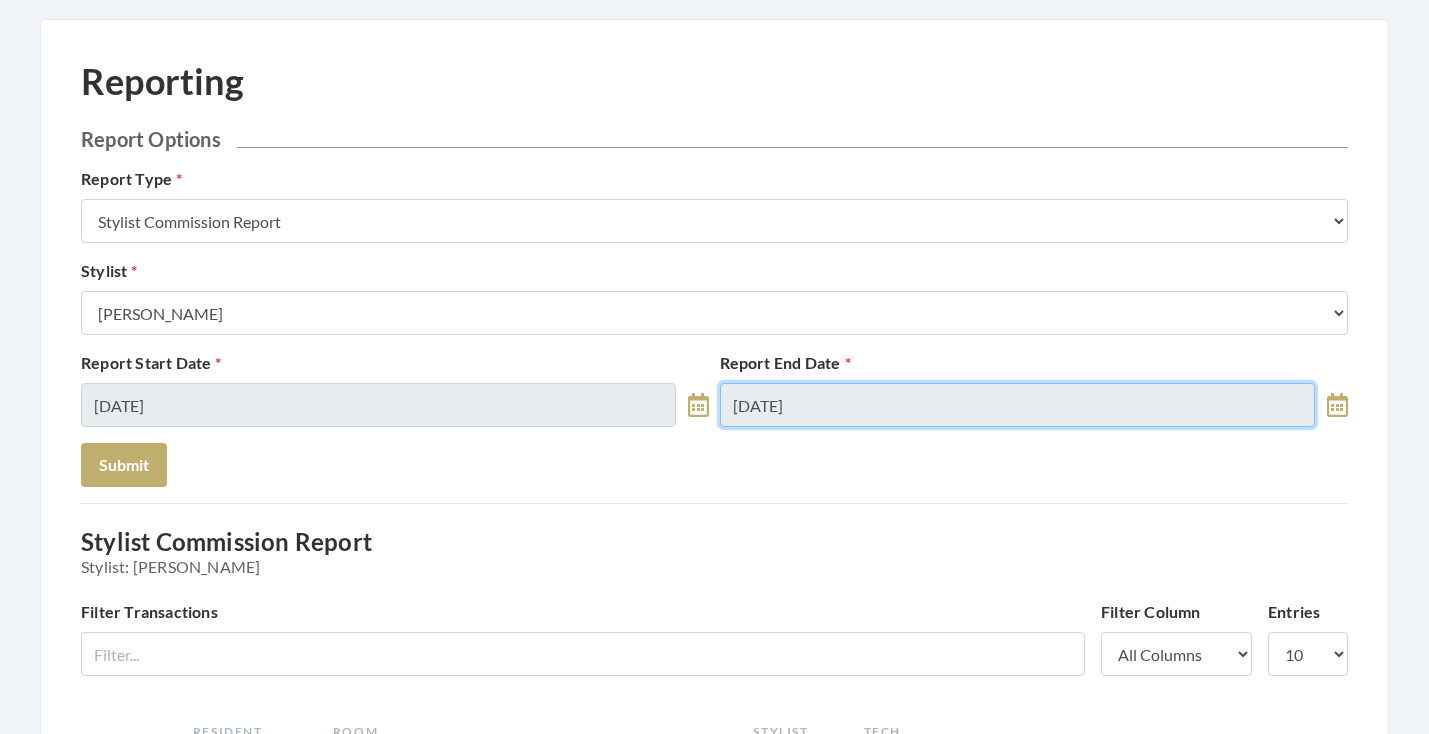 click on "Dashboard   Facilities   Services   All Clients   User Management   Stylists / Techs   Reporting Tools   All Transactions   Perform a Transaction   System Settings     [PERSON_NAME]       Account   Log Out   Reporting     Report Options   Report Type   Stylist Commission Report   Tech Payroll Report   Facility Billing Report   Individual Billing Report   Service History Report   Stylist   Select a Stylist   [PERSON_NAME]   [PERSON_NAME]   [PERSON_NAME]   [PERSON_NAME]   [PERSON_NAME]   [PERSON_NAME]   [PERSON_NAME] Kinetic   [PERSON_NAME]   [PERSON_NAME]   [PERSON_NAME]   [PERSON_NAME]   [PERSON_NAME]   [PERSON_NAME]   [PERSON_NAME]   [PERSON_NAME]   [PERSON_NAME]   [PERSON_NAME]   [PERSON_NAME]   [PERSON_NAME]   [PERSON_NAME]   [PERSON_NAME]   [PERSON_NAME]   Kinetic Stylist   [PERSON_NAME]   [PERSON_NAME]   Melisssa [PERSON_NAME]   [PERSON_NAME]   [PERSON_NAME]   [PERSON_NAME]   [PERSON_NAME]   [PERSON_NAME]   [PERSON_NAME]   [PERSON_NAME]   [PERSON_NAME]   [PERSON_NAME]   [PERSON_NAME]" at bounding box center [714, 708] 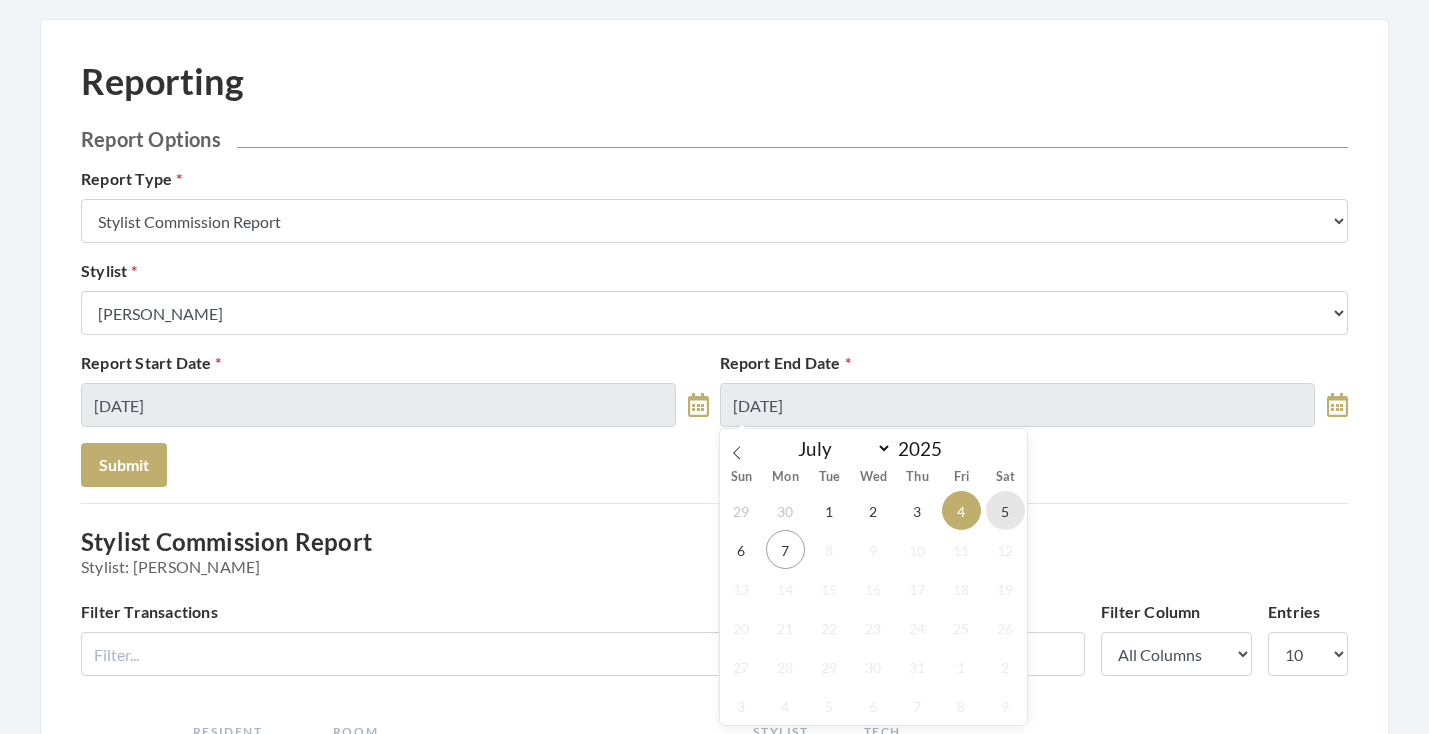 click on "5" at bounding box center (1005, 510) 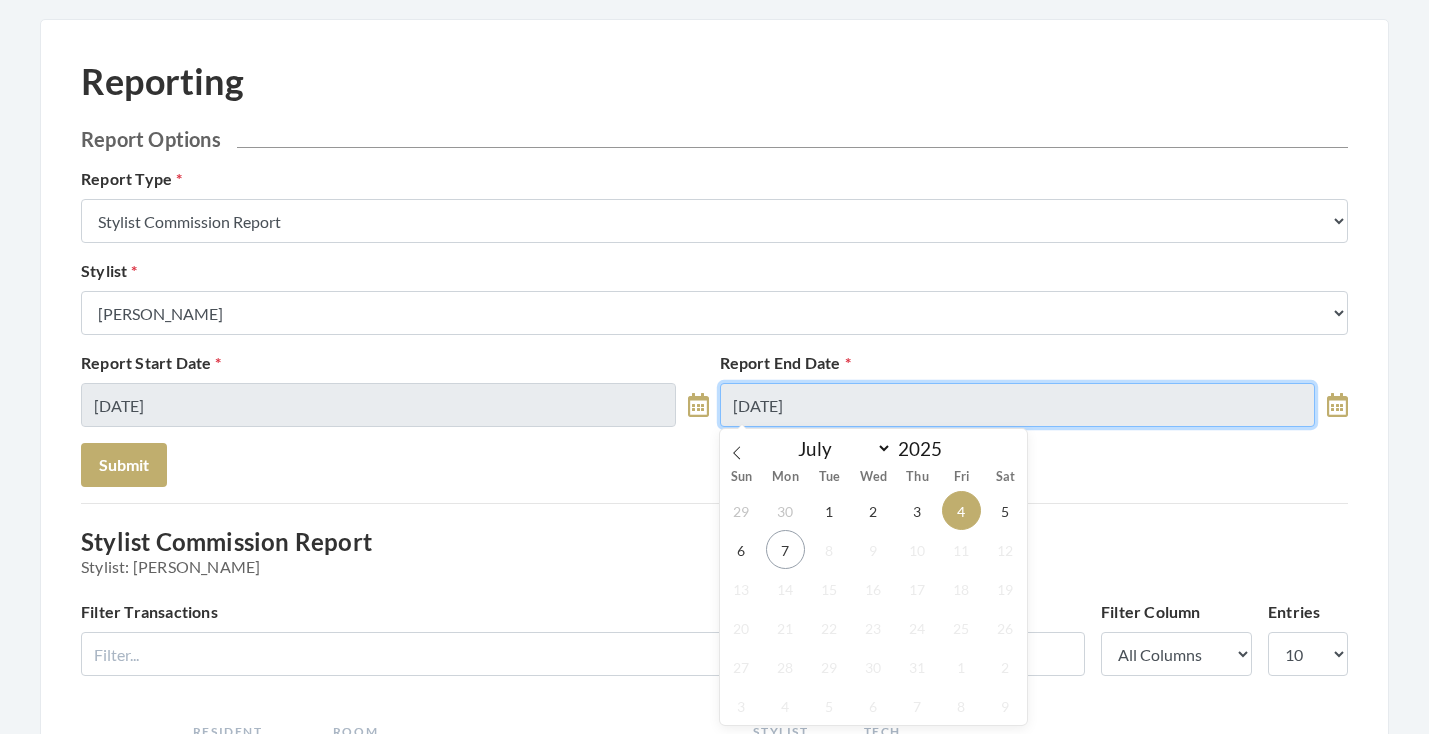 type on "07/05/2025" 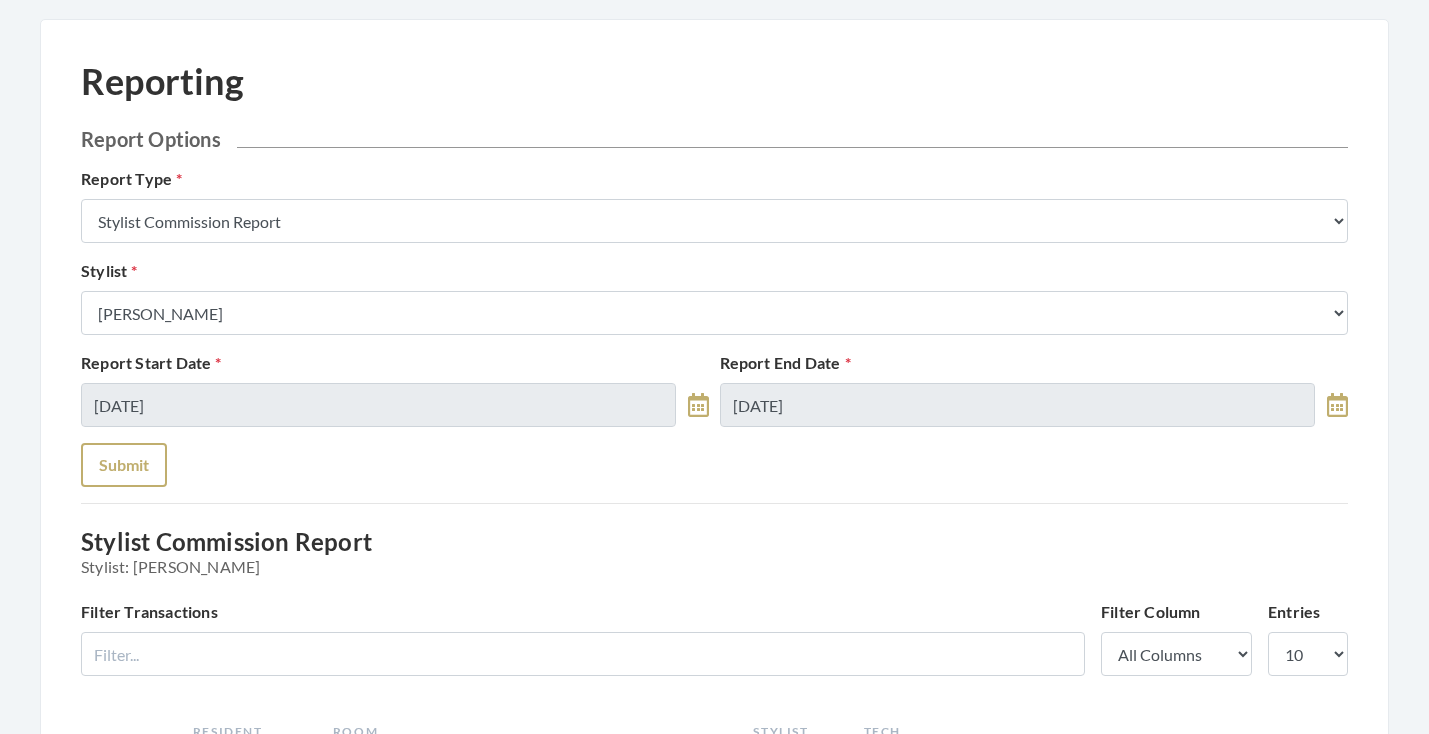 click on "Submit" at bounding box center (124, 465) 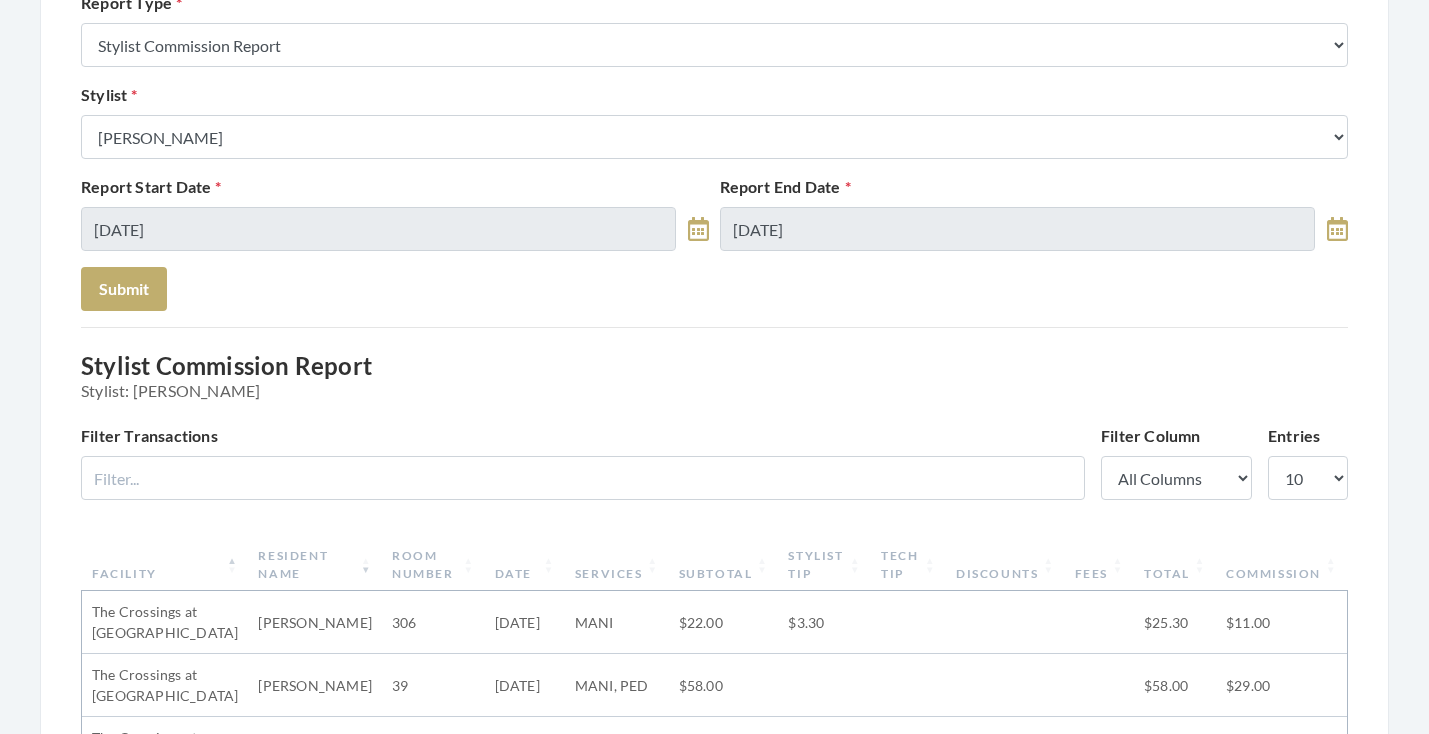 scroll, scrollTop: 267, scrollLeft: 0, axis: vertical 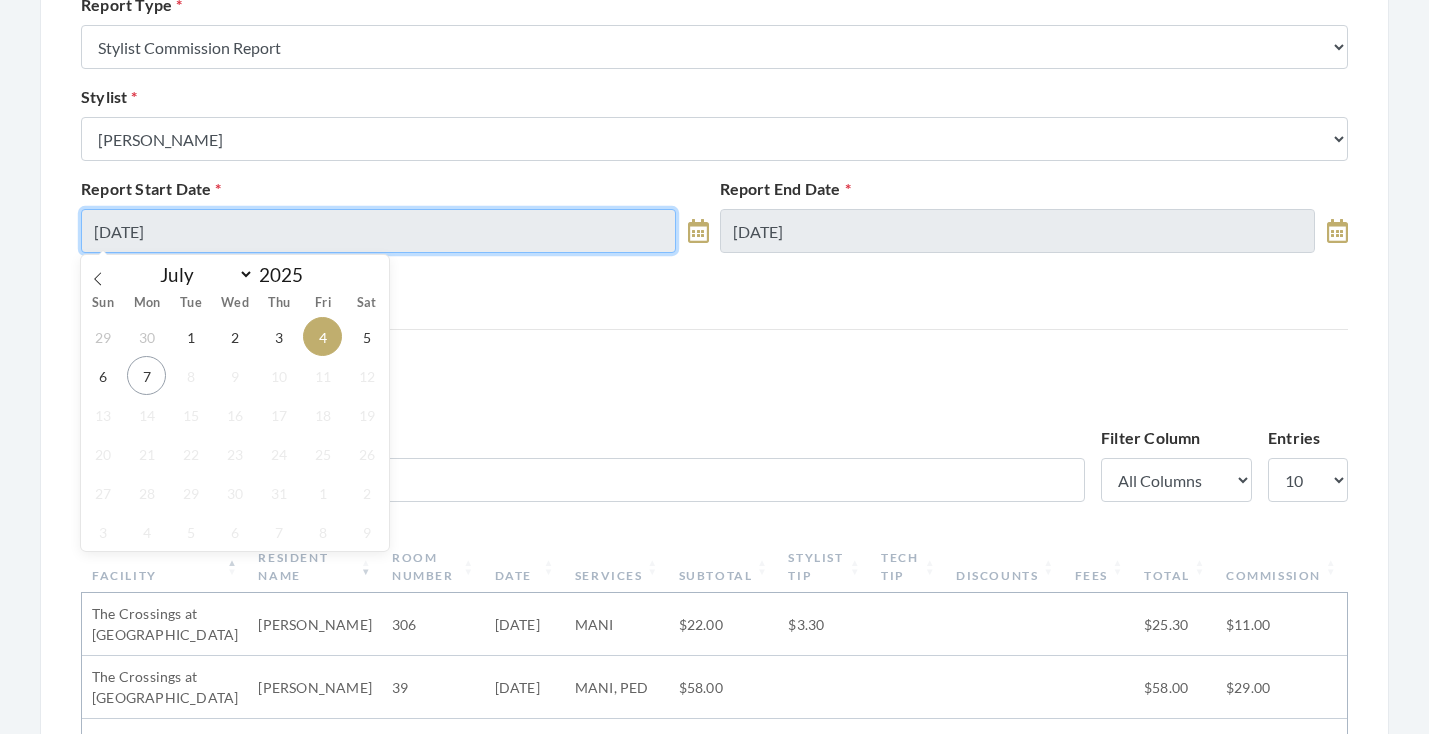 click on "[DATE]" at bounding box center (378, 231) 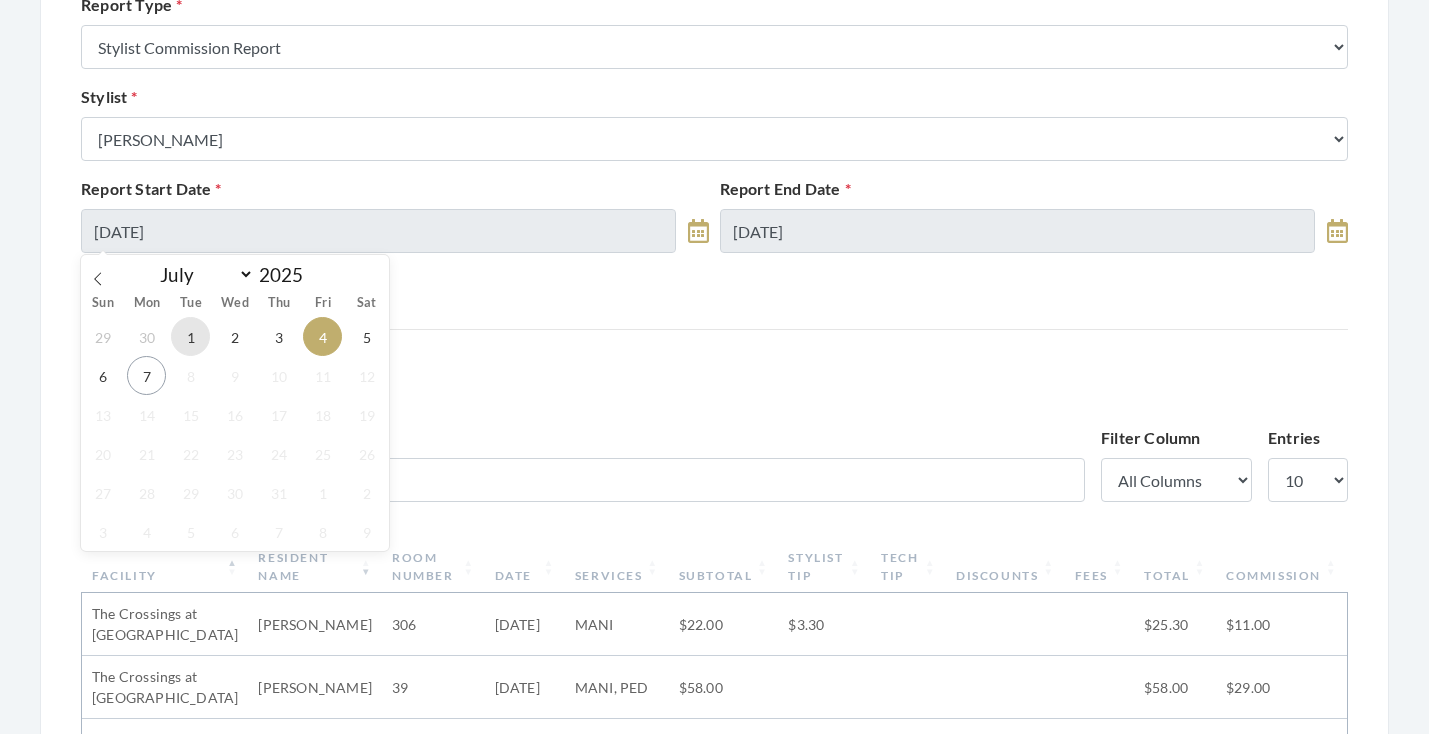 click on "1" at bounding box center [190, 336] 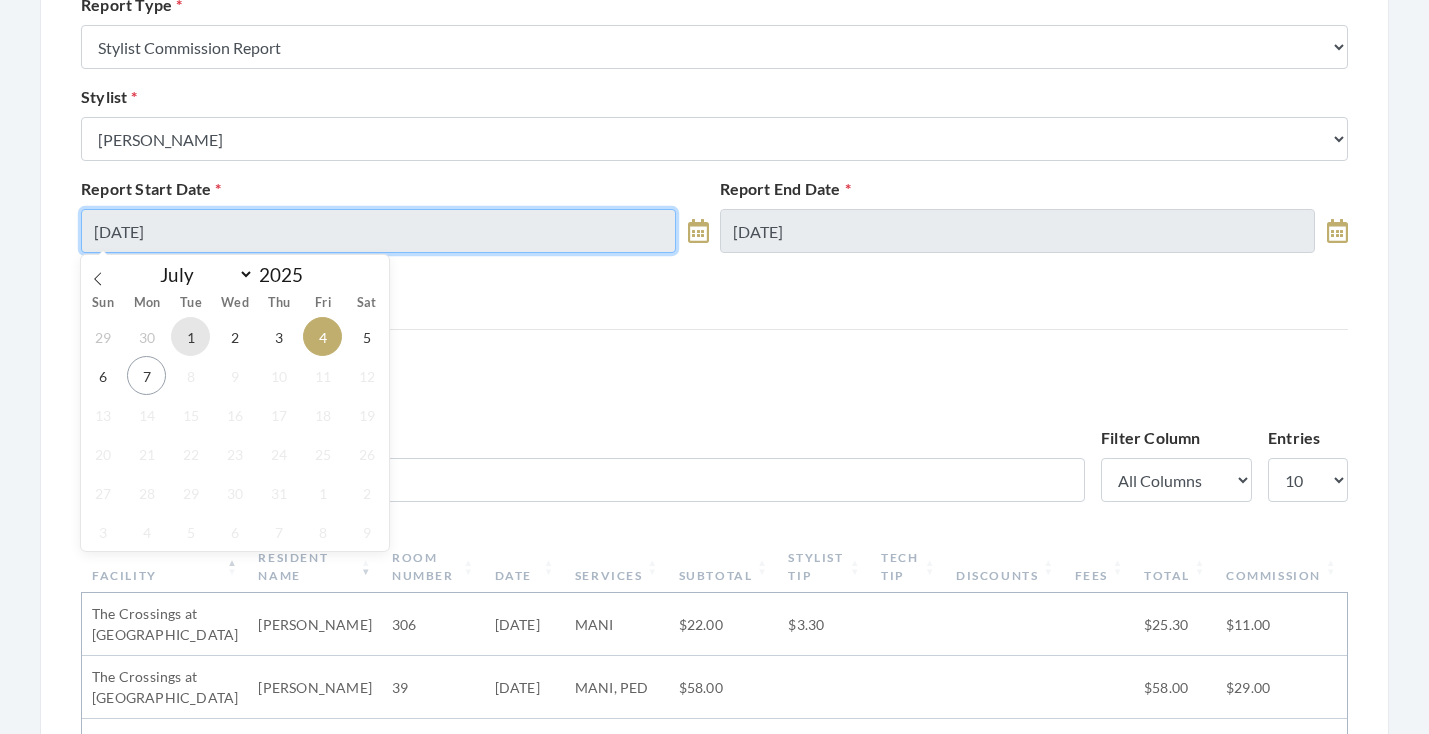 type on "[DATE]" 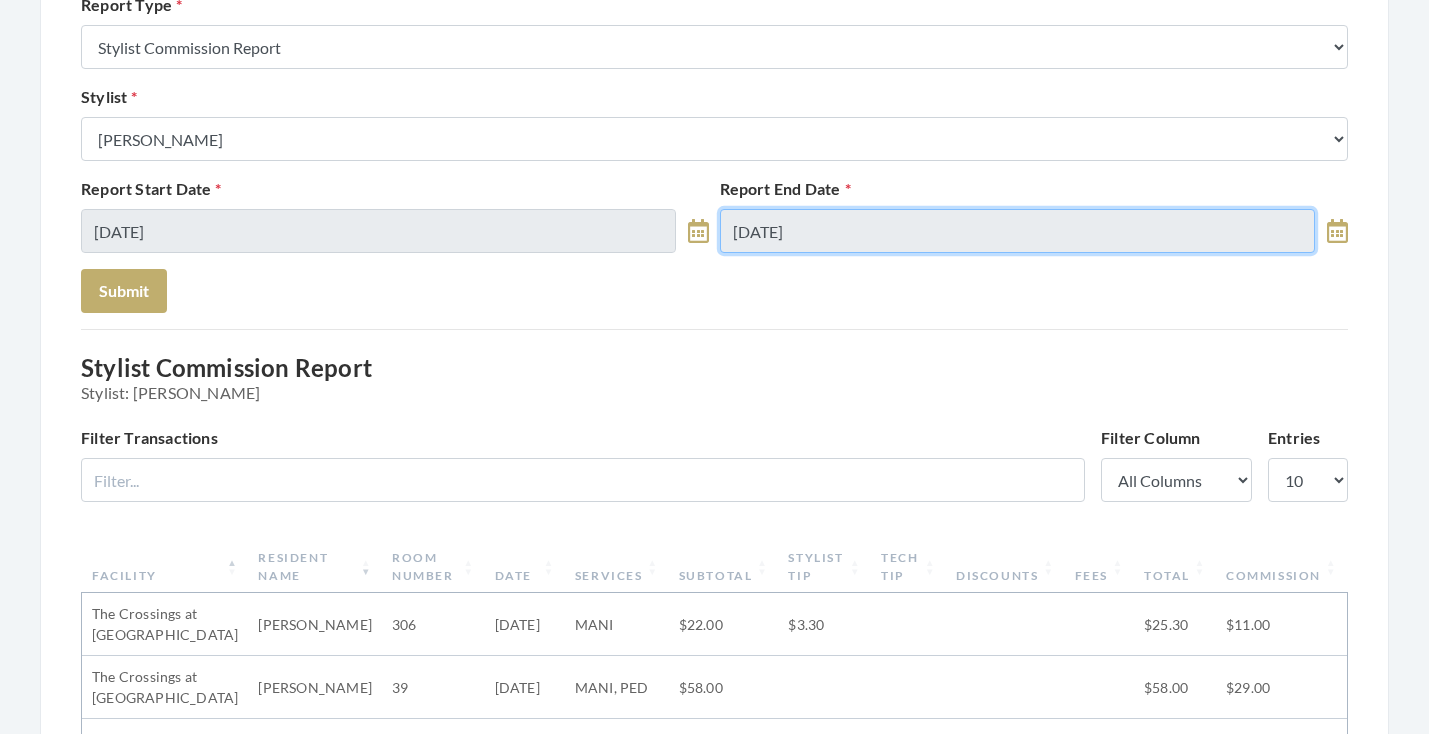 click on "07/05/2025" at bounding box center (1017, 231) 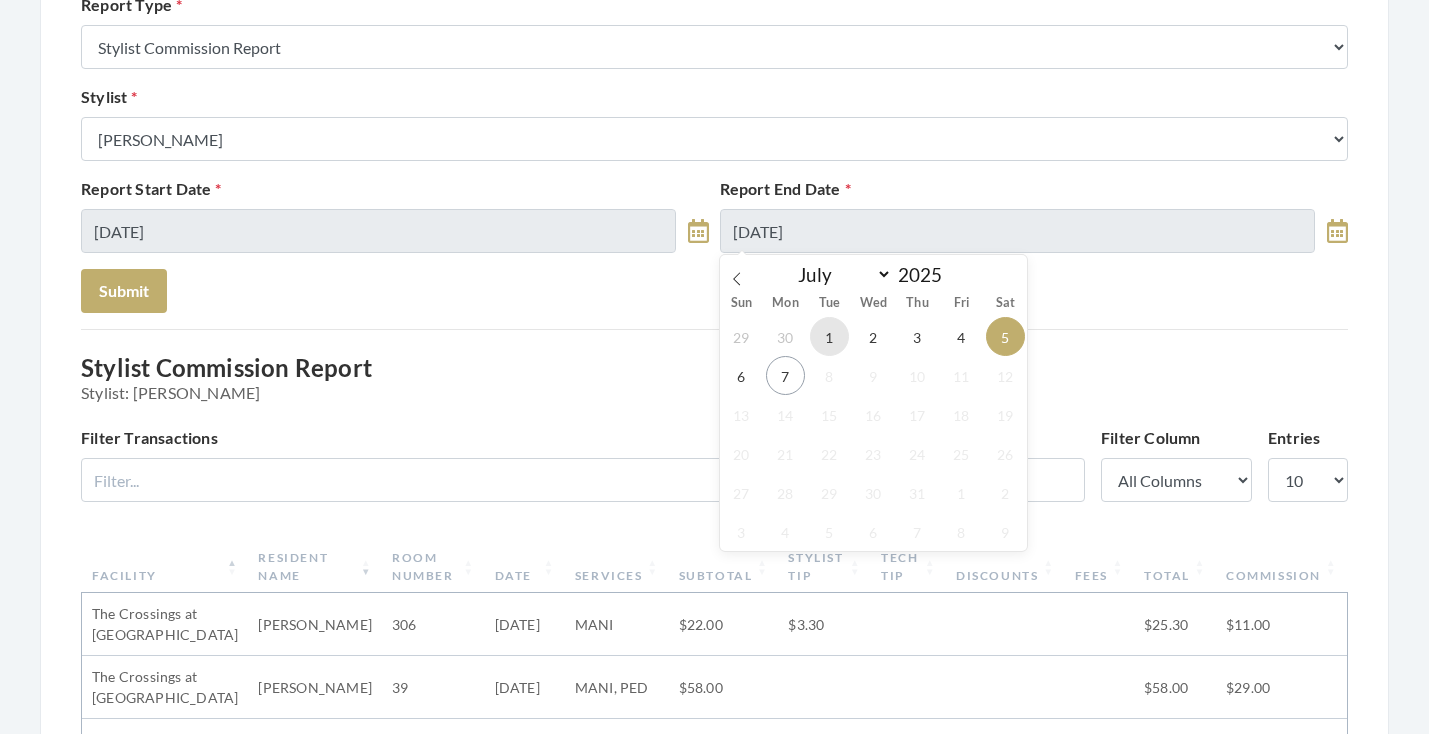 click on "1" at bounding box center (829, 336) 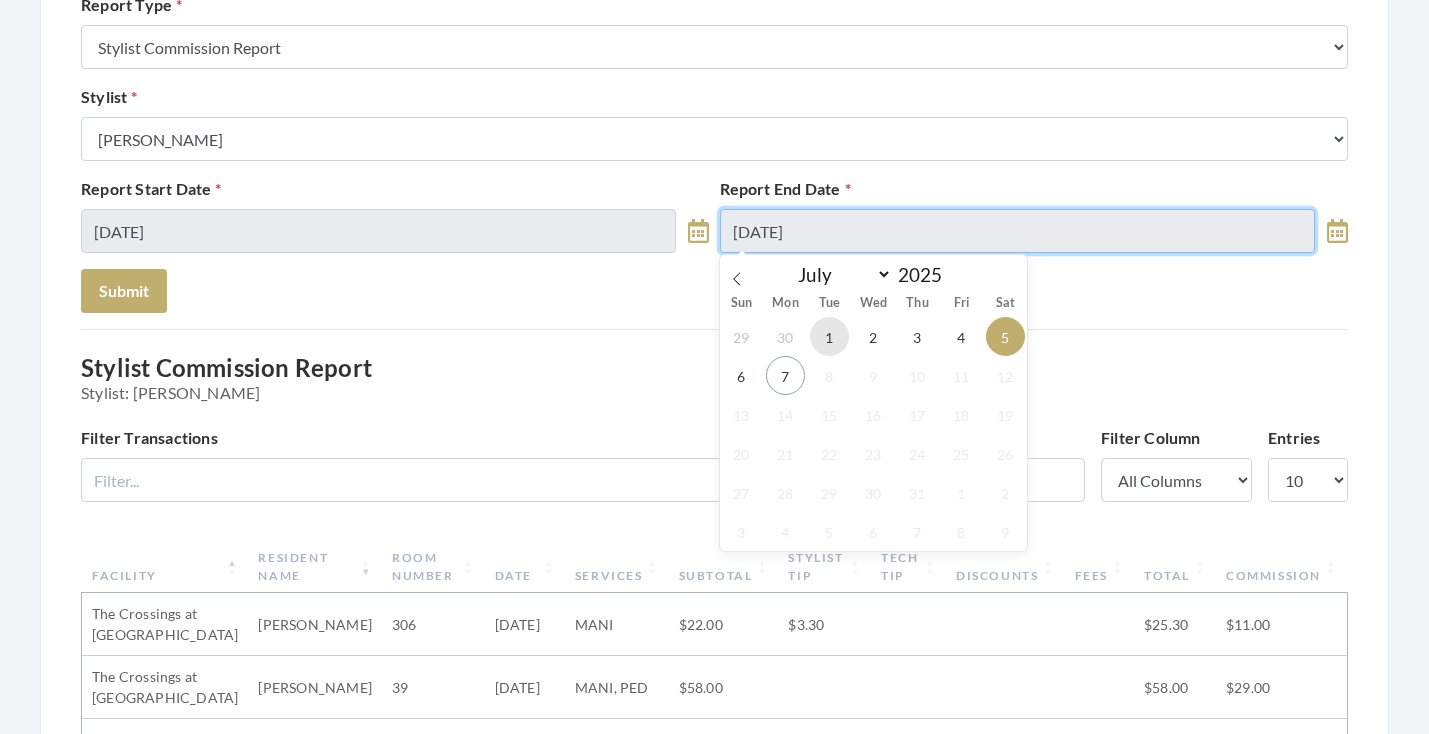 type on "07/01/2025" 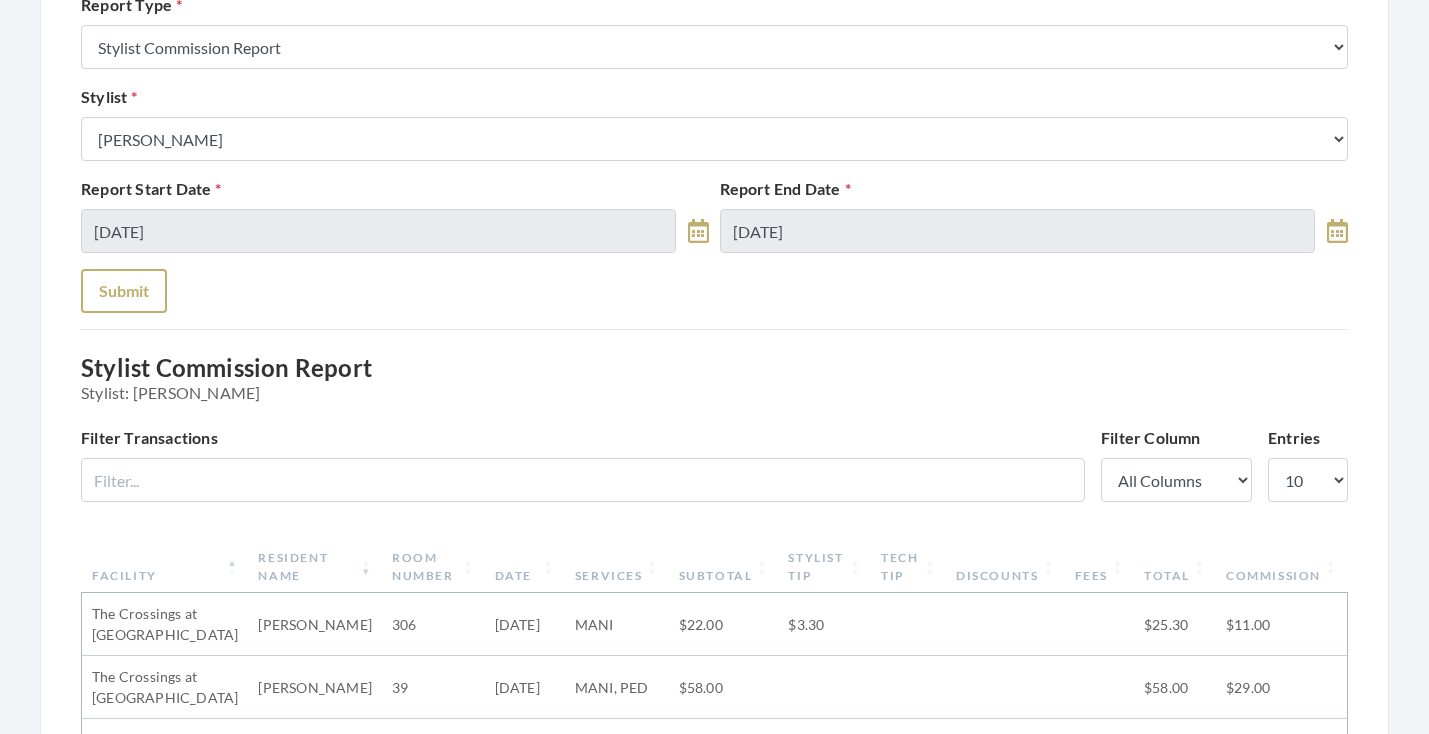 click on "Submit" at bounding box center (124, 291) 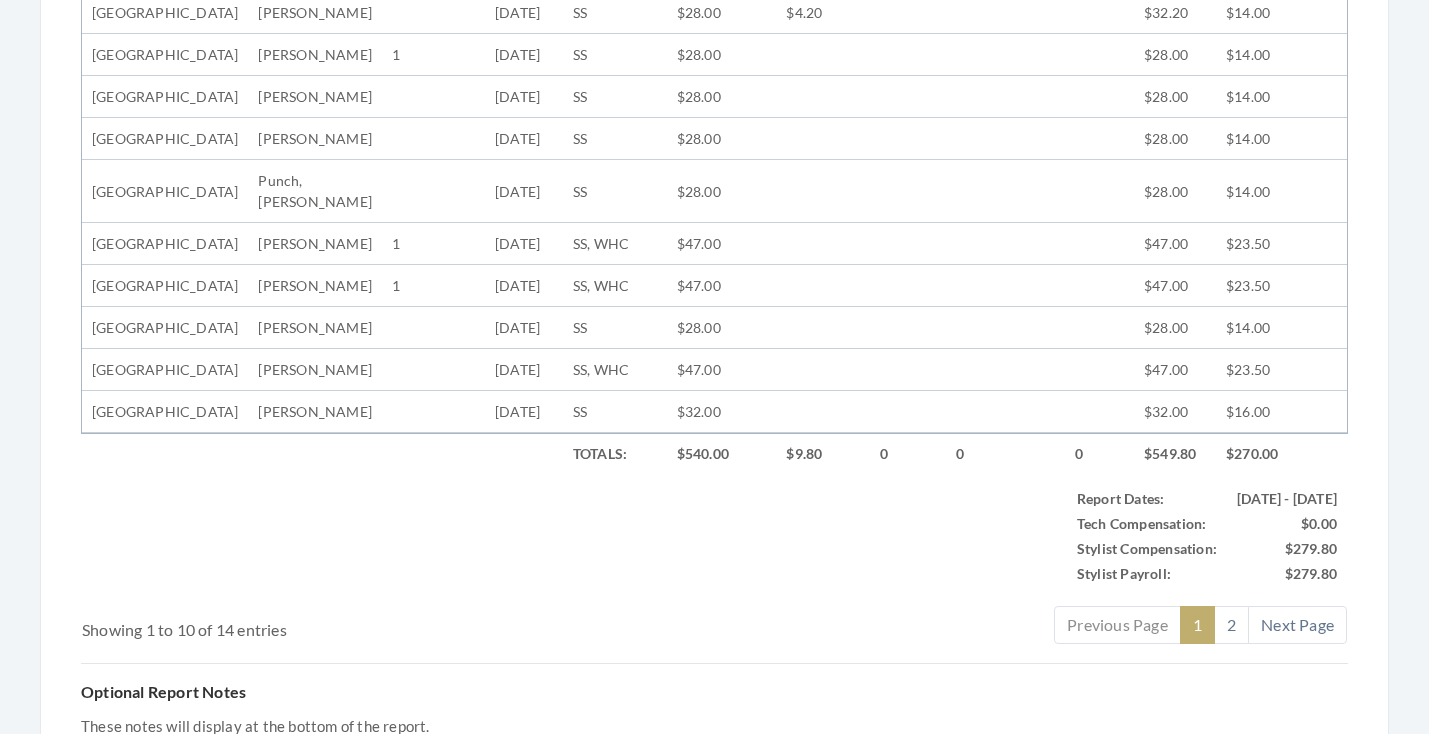 scroll, scrollTop: 875, scrollLeft: 0, axis: vertical 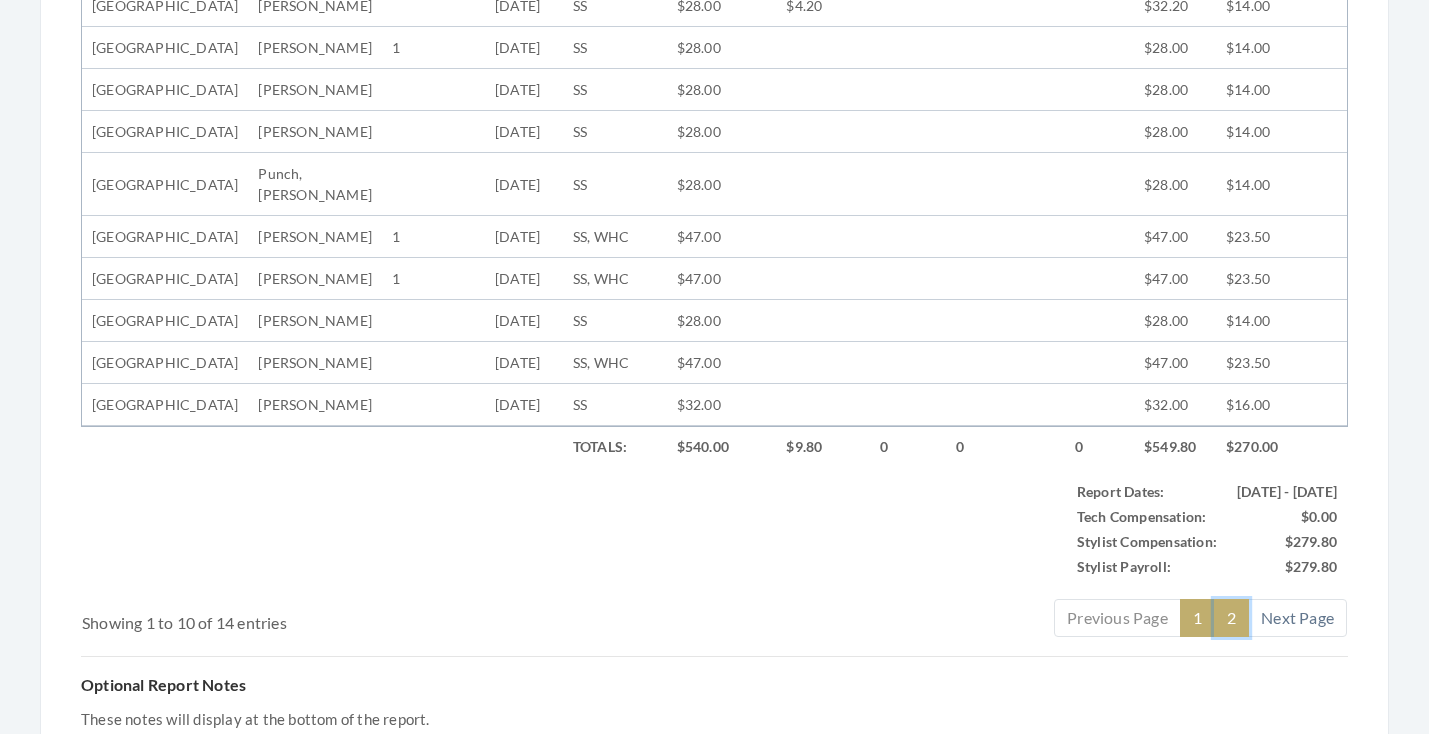 click on "2" at bounding box center (1231, 618) 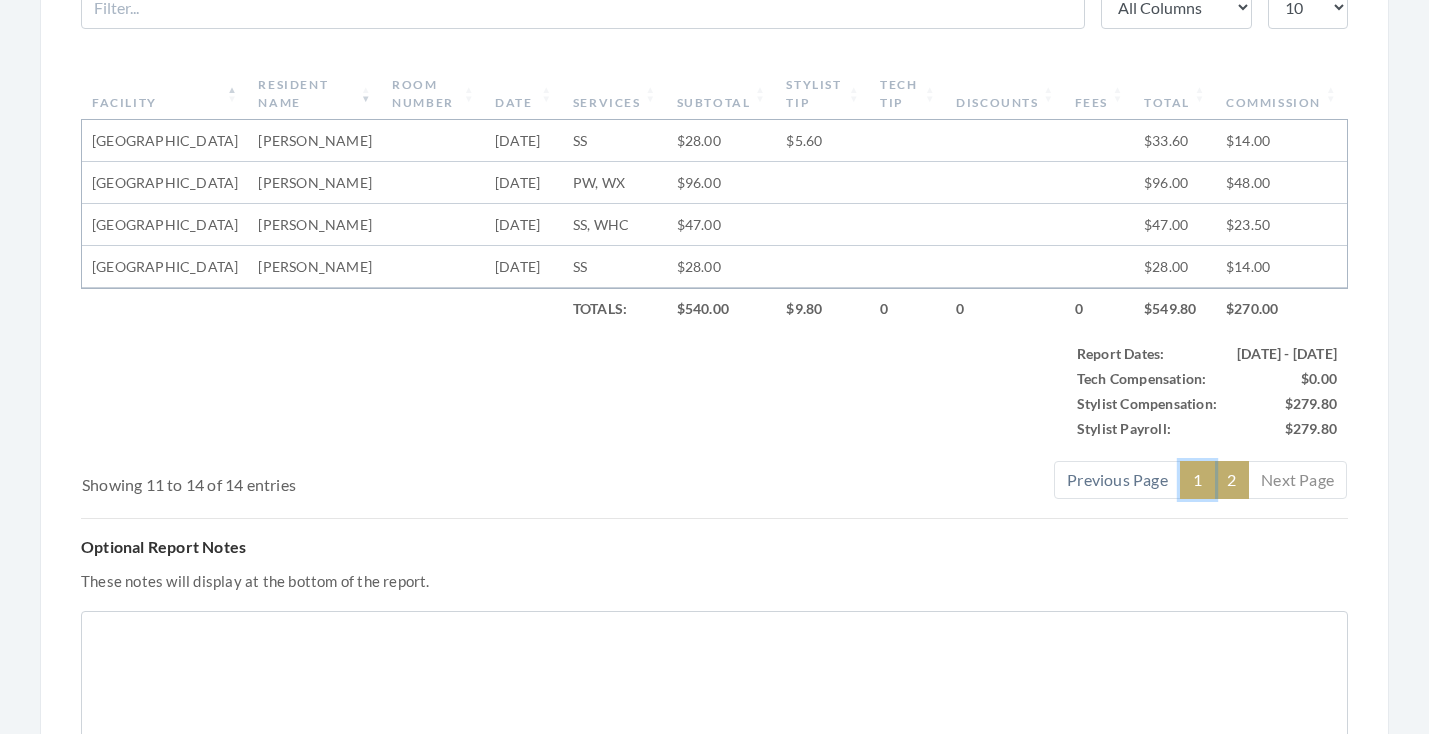 click on "1" at bounding box center (1197, 480) 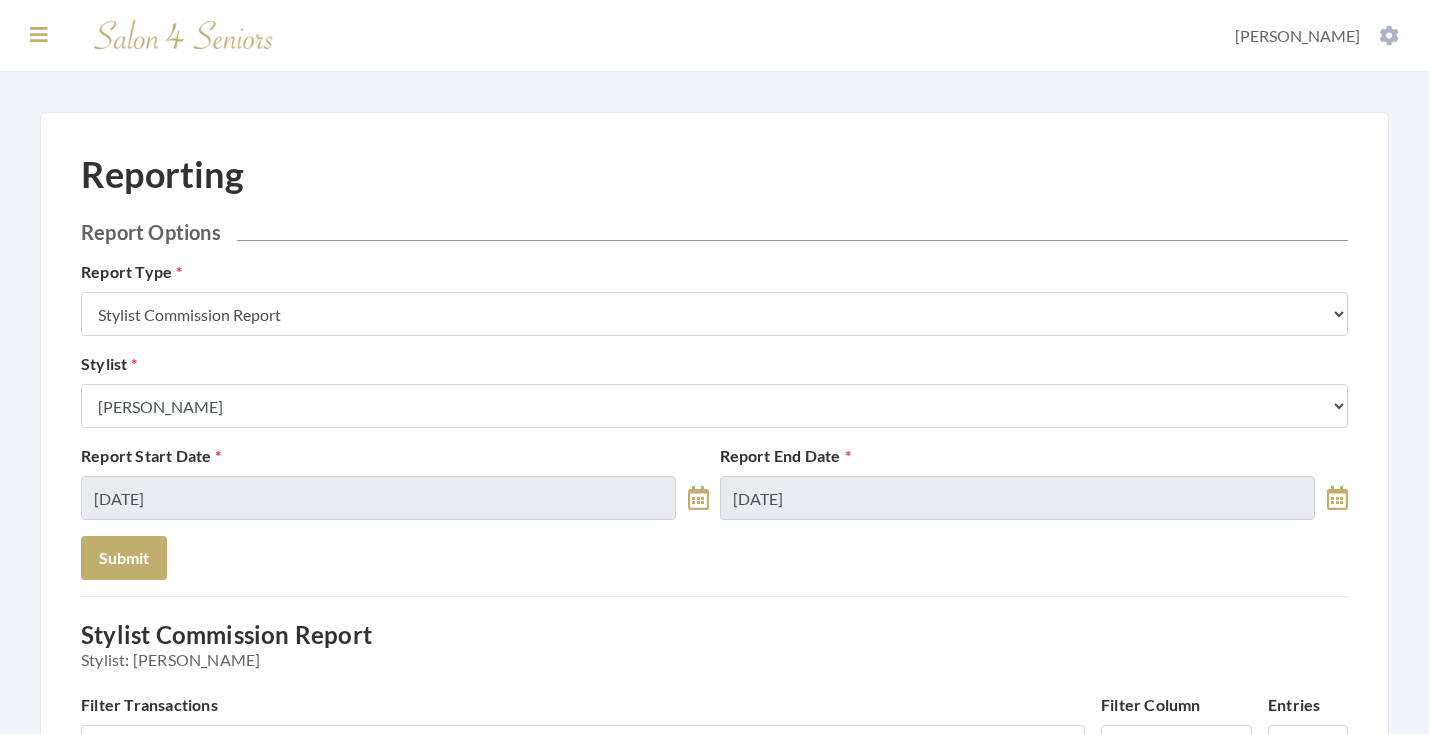 scroll, scrollTop: 0, scrollLeft: 0, axis: both 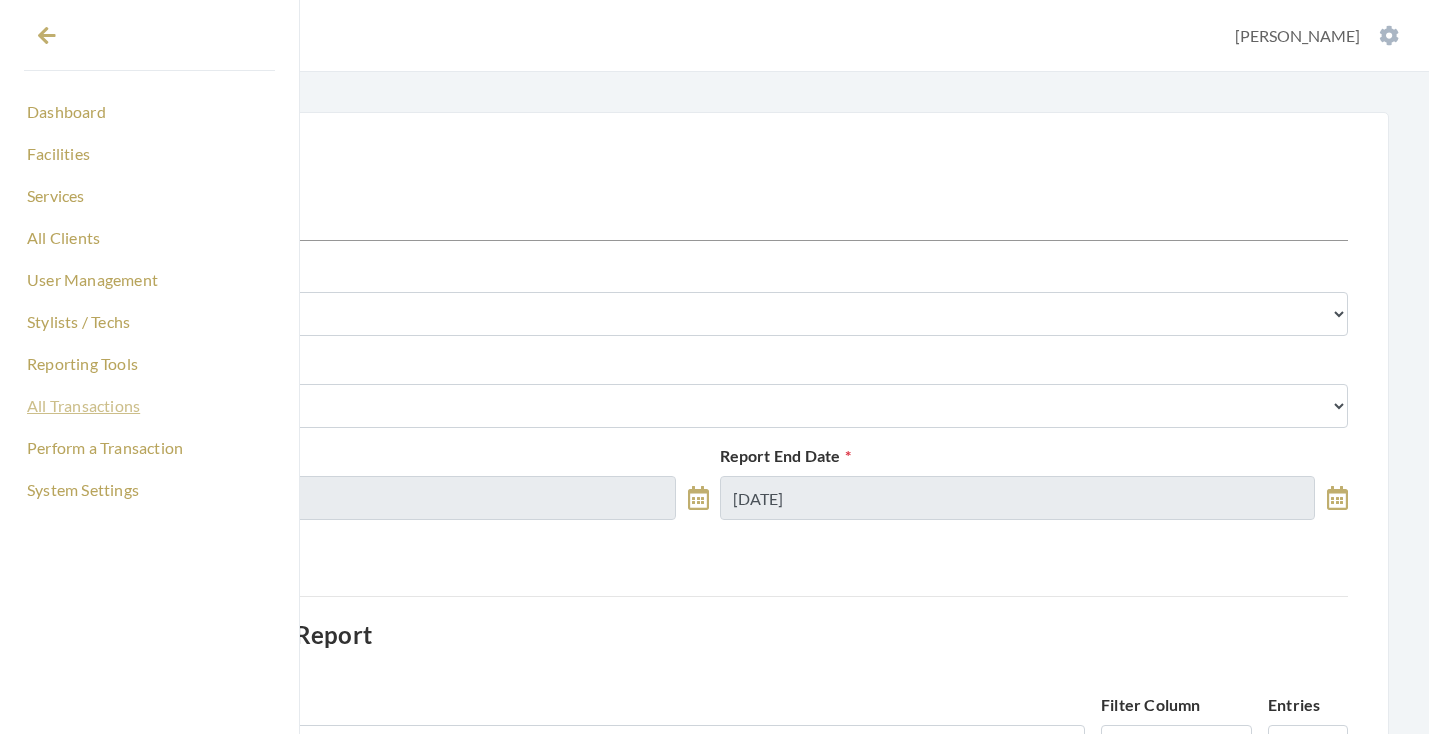 click on "All Transactions" at bounding box center (149, 406) 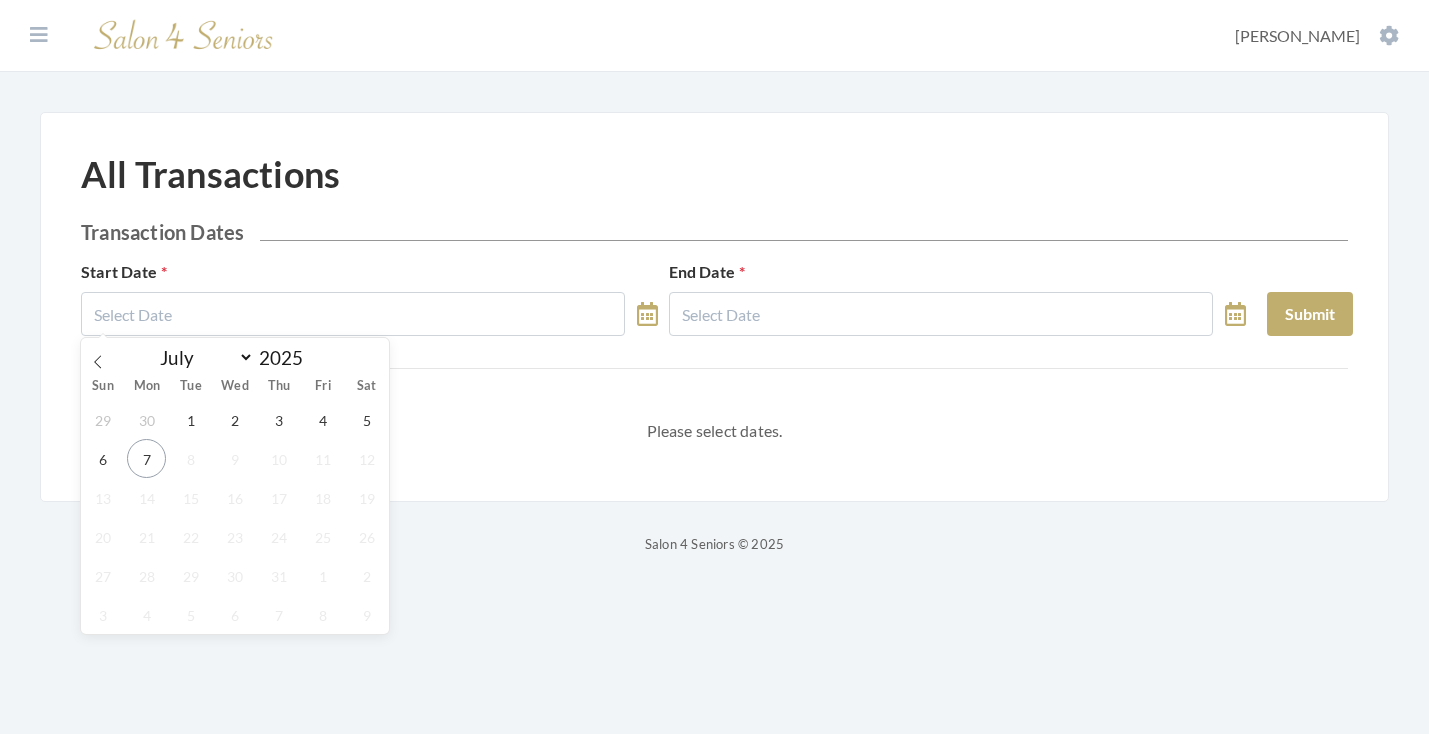 select on "6" 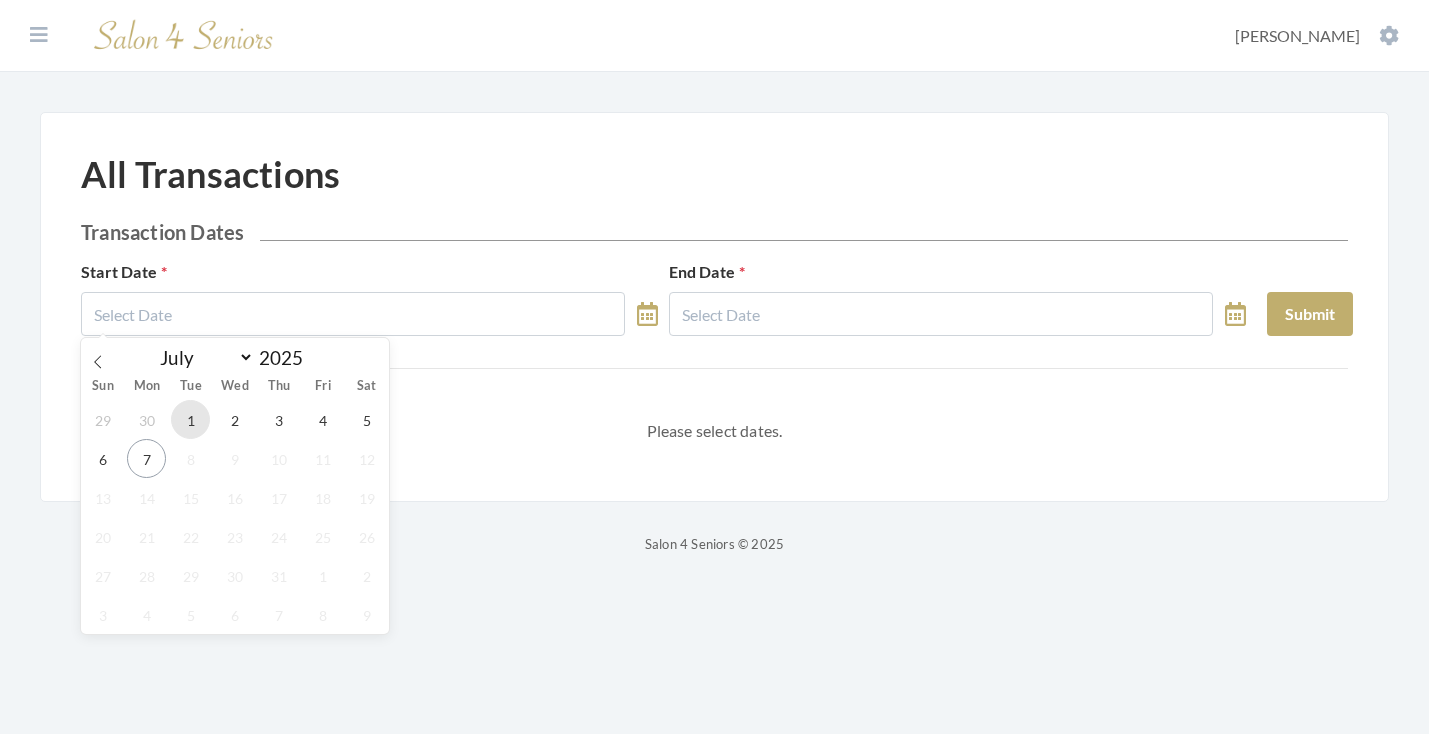 click on "1" at bounding box center [190, 419] 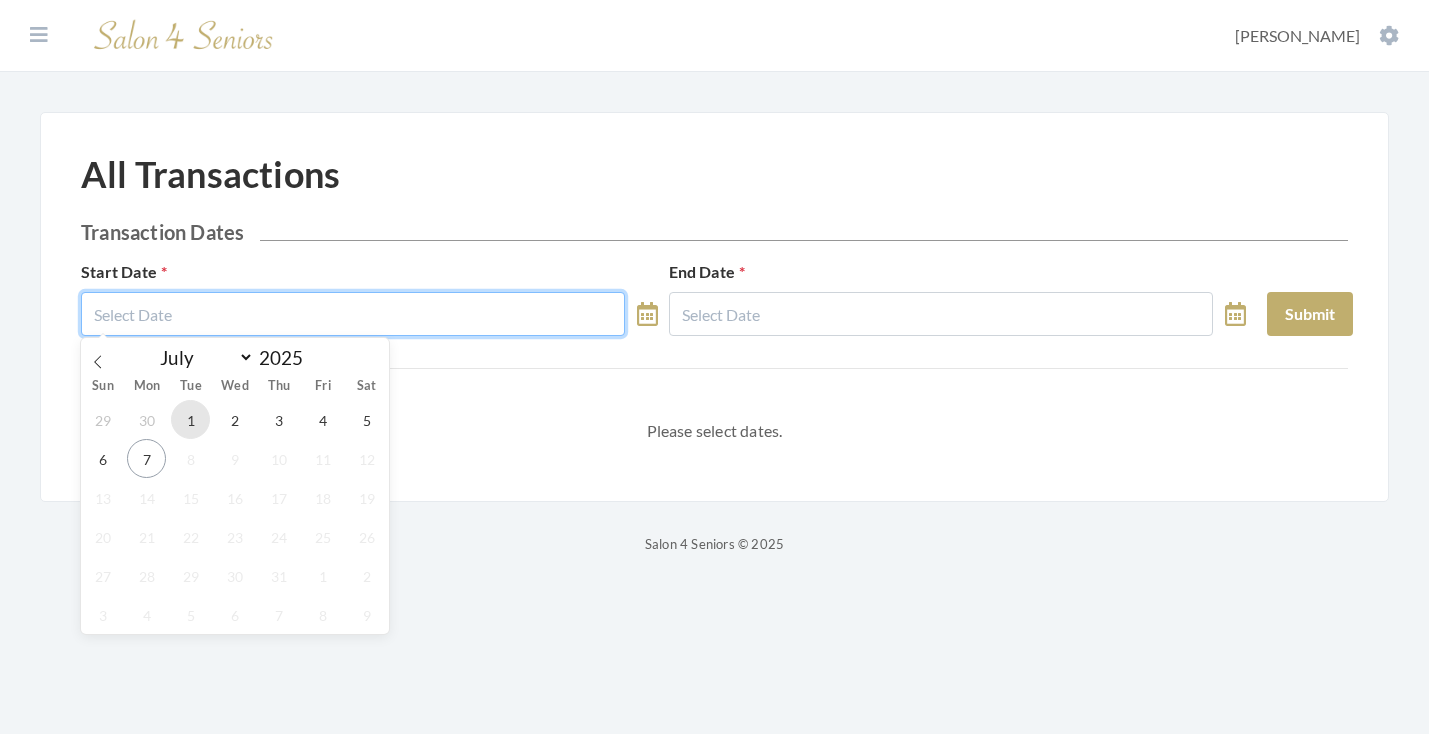 type on "[DATE]" 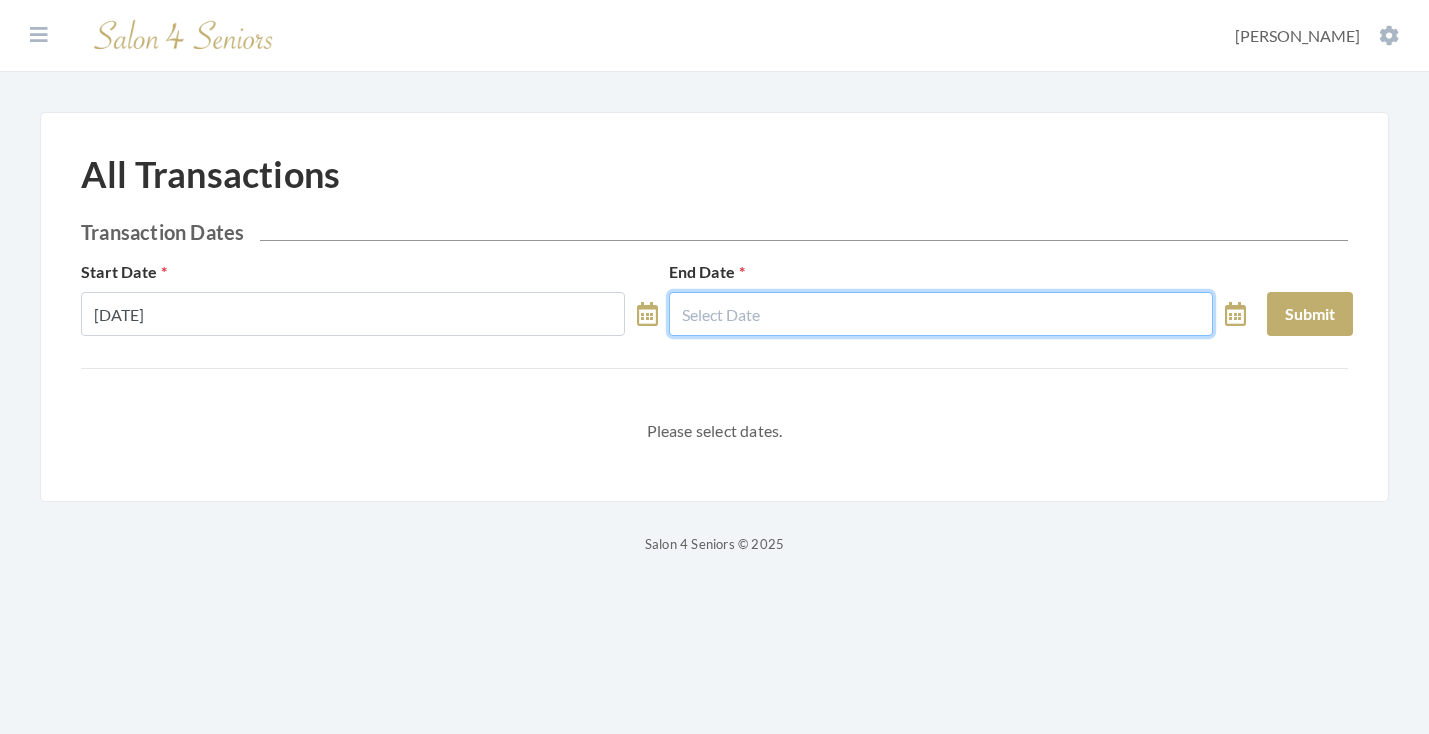click at bounding box center [941, 314] 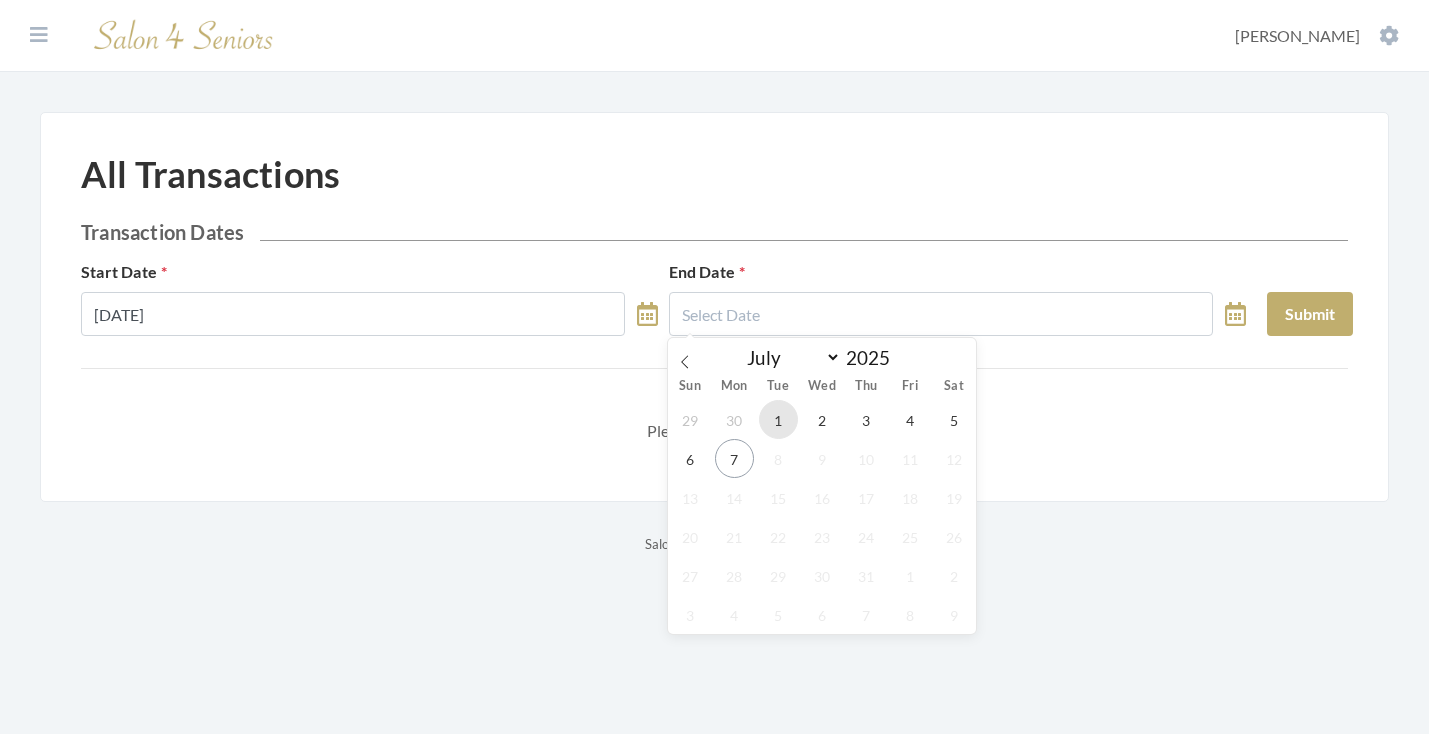 click on "1" at bounding box center [778, 419] 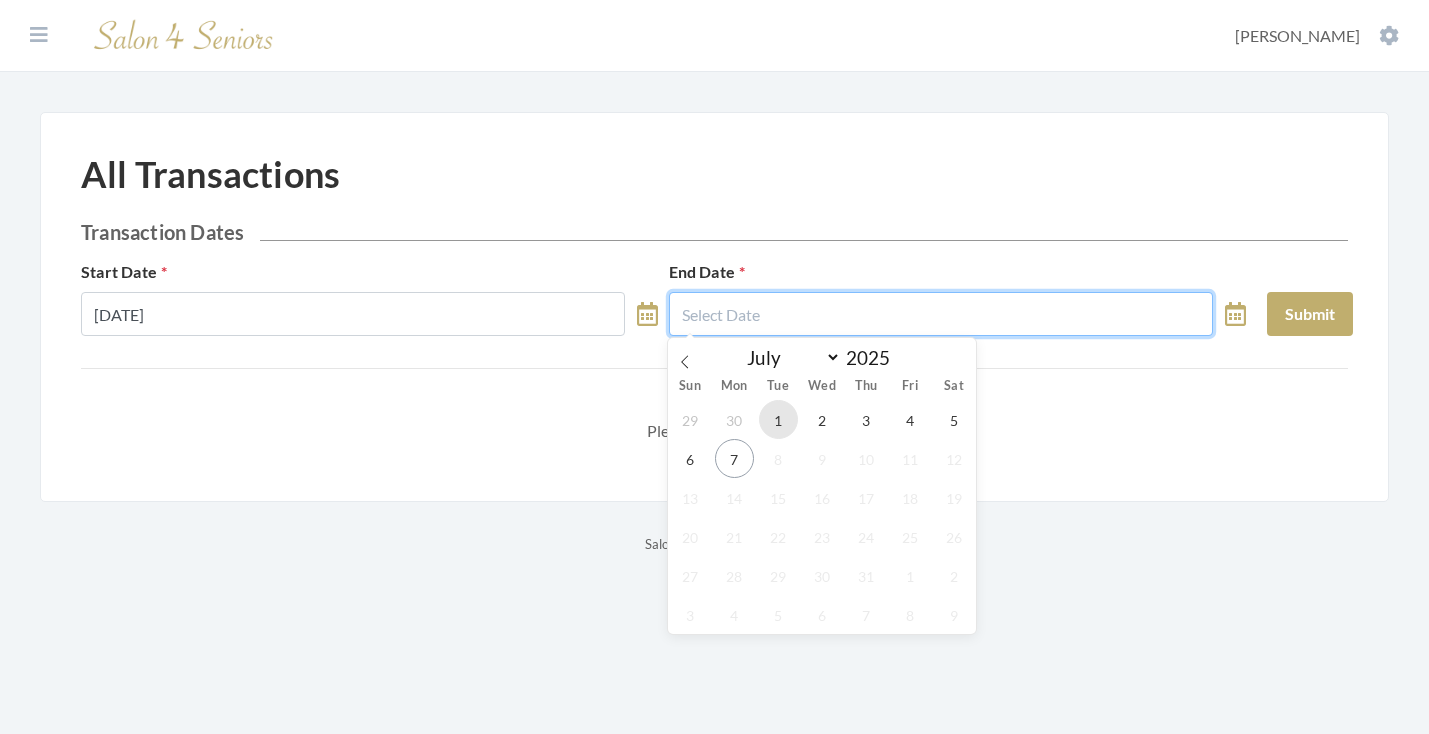 type on "[DATE]" 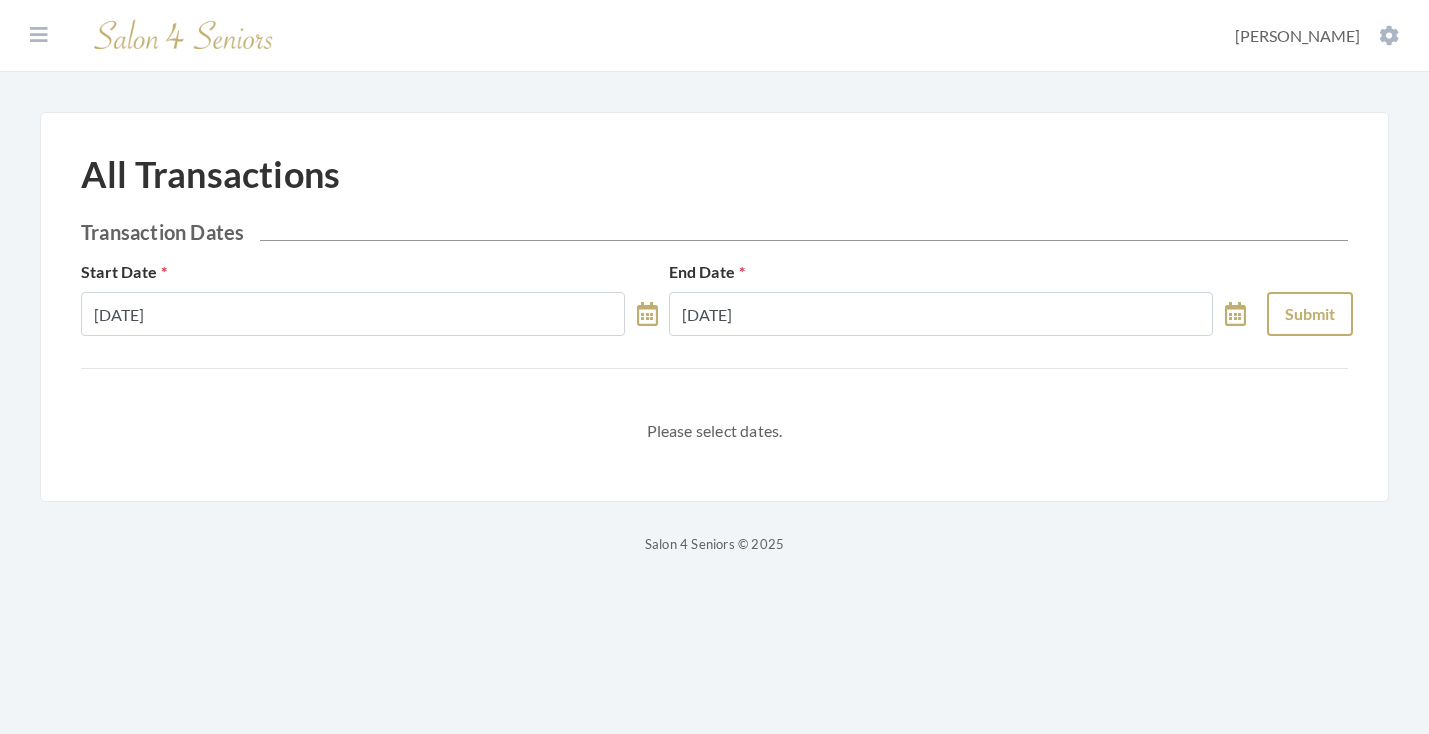 click on "Submit" at bounding box center (1310, 314) 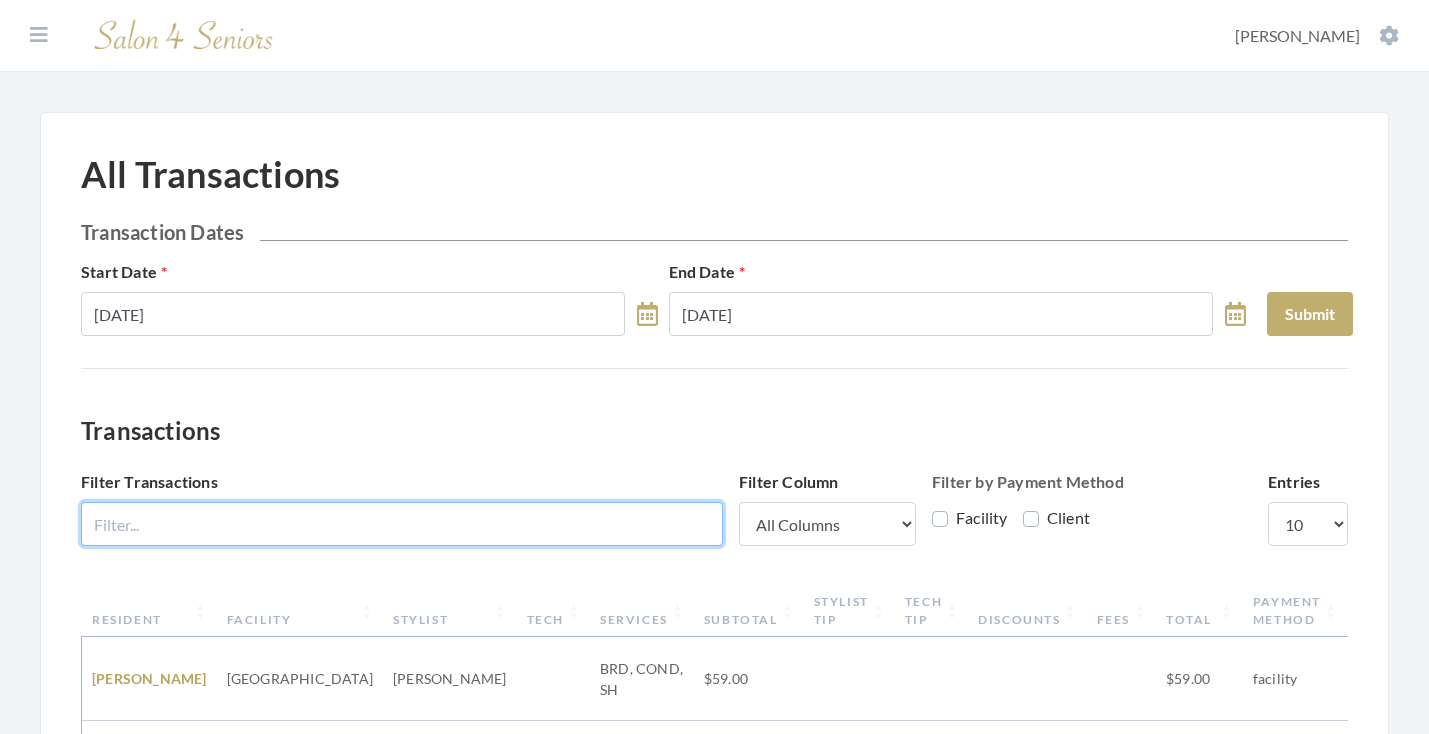 click on "Filter Transactions" at bounding box center [402, 524] 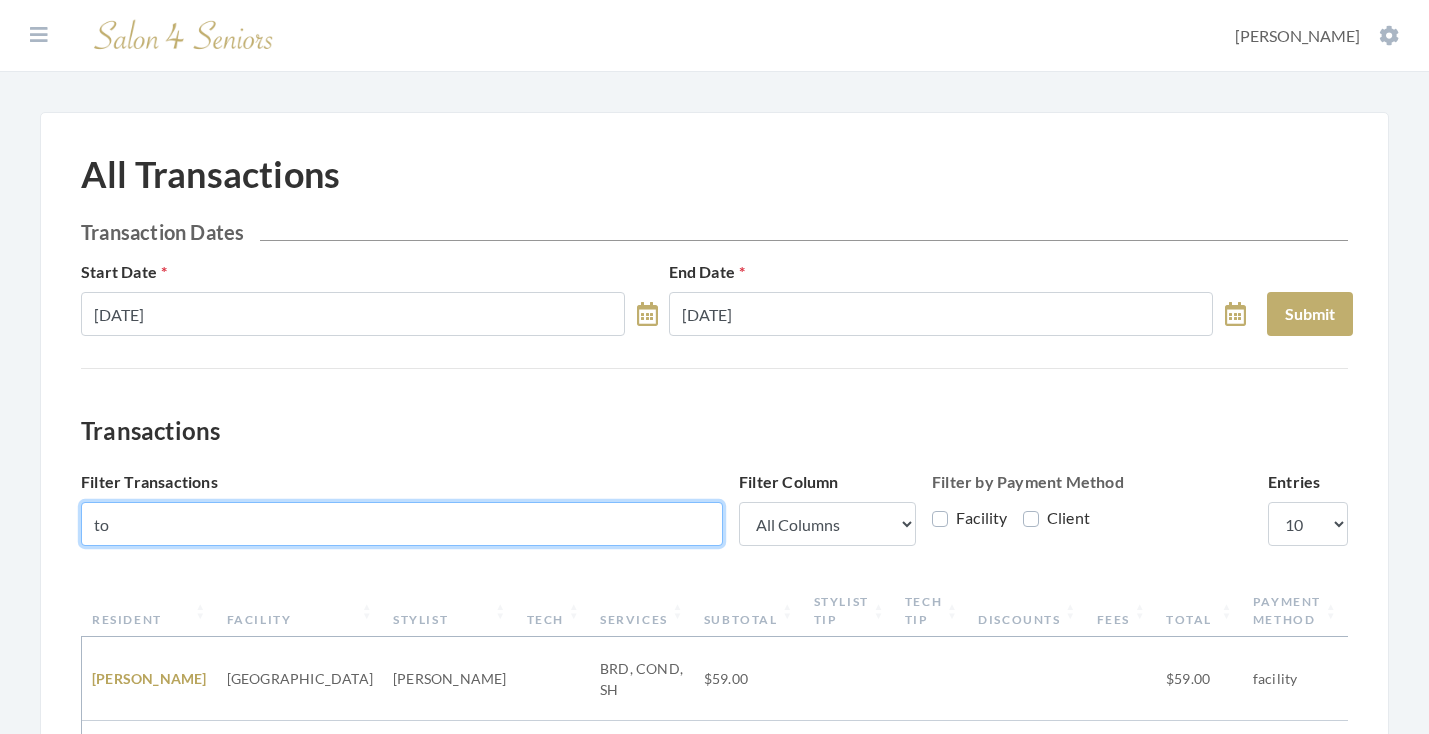 click on "to" at bounding box center [402, 524] 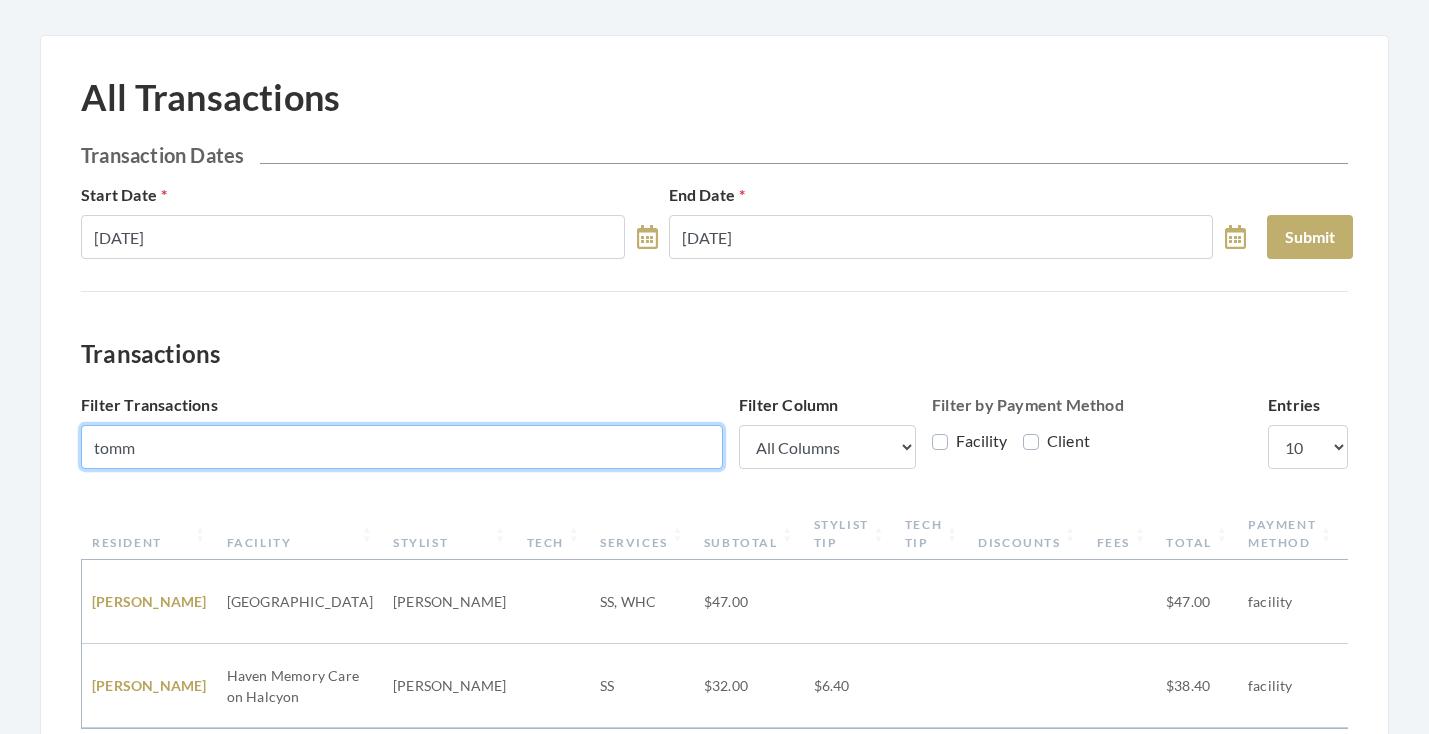 scroll, scrollTop: 138, scrollLeft: 0, axis: vertical 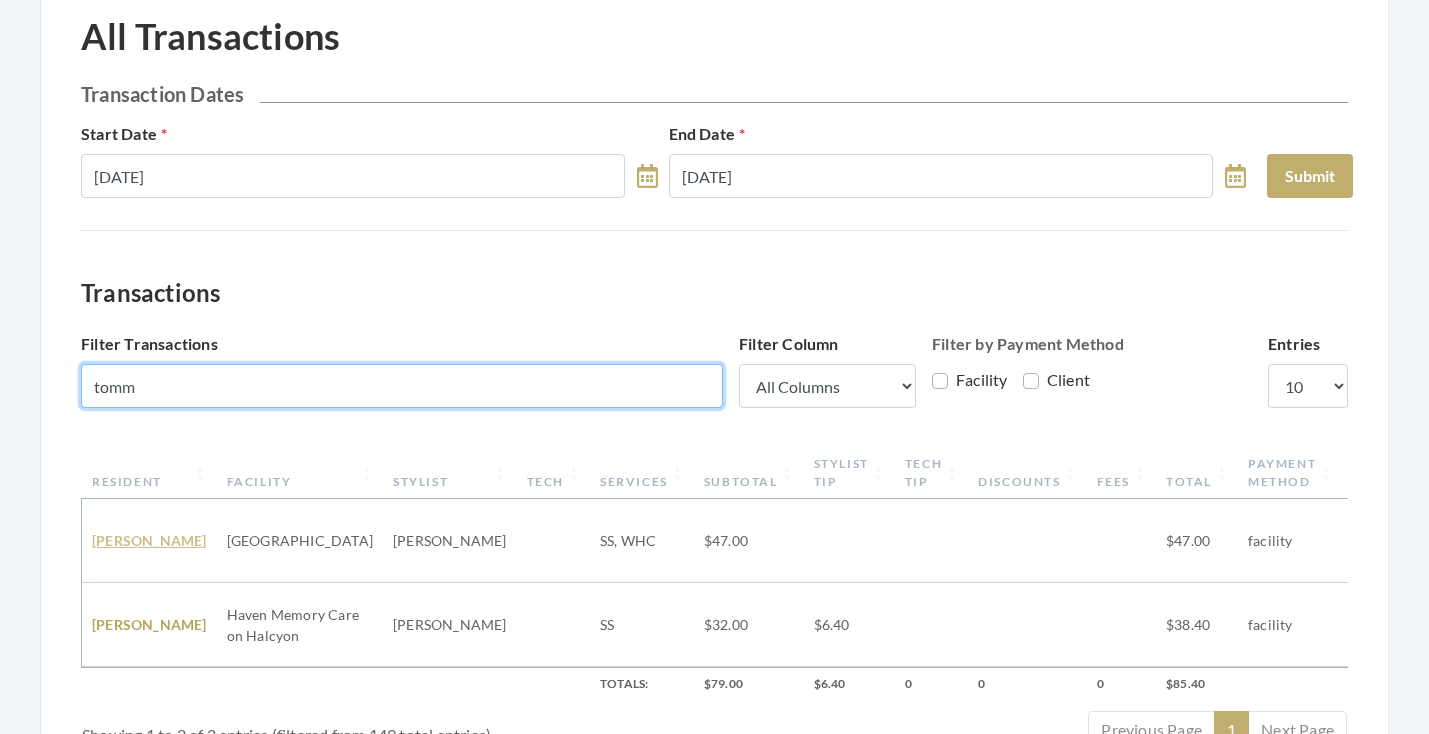 type on "tomm" 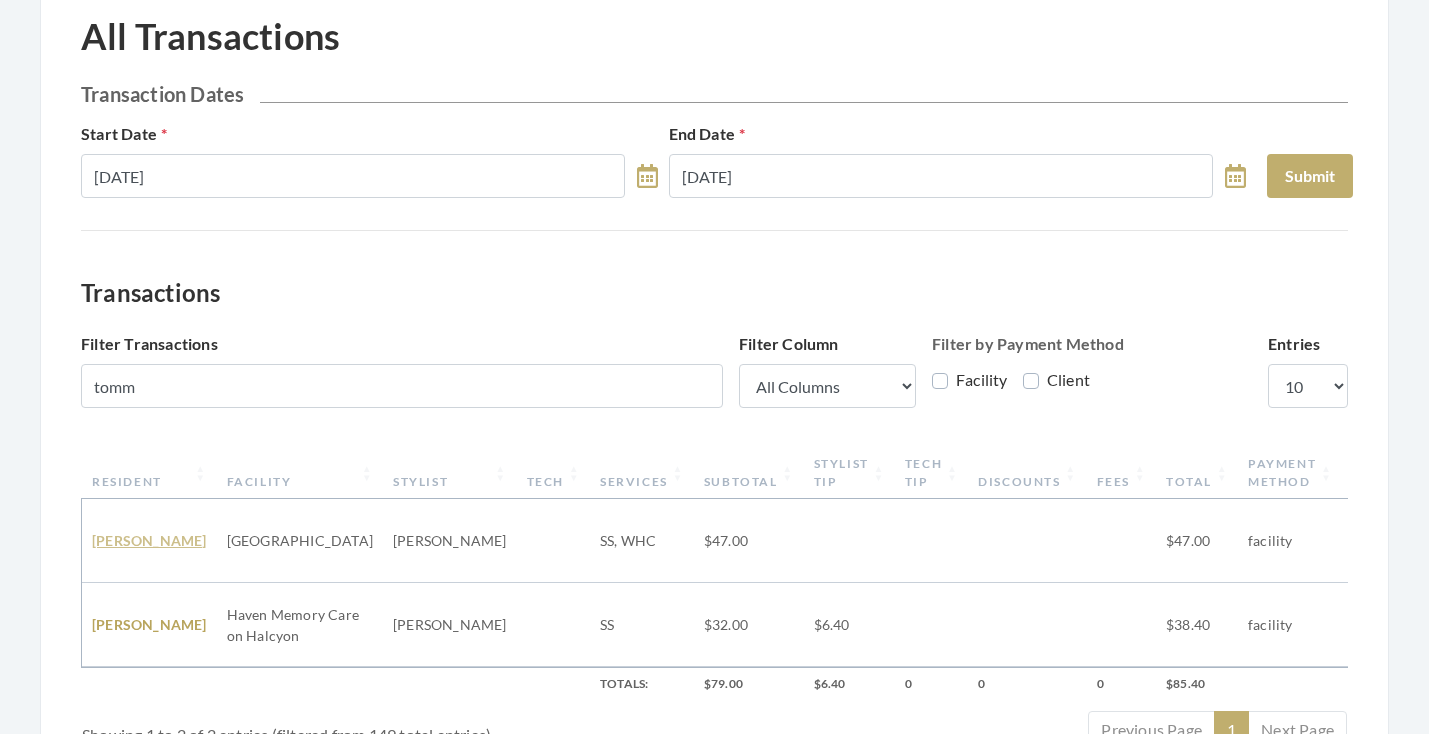 click on "[PERSON_NAME]" at bounding box center (149, 540) 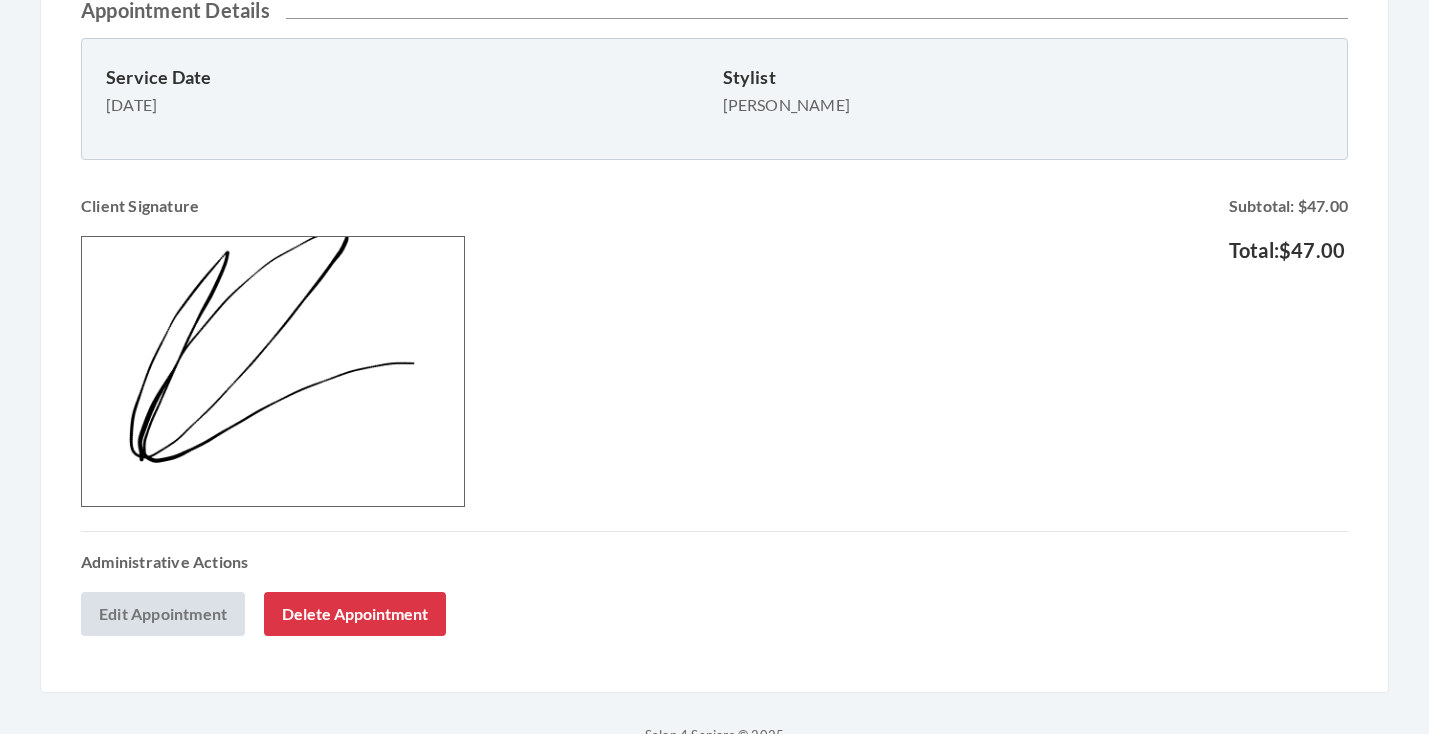 scroll, scrollTop: 675, scrollLeft: 0, axis: vertical 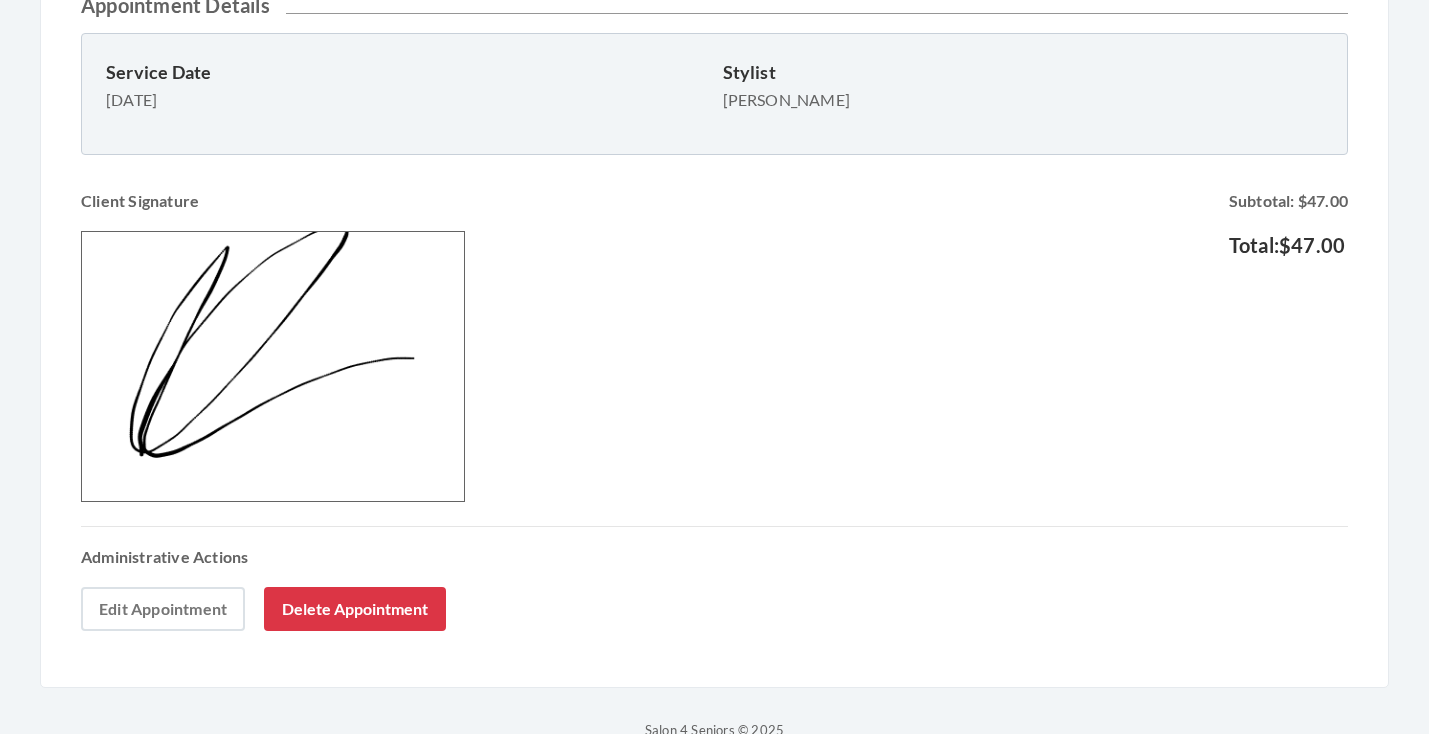 click on "Edit Appointment" 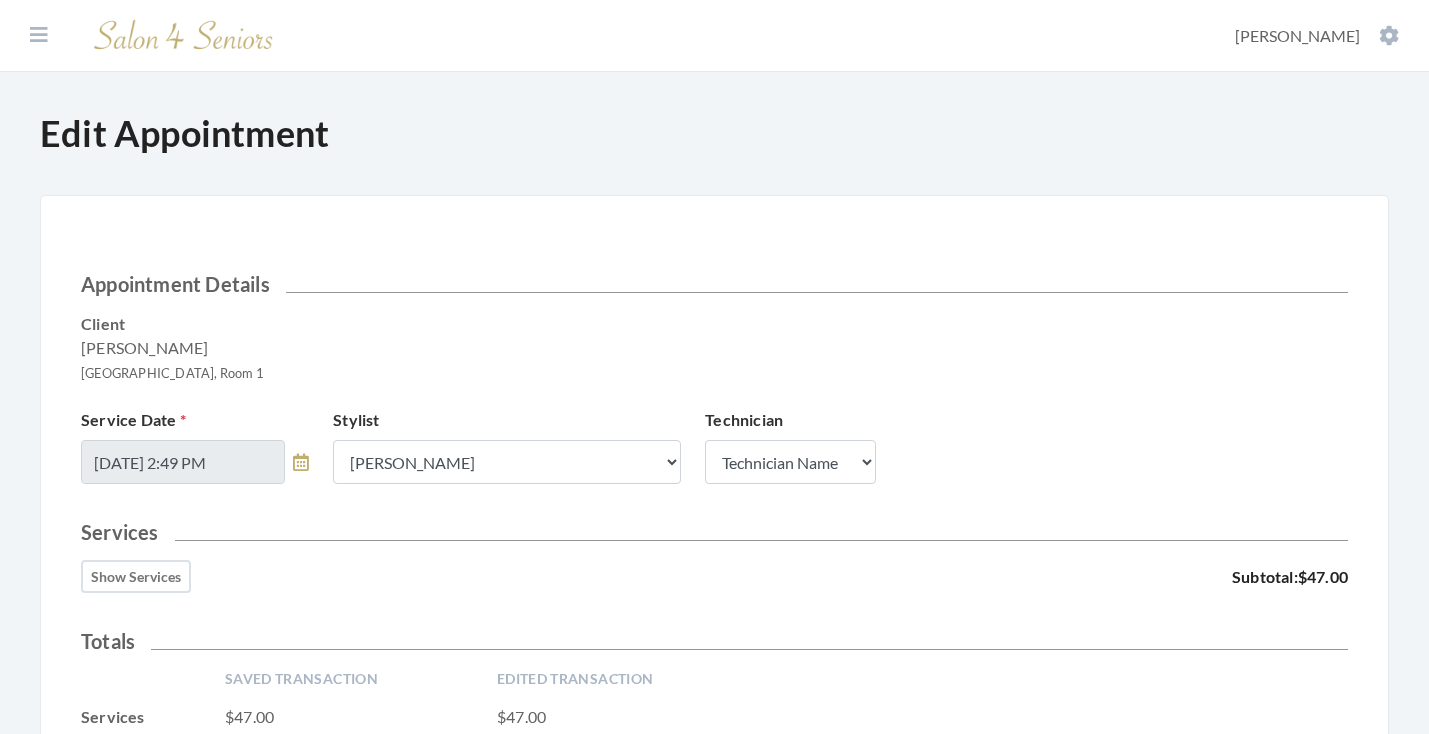 scroll, scrollTop: 97, scrollLeft: 0, axis: vertical 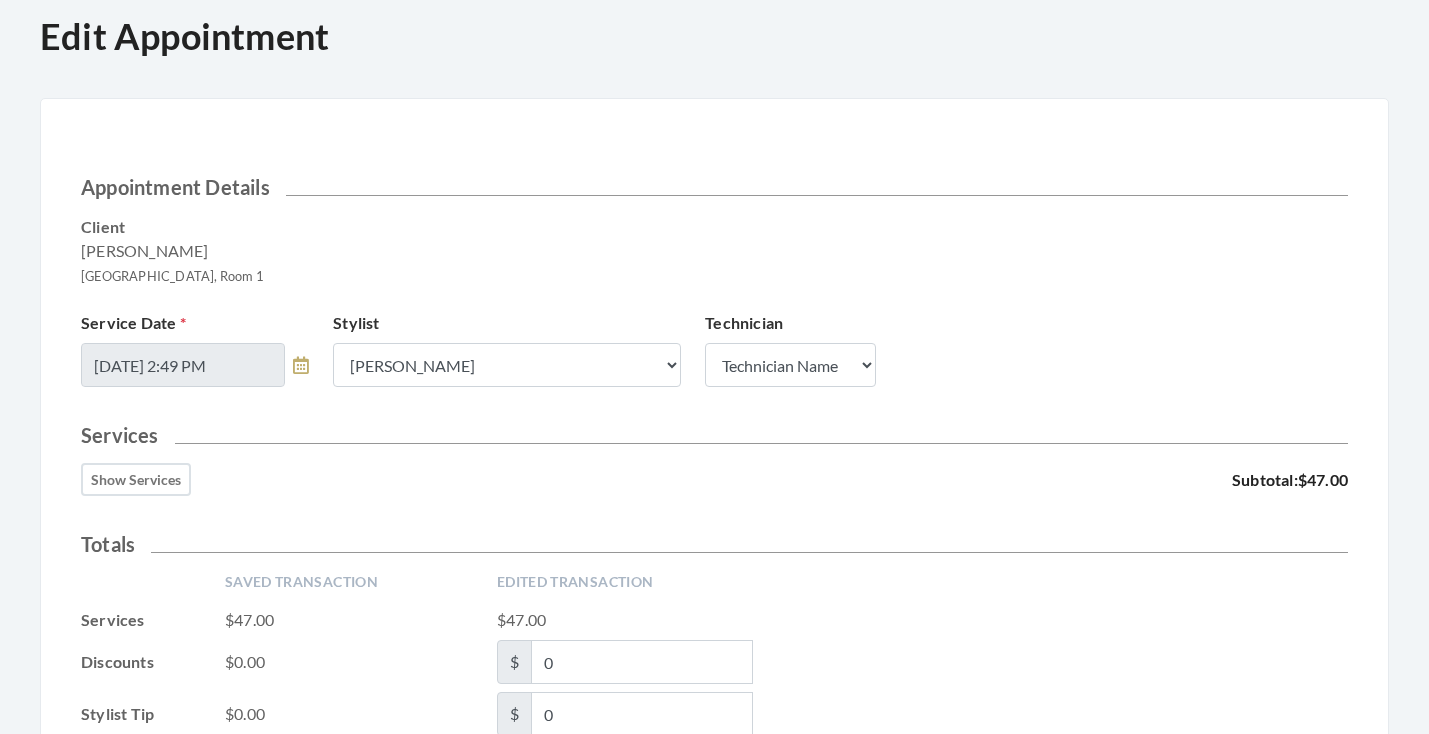 click on "Show Services" at bounding box center [136, 479] 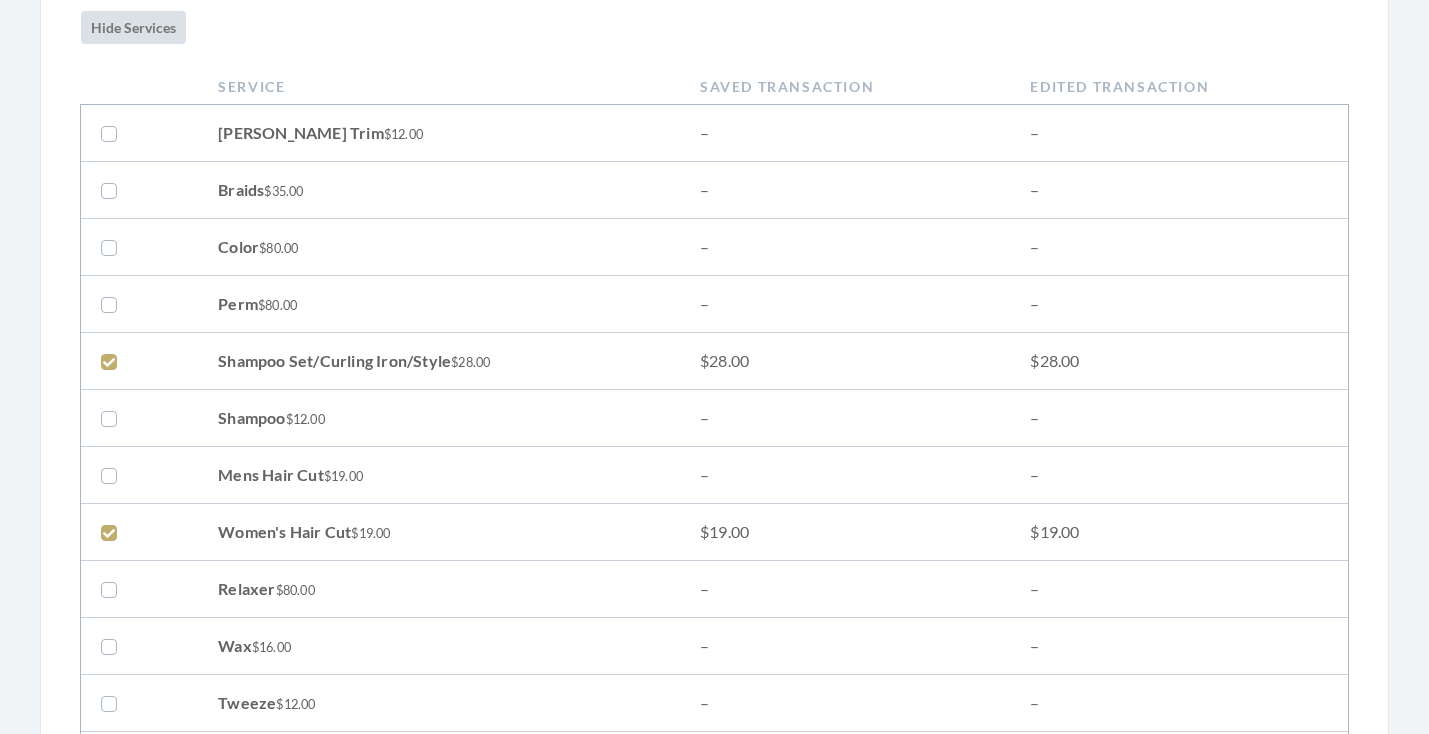 scroll, scrollTop: 583, scrollLeft: 0, axis: vertical 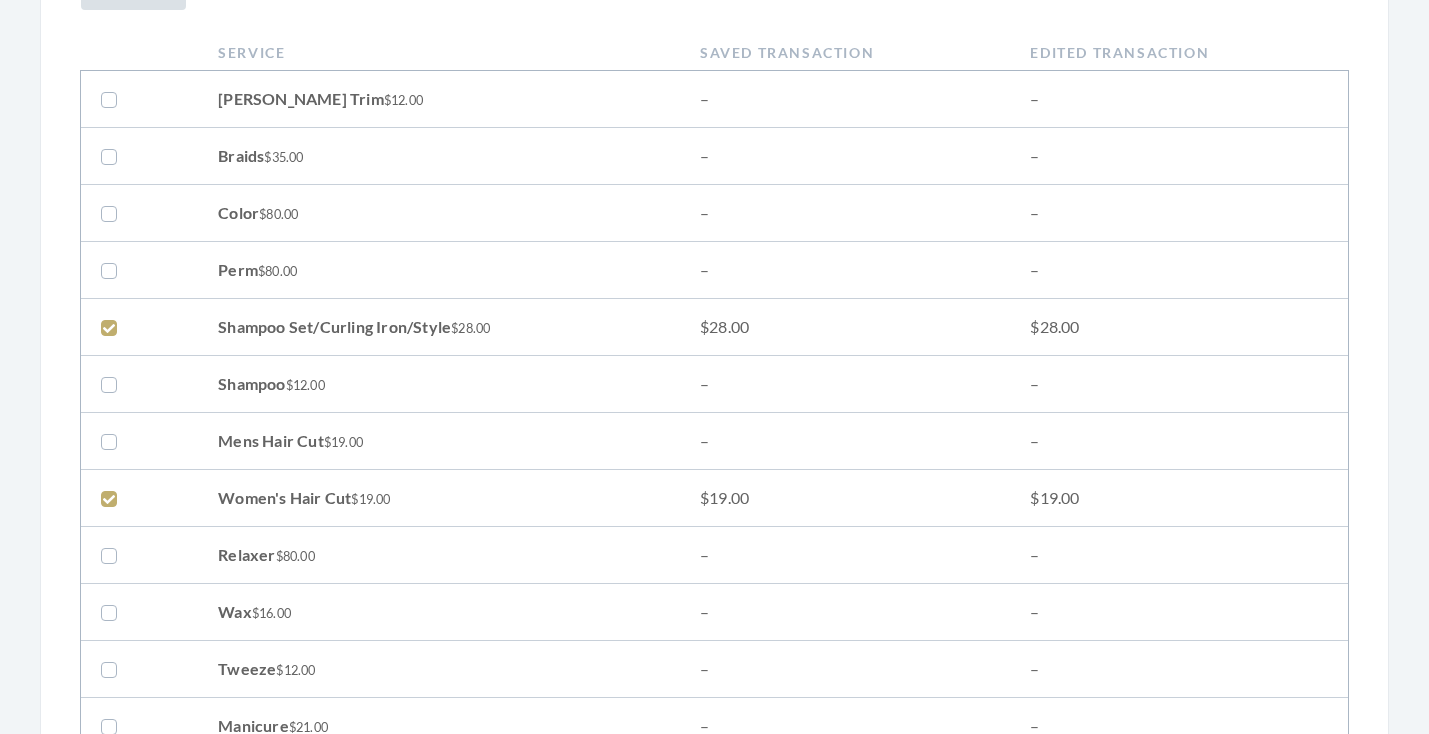 click at bounding box center (113, 498) 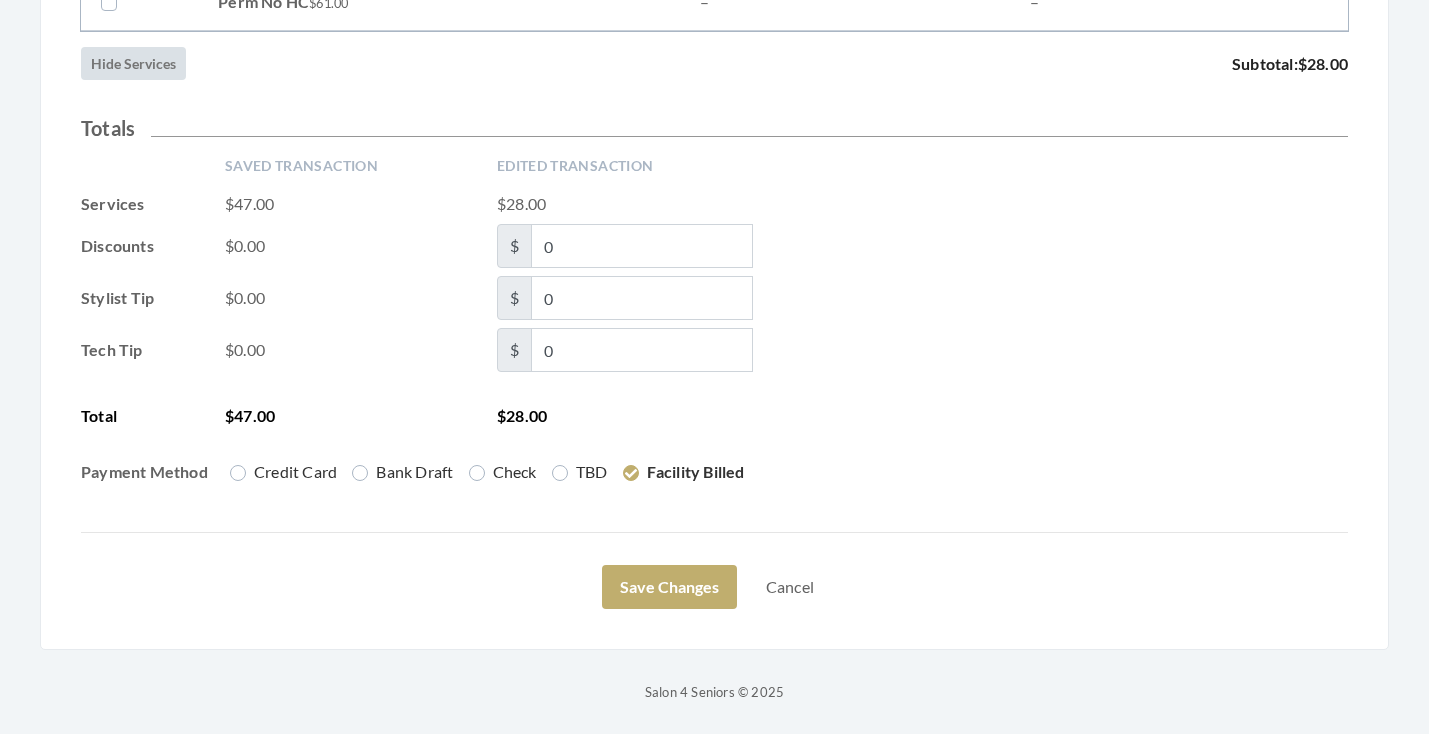scroll, scrollTop: 3302, scrollLeft: 0, axis: vertical 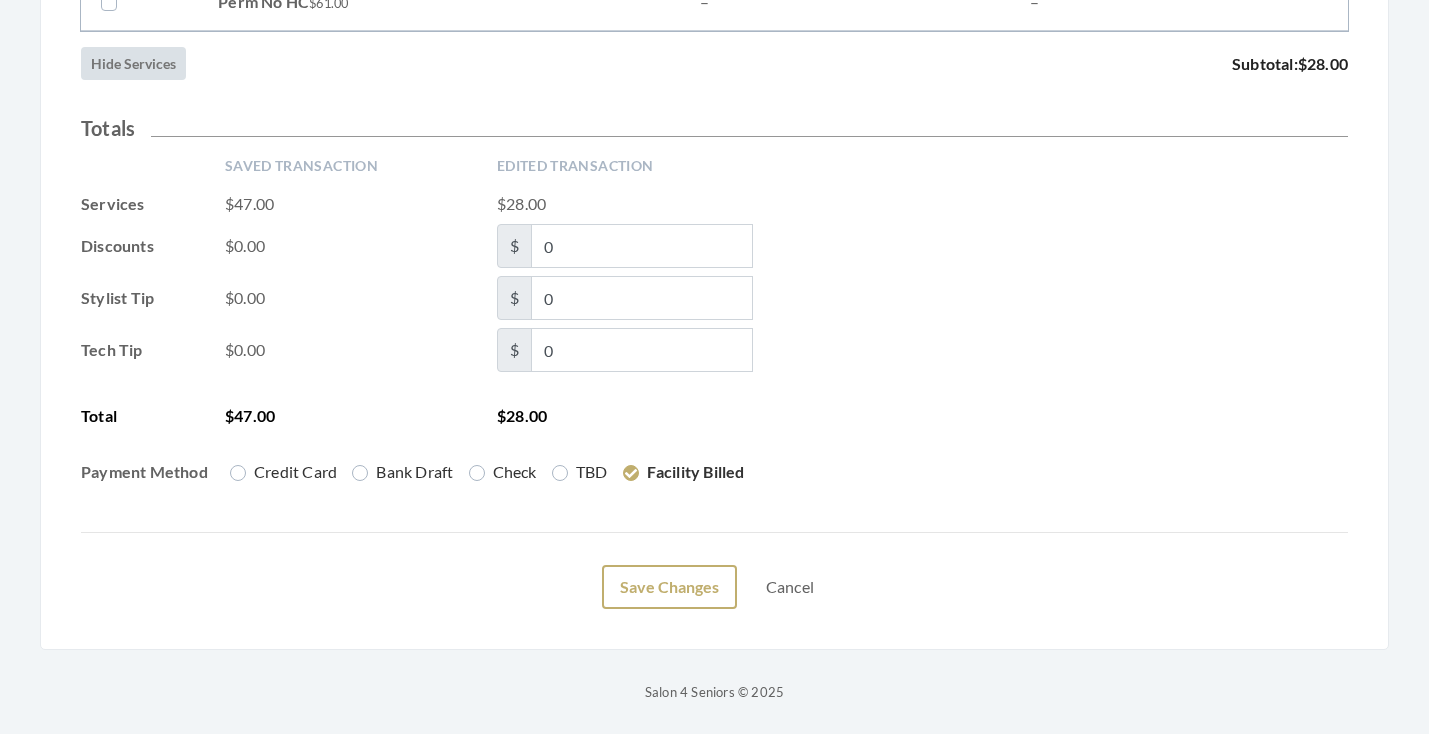click on "Save Changes" at bounding box center (669, 587) 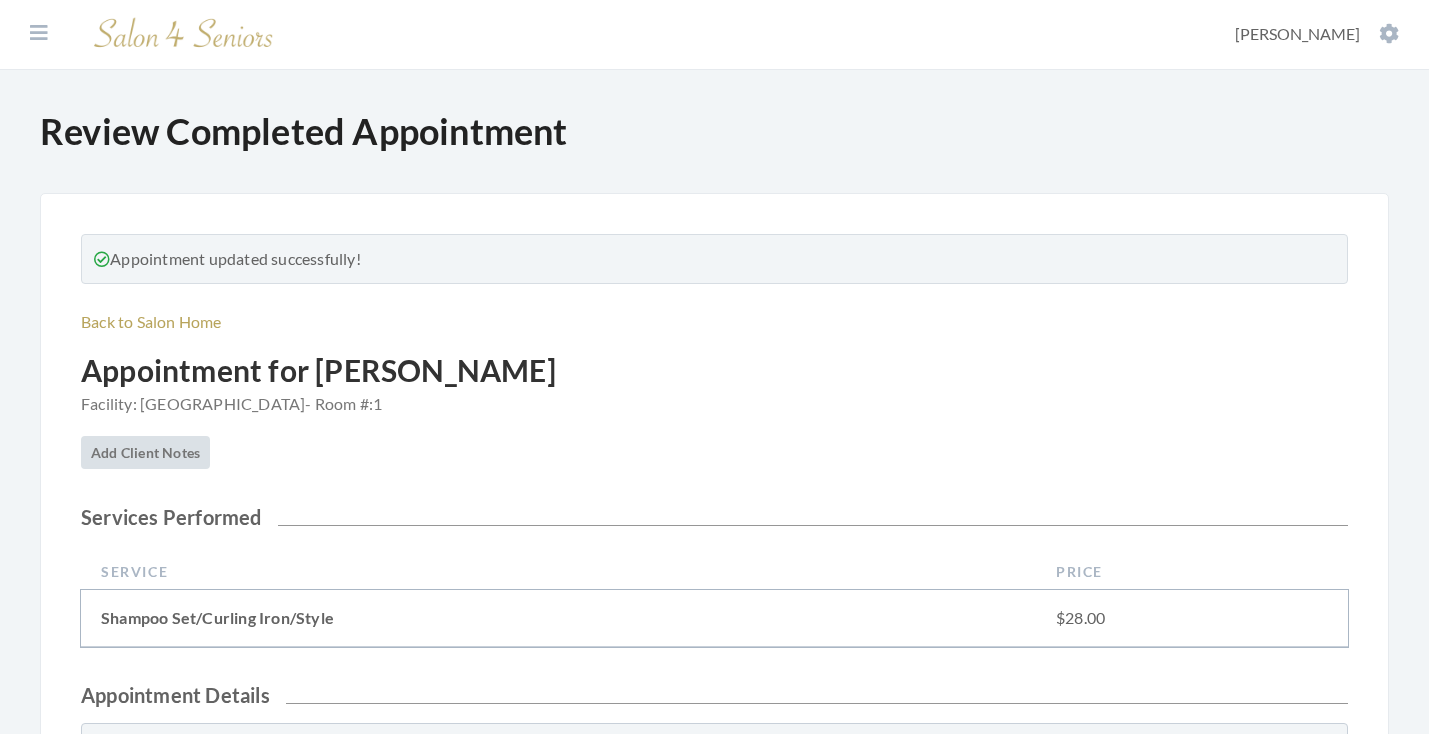 scroll, scrollTop: 0, scrollLeft: 0, axis: both 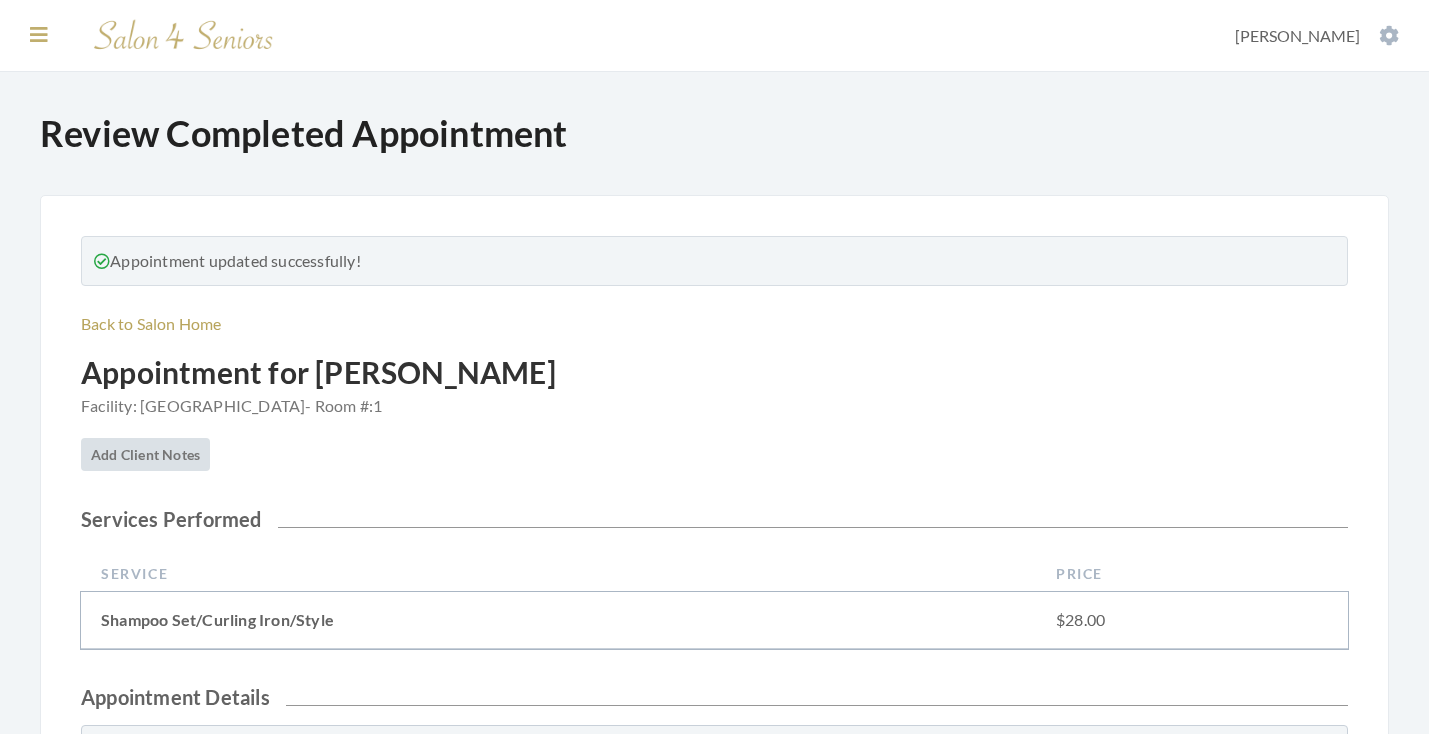 click at bounding box center (39, 35) 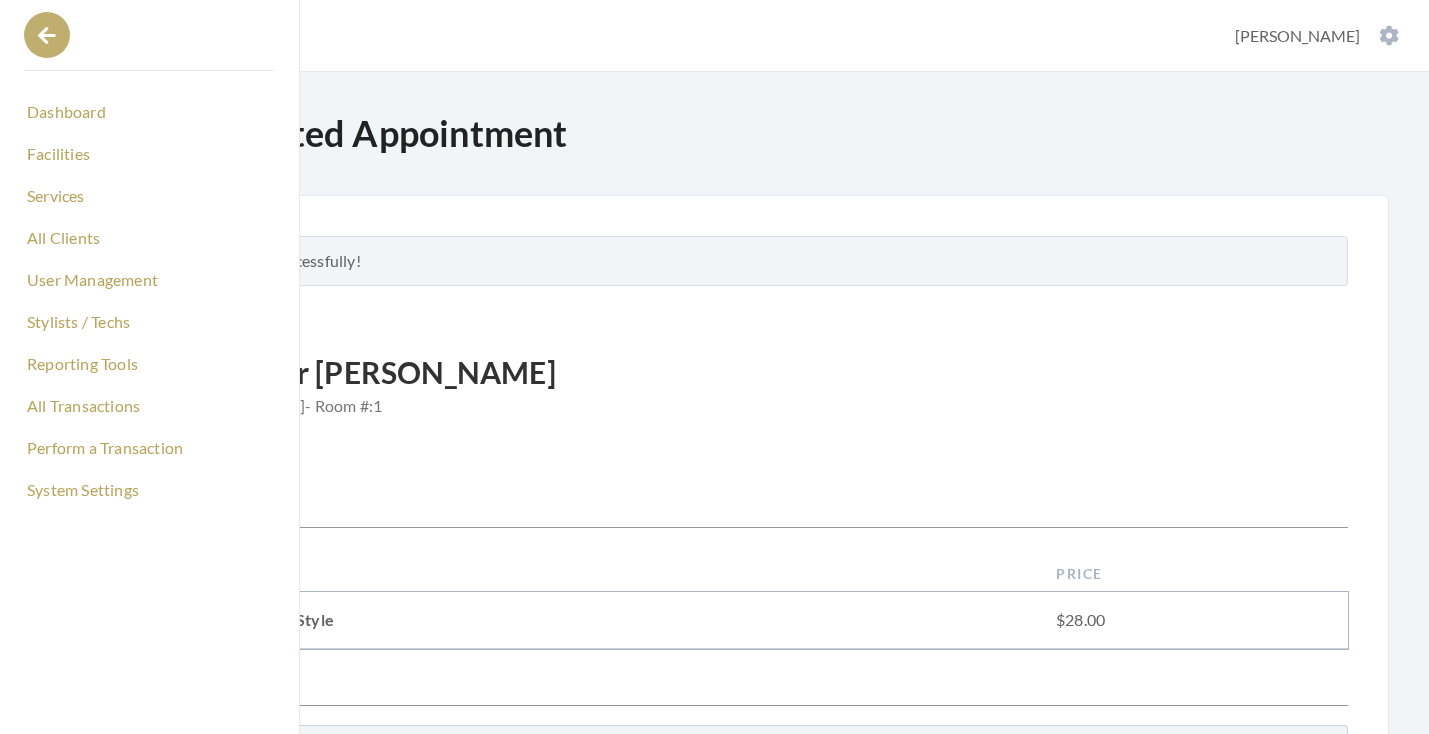 click at bounding box center (47, 36) 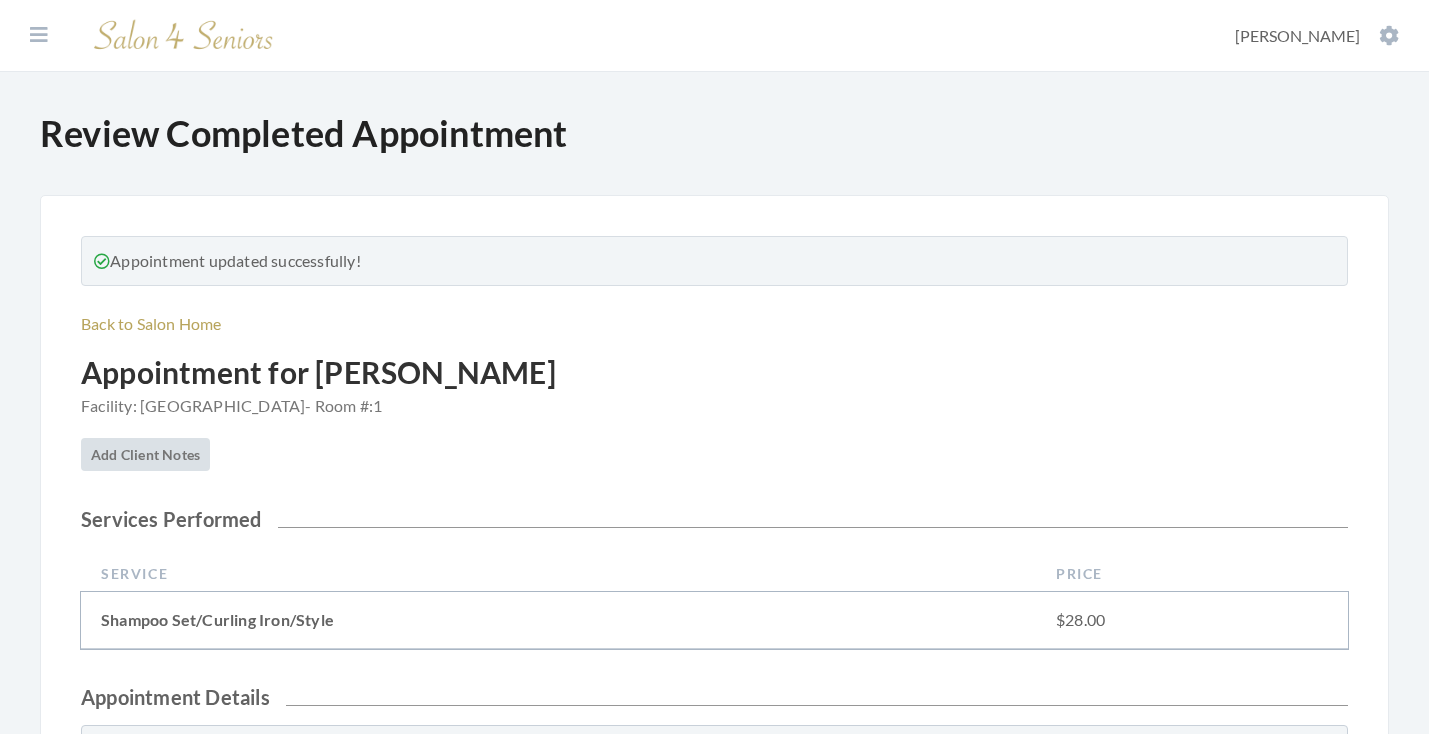 click at bounding box center [39, 35] 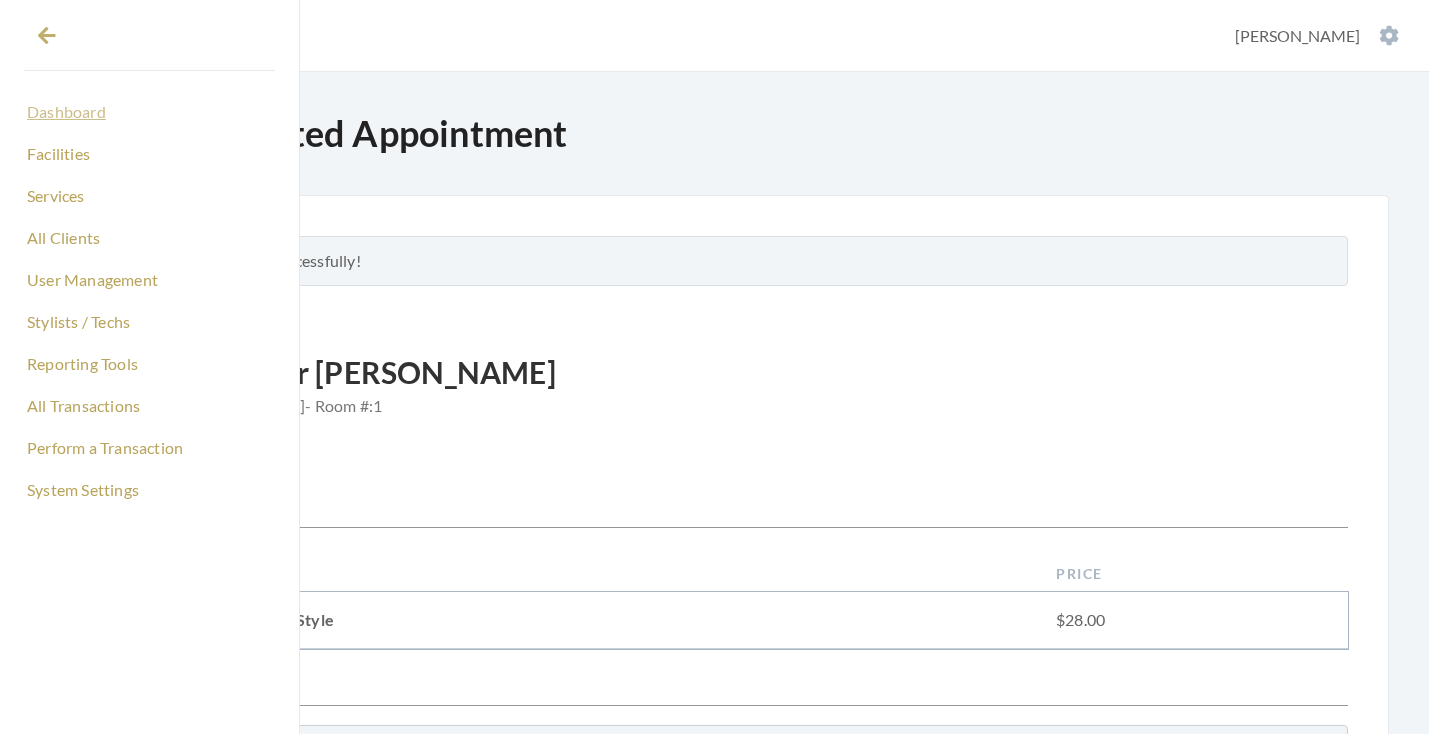 click on "Dashboard" at bounding box center [149, 112] 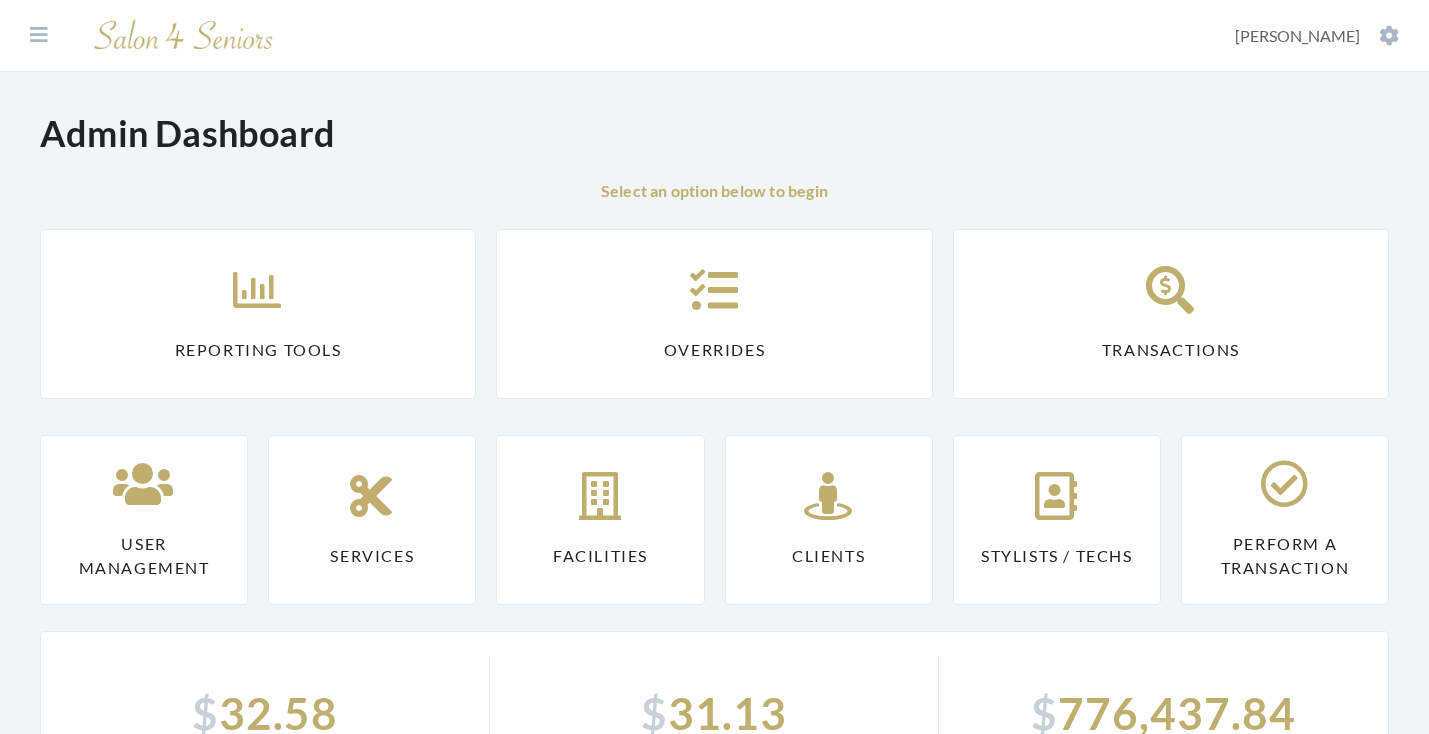 scroll, scrollTop: 0, scrollLeft: 0, axis: both 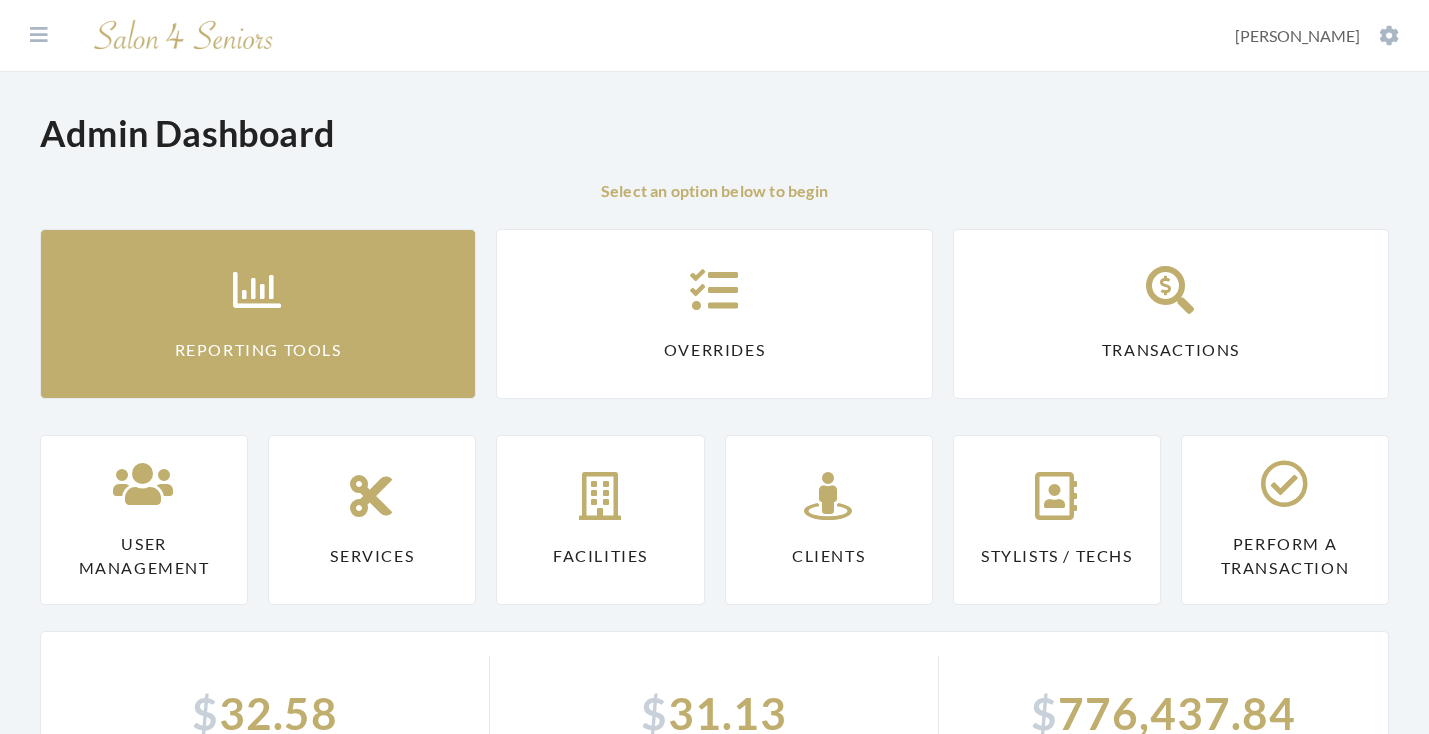 click on "Reporting Tools" at bounding box center (258, 314) 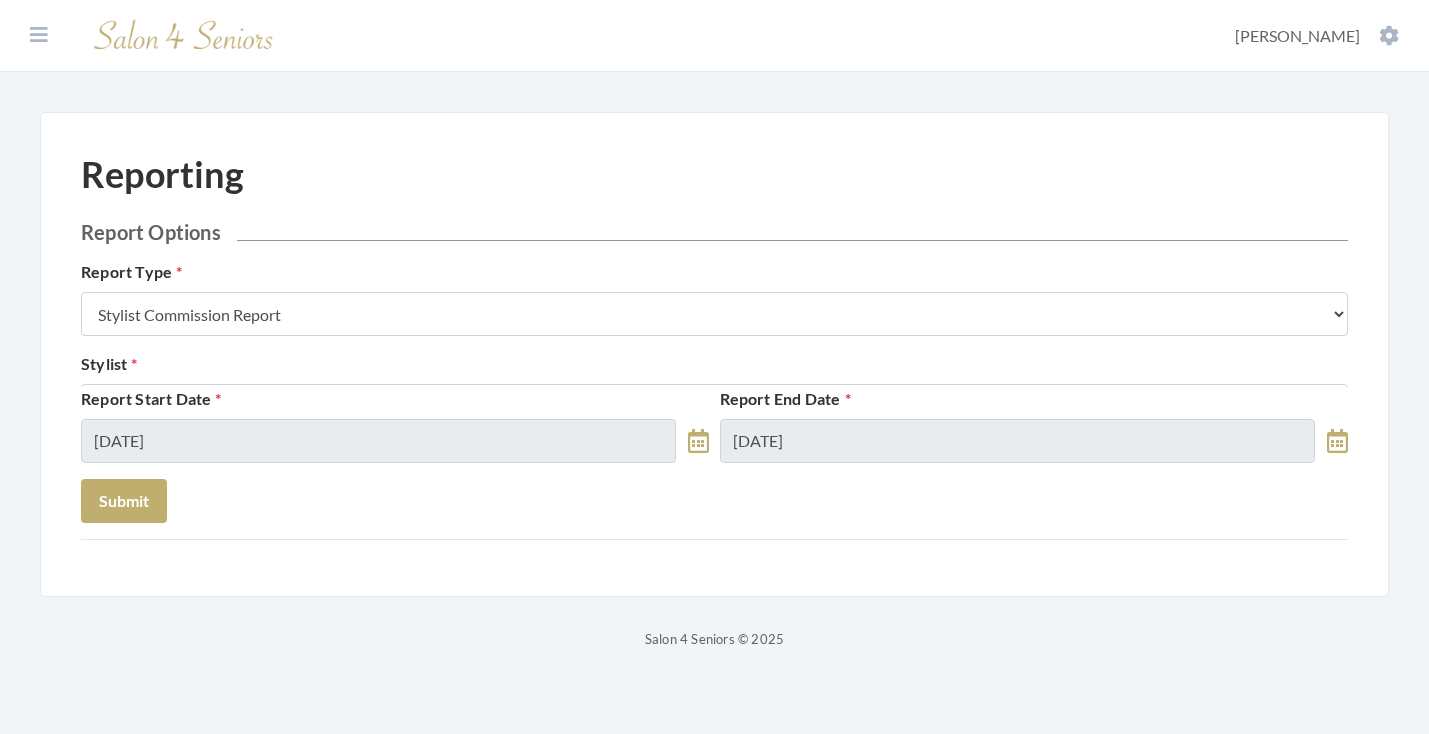 scroll, scrollTop: 0, scrollLeft: 0, axis: both 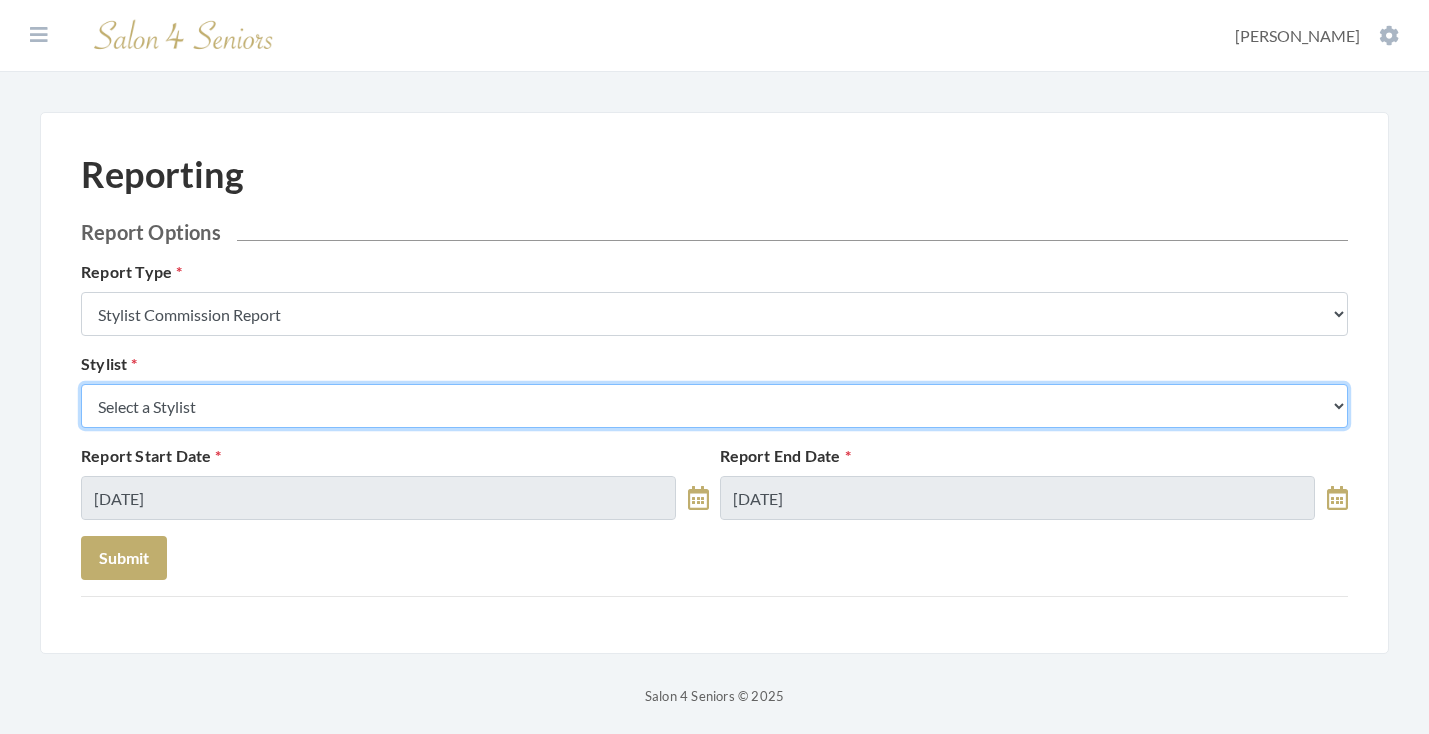 click on "Select a Stylist   [PERSON_NAME]   [PERSON_NAME]   [PERSON_NAME]   [PERSON_NAME]   [PERSON_NAME]   [PERSON_NAME]   [PERSON_NAME]   [PERSON_NAME]   [PERSON_NAME]   [PERSON_NAME]   [PERSON_NAME]   [PERSON_NAME]   [PERSON_NAME]   [PERSON_NAME]   [PERSON_NAME]   [PERSON_NAME]   [PERSON_NAME]   [PERSON_NAME]   [PERSON_NAME]   [PERSON_NAME]   [PERSON_NAME]   [PERSON_NAME]   Kinetic Stylist   [PERSON_NAME]   [PERSON_NAME]   Melisssa [PERSON_NAME]   [PERSON_NAME]   [PERSON_NAME]   [PERSON_NAME]   [PERSON_NAME]   [PERSON_NAME]   [PERSON_NAME]   [PERSON_NAME]   [PERSON_NAME]   [PERSON_NAME]   [PERSON_NAME]   [PERSON_NAME]   [PERSON_NAME]   [PERSON_NAME]   [PERSON_NAME]   [PERSON_NAME]" at bounding box center (714, 406) 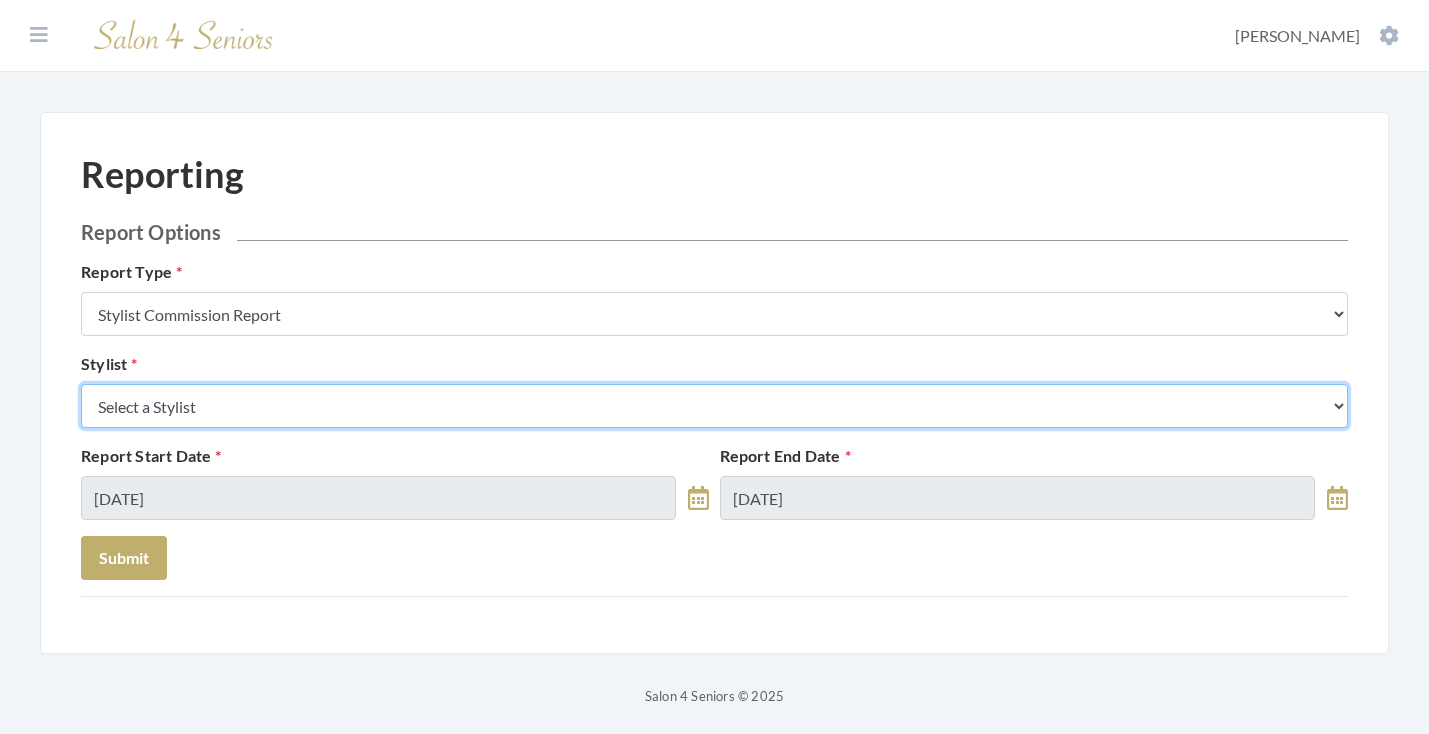select on "18" 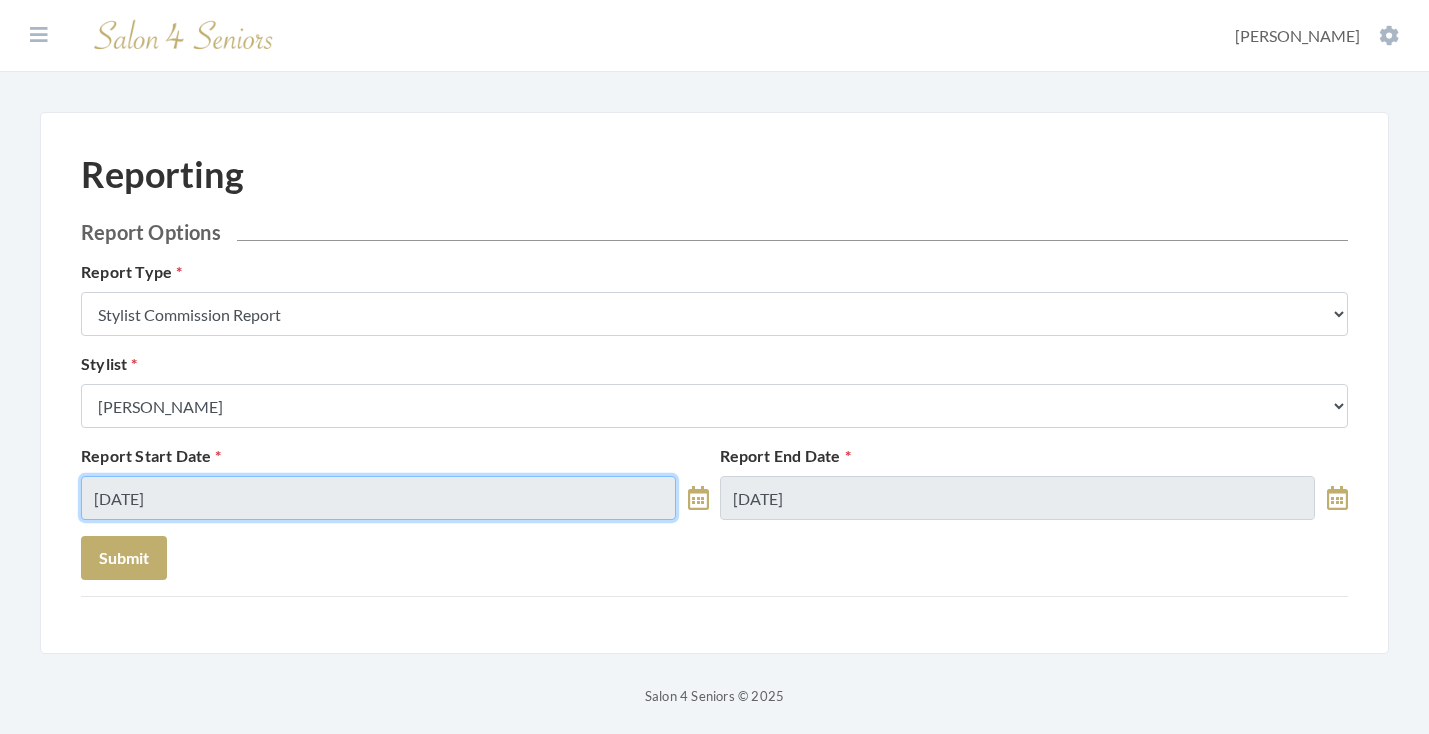 click on "[DATE]" at bounding box center (378, 498) 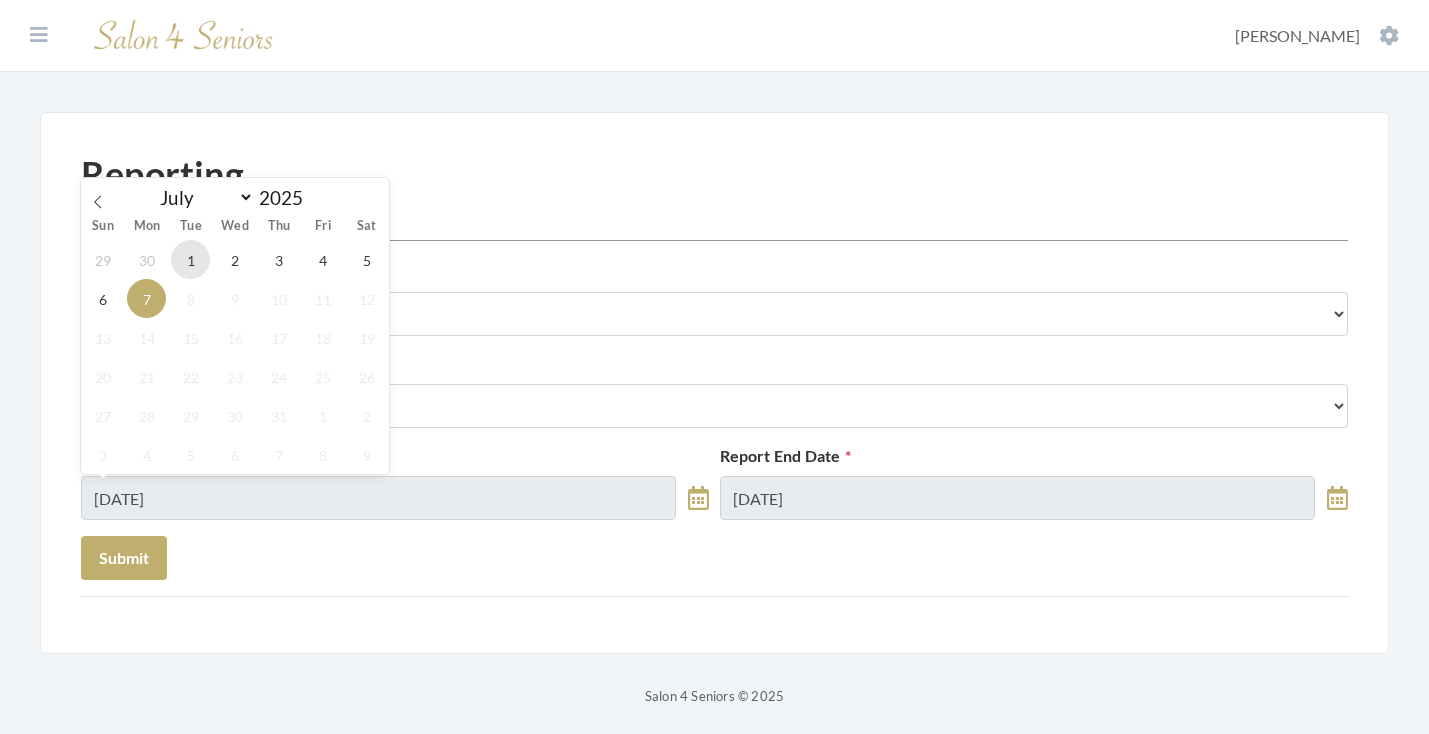 click on "1" at bounding box center (190, 259) 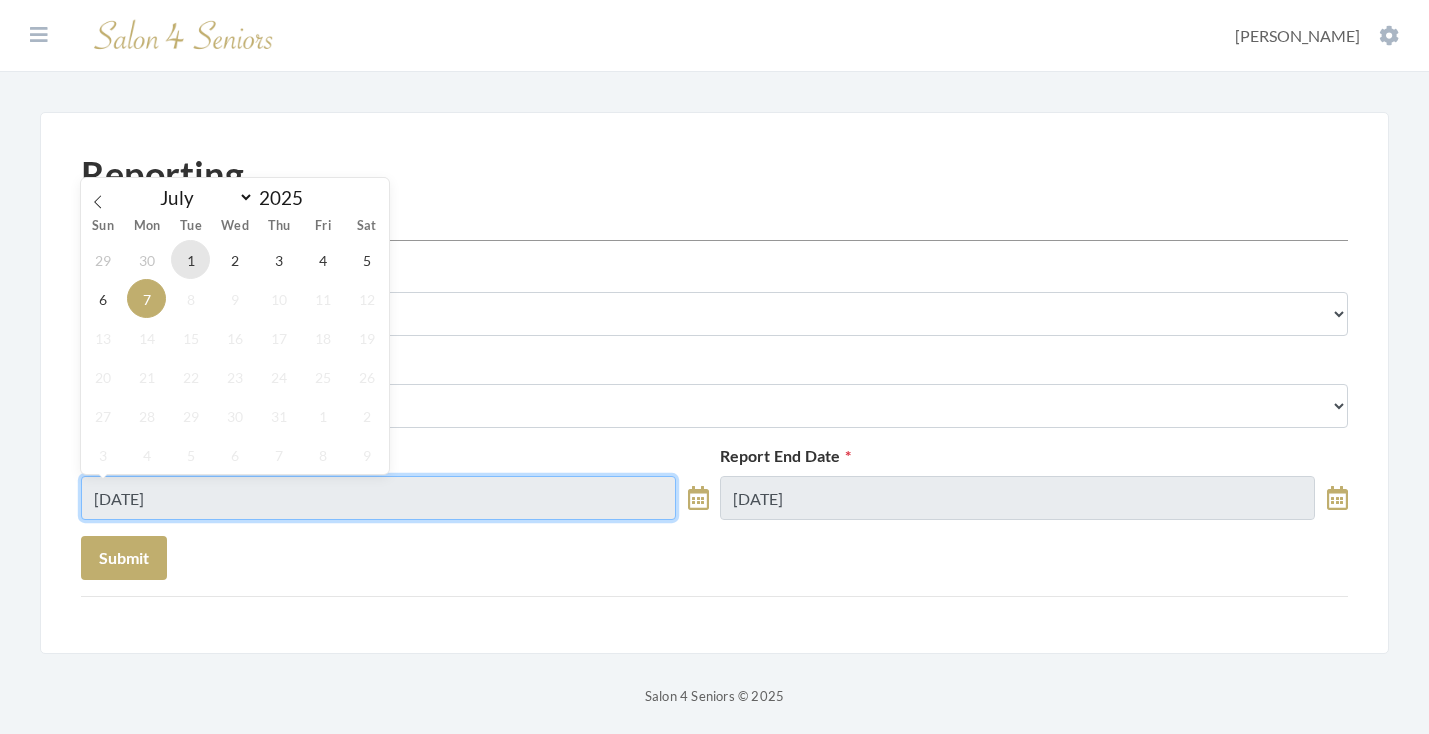 type on "[DATE]" 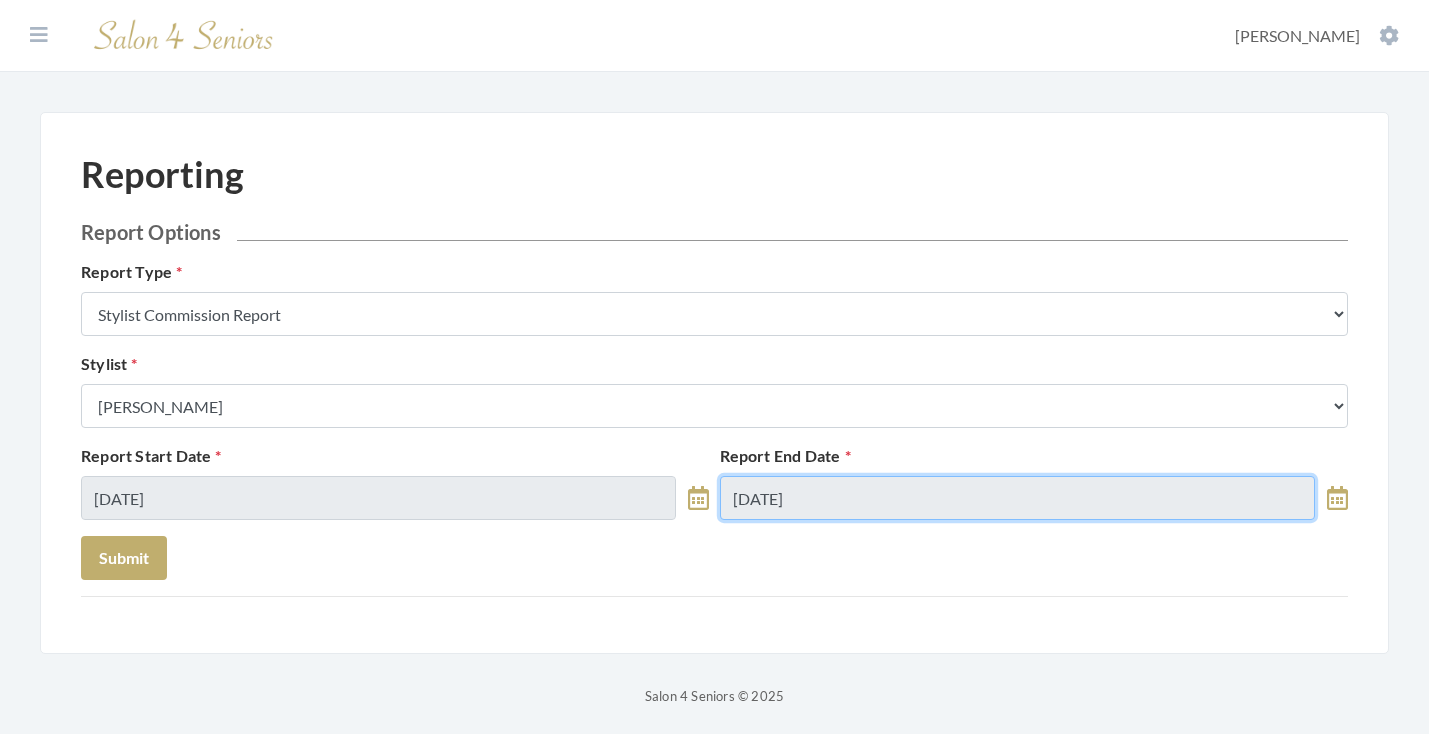 click on "[DATE]" at bounding box center [1017, 498] 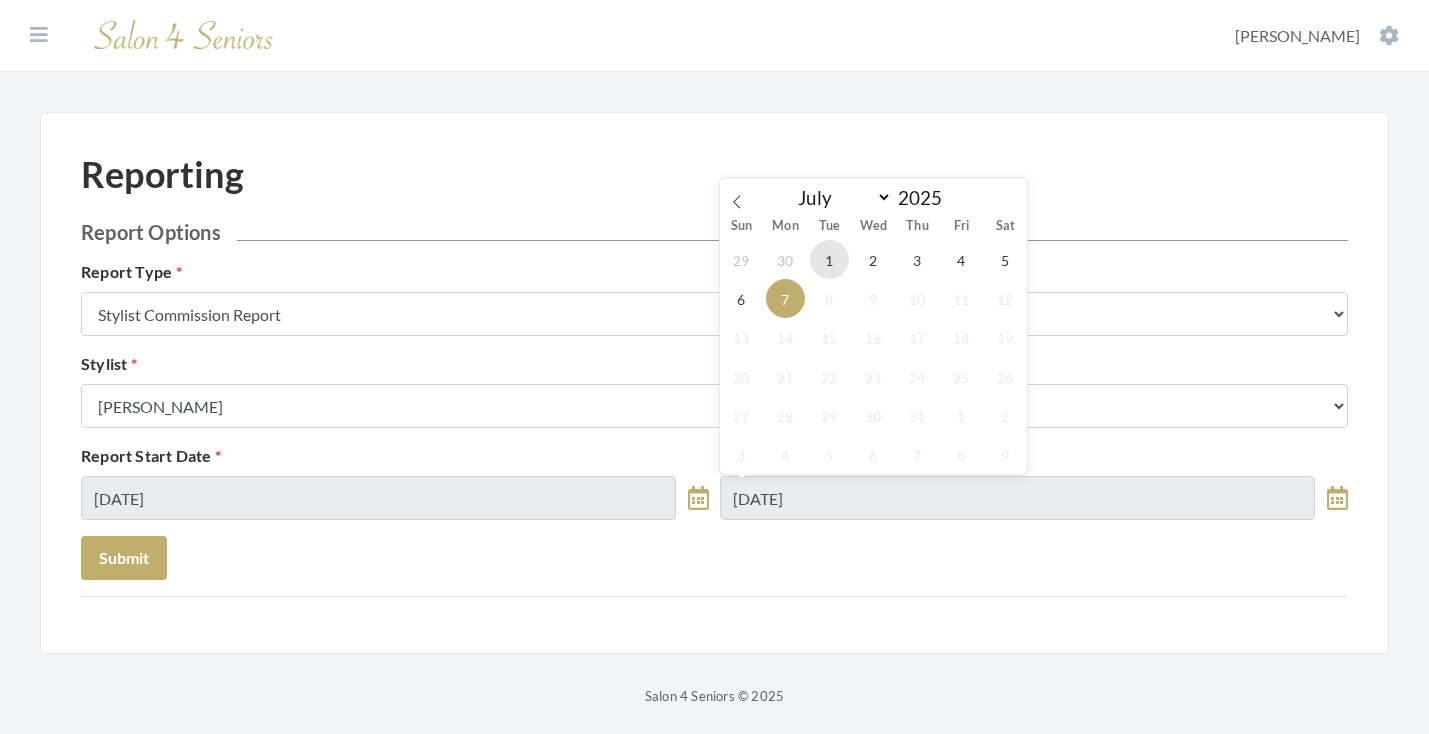 click on "1" at bounding box center [829, 259] 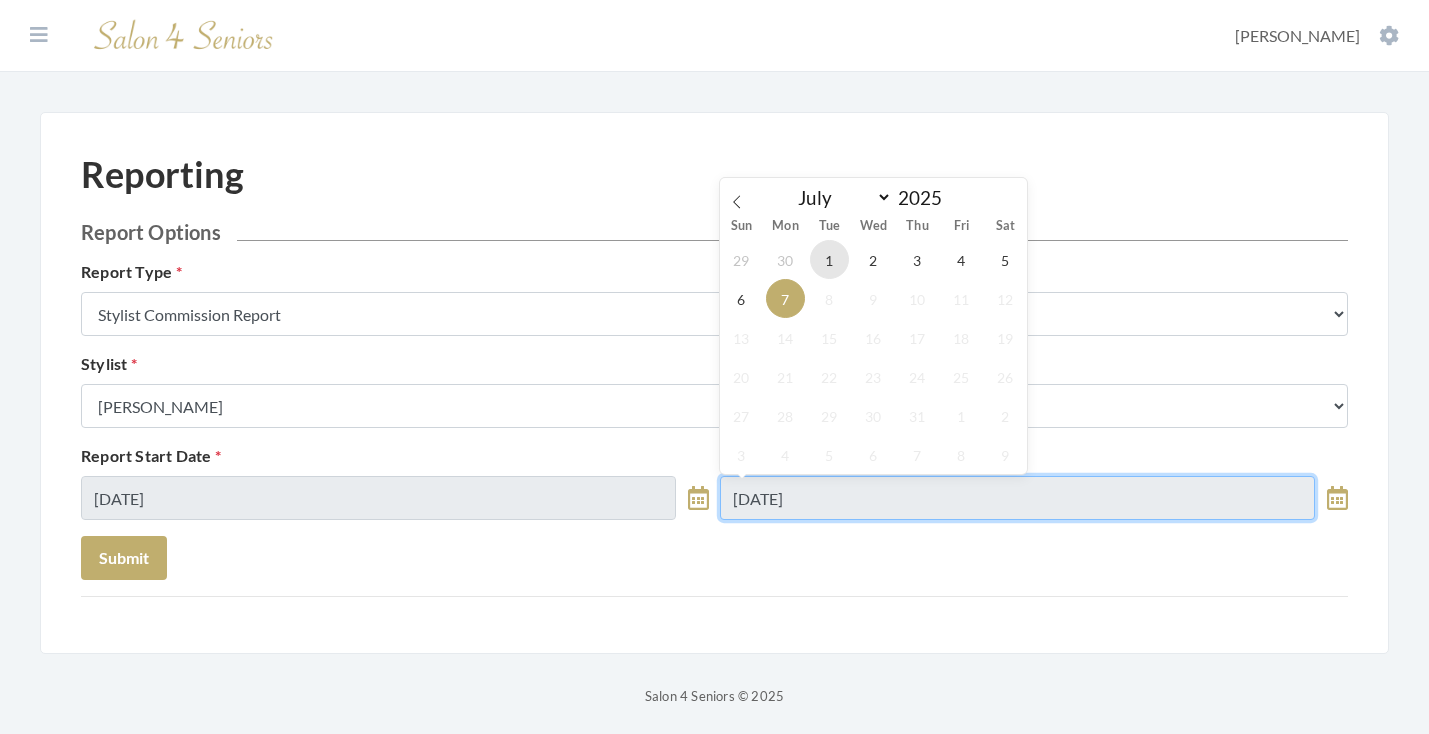 type on "[DATE]" 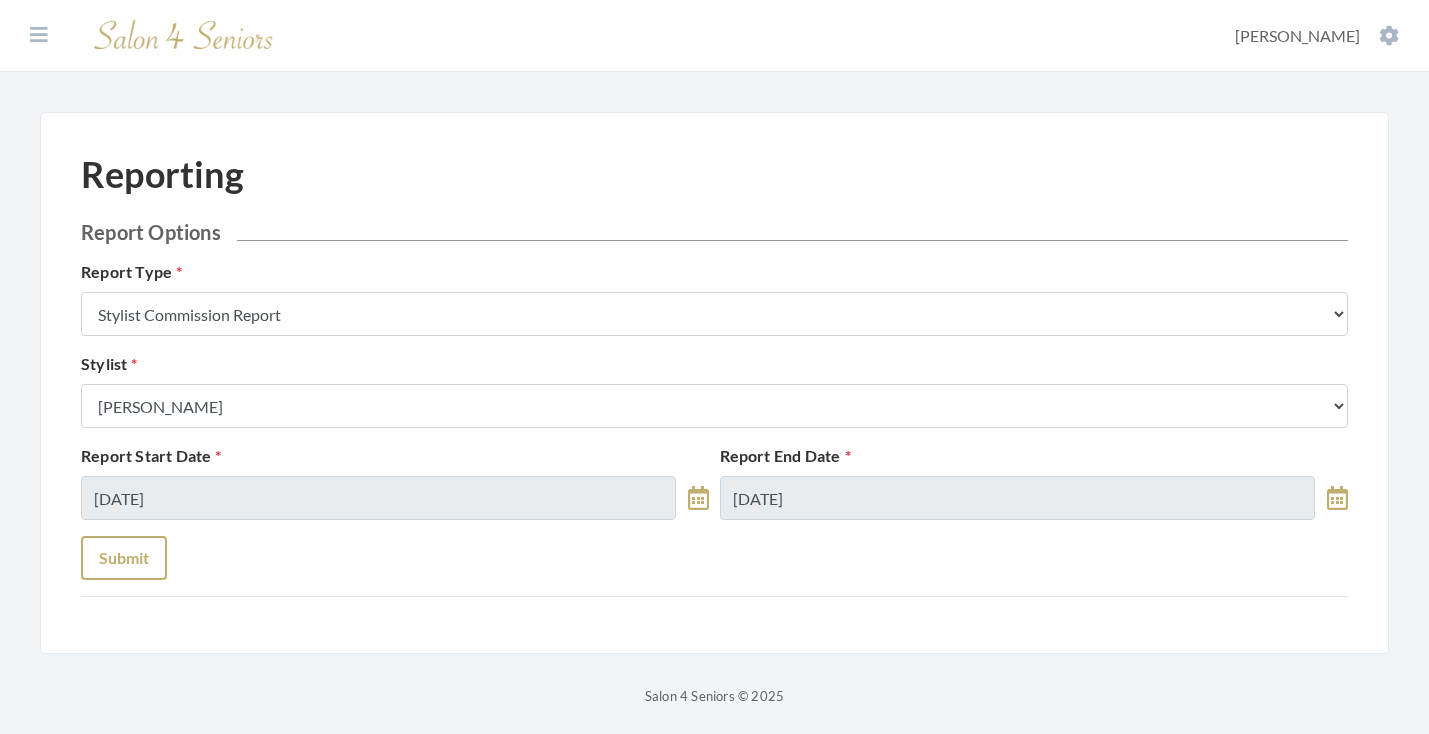 click on "Submit" at bounding box center [124, 558] 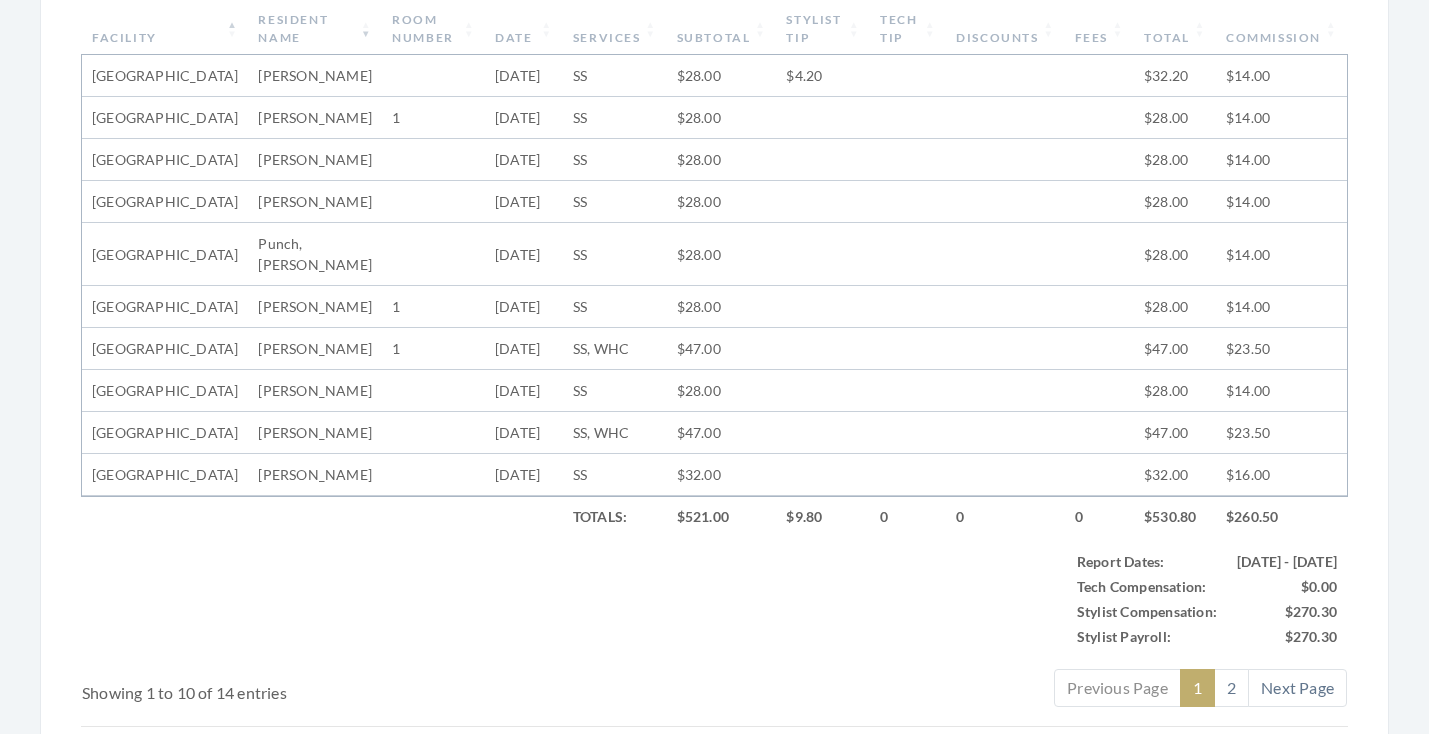 scroll, scrollTop: 808, scrollLeft: 0, axis: vertical 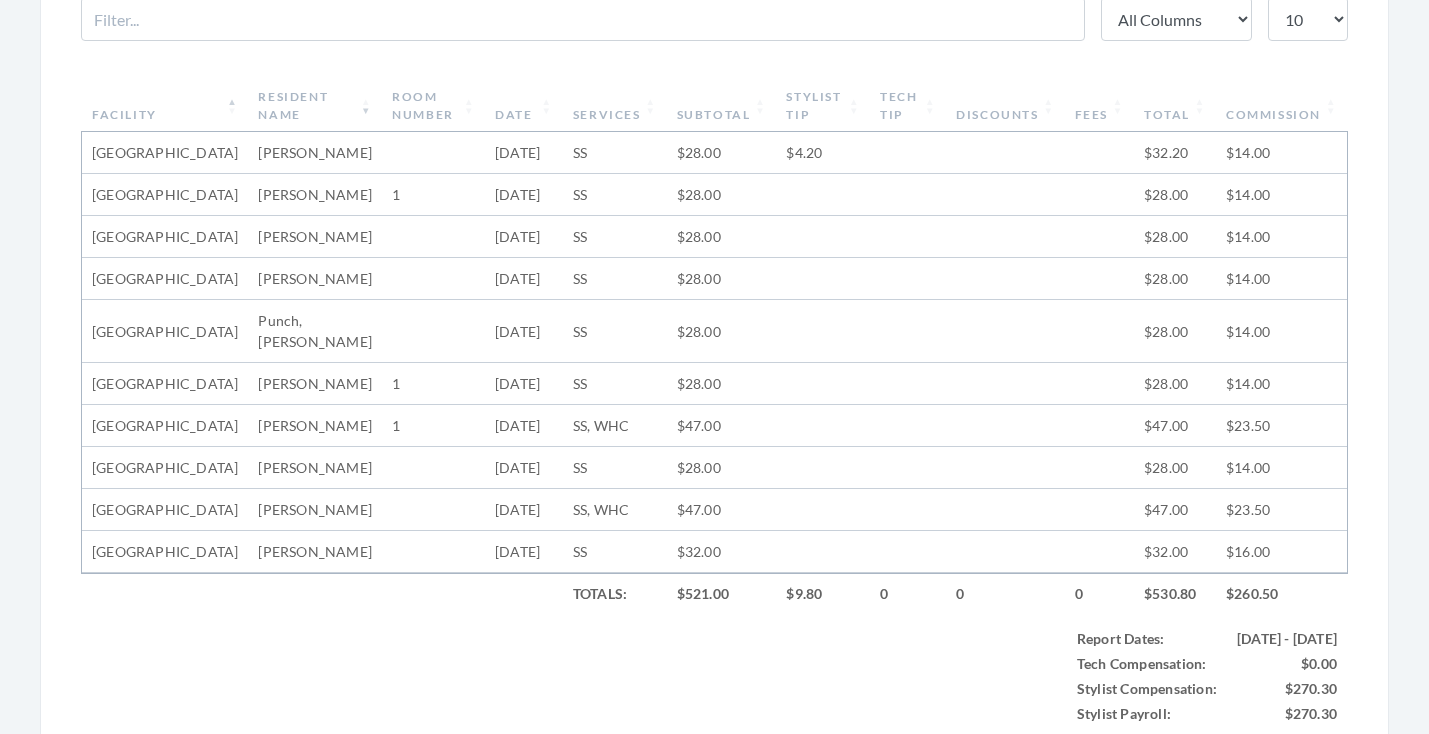 click on "Subtotal" at bounding box center (722, 106) 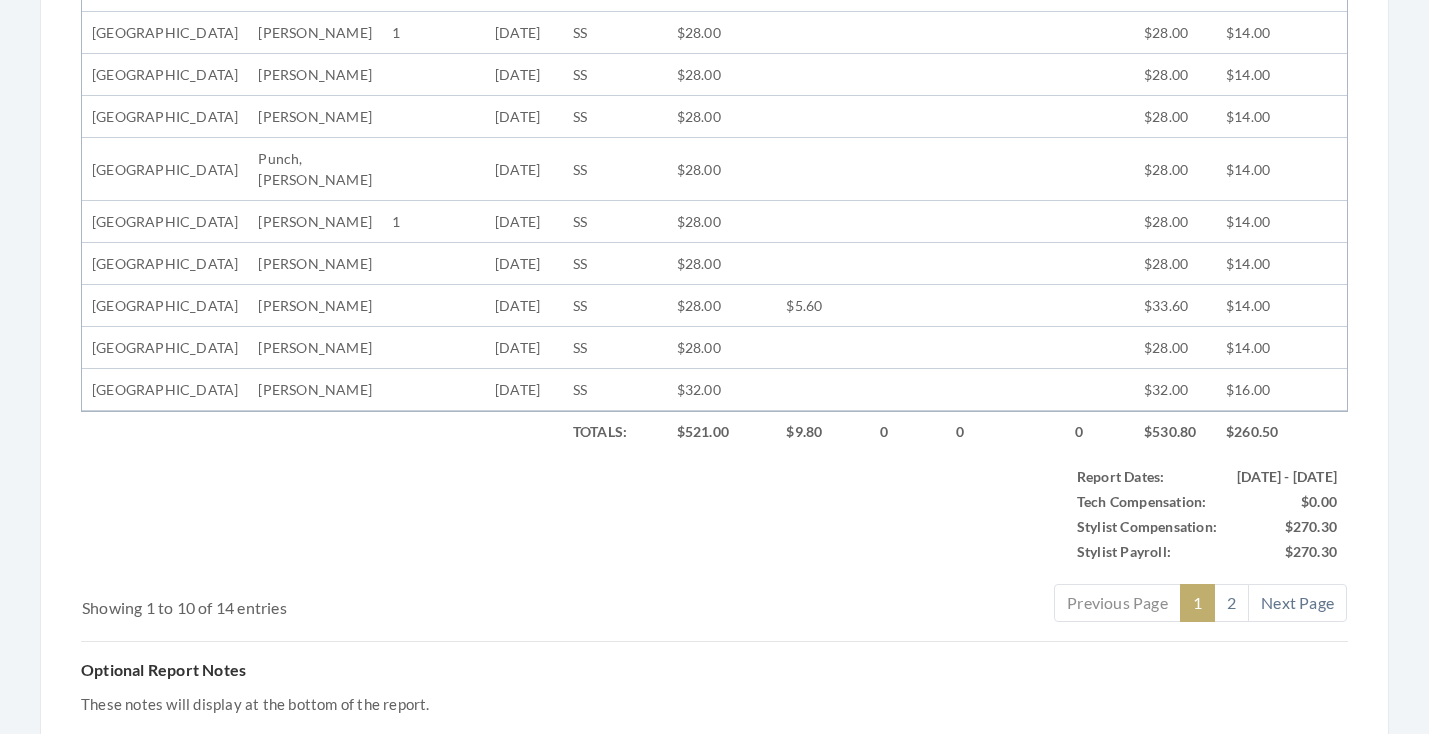 scroll, scrollTop: 891, scrollLeft: 0, axis: vertical 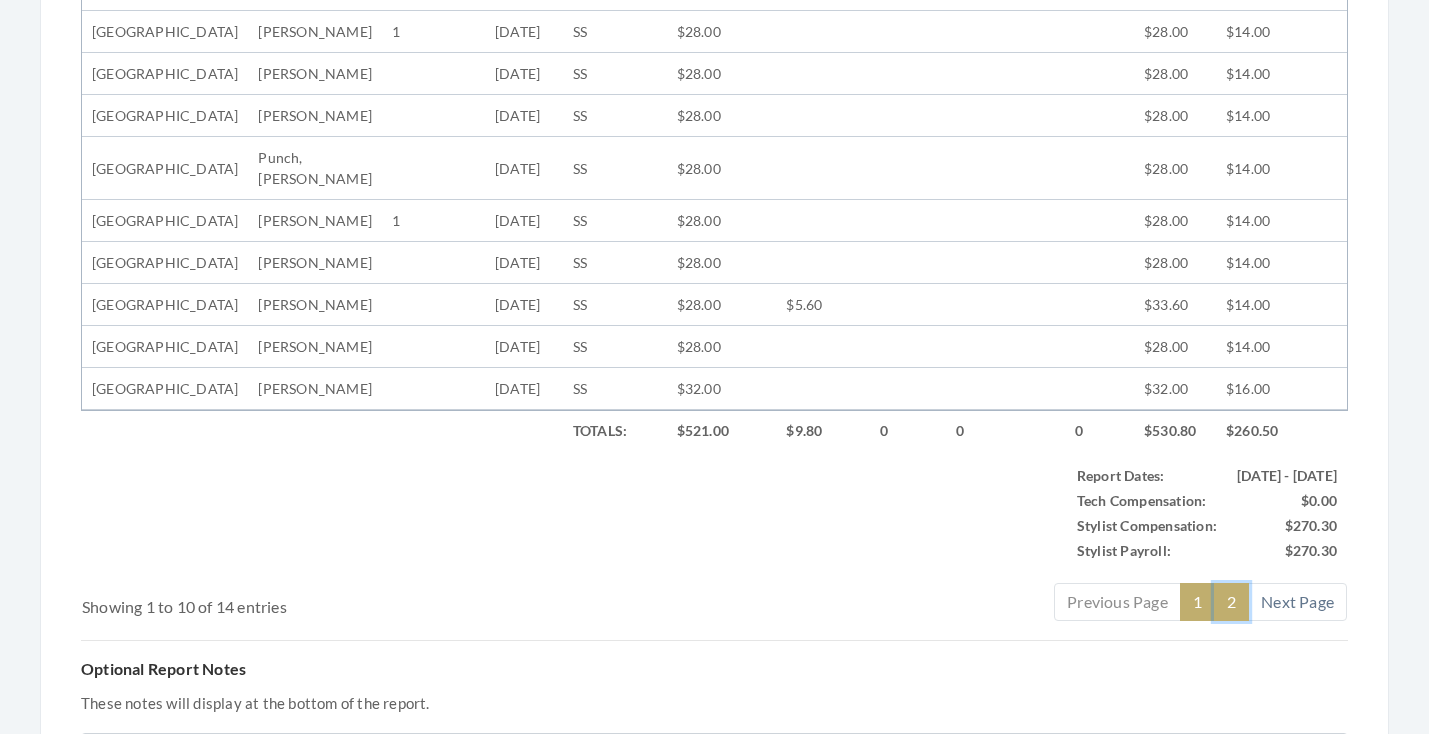 click on "2" at bounding box center [1231, 602] 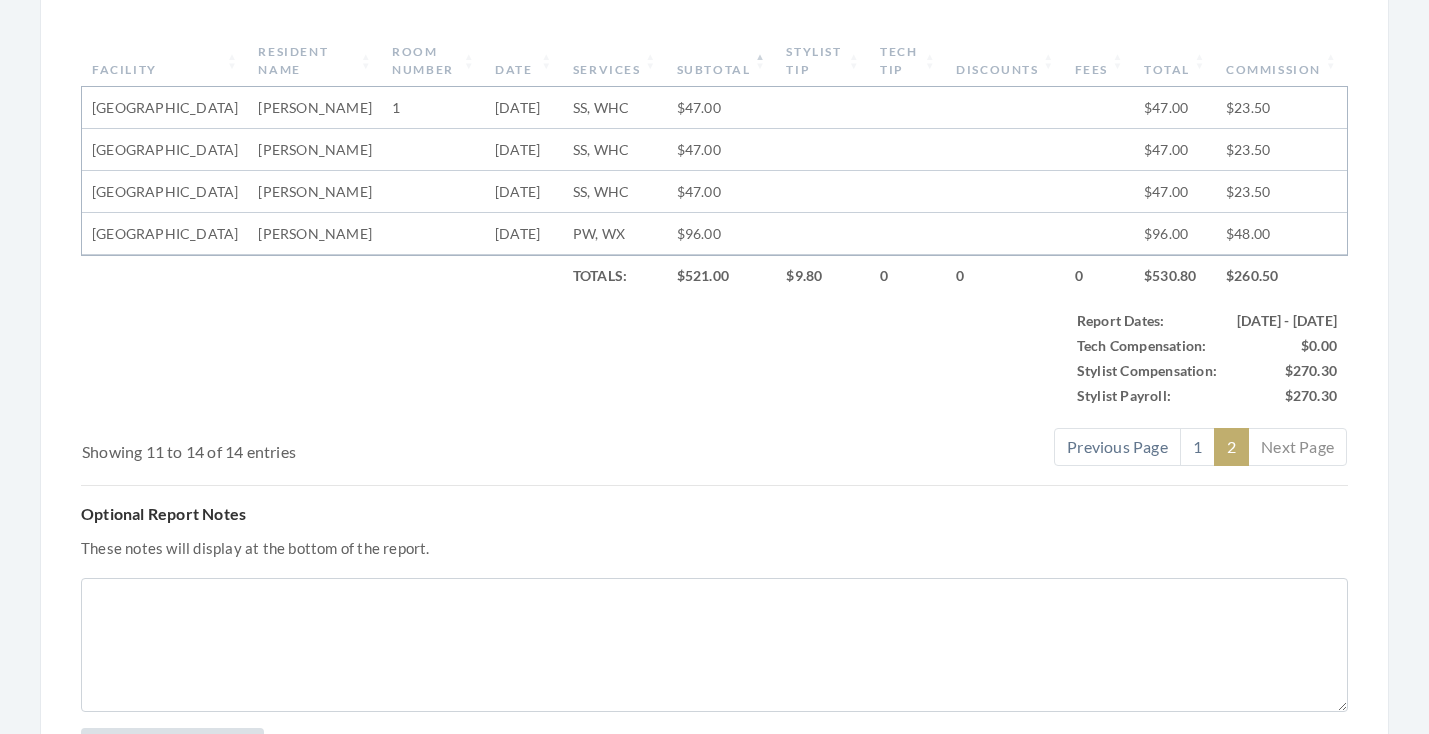 scroll, scrollTop: 771, scrollLeft: 0, axis: vertical 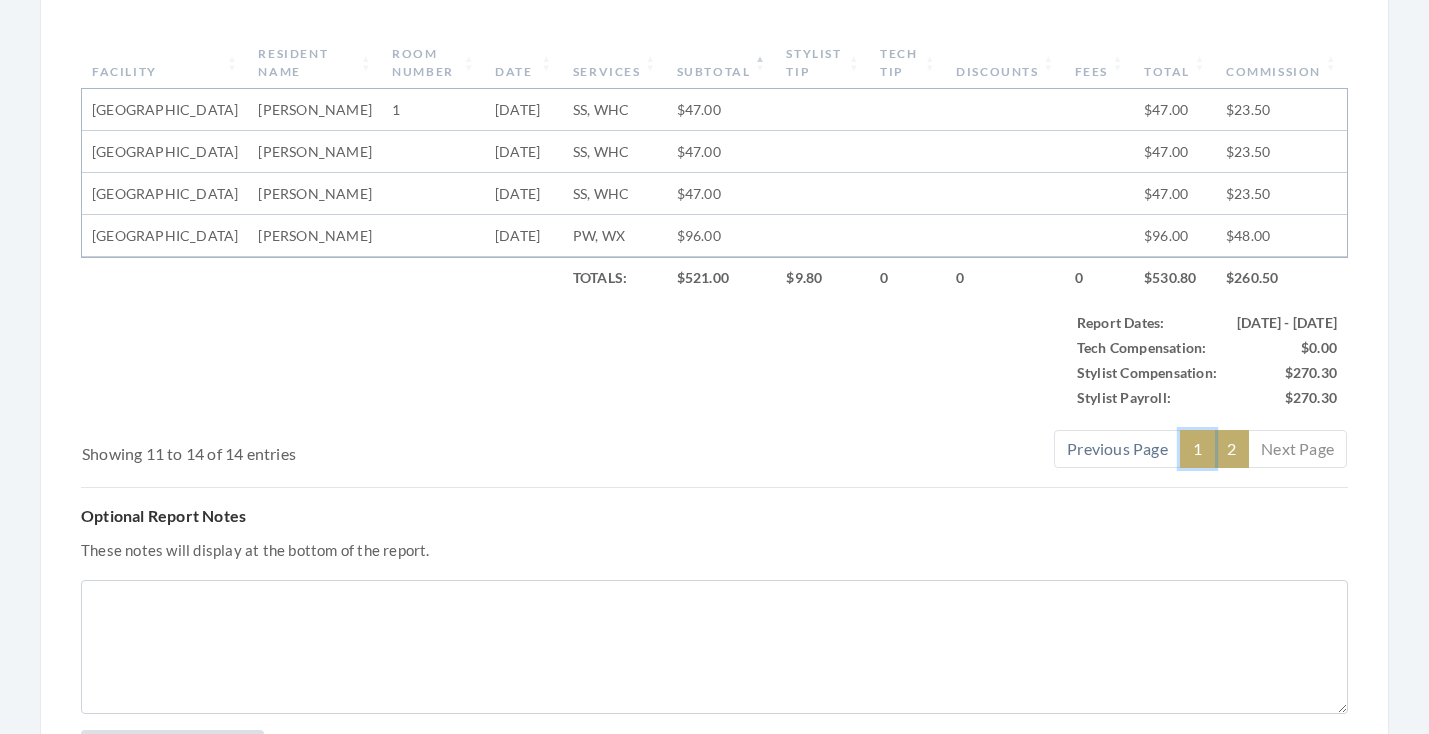 click on "1" at bounding box center [1197, 449] 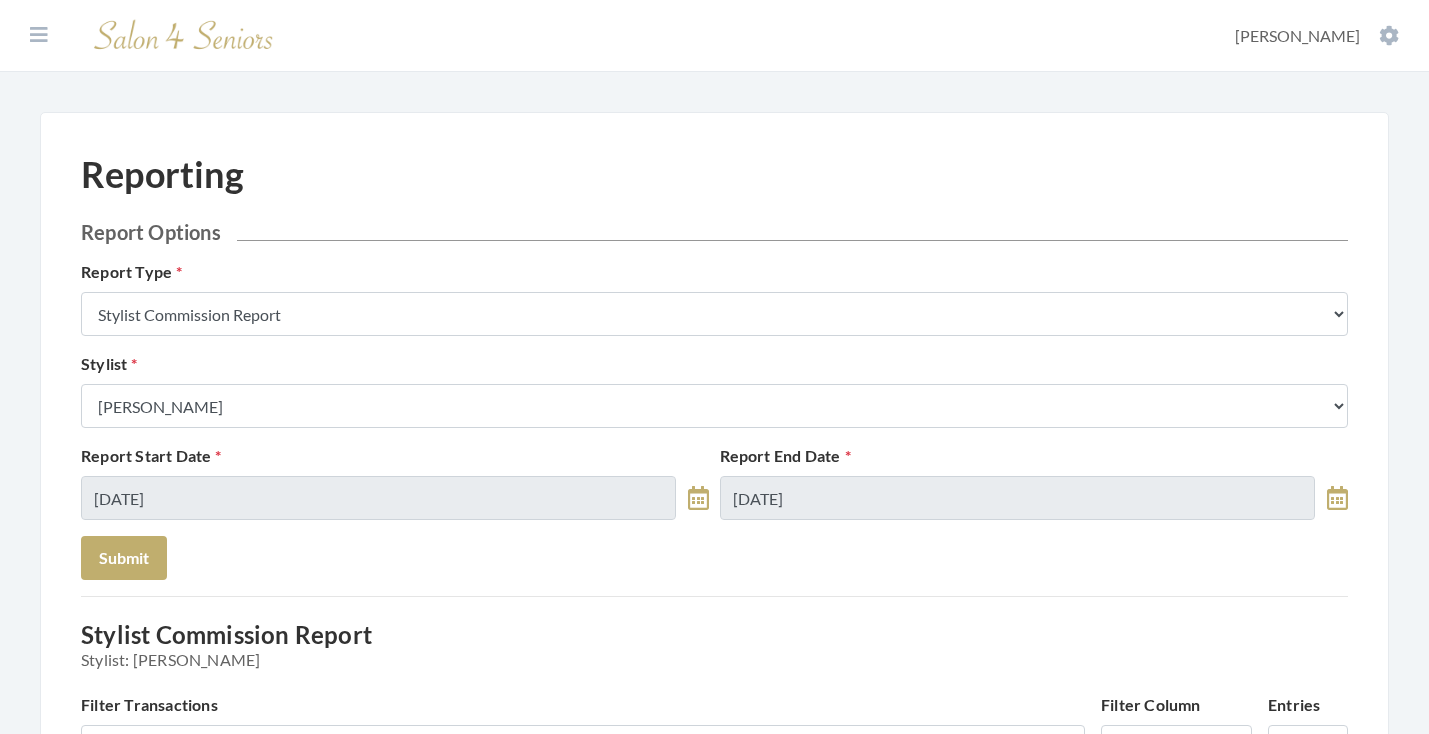 scroll, scrollTop: 0, scrollLeft: 0, axis: both 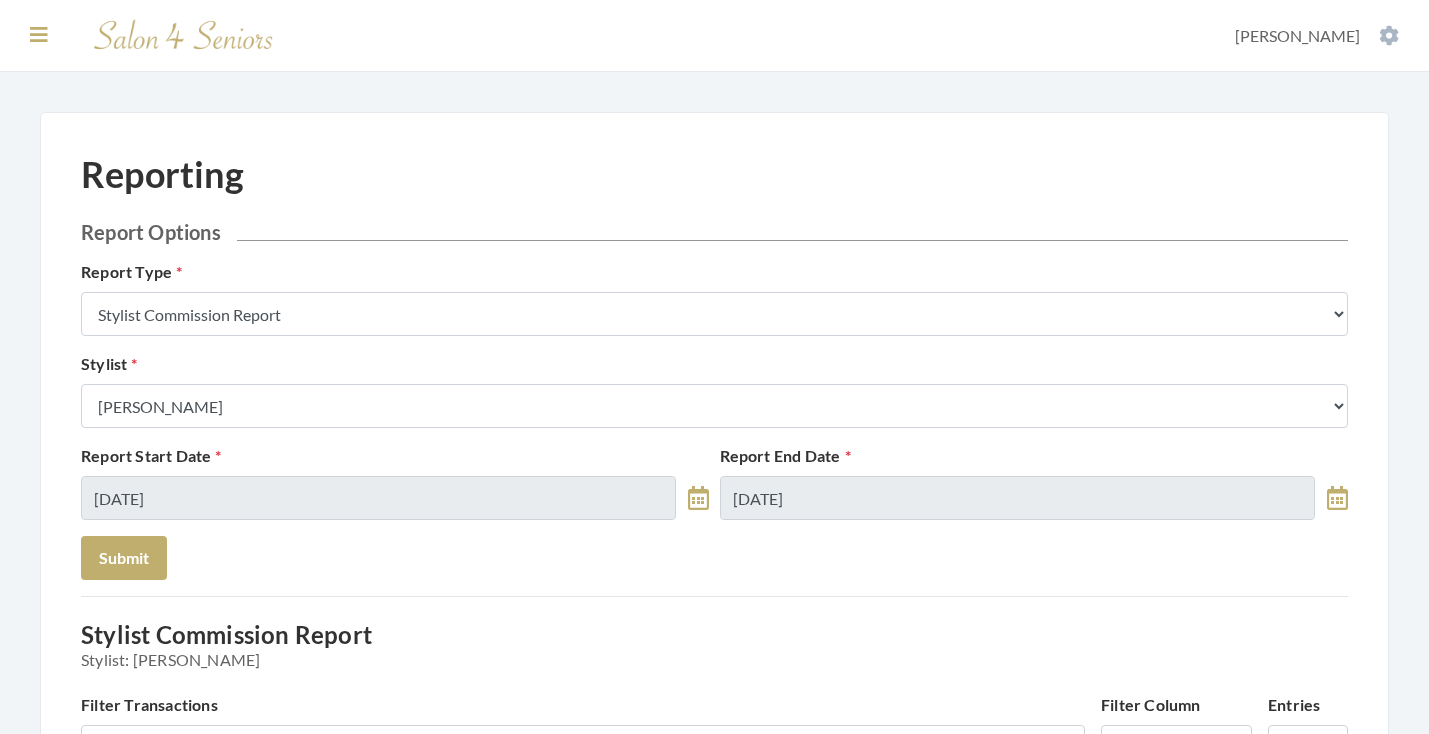 click at bounding box center (39, 35) 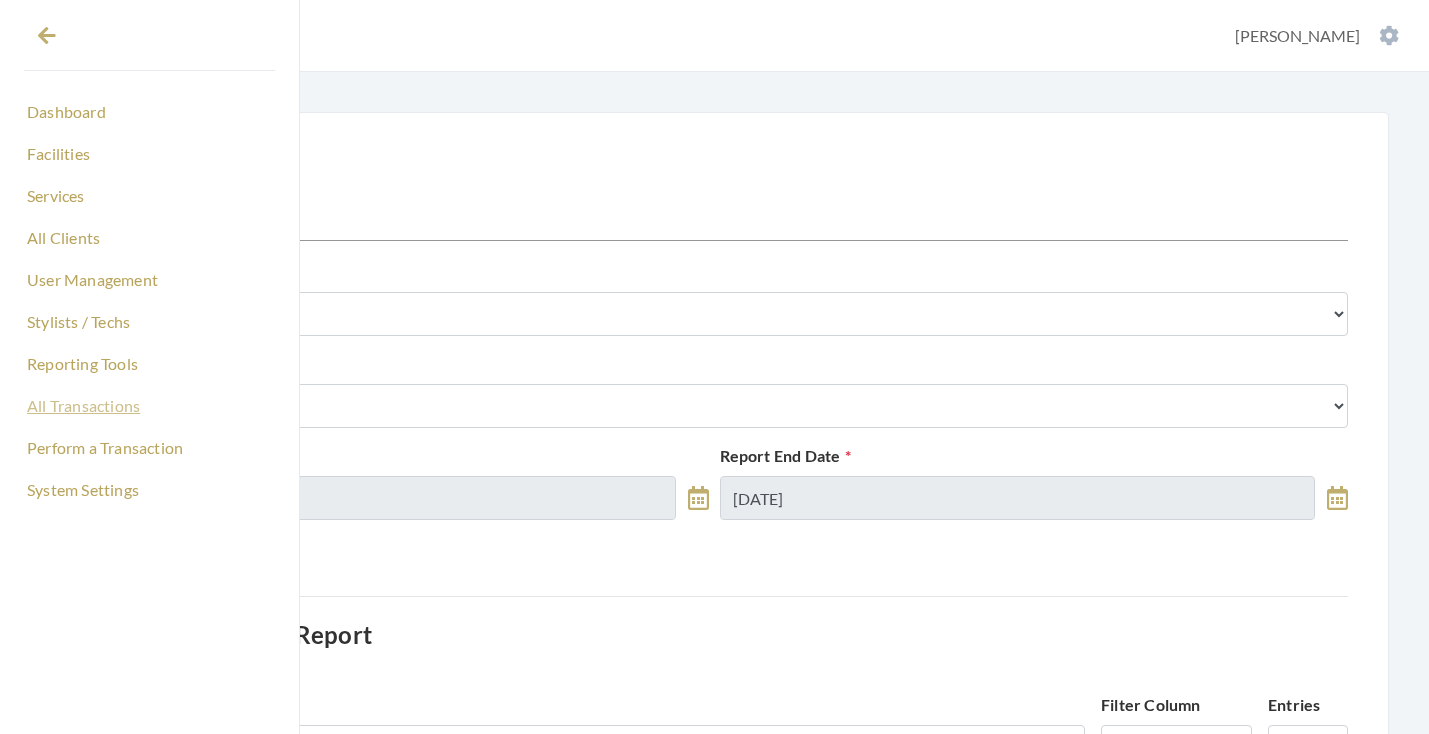 click on "All Transactions" at bounding box center (149, 406) 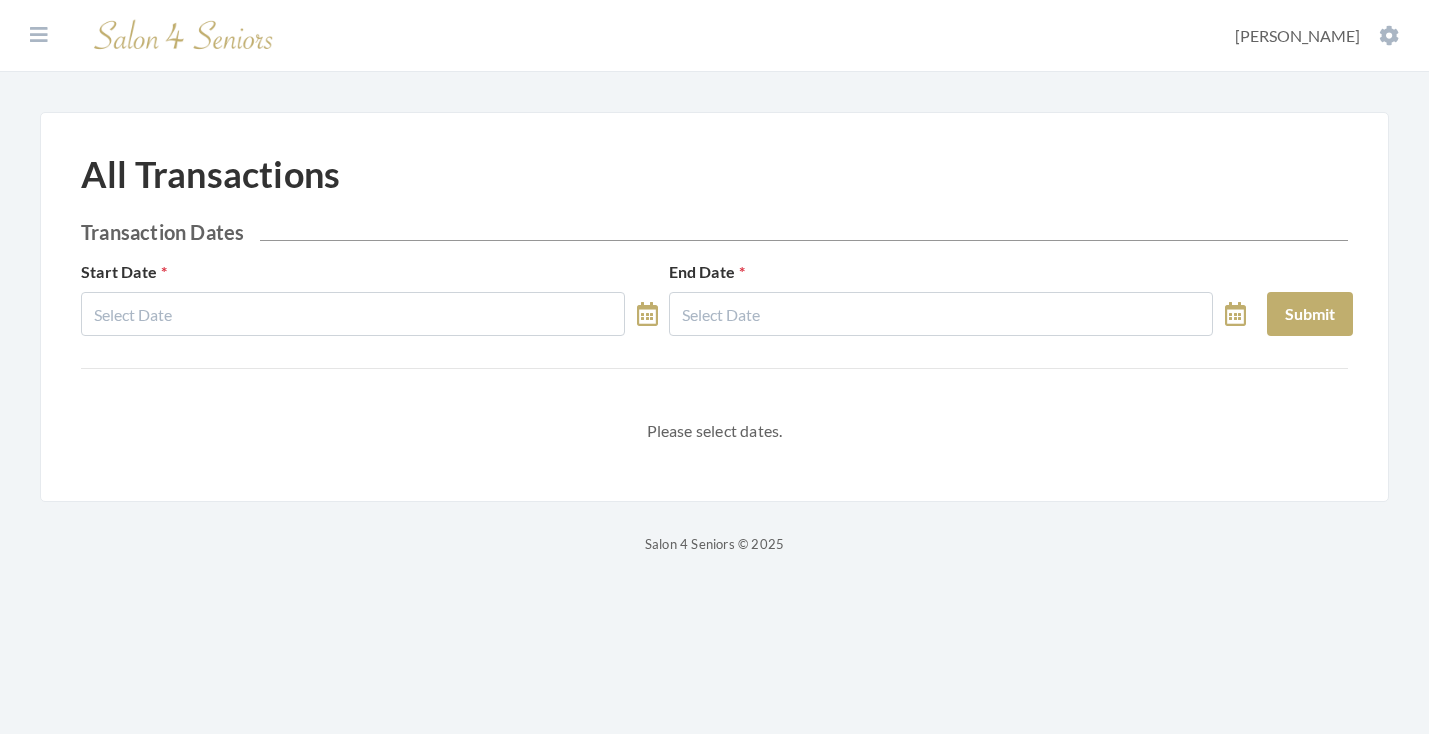 scroll, scrollTop: 0, scrollLeft: 0, axis: both 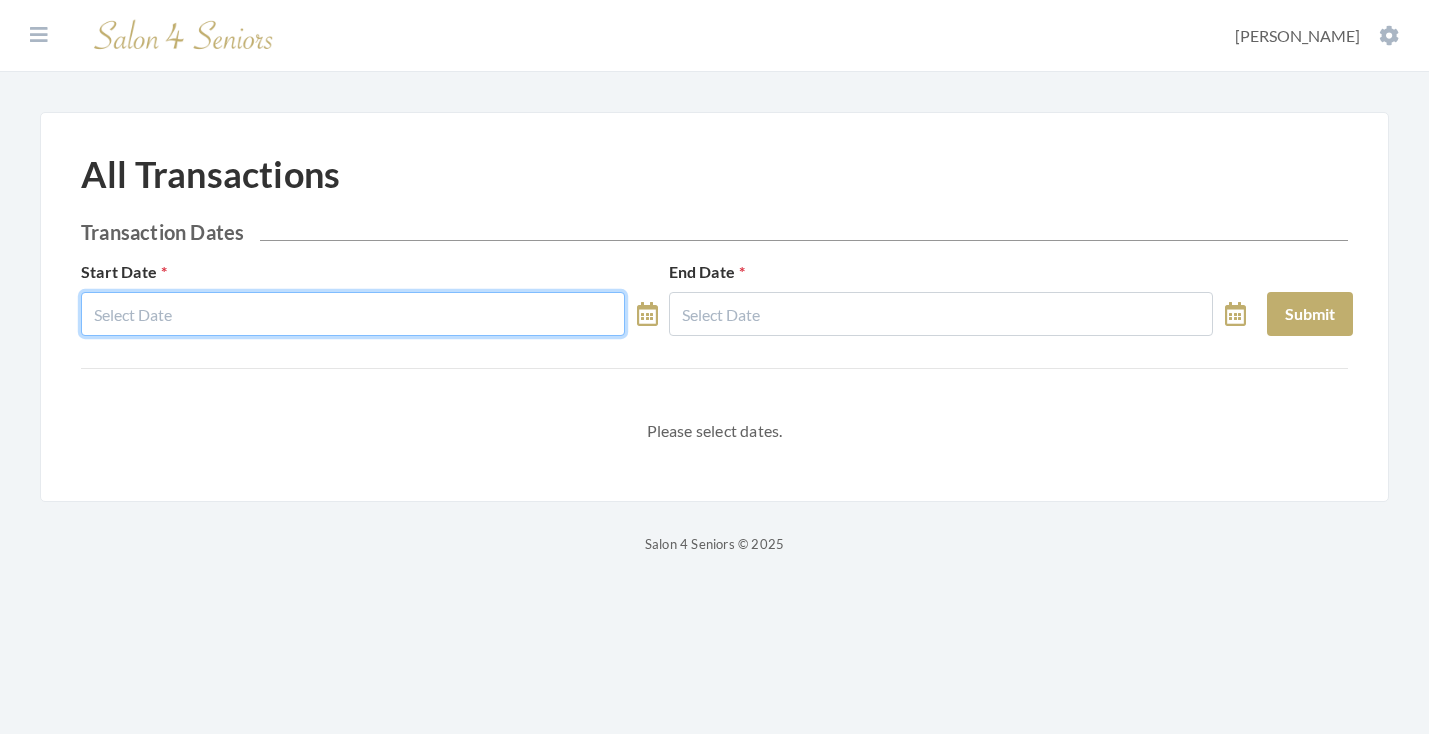 click at bounding box center [353, 314] 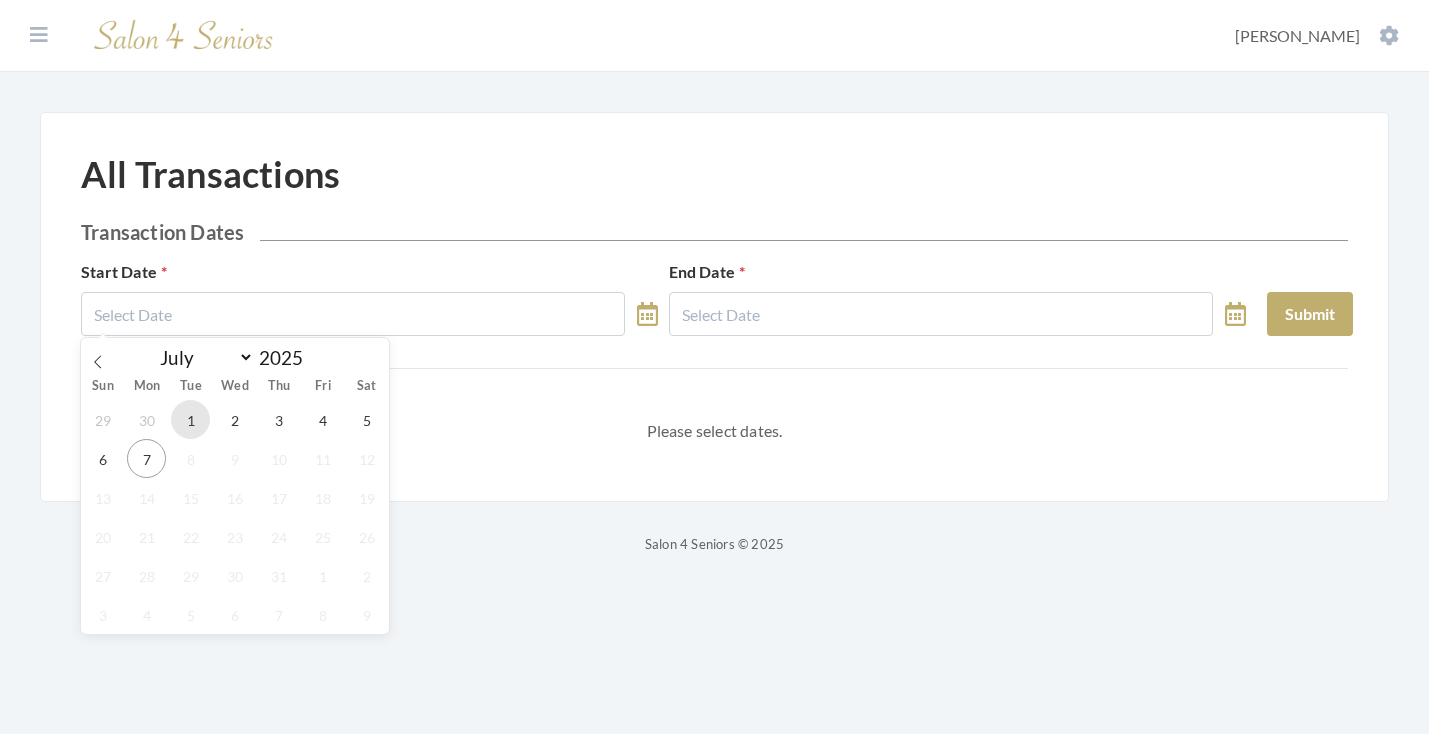 click on "1" at bounding box center [190, 419] 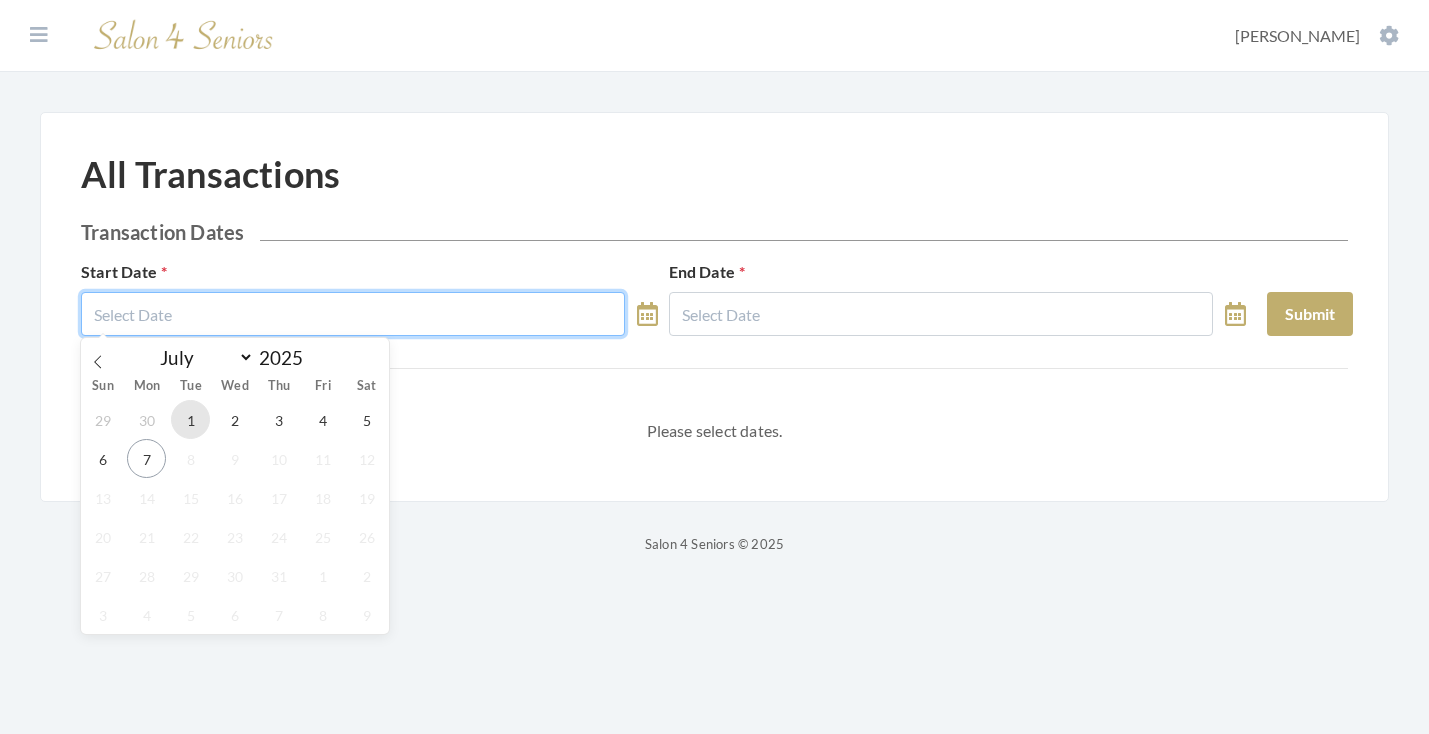 type on "[DATE]" 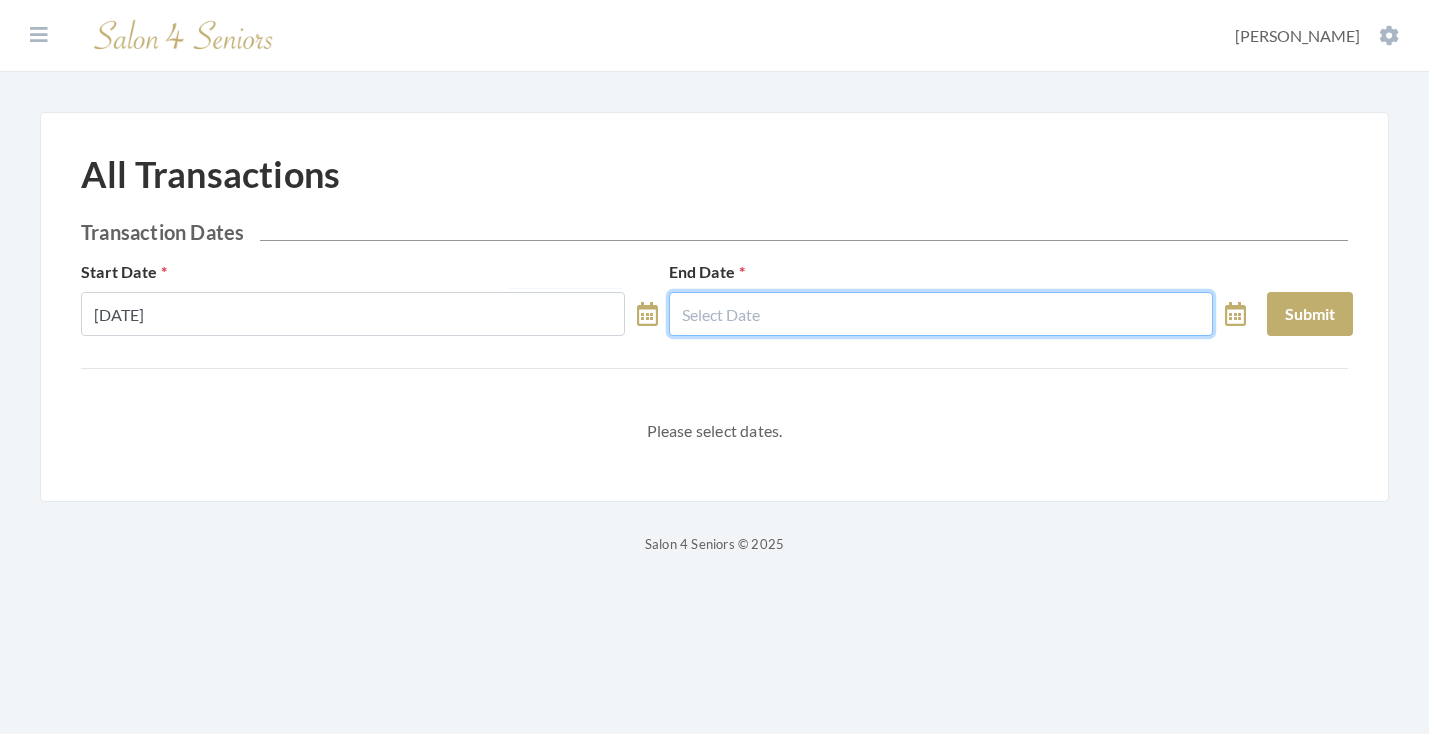 click at bounding box center [941, 314] 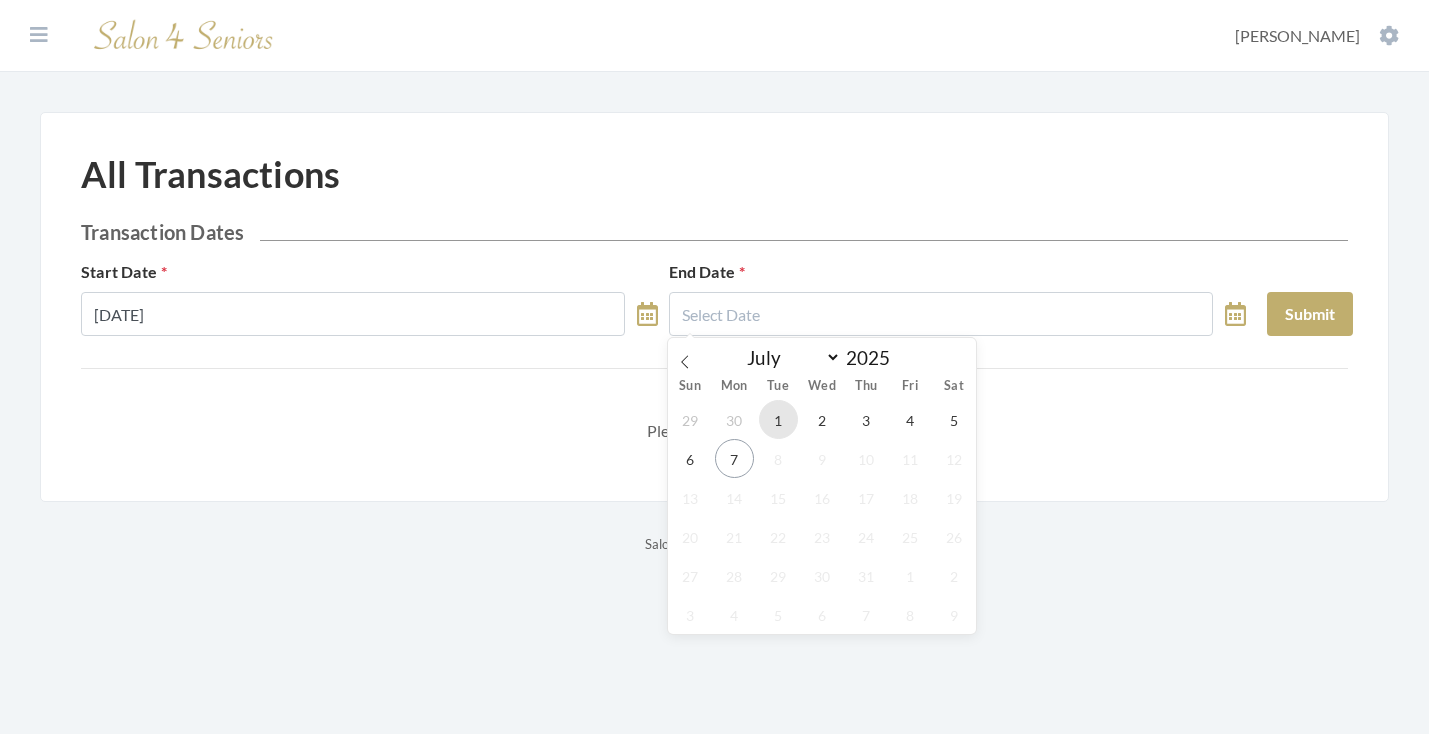 click on "1" at bounding box center (778, 419) 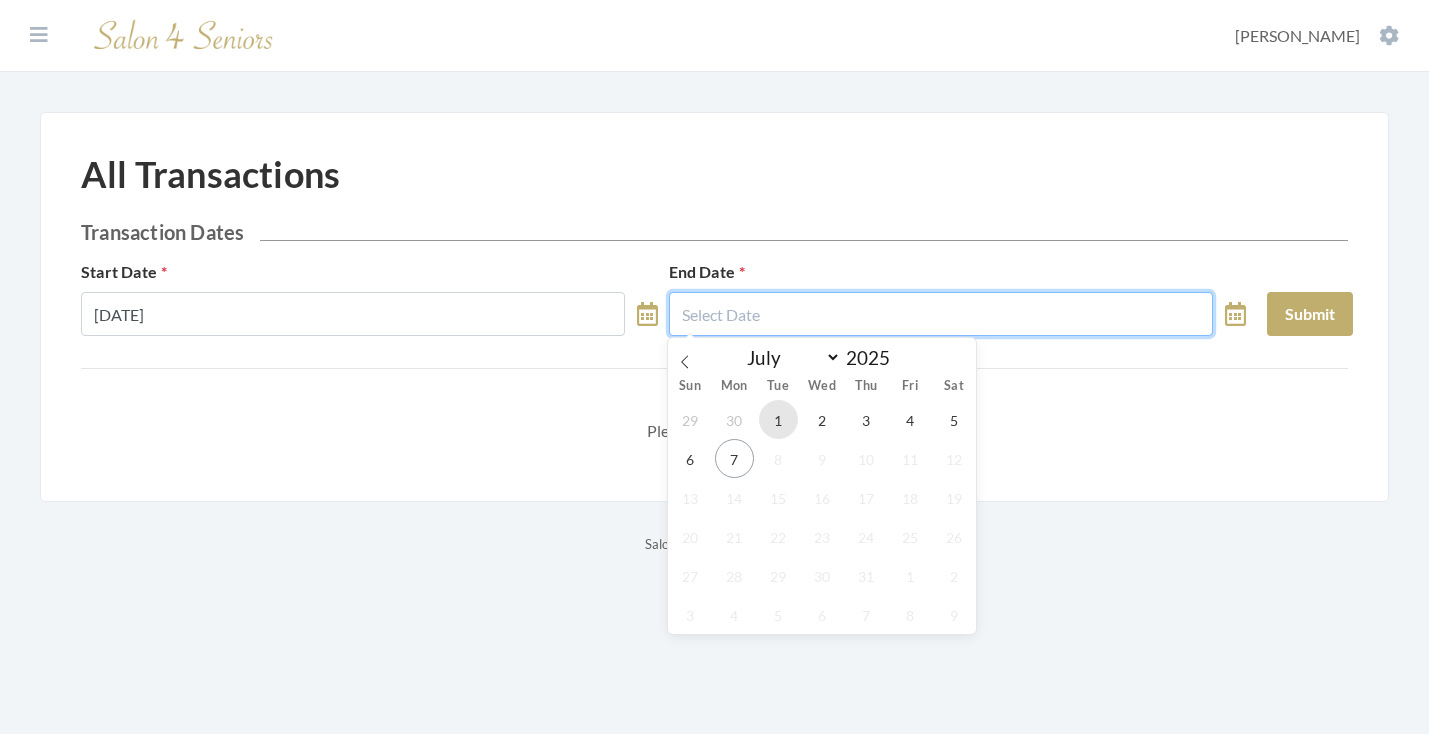 type on "[DATE]" 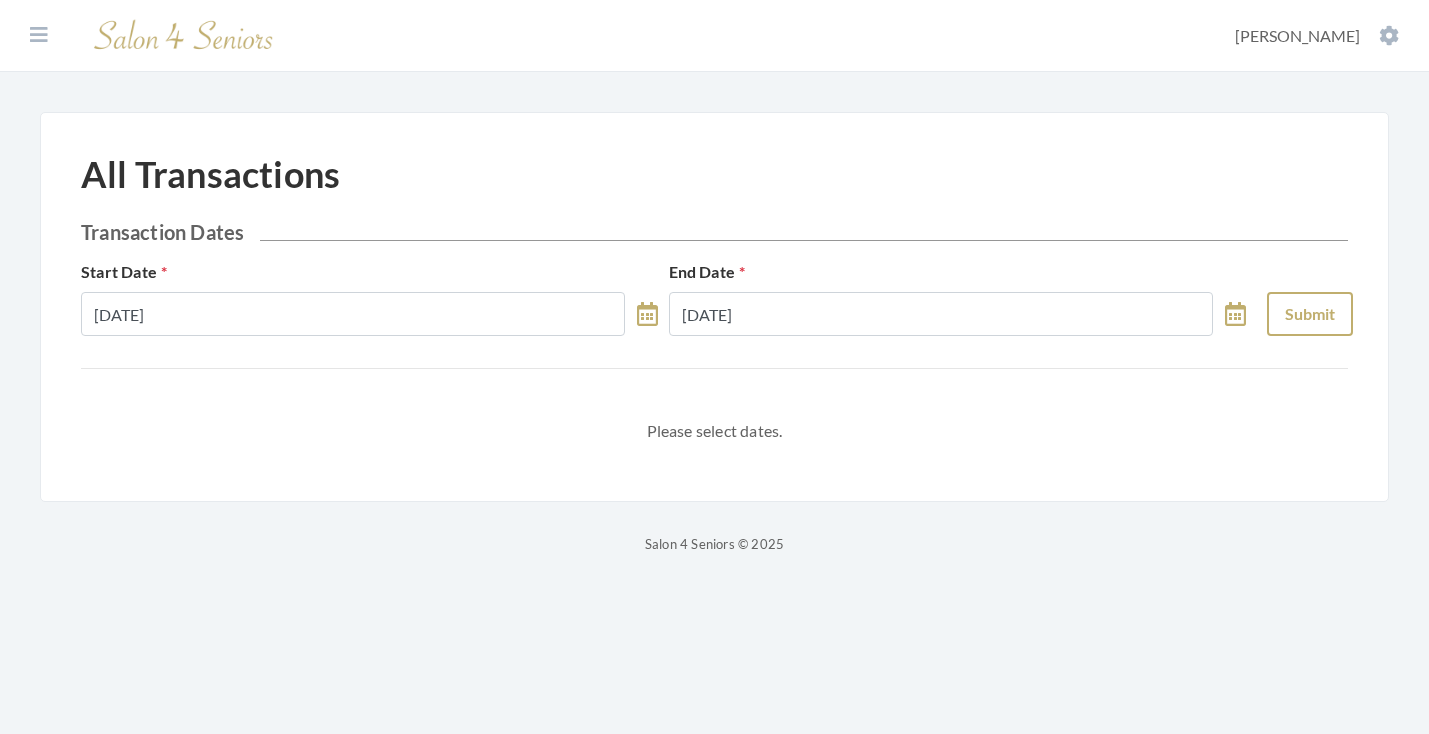 click on "Submit" at bounding box center [1310, 314] 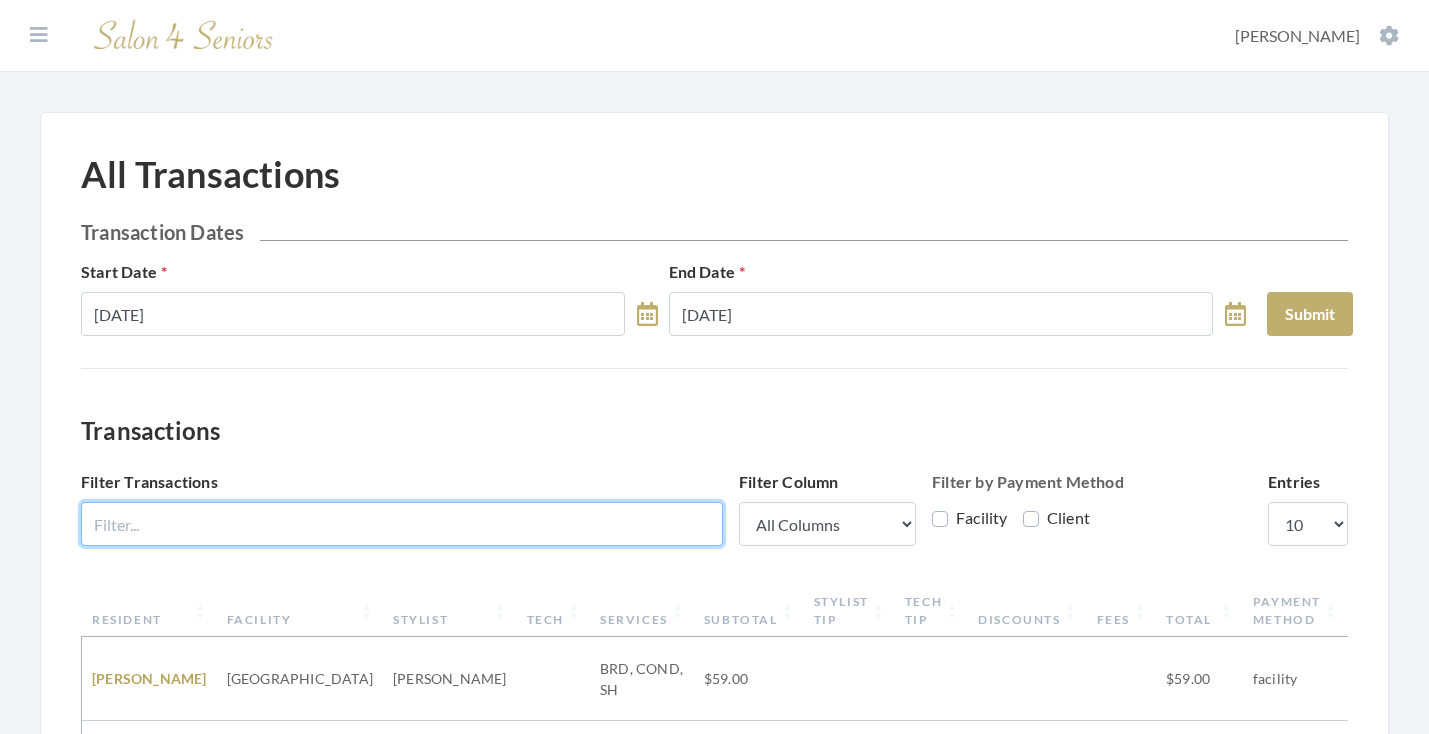 click on "Filter Transactions" at bounding box center [402, 524] 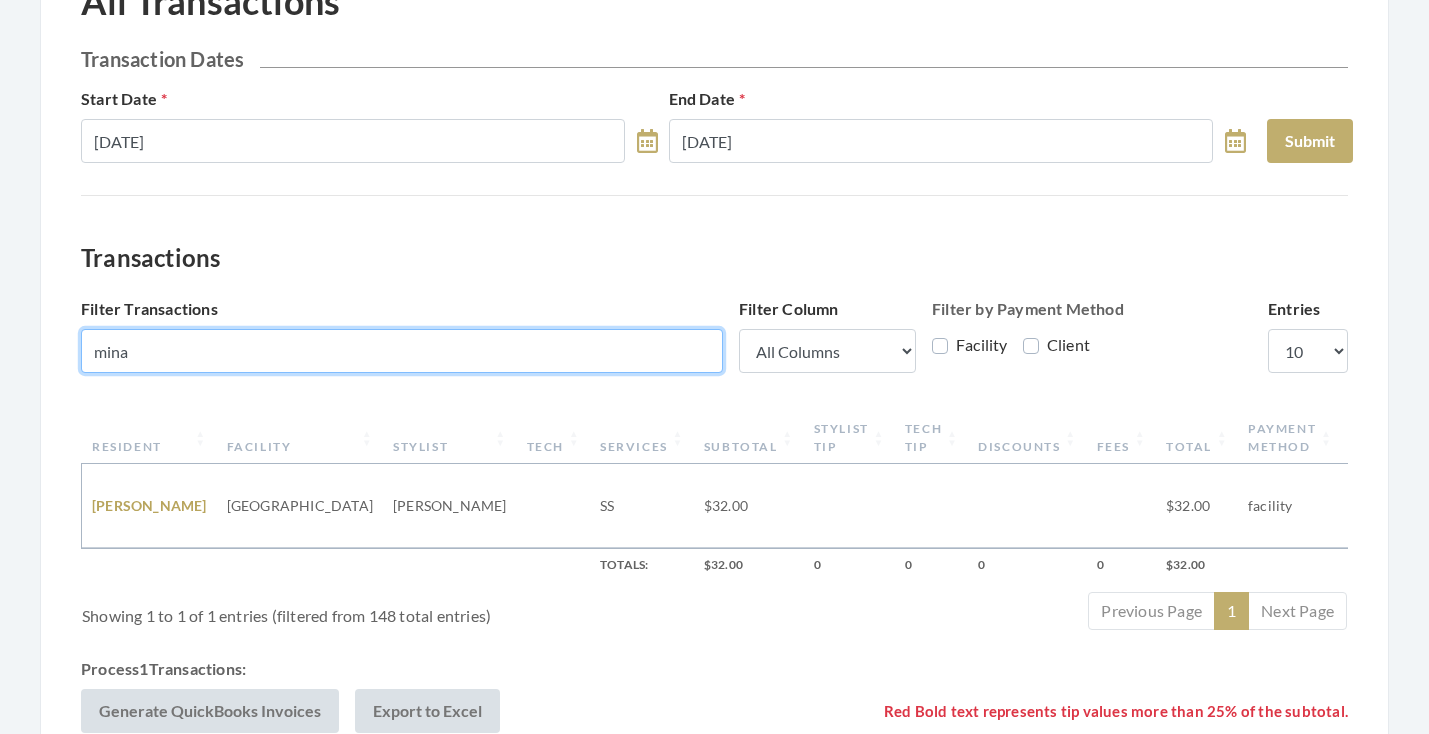 scroll, scrollTop: 185, scrollLeft: 0, axis: vertical 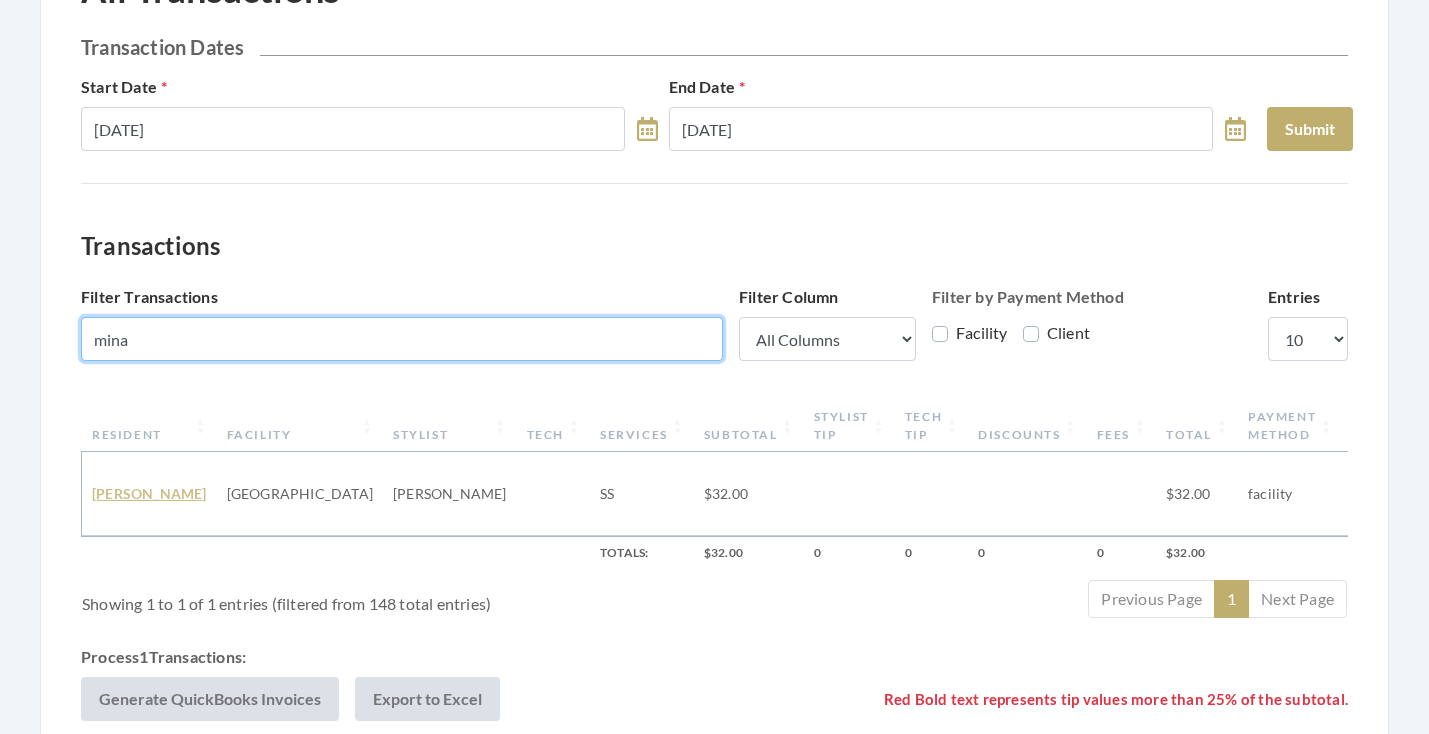 type on "mina" 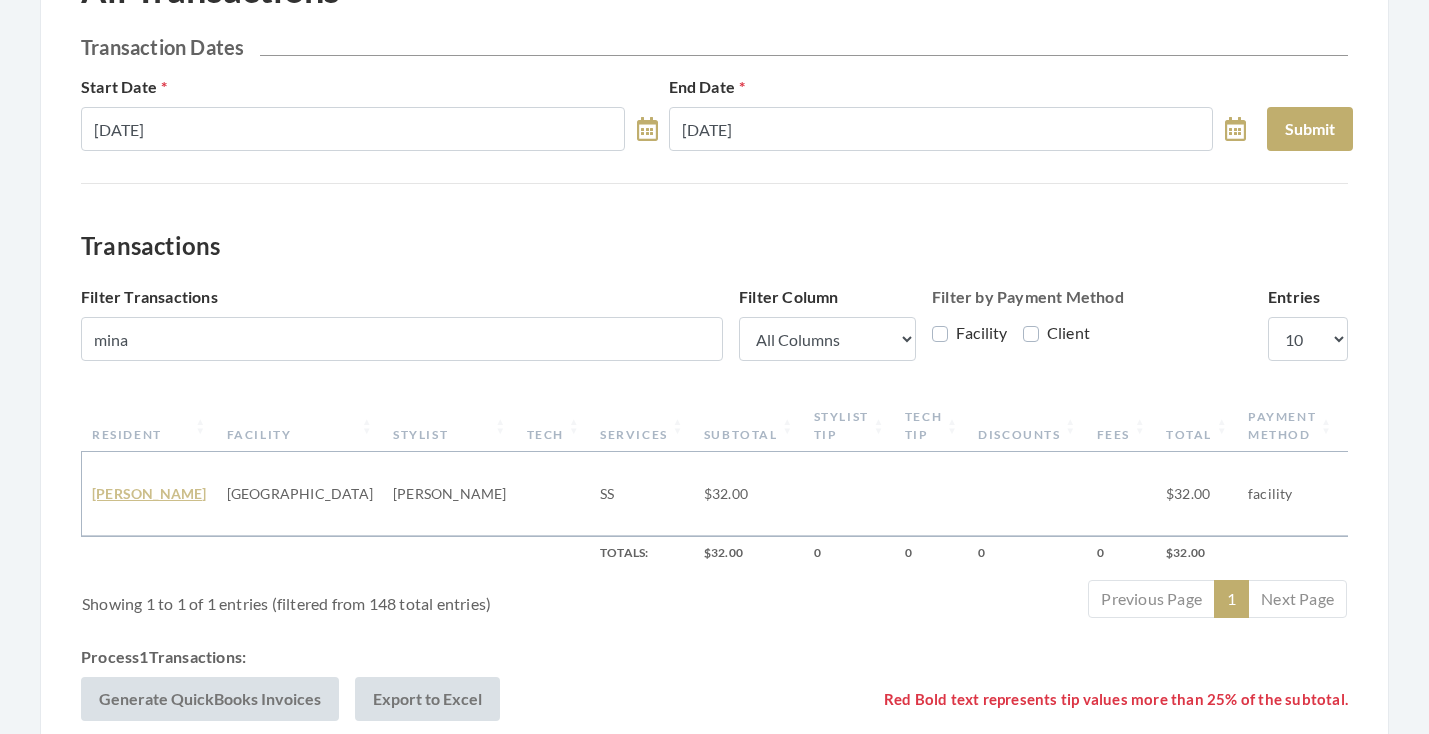 click on "Mina dickerson" at bounding box center [149, 493] 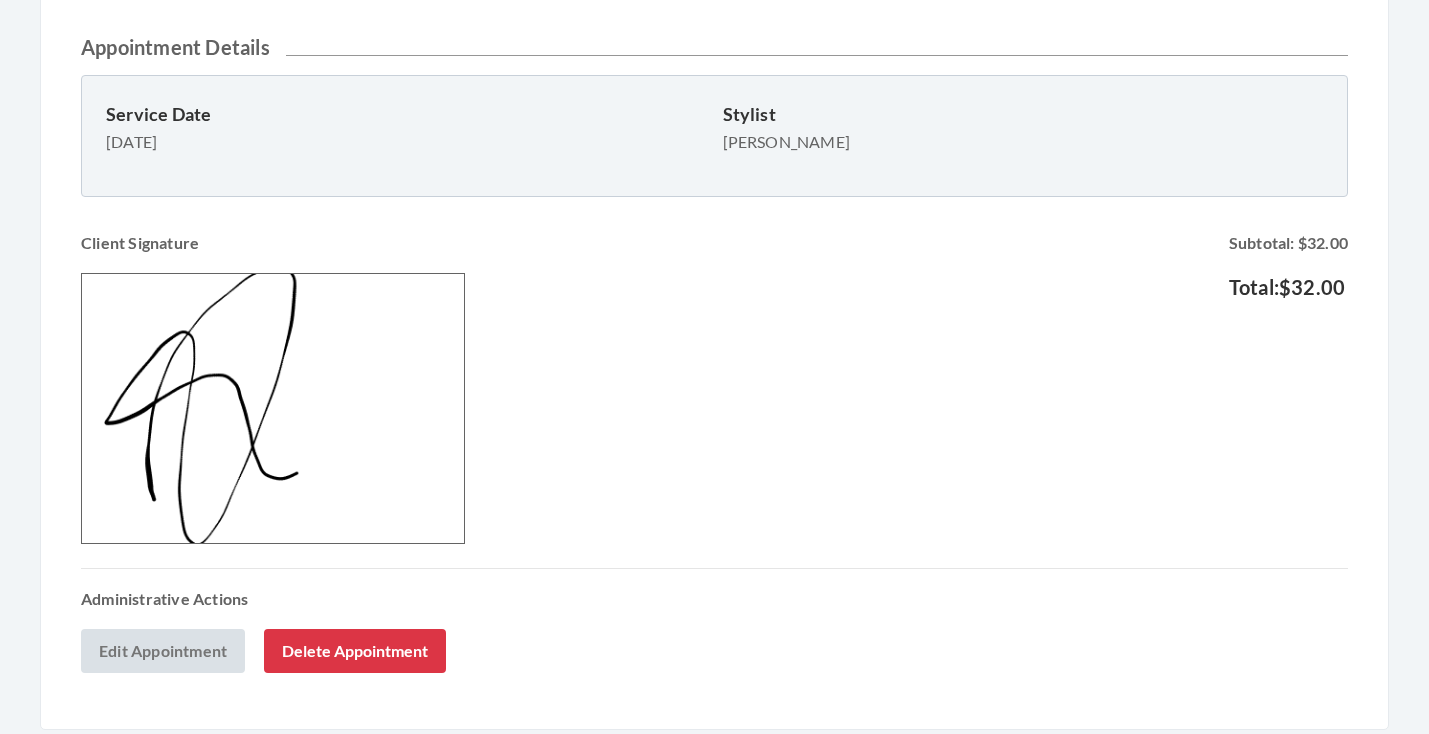 scroll, scrollTop: 703, scrollLeft: 0, axis: vertical 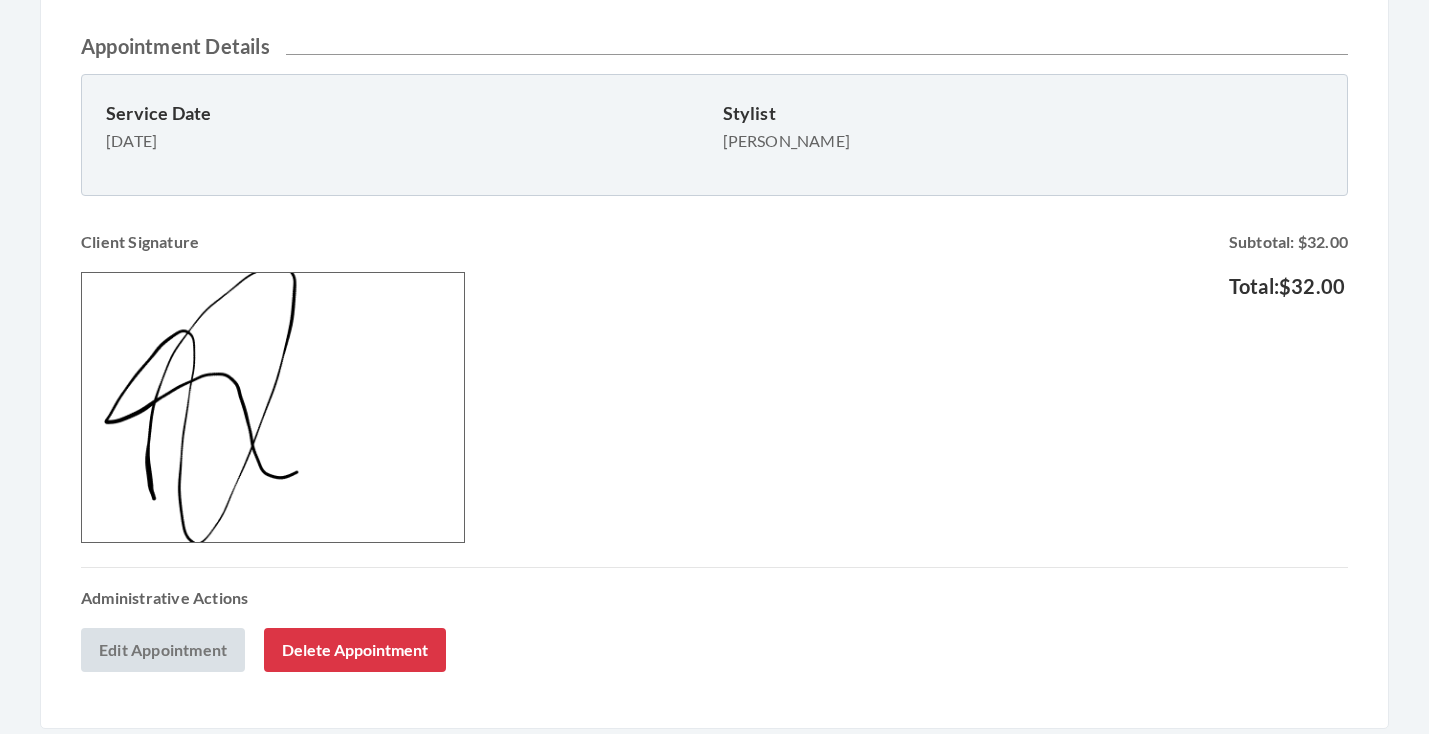 click on "Delete Appointment" at bounding box center [355, 650] 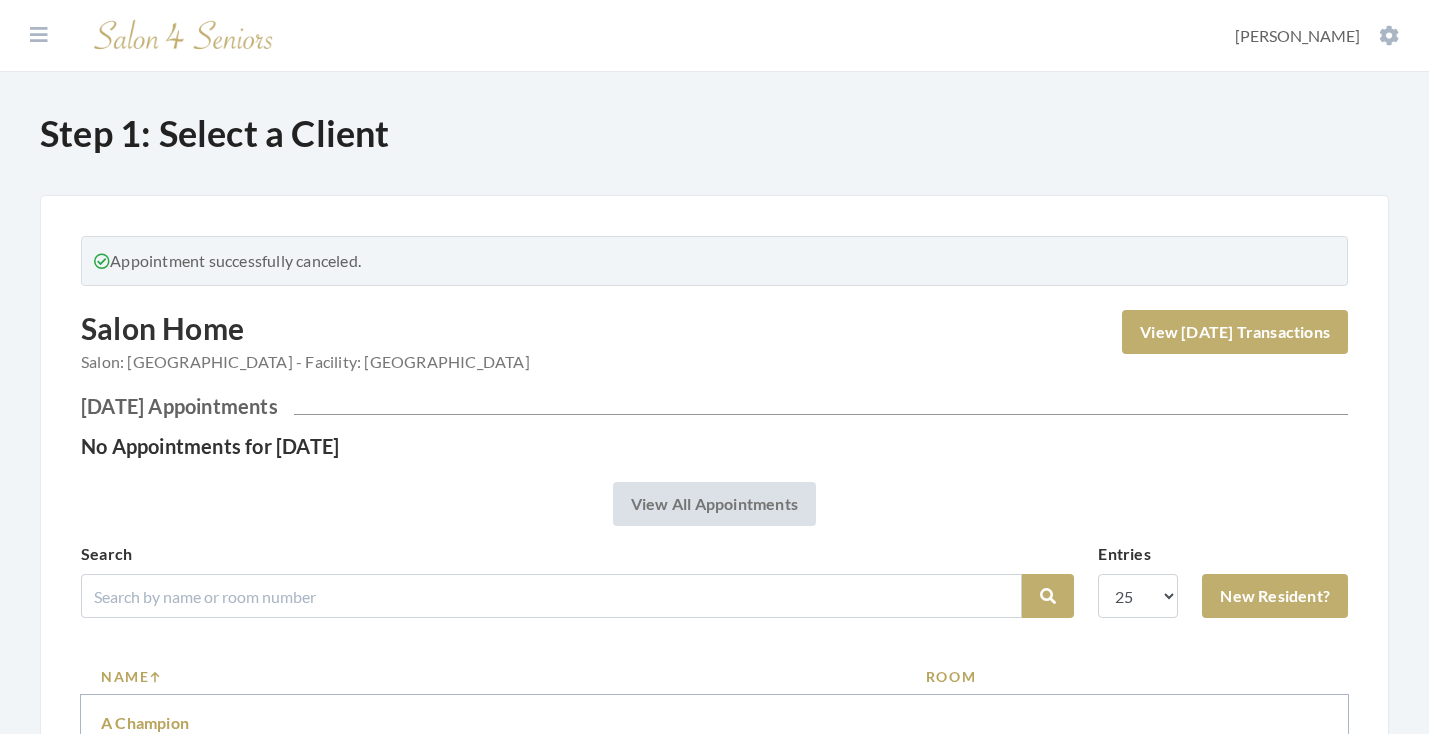 scroll, scrollTop: 0, scrollLeft: 0, axis: both 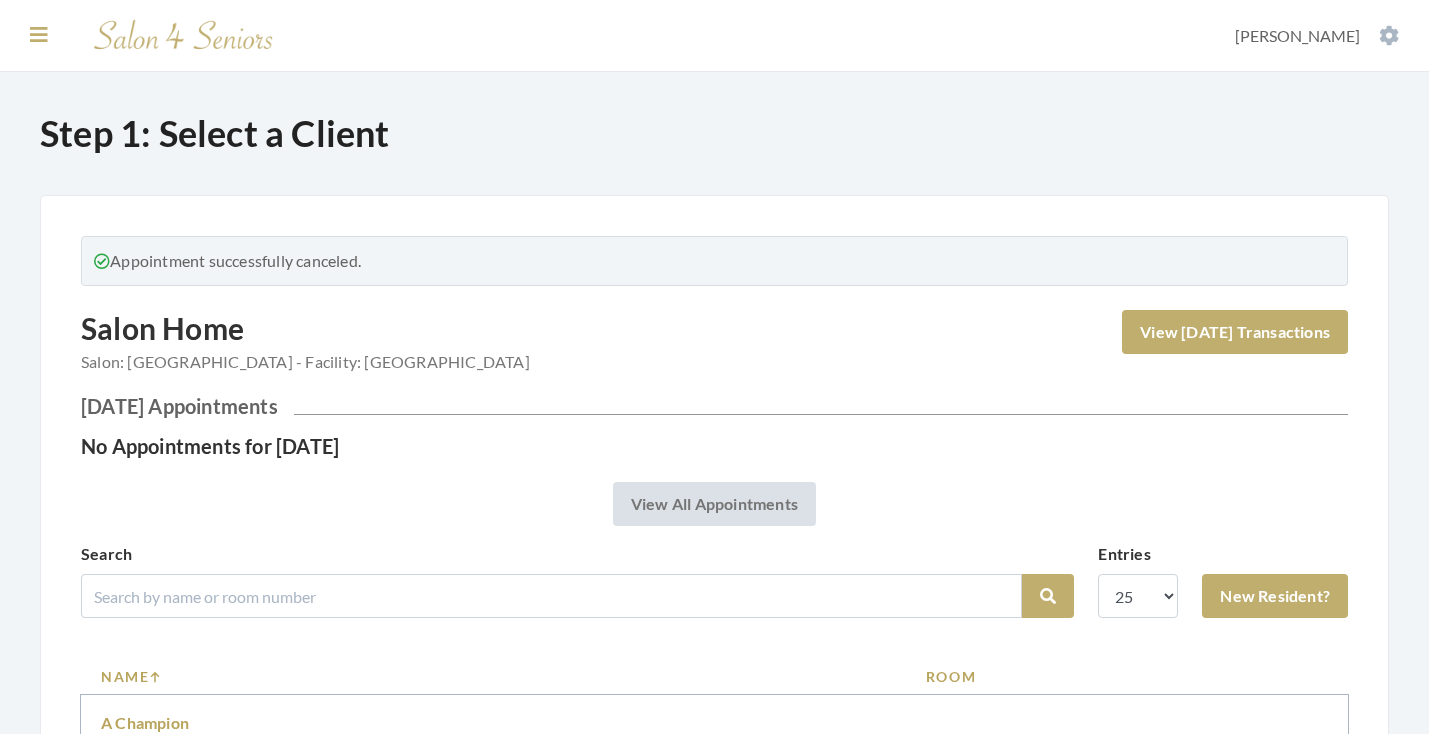 click at bounding box center (39, 35) 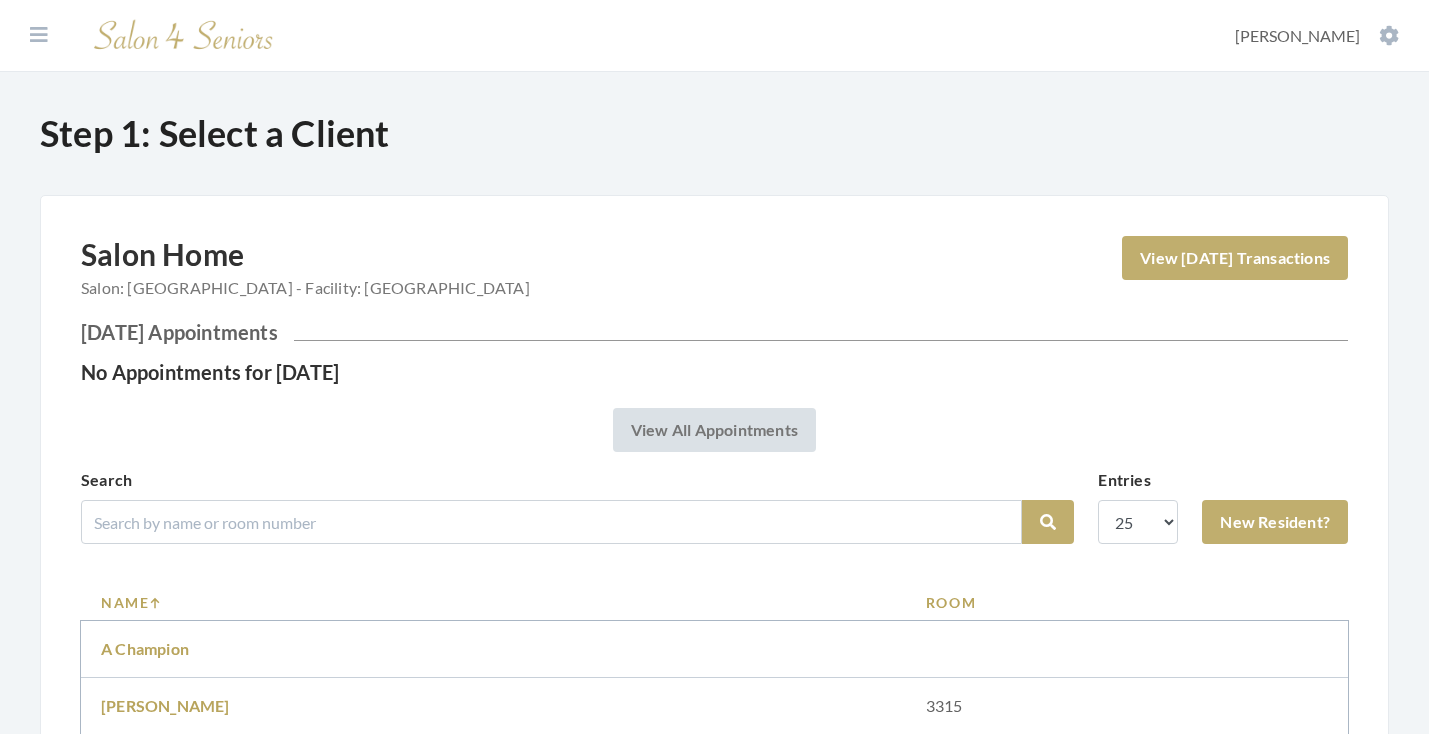 scroll, scrollTop: 0, scrollLeft: 0, axis: both 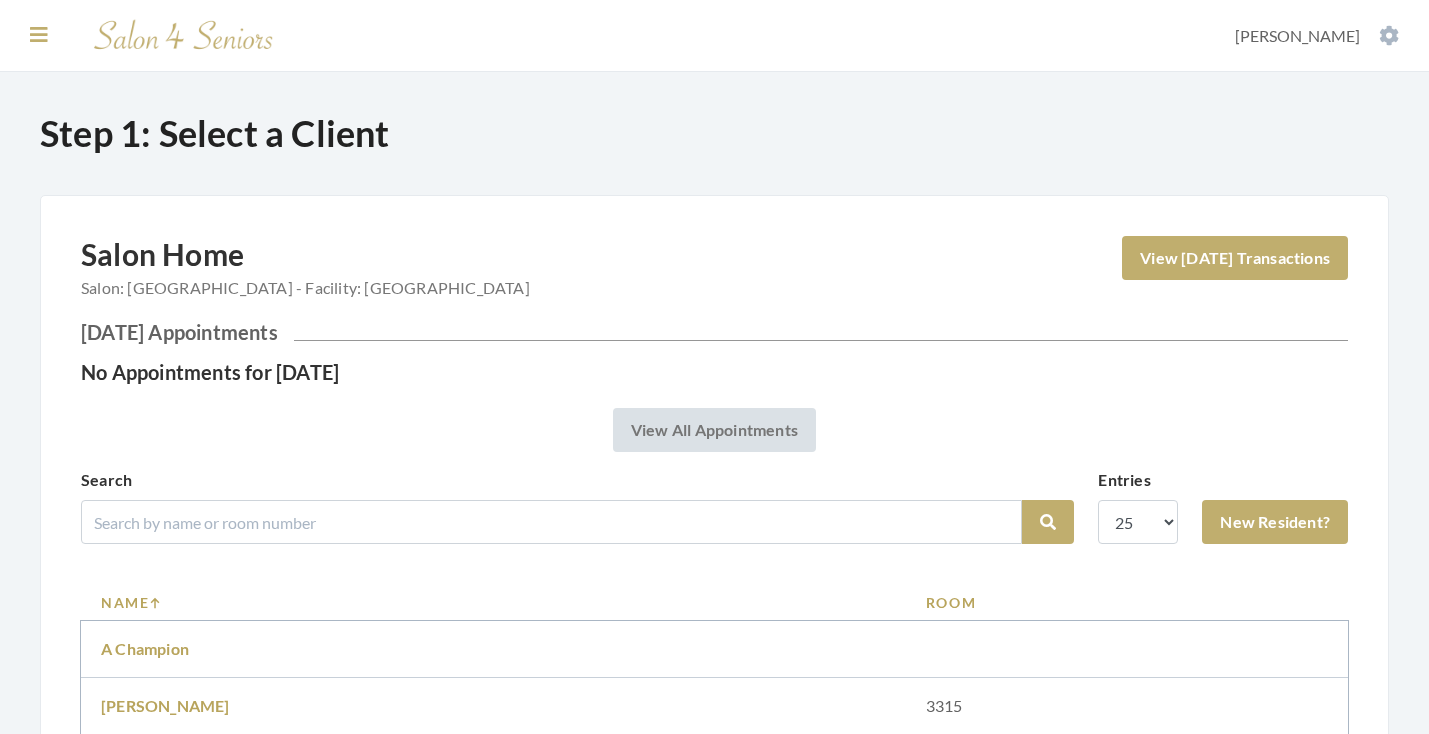 click at bounding box center (39, 35) 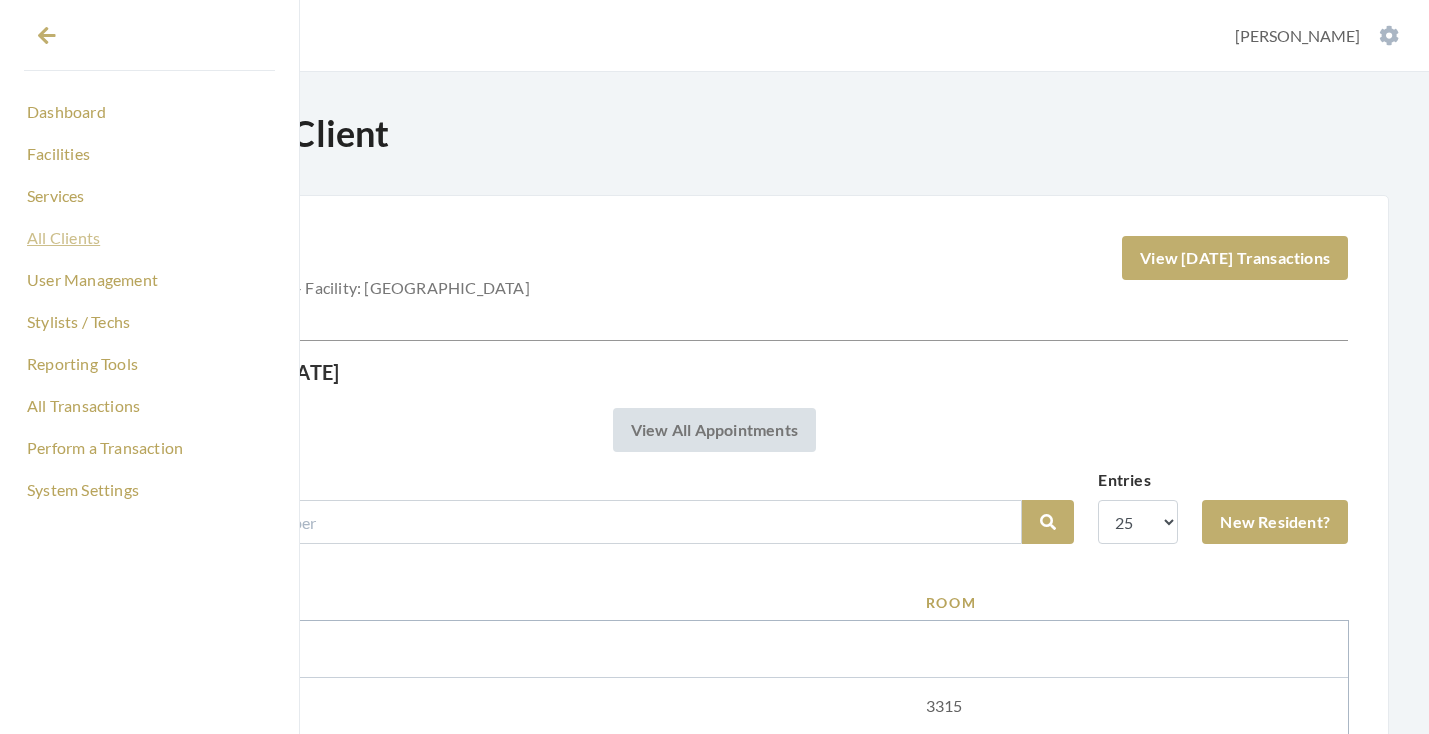 click on "All Clients" at bounding box center (149, 238) 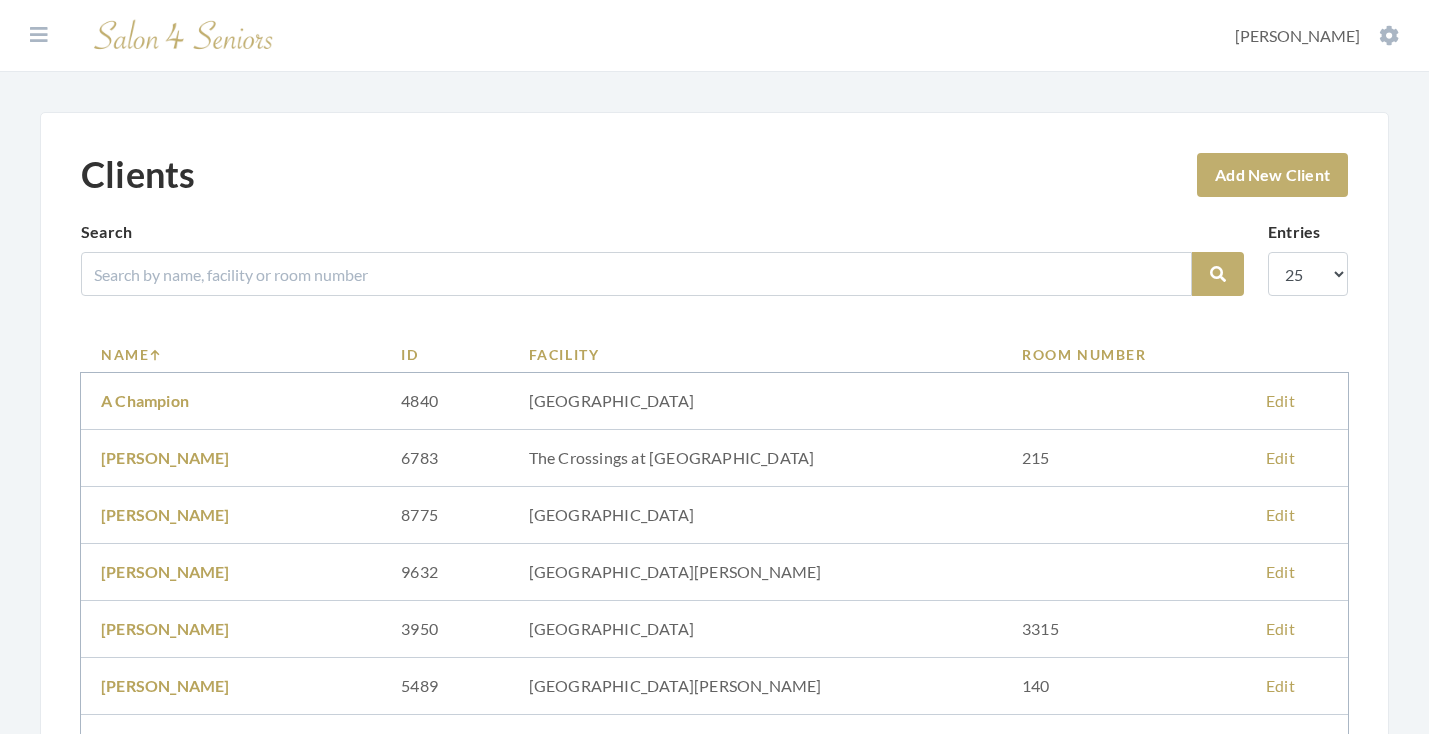 scroll, scrollTop: 0, scrollLeft: 0, axis: both 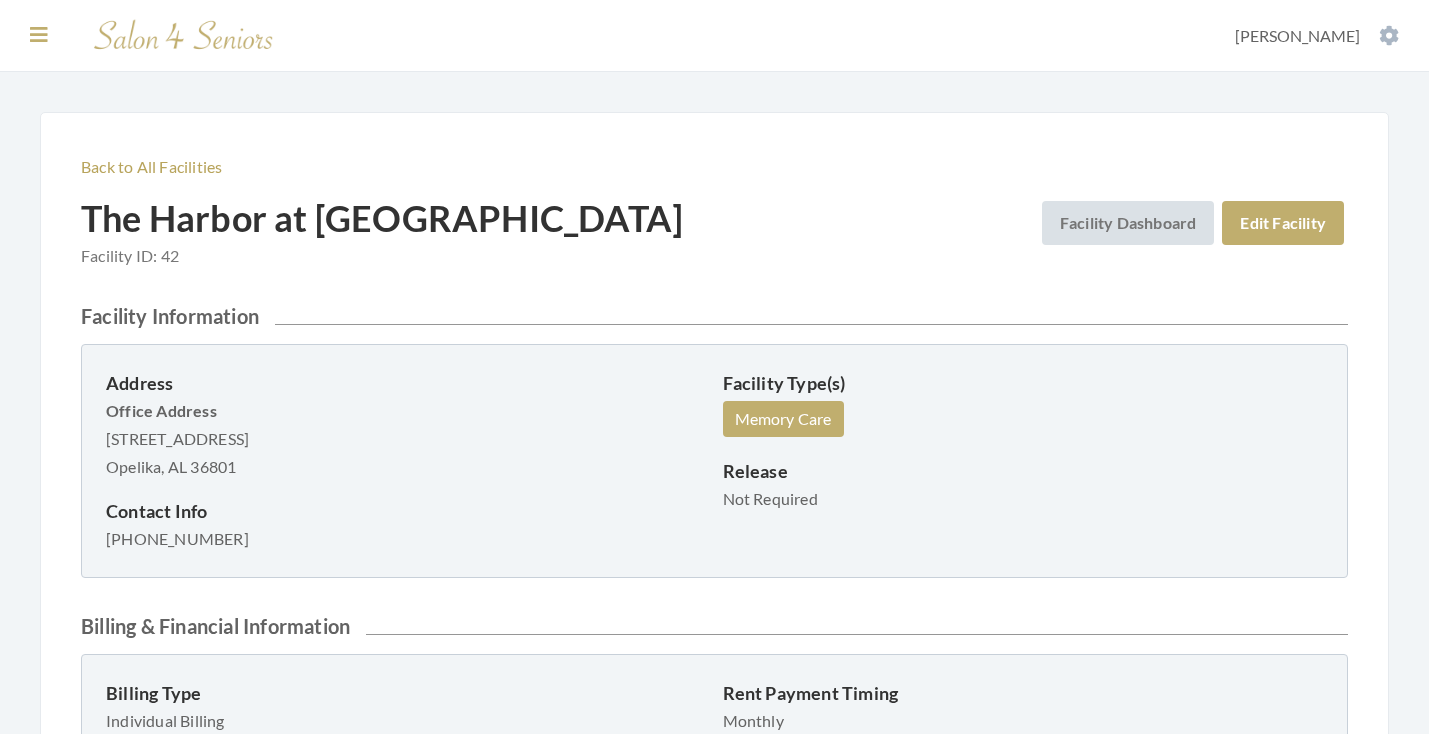 click at bounding box center (39, 35) 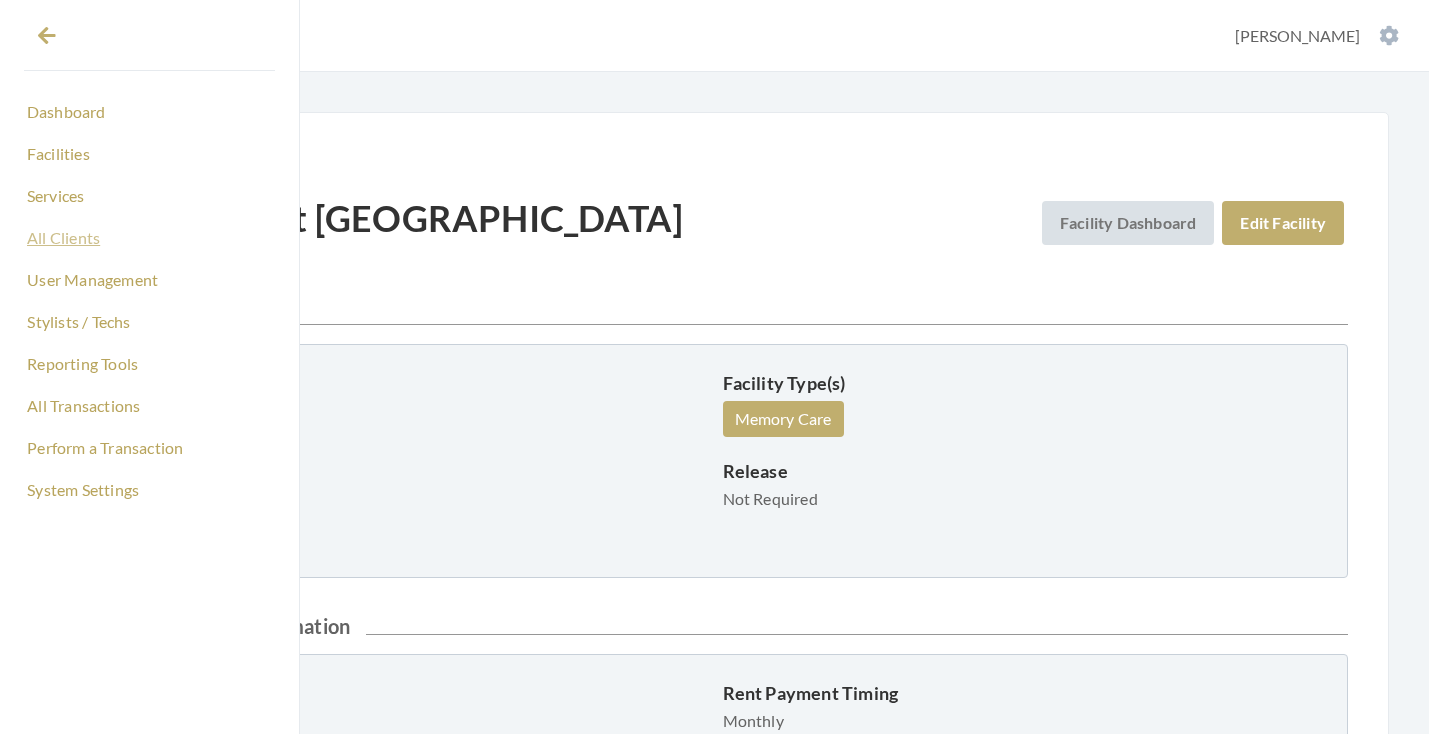 click on "All Clients" at bounding box center (149, 238) 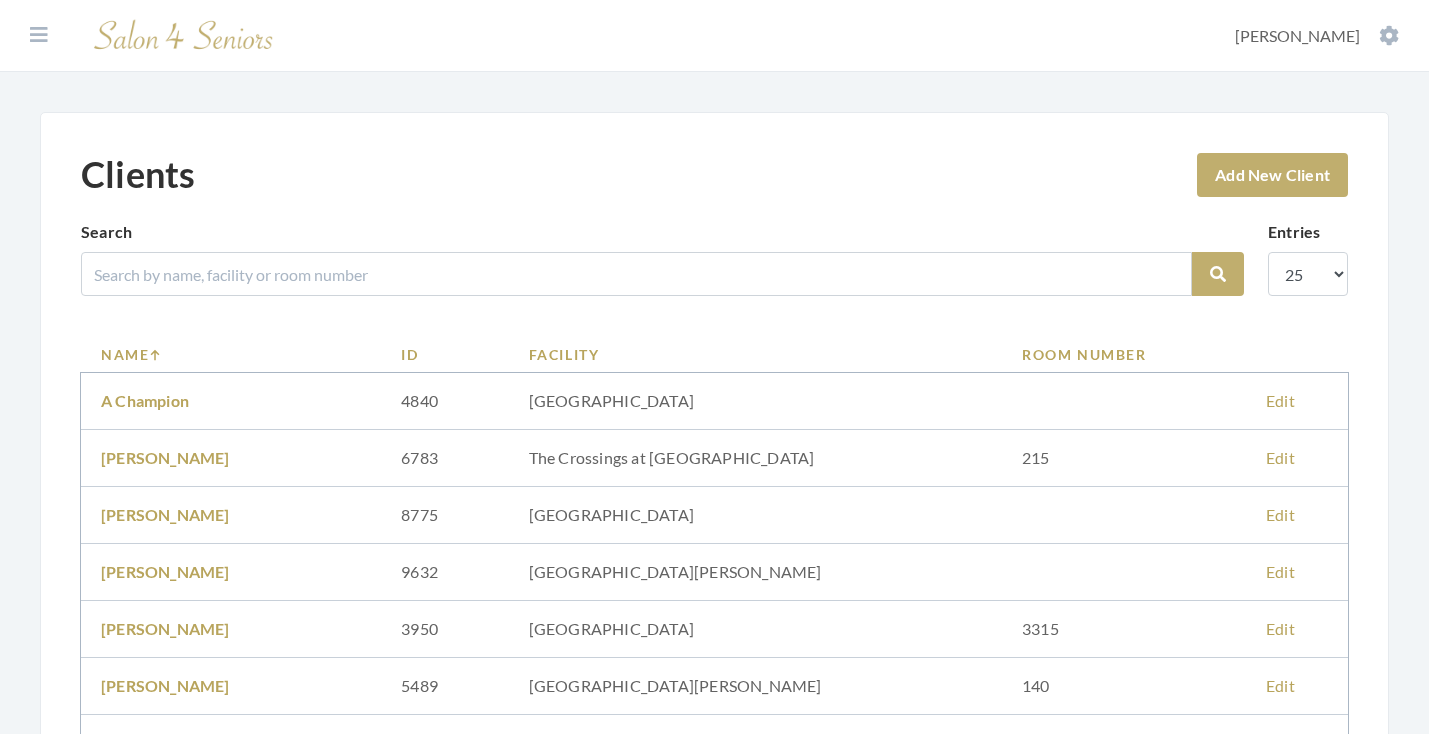 scroll, scrollTop: 0, scrollLeft: 0, axis: both 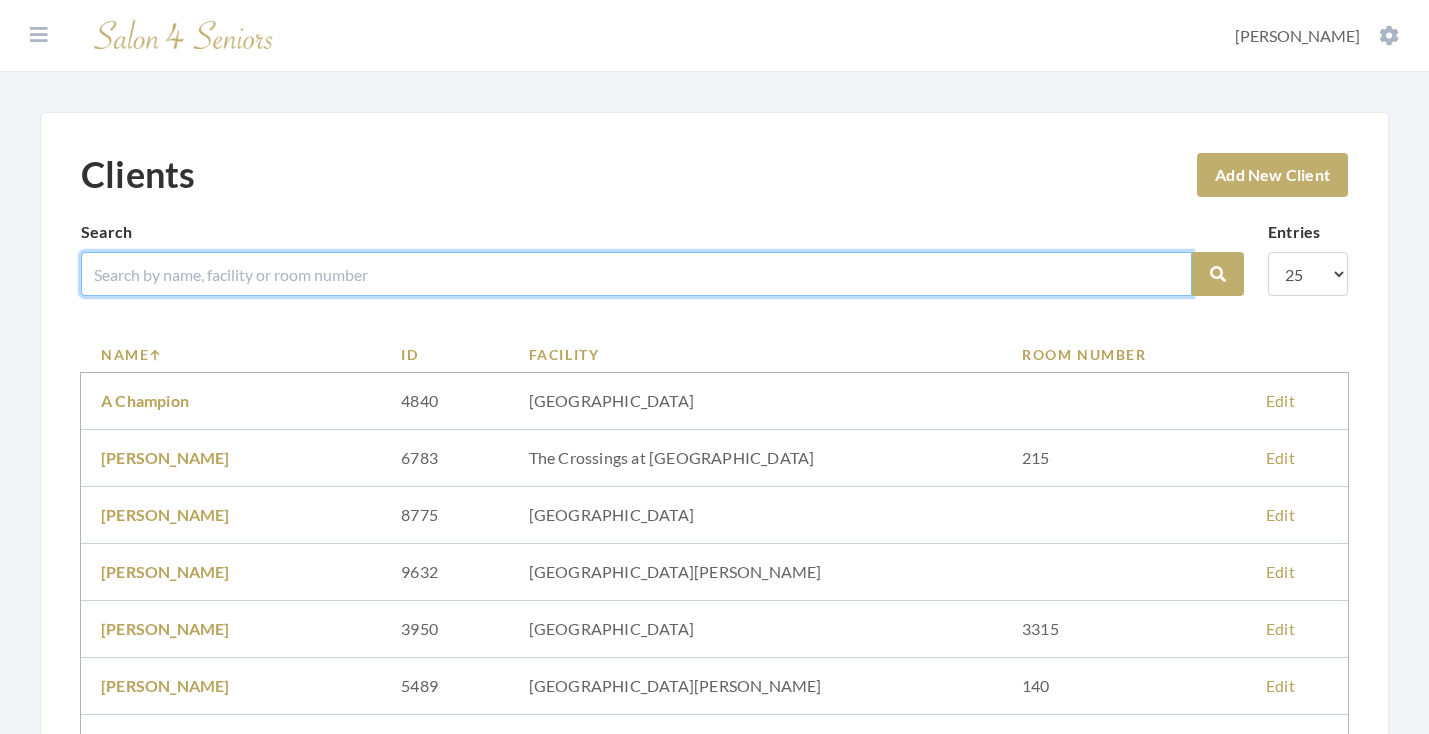 click at bounding box center (636, 274) 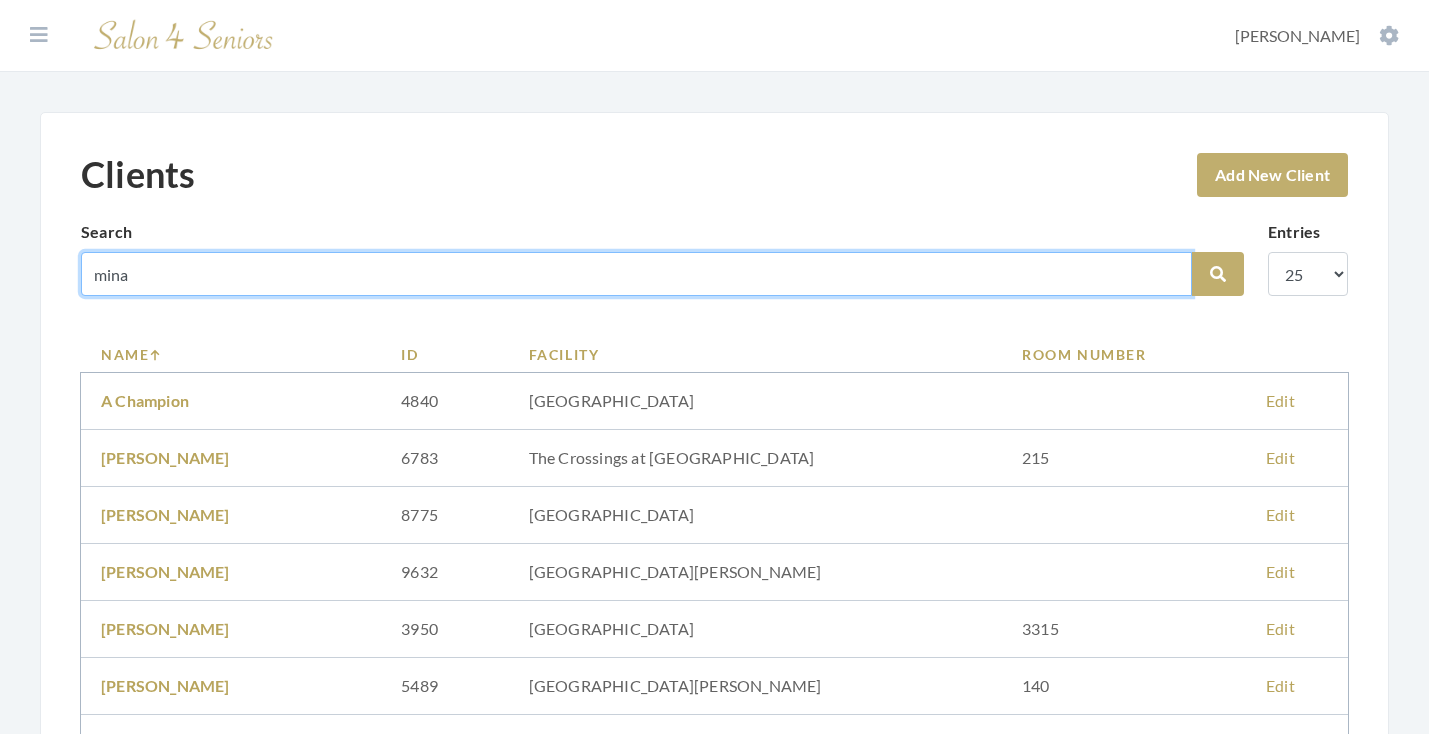 type on "mina" 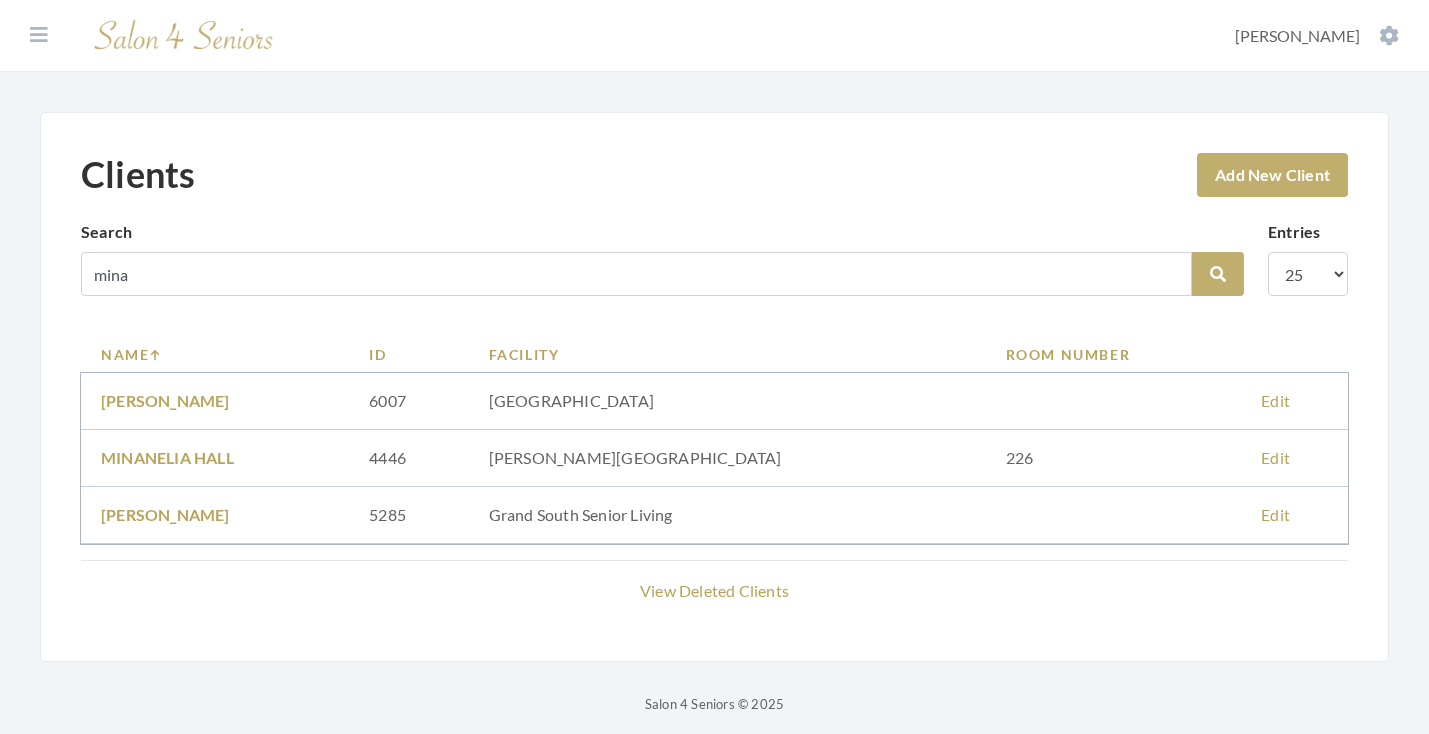 scroll, scrollTop: 0, scrollLeft: 0, axis: both 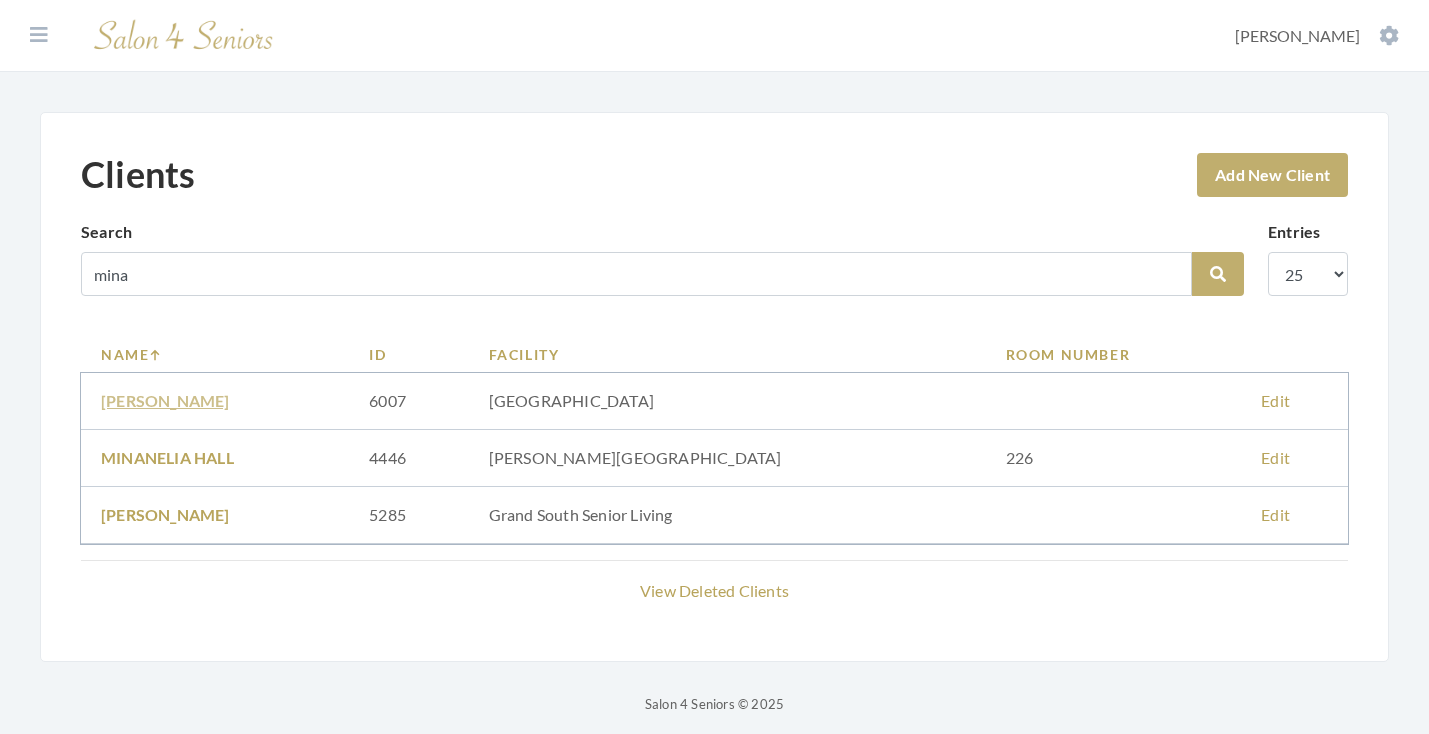 click on "[PERSON_NAME]" at bounding box center (165, 400) 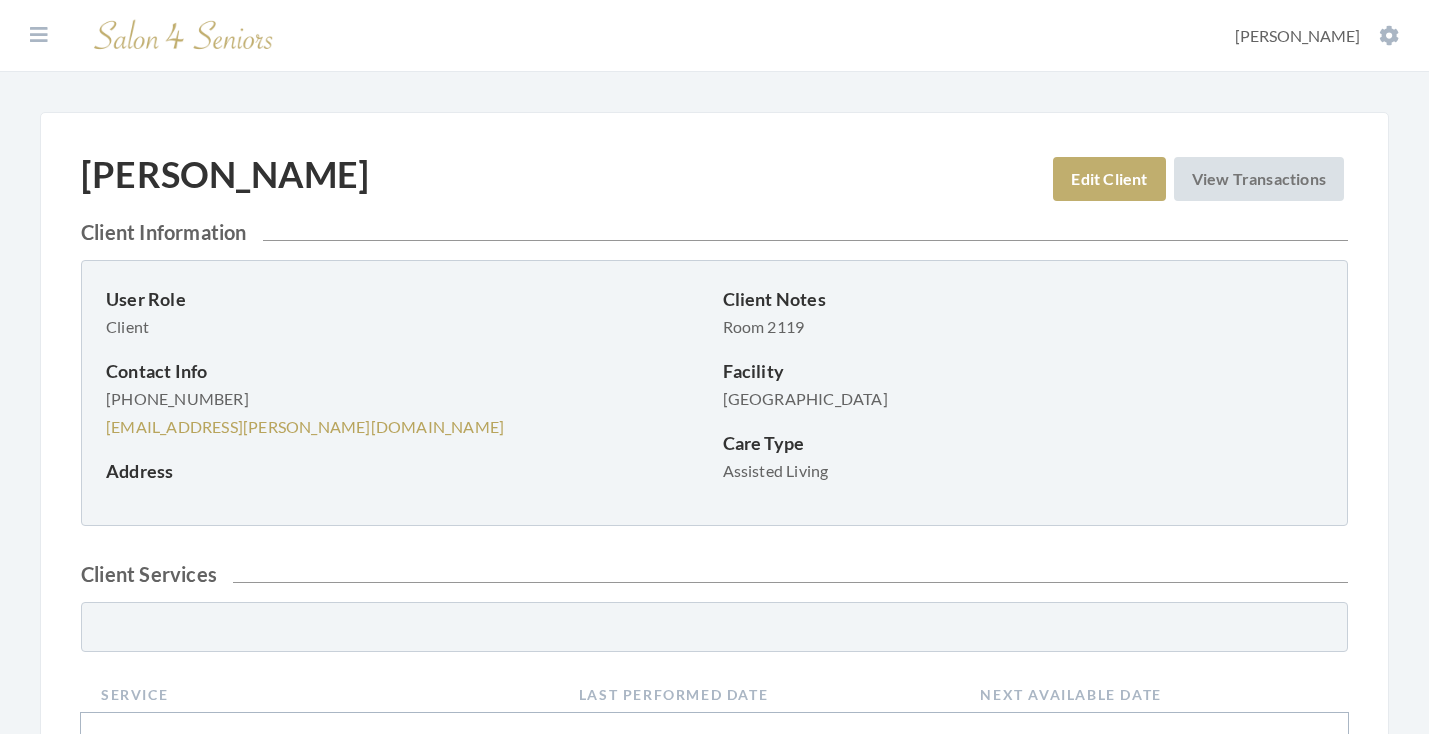 scroll, scrollTop: 0, scrollLeft: 0, axis: both 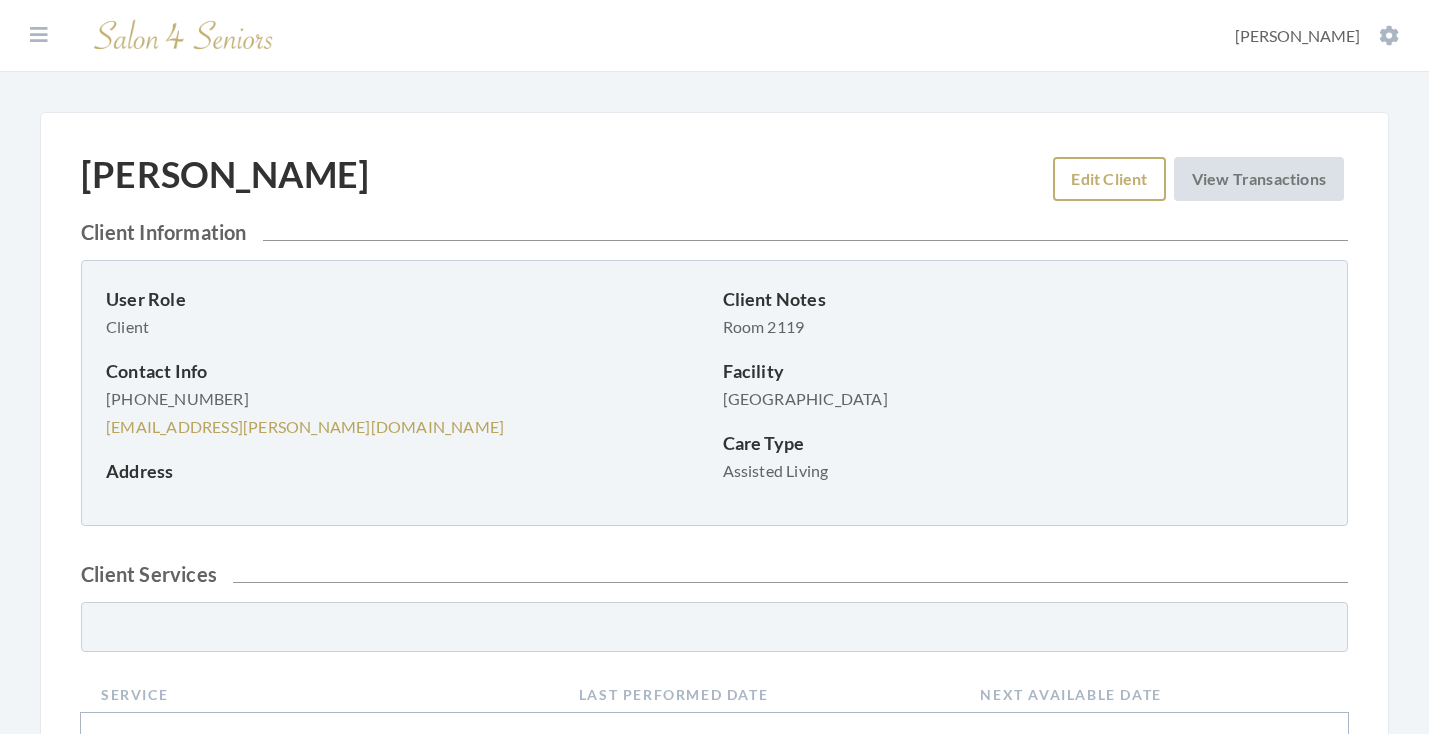 click on "Edit Client" at bounding box center [1109, 179] 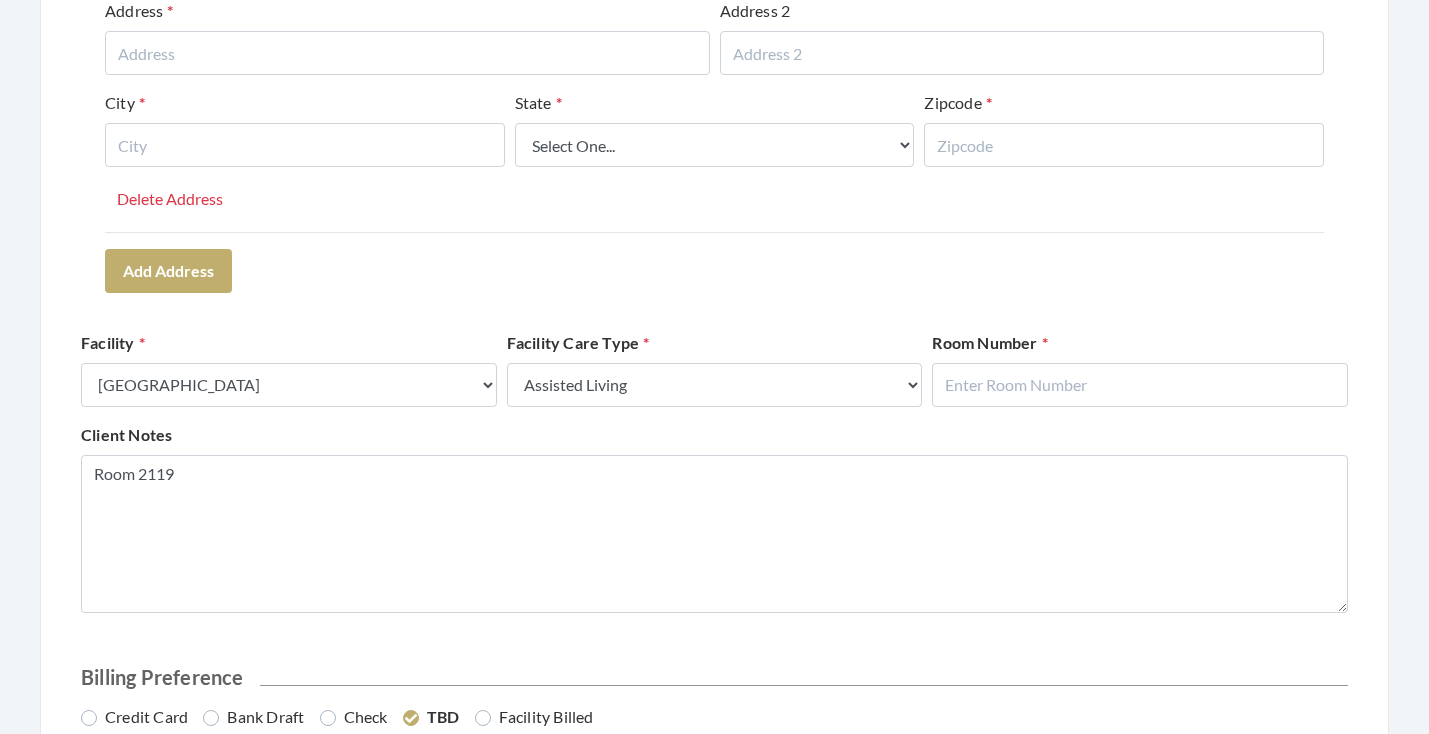 scroll, scrollTop: 620, scrollLeft: 0, axis: vertical 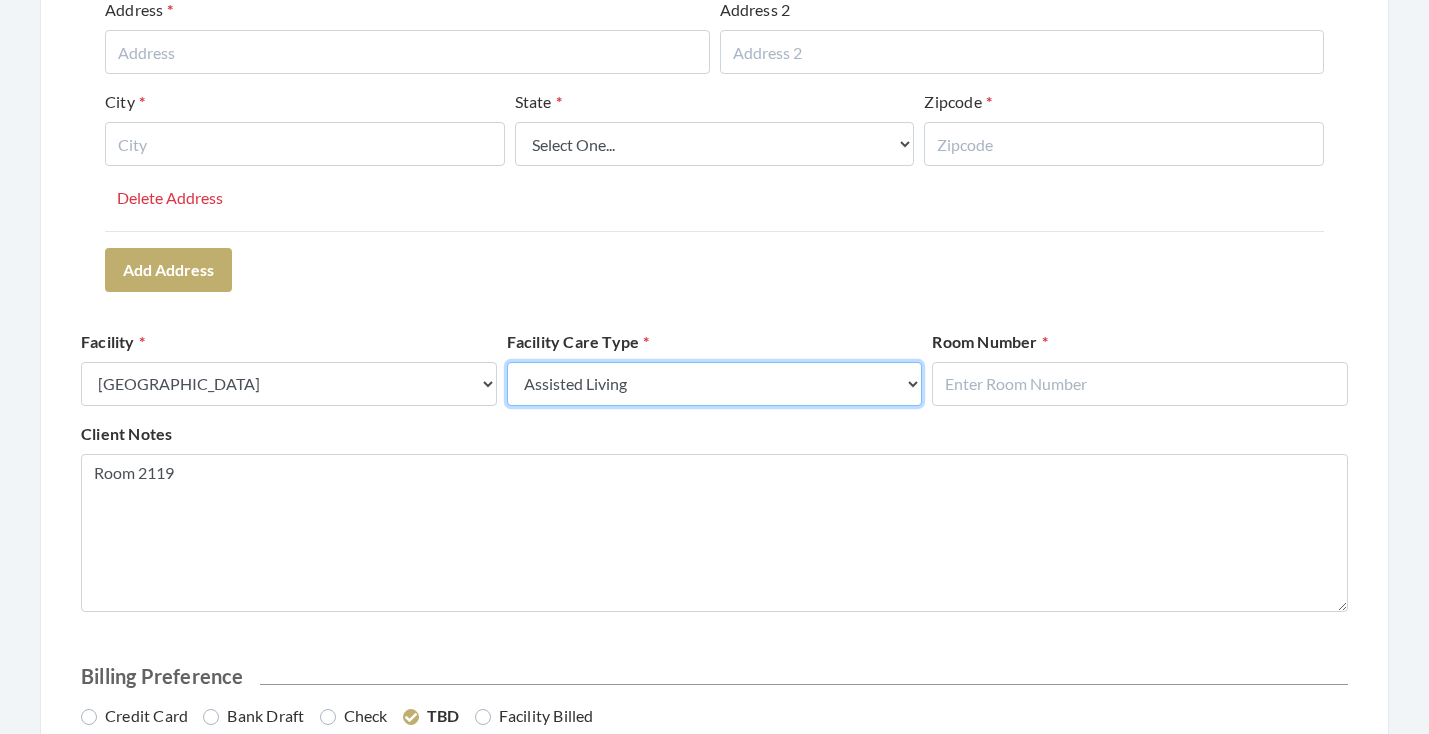 select on "1" 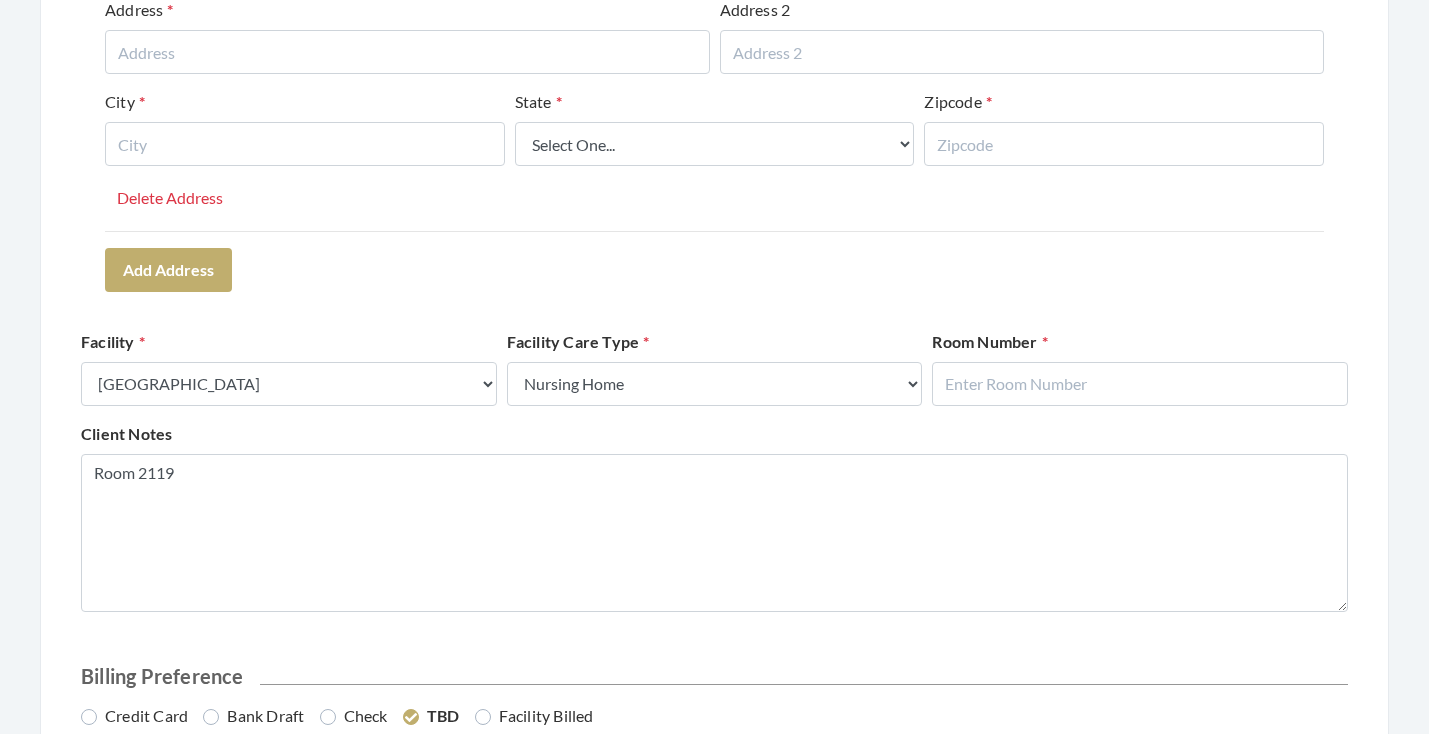 click on "Client Information     First Name   Mina   Last Name   dickerson   Email Address   Mina.dickerson.2055550000@salon4seniors.com   Phone Number   2055550000   User Address(es)     Address Type   Select One...   Office Address   Home Address   Billing Address   Primary Address     Set this address as the primary address   Address     Address 2     City     State   Select One...   Alabama   Alaska   American Samoa   Arizona   Arkansas   California   Colorado   Connecticut   Delaware   District Of Columbia   Federated States Of Micronesia   Florida   Georgia   Guam Gu   Hawaii   Idaho   Illinois   Indiana   Iowa   Kansas   Kentucky   Louisiana   Maine   Marshall Islands   Maryland   Massachusetts   Michigan   Minnesota   Mississippi   Missouri   Montana   Nebraska   Nevada   New Hampshire   New Jersey   New Mexico   New York   North Carolina   North Dakota   Northern Mariana Islands   Ohio   Oklahoma   Oregon   Palau   Pennsylvania   Puerto Rico   Rhode Island   South Carolina   South Dakota   Tennessee" at bounding box center [714, 2299] 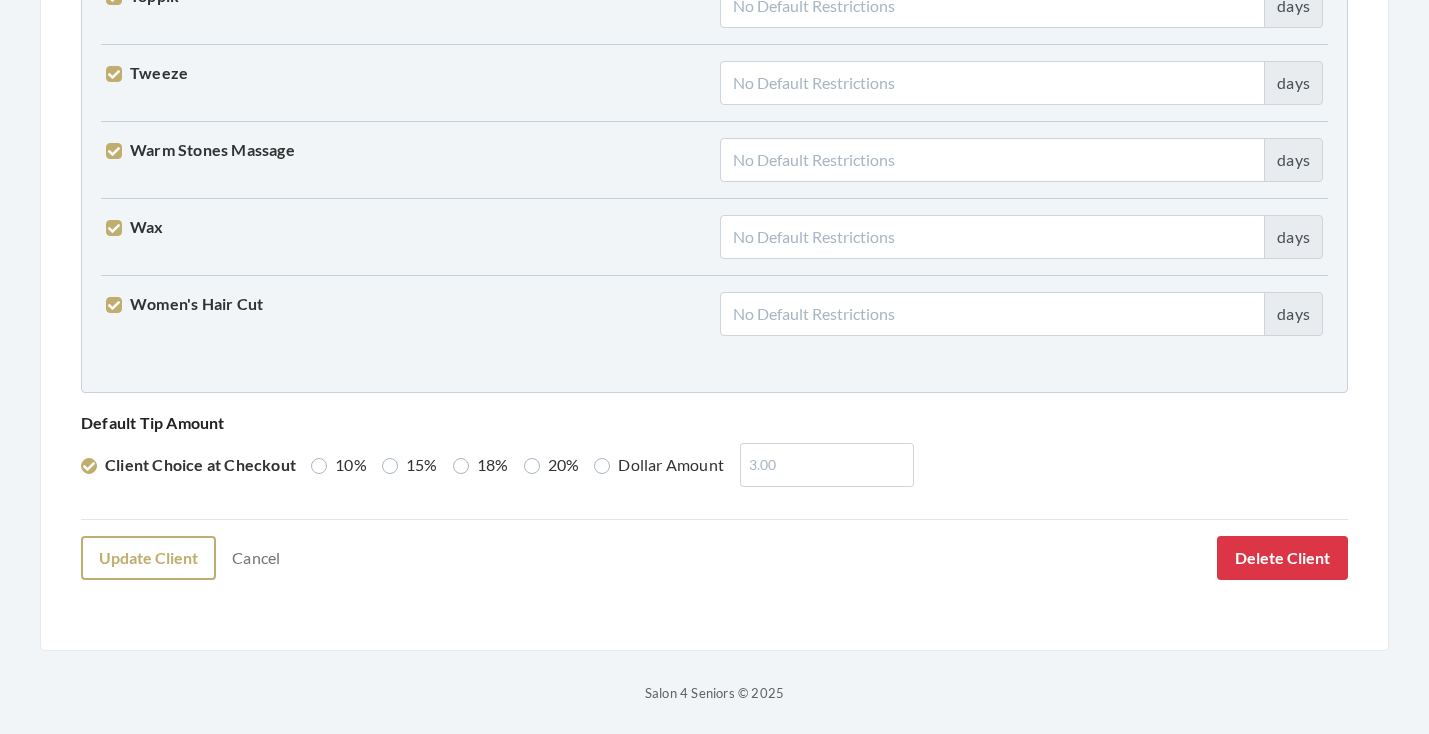click on "Update Client" at bounding box center [148, 558] 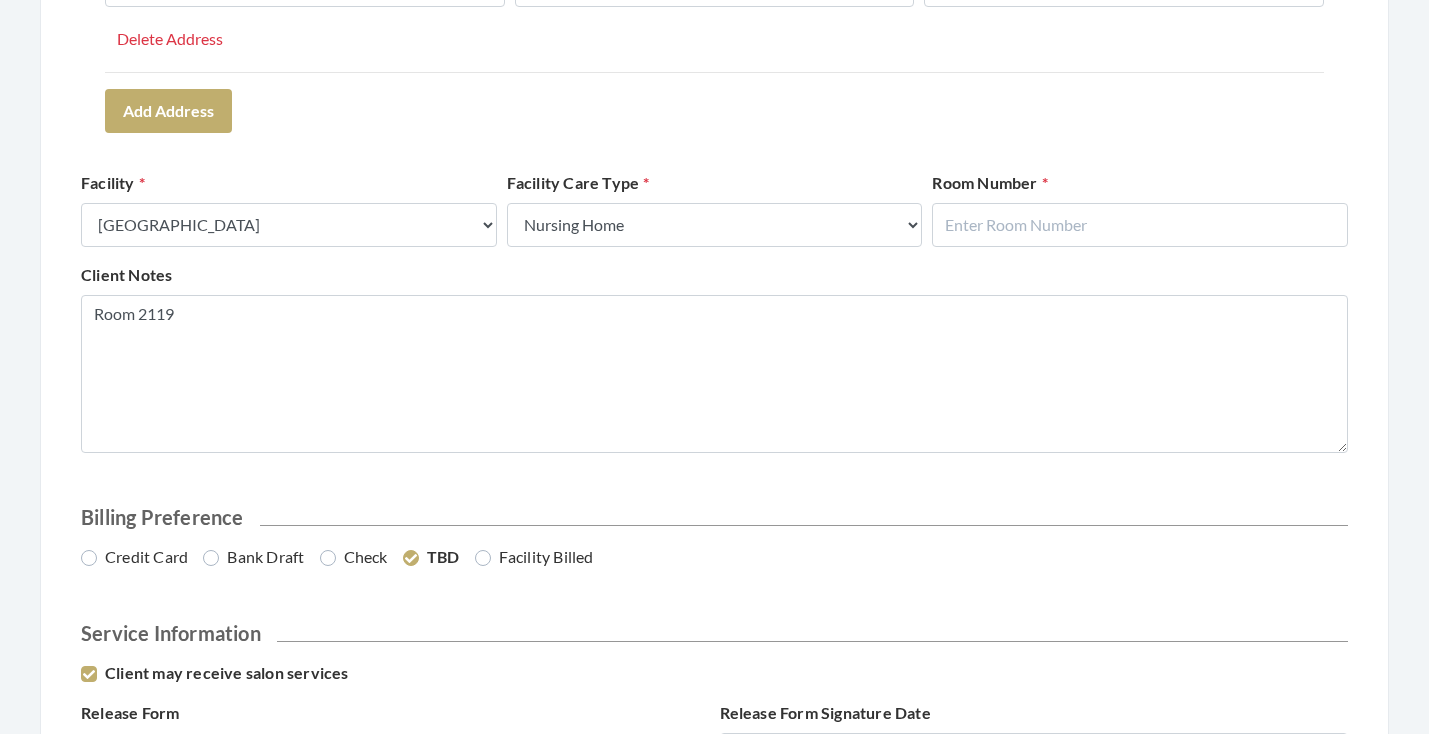 scroll, scrollTop: 213, scrollLeft: 0, axis: vertical 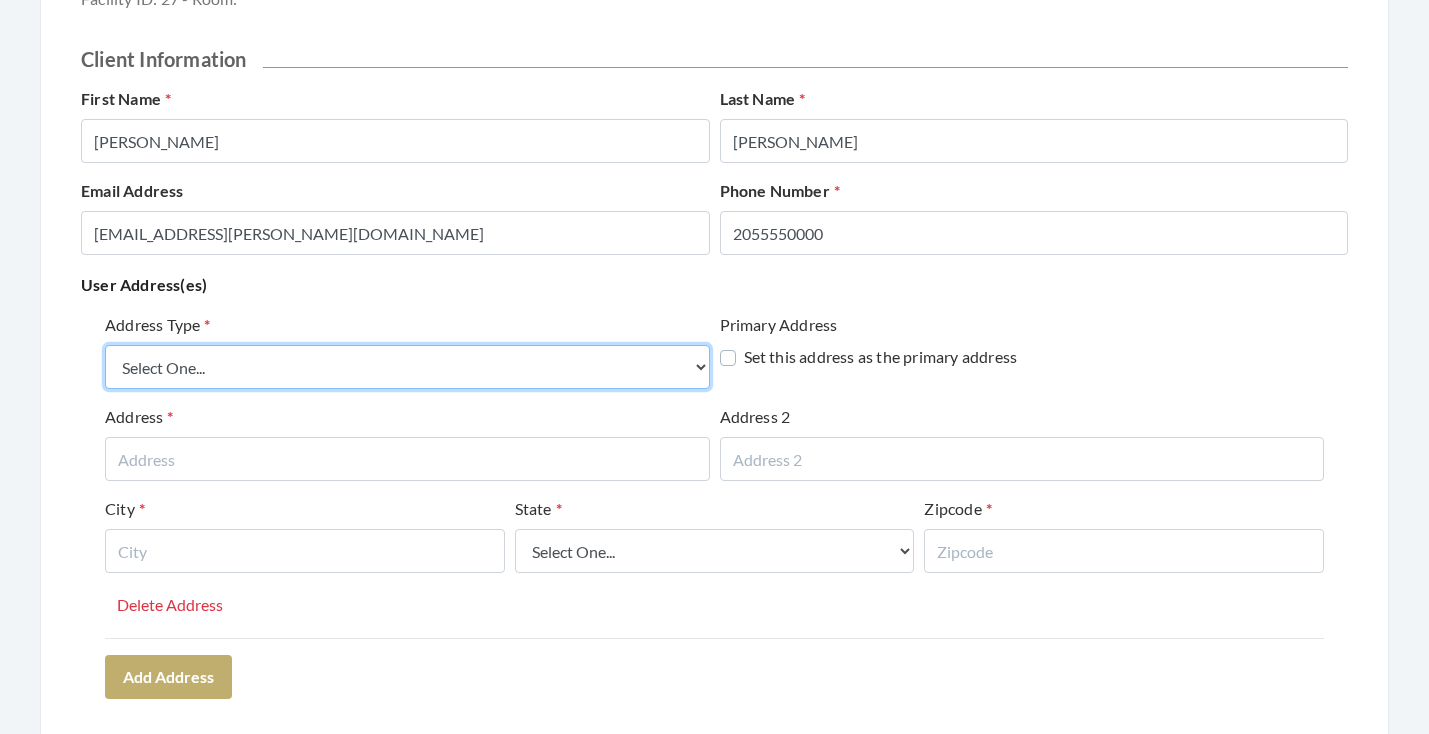 select on "billing" 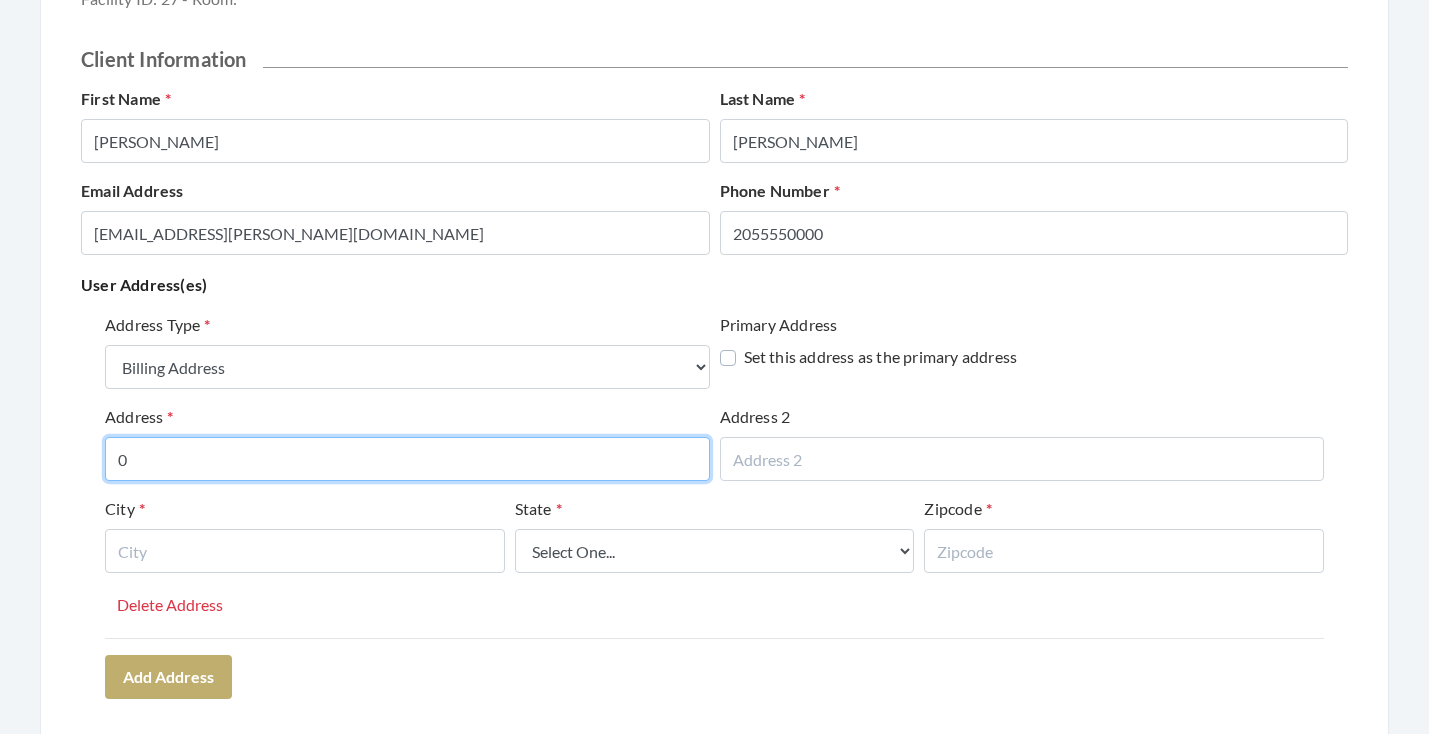 type on "0" 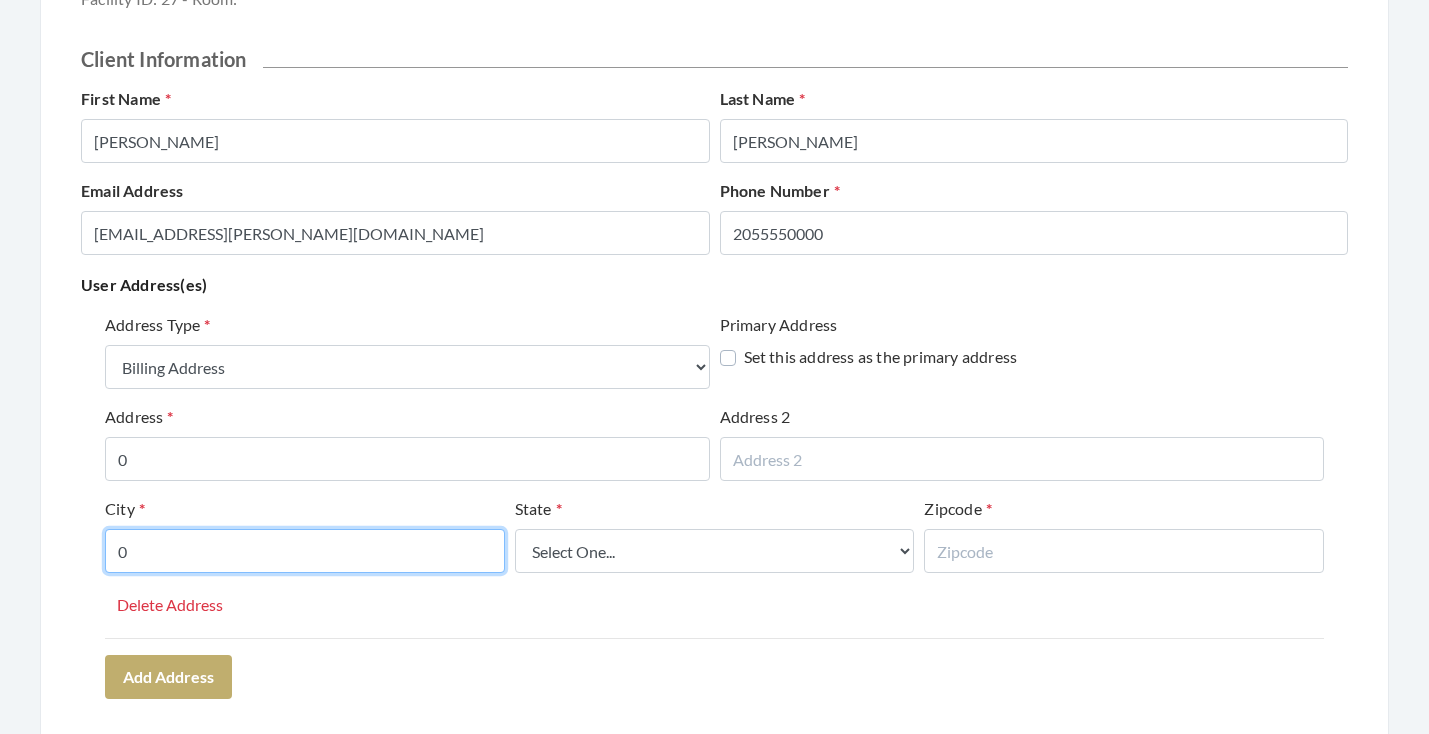 type on "0" 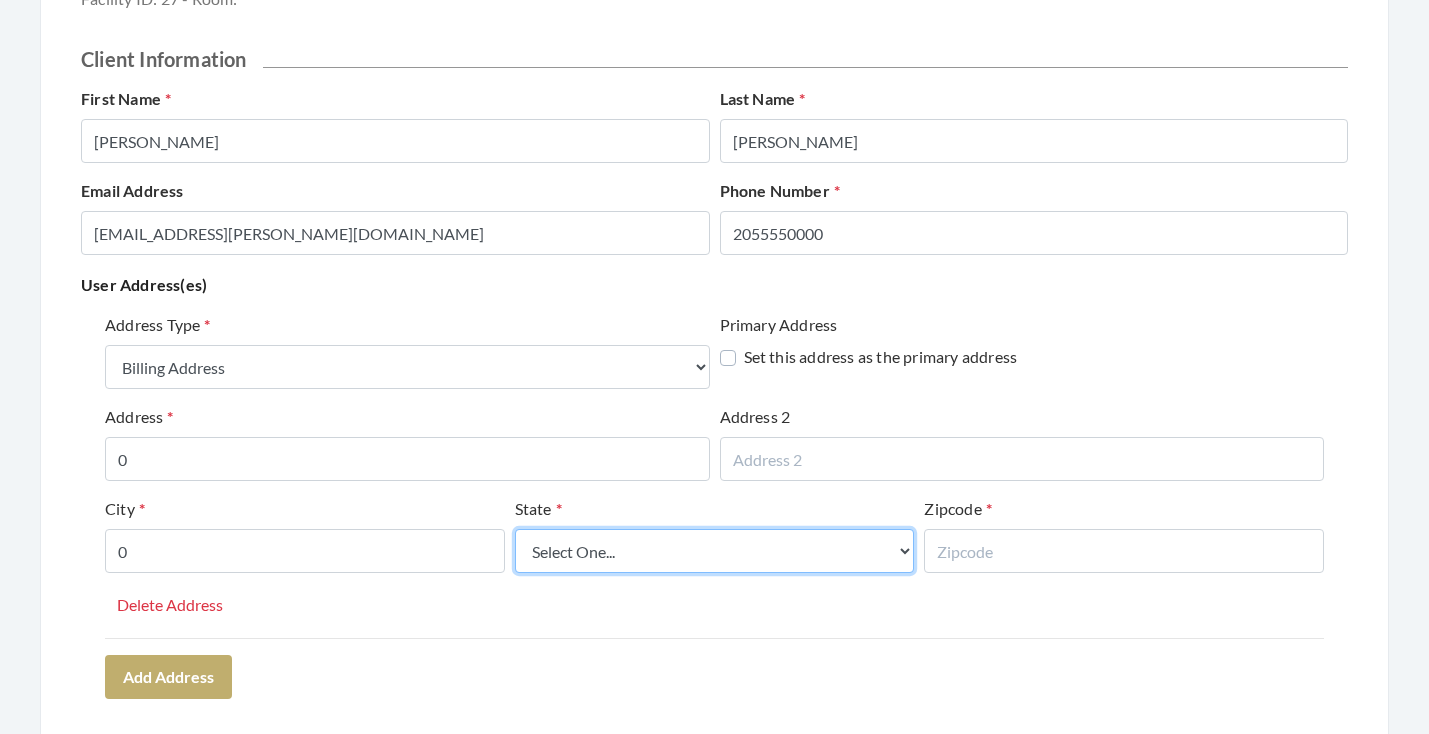 select on "al" 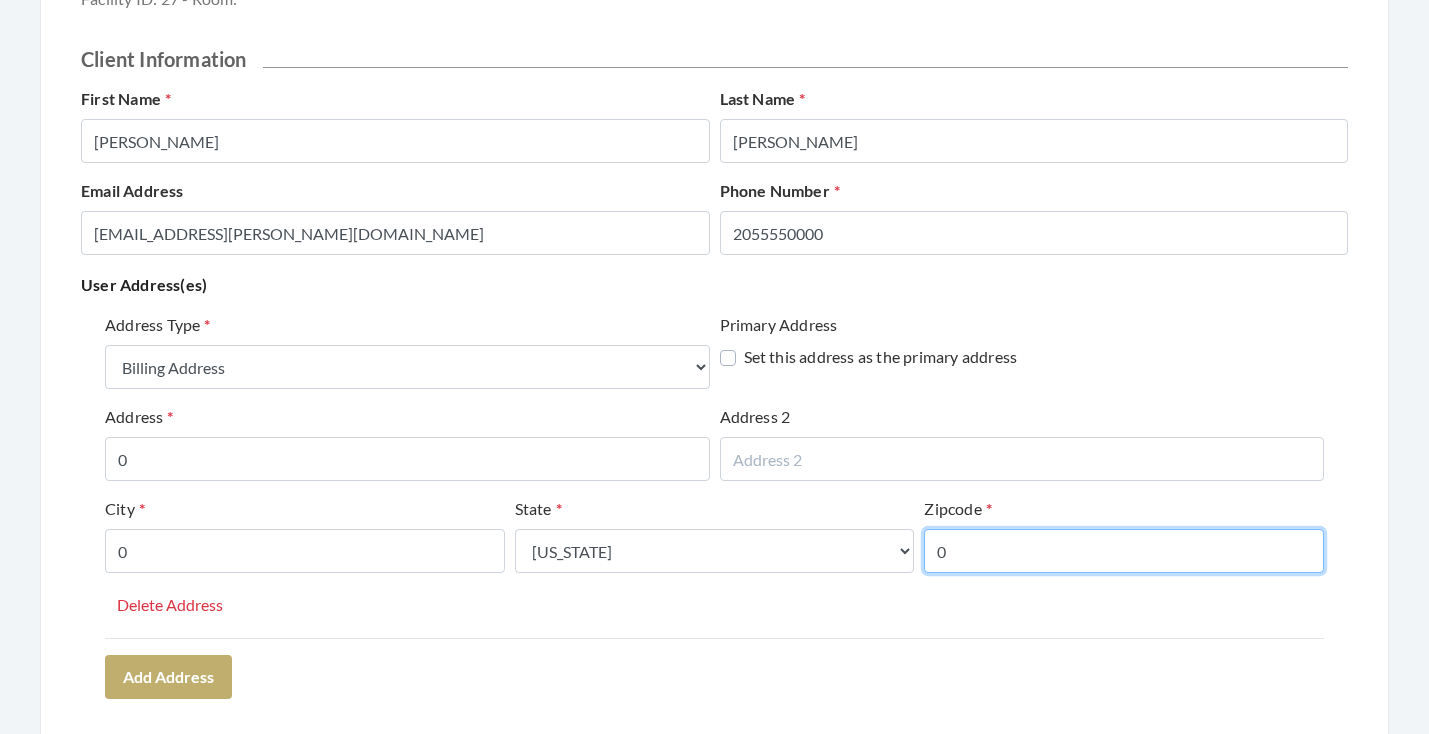 type on "0" 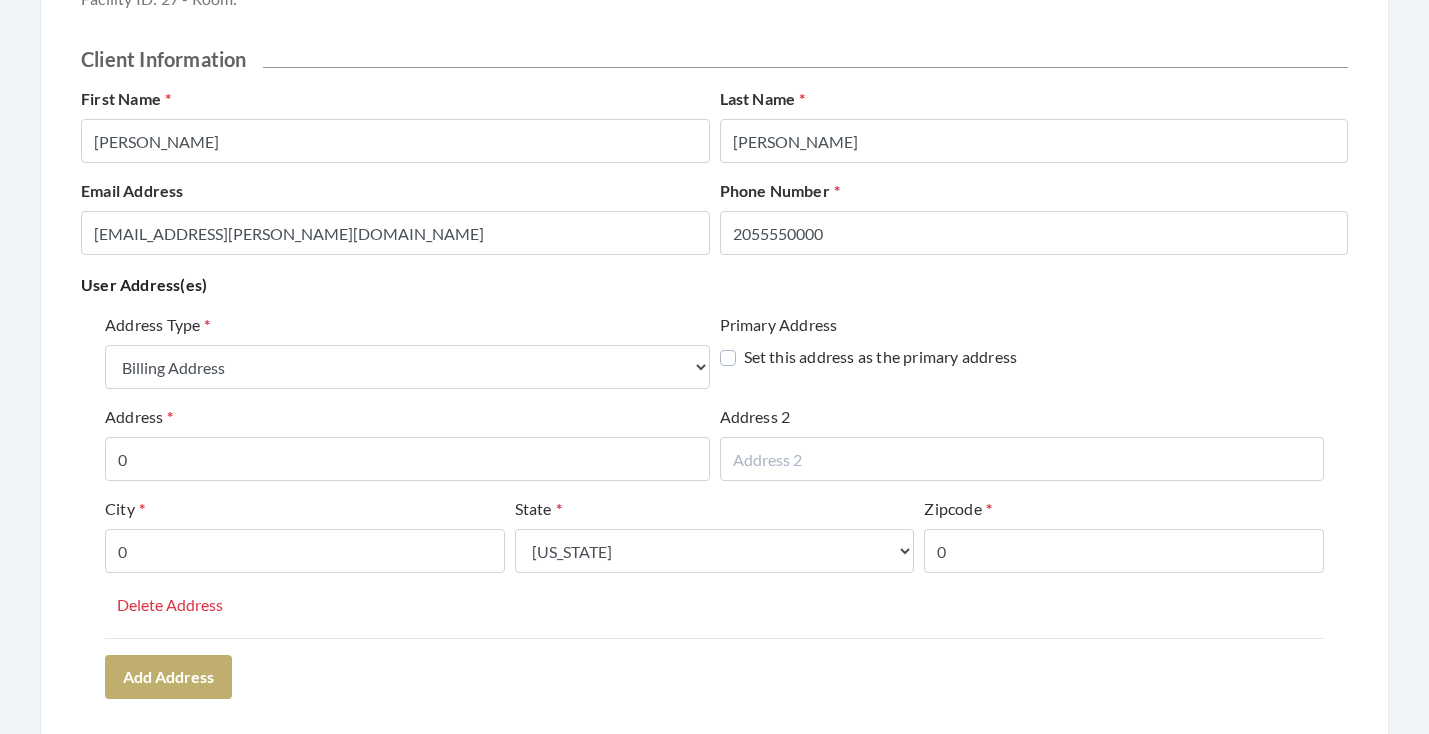 click on "Address Type   Select One...   Office Address   Home Address   Billing Address   Primary Address     Set this address as the primary address   Address   0   Address 2     City   0   State   Select One...   Alabama   Alaska   American Samoa   Arizona   Arkansas   California   Colorado   Connecticut   Delaware   District Of Columbia   Federated States Of Micronesia   Florida   Georgia   Guam Gu   Hawaii   Idaho   Illinois   Indiana   Iowa   Kansas   Kentucky   Louisiana   Maine   Marshall Islands   Maryland   Massachusetts   Michigan   Minnesota   Mississippi   Missouri   Montana   Nebraska   Nevada   New Hampshire   New Jersey   New Mexico   New York   North Carolina   North Dakota   Northern Mariana Islands   Ohio   Oklahoma   Oregon   Palau   Pennsylvania   Puerto Rico   Rhode Island   South Carolina   South Dakota   Tennessee   Texas   Utah   Vermont   Virgin Islands   Virginia   Washington   West Virginia   Wisconsin   Wyoming   Zipcode   0   Delete Address   Add Address" at bounding box center [714, 505] 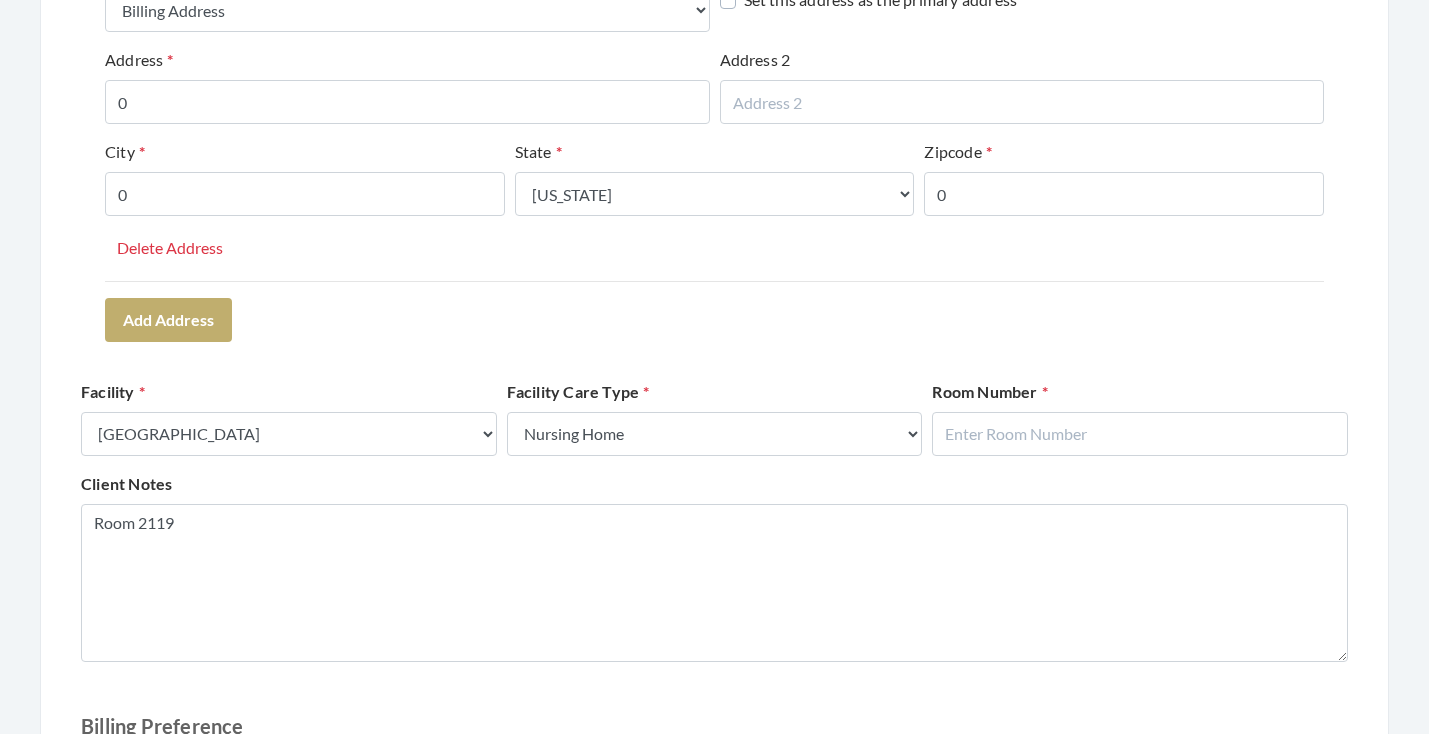 scroll, scrollTop: 678, scrollLeft: 0, axis: vertical 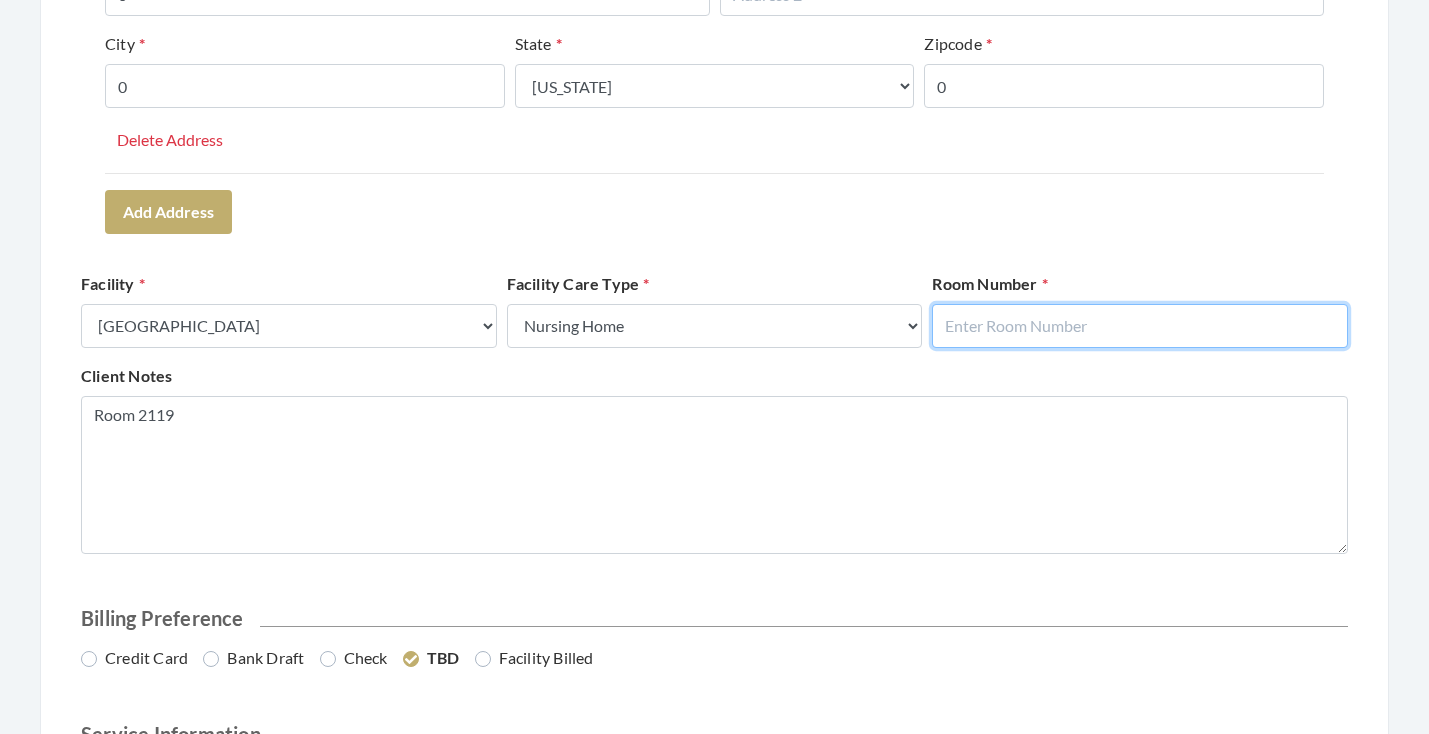 click at bounding box center [1140, 326] 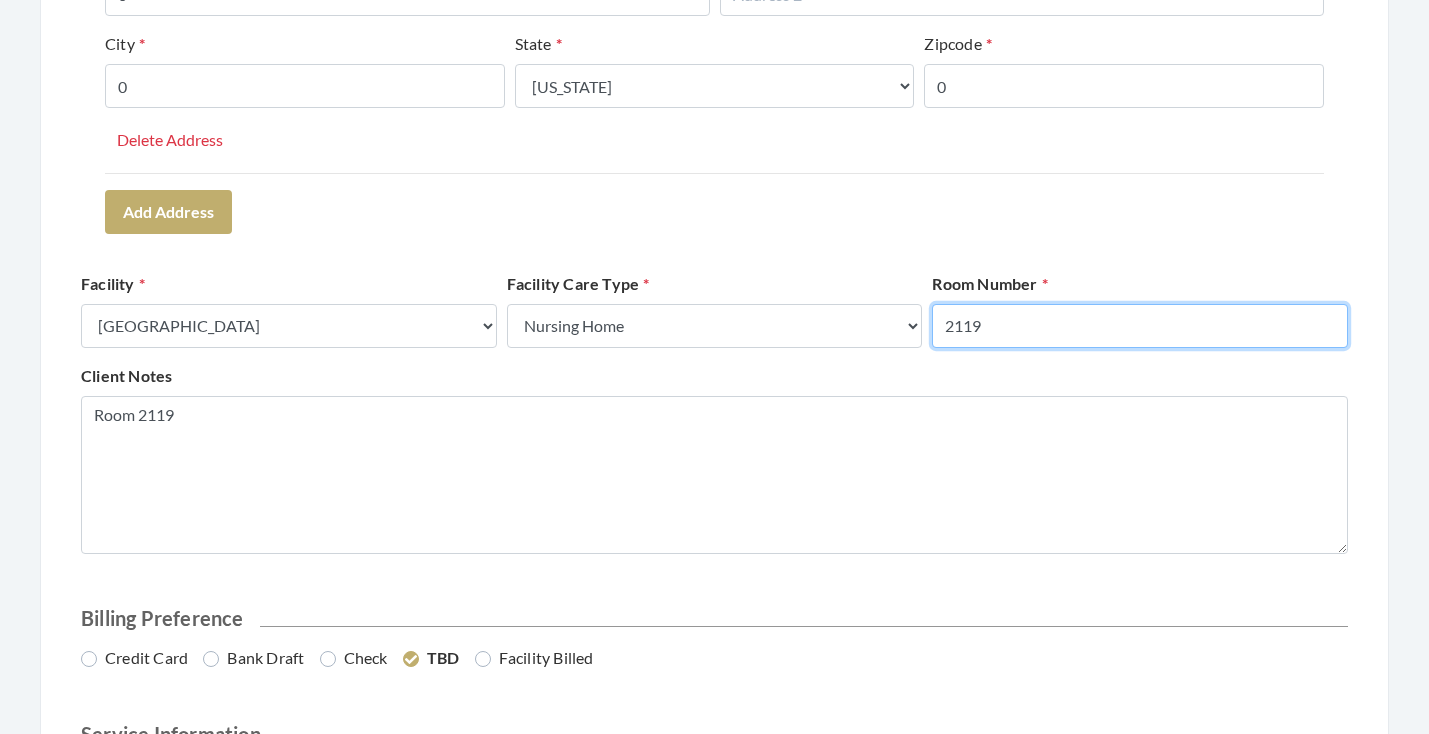 type on "2119" 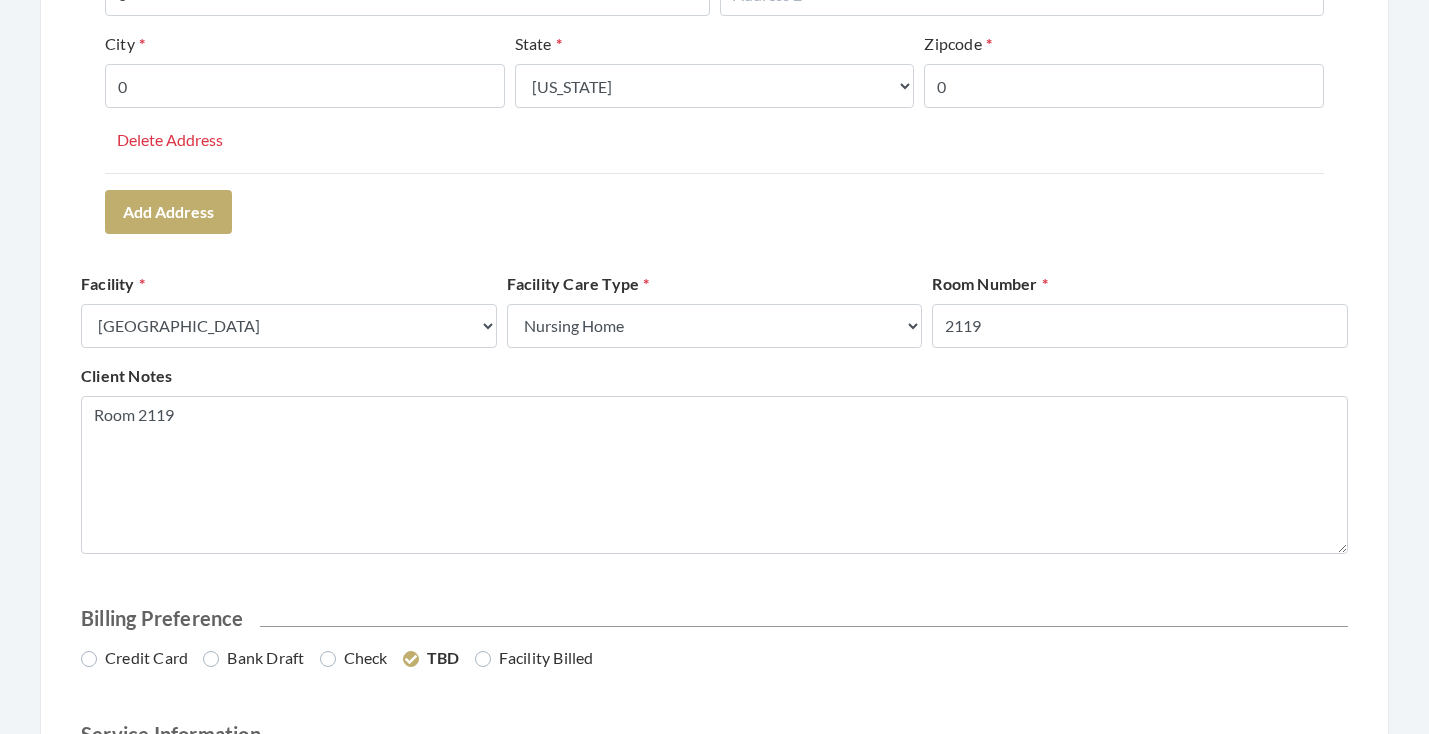 click on "Client Information     First Name   Mina   Last Name   dickerson   Email Address   Mina.dickerson.2055550000@salon4seniors.com   Phone Number   2055550000   User Address(es)     Address Type   Select One...   Office Address   Home Address   Billing Address   Primary Address     Set this address as the primary address   Address   0   Address 2     City   0   State   Select One...   Alabama   Alaska   American Samoa   Arizona   Arkansas   California   Colorado   Connecticut   Delaware   District Of Columbia   Federated States Of Micronesia   Florida   Georgia   Guam Gu   Hawaii   Idaho   Illinois   Indiana   Iowa   Kansas   Kentucky   Louisiana   Maine   Marshall Islands   Maryland   Massachusetts   Michigan   Minnesota   Mississippi   Missouri   Montana   Nebraska   Nevada   New Hampshire   New Jersey   New Mexico   New York   North Carolina   North Dakota   Northern Mariana Islands   Ohio   Oklahoma   Oregon   Palau   Pennsylvania   Puerto Rico   Rhode Island   South Carolina   South Dakota   Tennessee" at bounding box center [714, 2241] 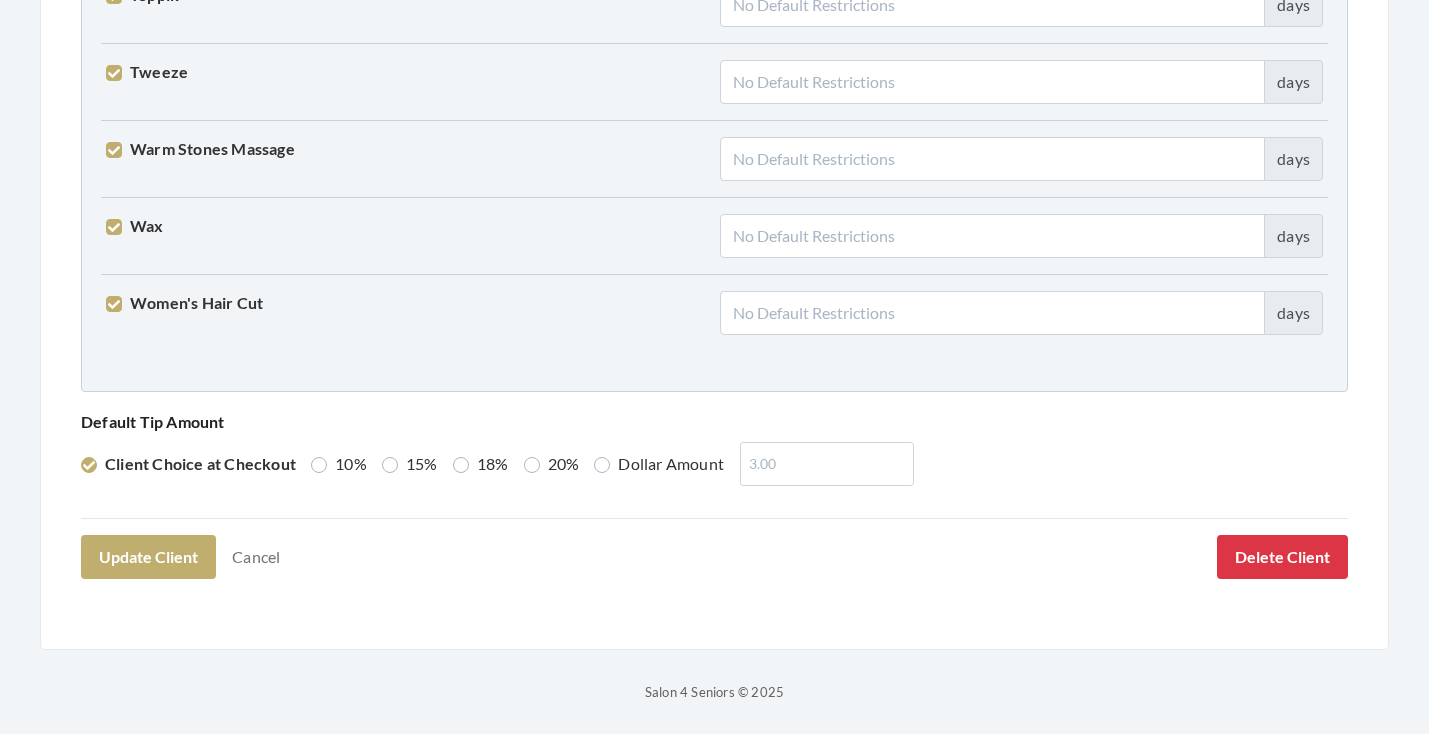 scroll, scrollTop: 5059, scrollLeft: 0, axis: vertical 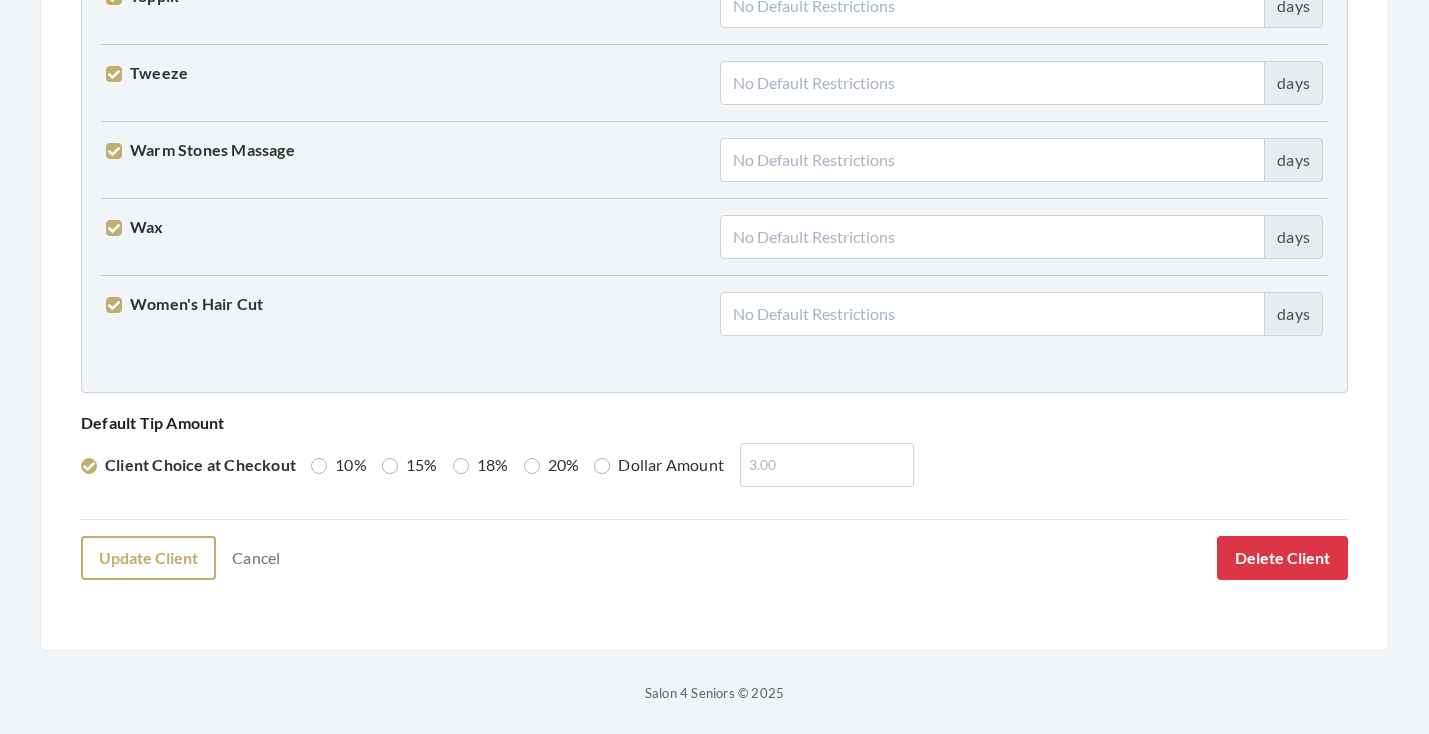 click on "Update Client" at bounding box center [148, 558] 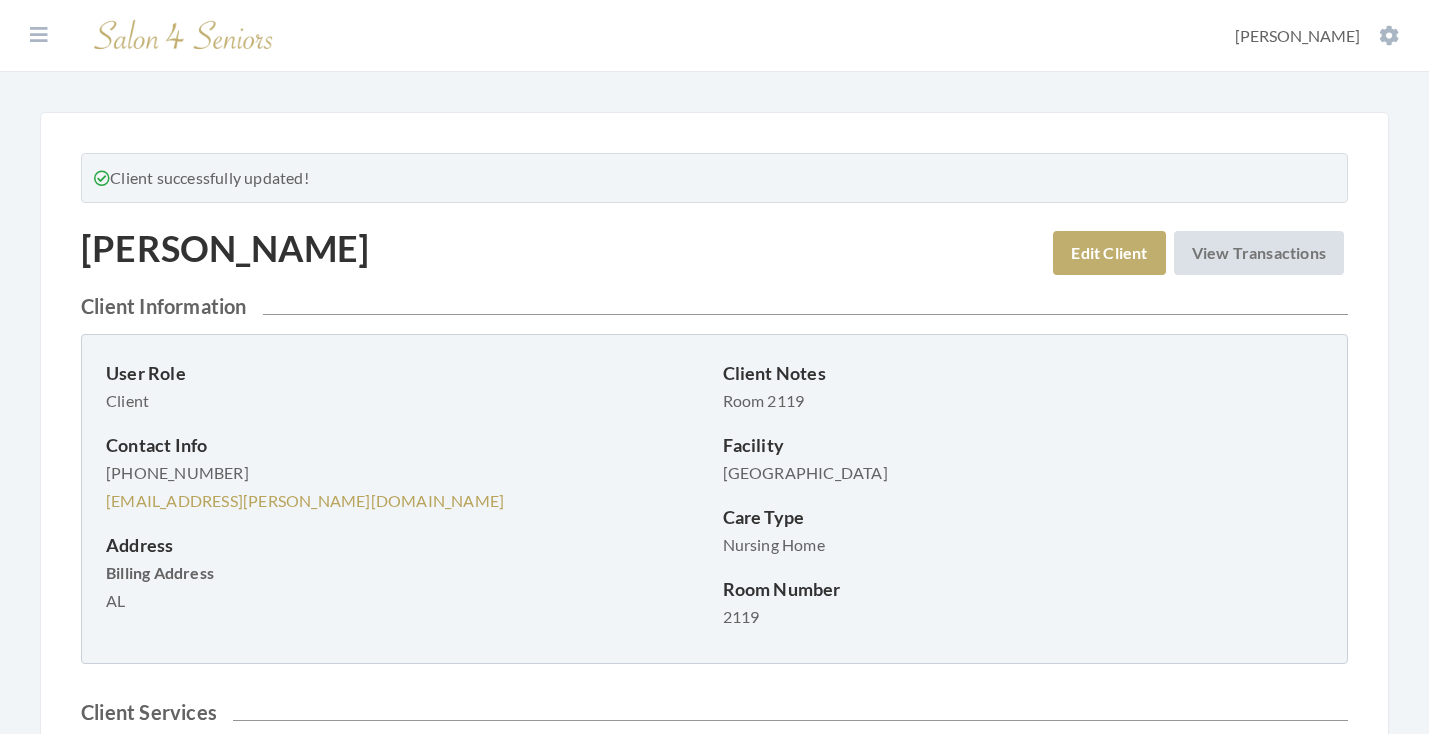 scroll, scrollTop: 0, scrollLeft: 0, axis: both 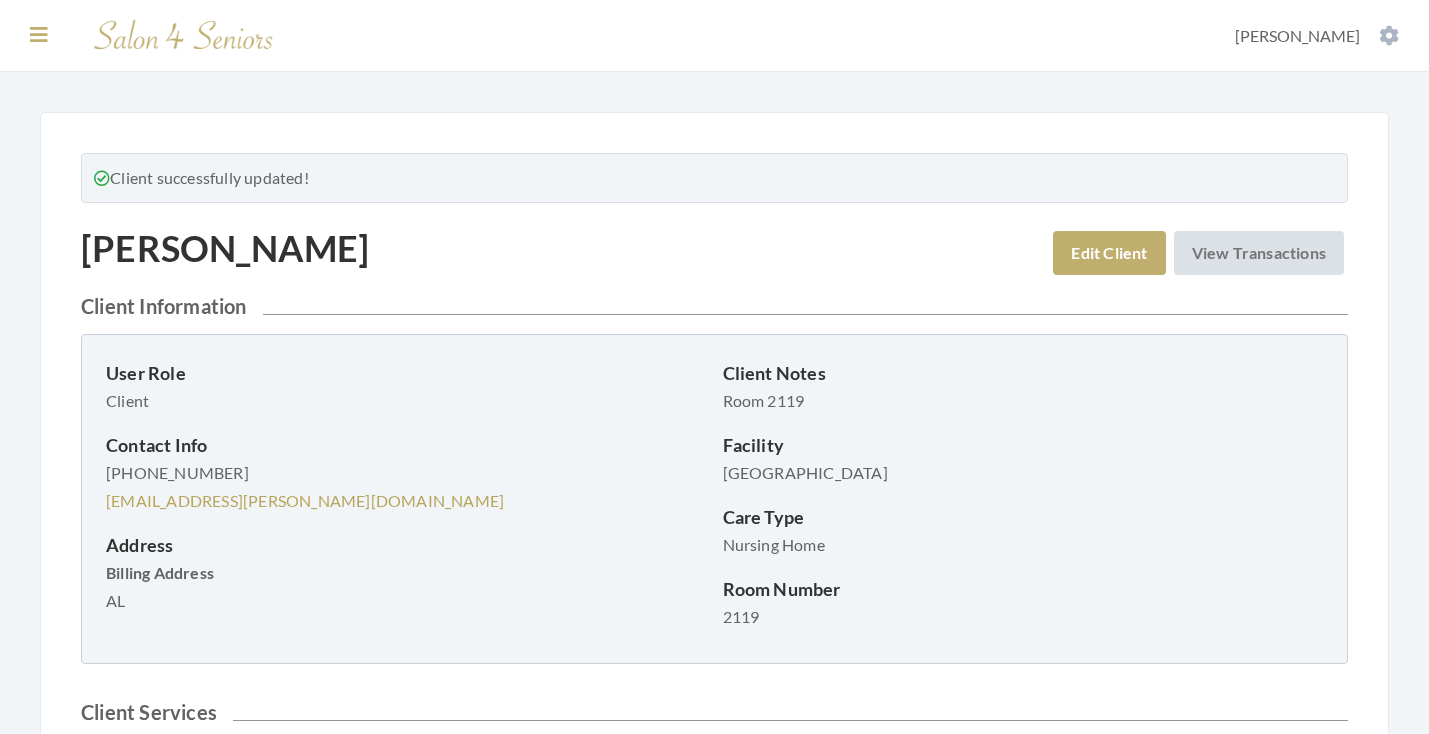 click at bounding box center (39, 35) 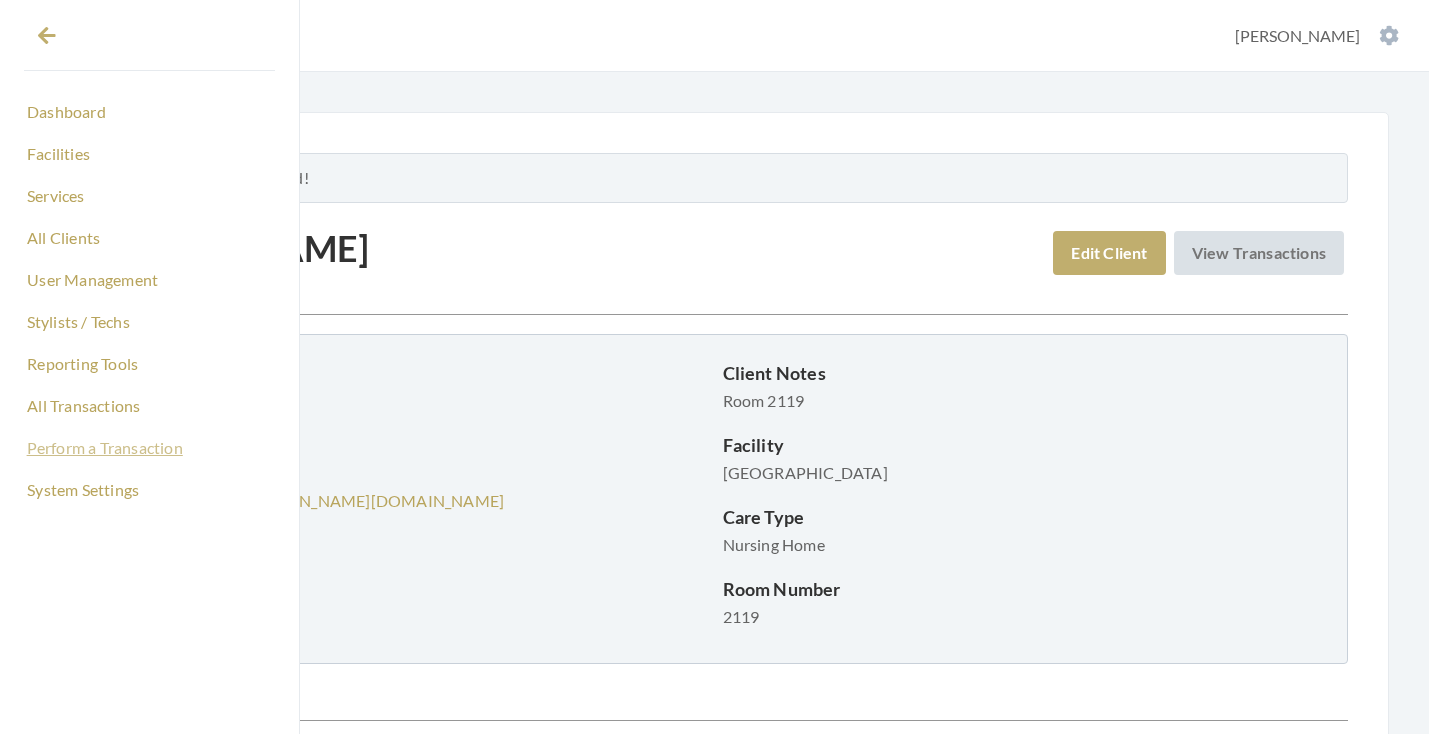 click on "Perform a Transaction" at bounding box center [149, 448] 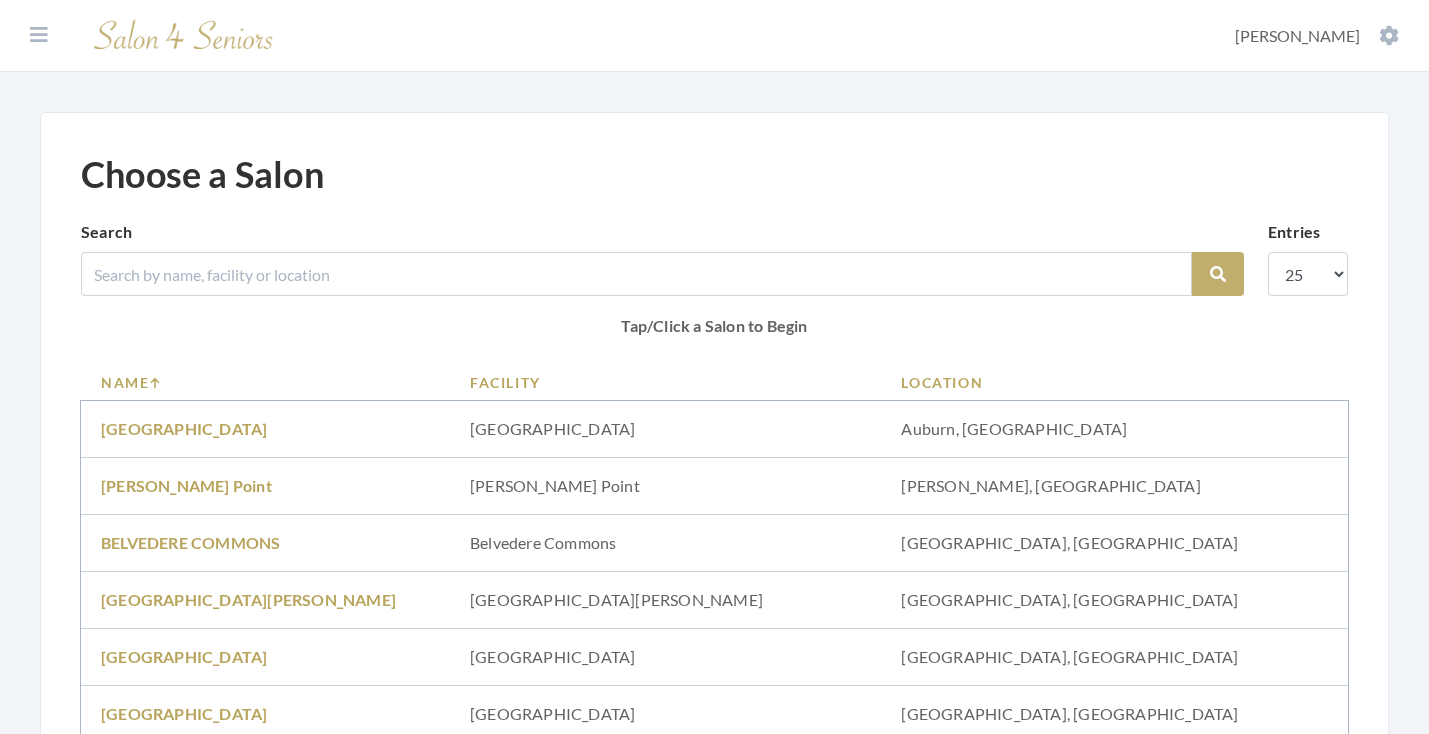scroll, scrollTop: 607, scrollLeft: 0, axis: vertical 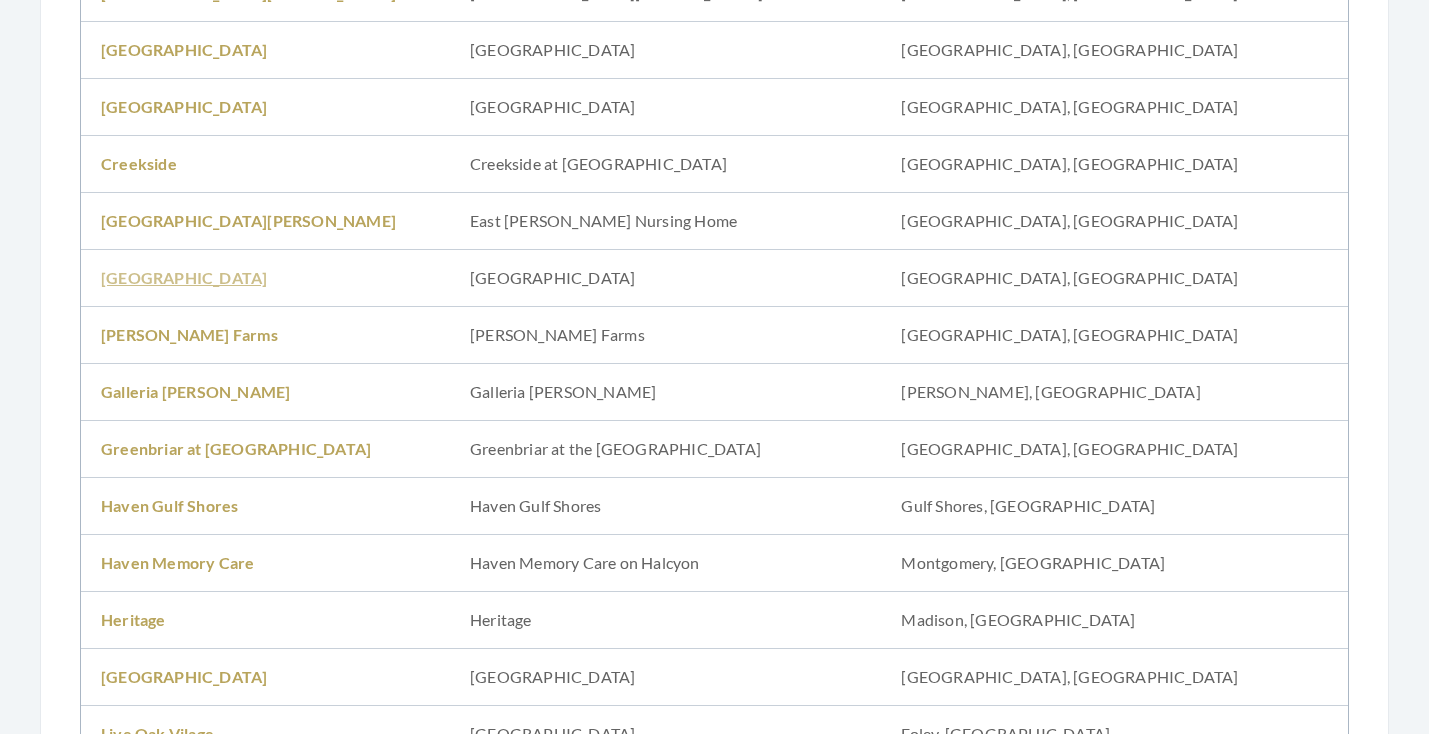 click on "[GEOGRAPHIC_DATA]" at bounding box center (184, 277) 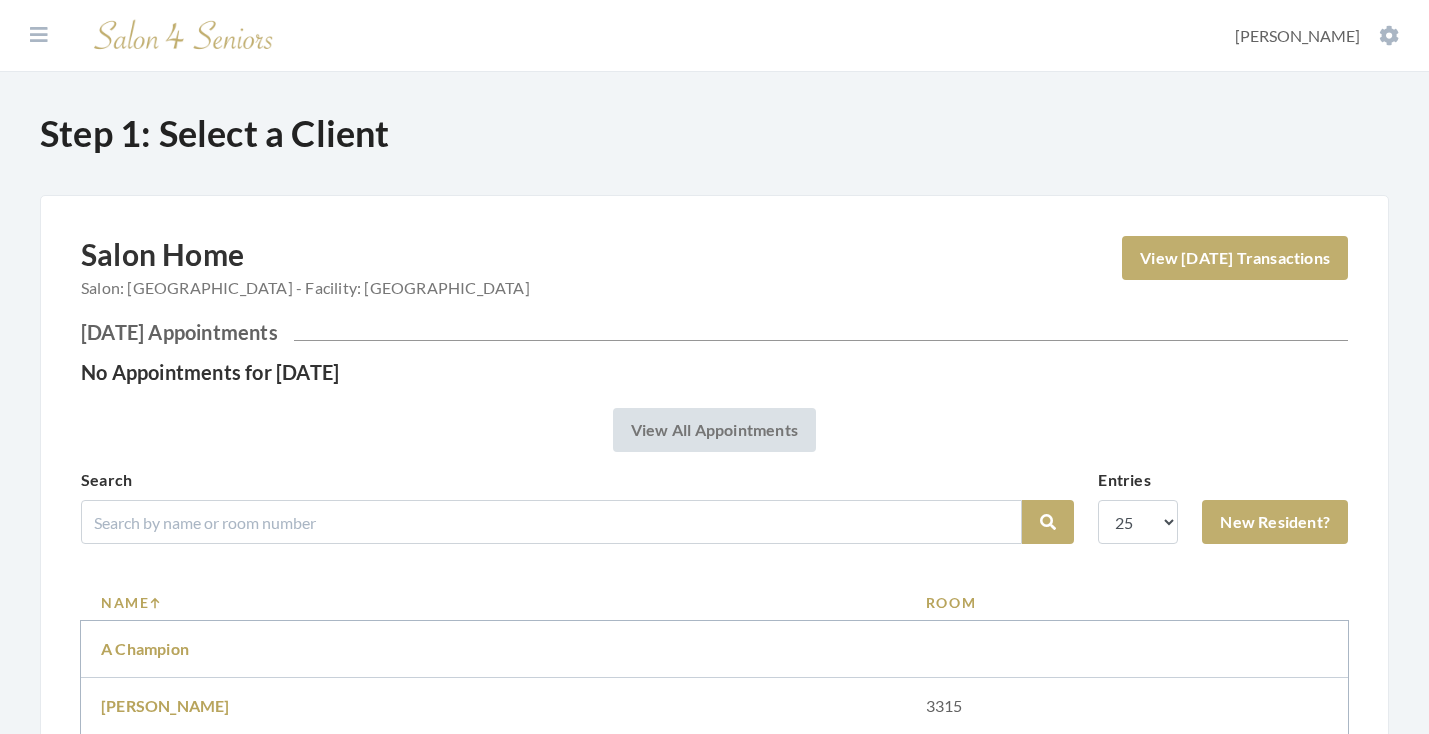 scroll, scrollTop: 0, scrollLeft: 0, axis: both 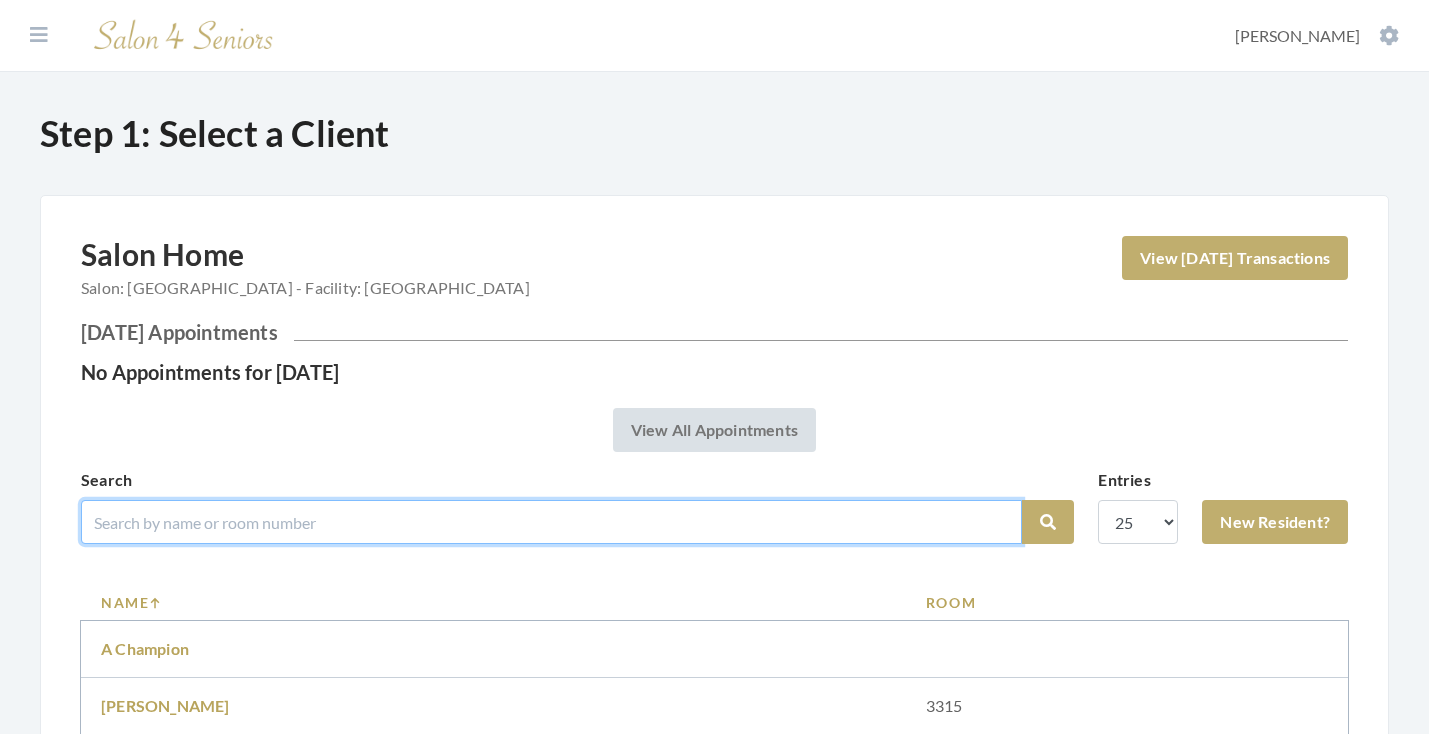 click at bounding box center (551, 522) 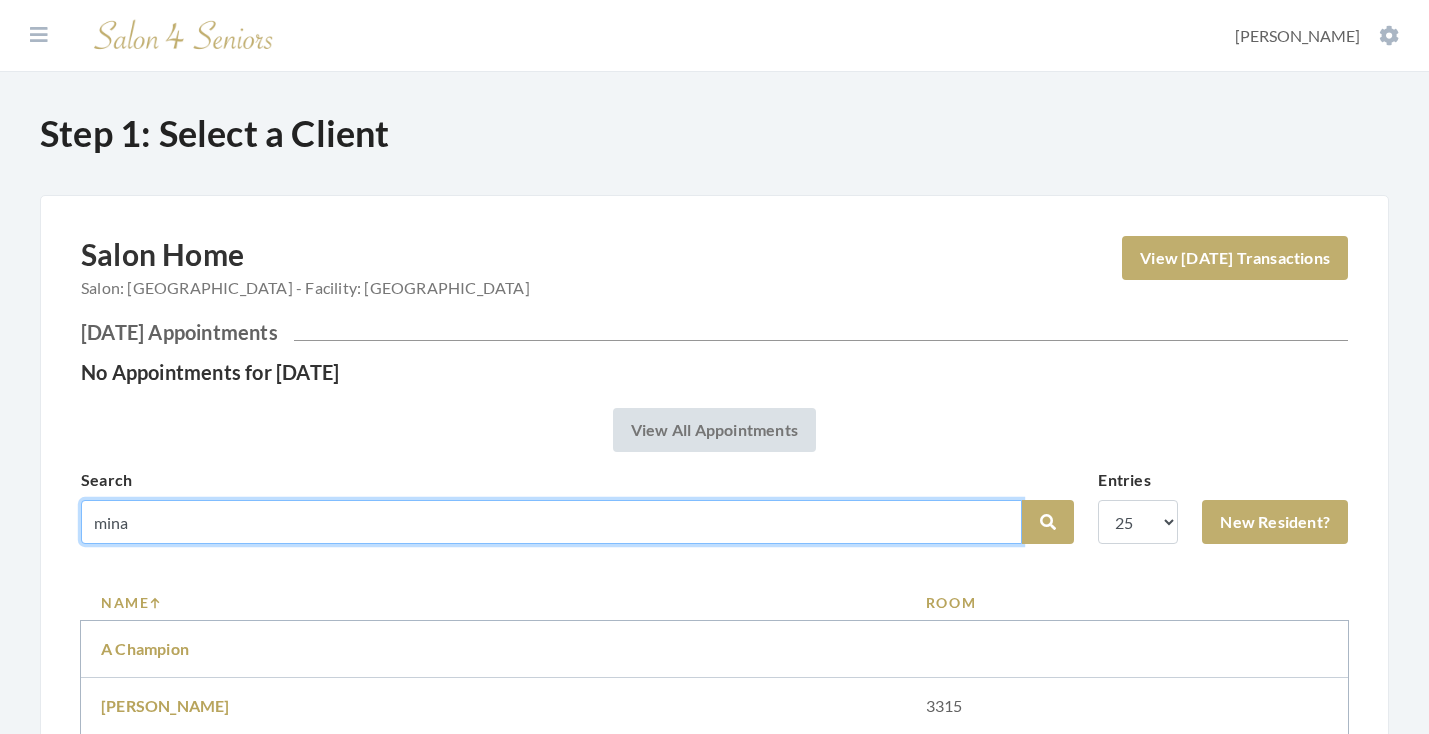 type on "mina" 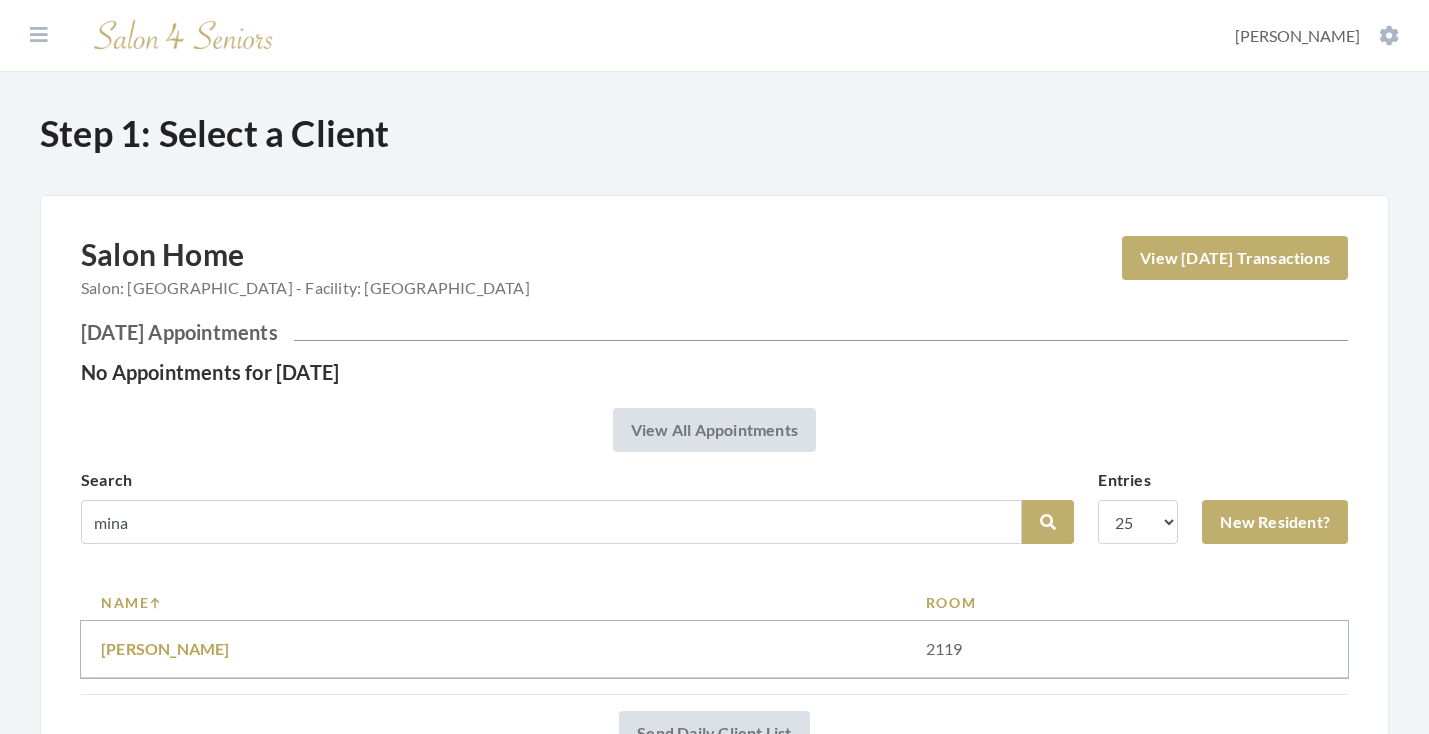 scroll, scrollTop: 133, scrollLeft: 0, axis: vertical 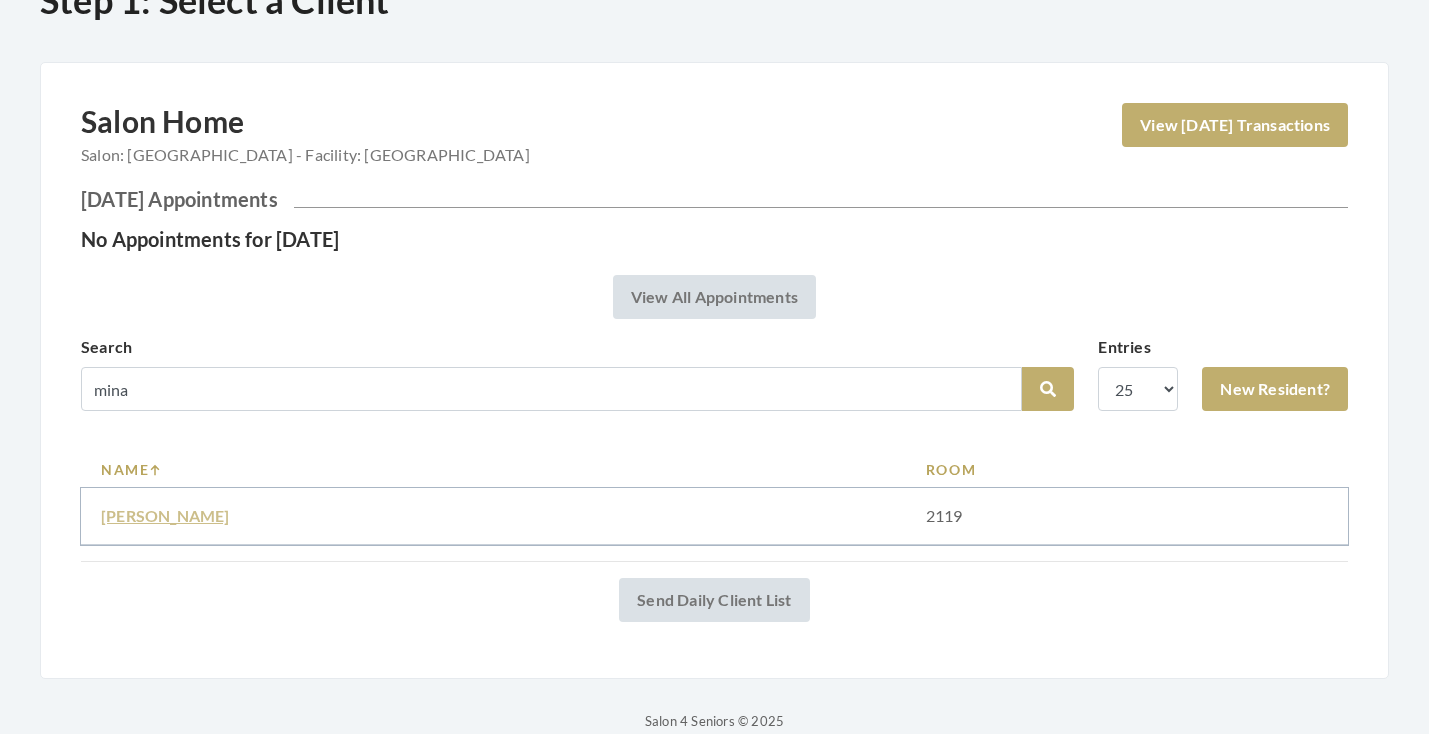 click on "[PERSON_NAME]" at bounding box center (165, 515) 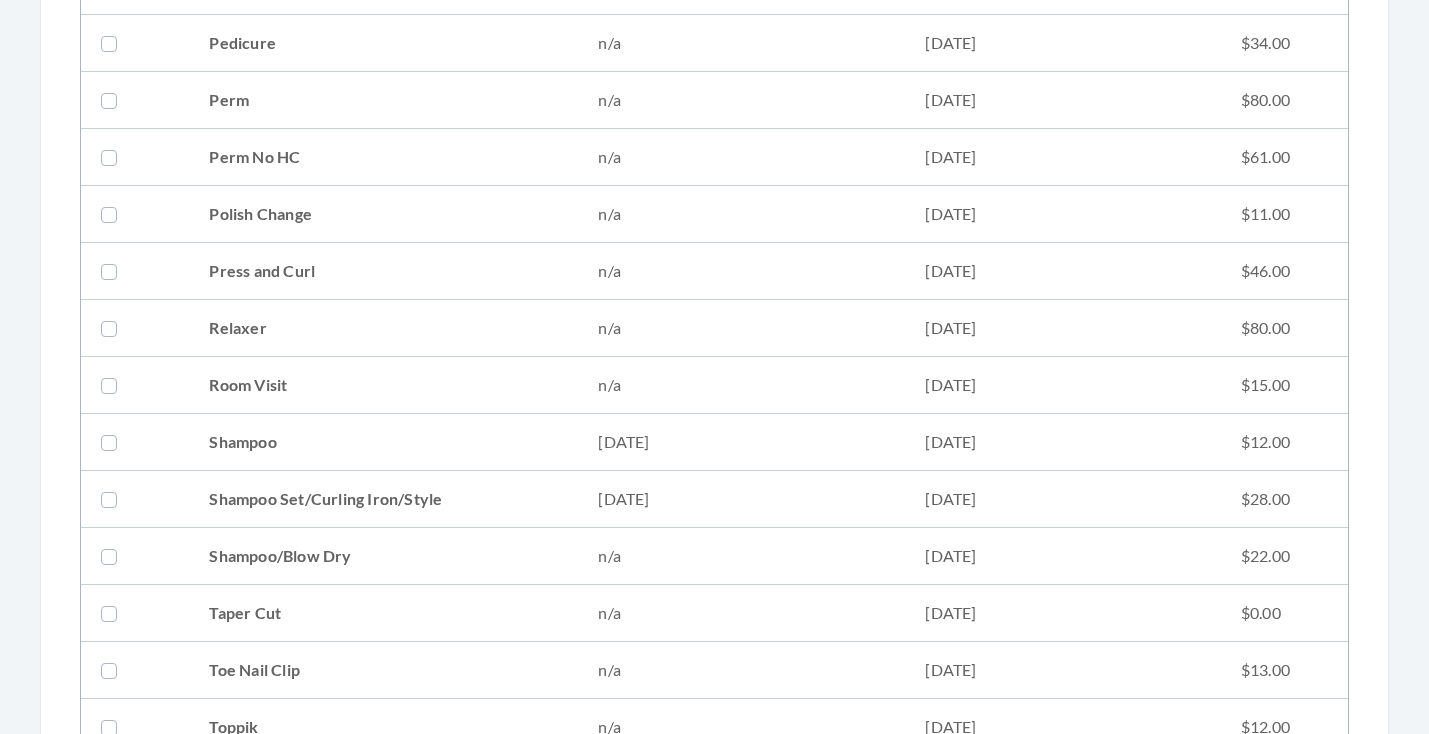scroll, scrollTop: 2221, scrollLeft: 0, axis: vertical 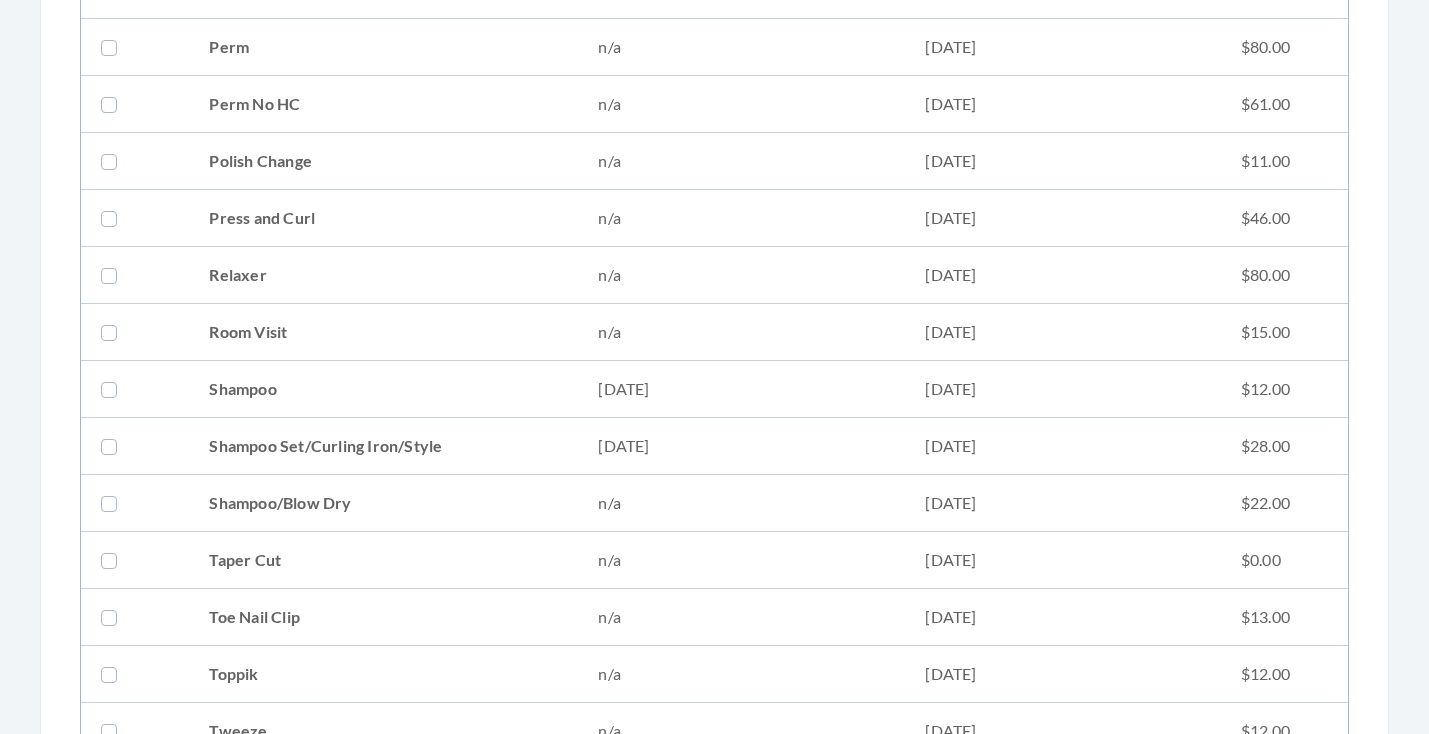 click on "Shampoo Set/Curling Iron/Style" at bounding box center [383, 446] 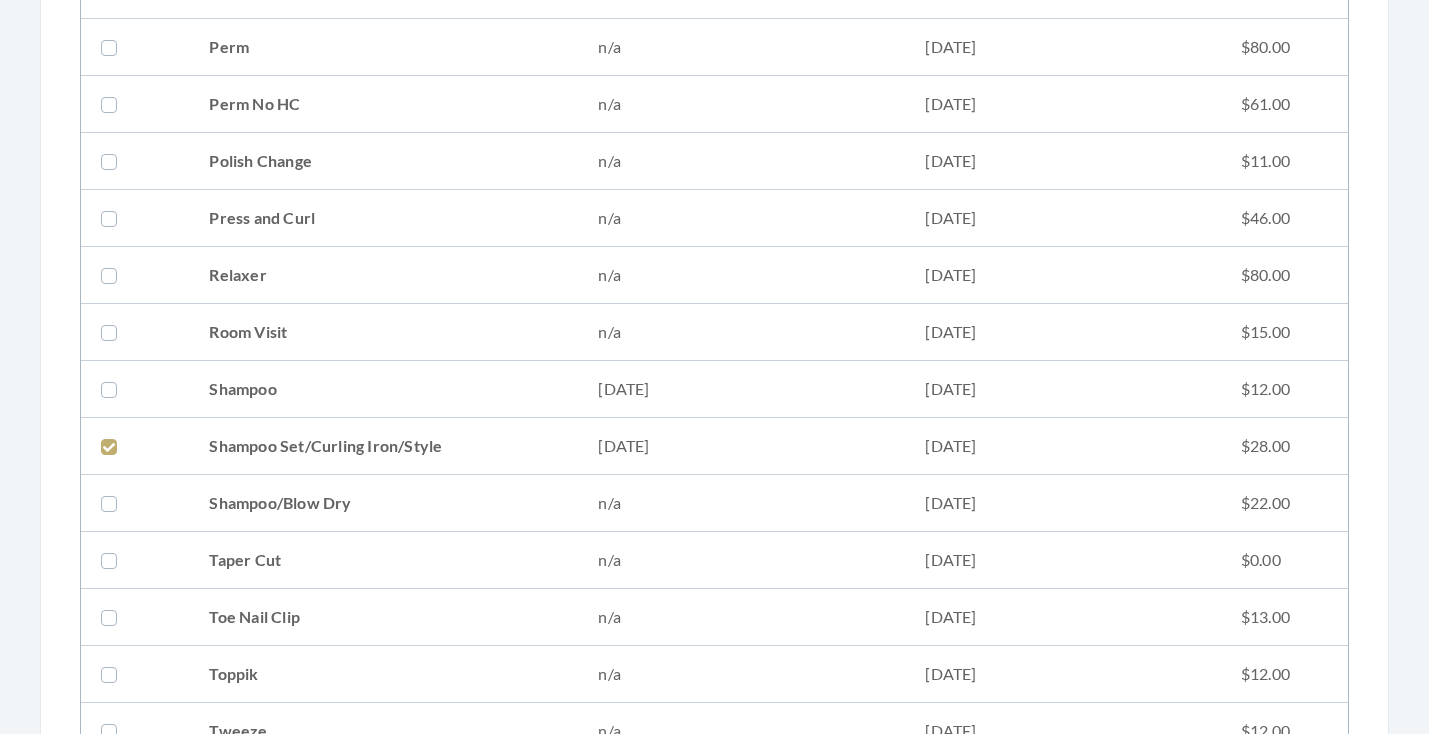 checkbox on "true" 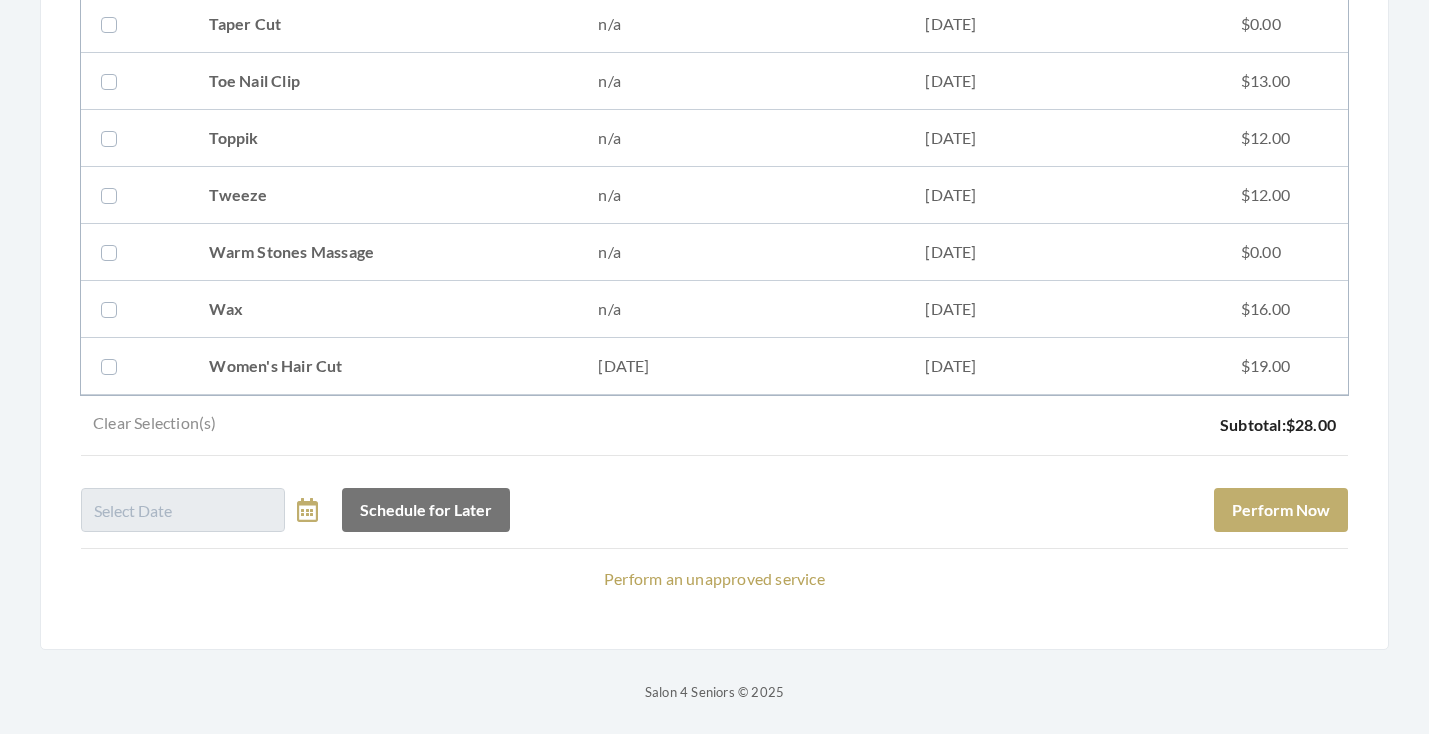 scroll, scrollTop: 2757, scrollLeft: 0, axis: vertical 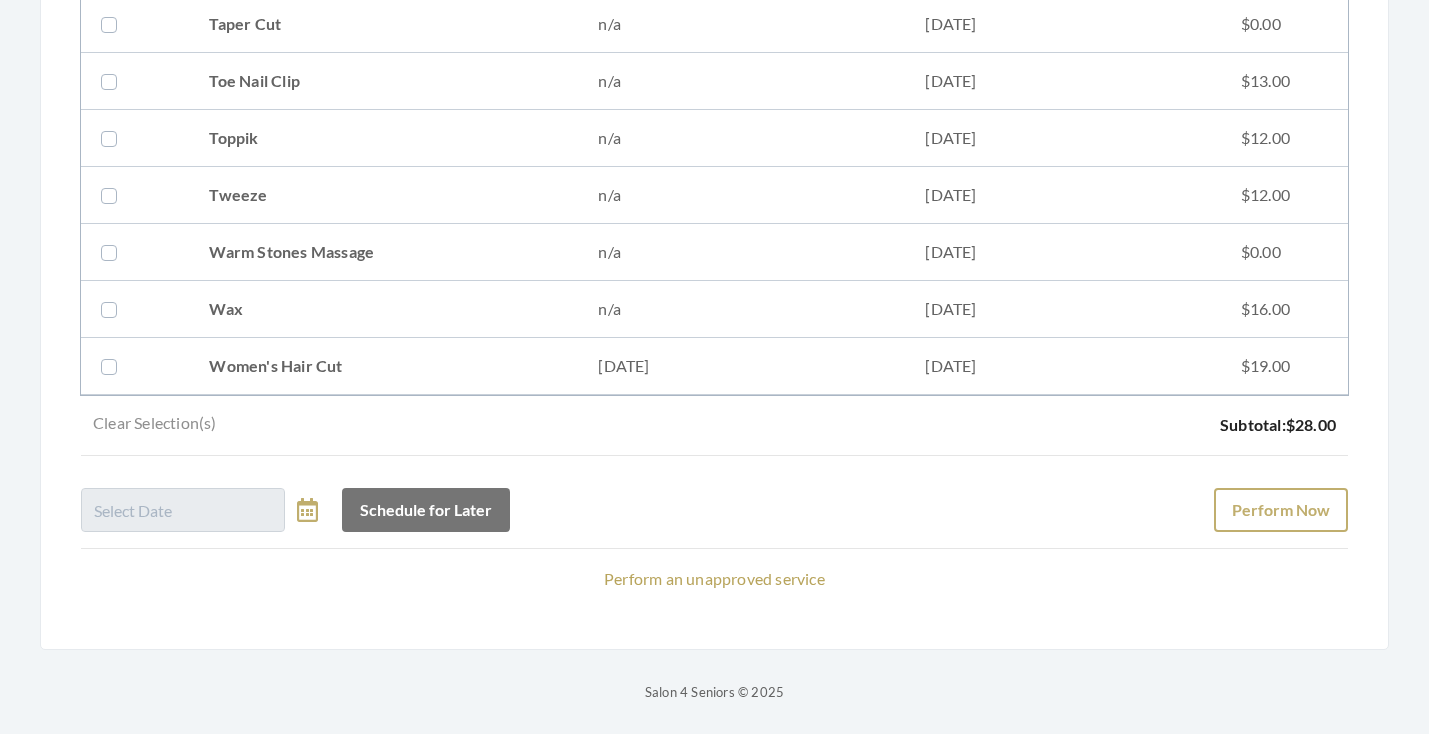 click on "Perform Now" at bounding box center [1281, 510] 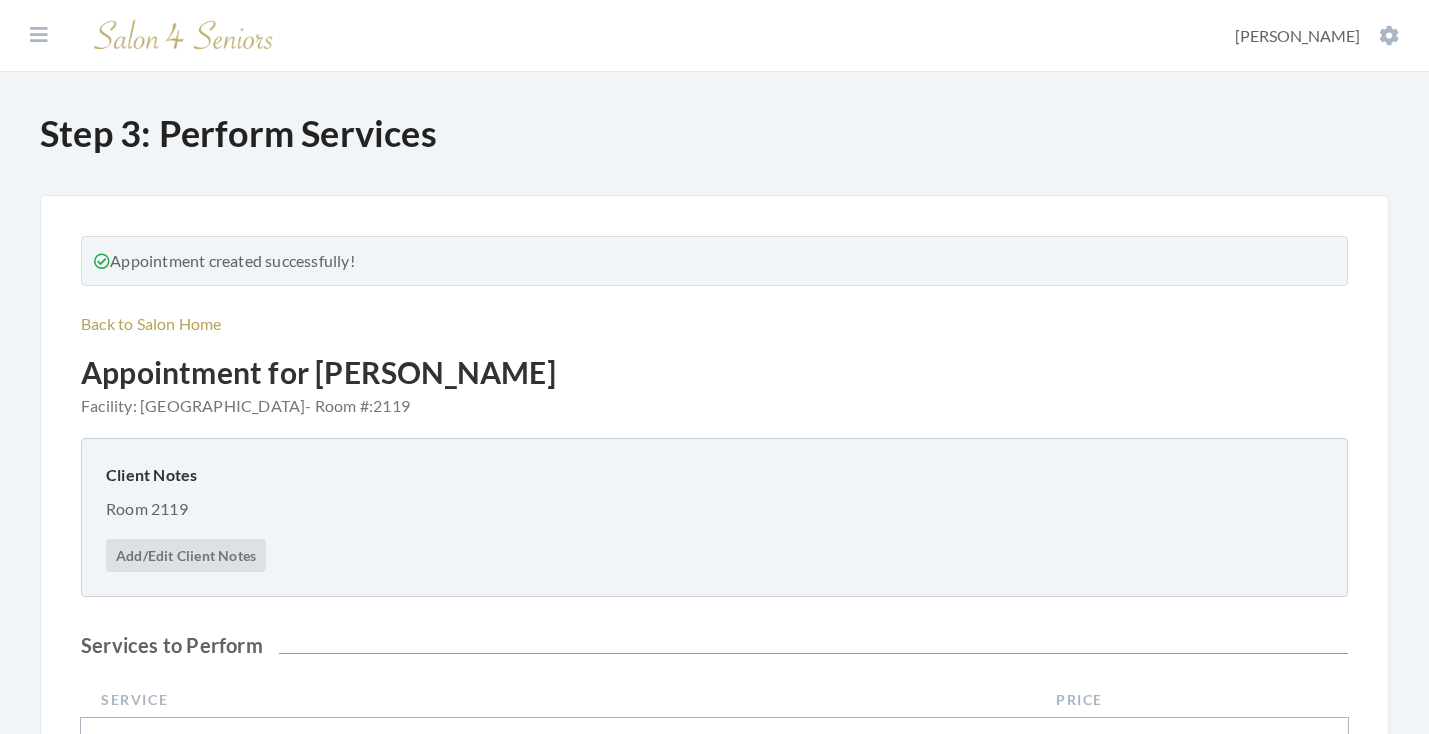 scroll, scrollTop: 581, scrollLeft: 0, axis: vertical 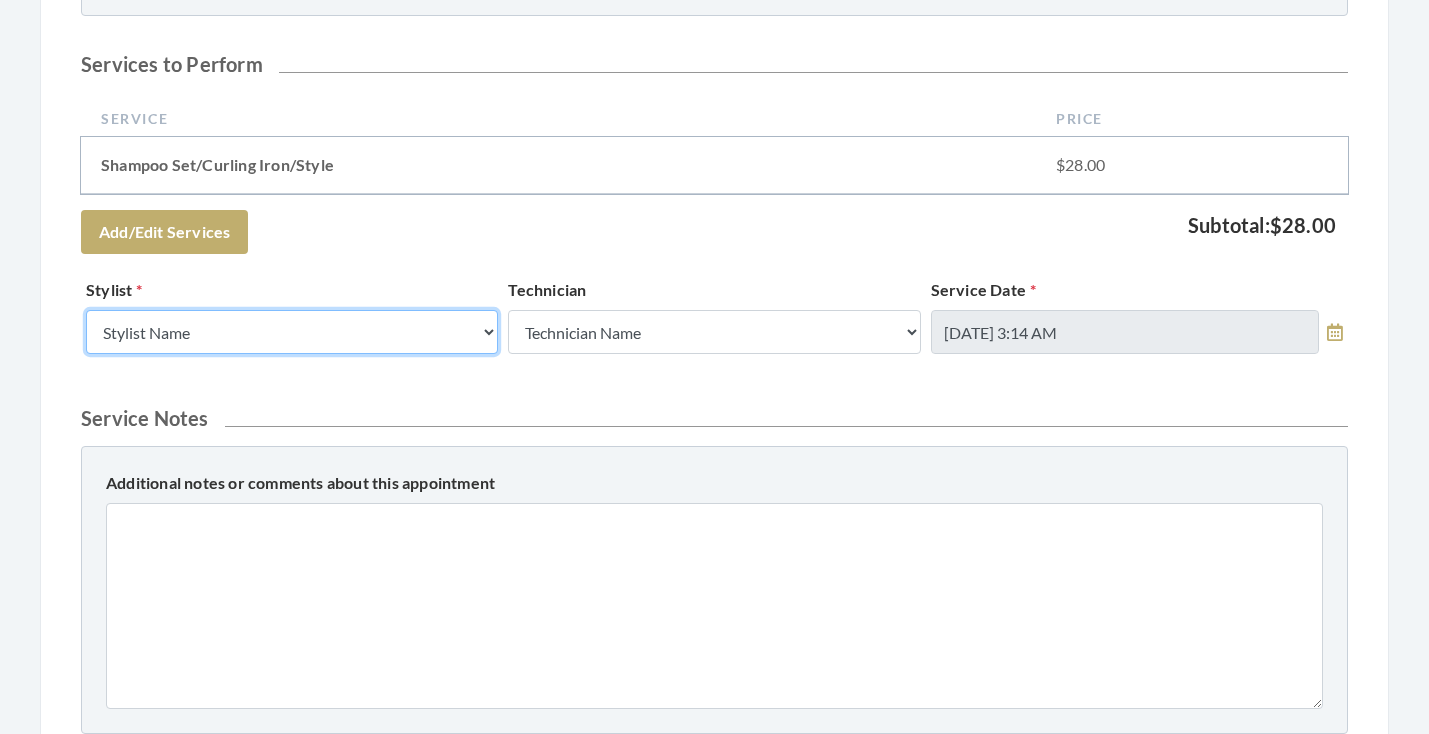 select on "18" 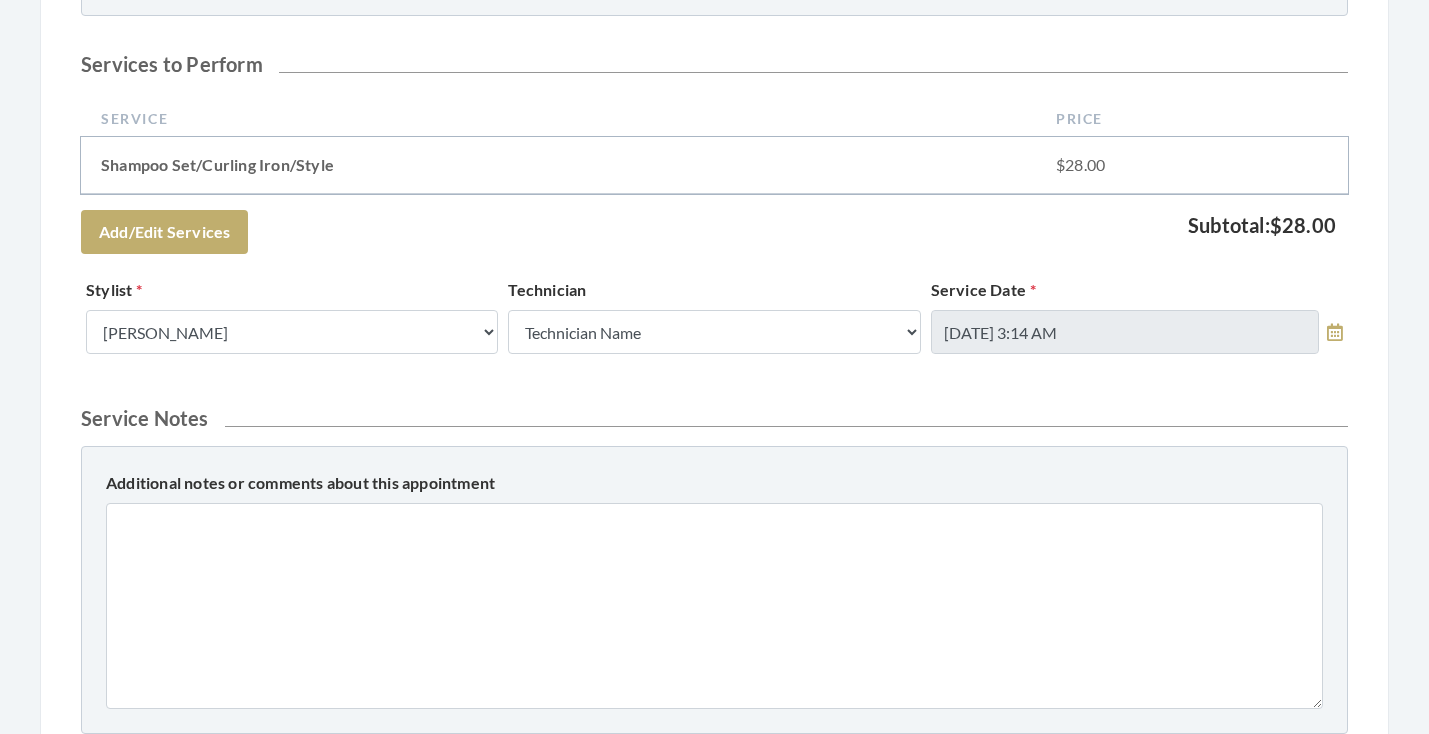 drag, startPoint x: 575, startPoint y: 454, endPoint x: 581, endPoint y: 303, distance: 151.11916 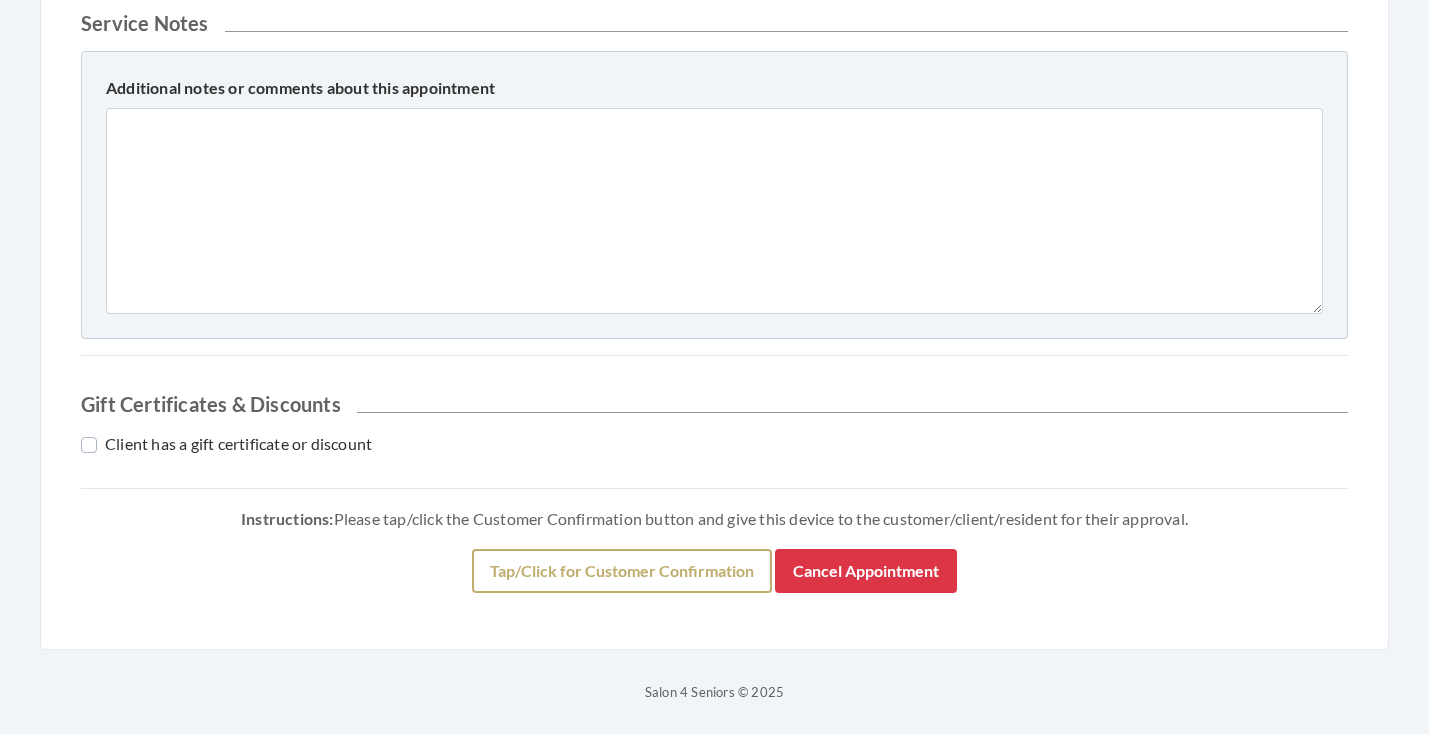 scroll, scrollTop: 976, scrollLeft: 0, axis: vertical 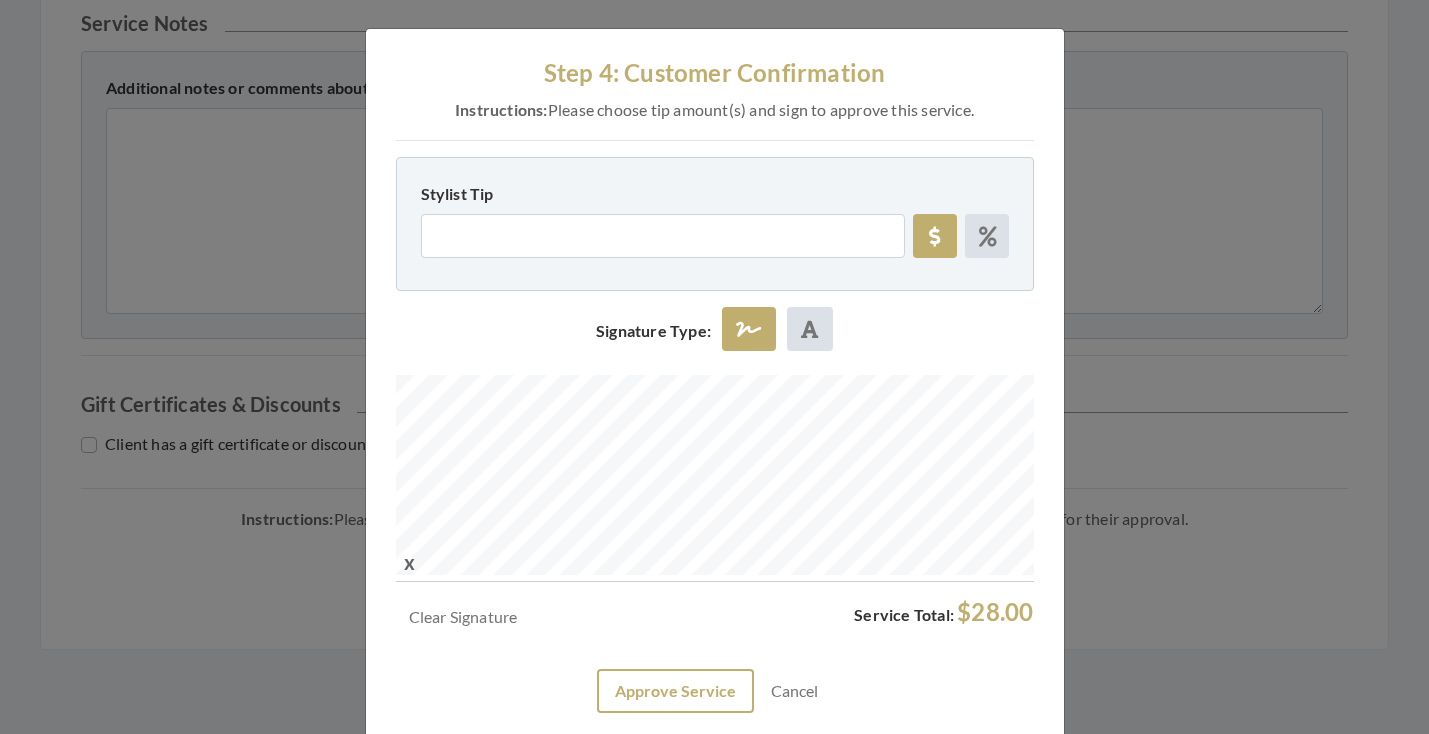 click on "Approve Service" at bounding box center (675, 691) 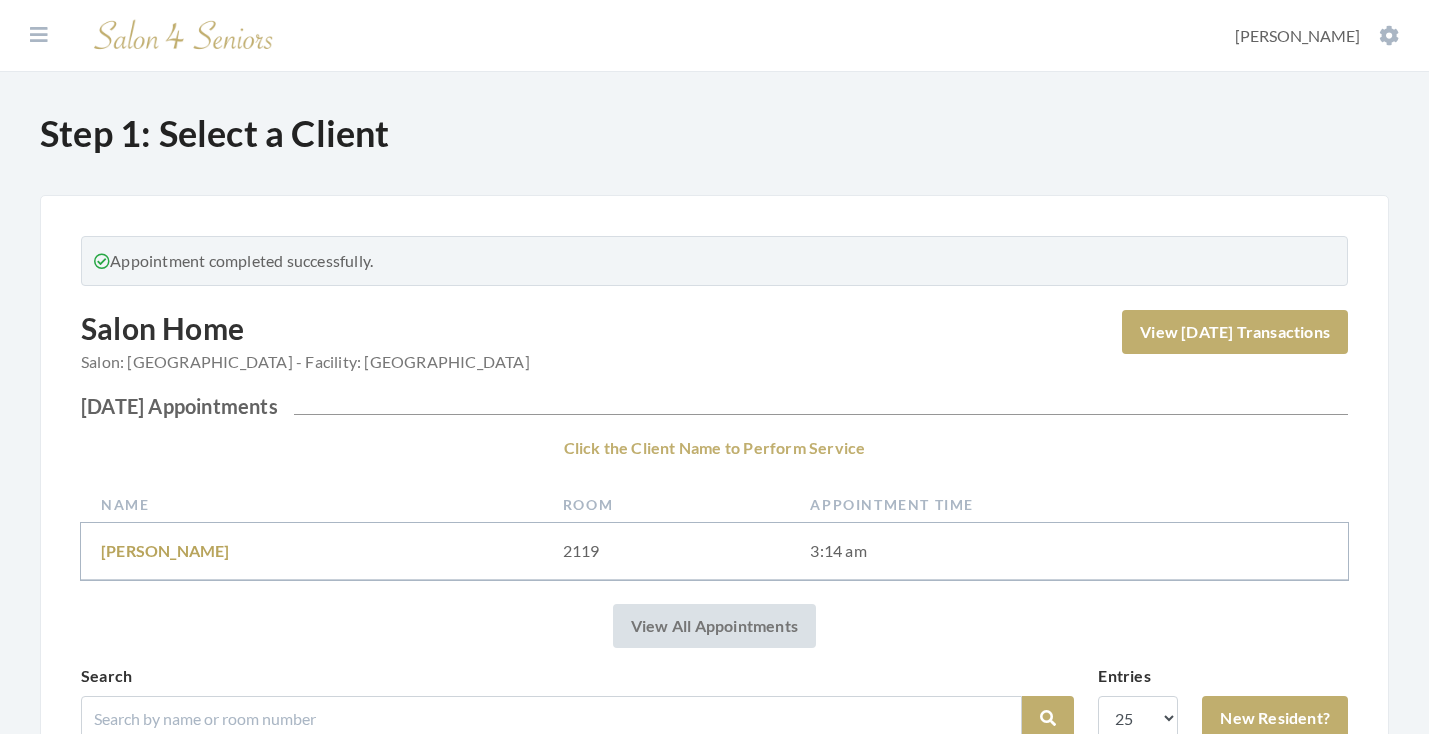 scroll, scrollTop: 0, scrollLeft: 0, axis: both 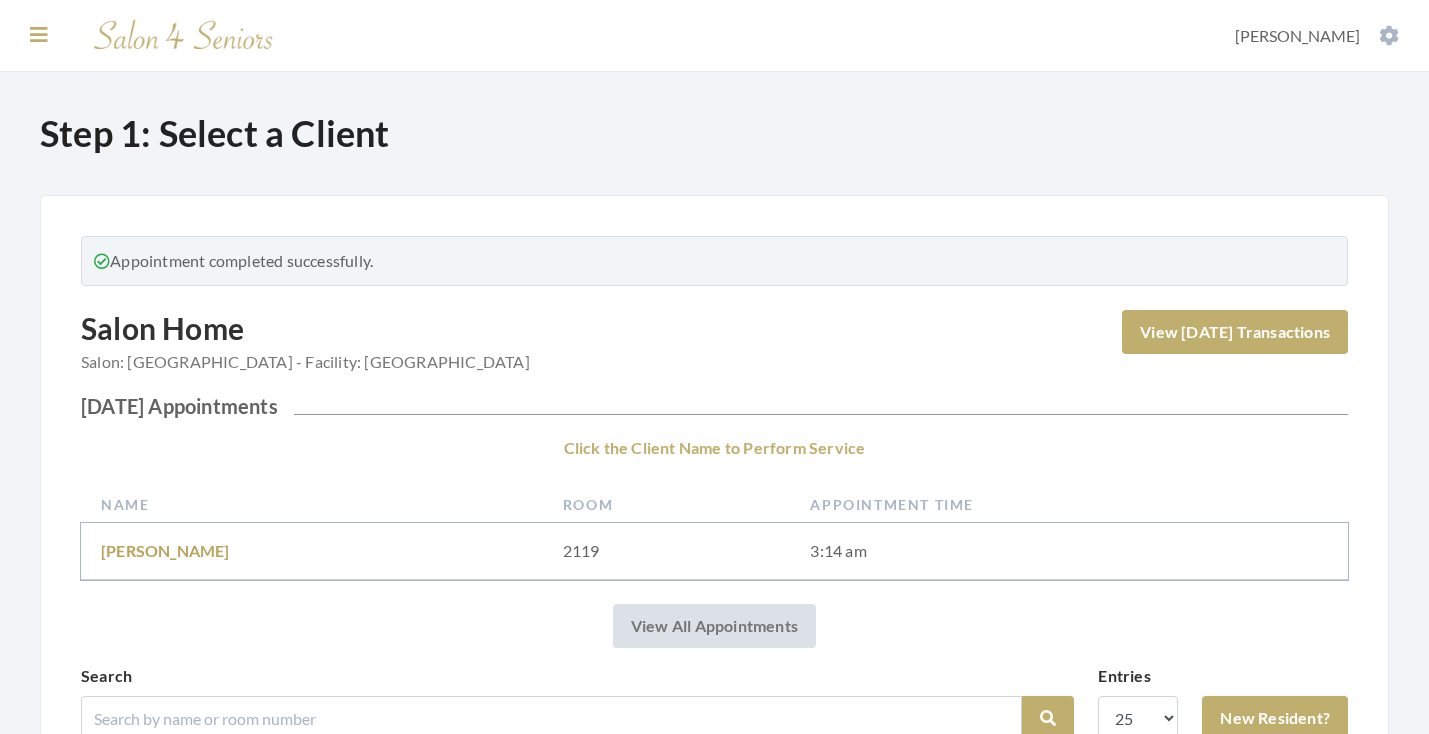 click at bounding box center (39, 35) 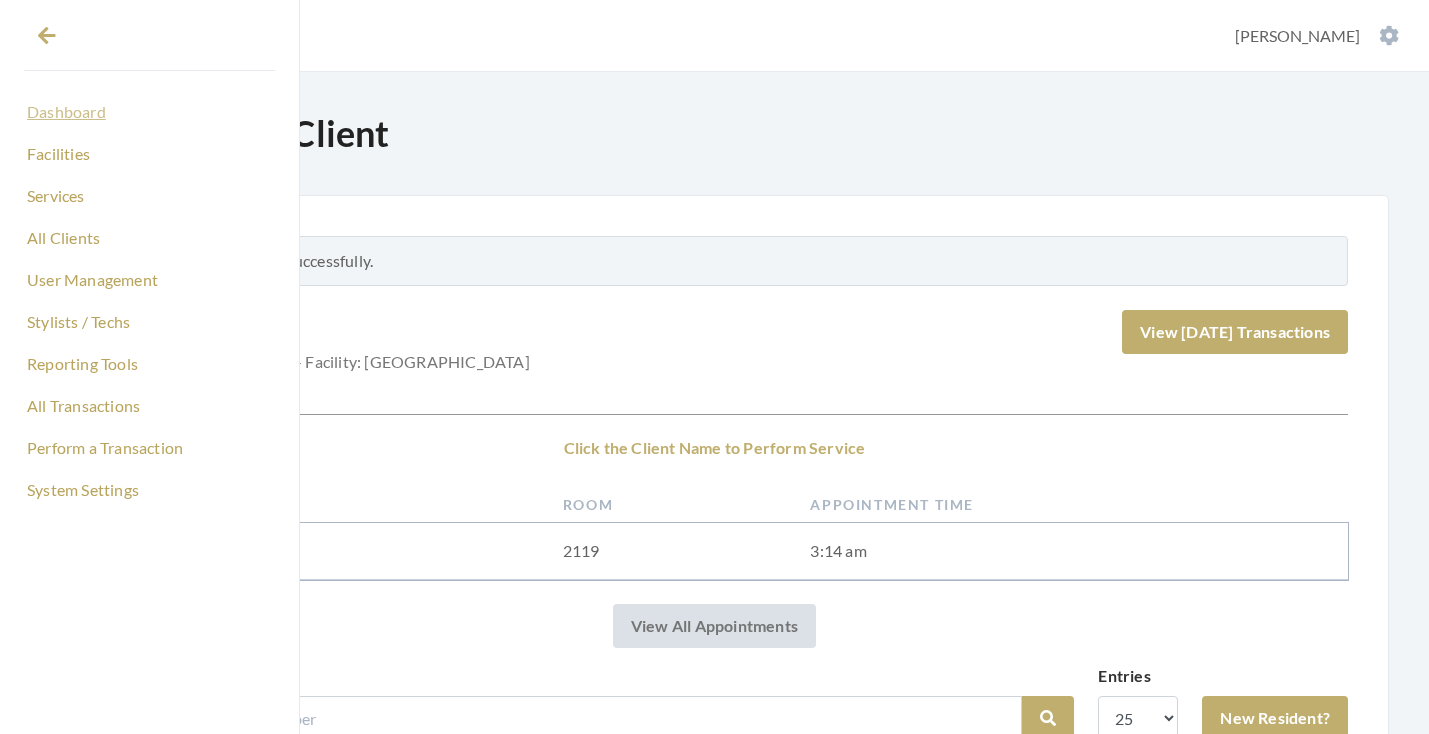 click on "Dashboard" at bounding box center (149, 112) 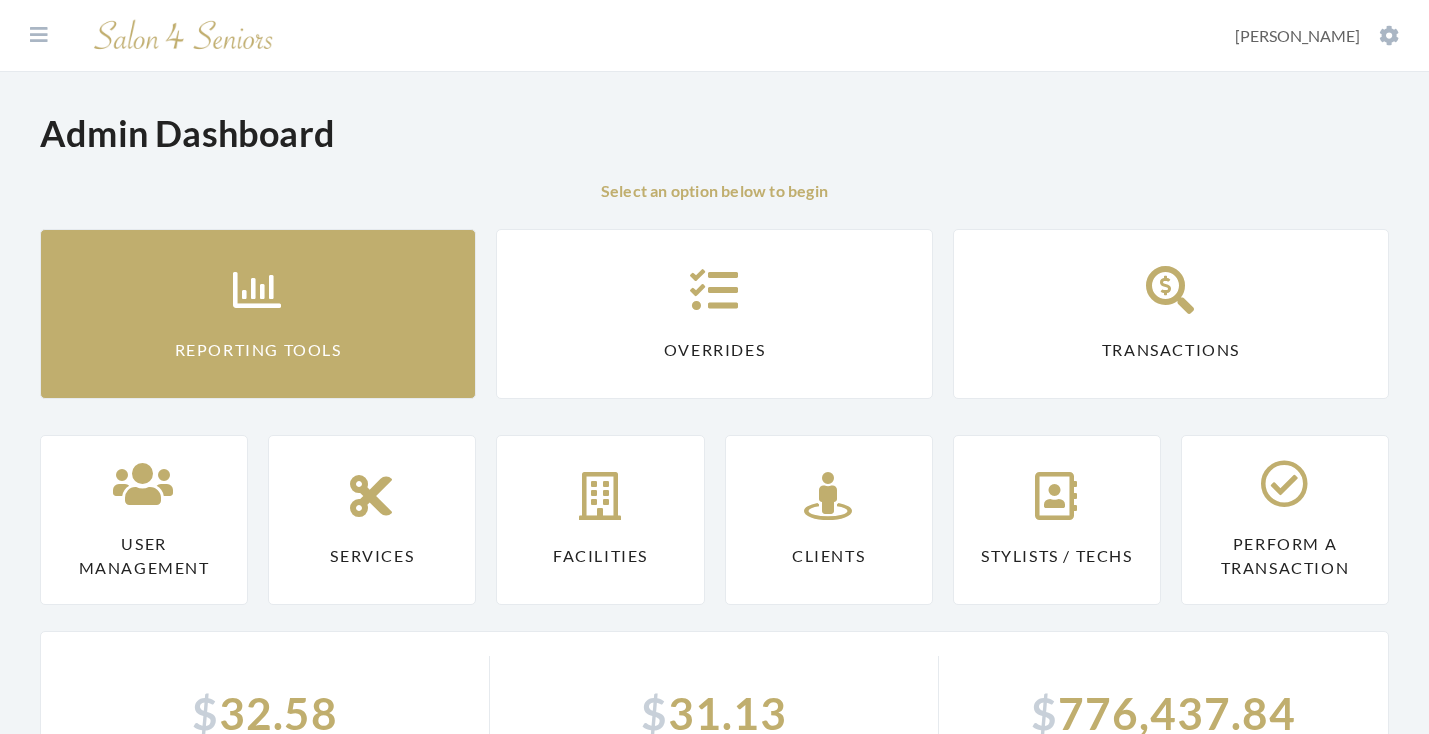 scroll, scrollTop: 0, scrollLeft: 0, axis: both 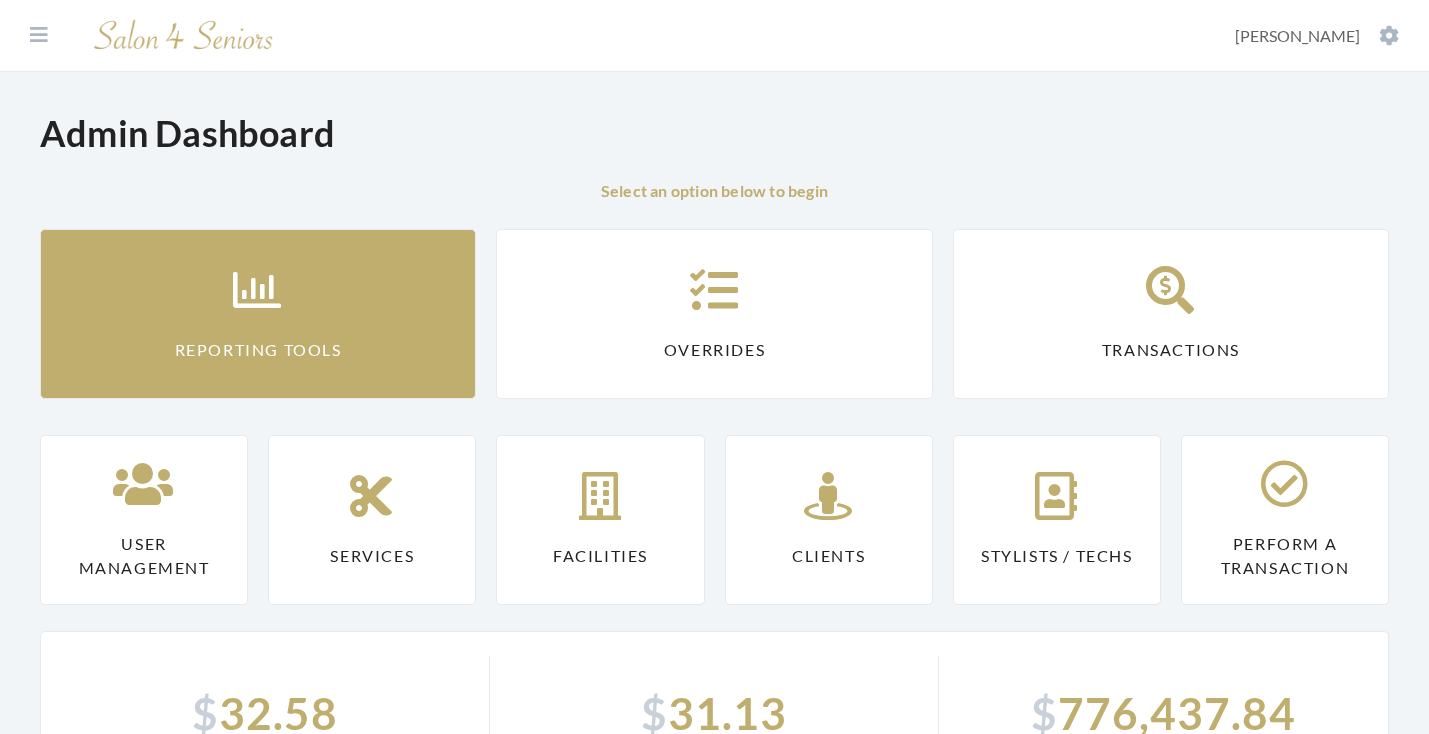 click on "Reporting Tools" at bounding box center (258, 314) 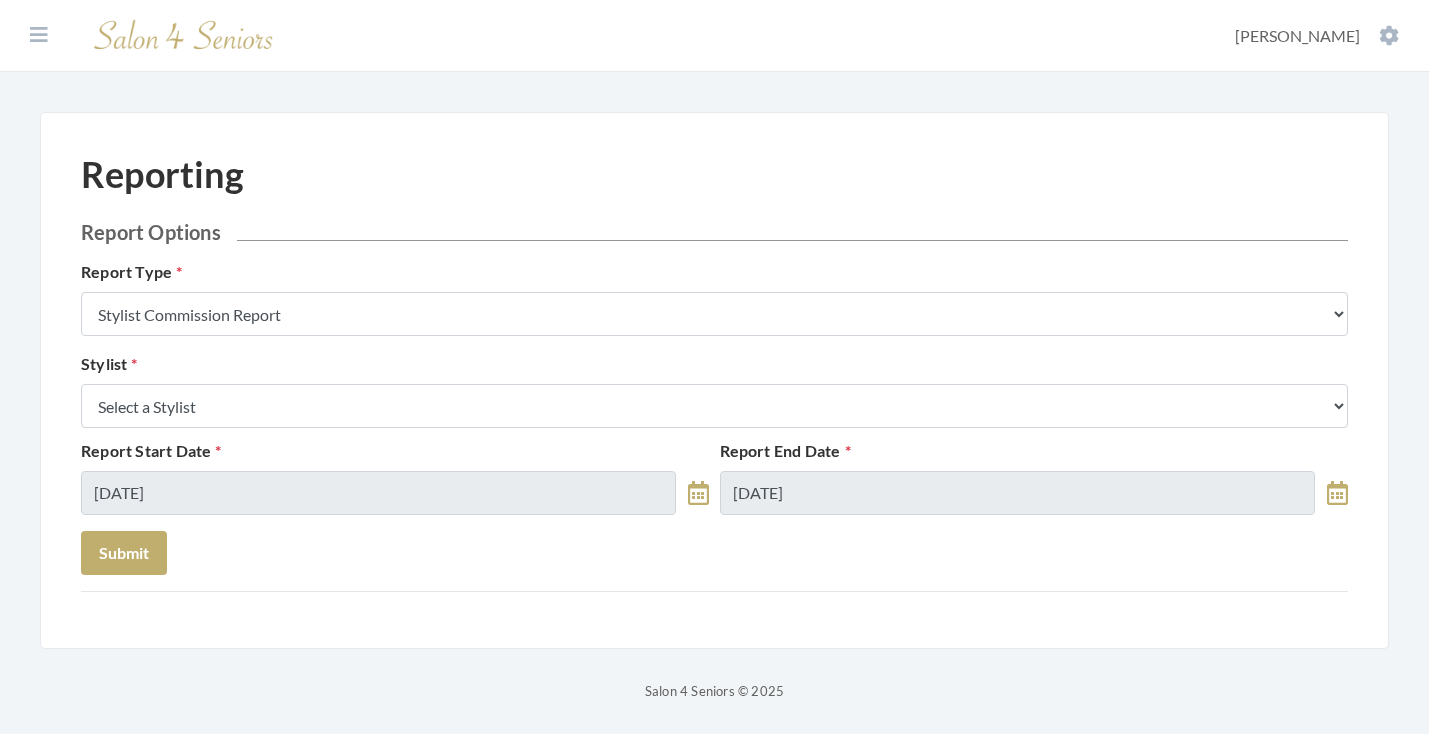 scroll, scrollTop: 0, scrollLeft: 0, axis: both 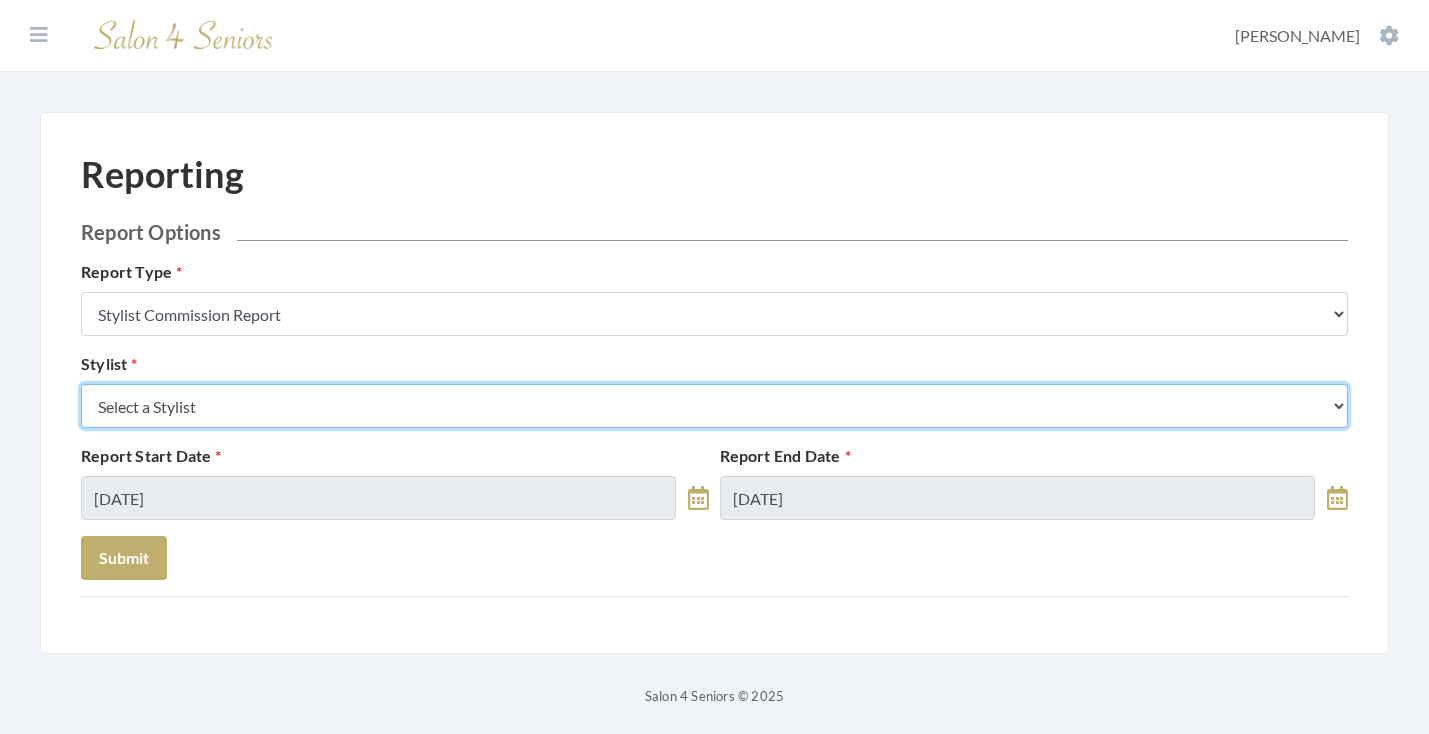 click on "Select a Stylist   [PERSON_NAME]   [PERSON_NAME]   [PERSON_NAME]   [PERSON_NAME]   [PERSON_NAME]   [PERSON_NAME]   [PERSON_NAME]   [PERSON_NAME]   [PERSON_NAME]   [PERSON_NAME]   [PERSON_NAME]   [PERSON_NAME]   [PERSON_NAME]   [PERSON_NAME]   [PERSON_NAME]   [PERSON_NAME]   [PERSON_NAME]   [PERSON_NAME]   [PERSON_NAME]   [PERSON_NAME]   [PERSON_NAME]   [PERSON_NAME]   Kinetic Stylist   [PERSON_NAME]   [PERSON_NAME]   Melisssa [PERSON_NAME]   [PERSON_NAME]   [PERSON_NAME]   [PERSON_NAME]   [PERSON_NAME]   [PERSON_NAME]   [PERSON_NAME]   [PERSON_NAME]   [PERSON_NAME]   [PERSON_NAME]   [PERSON_NAME]   [PERSON_NAME]   [PERSON_NAME]   [PERSON_NAME]   [PERSON_NAME]   [PERSON_NAME]" at bounding box center [714, 406] 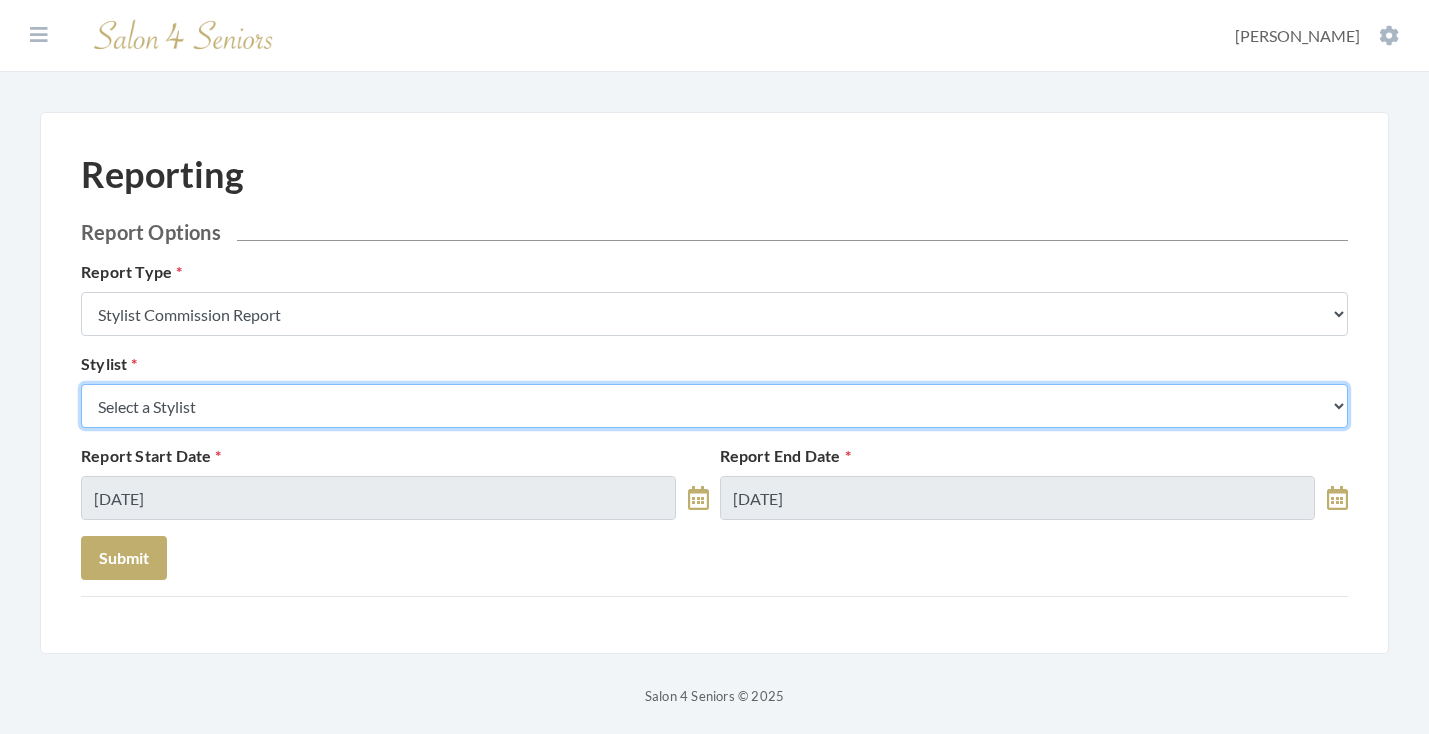 select on "18" 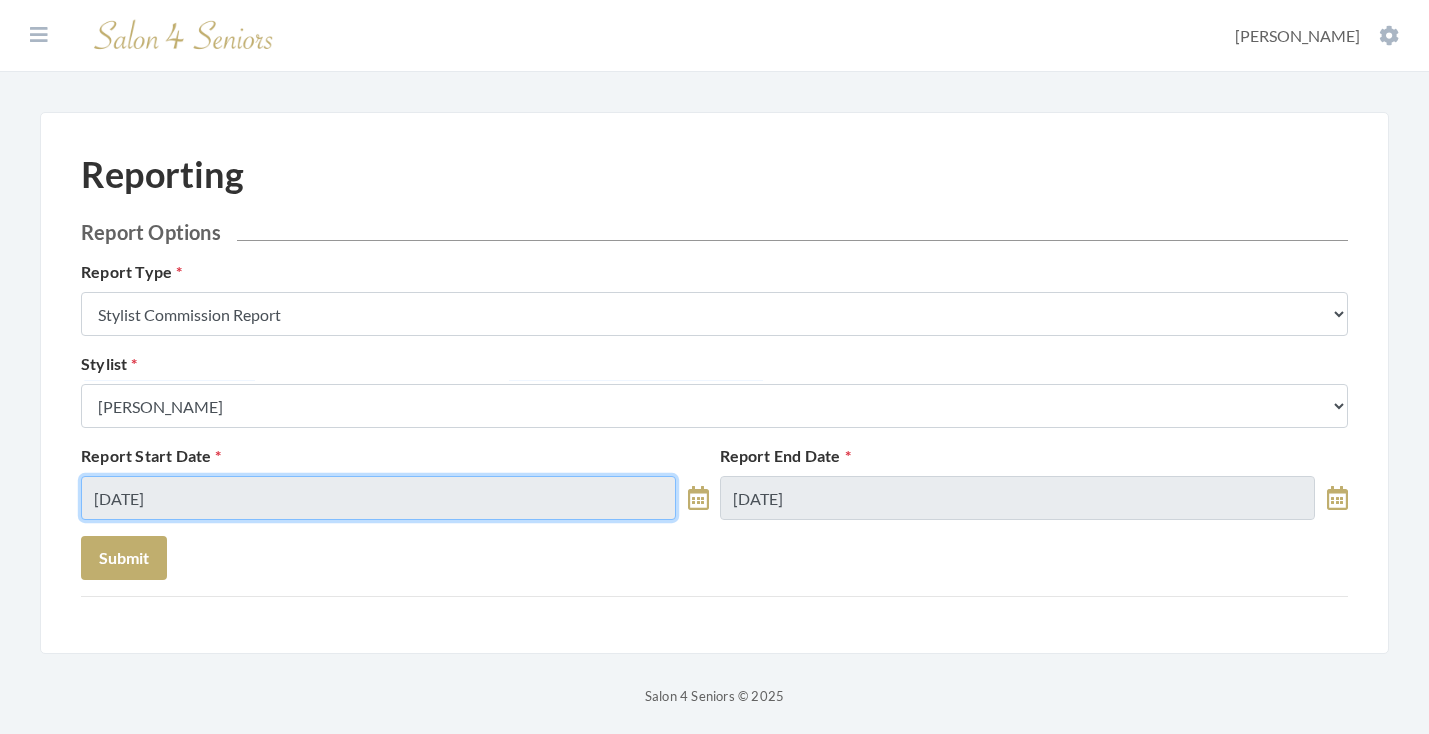 click on "[DATE]" at bounding box center (378, 498) 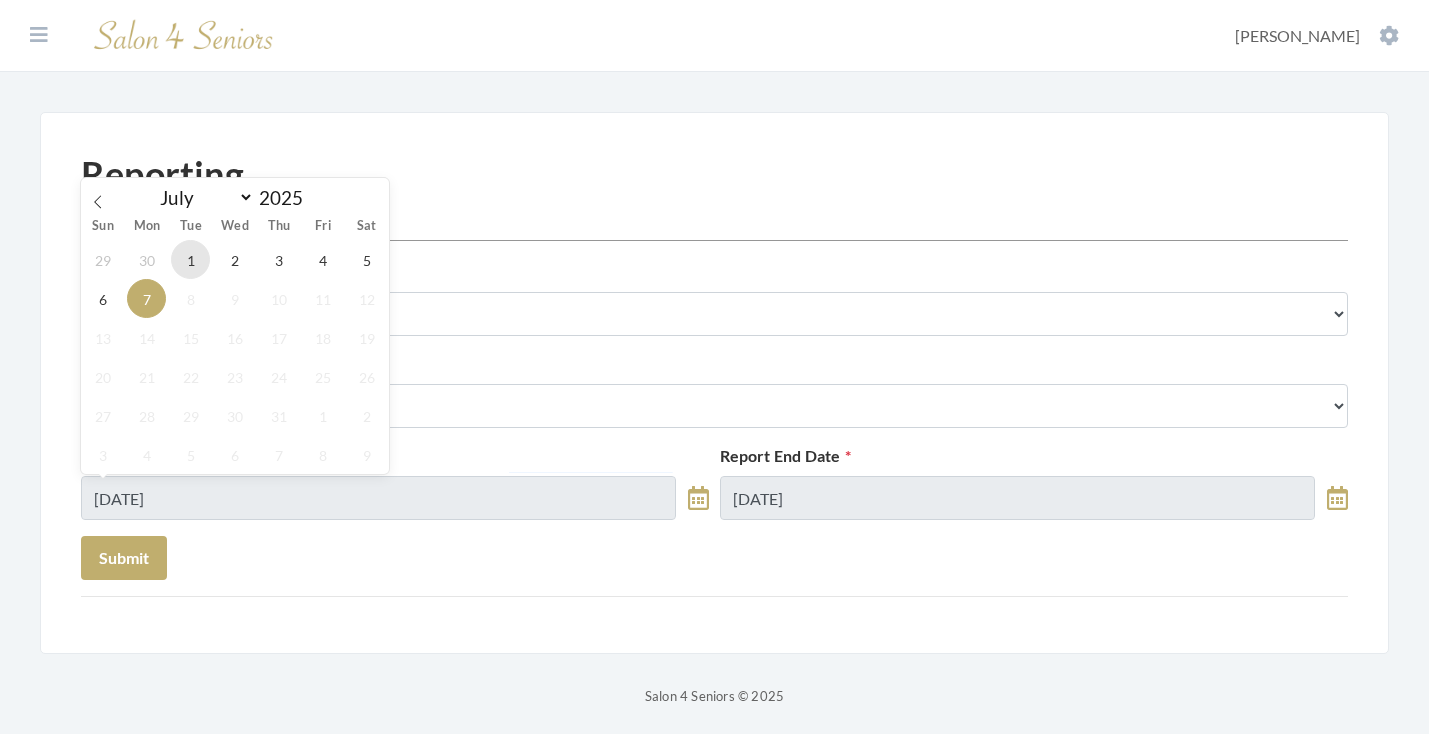 click on "1" at bounding box center [190, 259] 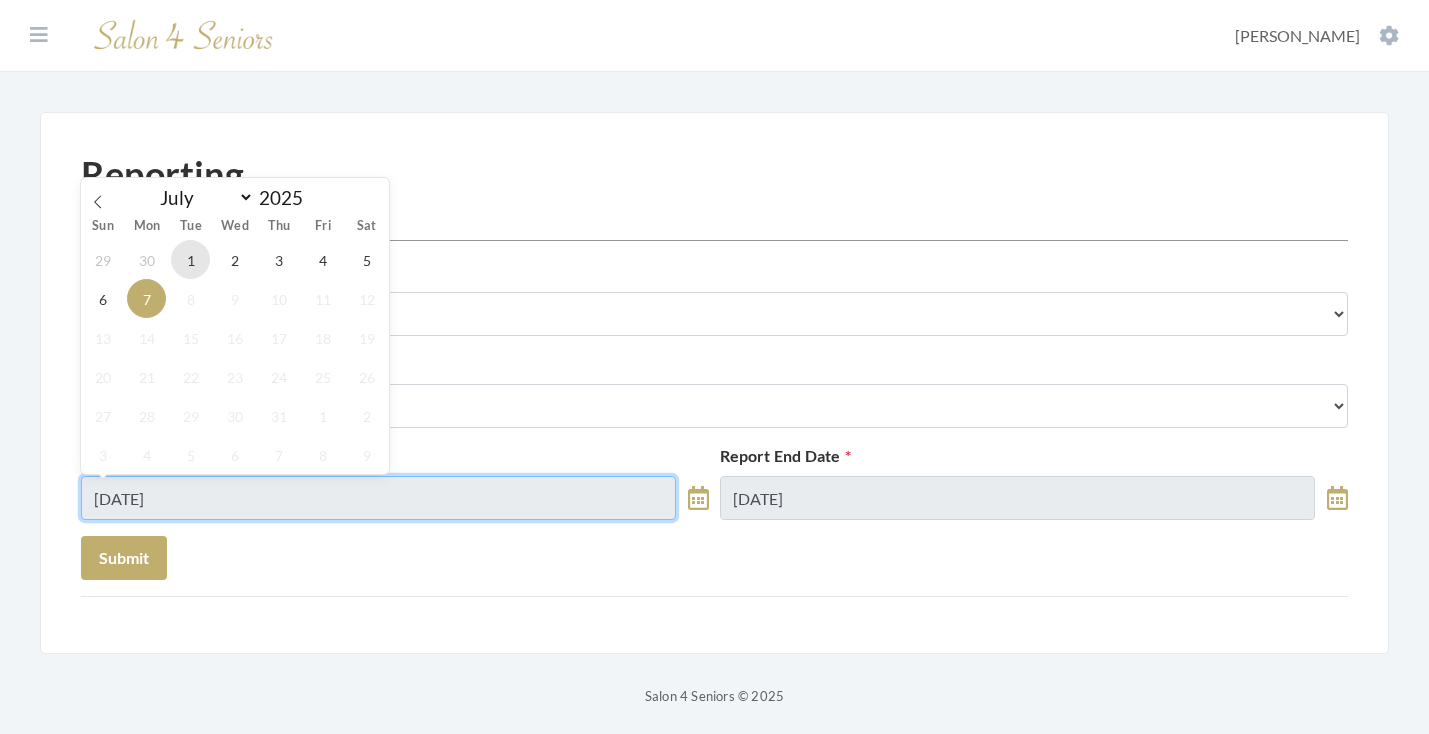 type on "[DATE]" 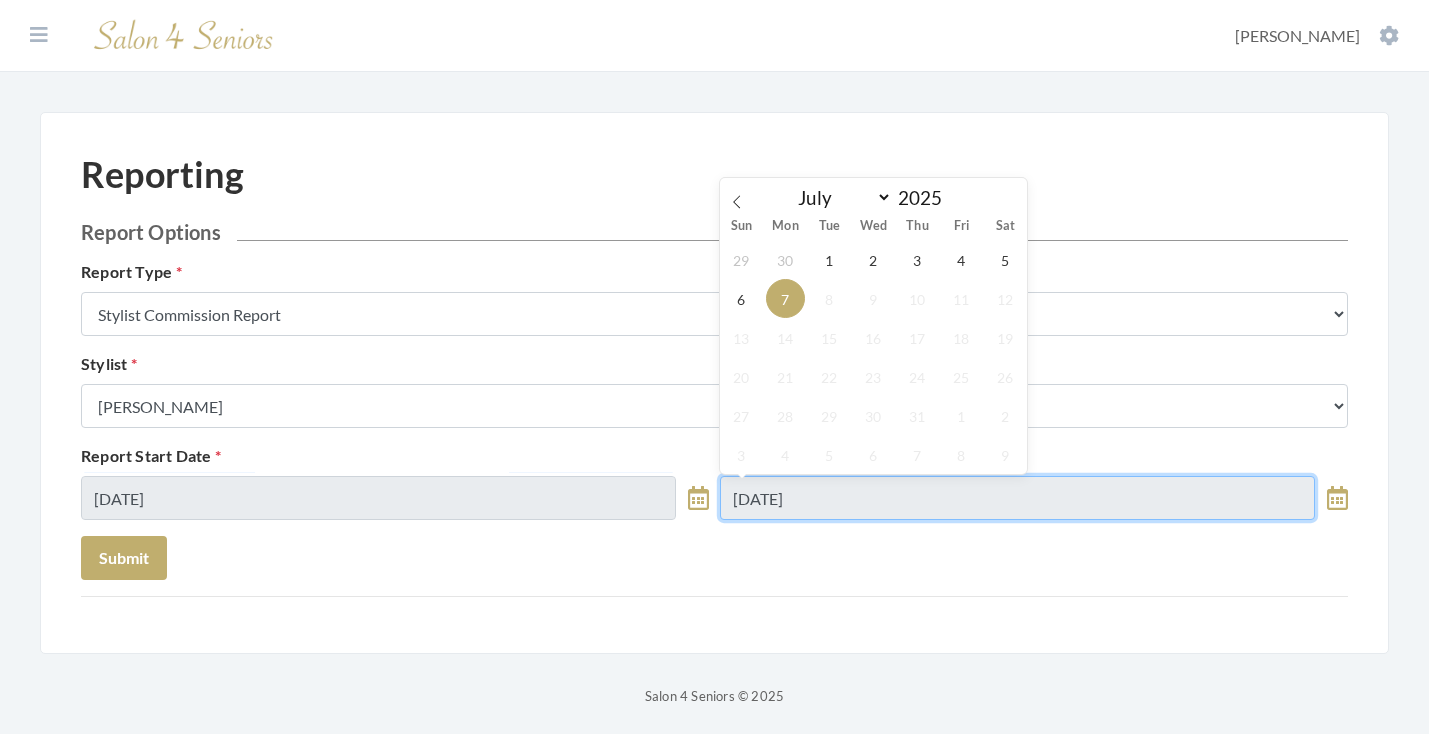 click on "07/07/2025" at bounding box center (1017, 498) 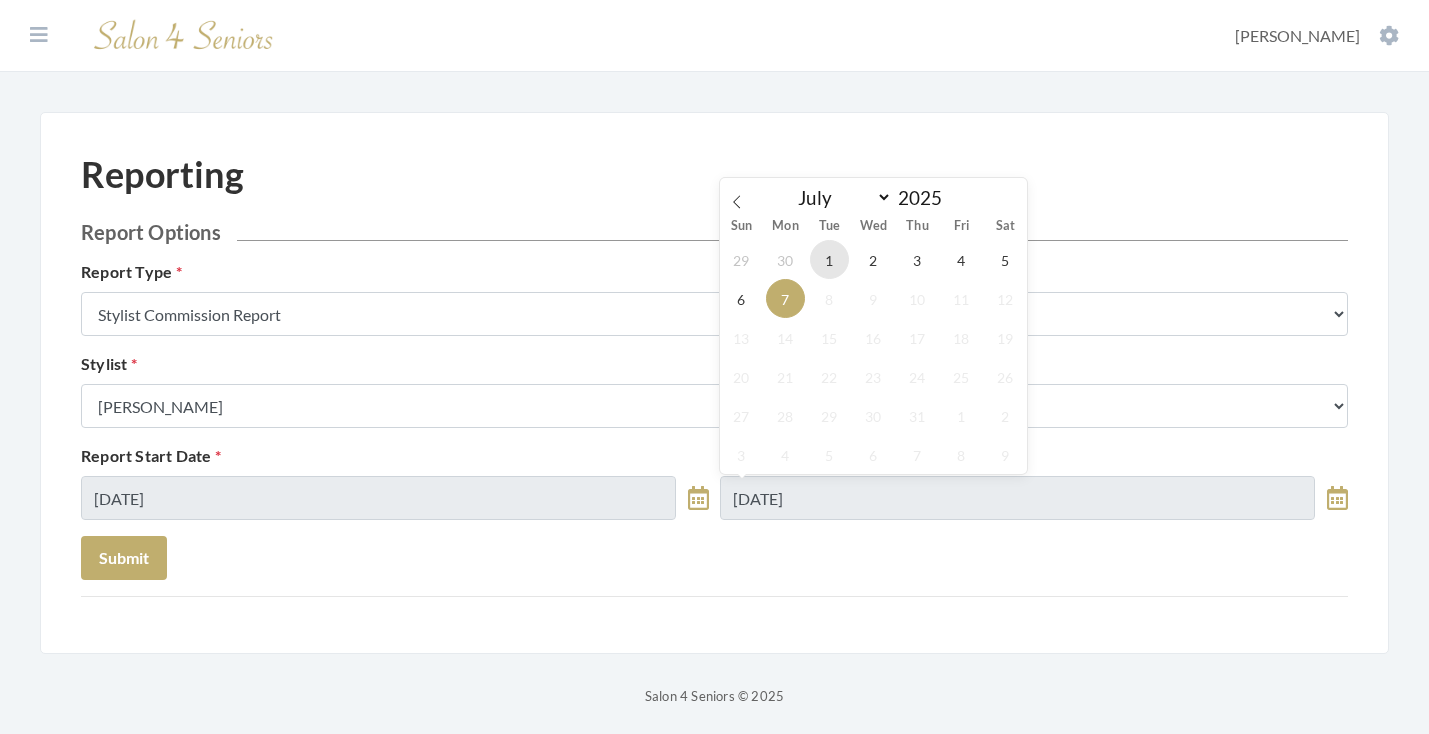 click on "1" at bounding box center (829, 259) 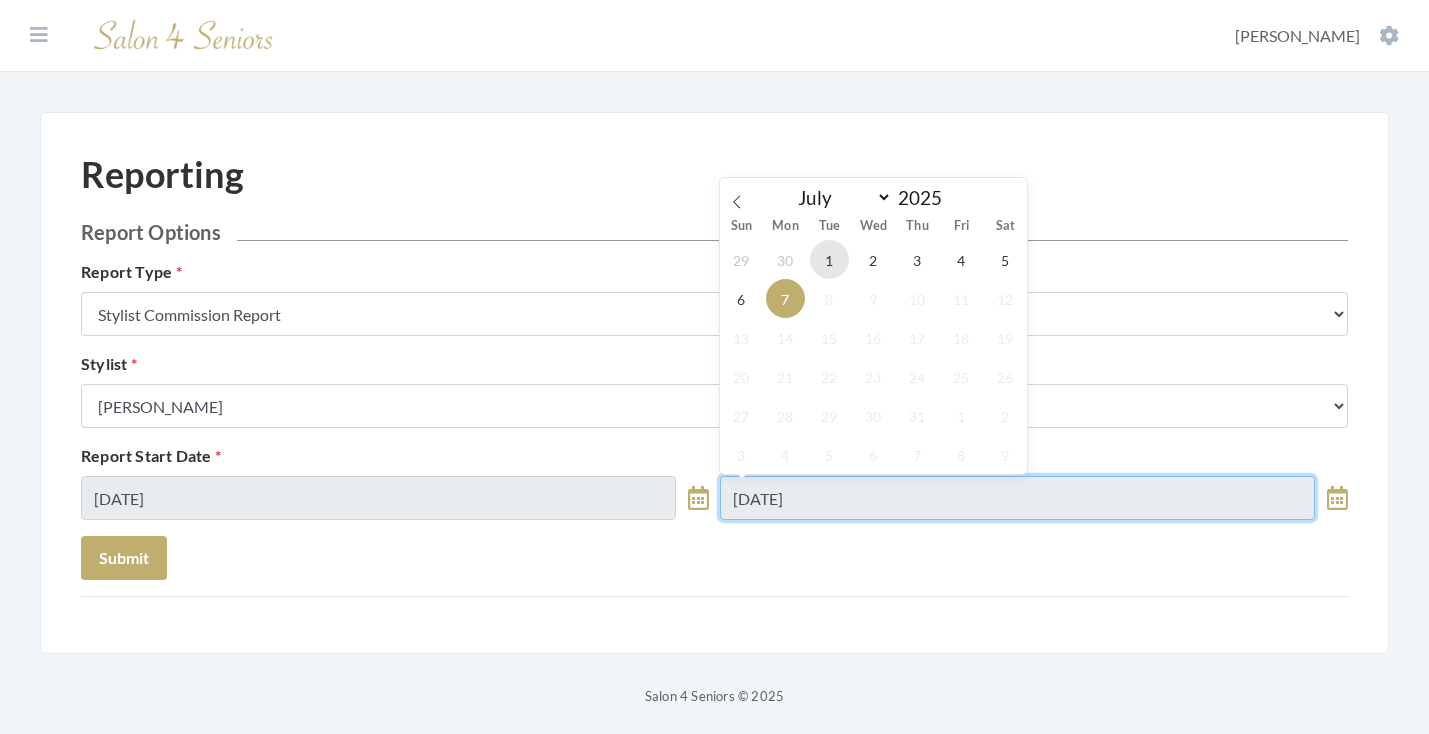 type on "[DATE]" 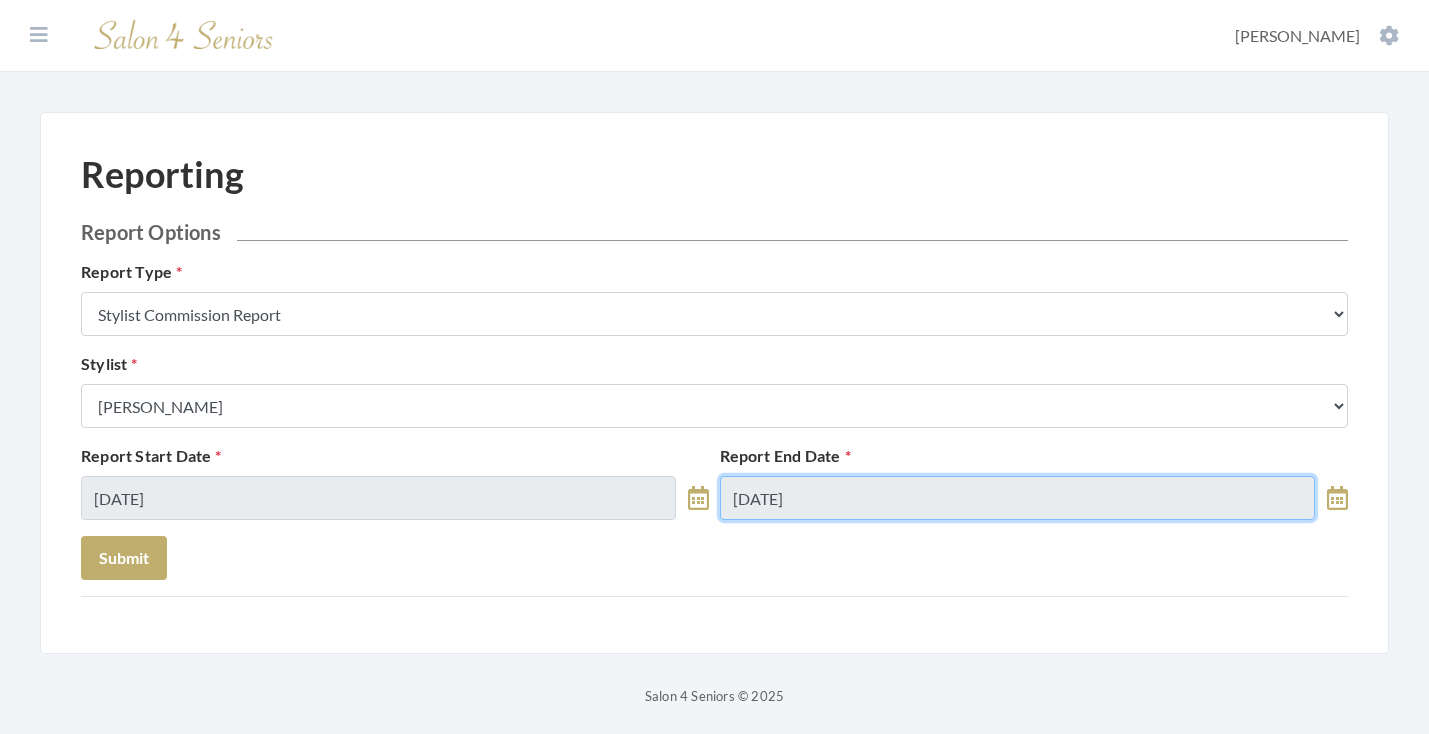 click on "[DATE]" at bounding box center [1017, 498] 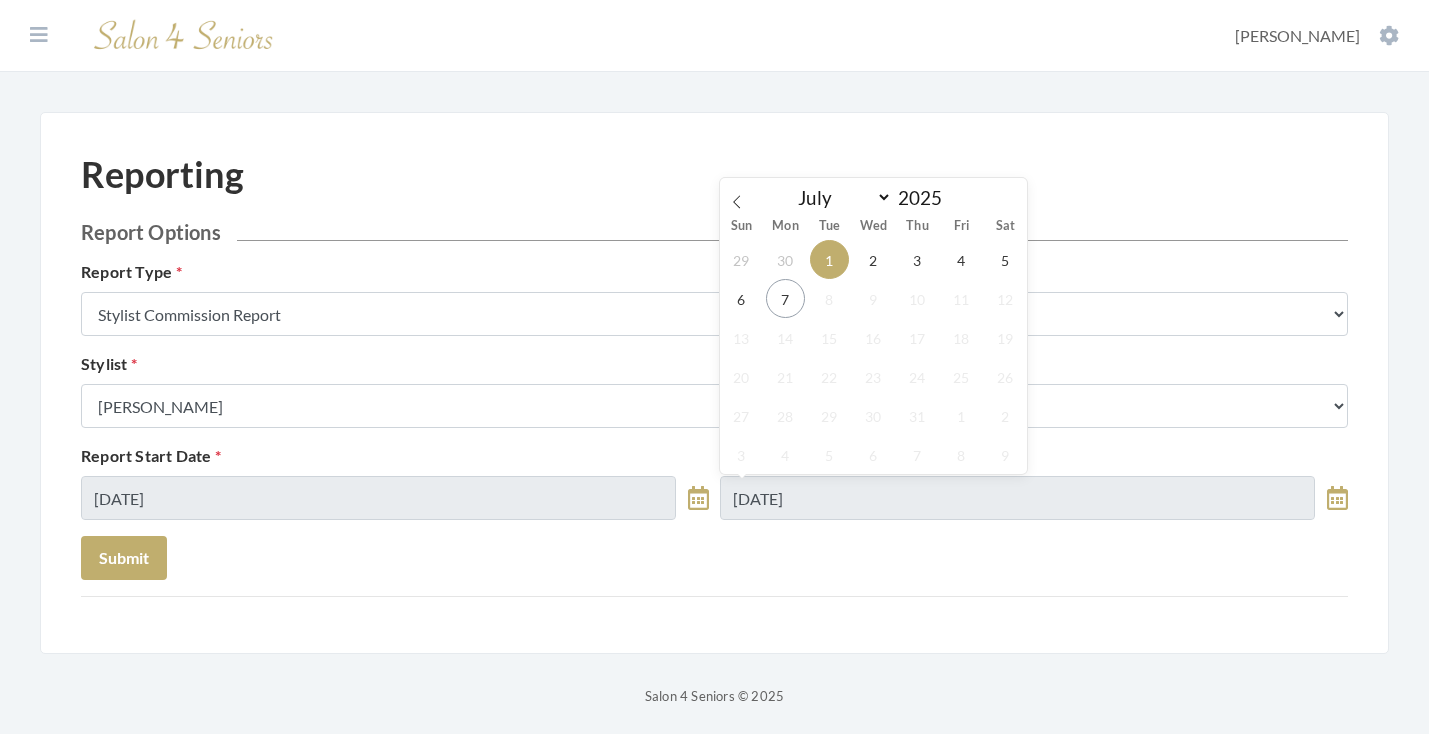 click on "Reporting     Report Options   Report Type   Stylist Commission Report   Tech Payroll Report   Facility Billing Report   Individual Billing Report   Service History Report   Stylist   Select a Stylist   Alaina Krumm   Alisha Teasley   April Dructor   Ashley Venable   Bonnie Pierce   Cassie Boyle   Charlie Kinetic   Cheryl Riches   Danielle Johnson   Diane Wilson   Donella Carter   Emilee Daly   Erika Sasser   Erika Carey   Greg Stylist   Jane Hunter   Jean McRee   Jennifer Hess   Jessica Brown   Jill Rodriguez   Kellye McCormick   Keri Simpson   Kinetic Stylist   Kristen Koci   Krystal Rutledge   Melisssa Hope Bonnemer   Mindy Dunn   Nat Thompson   Padricka Kinsey-Williams   Rose Randle   Roslyn Hudson   Shawnette Tucker   Shemeka Stephens   Stephanie Speights   Susan Marshall   Susie McCombs   Tamica Woods   Theresa Lindsey   Valerie Willis   Victoria Champion   WILSHUN FOWLER   Technician   Select a Tech   Kimberly Williford   Kinetic Tech   Optionally, Limit By Facility   Facility   Select a Facility" at bounding box center (714, 410) 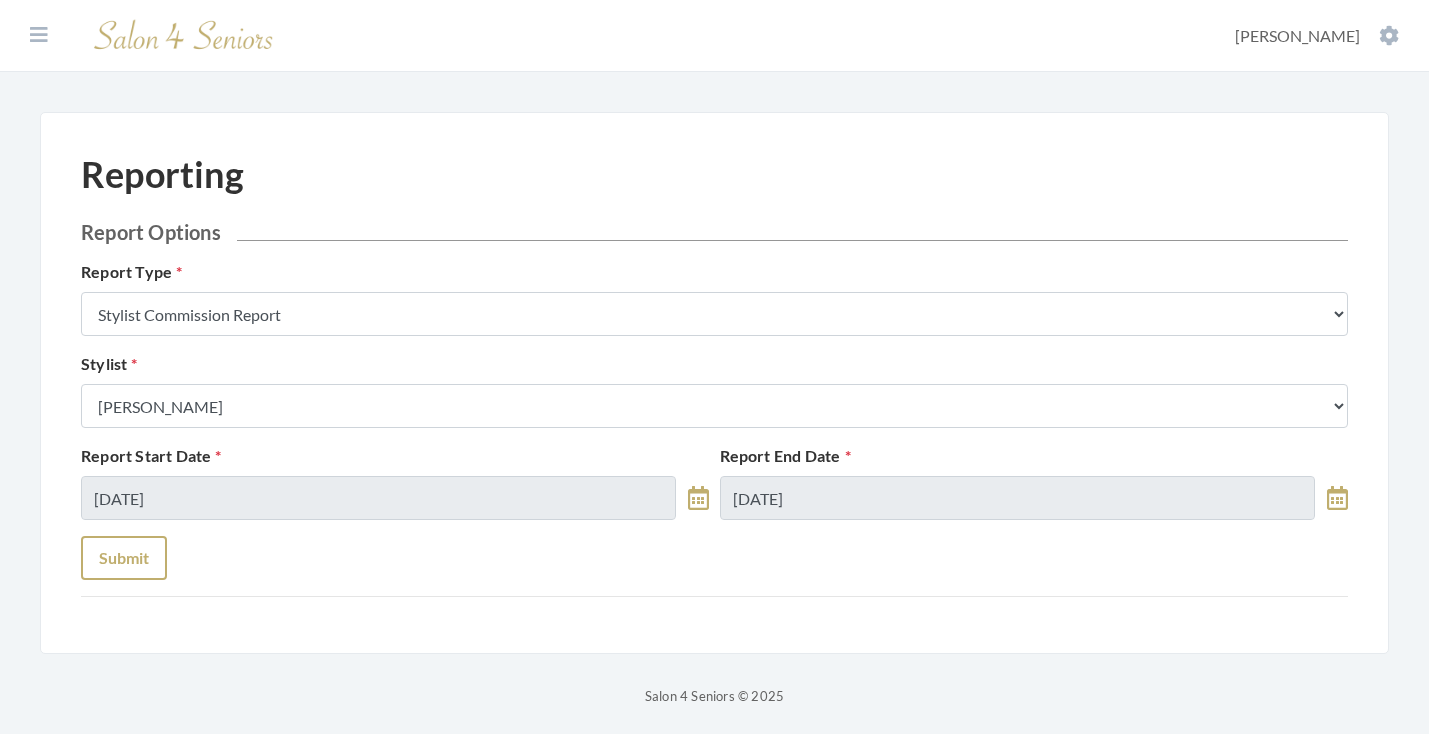 click on "Submit" at bounding box center [124, 558] 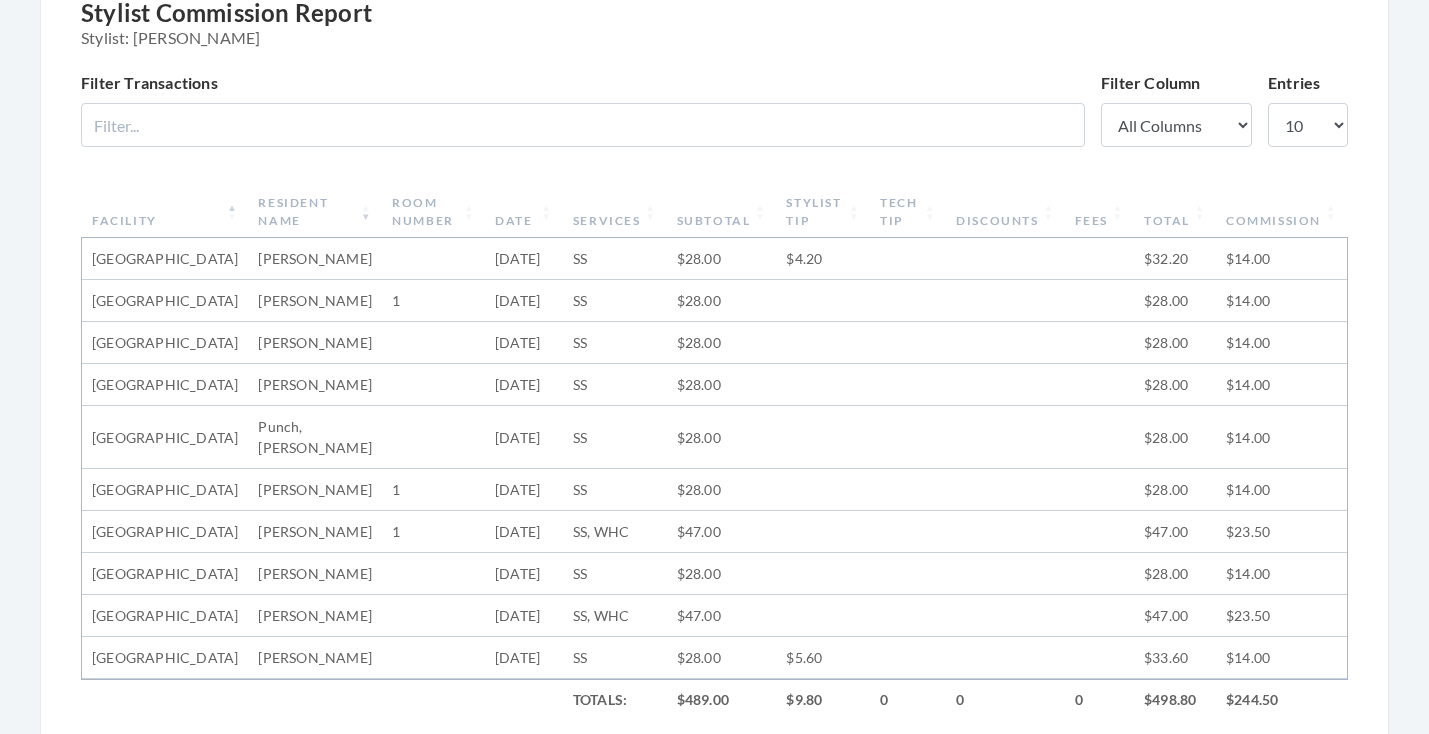 scroll, scrollTop: 319, scrollLeft: 0, axis: vertical 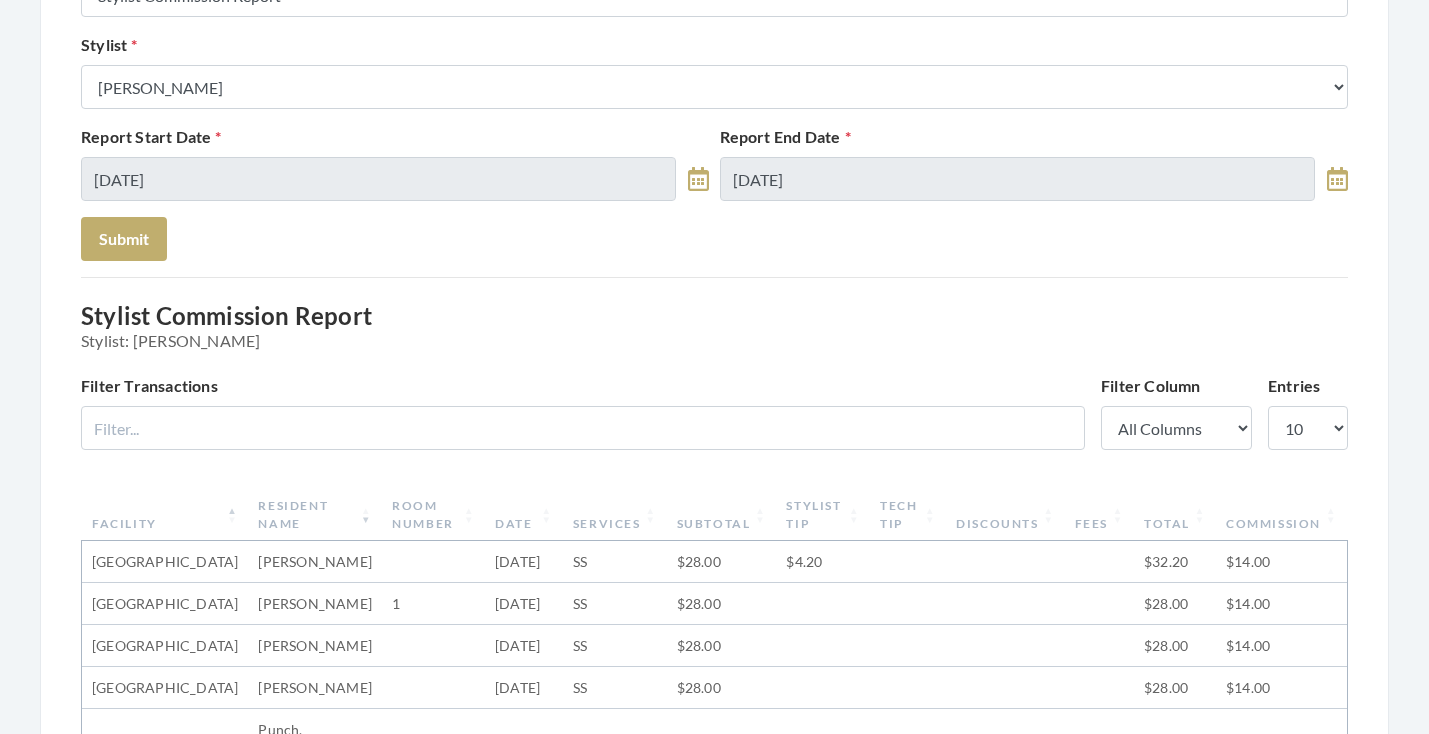 click on "Stylist Tip" at bounding box center (823, 515) 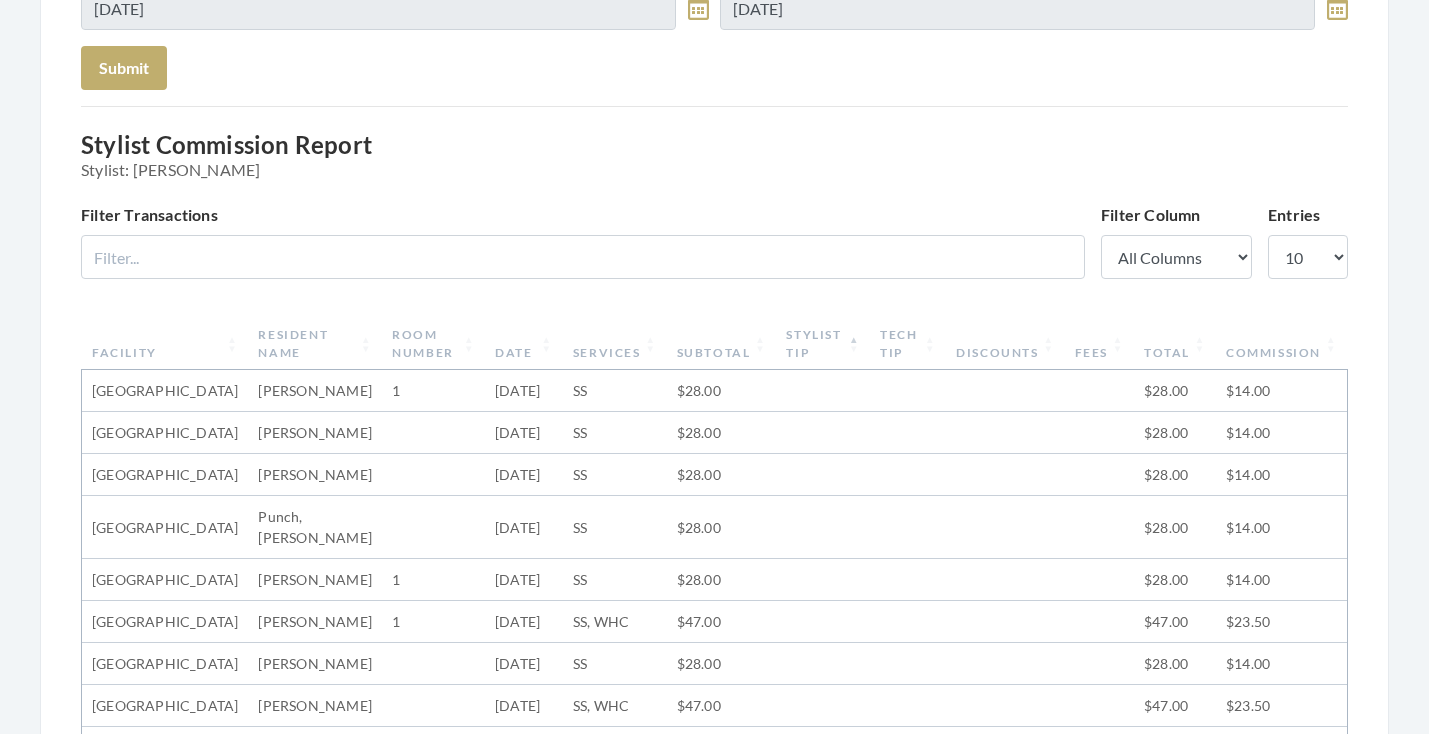 scroll, scrollTop: 614, scrollLeft: 0, axis: vertical 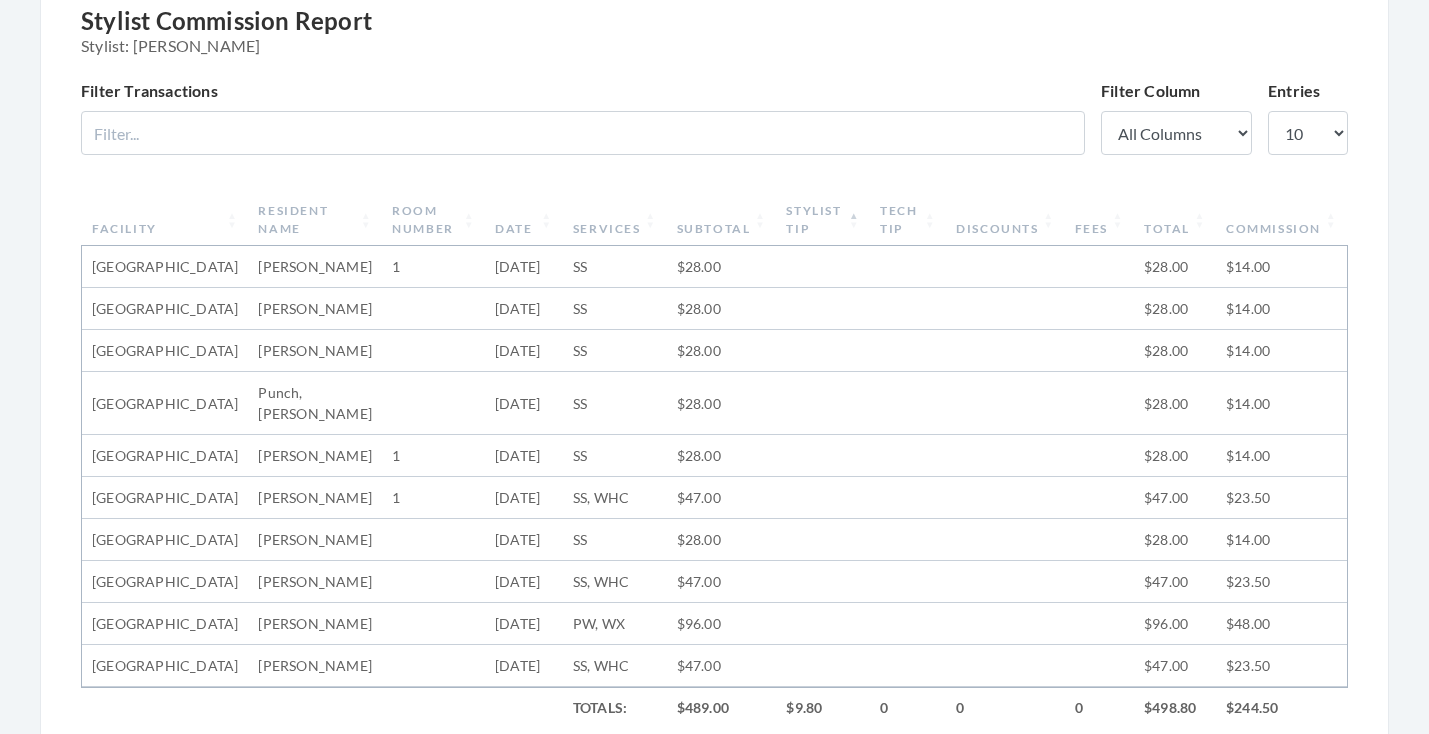 click on "Stylist Tip" at bounding box center (823, 220) 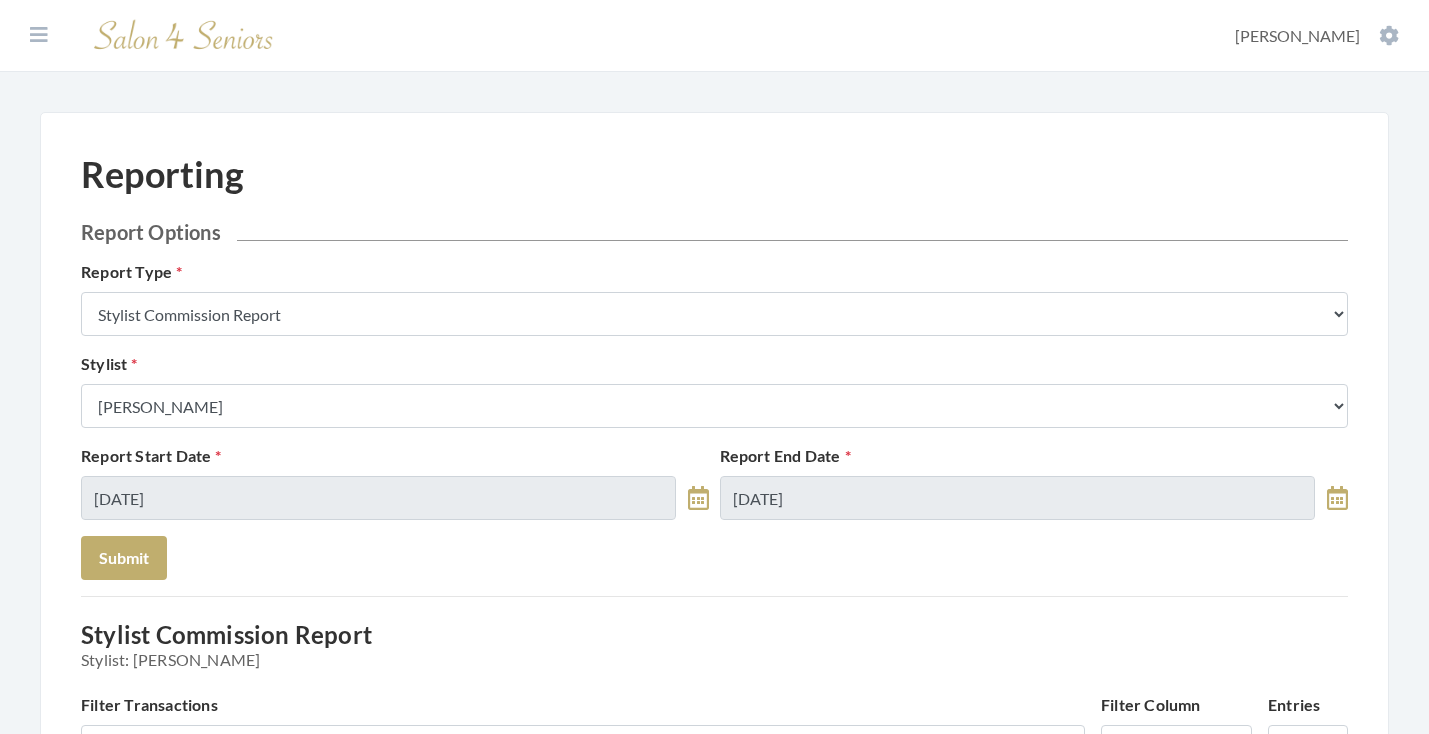 scroll, scrollTop: 0, scrollLeft: 0, axis: both 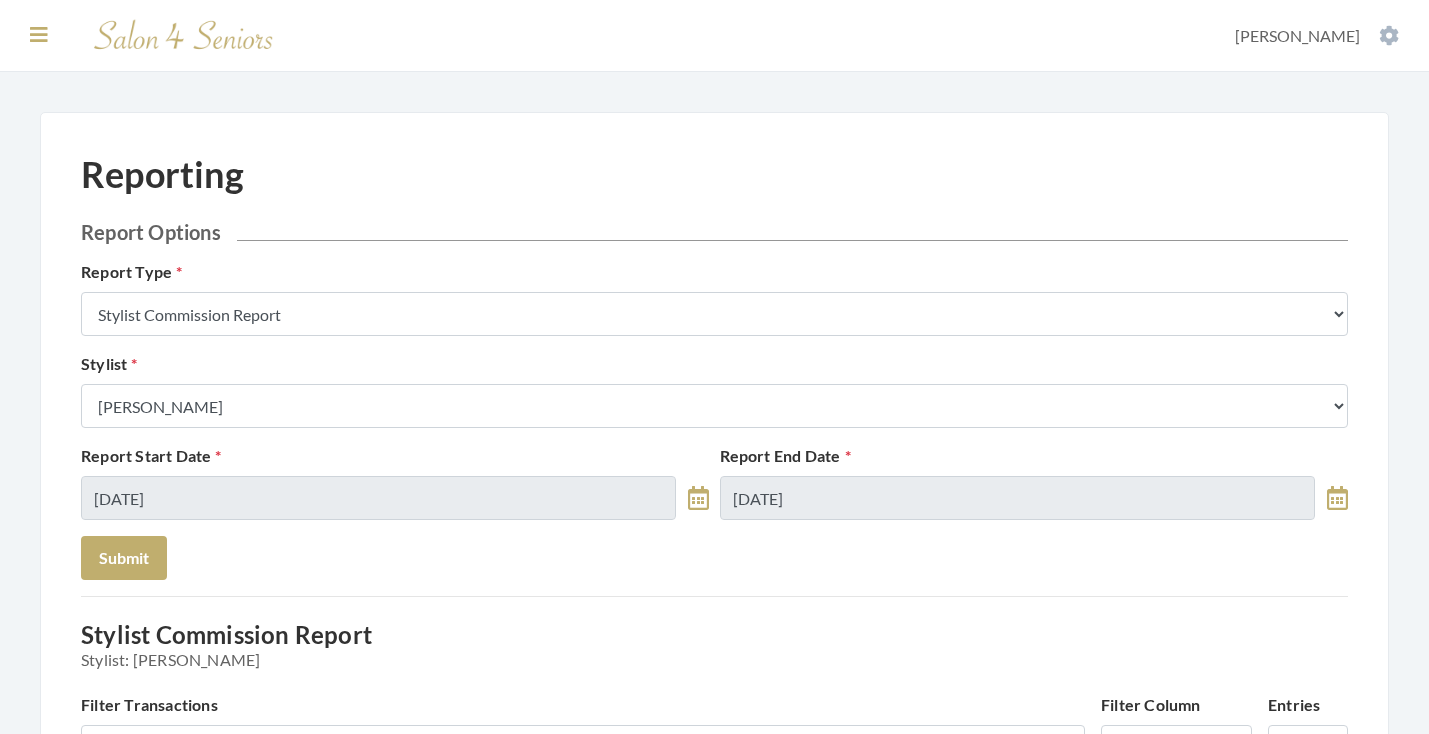 click at bounding box center (39, 35) 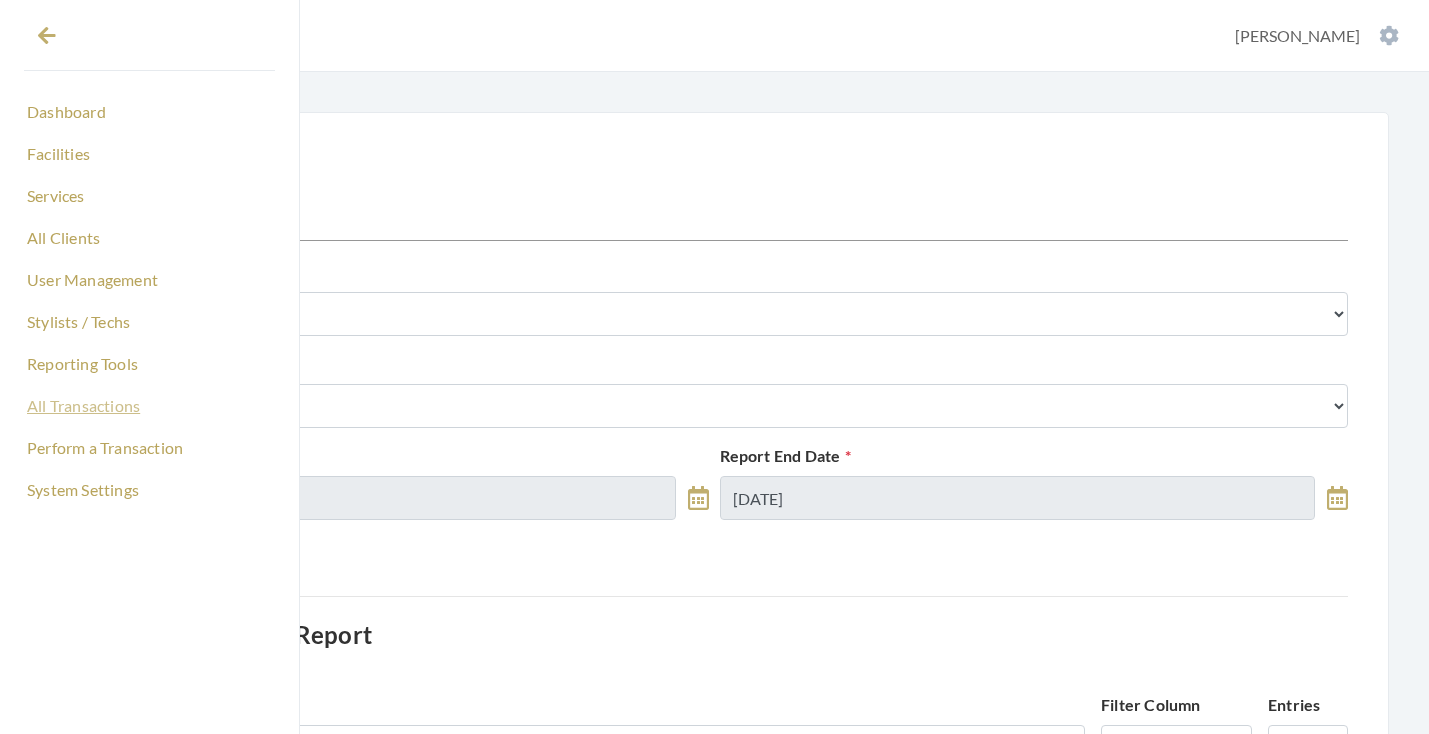 click on "All Transactions" at bounding box center (149, 406) 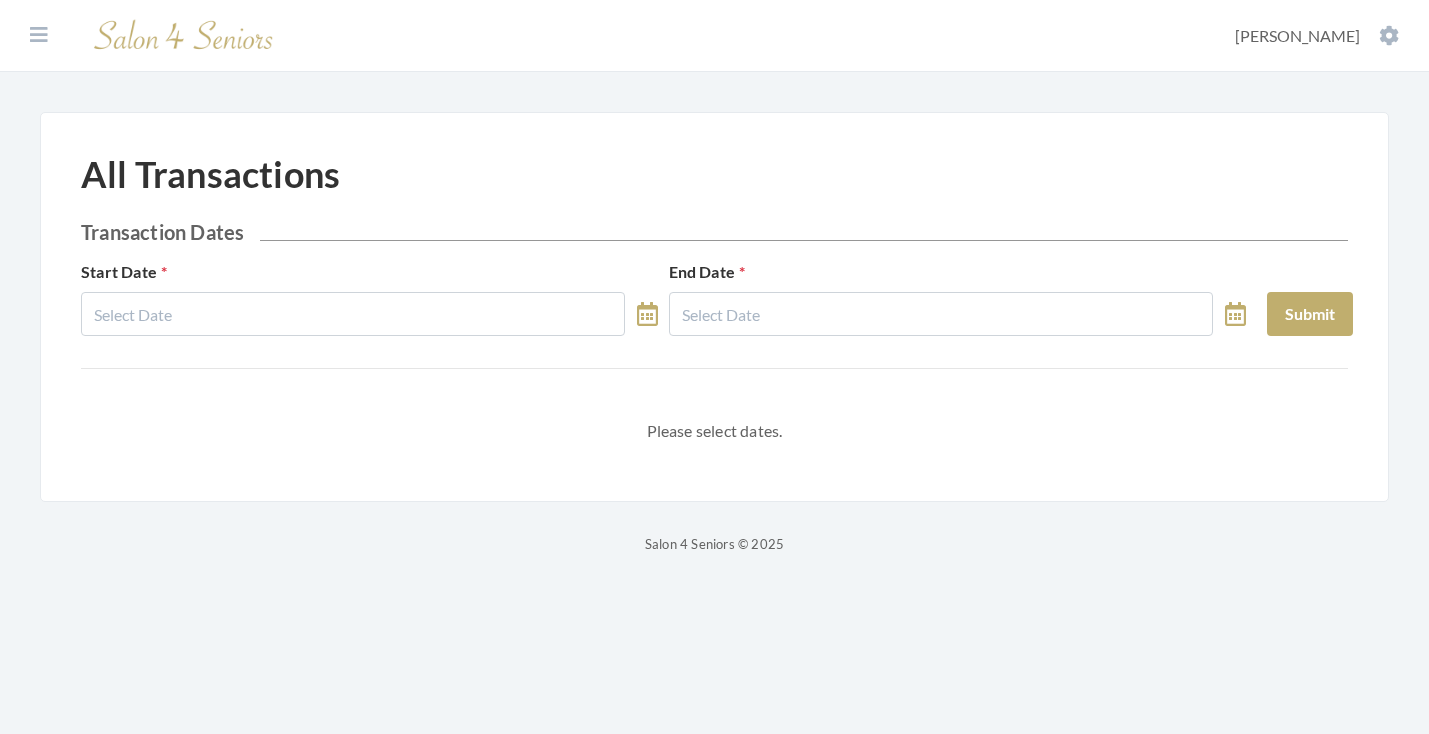 select on "6" 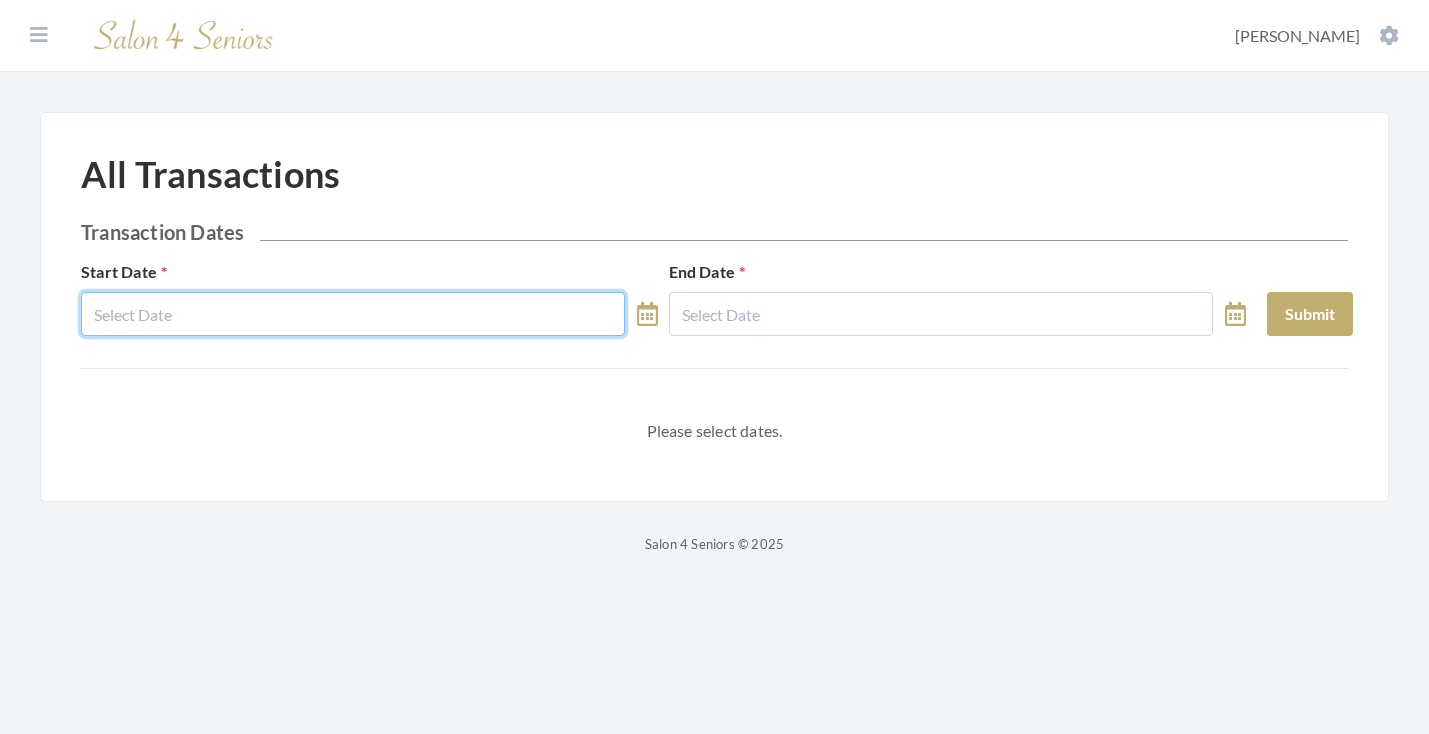 click at bounding box center [353, 314] 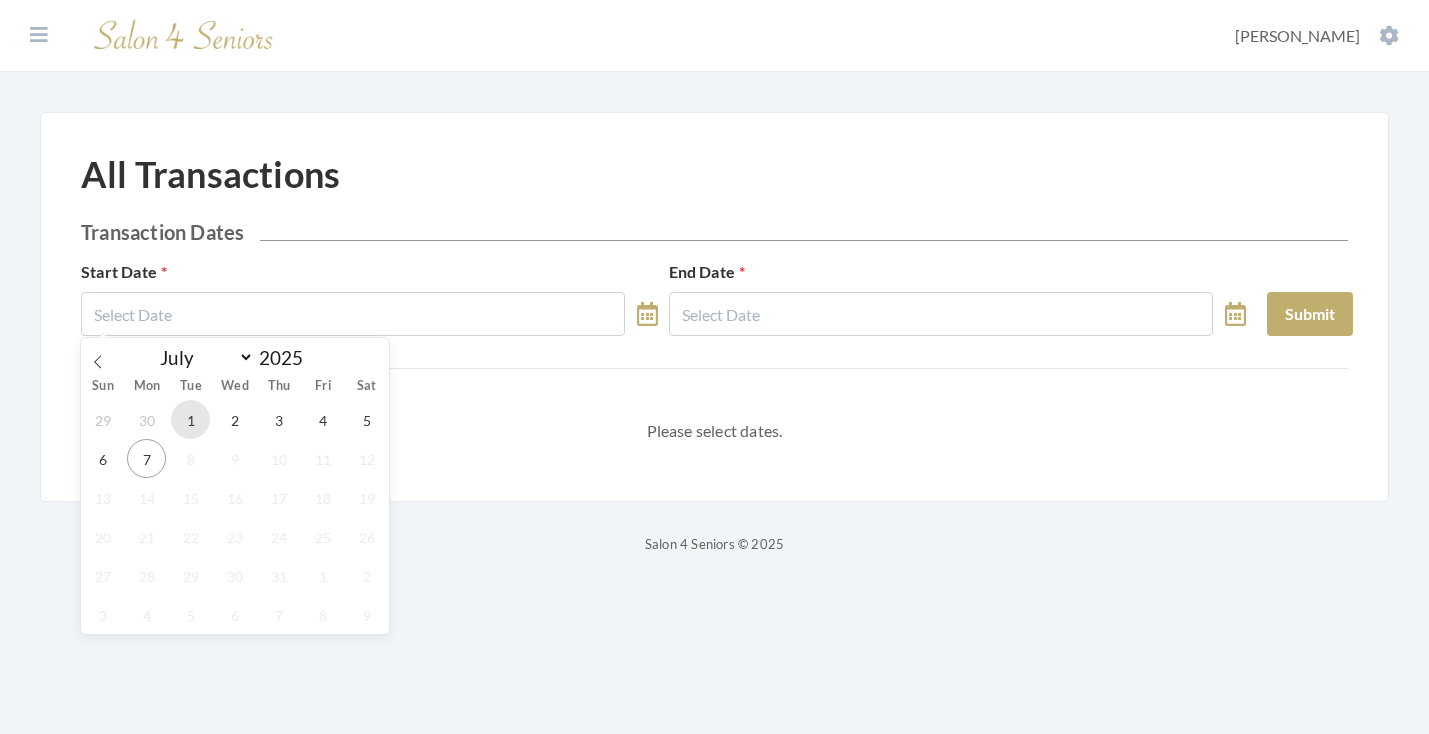 click on "1" at bounding box center [190, 419] 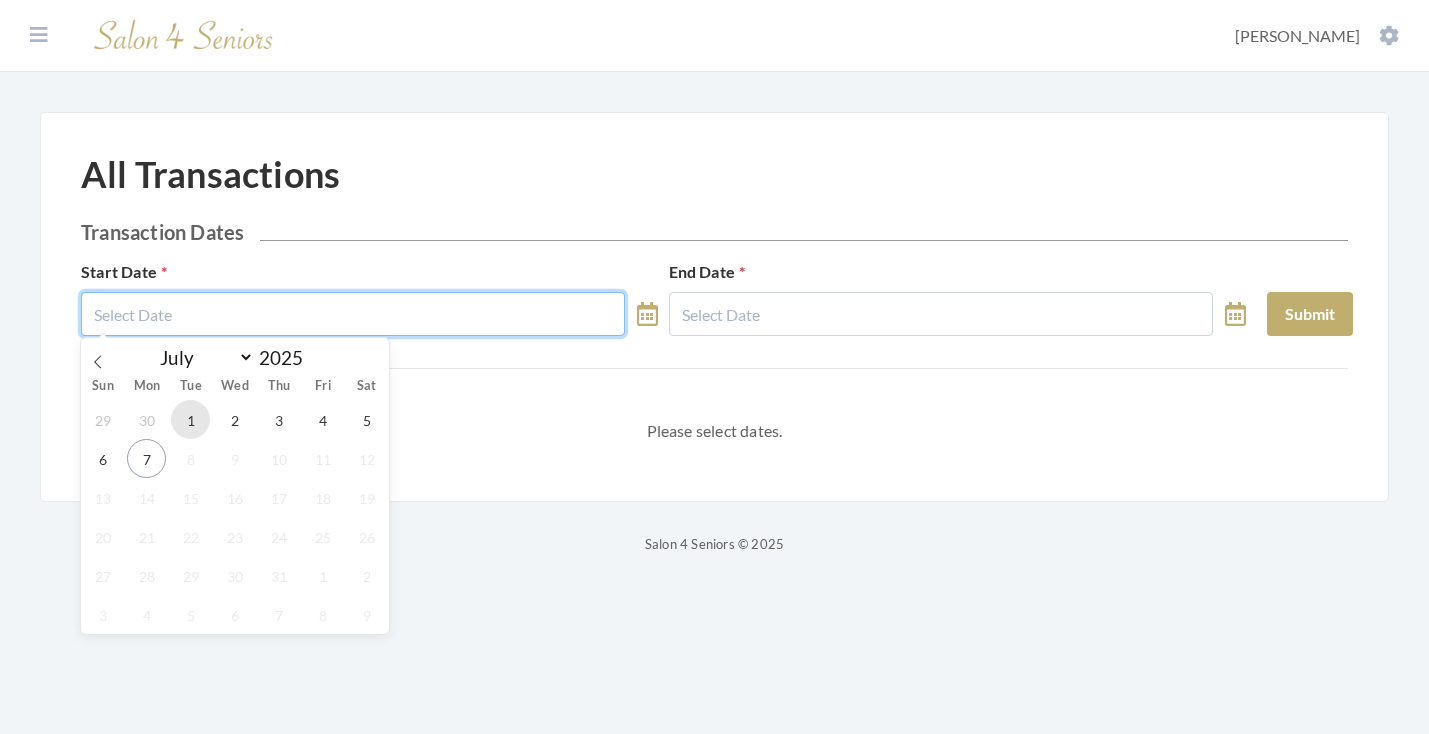 type on "07/01/2025" 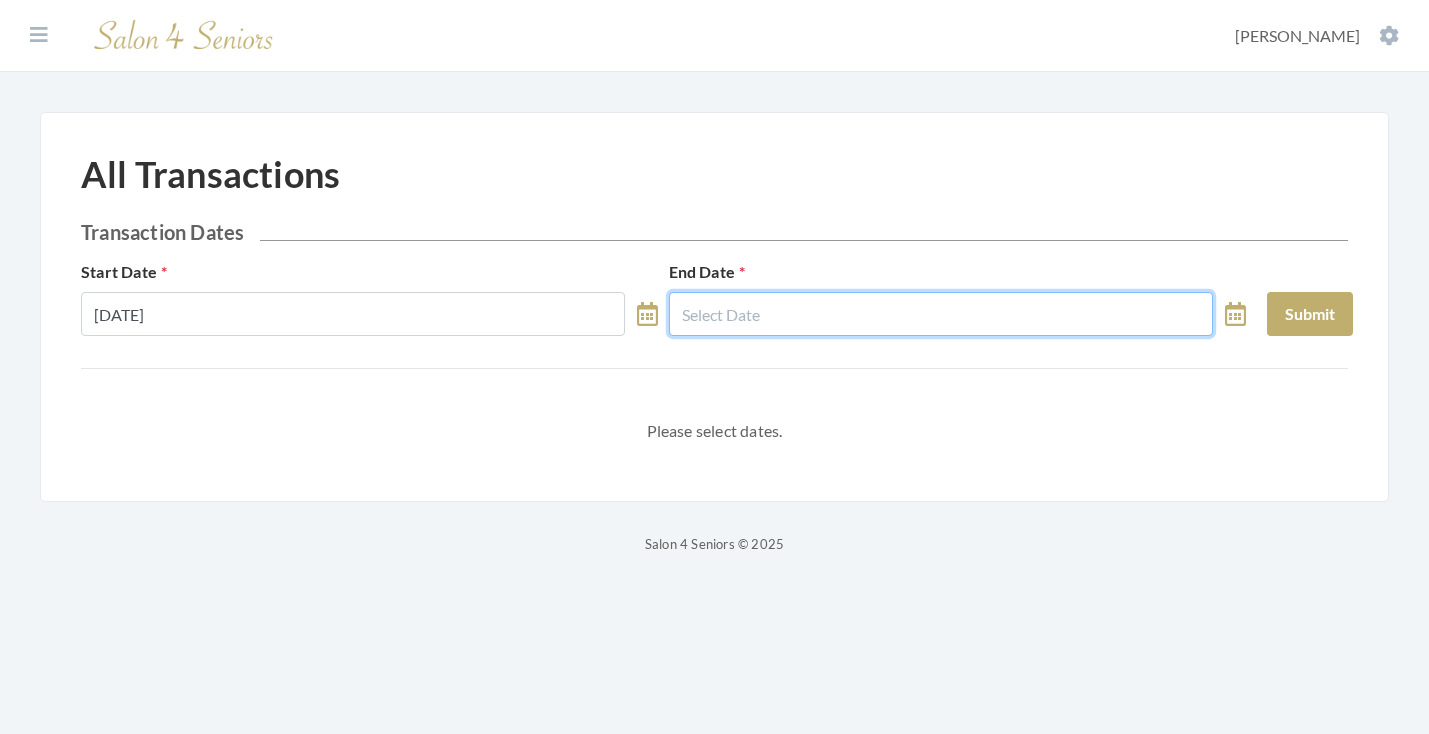 click at bounding box center (941, 314) 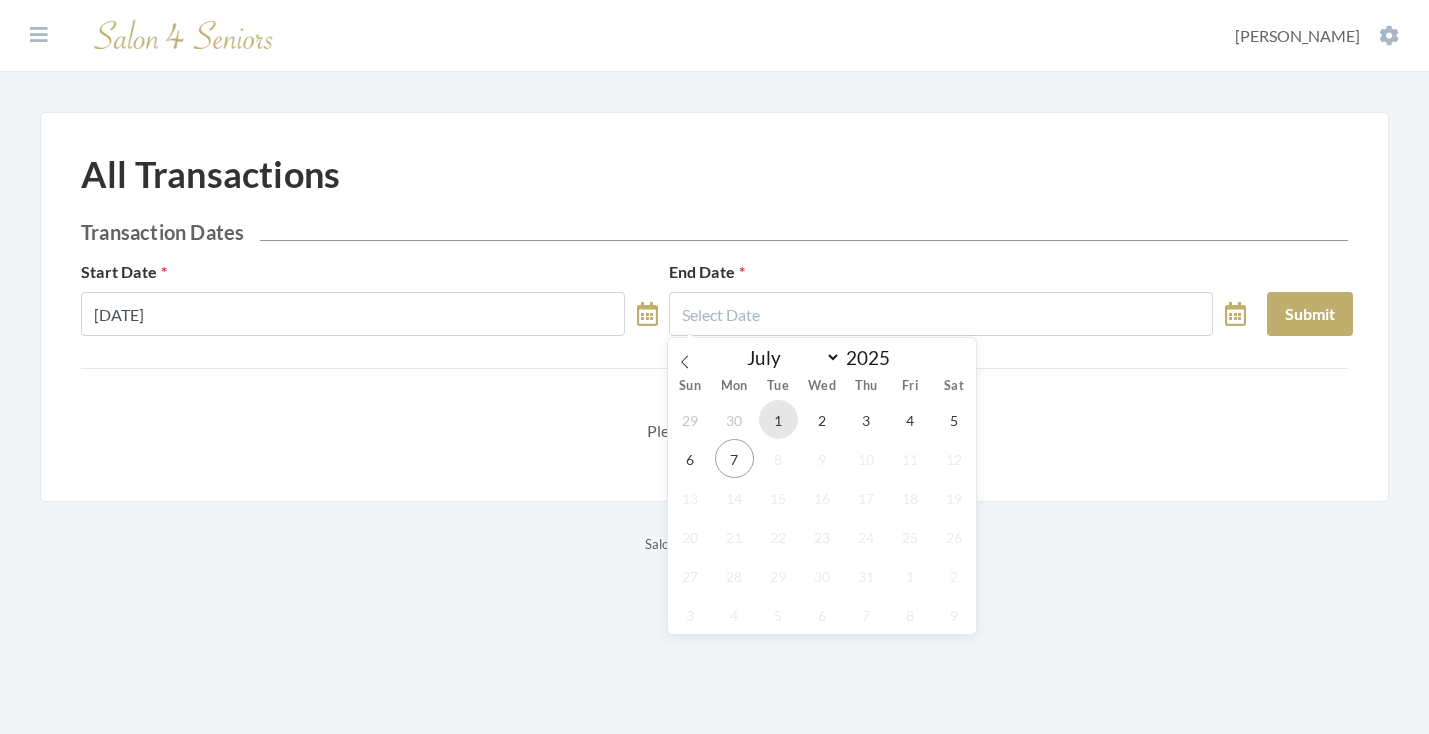 click on "1" at bounding box center (778, 419) 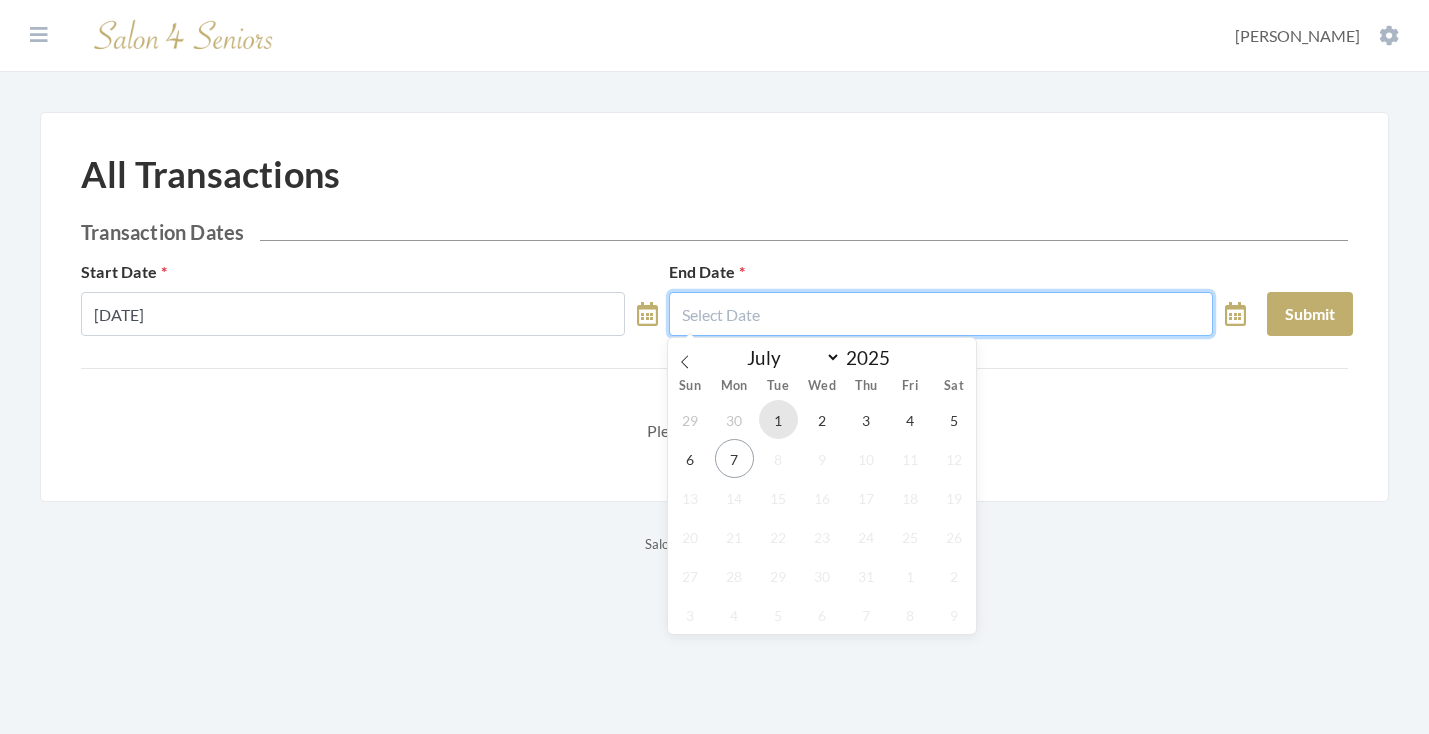 type on "[DATE]" 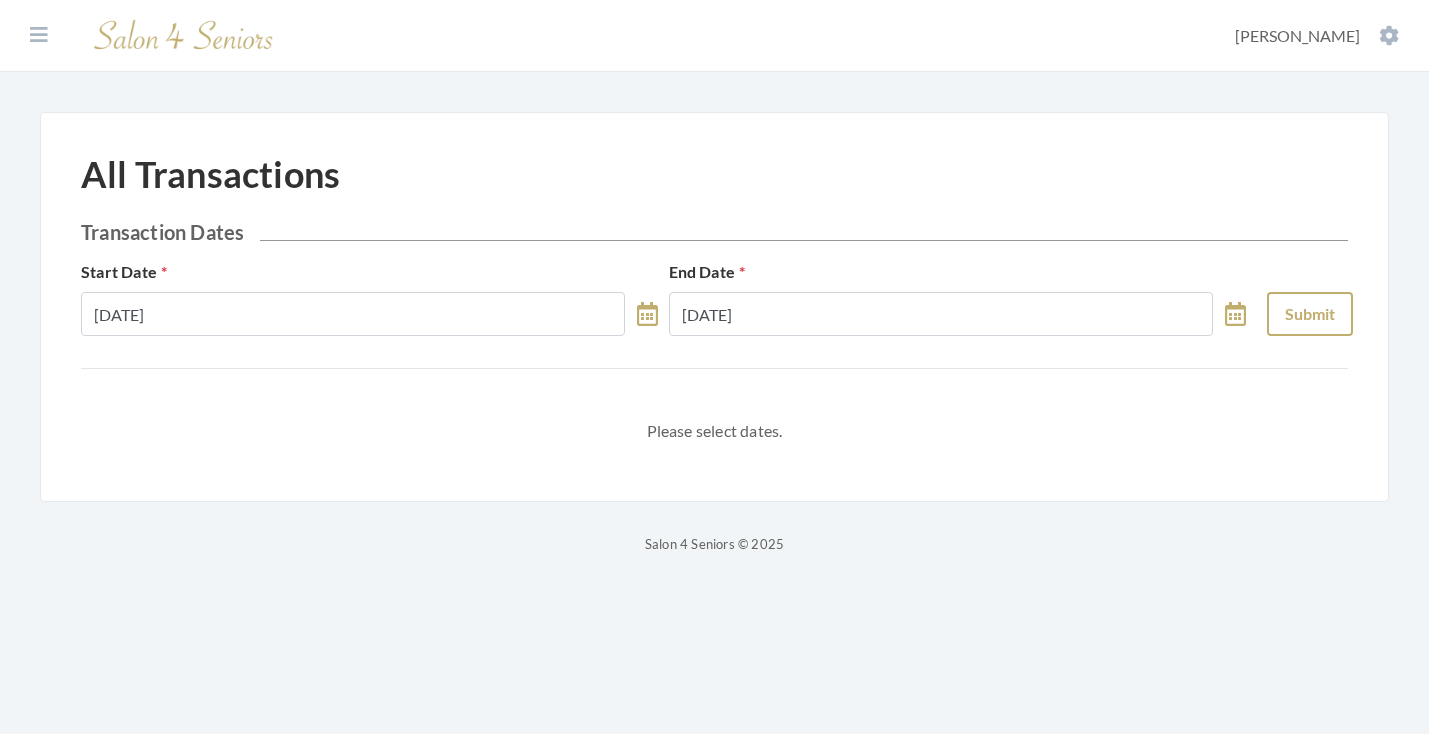 click on "Submit" at bounding box center [1310, 314] 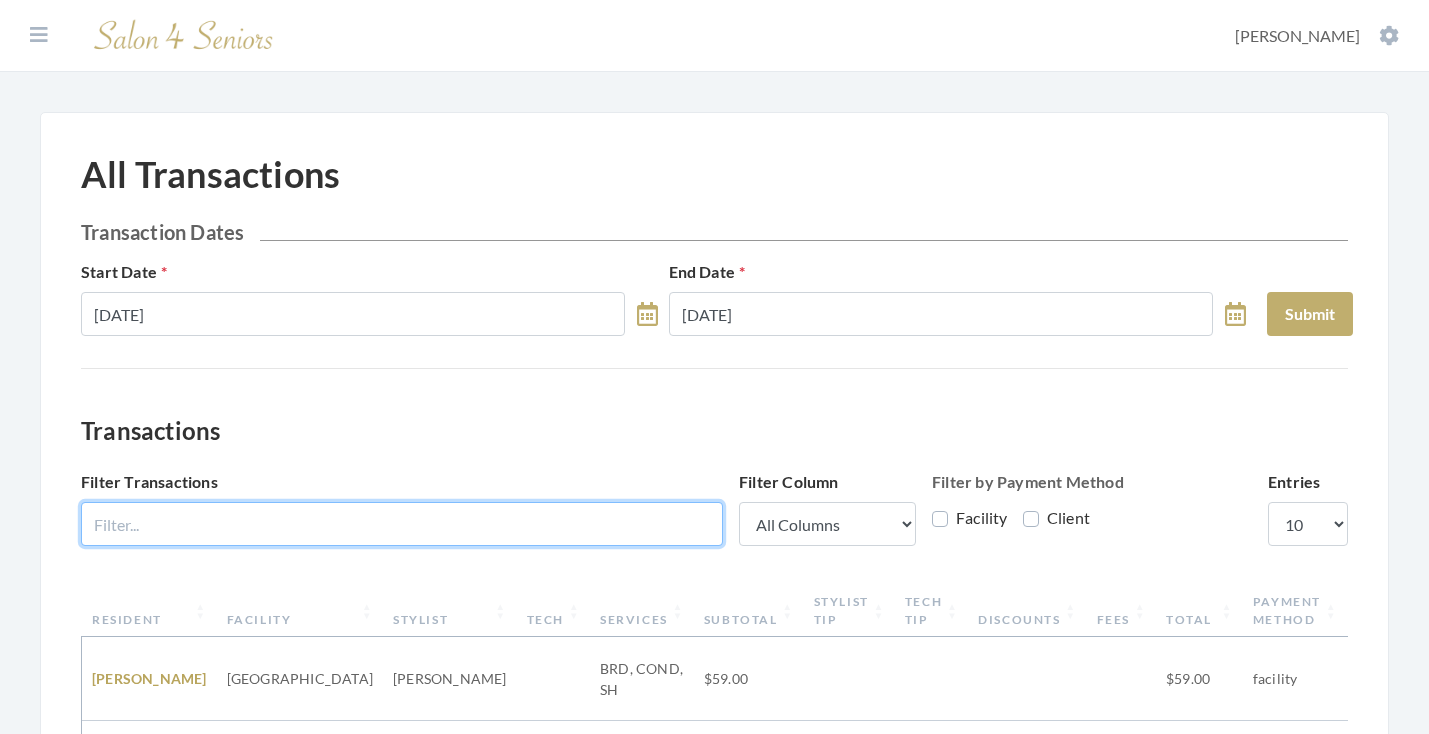 click on "Filter Transactions" at bounding box center [402, 524] 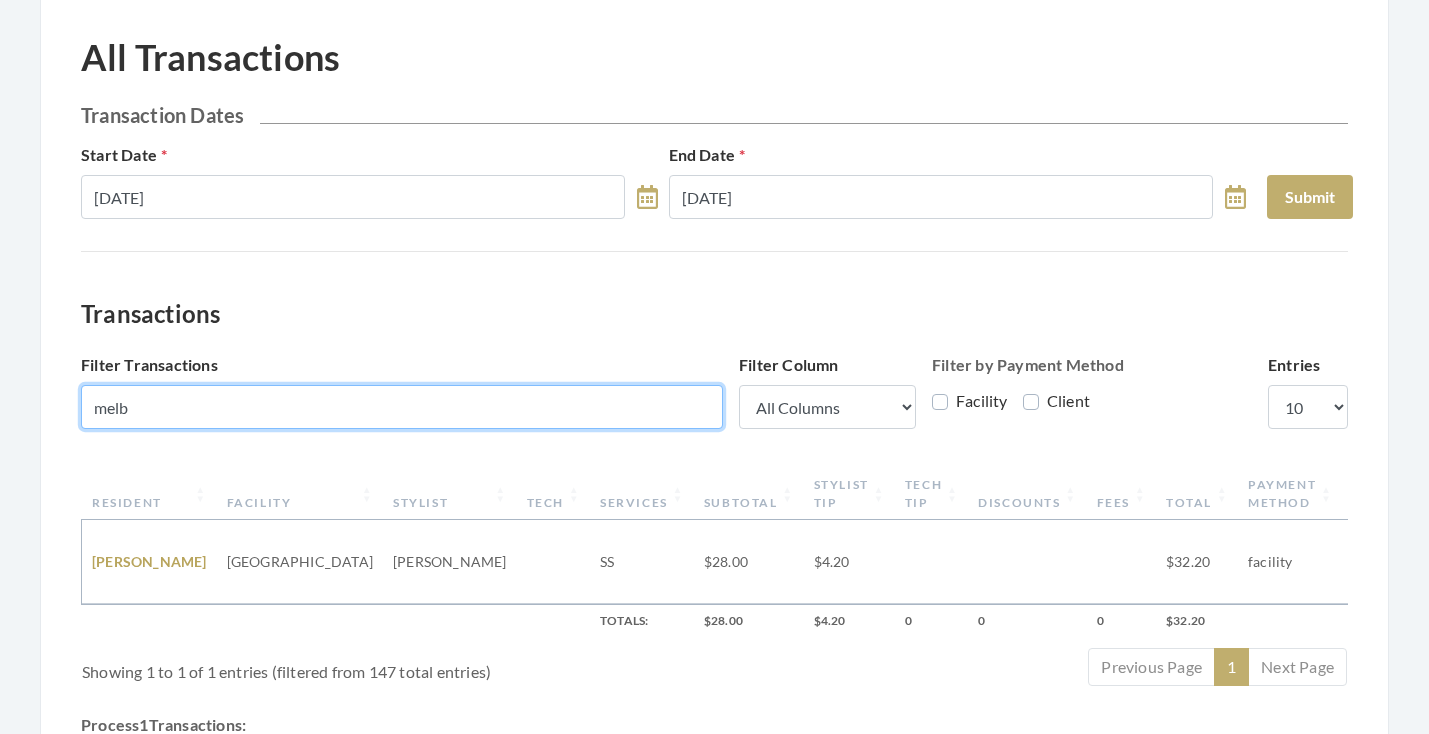 scroll, scrollTop: 128, scrollLeft: 0, axis: vertical 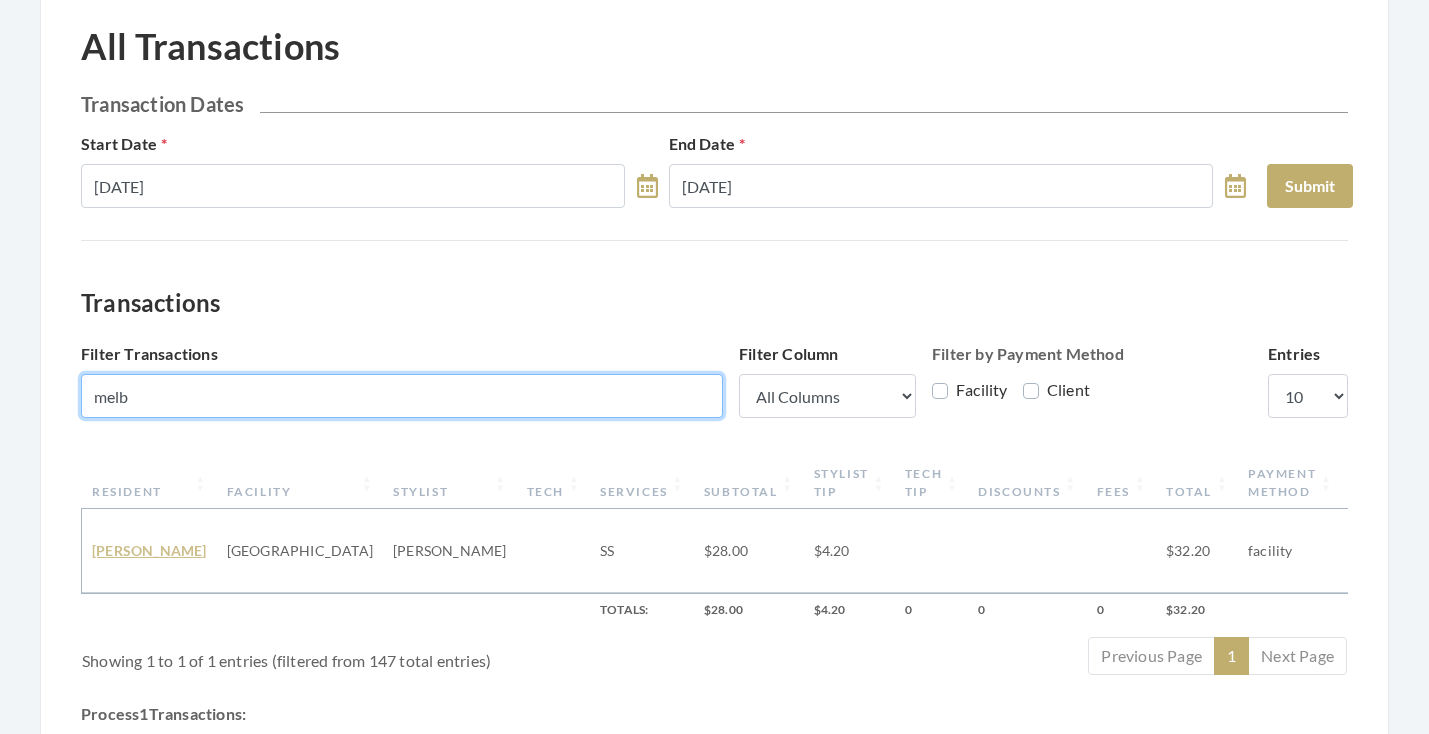 type on "melb" 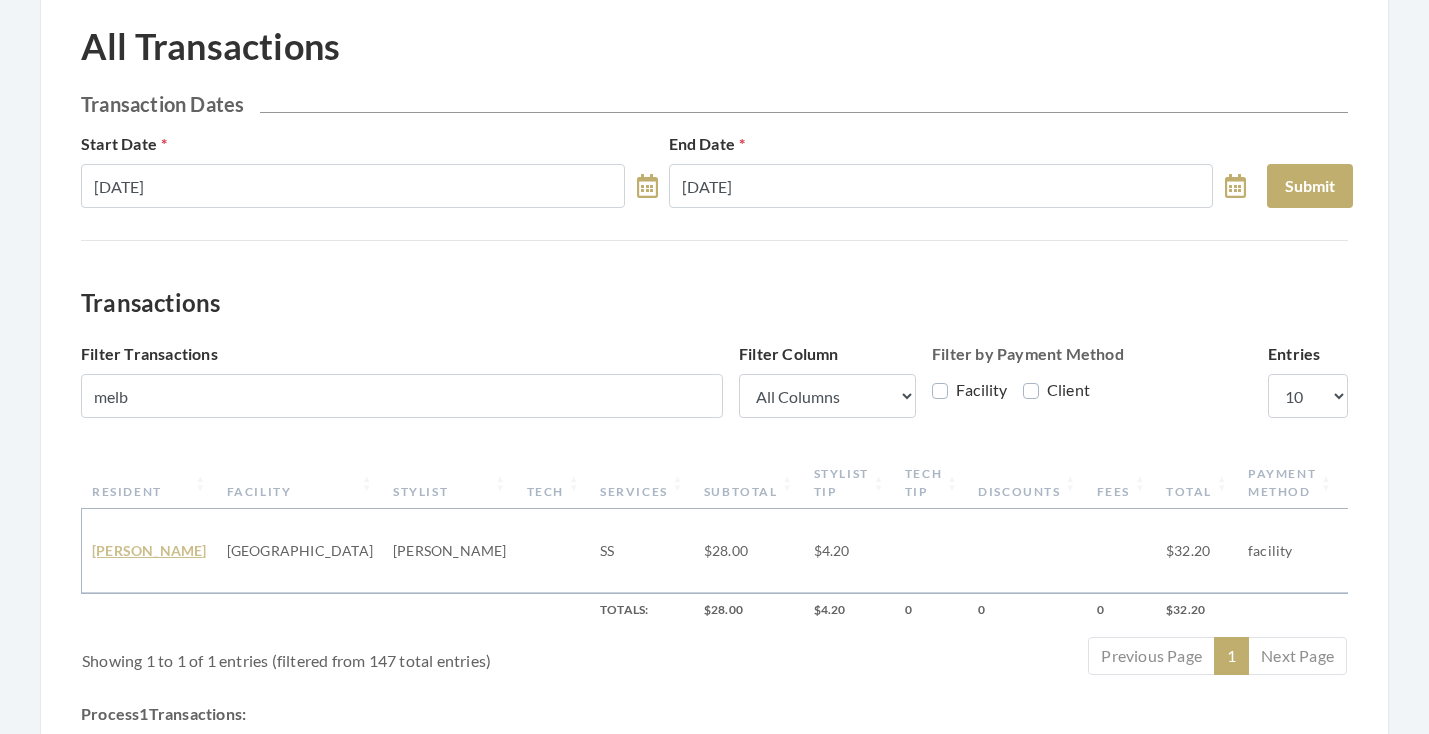 click on "Melba Smith" at bounding box center [149, 550] 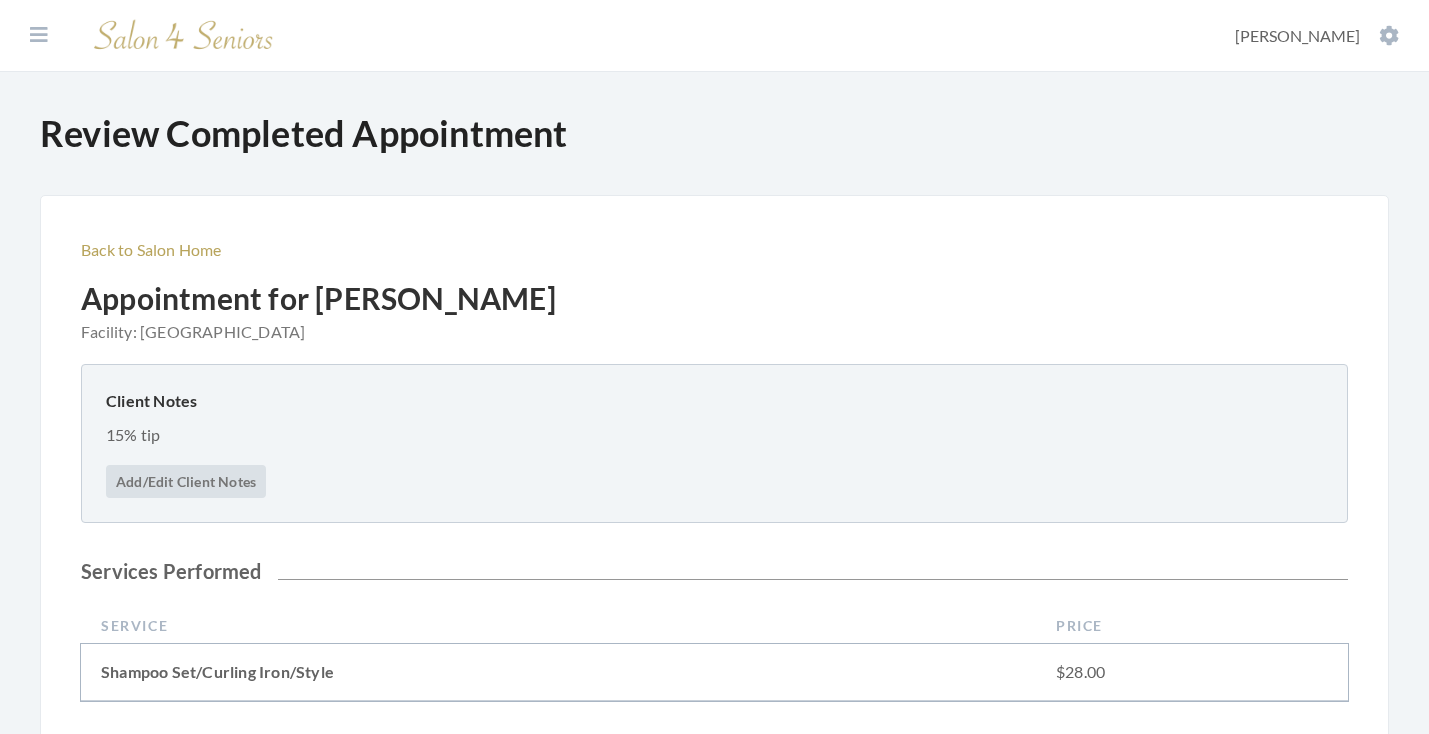scroll, scrollTop: 723, scrollLeft: 0, axis: vertical 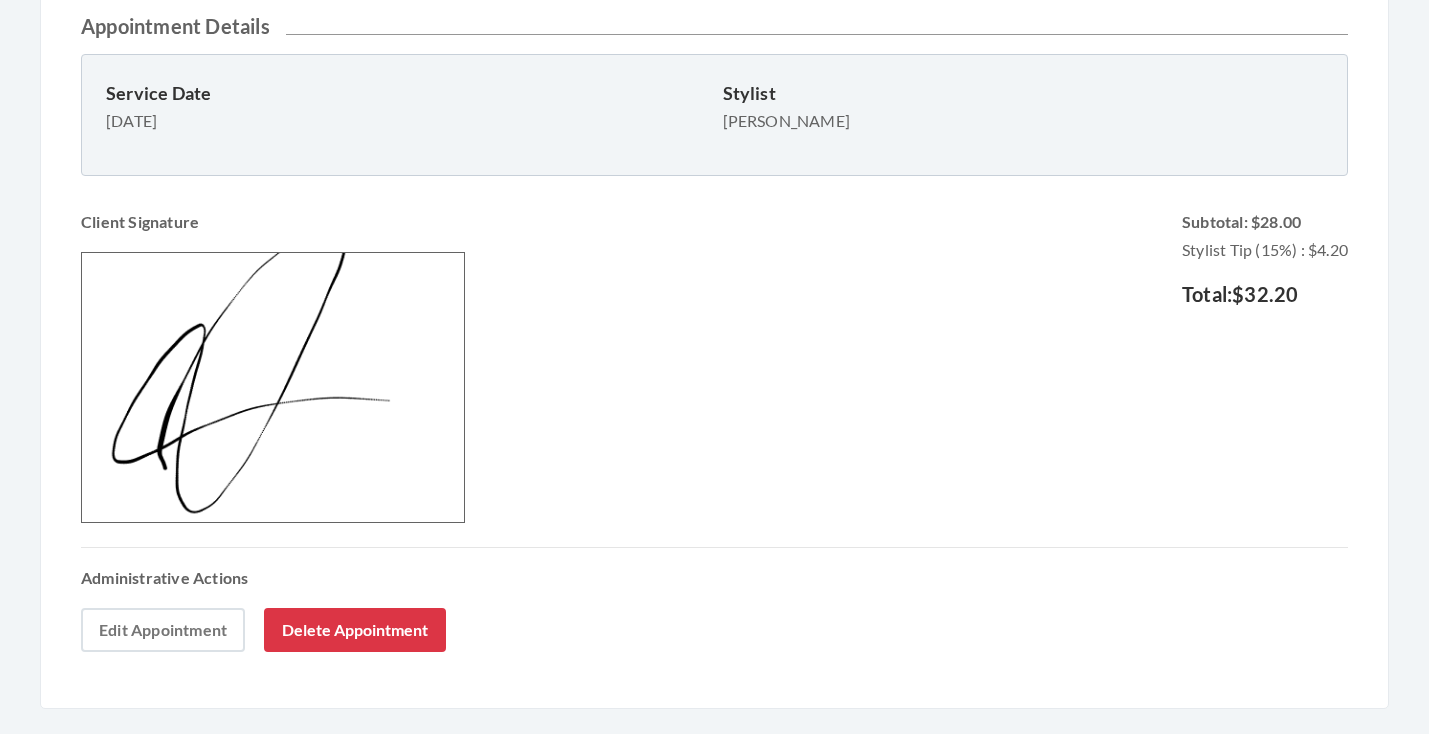 click on "Edit Appointment" at bounding box center (163, 630) 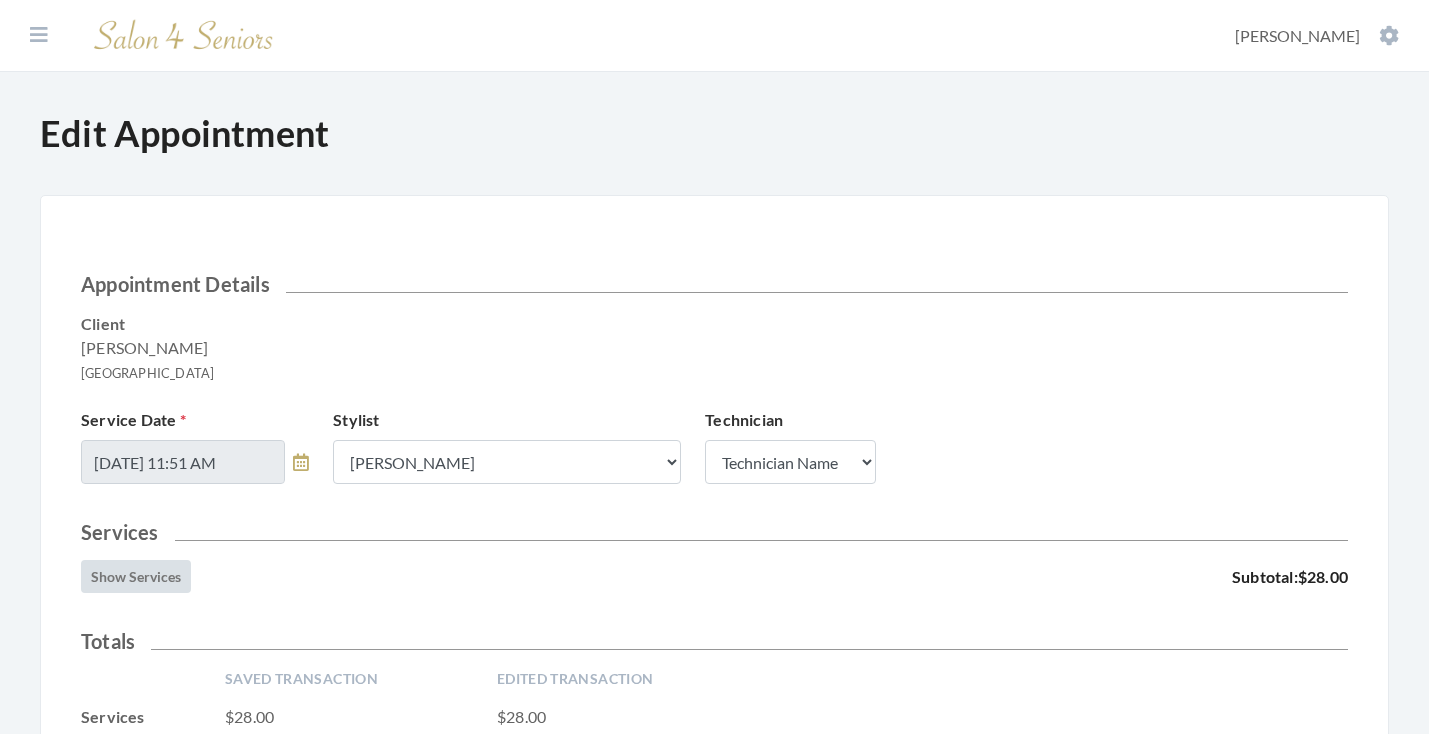 scroll, scrollTop: 406, scrollLeft: 0, axis: vertical 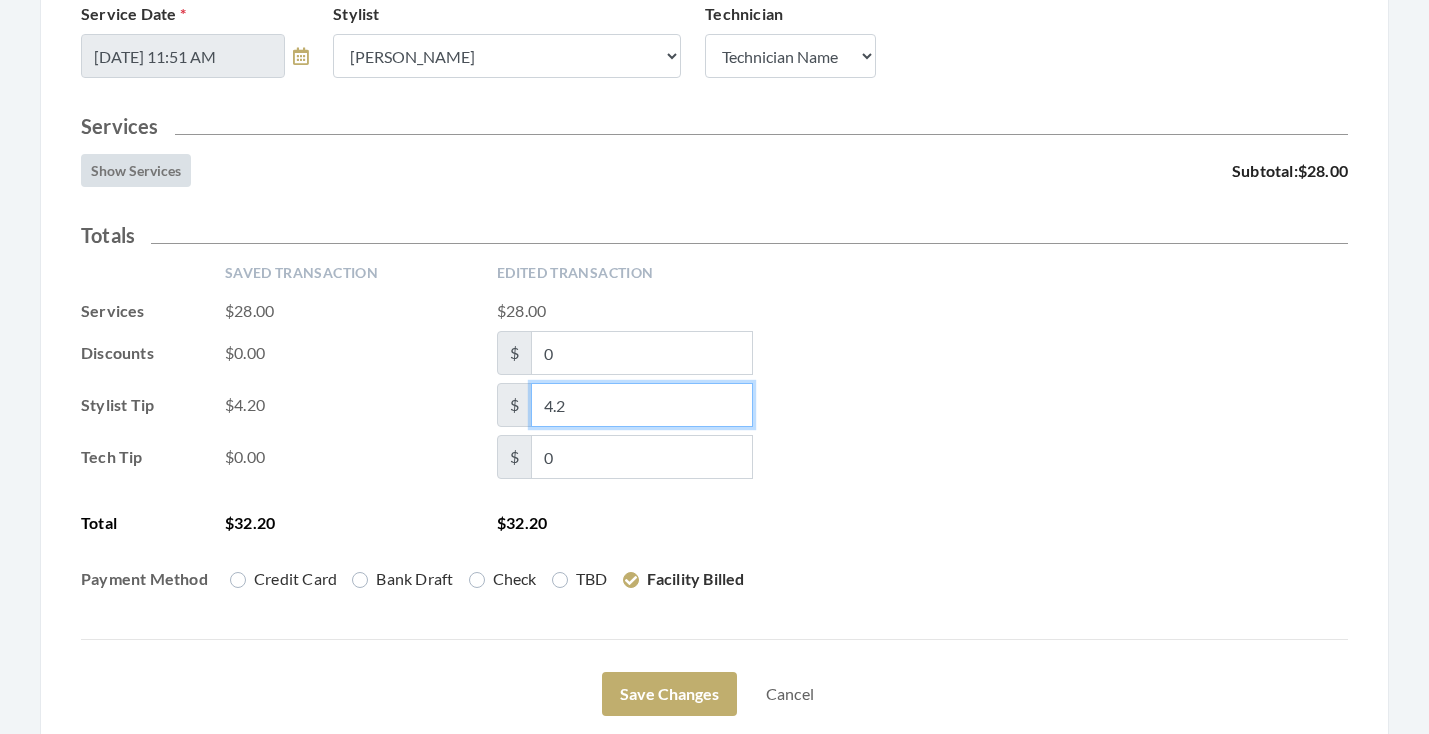 drag, startPoint x: 594, startPoint y: 414, endPoint x: 530, endPoint y: 398, distance: 65.96969 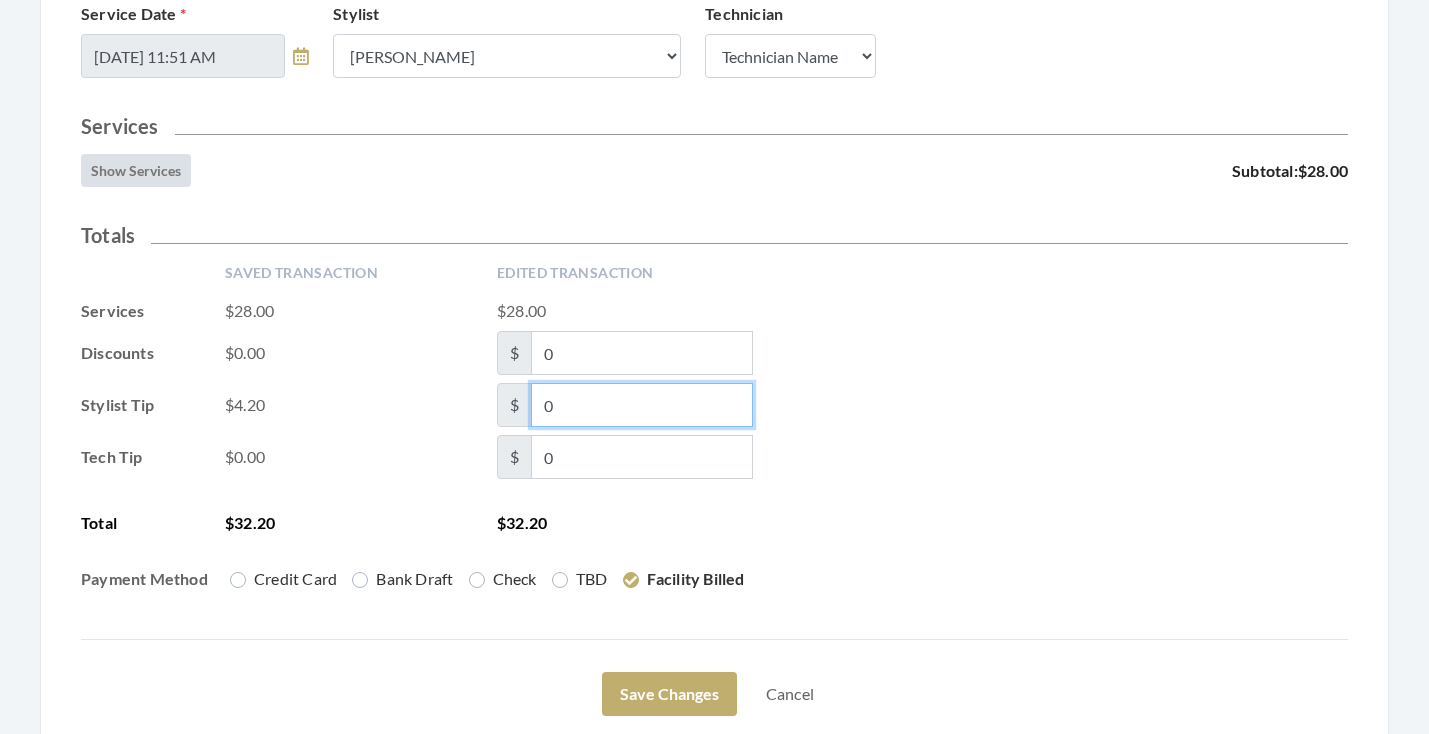 type on "0" 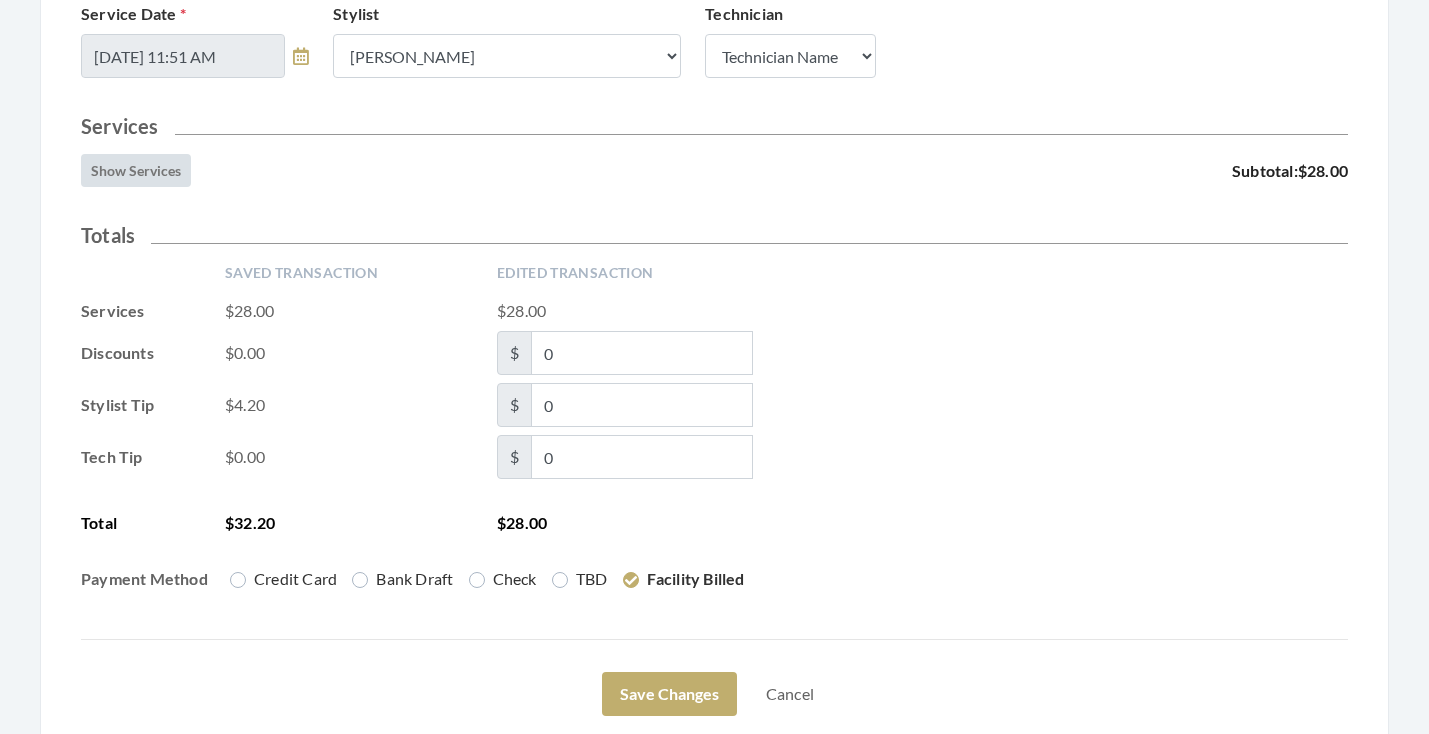 click on "Stylist Tip
$4.20
$   0" at bounding box center (714, 405) 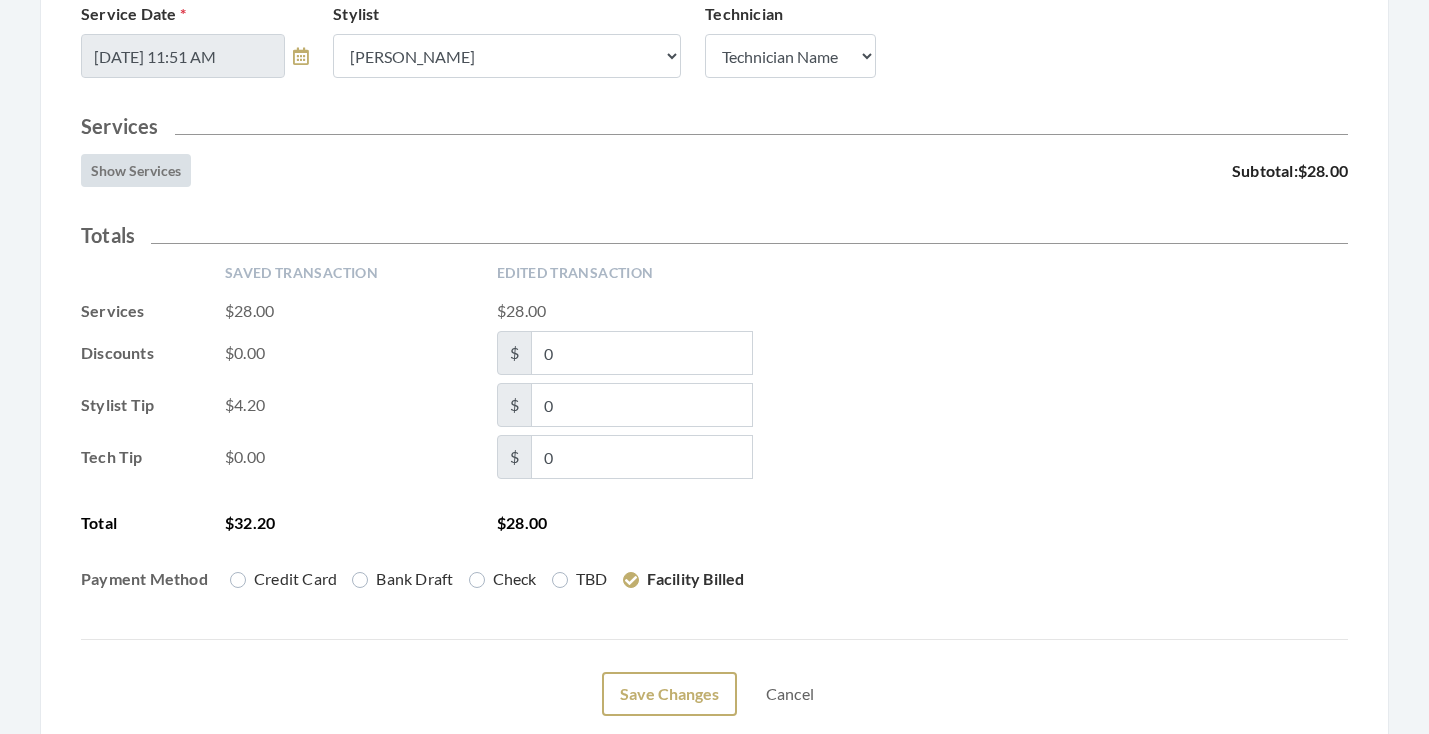 click on "Save Changes" at bounding box center (669, 694) 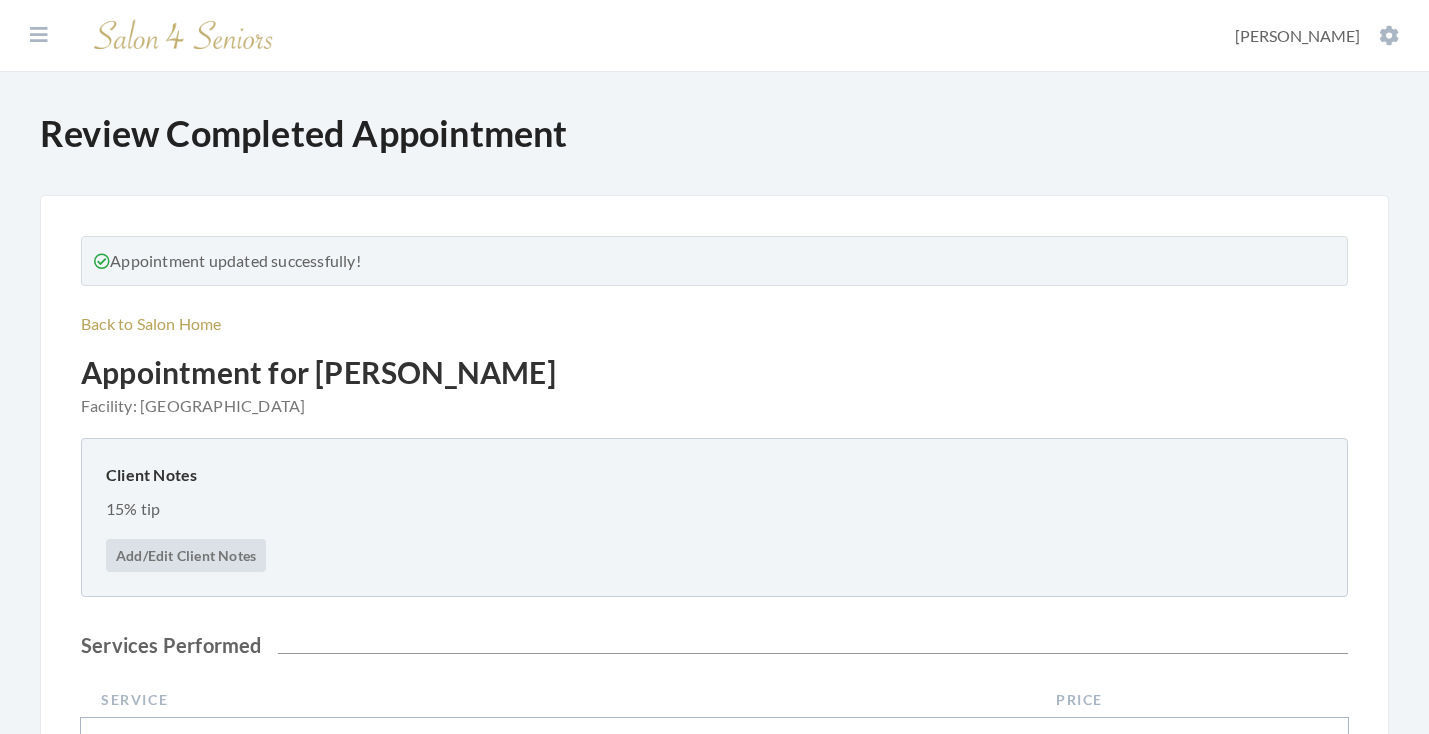 scroll, scrollTop: 0, scrollLeft: 0, axis: both 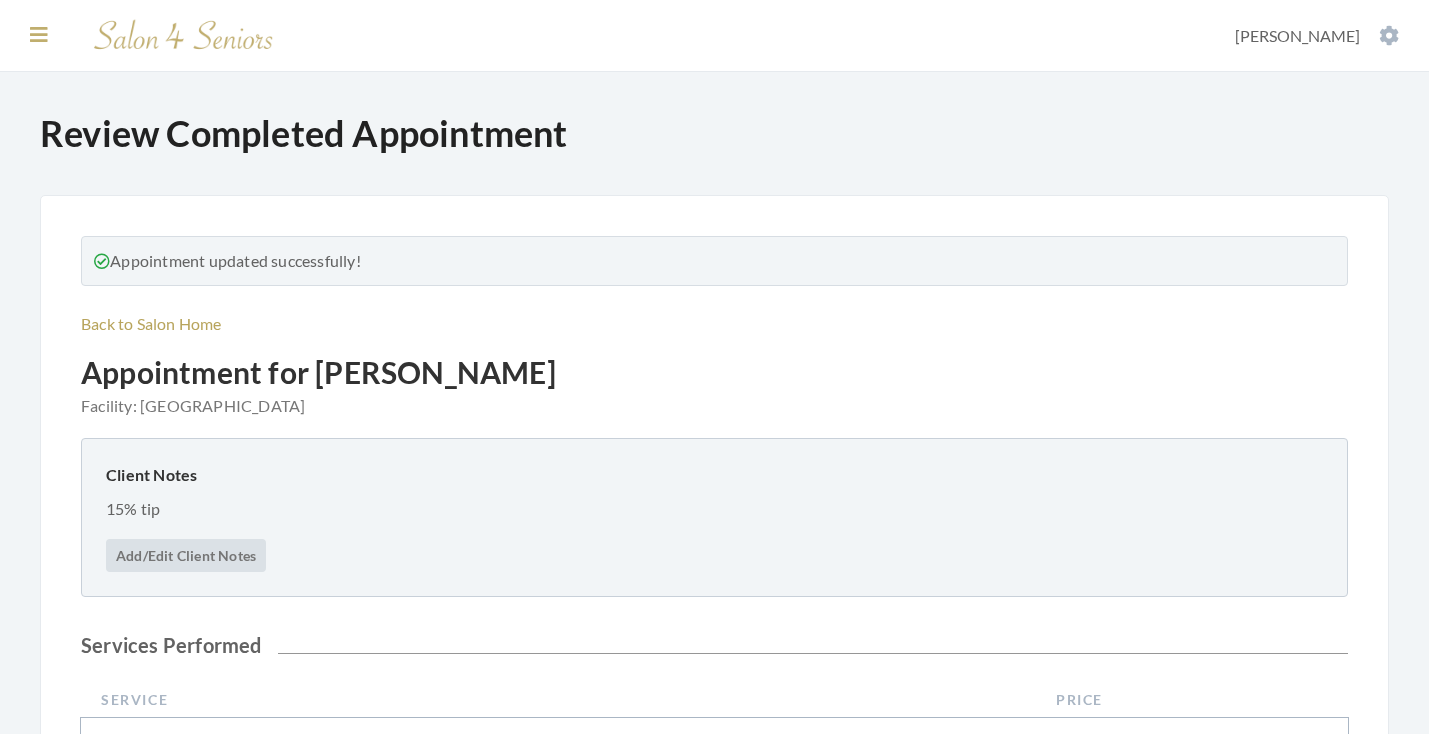 click on "Dashboard   Facilities   Services   All Clients   User Management   Stylists / Techs   Reporting Tools   All Transactions   Perform a Transaction   System Settings     [PERSON_NAME]       Account   Log Out" at bounding box center (714, 36) 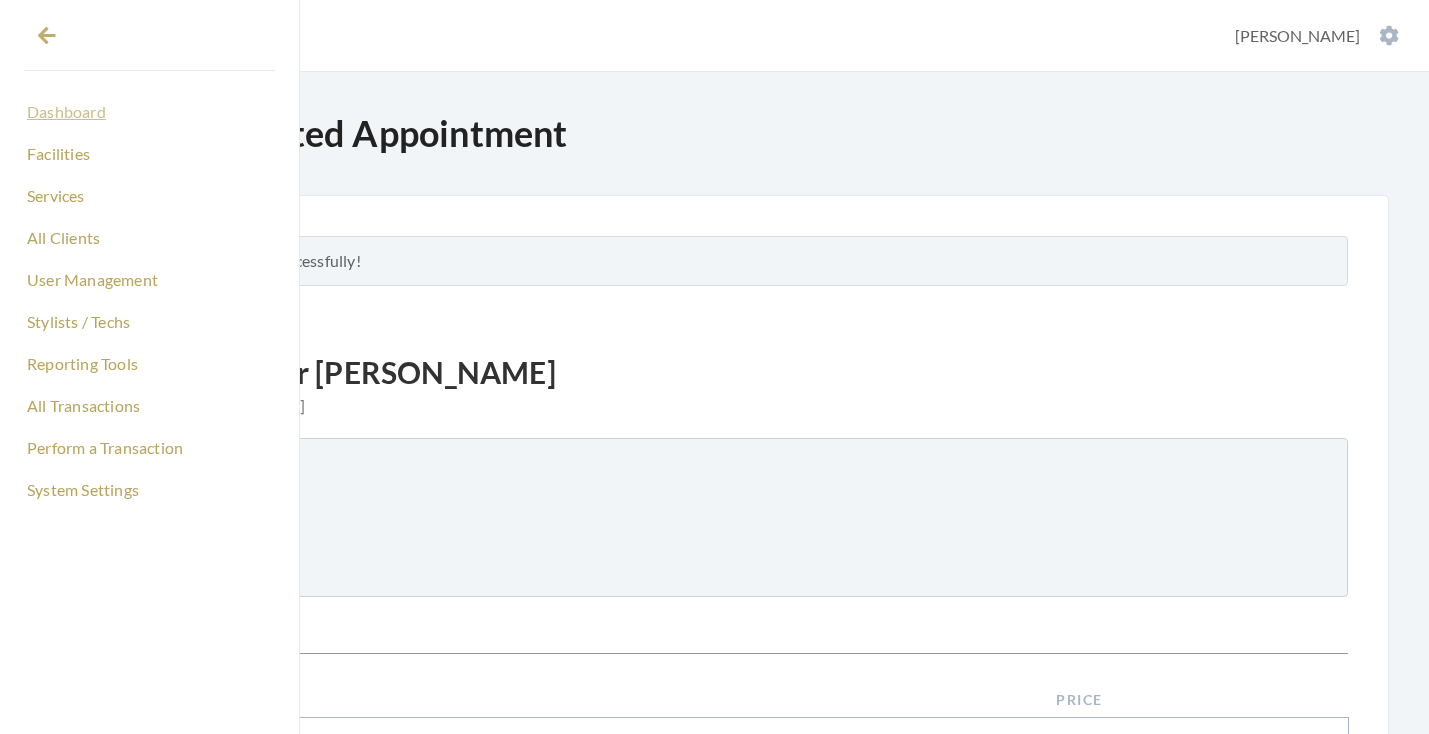 click on "Dashboard" at bounding box center (149, 112) 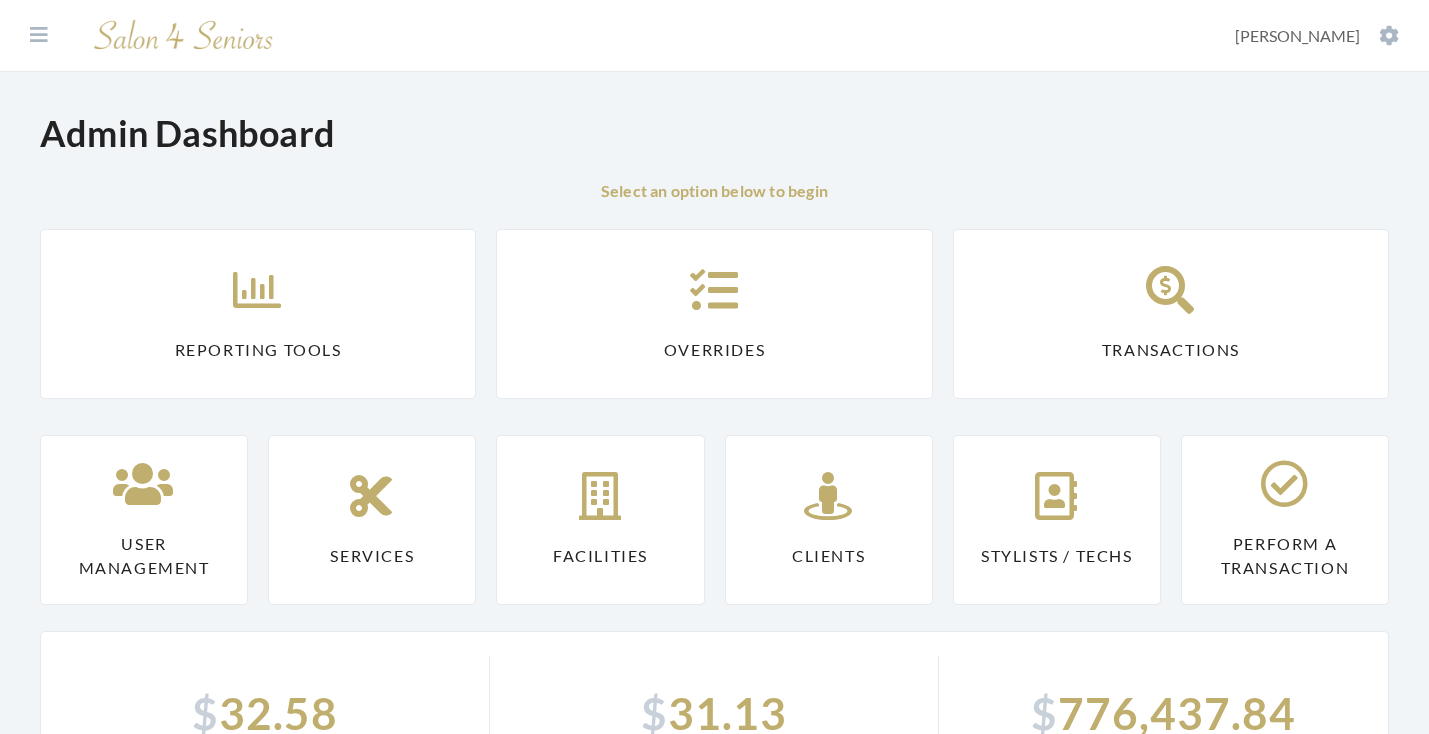 scroll, scrollTop: 0, scrollLeft: 0, axis: both 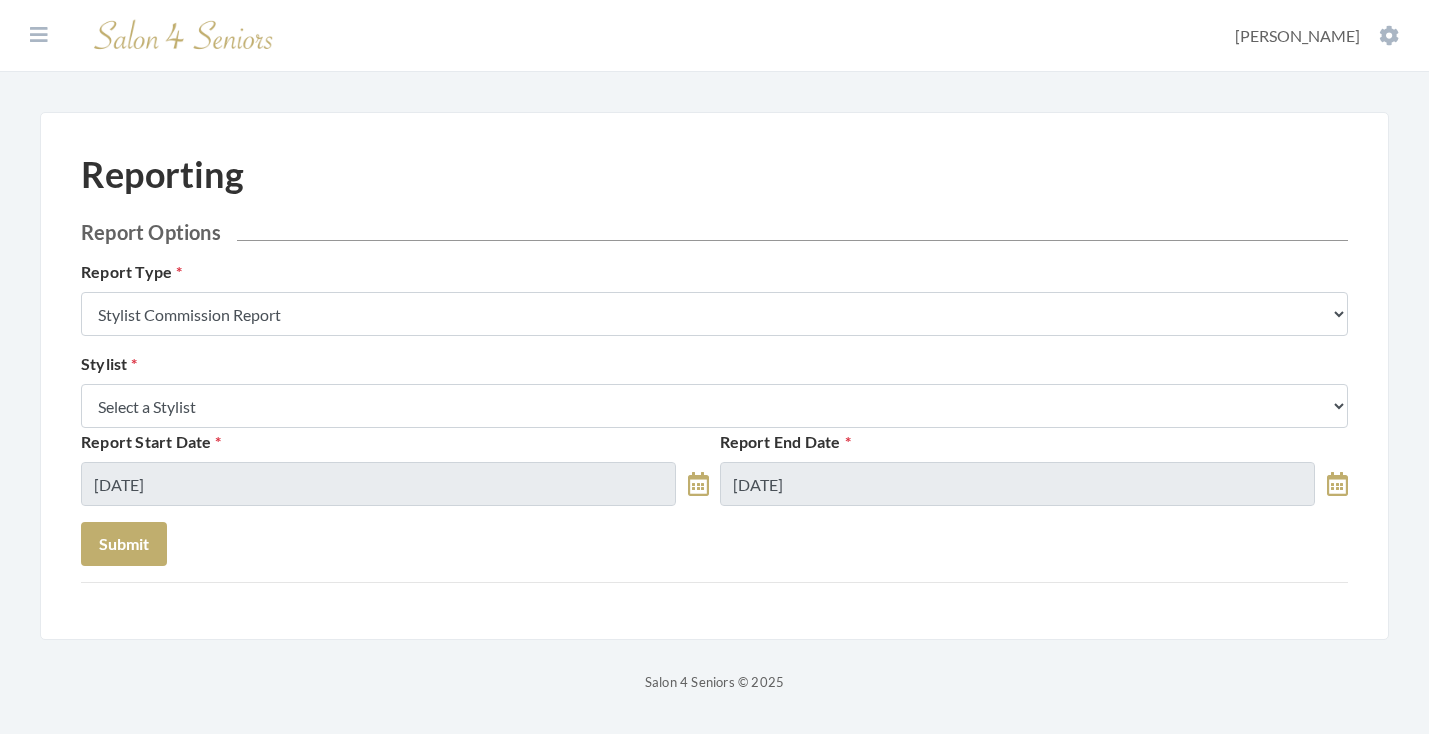 select on "6" 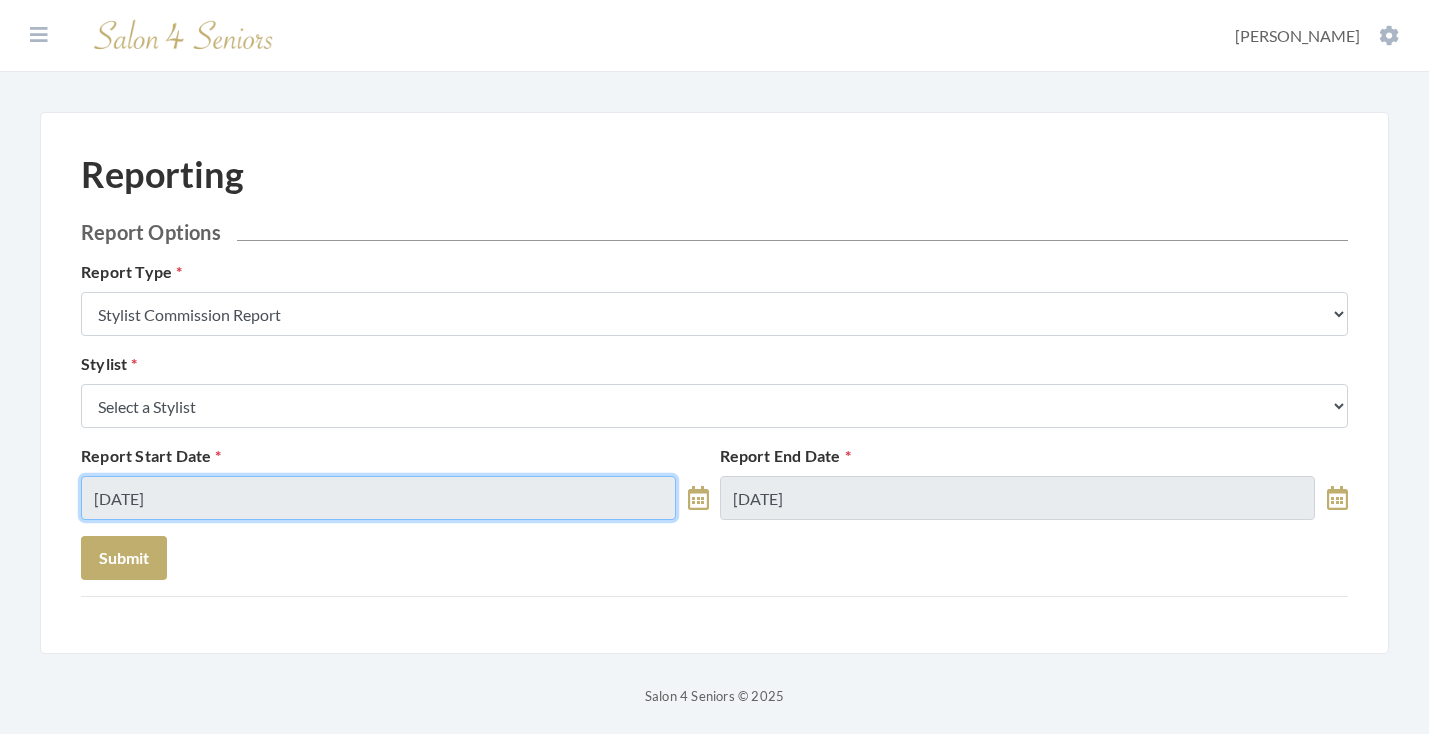 click on "[DATE]" at bounding box center [378, 498] 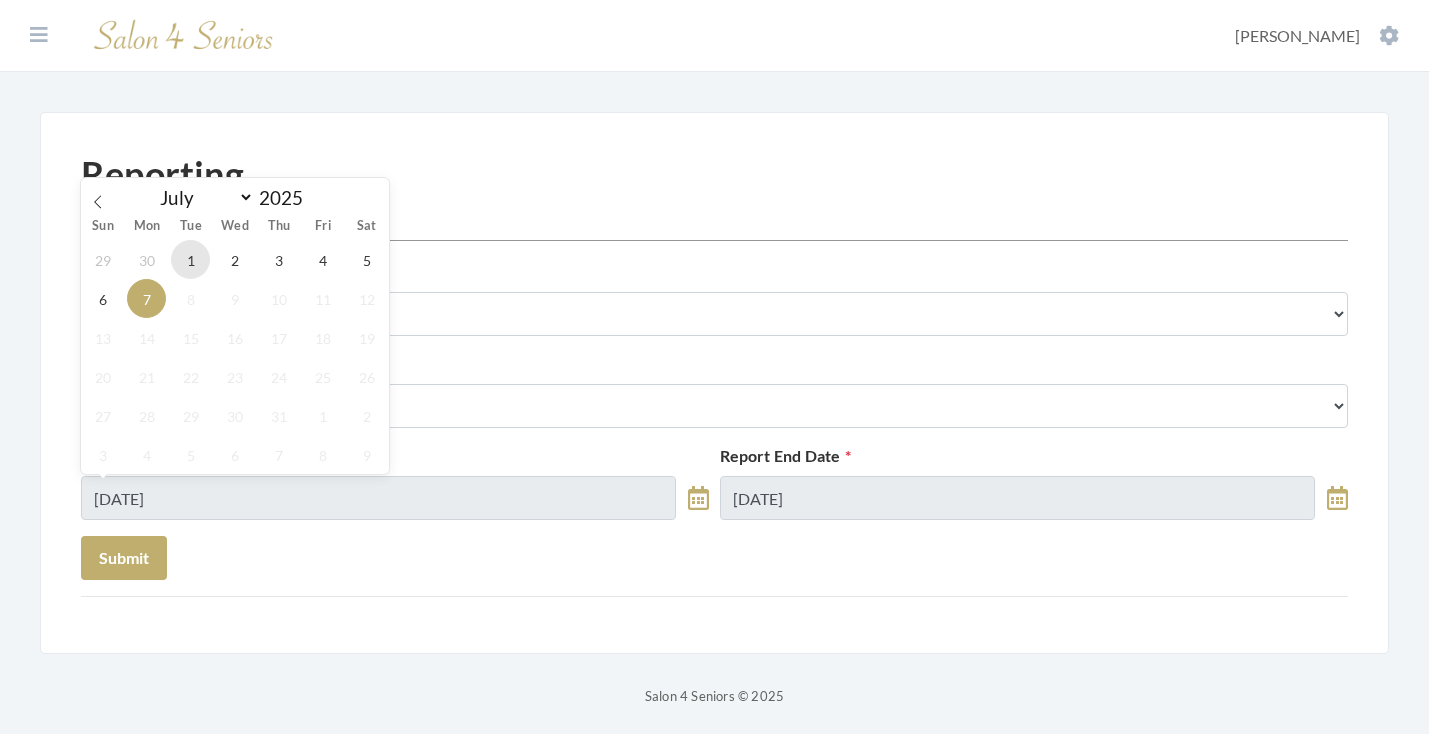 click on "1" at bounding box center (190, 259) 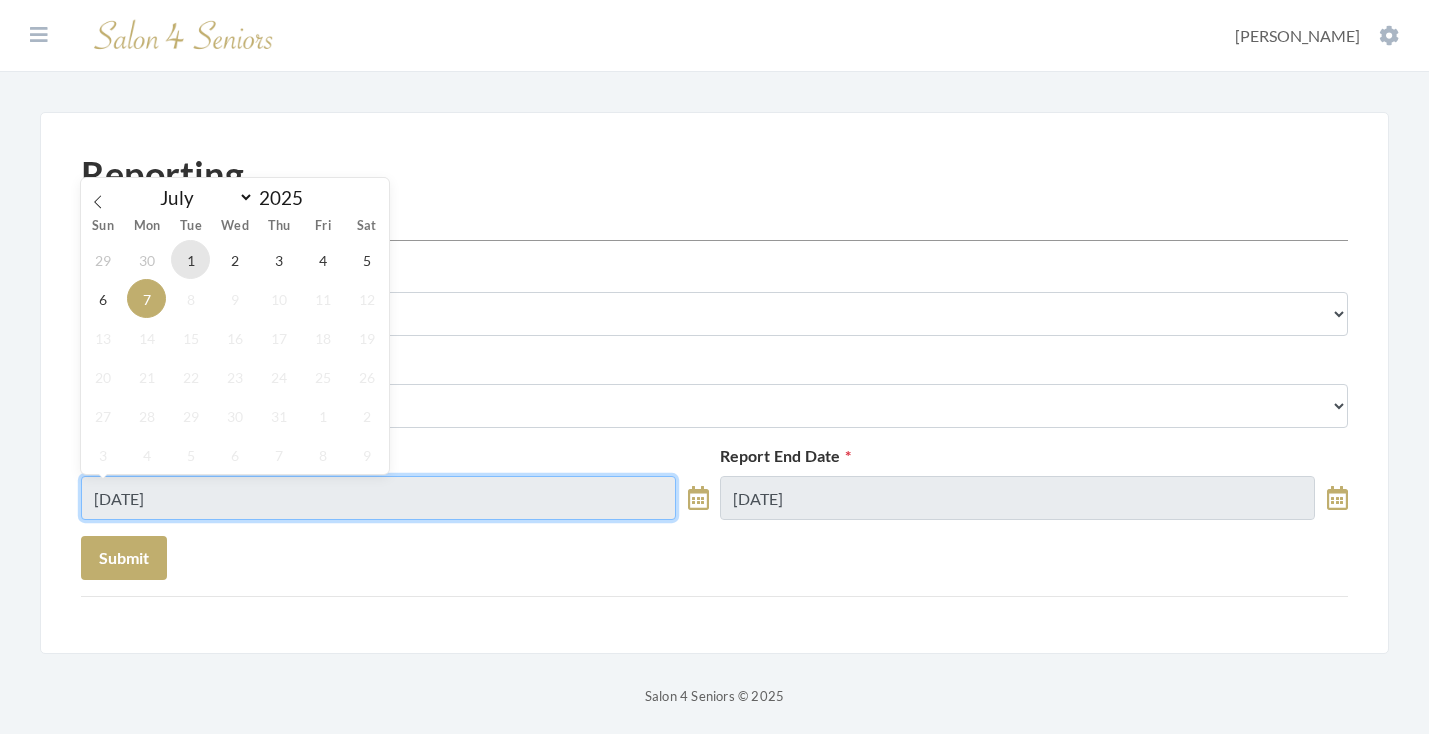type on "[DATE]" 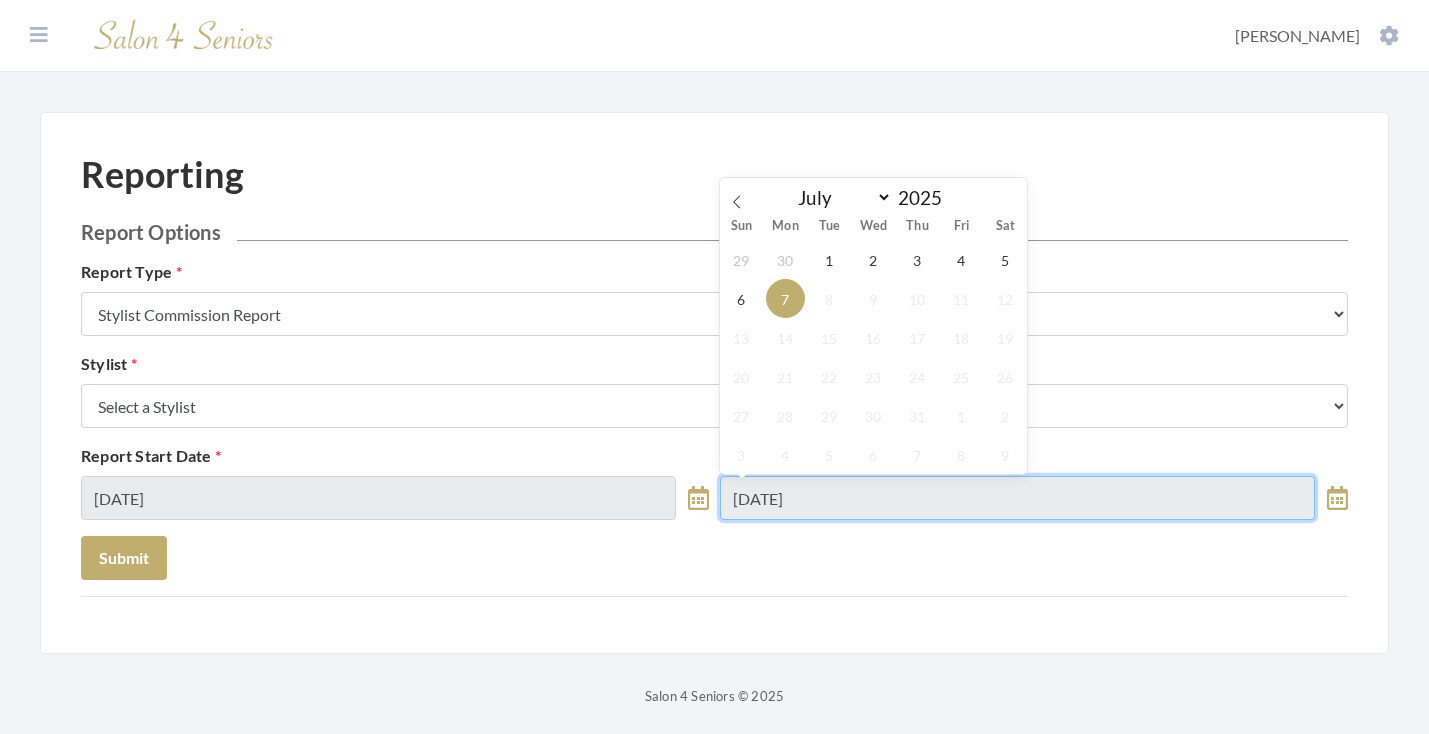 click on "[DATE]" at bounding box center [1017, 498] 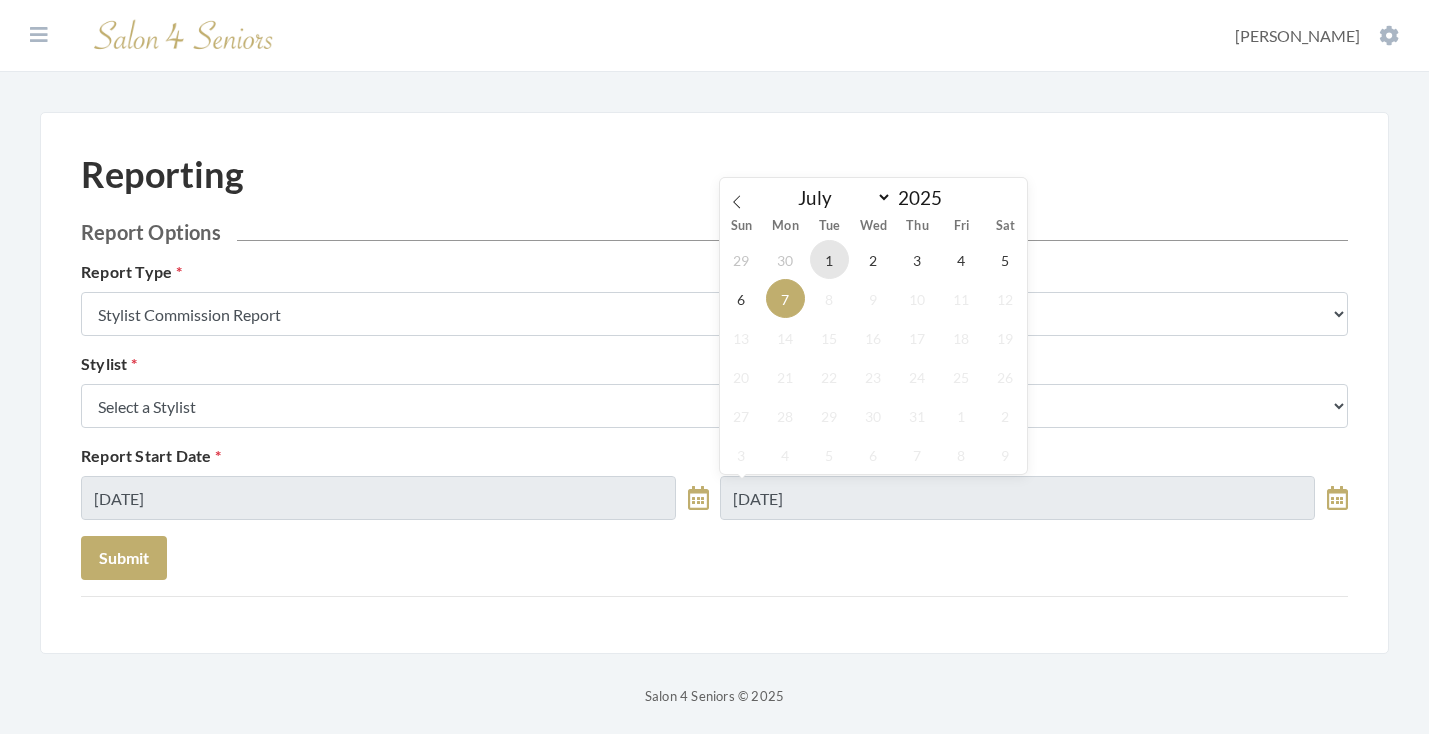 click on "1" at bounding box center [829, 259] 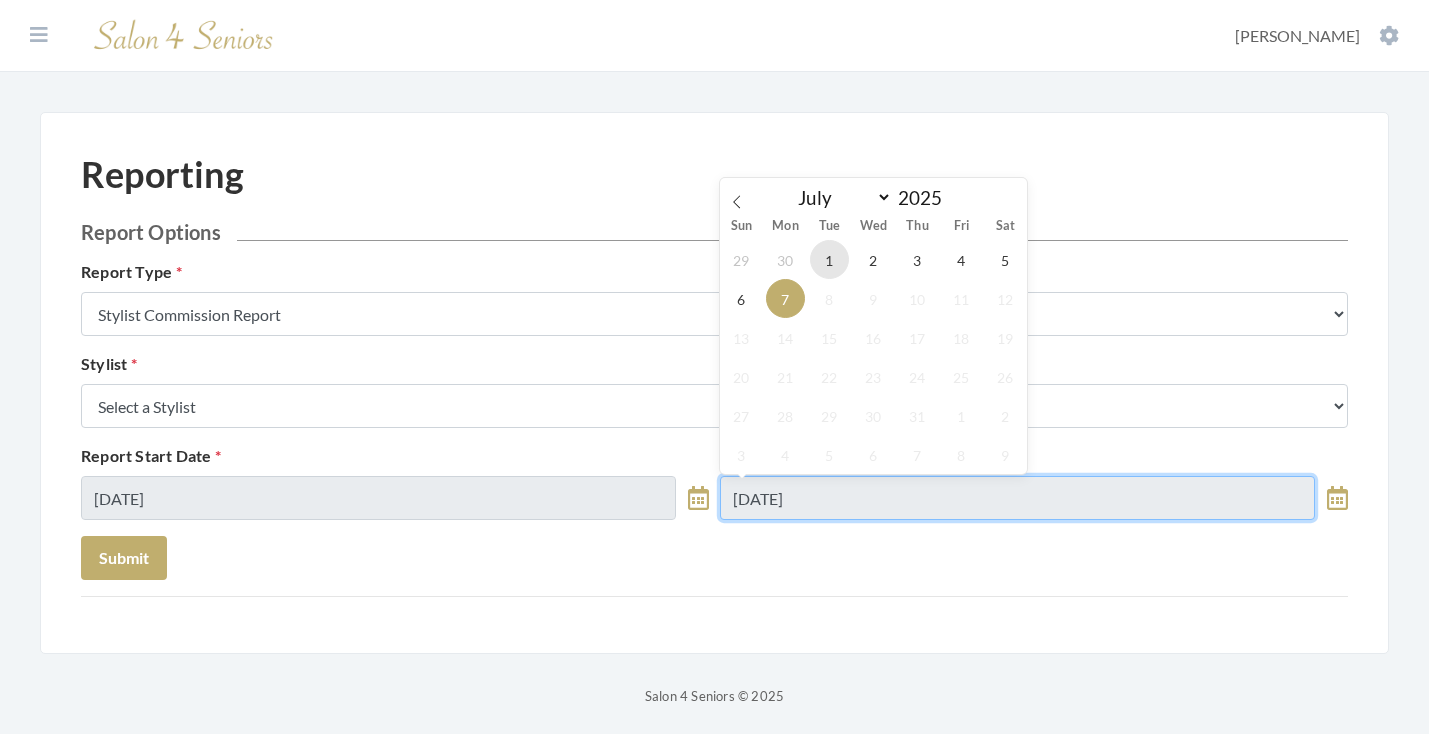 type on "[DATE]" 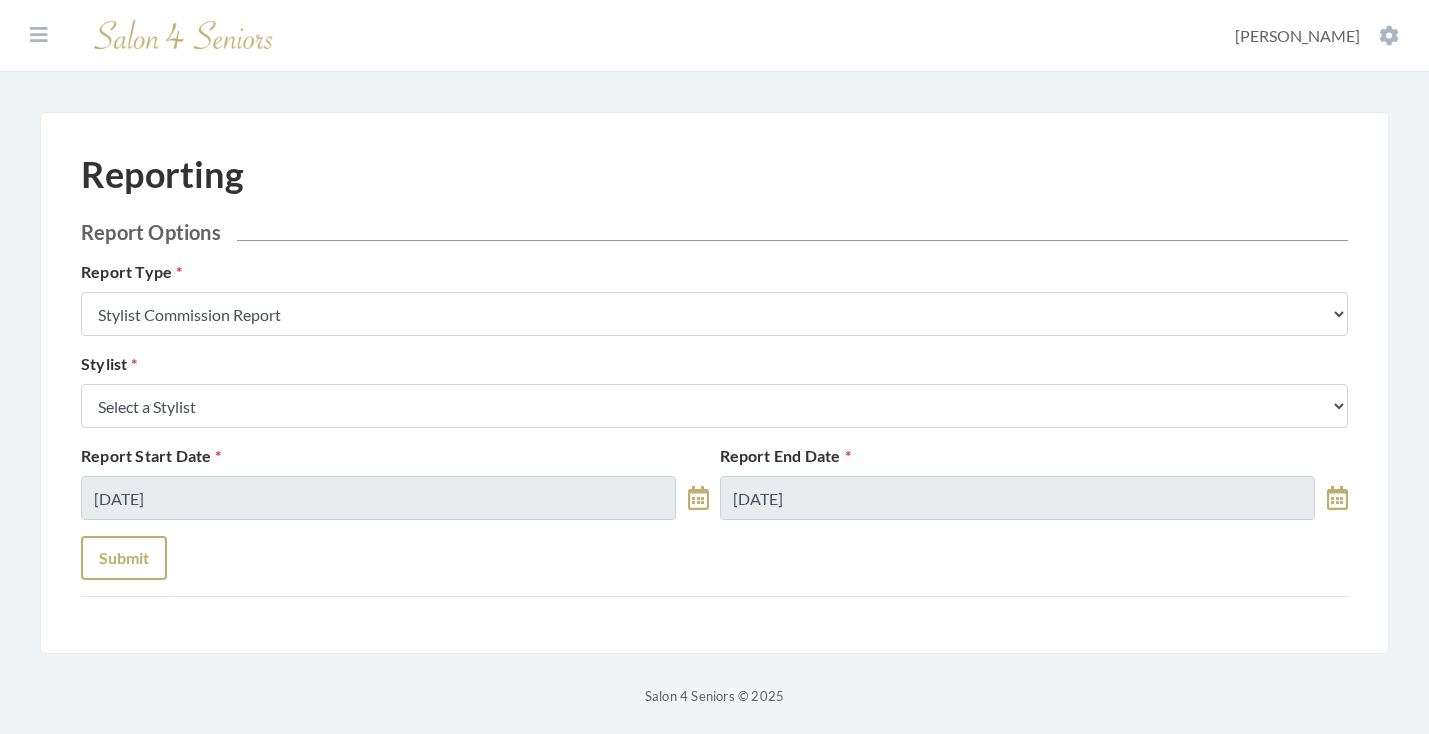 click on "Submit" at bounding box center [124, 558] 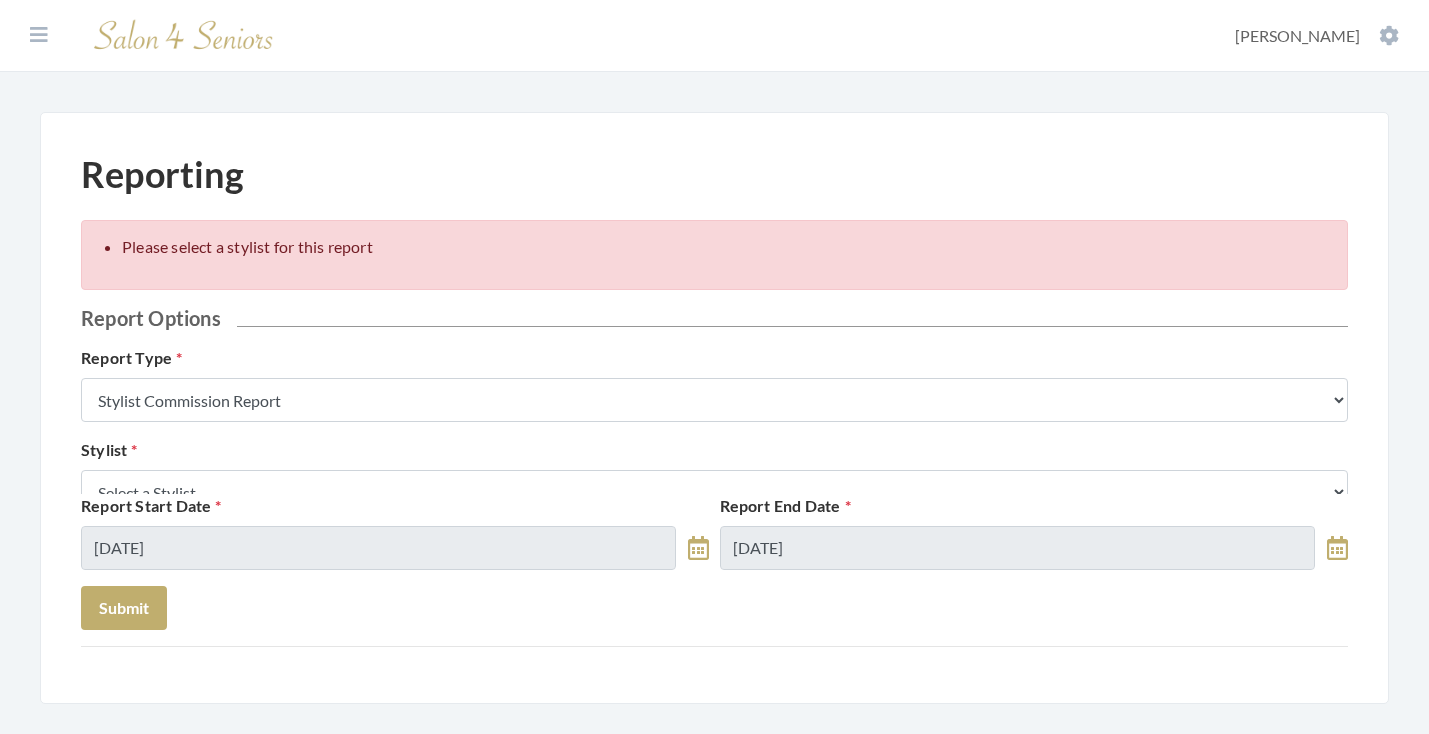 scroll, scrollTop: 0, scrollLeft: 0, axis: both 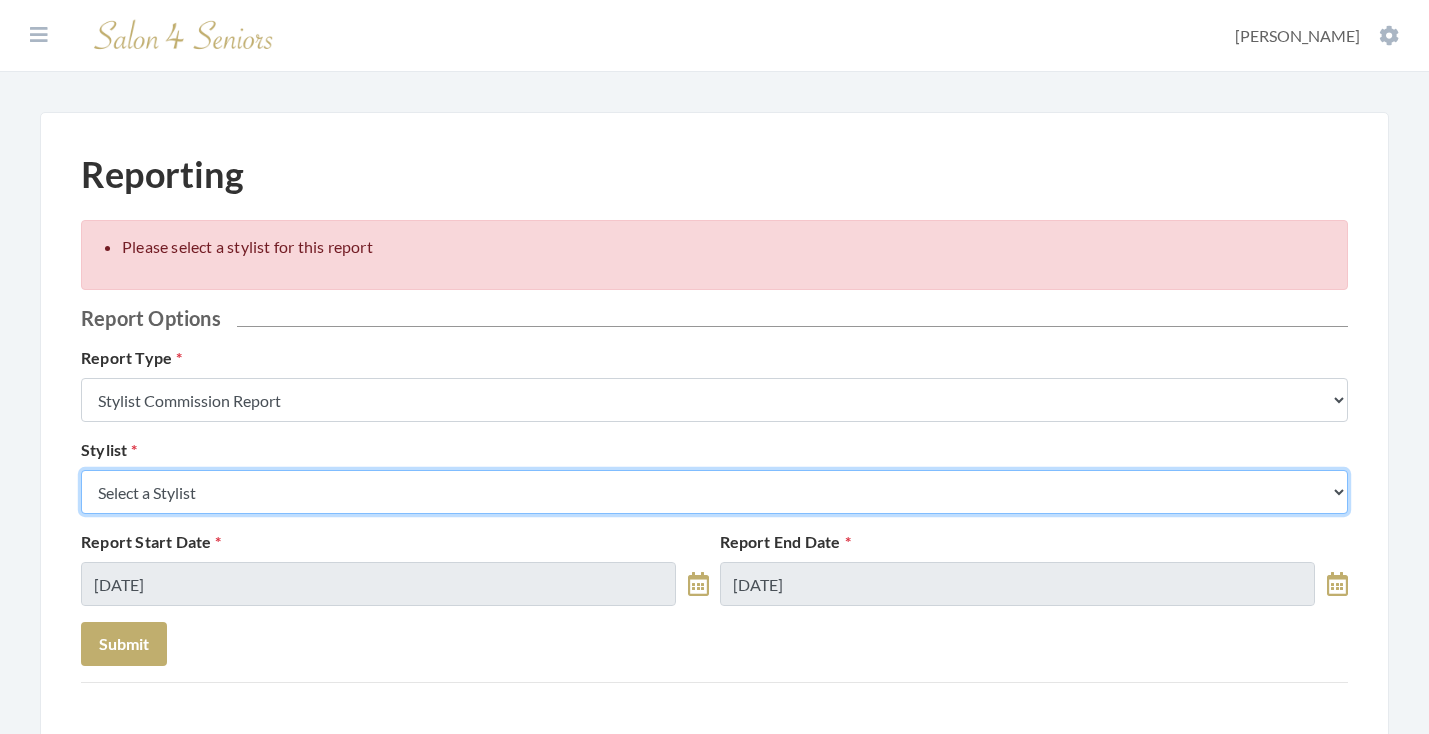 select on "18" 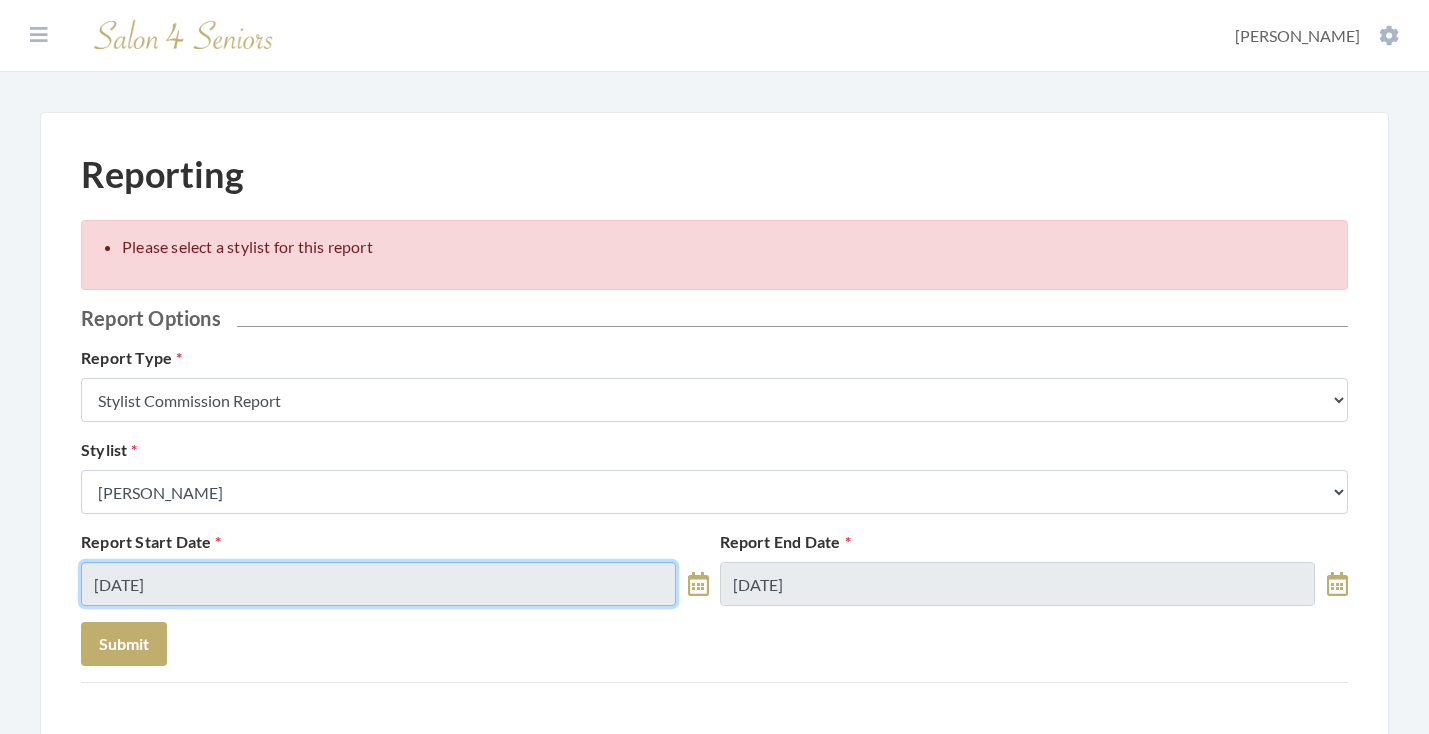 click on "[DATE]" at bounding box center [378, 584] 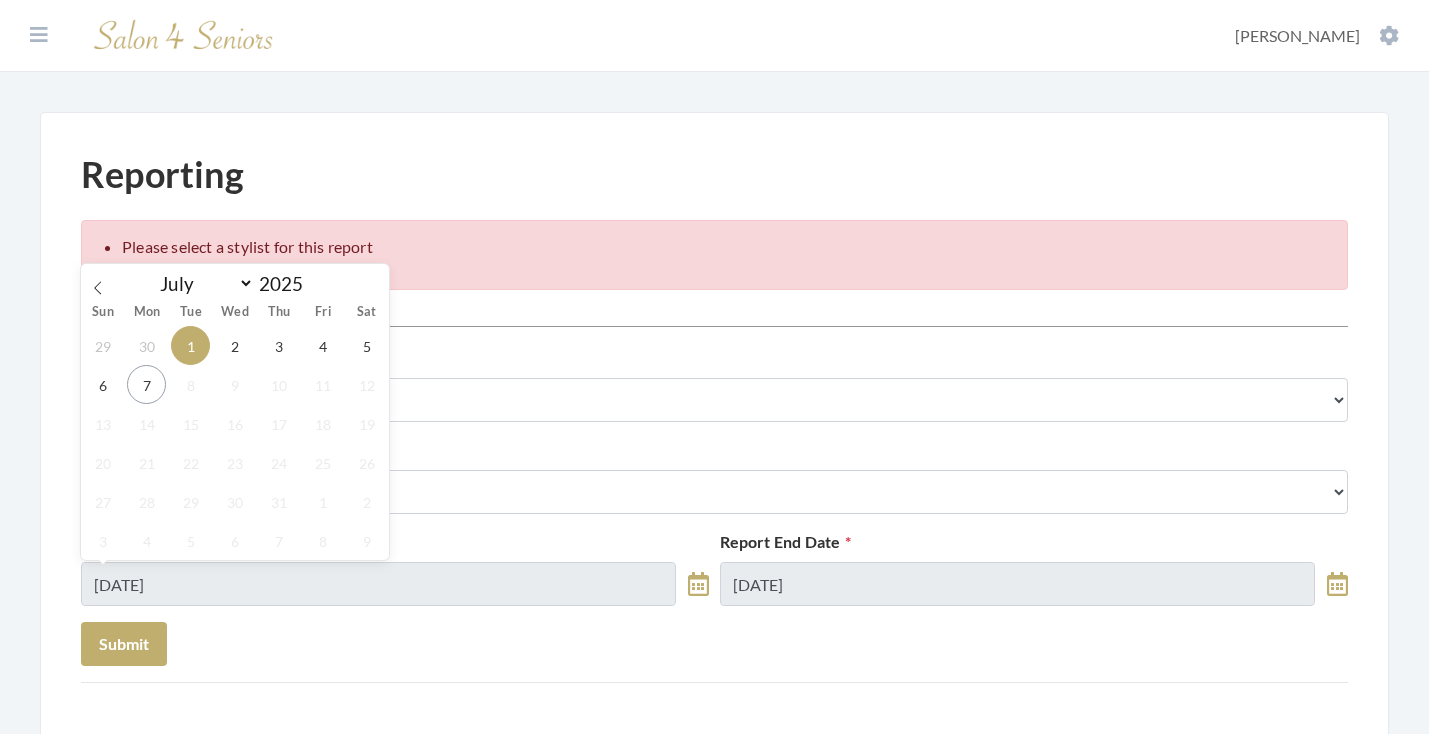 click on "Report Options   Report Type   Stylist Commission Report   Tech Payroll Report   Facility Billing Report   Individual Billing Report   Service History Report   Stylist   Select a Stylist   Alaina Krumm   Alisha Teasley   April Dructor   Ashley Venable   Bonnie Pierce   Cassie Boyle   Charlie Kinetic   Cheryl Riches   Danielle Johnson   Diane Wilson   Donella Carter   Emilee Daly   Erika Sasser   Erika Carey   Greg Stylist   Jane Hunter   Jean McRee   Jennifer Hess   Jessica Brown   Jill Rodriguez   Kellye McCormick   Keri Simpson   Kinetic Stylist   Kristen Koci   Krystal Rutledge   Melisssa Hope Bonnemer   Mindy Dunn   Nat Thompson   Padricka Kinsey-Williams   Rose Randle   Roslyn Hudson   Shawnette Tucker   Shemeka Stephens   Stephanie Speights   Susan Marshall   Susie McCombs   Tamica Woods   Theresa Lindsey   Valerie Willis   Victoria Champion   WILSHUN FOWLER   Technician   Select a Tech   Kimberly Williford   Kinetic Tech   Optionally, Limit By Facility   Facility   Select a Facility   Arbor Lakes NH" at bounding box center [714, 486] 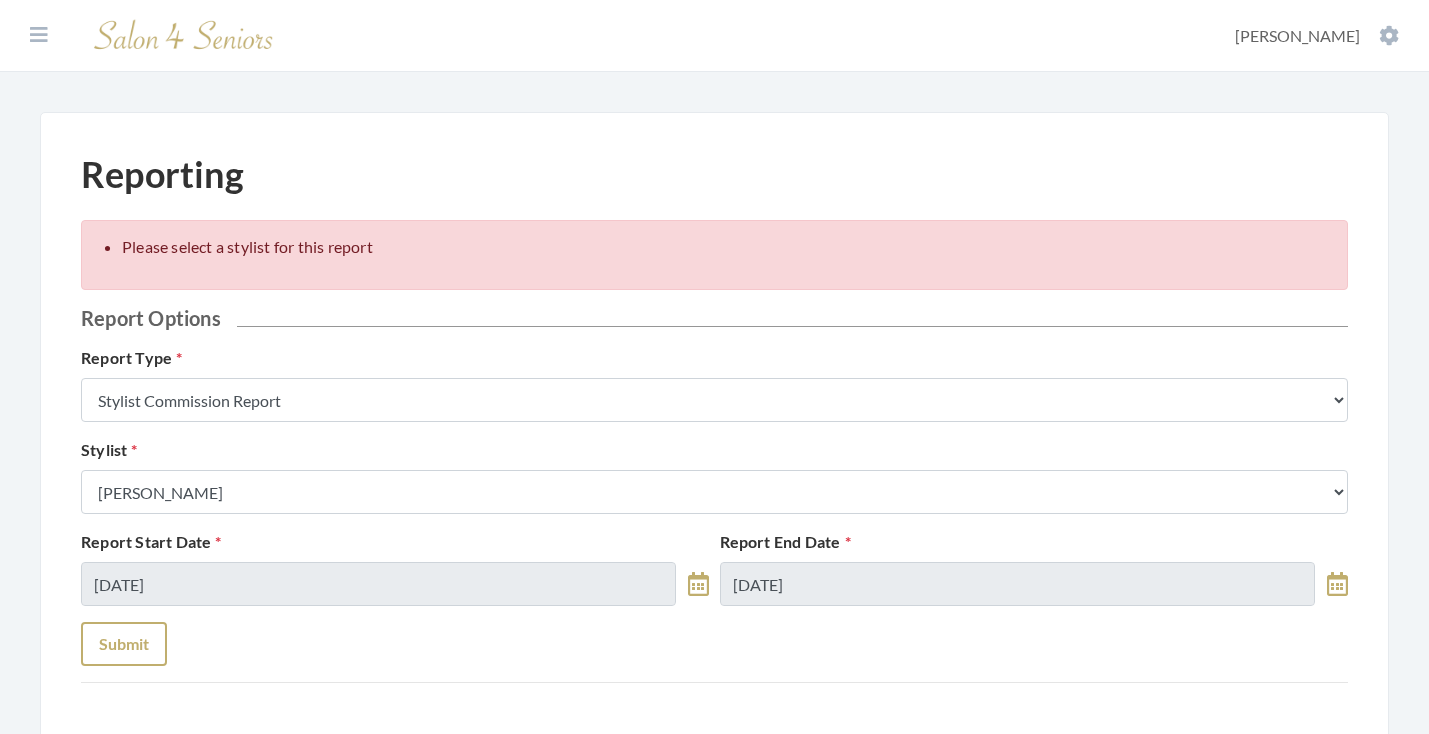 click on "Submit" at bounding box center (124, 644) 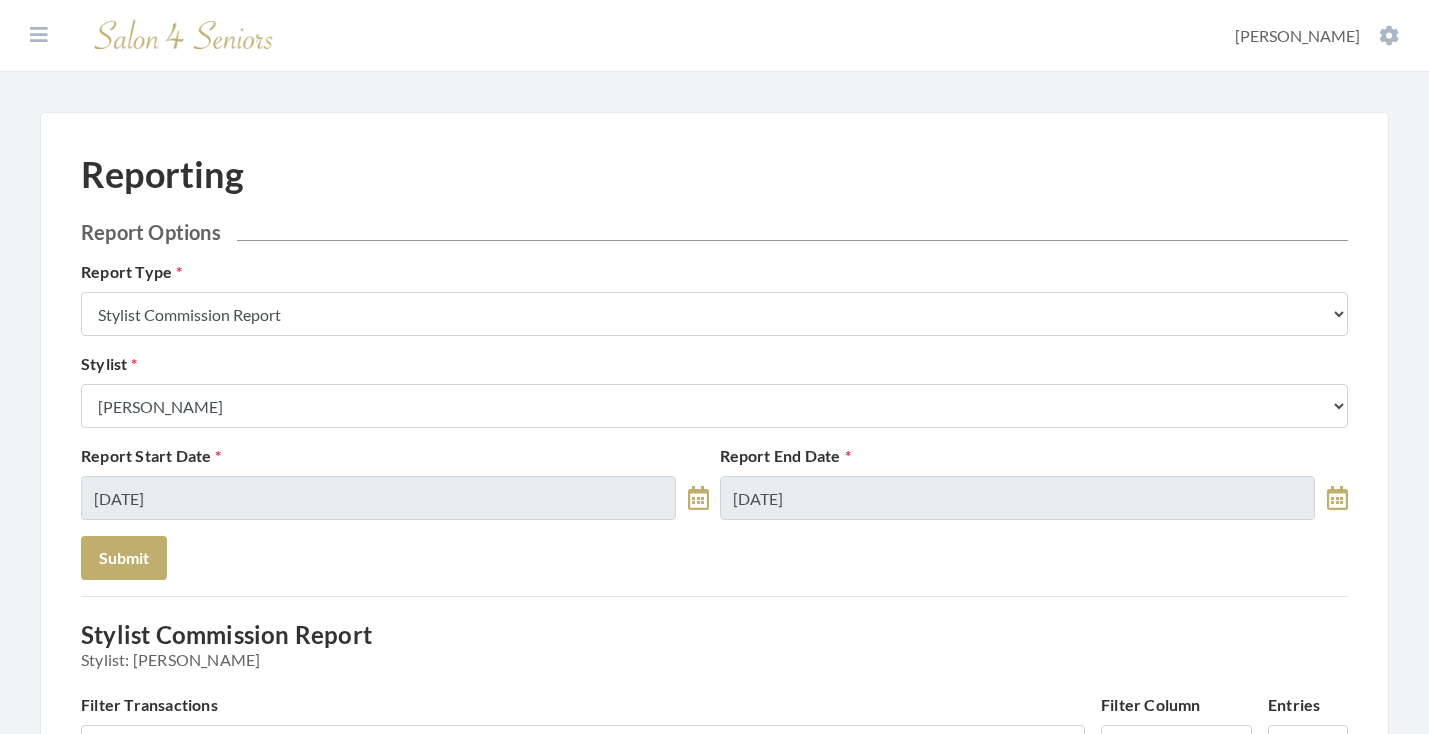 scroll, scrollTop: 0, scrollLeft: 0, axis: both 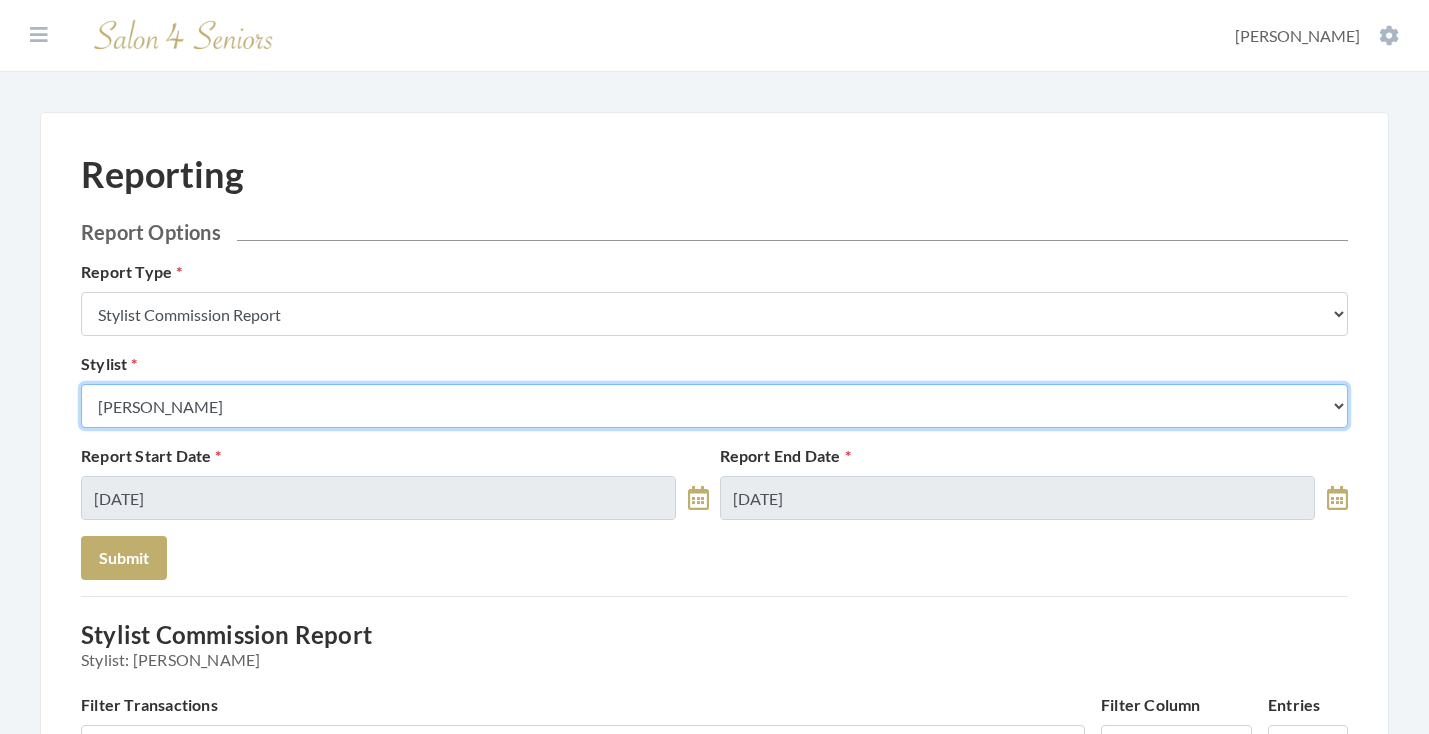 select on "147" 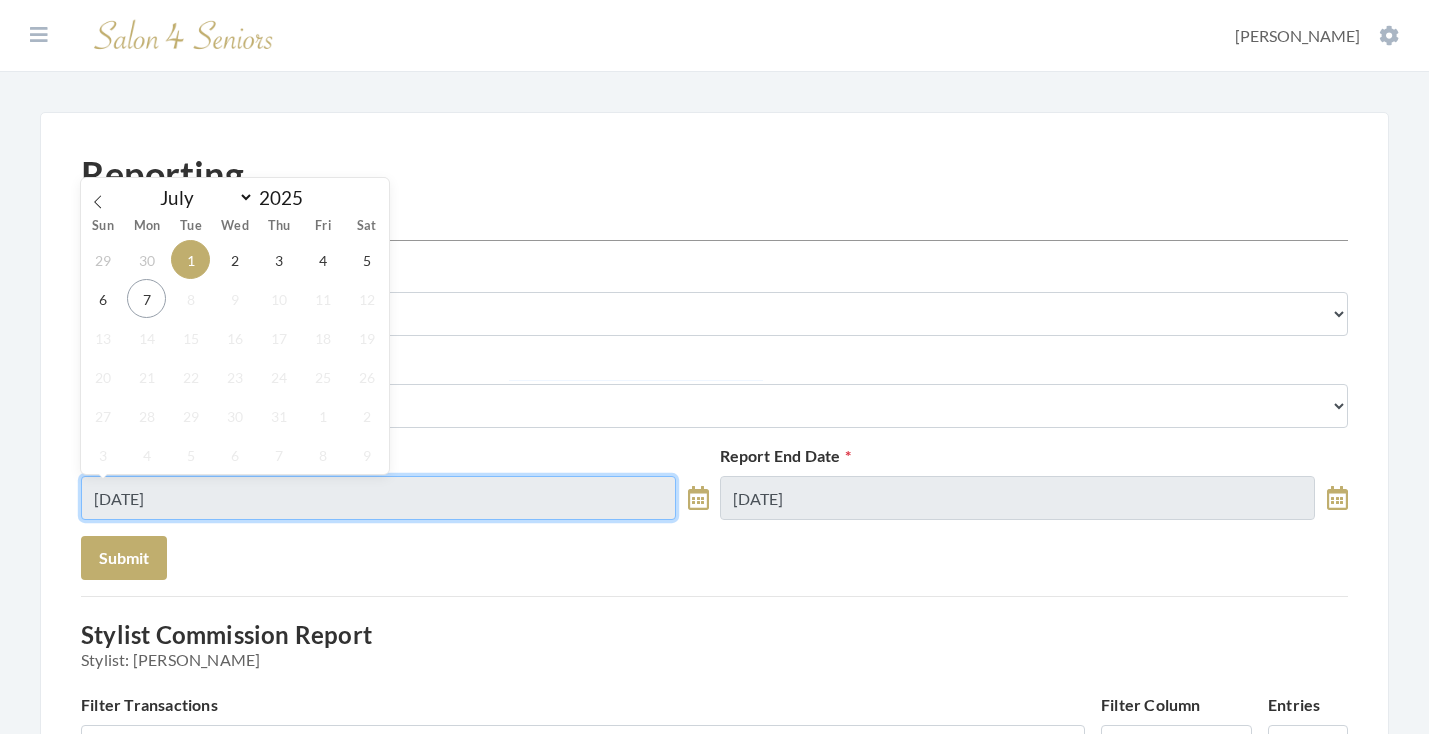 click on "[DATE]" at bounding box center (378, 498) 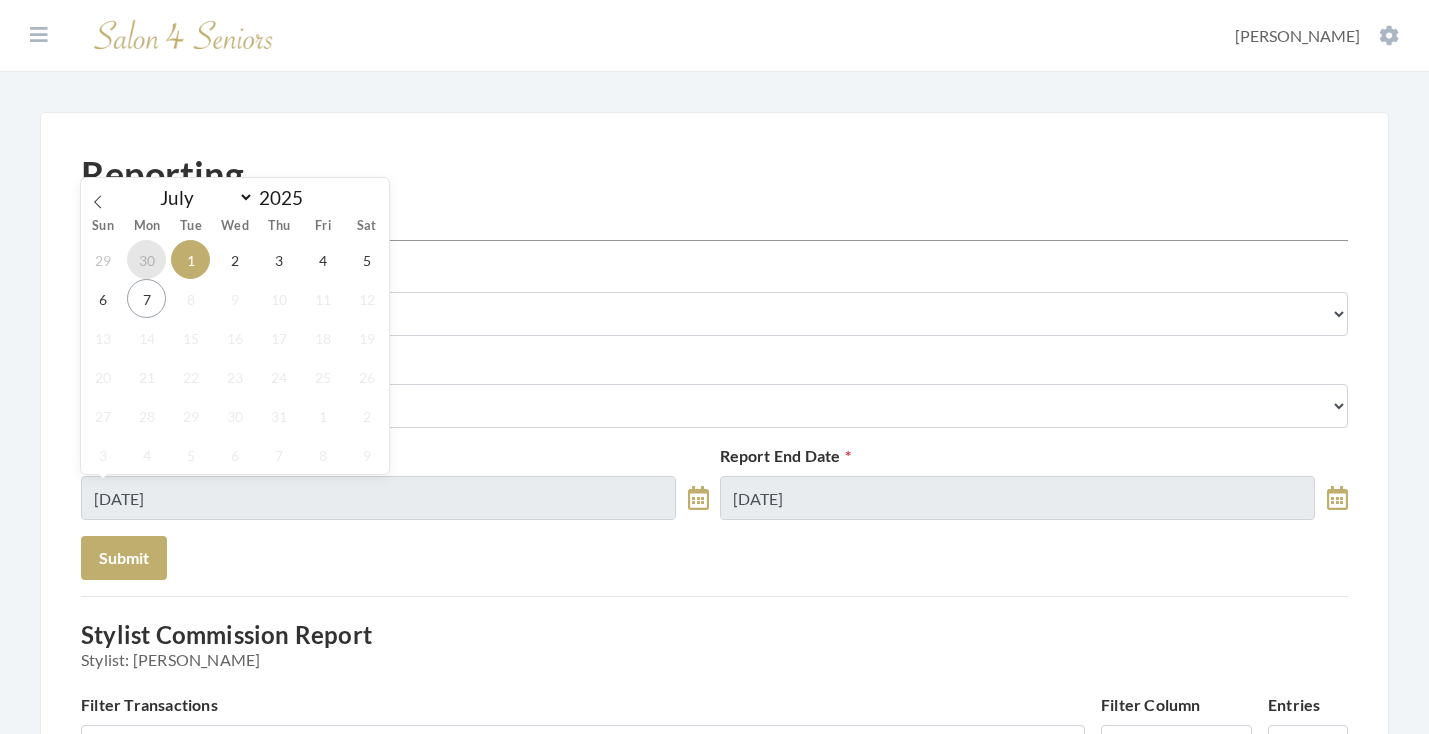 click on "30" at bounding box center [146, 259] 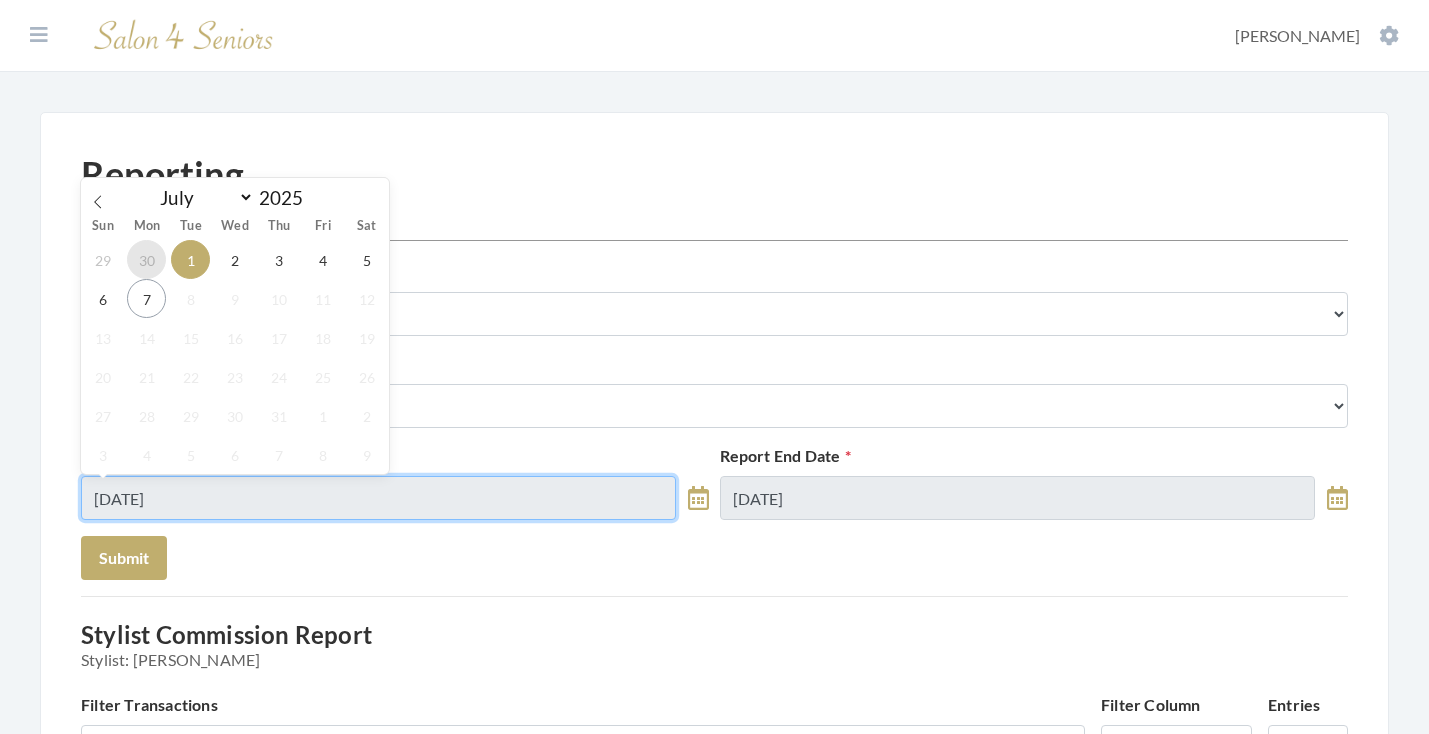 type on "[DATE]" 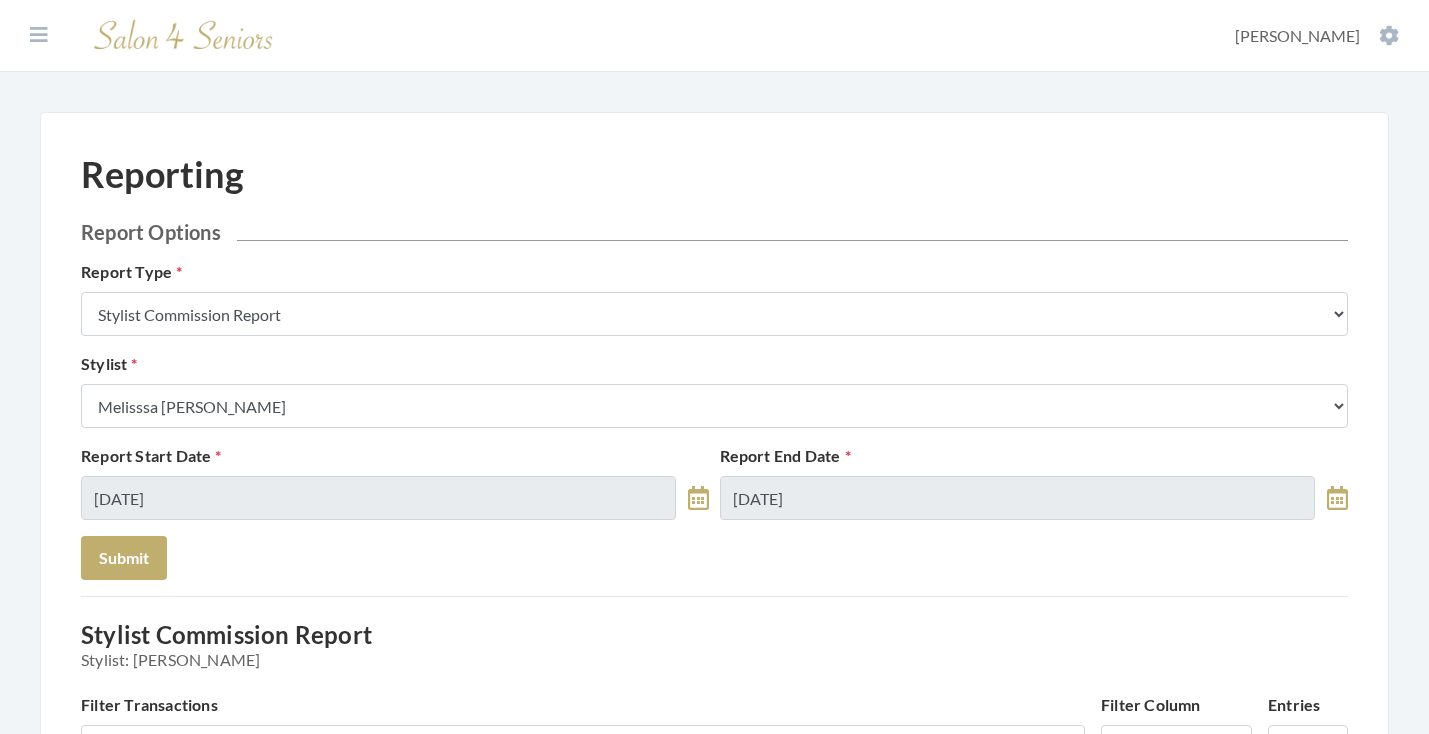 click on "Report End Date" at bounding box center [785, 456] 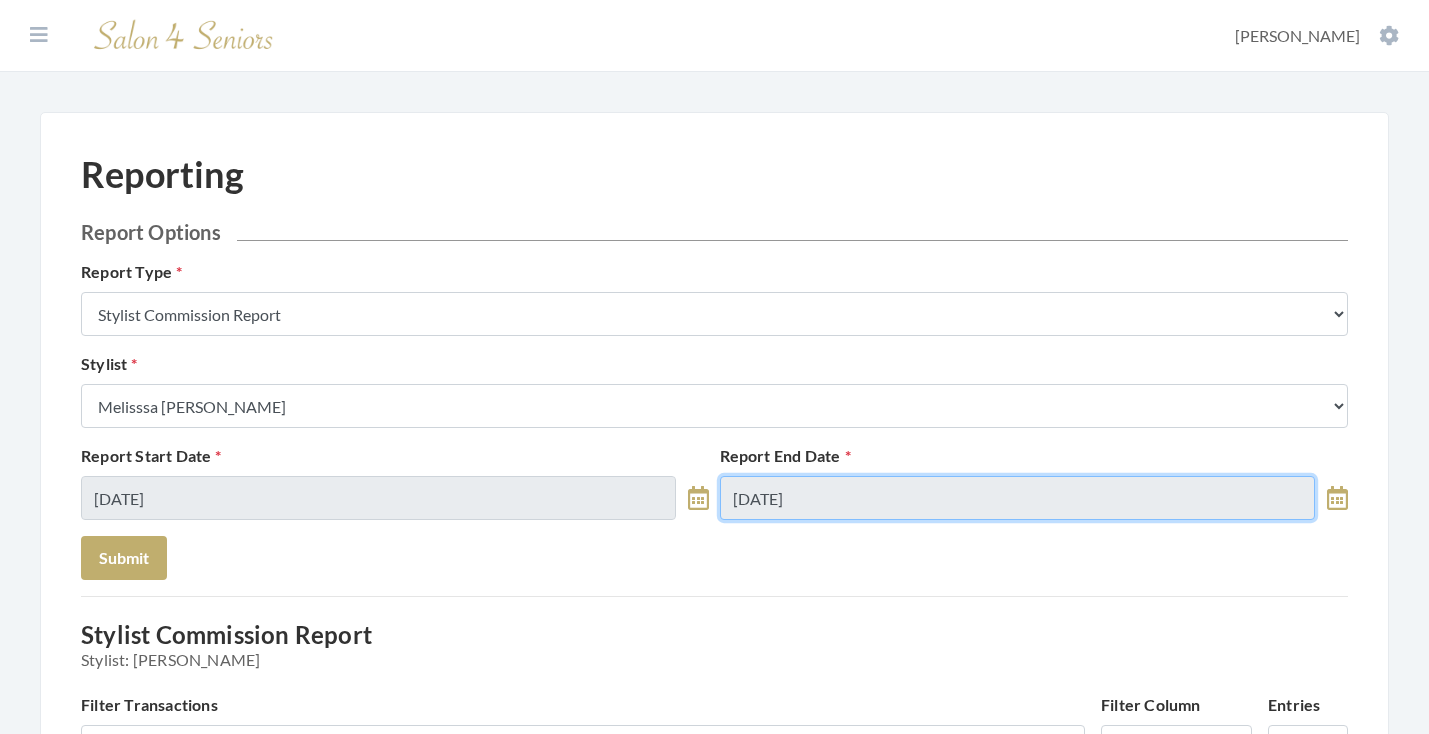 click on "[DATE]" at bounding box center (1017, 498) 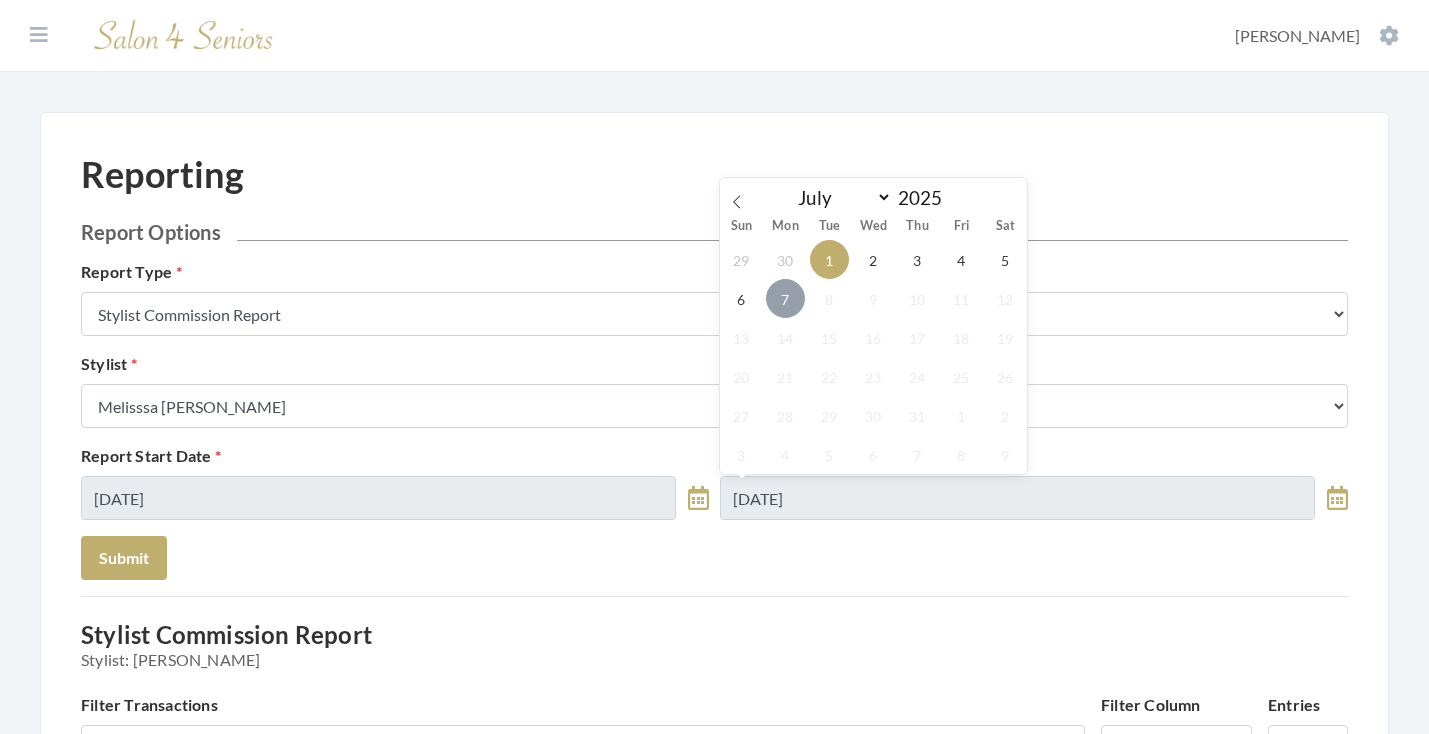 click on "7" at bounding box center (785, 298) 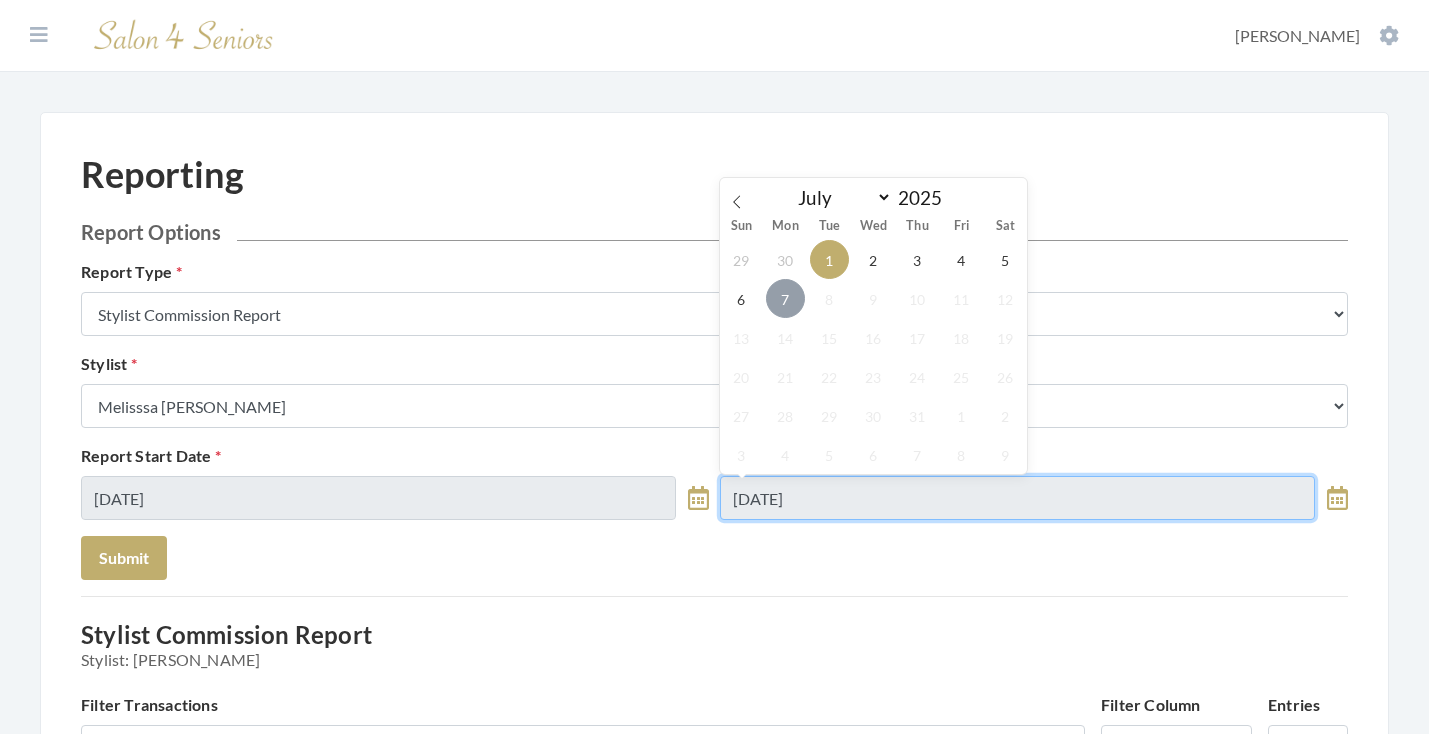 type on "[DATE]" 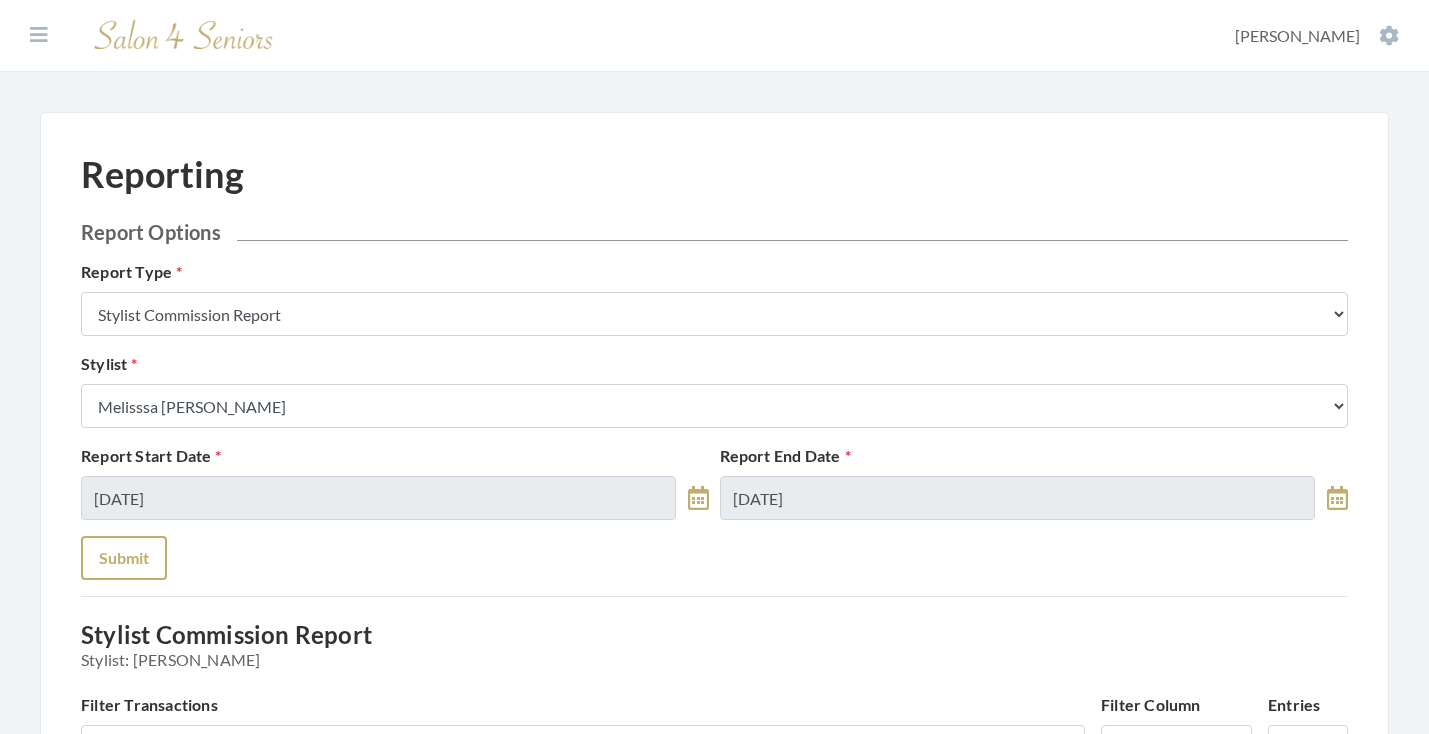 click on "Submit" at bounding box center [124, 558] 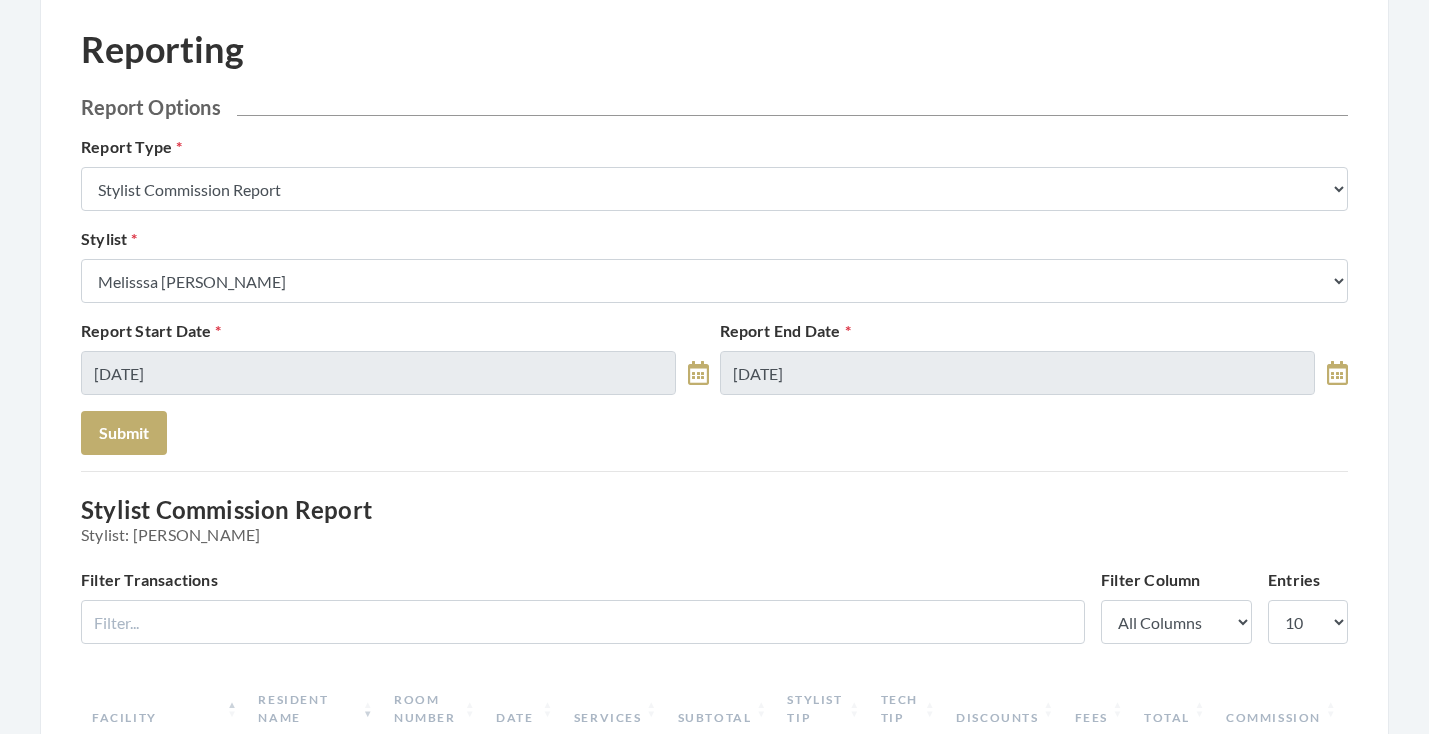 scroll, scrollTop: 74, scrollLeft: 0, axis: vertical 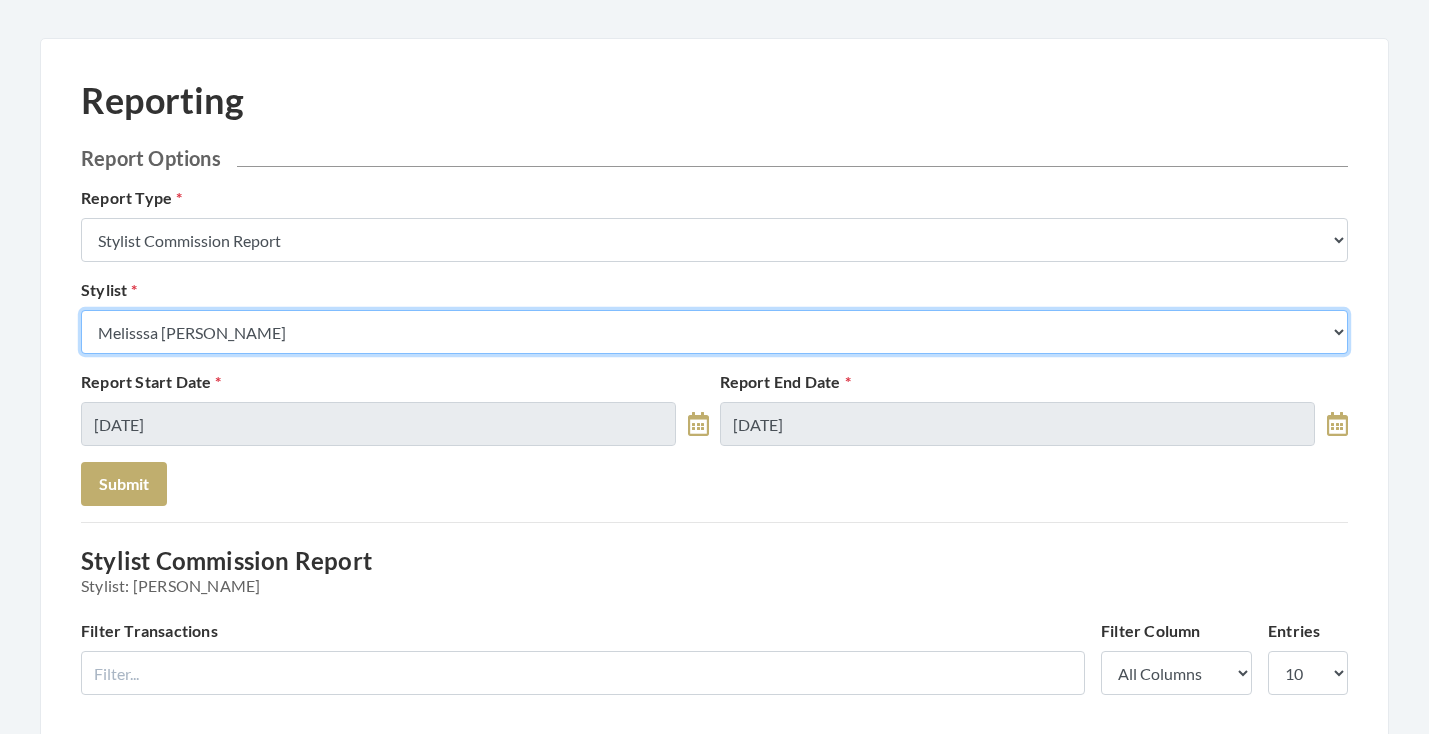 select on "115" 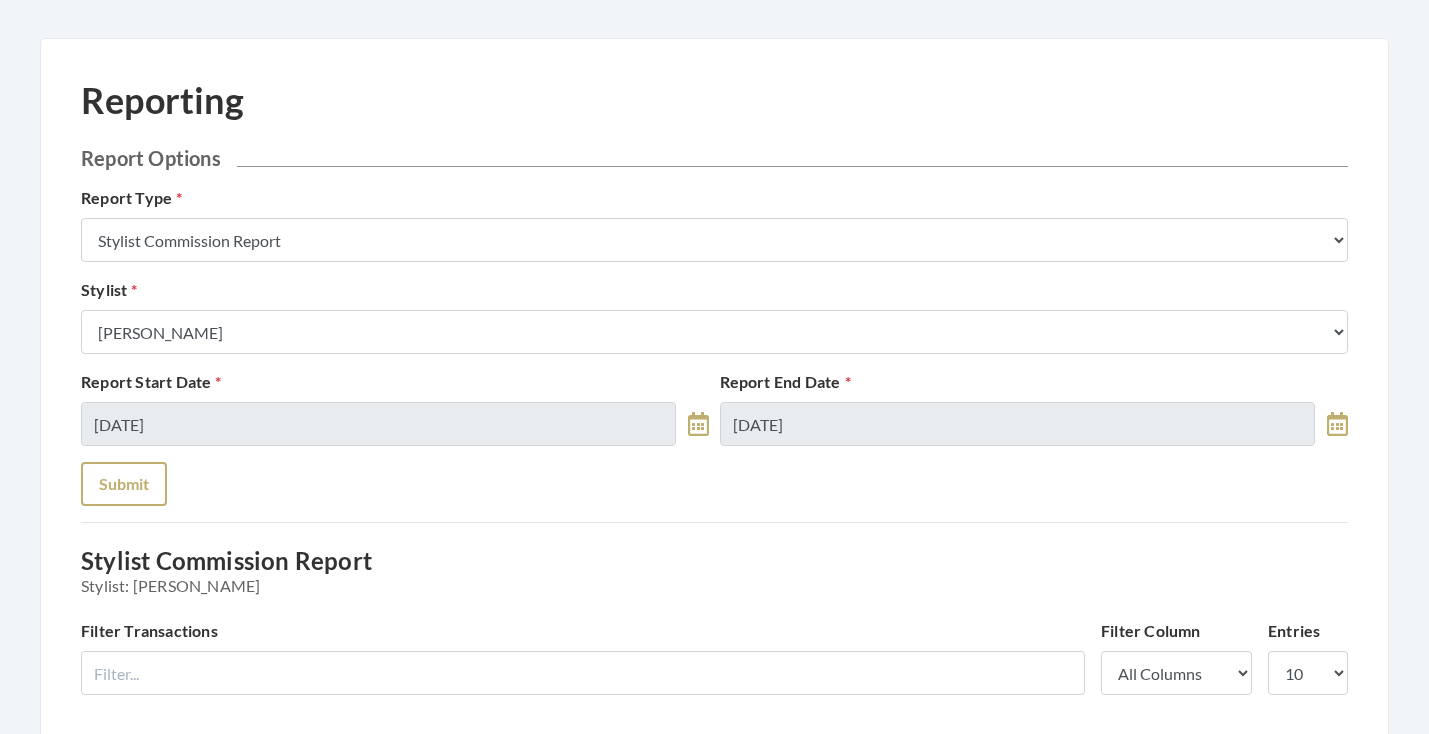 click on "Submit" at bounding box center (124, 484) 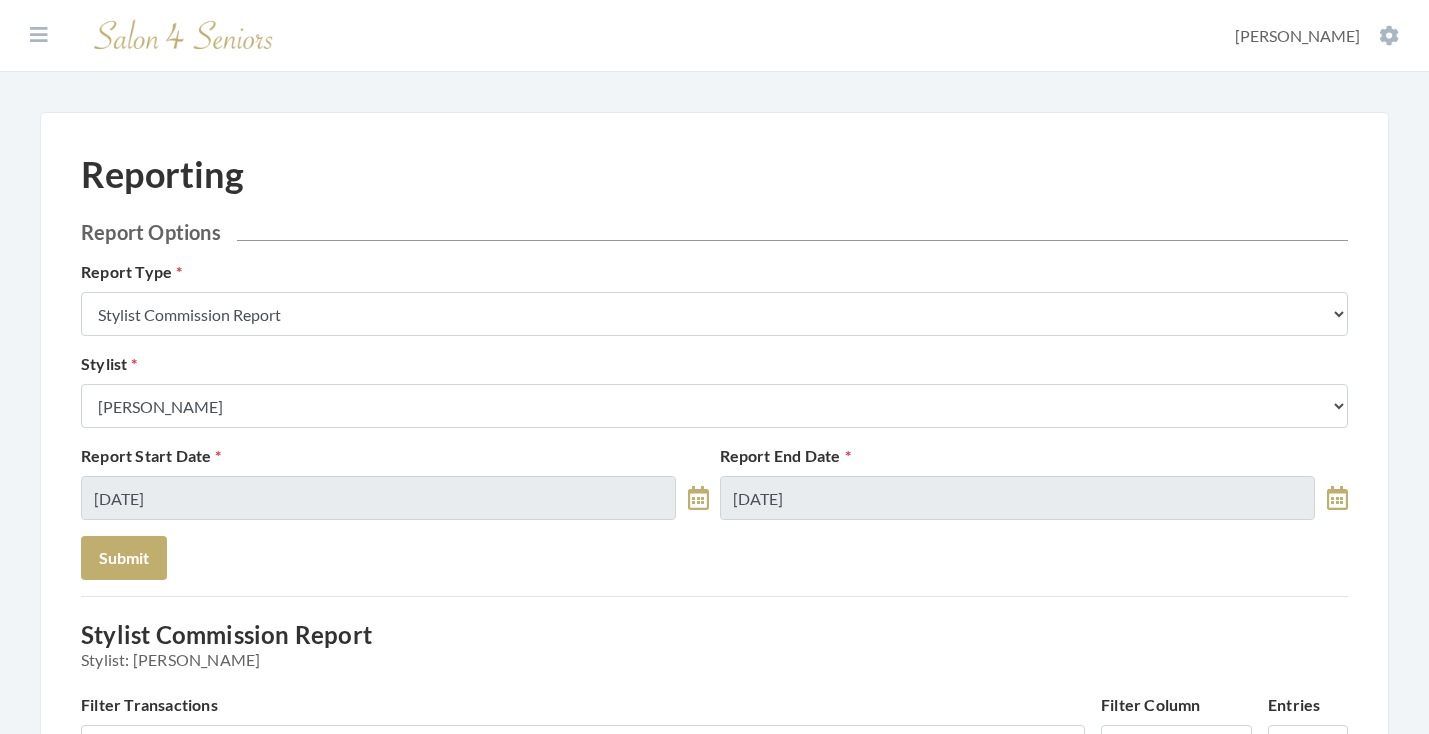 scroll, scrollTop: 0, scrollLeft: 0, axis: both 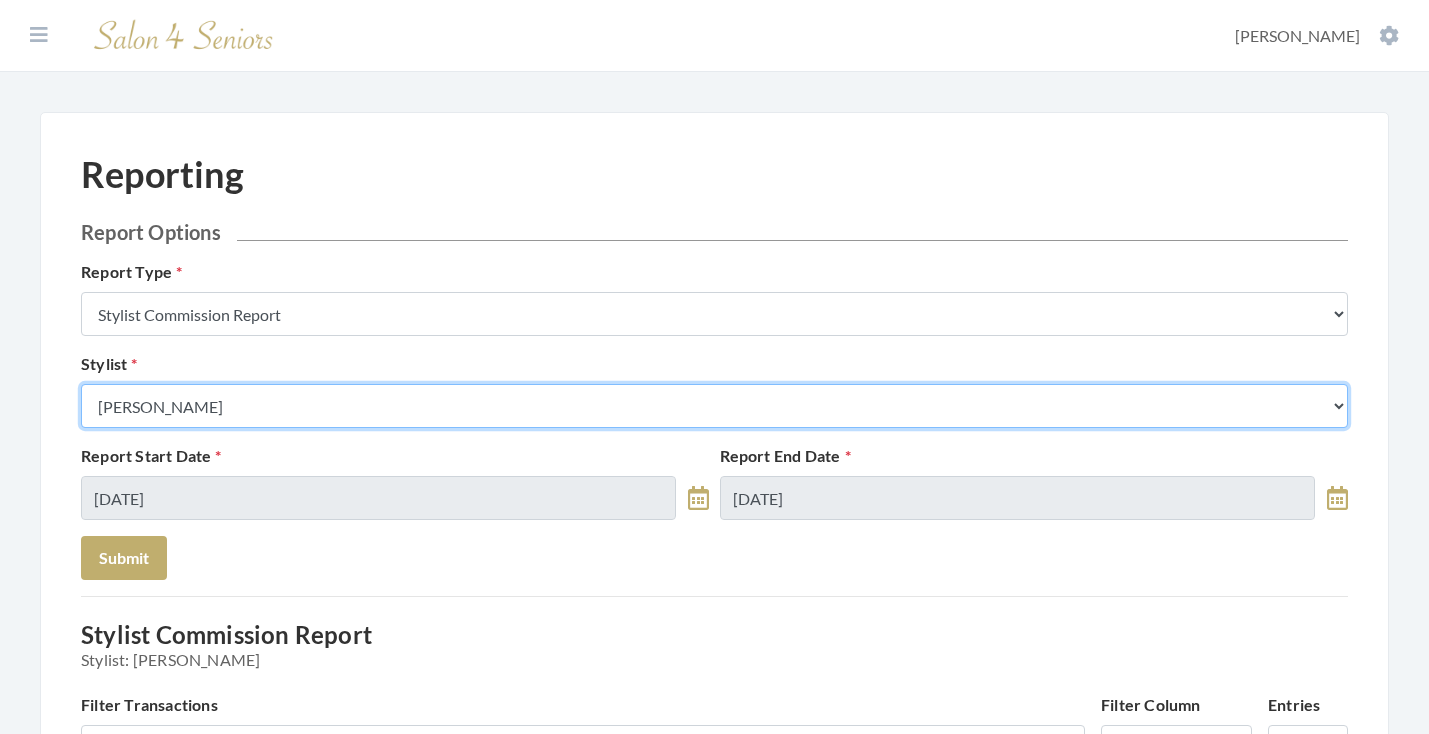 select on "180" 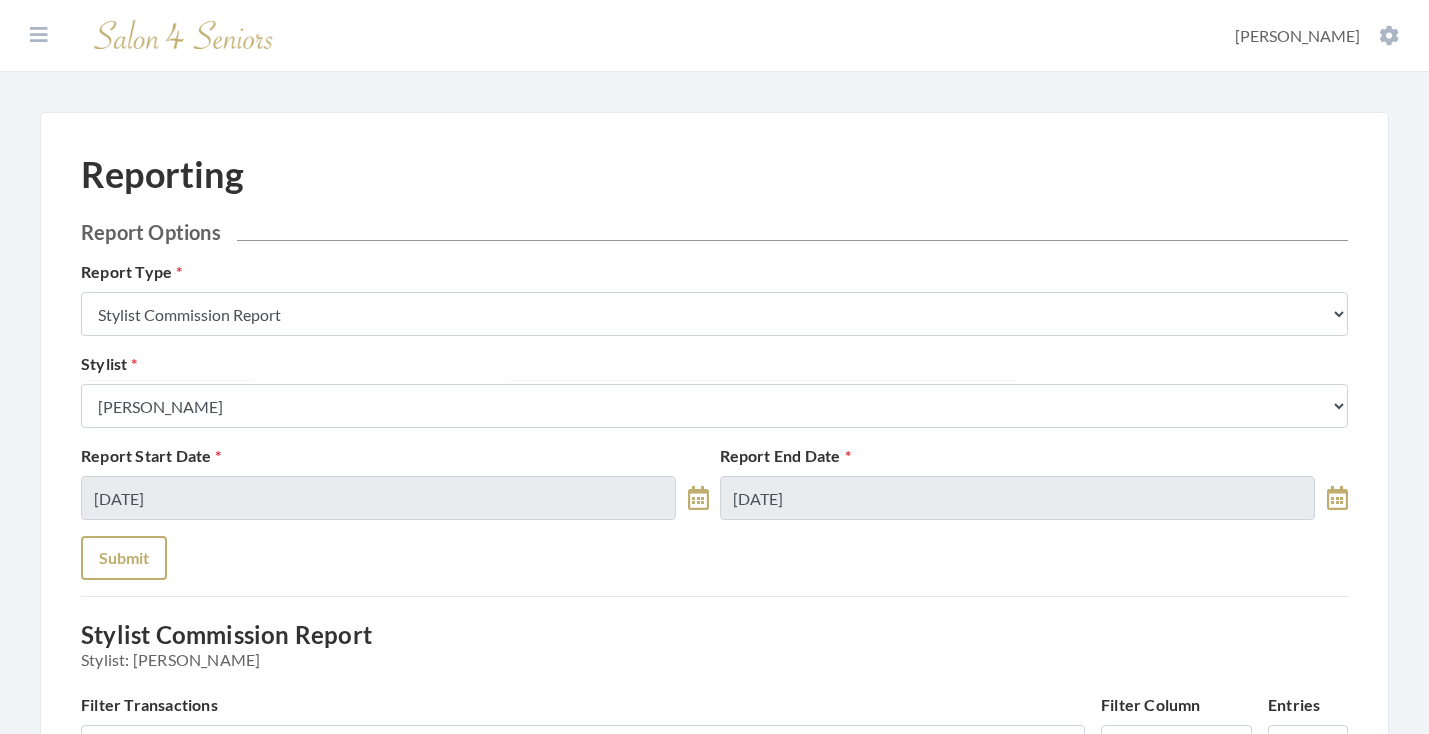 click on "Submit" at bounding box center [124, 558] 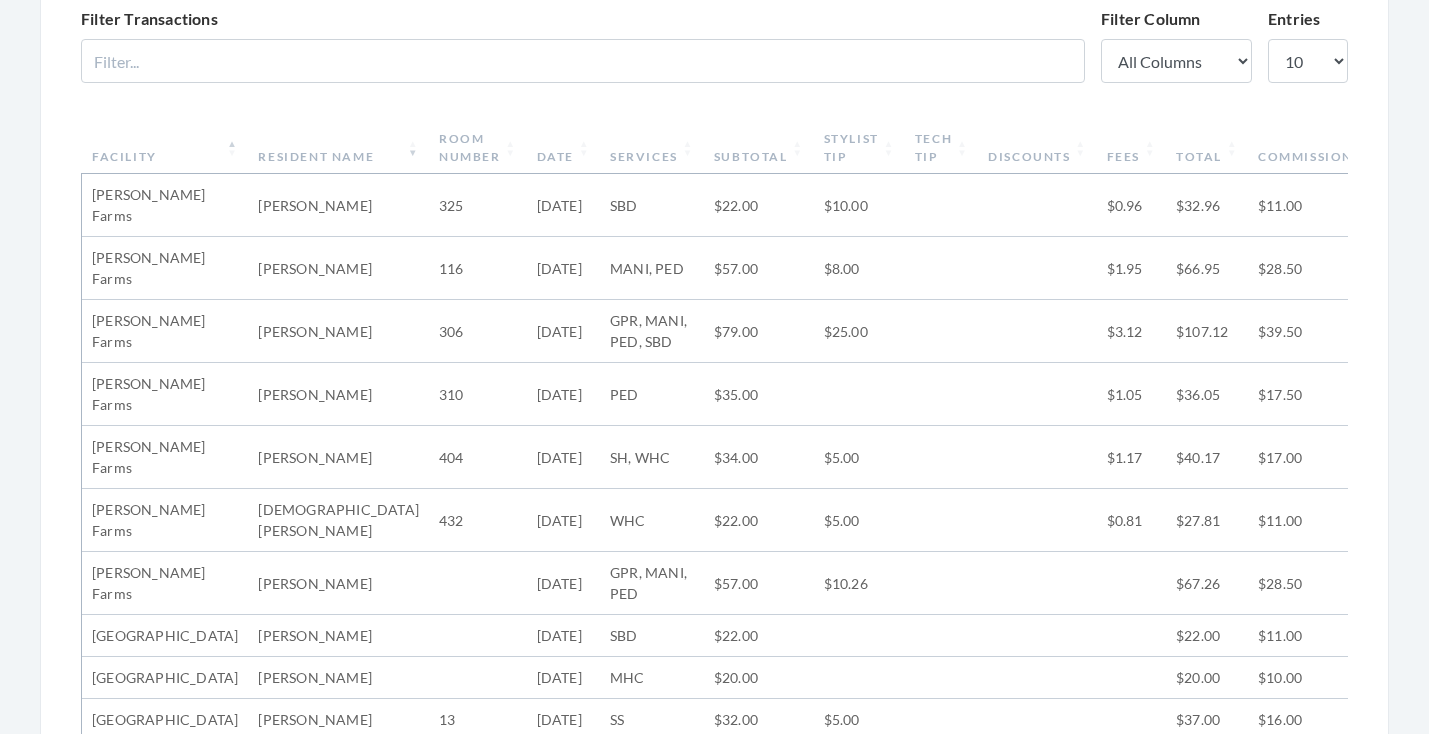 scroll, scrollTop: 691, scrollLeft: 0, axis: vertical 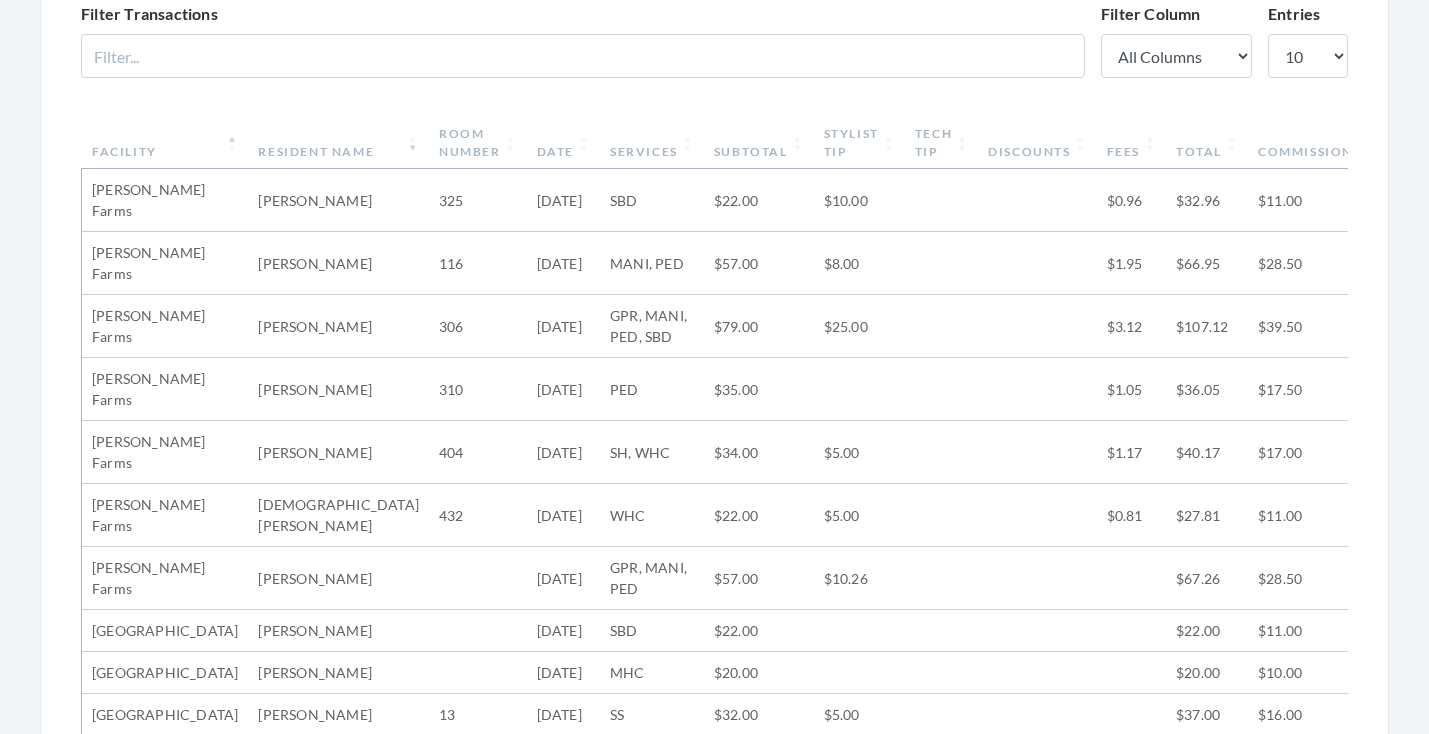 click on "Date" at bounding box center [563, 143] 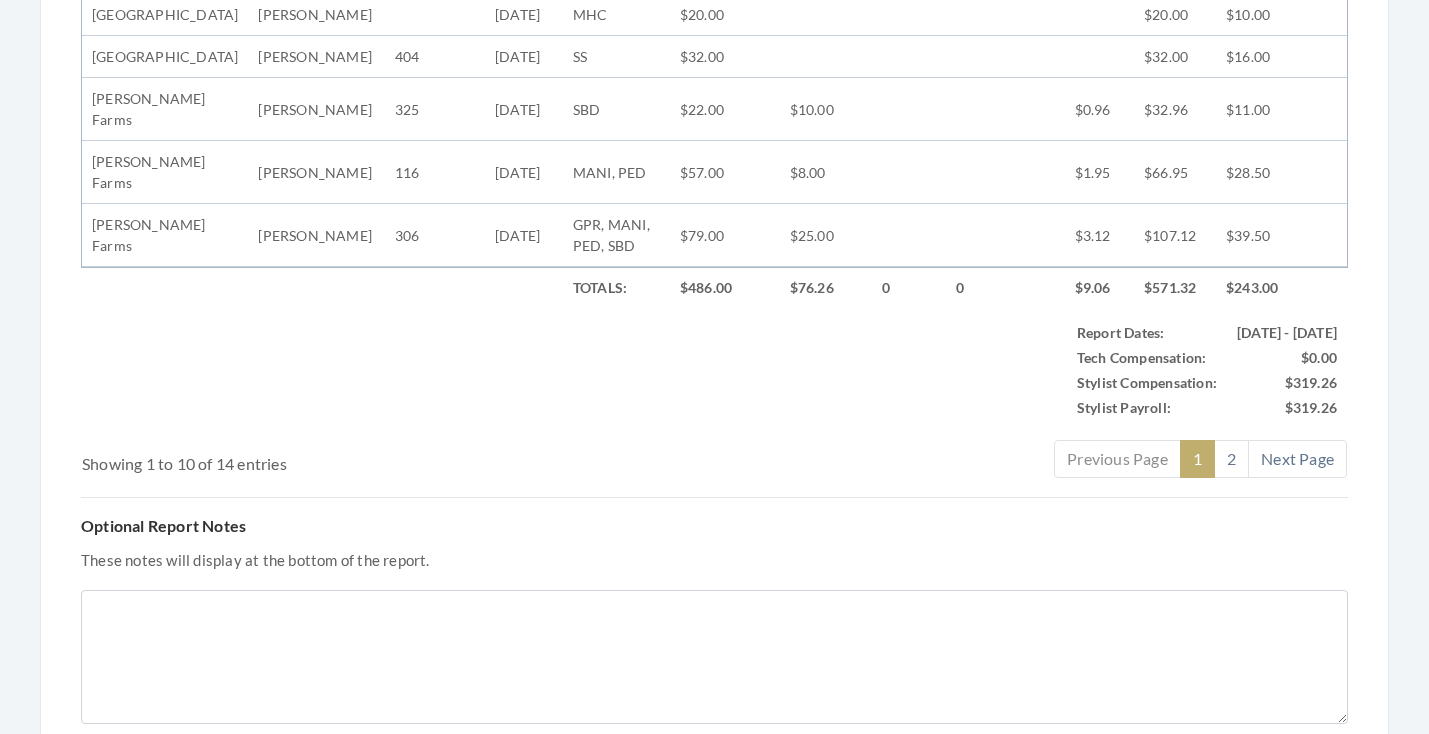scroll, scrollTop: 1064, scrollLeft: 0, axis: vertical 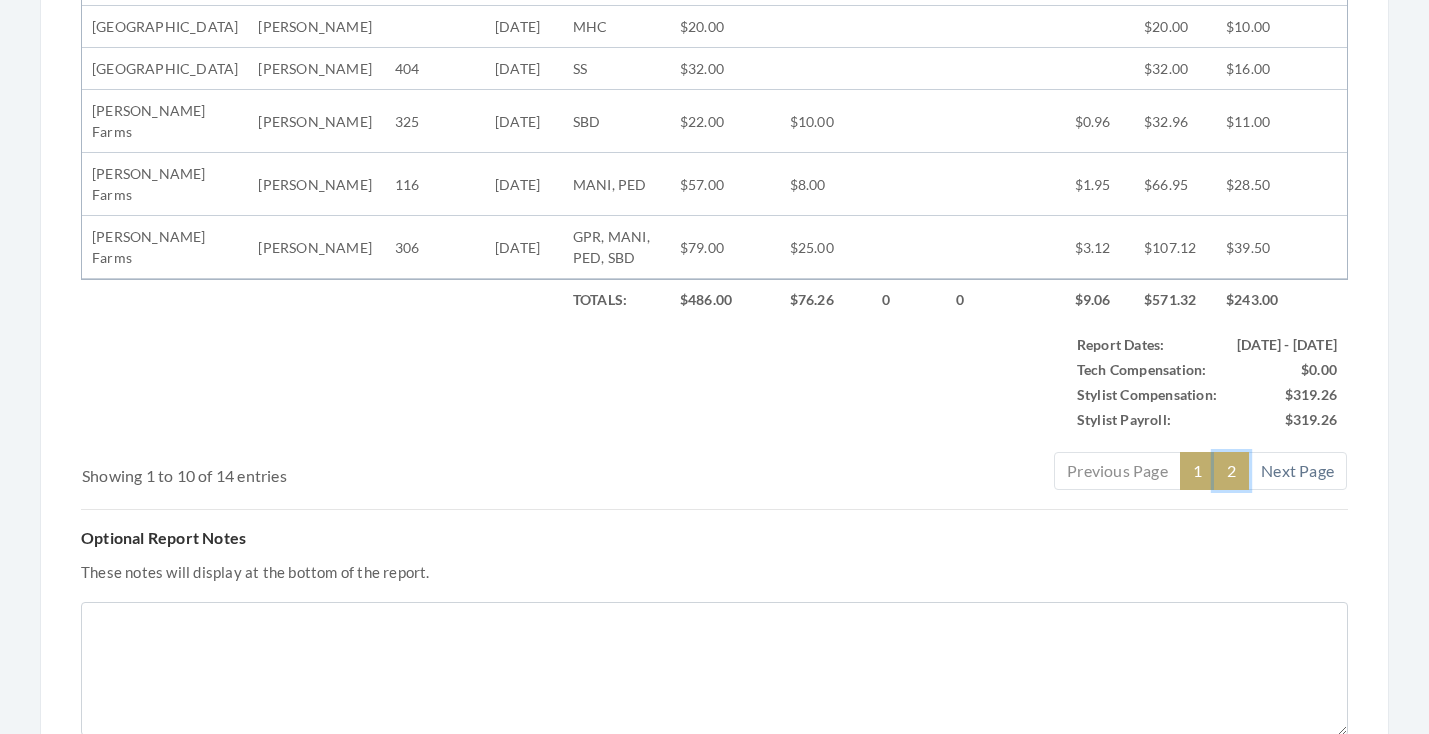 click on "2" at bounding box center [1231, 471] 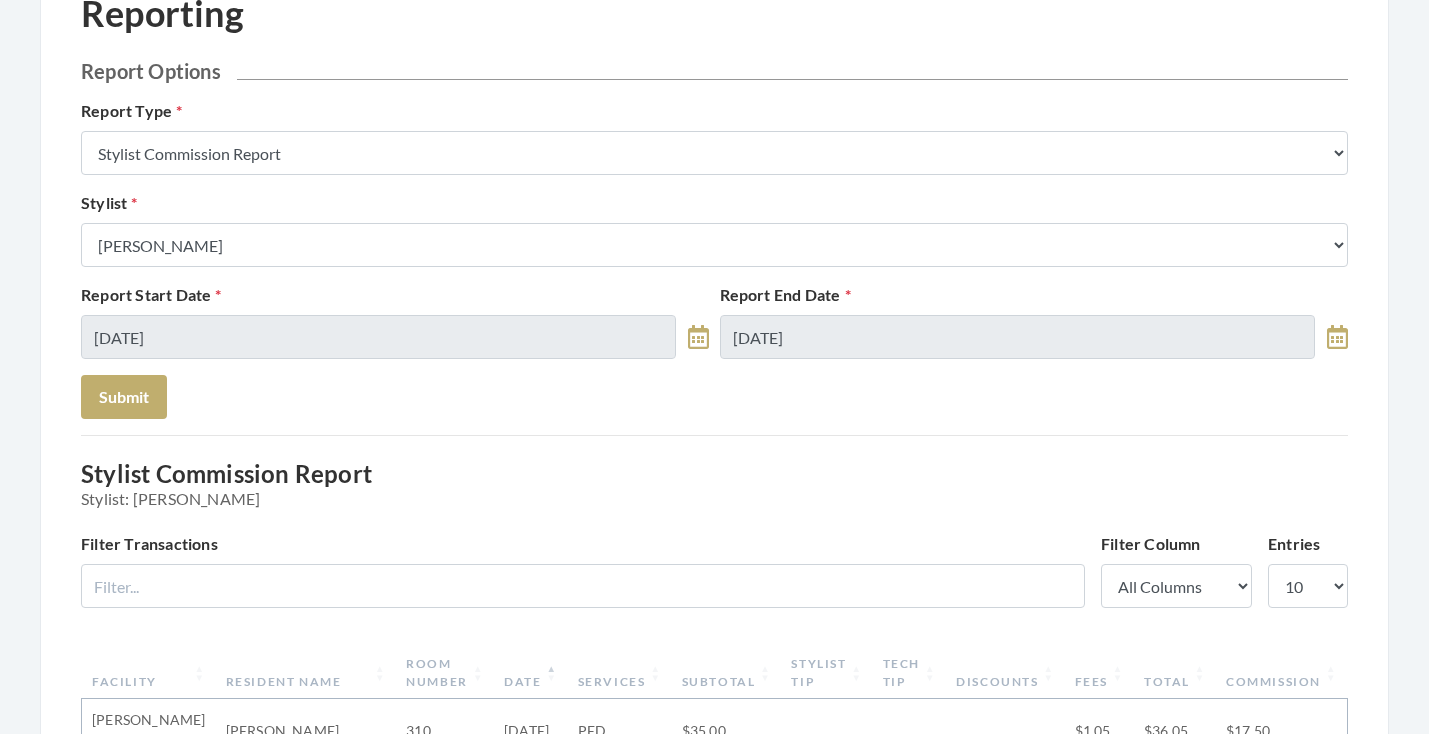 scroll, scrollTop: 94, scrollLeft: 0, axis: vertical 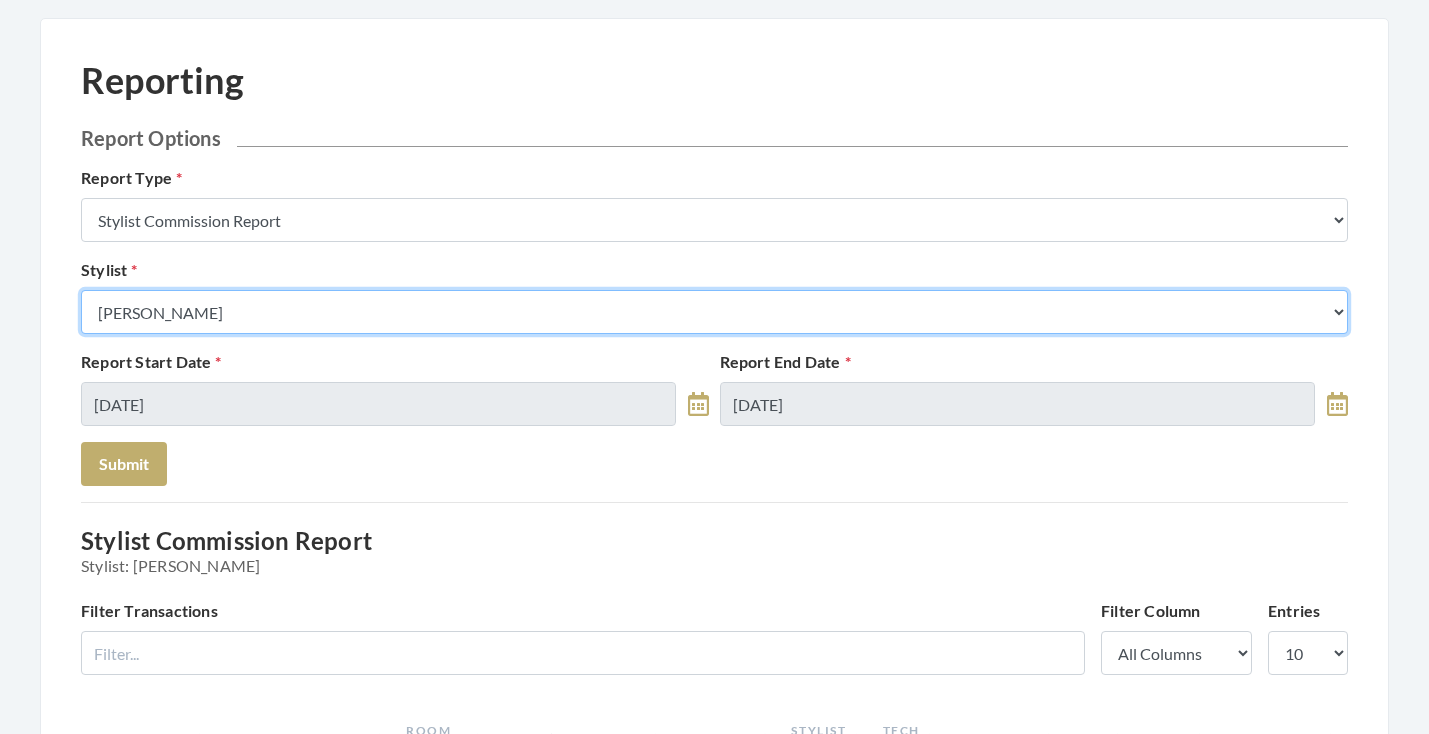 select on "127" 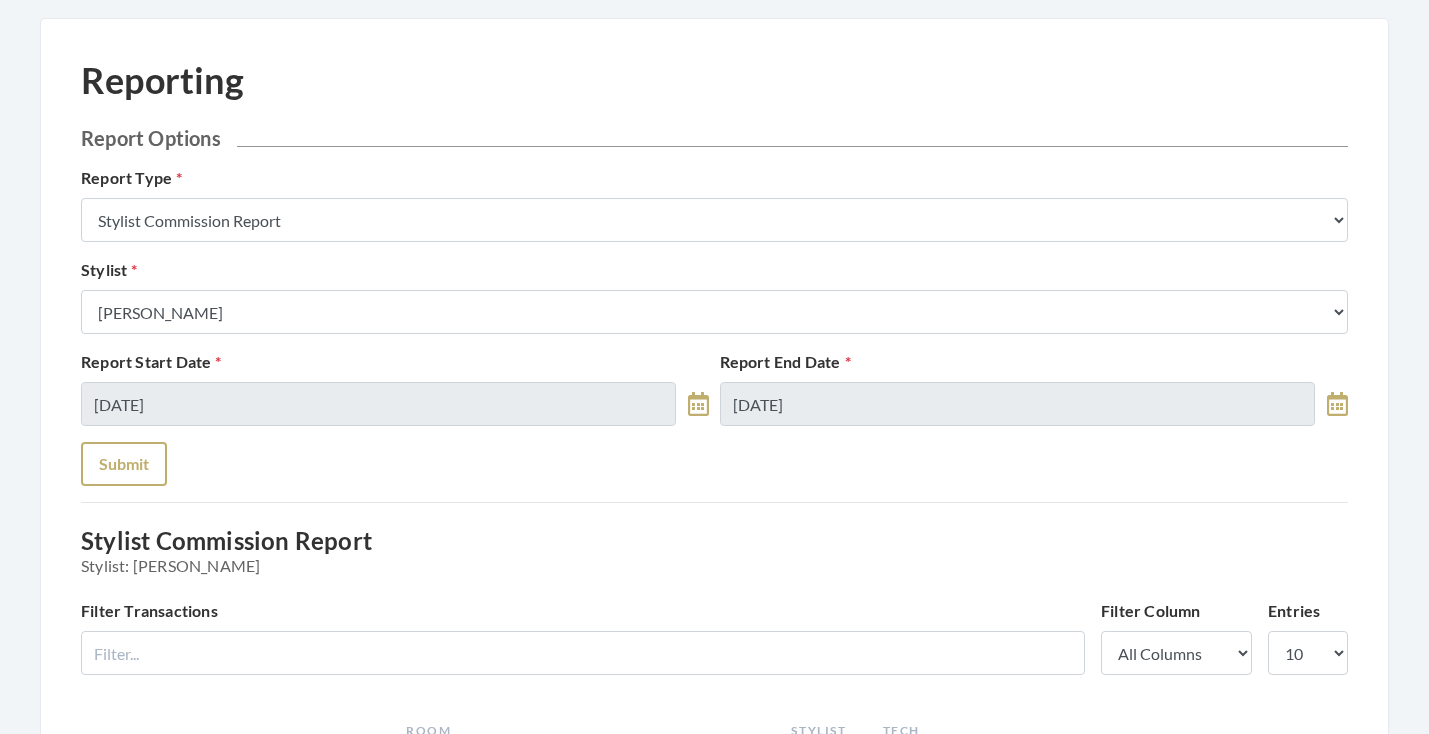 click on "Submit" at bounding box center [124, 464] 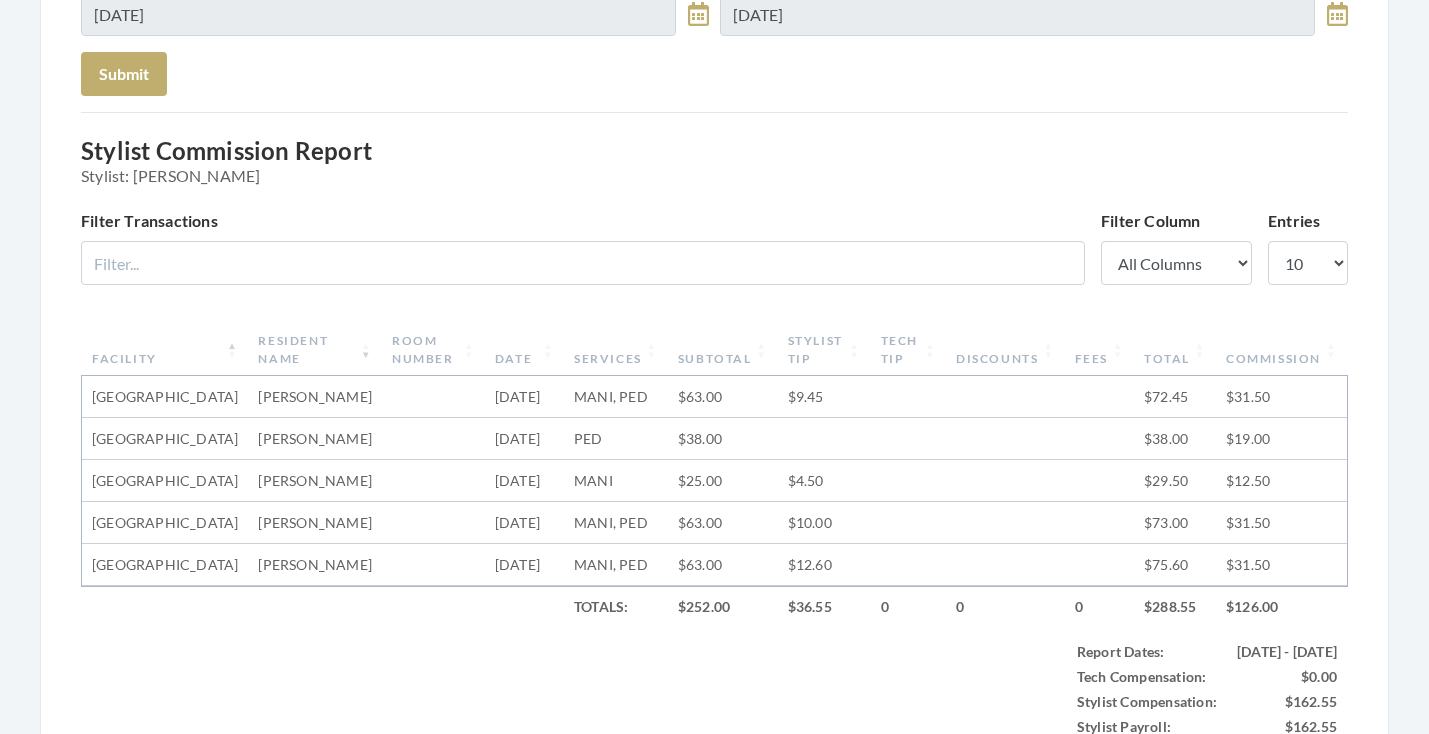 scroll, scrollTop: 355, scrollLeft: 0, axis: vertical 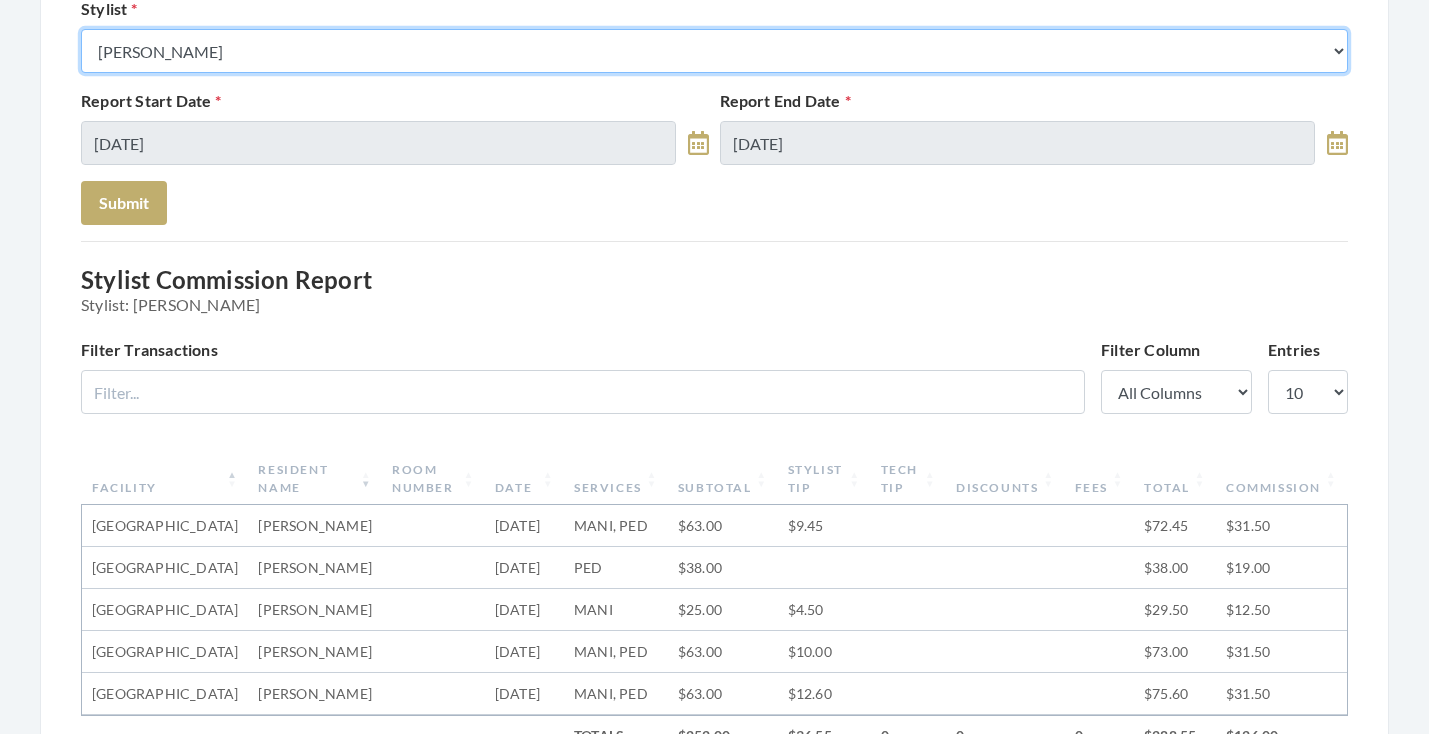 select on "169" 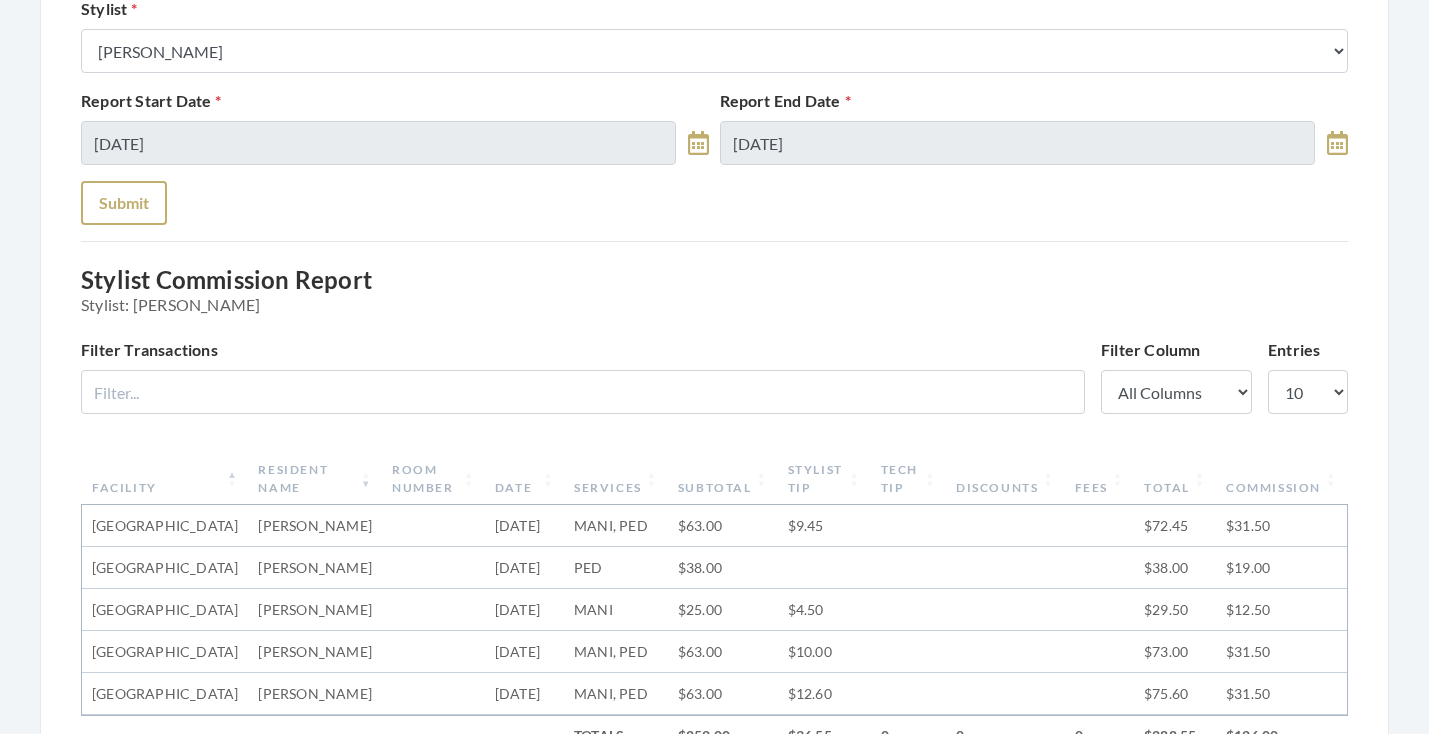 click on "Submit" at bounding box center [124, 203] 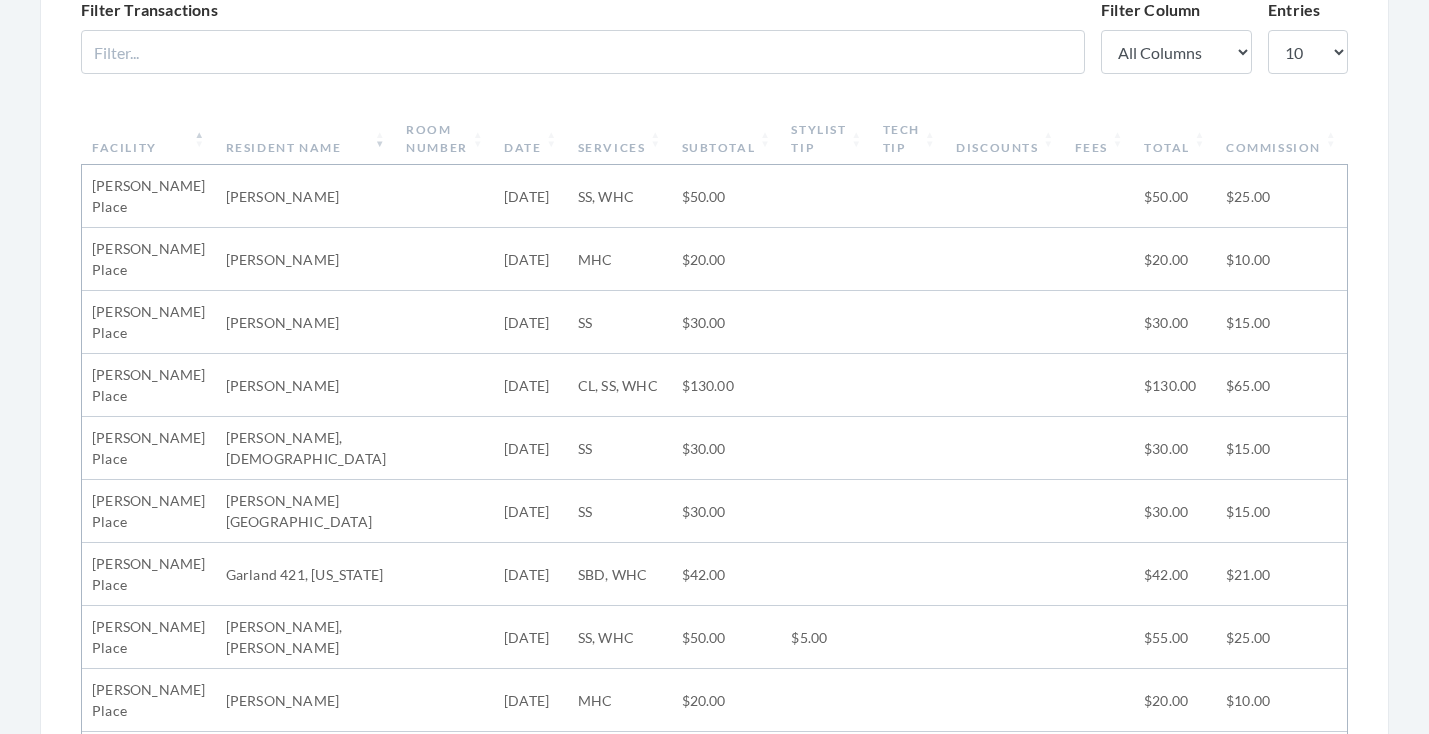 scroll, scrollTop: 375, scrollLeft: 0, axis: vertical 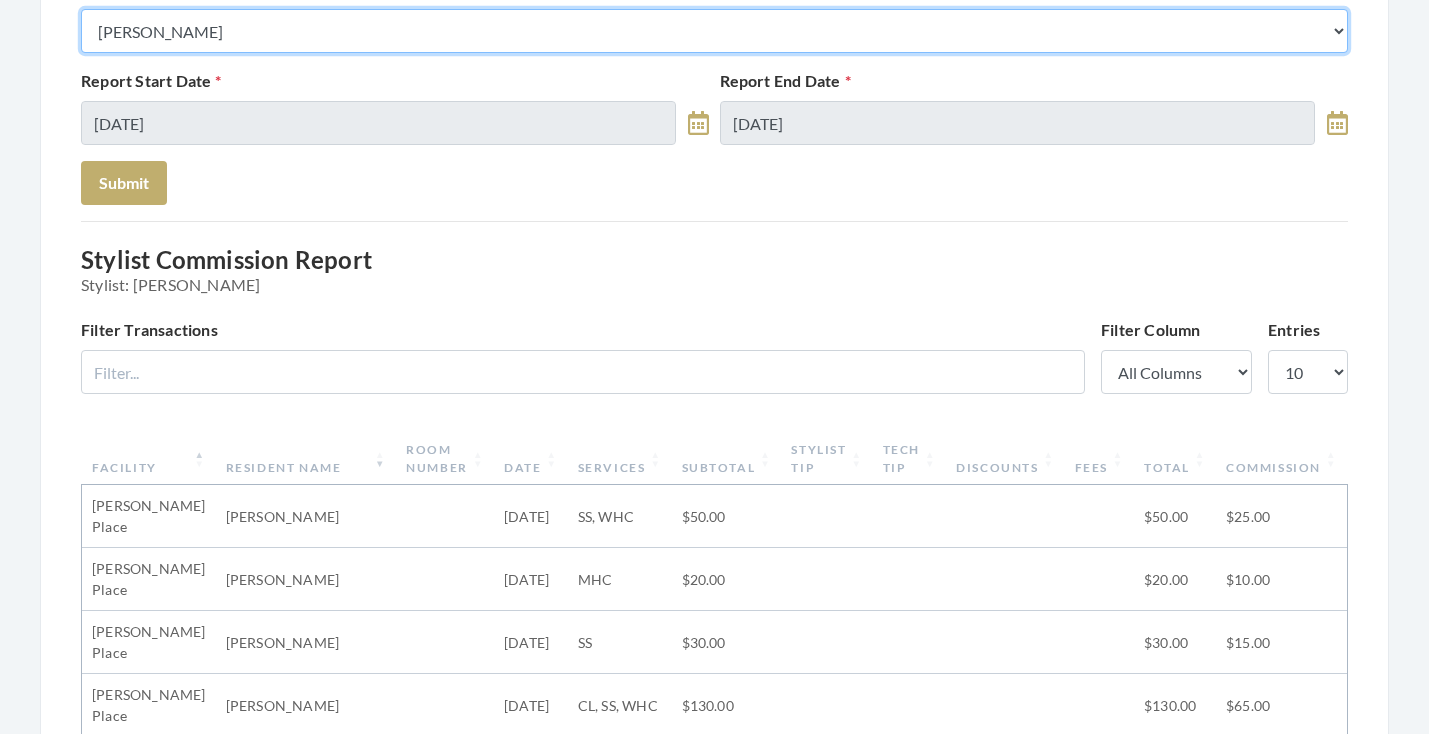 select on "19" 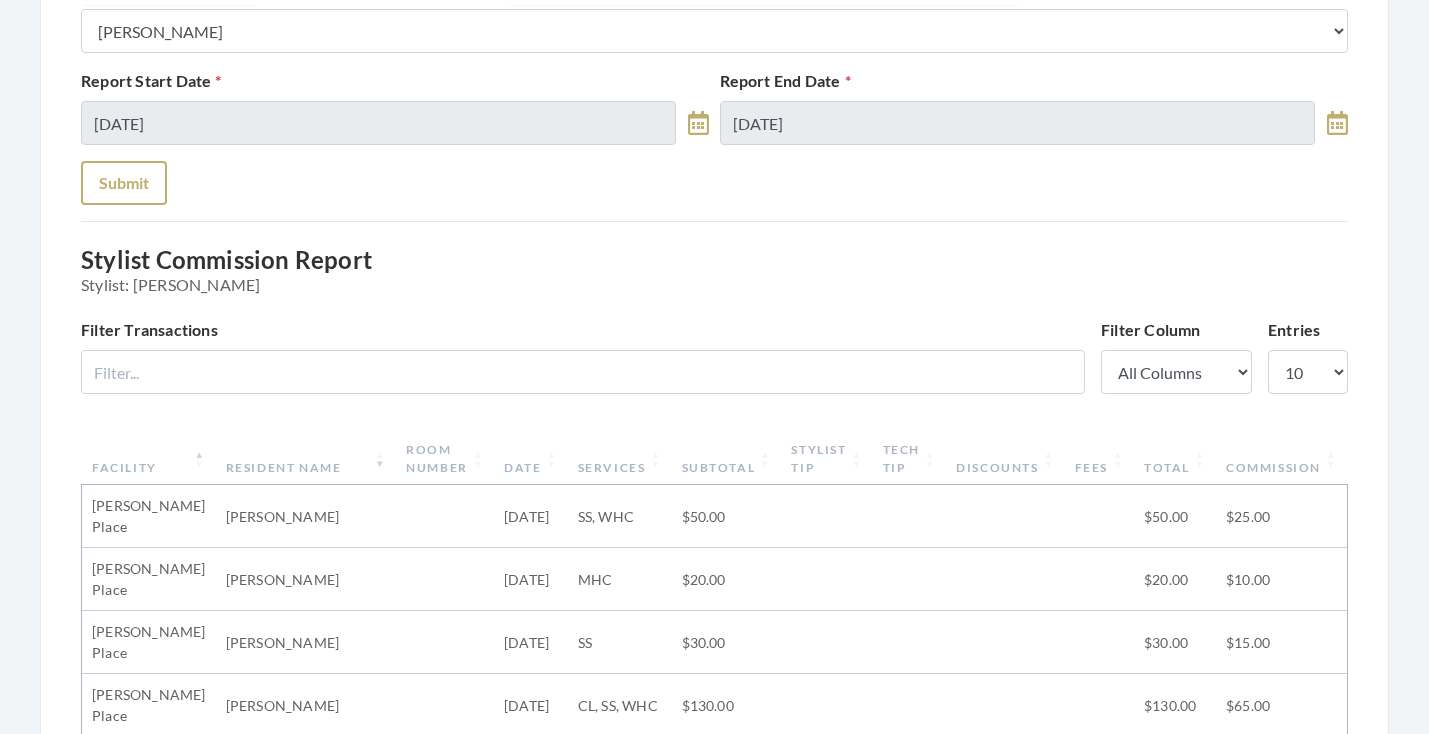 click on "Submit" at bounding box center [124, 183] 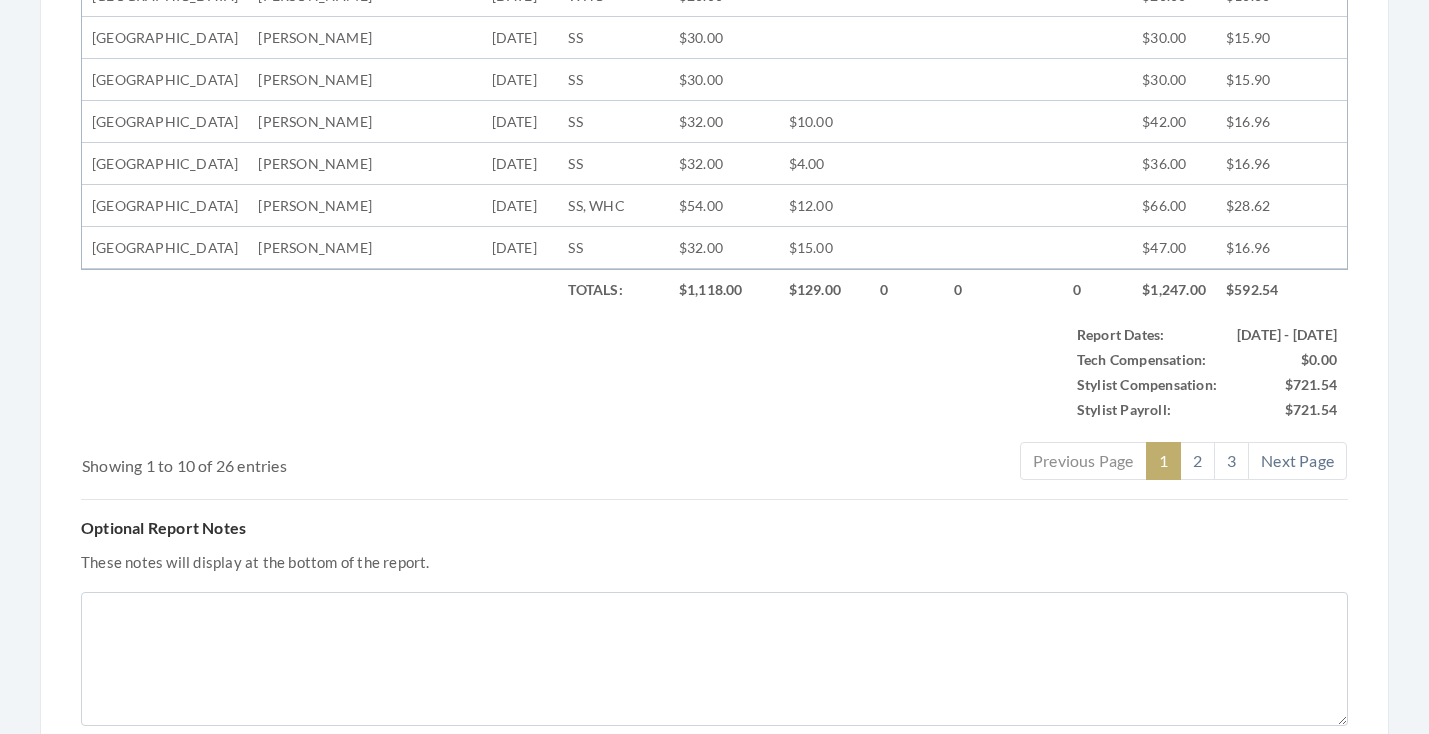 scroll, scrollTop: 1011, scrollLeft: 0, axis: vertical 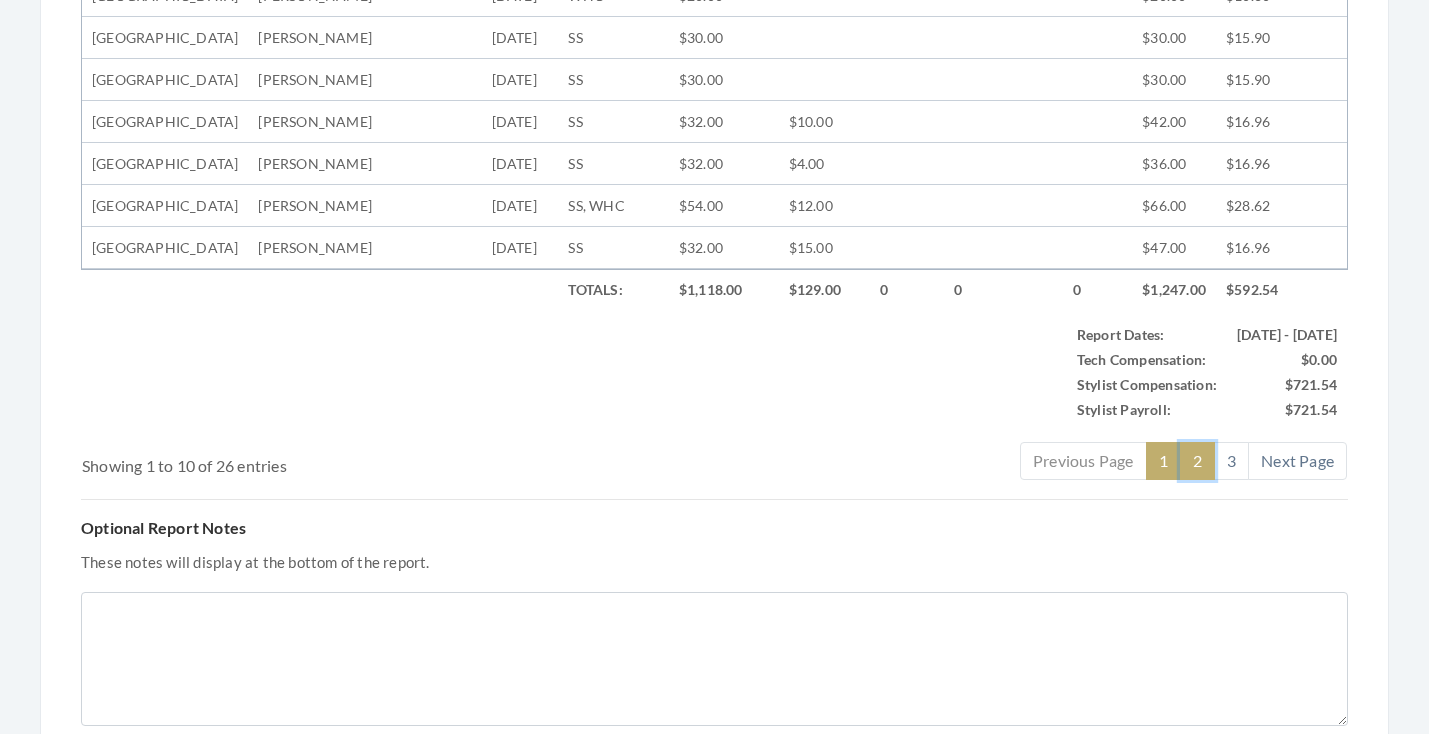 click on "2" at bounding box center [1197, 461] 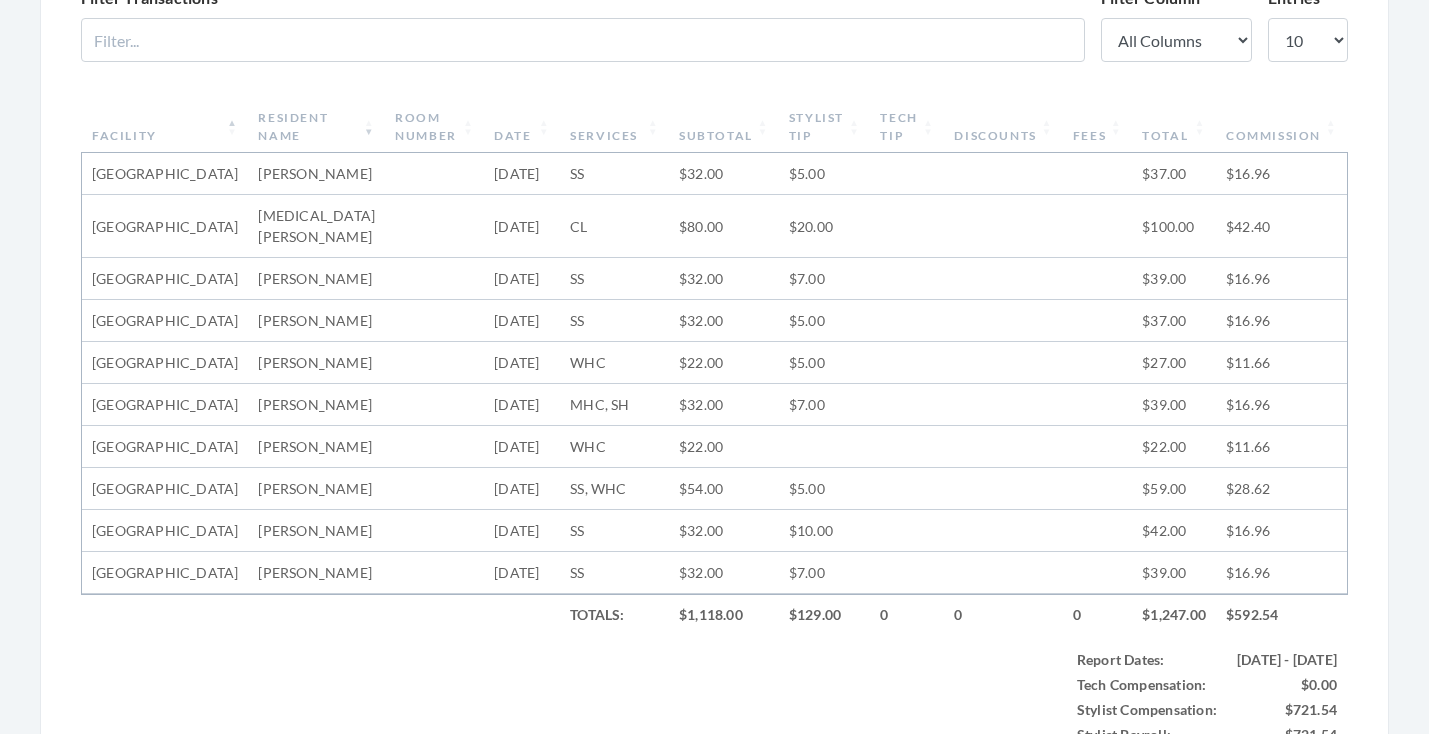 scroll, scrollTop: 751, scrollLeft: 0, axis: vertical 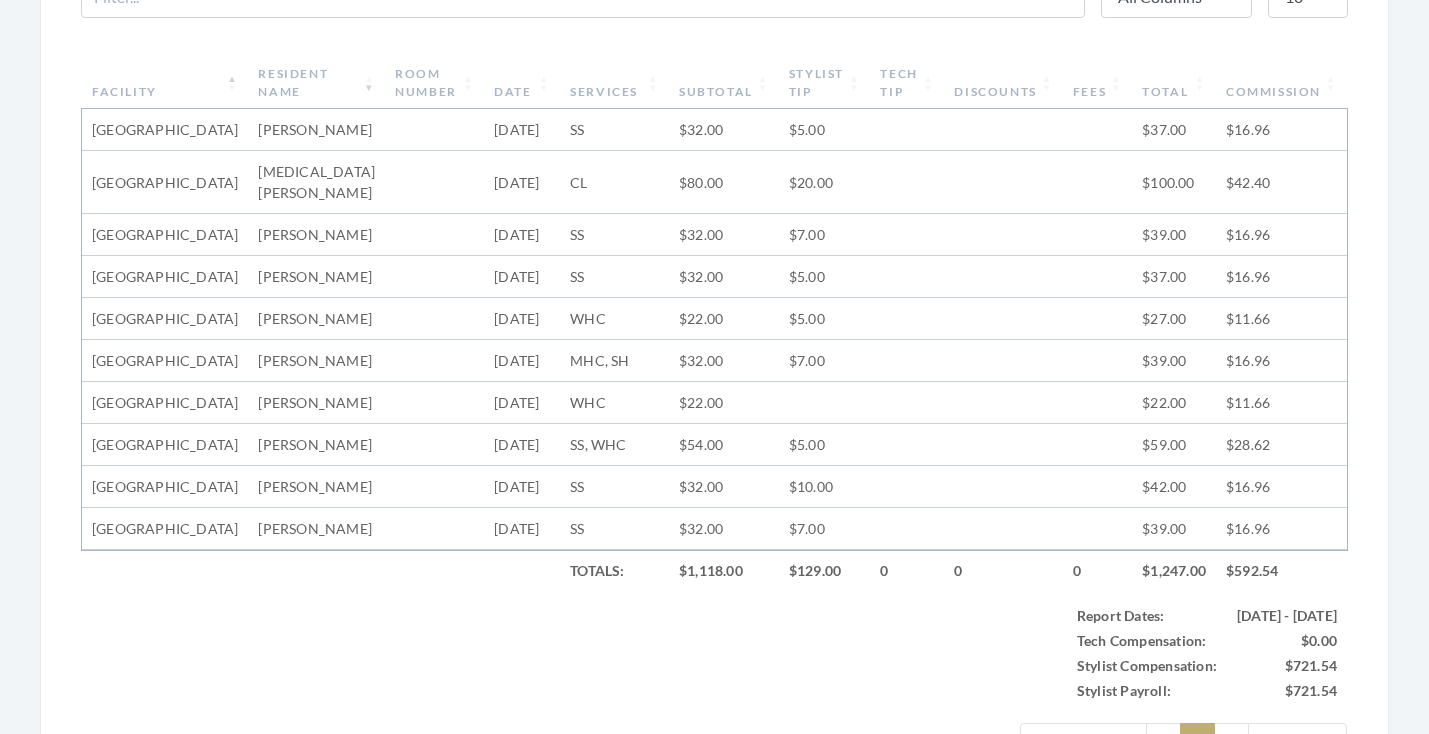 click on "Date" at bounding box center [522, 83] 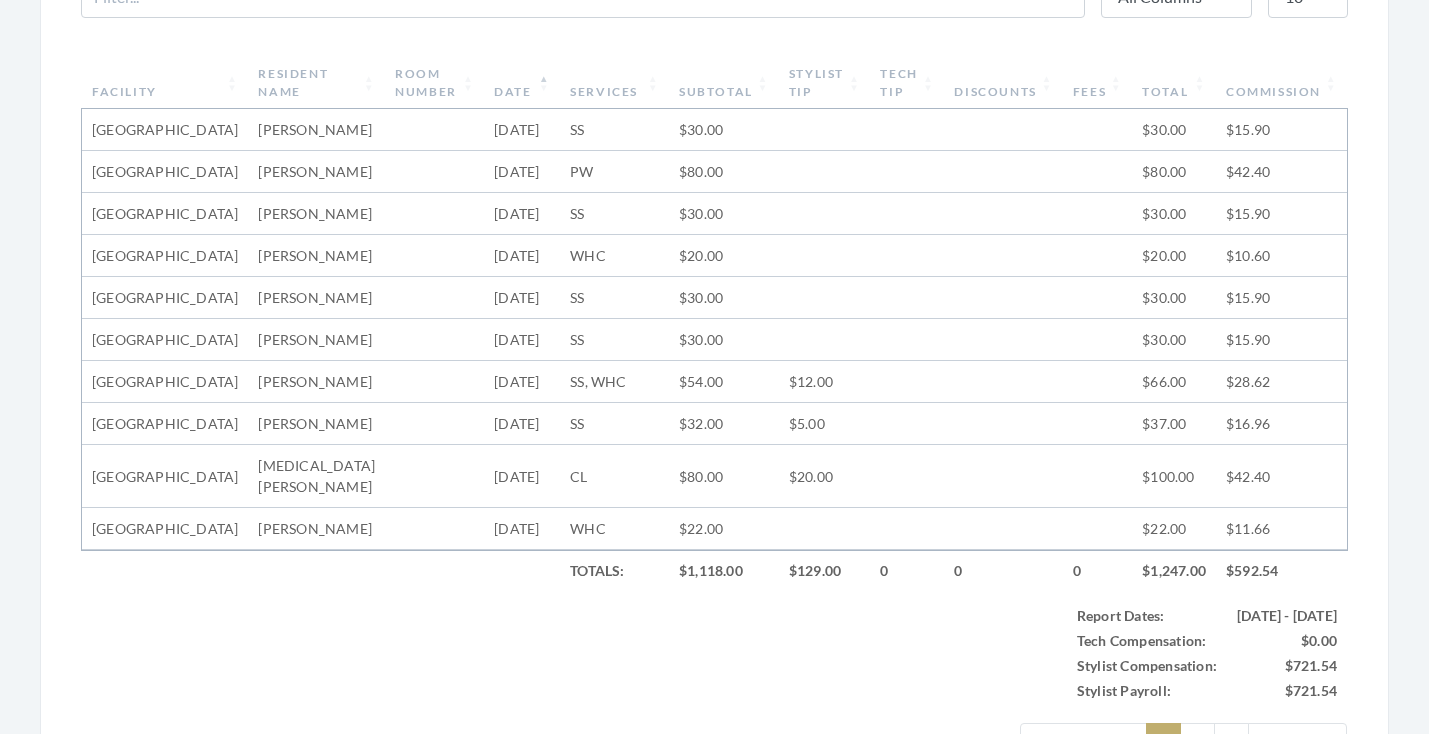 click on "Date" at bounding box center (522, 83) 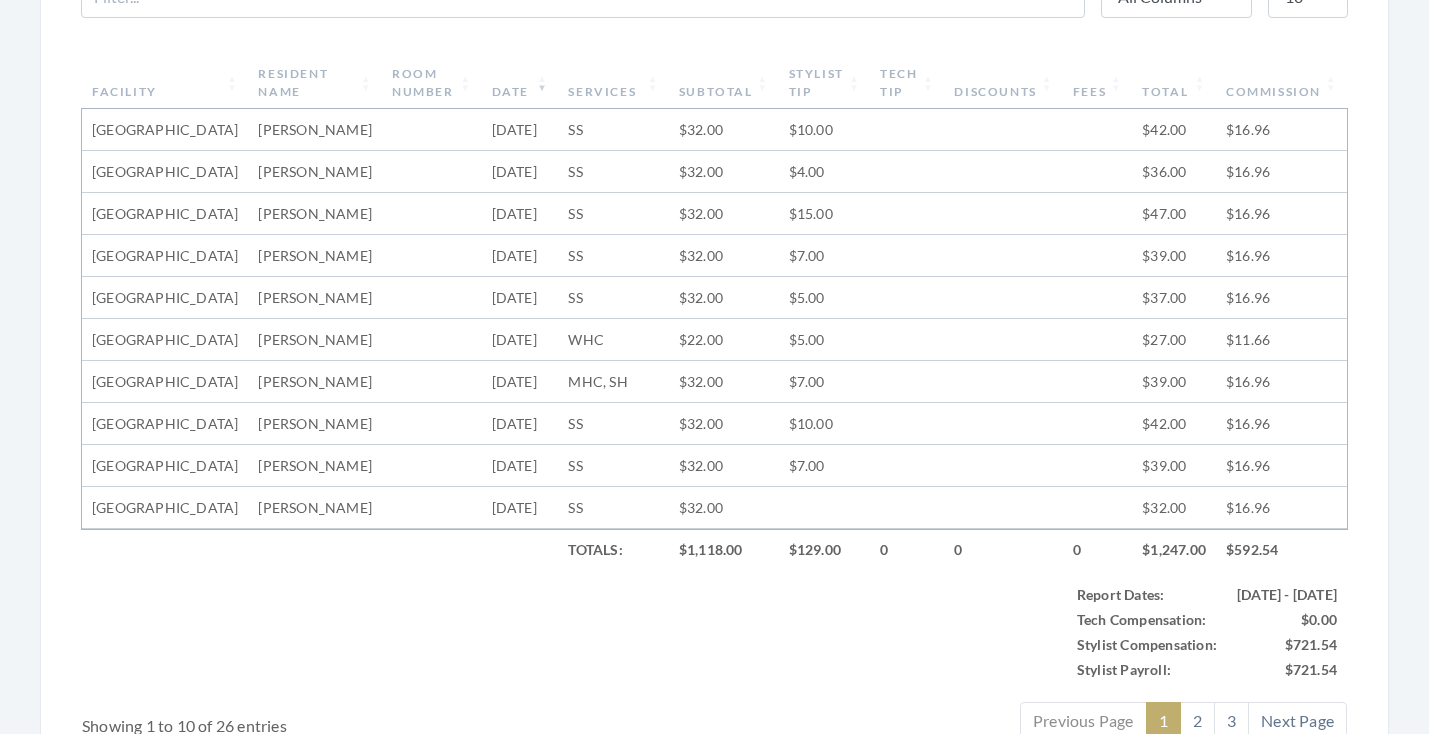 click on "Date" at bounding box center [520, 83] 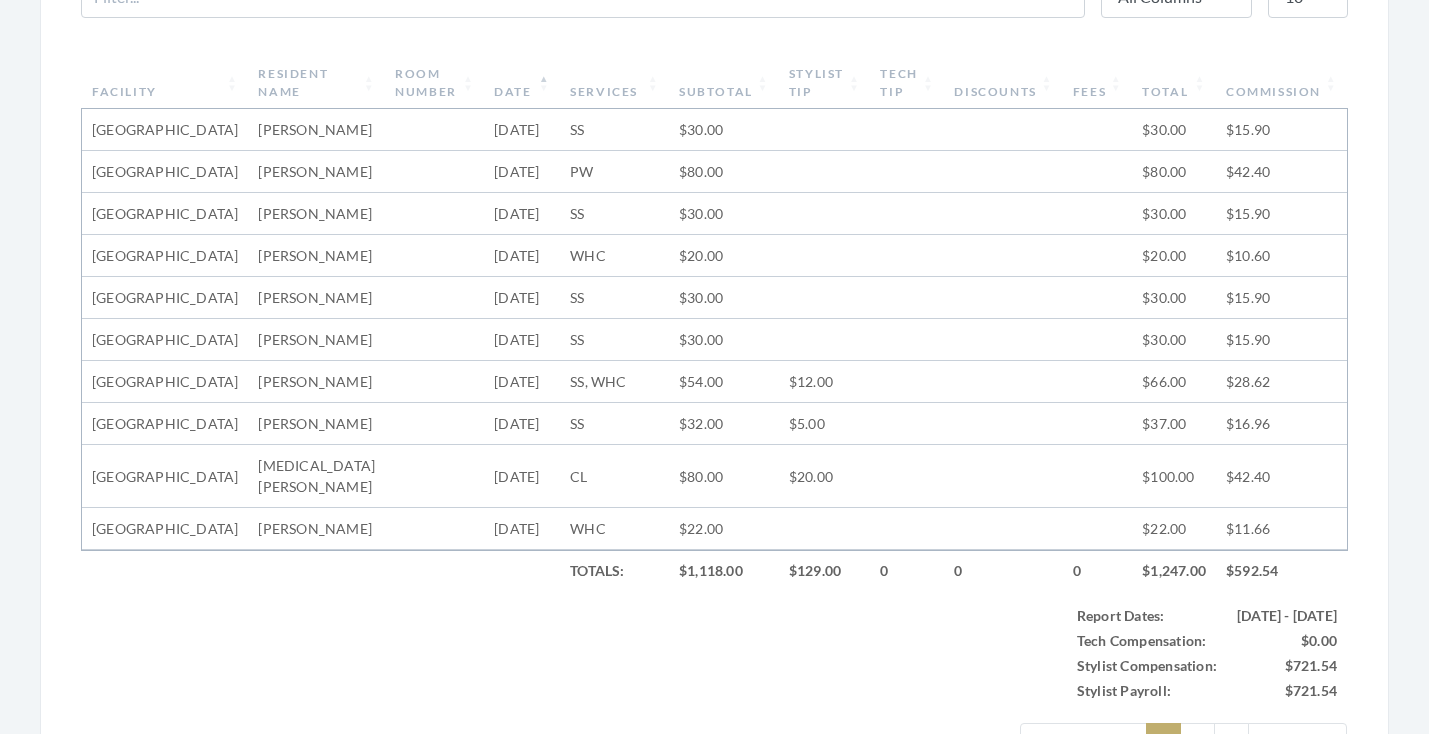 click on "Date" at bounding box center (522, 83) 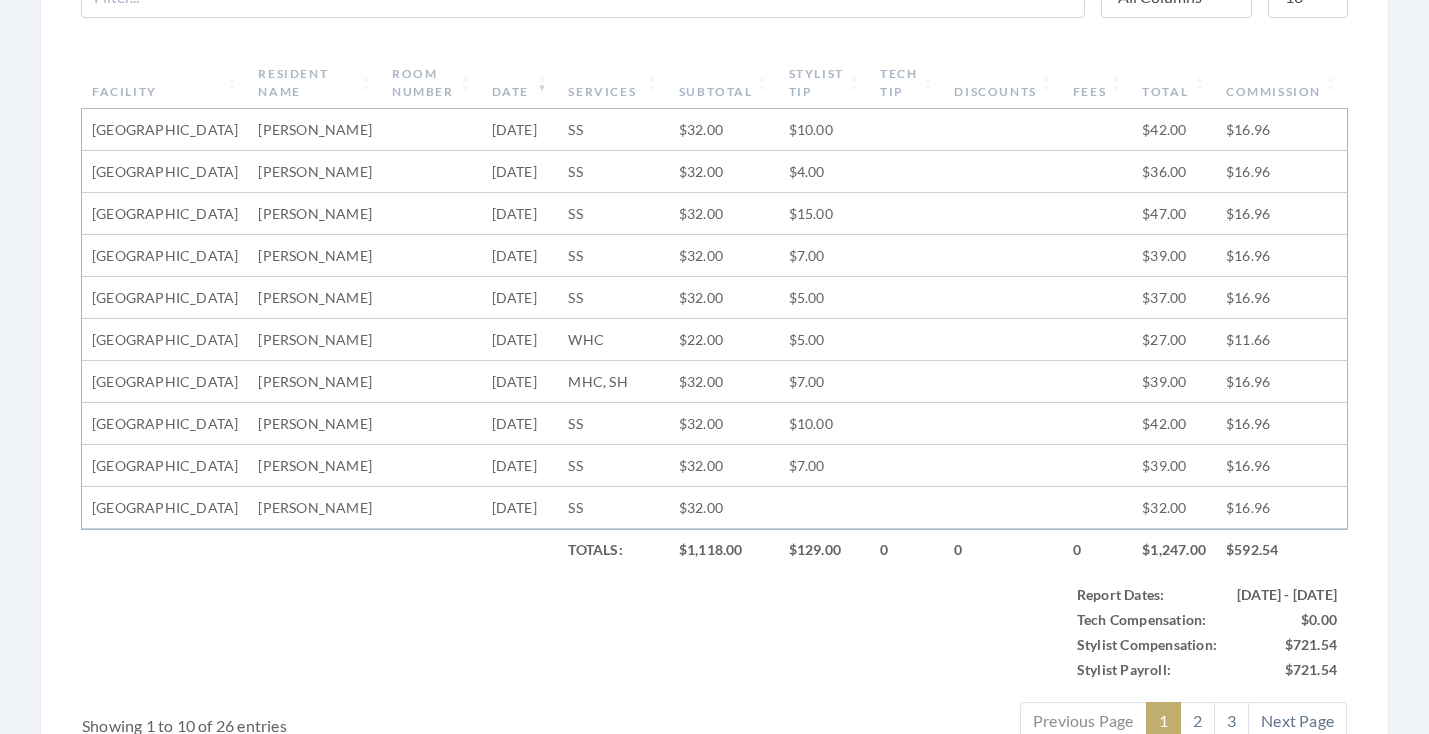 click on "Date" at bounding box center (520, 83) 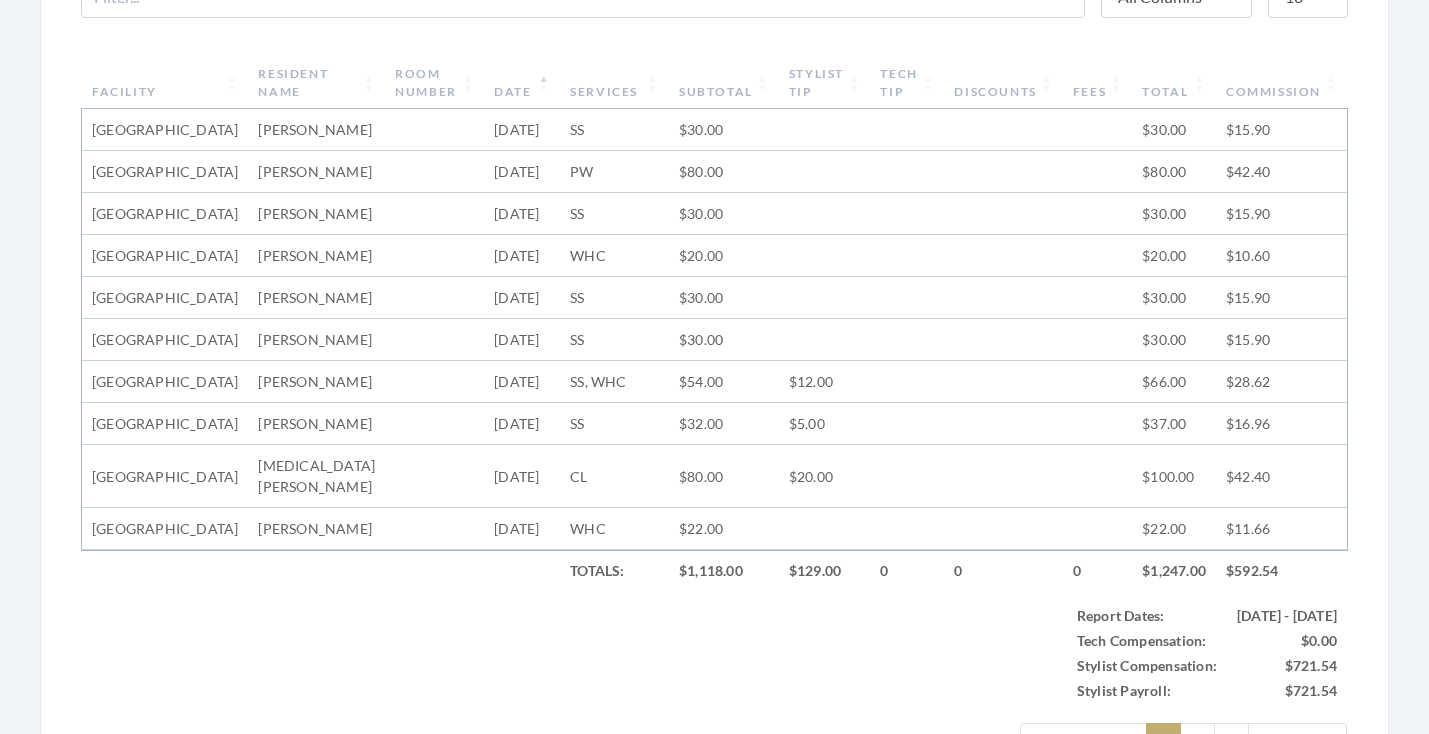 click on "Date" at bounding box center (522, 83) 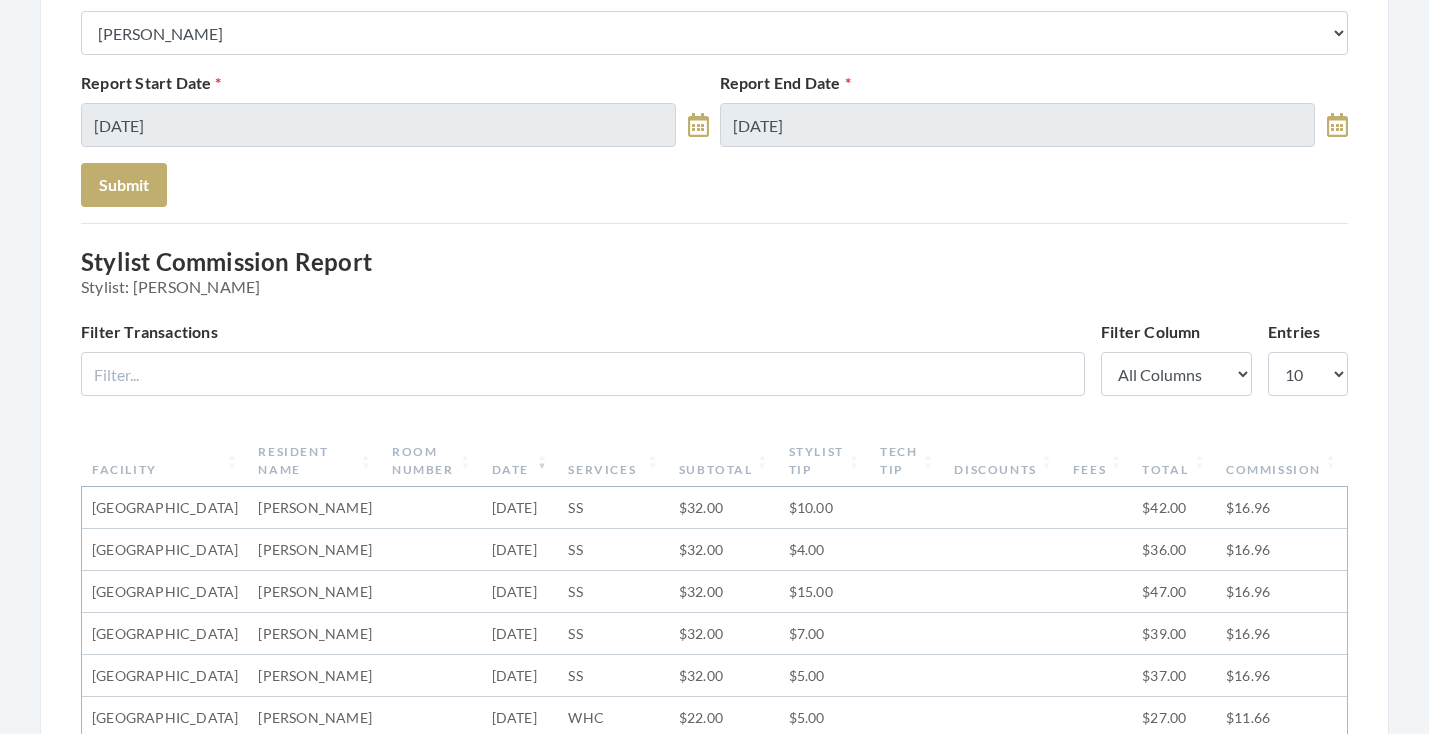 scroll, scrollTop: 357, scrollLeft: 0, axis: vertical 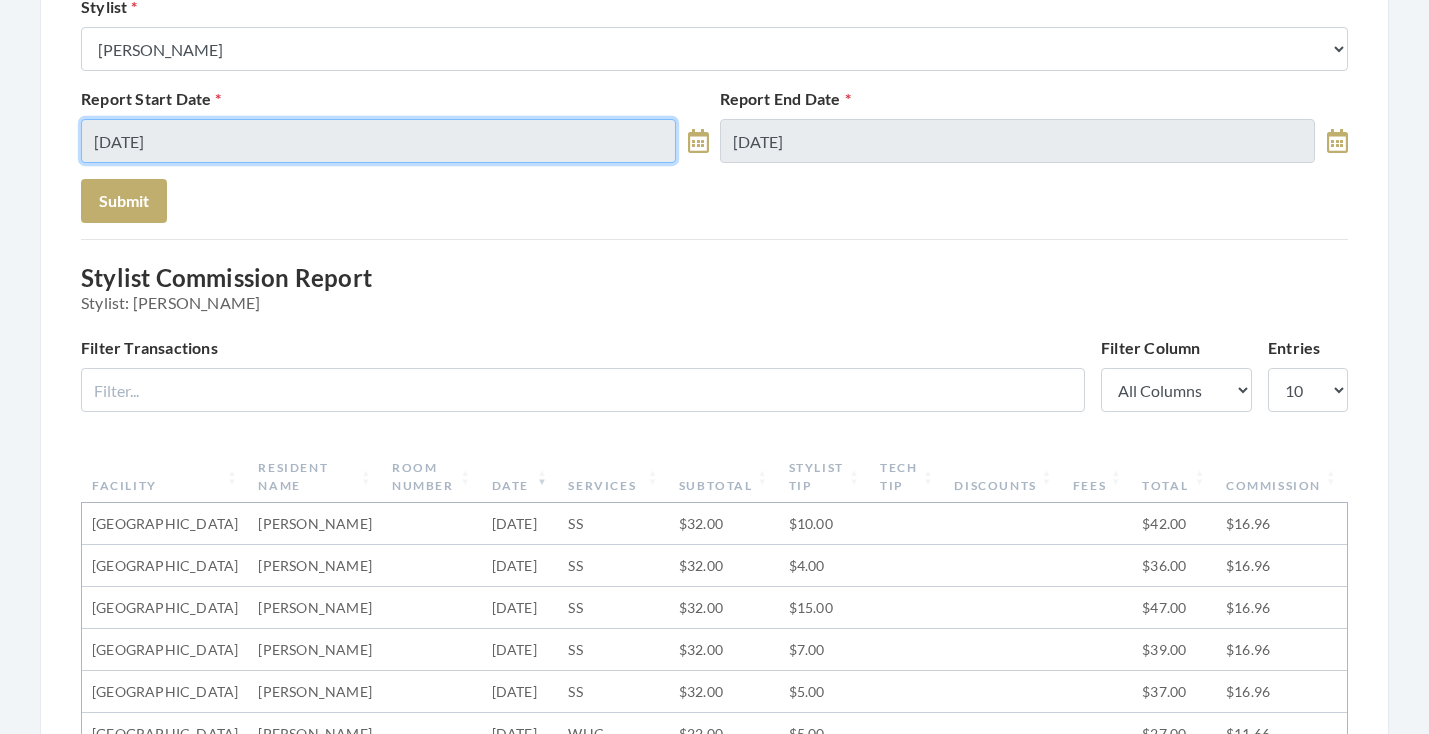 click on "[DATE]" at bounding box center (378, 141) 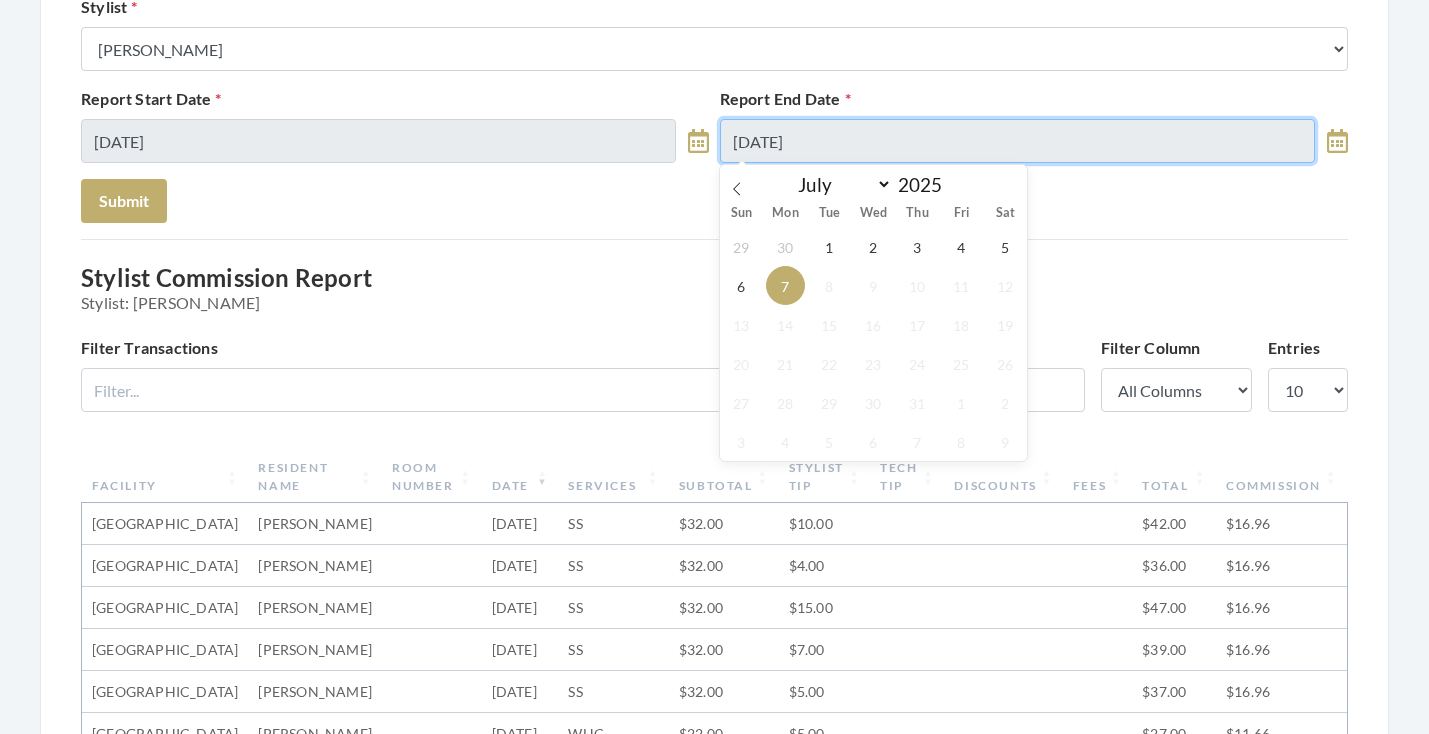 click on "[DATE]" at bounding box center [1017, 141] 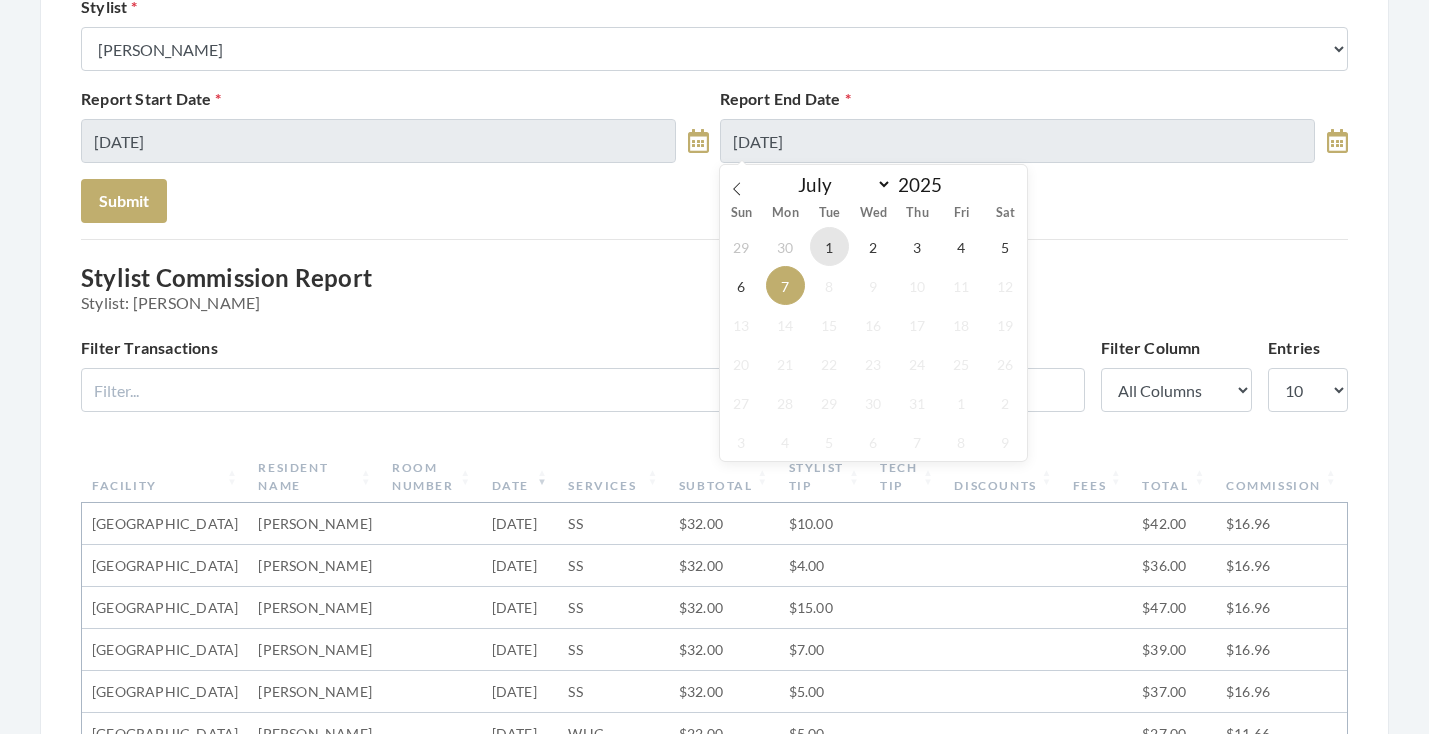 click on "1" at bounding box center (829, 246) 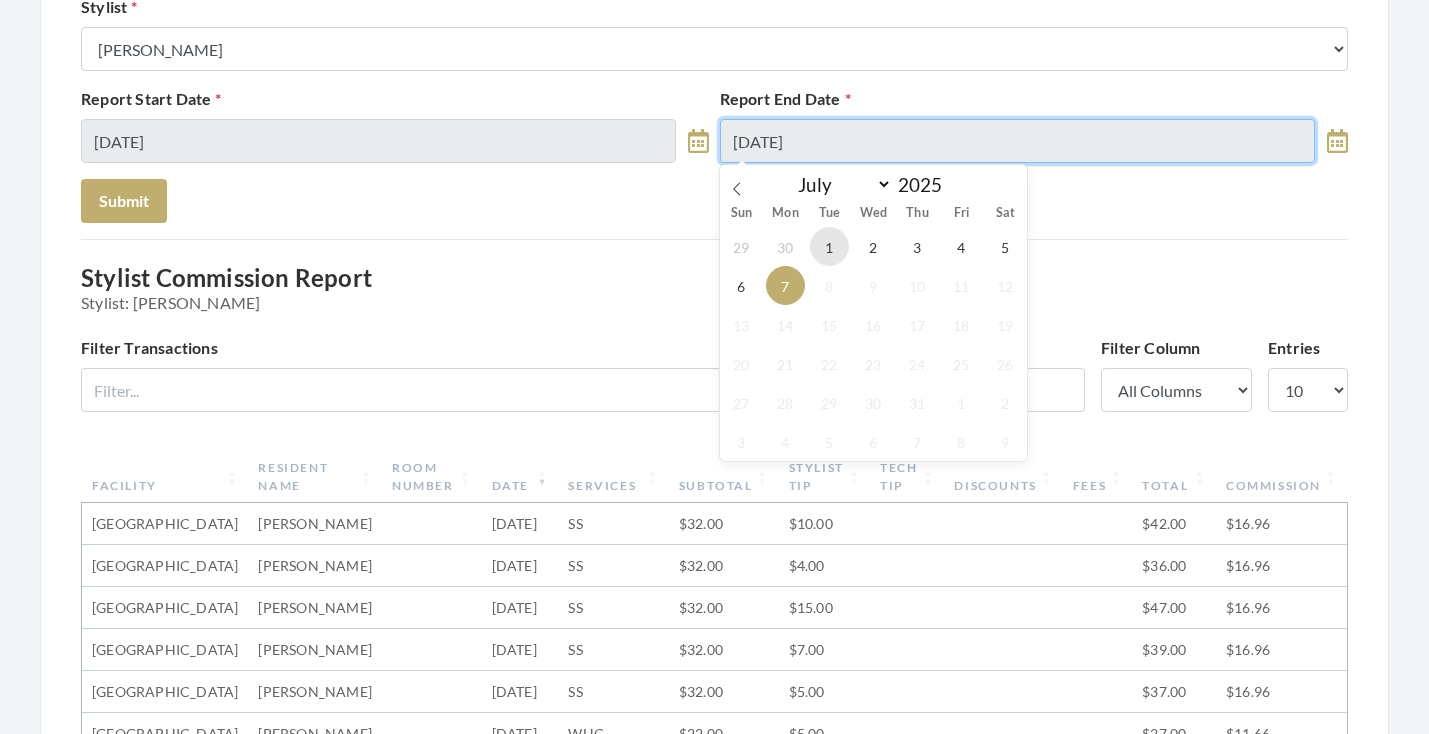 type on "[DATE]" 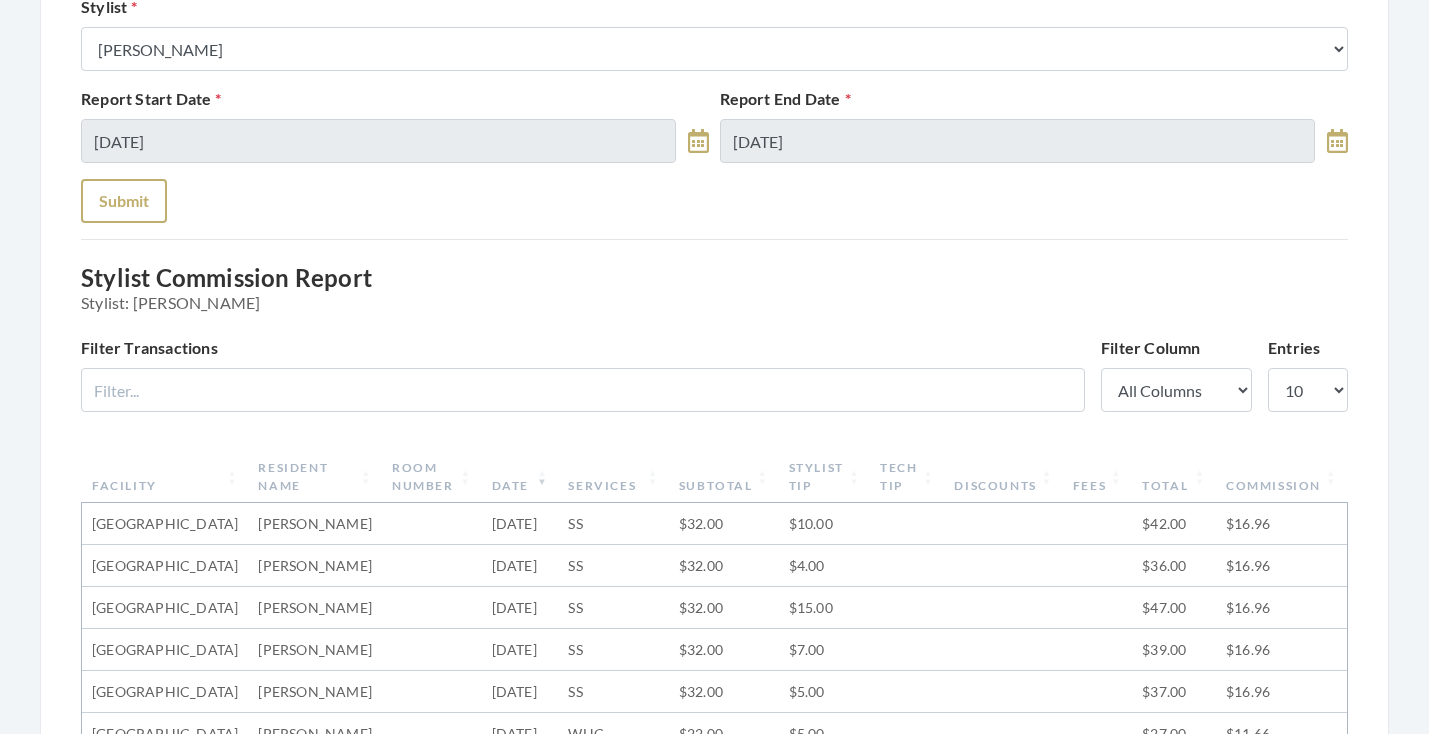 click on "Submit" at bounding box center (124, 201) 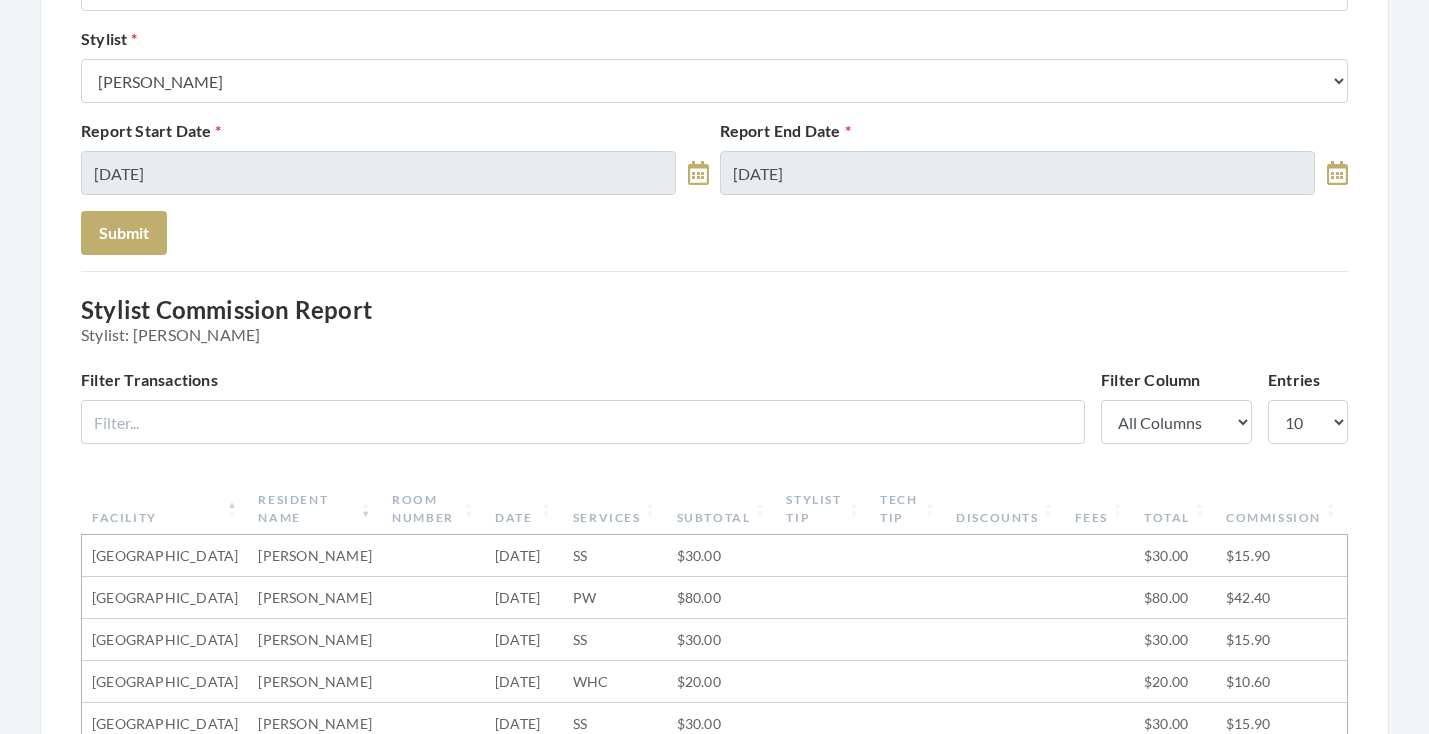 scroll, scrollTop: 320, scrollLeft: 0, axis: vertical 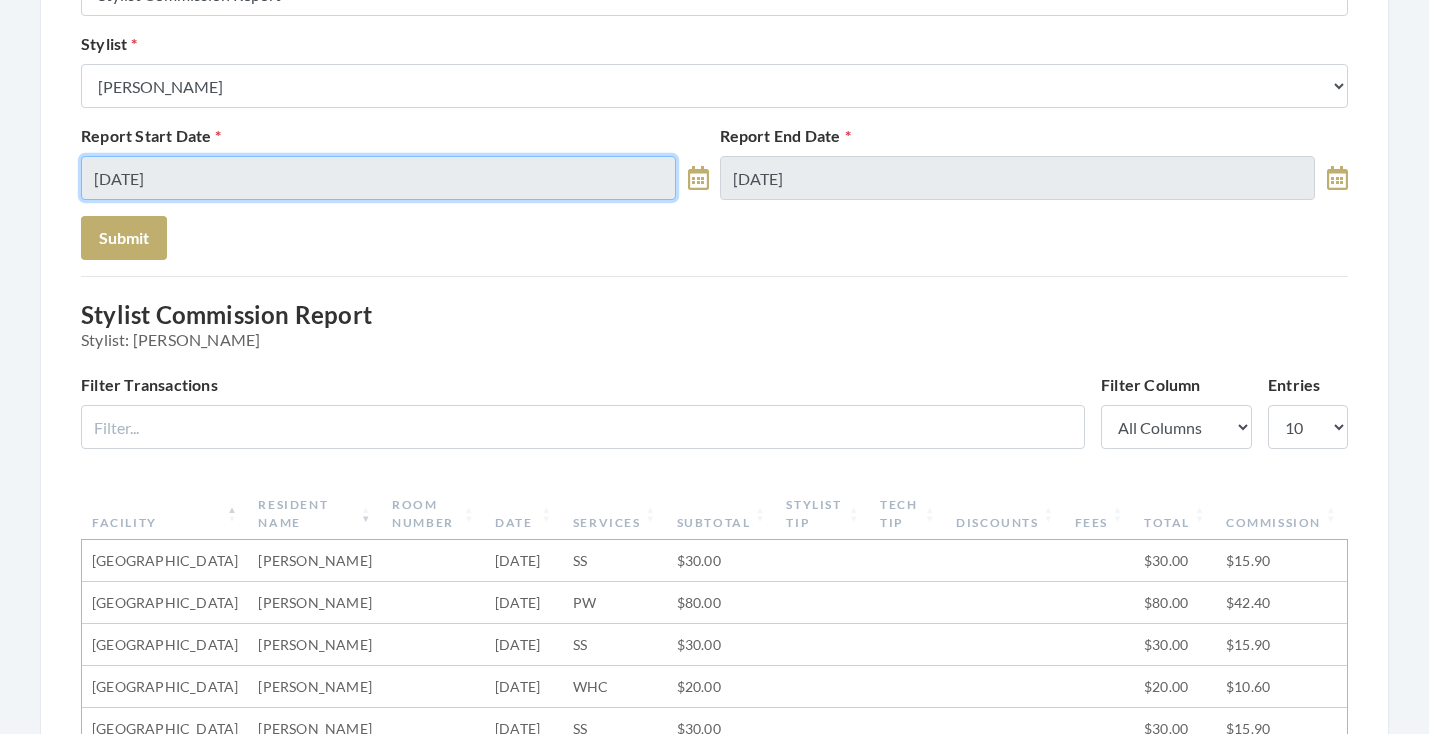 click on "[DATE]" at bounding box center [378, 178] 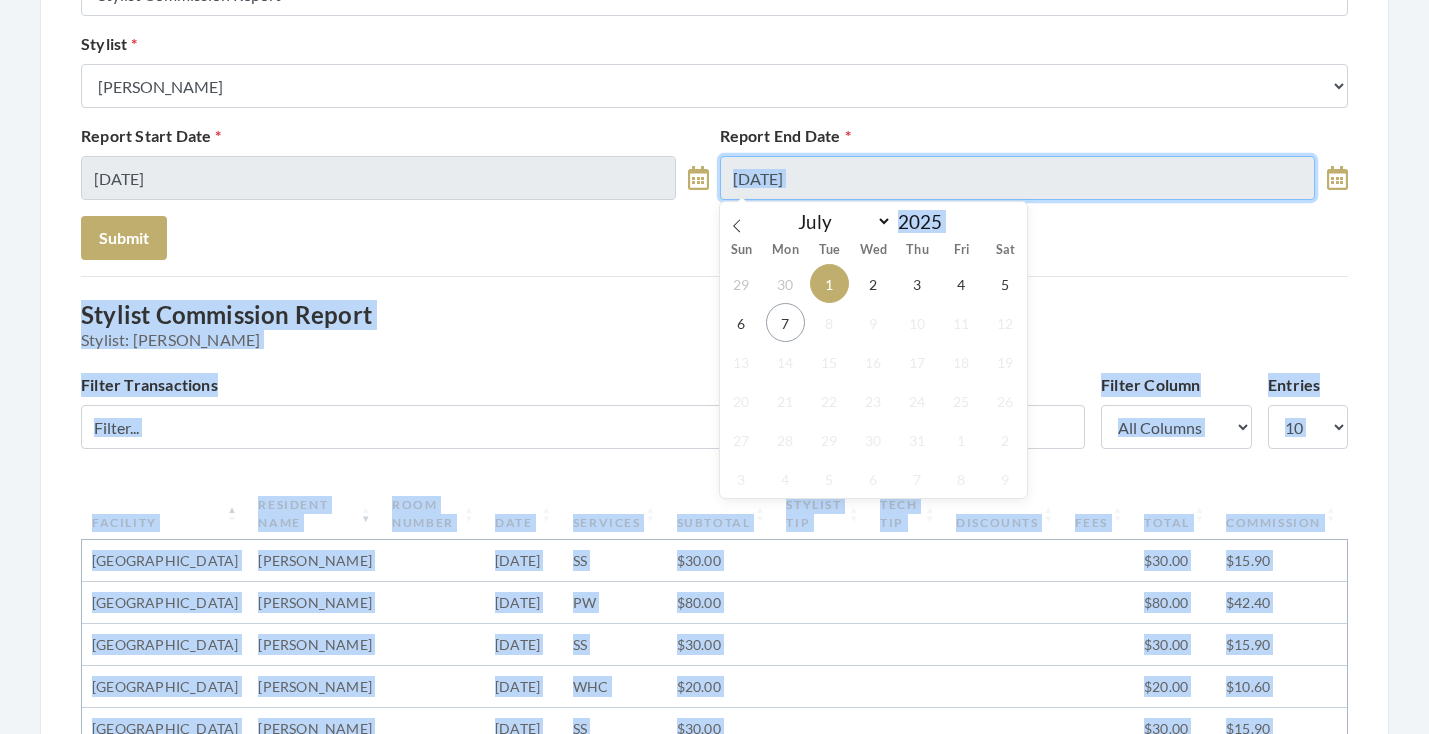 click on "[DATE]" at bounding box center (1017, 178) 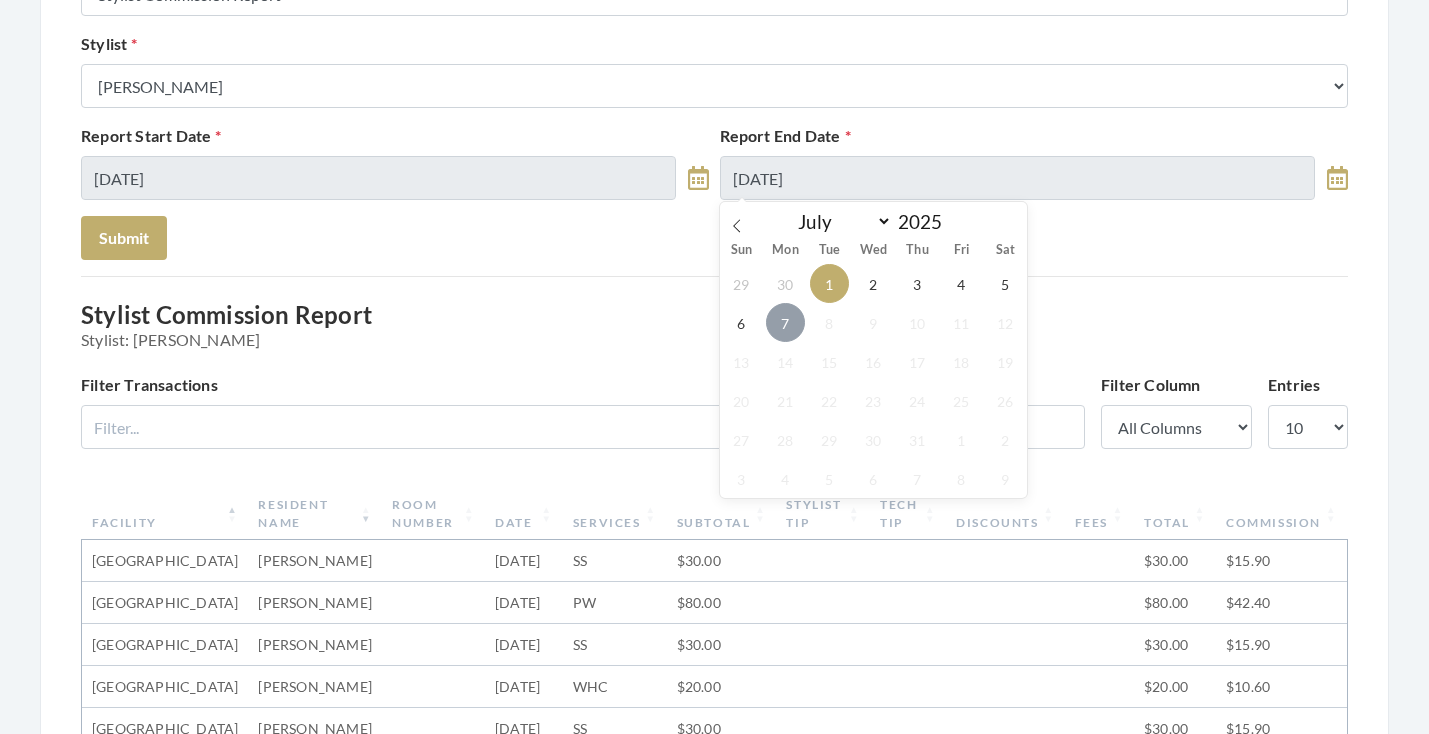 click on "7" at bounding box center [785, 322] 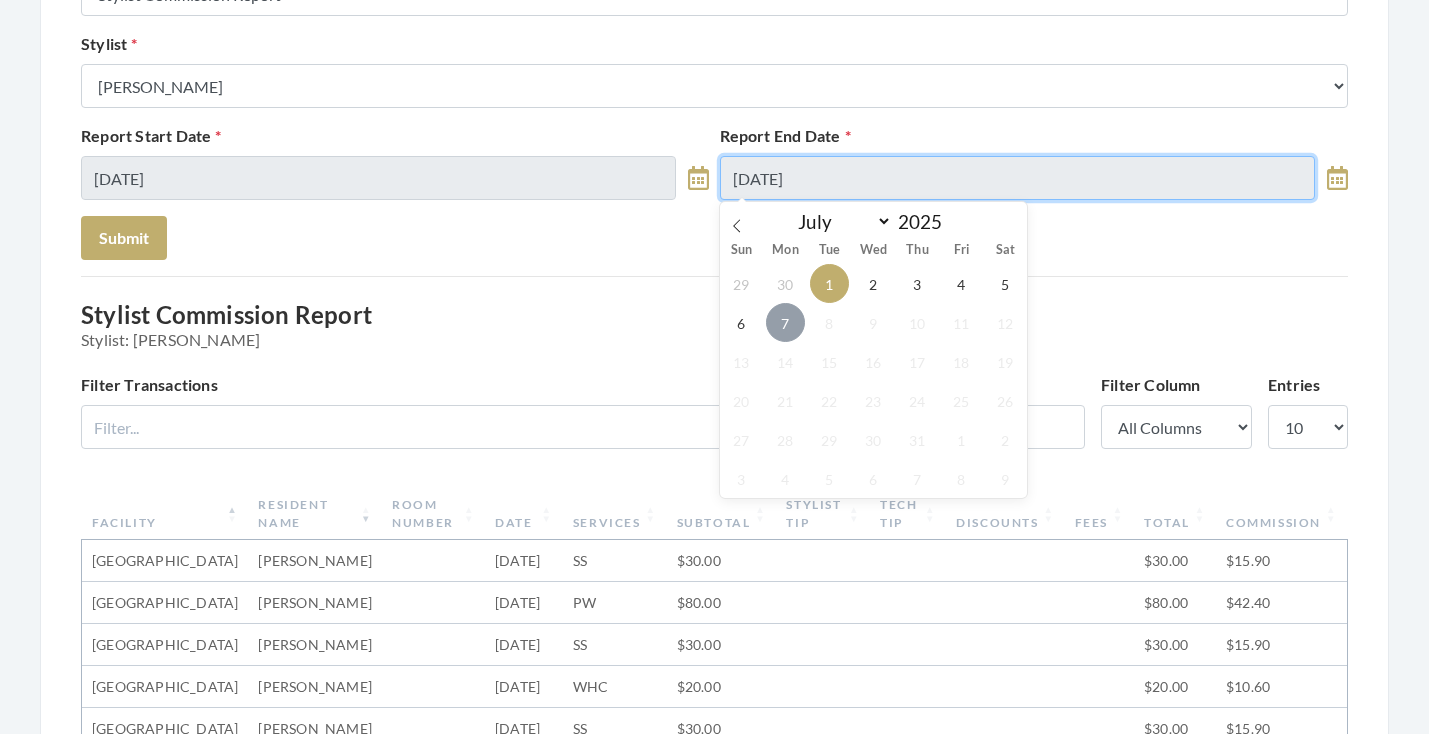 type on "[DATE]" 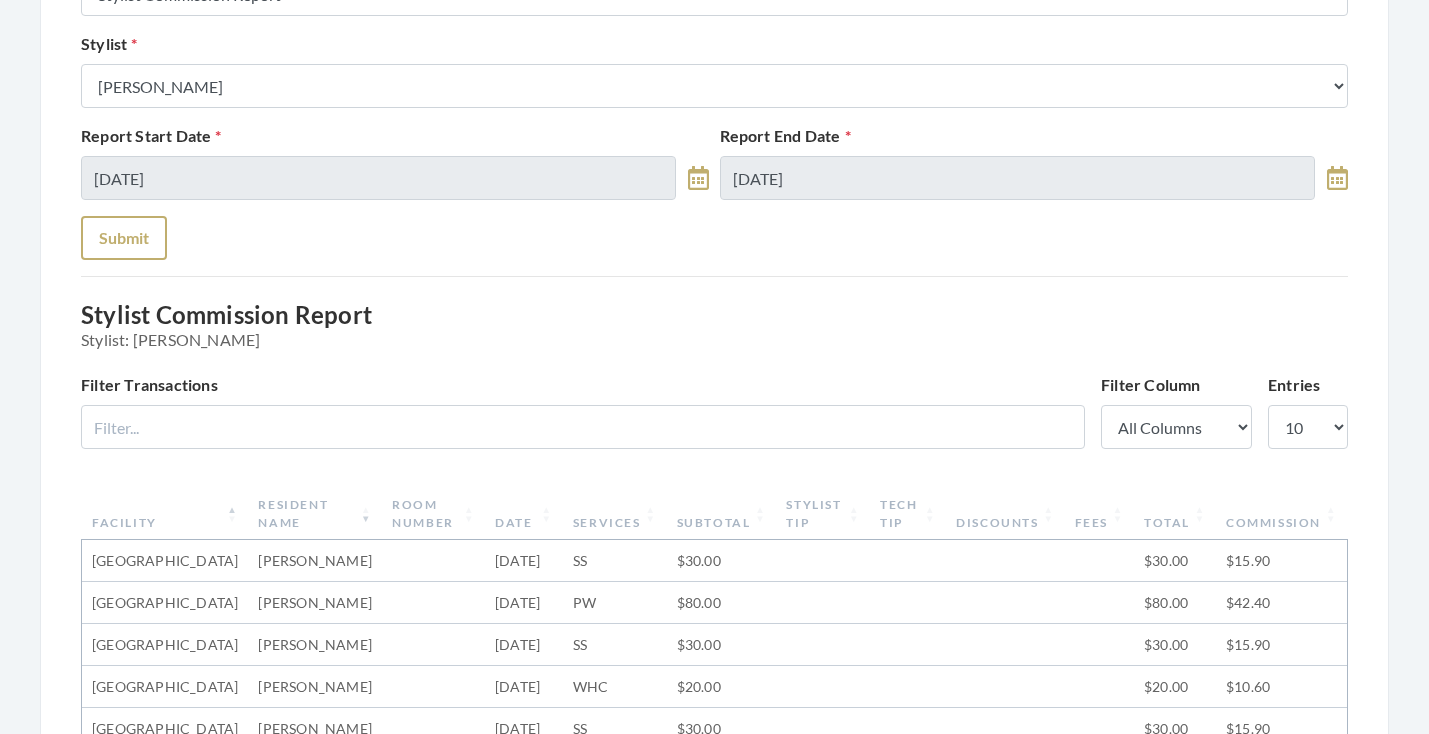 click on "Submit" at bounding box center [124, 238] 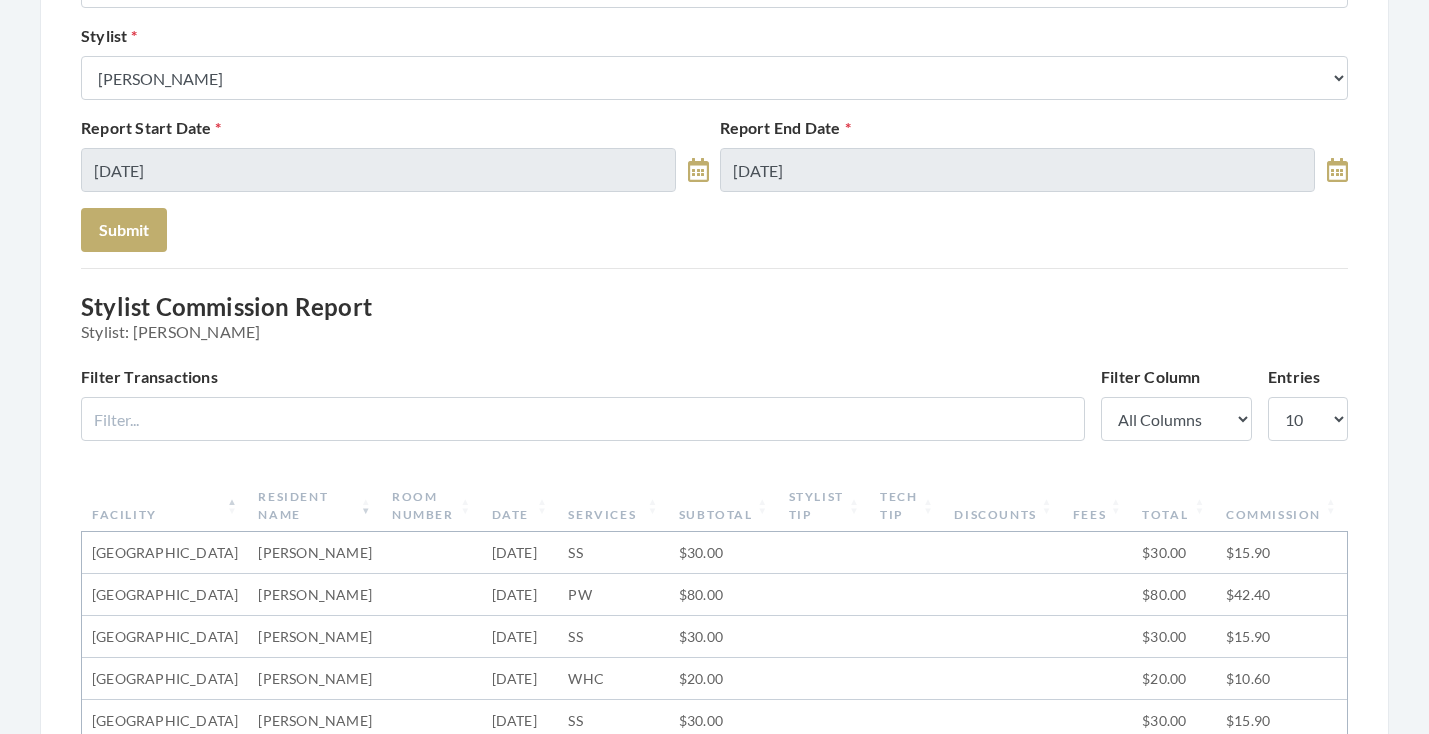 scroll, scrollTop: 210, scrollLeft: 0, axis: vertical 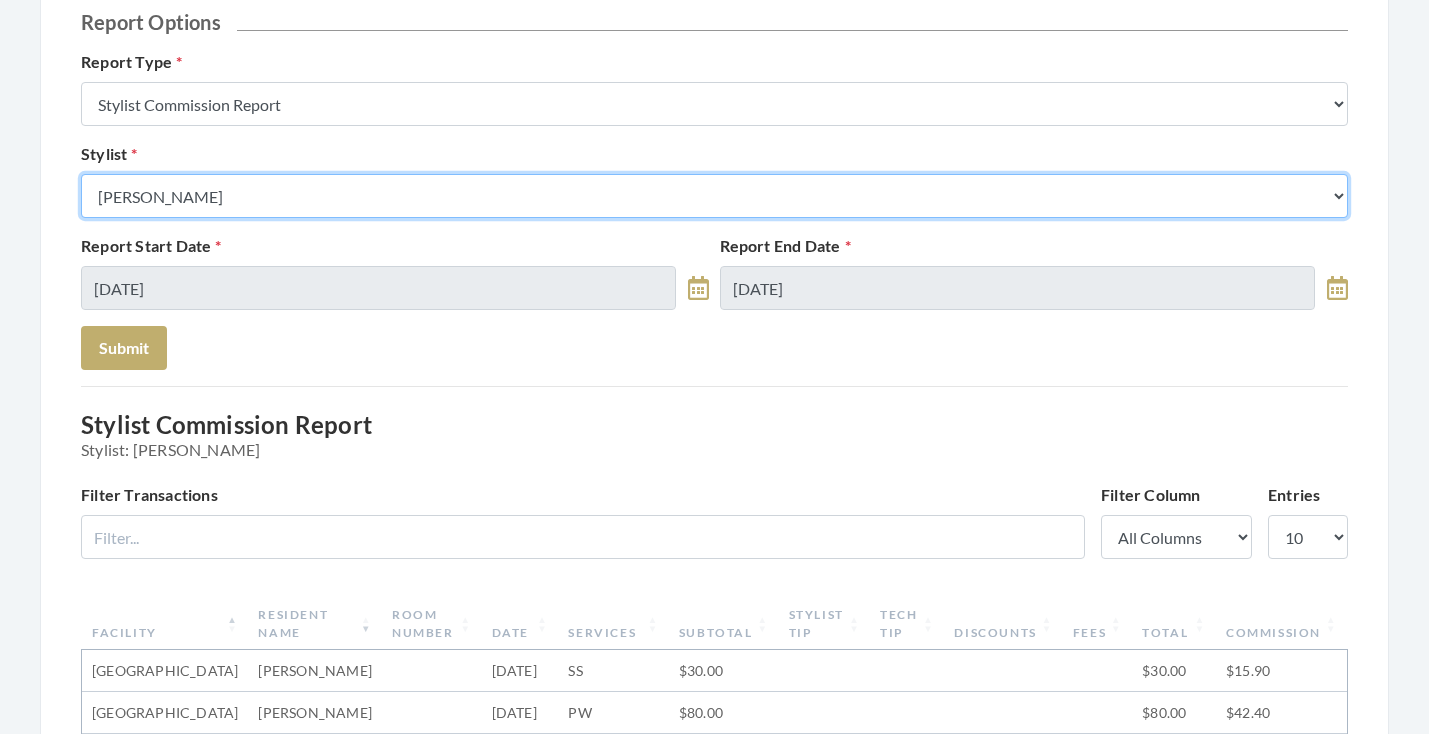 select on "26" 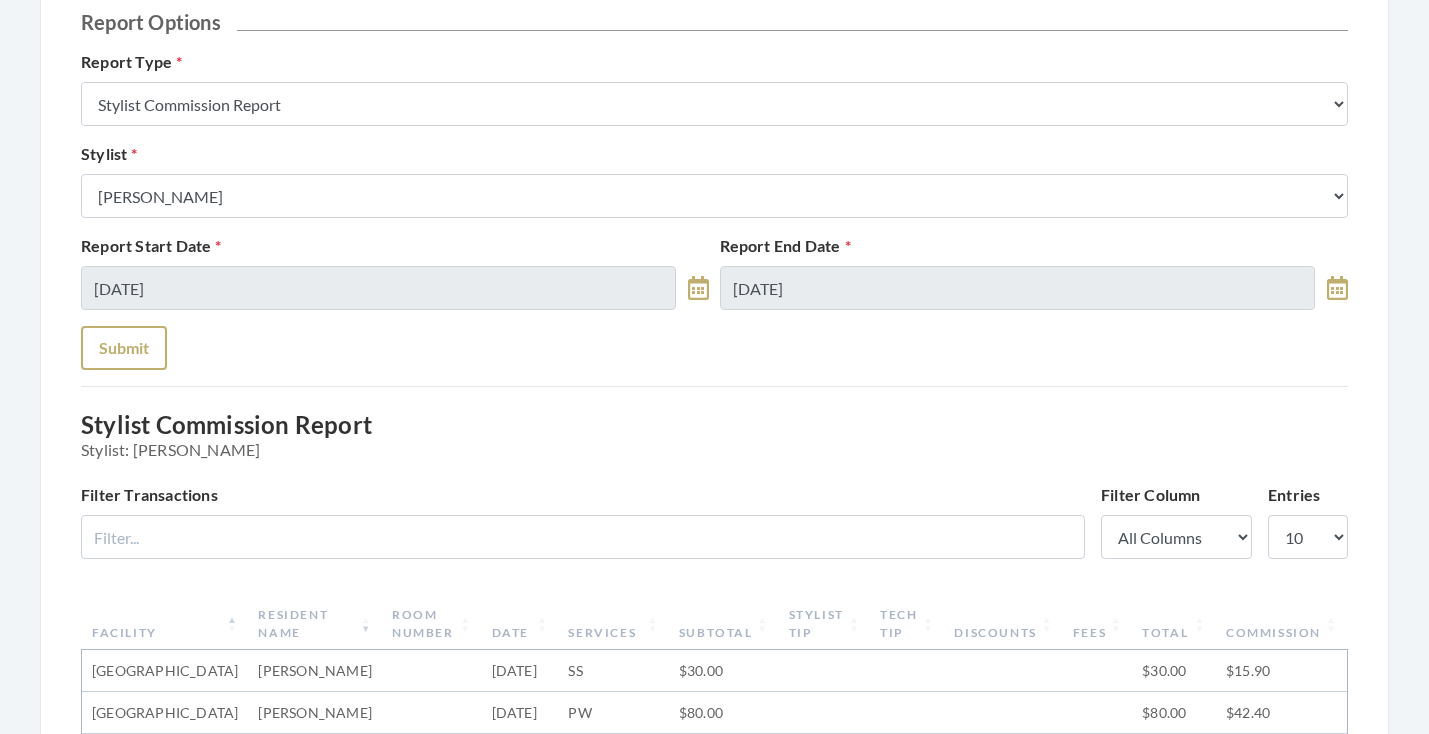 click on "Submit" at bounding box center [124, 348] 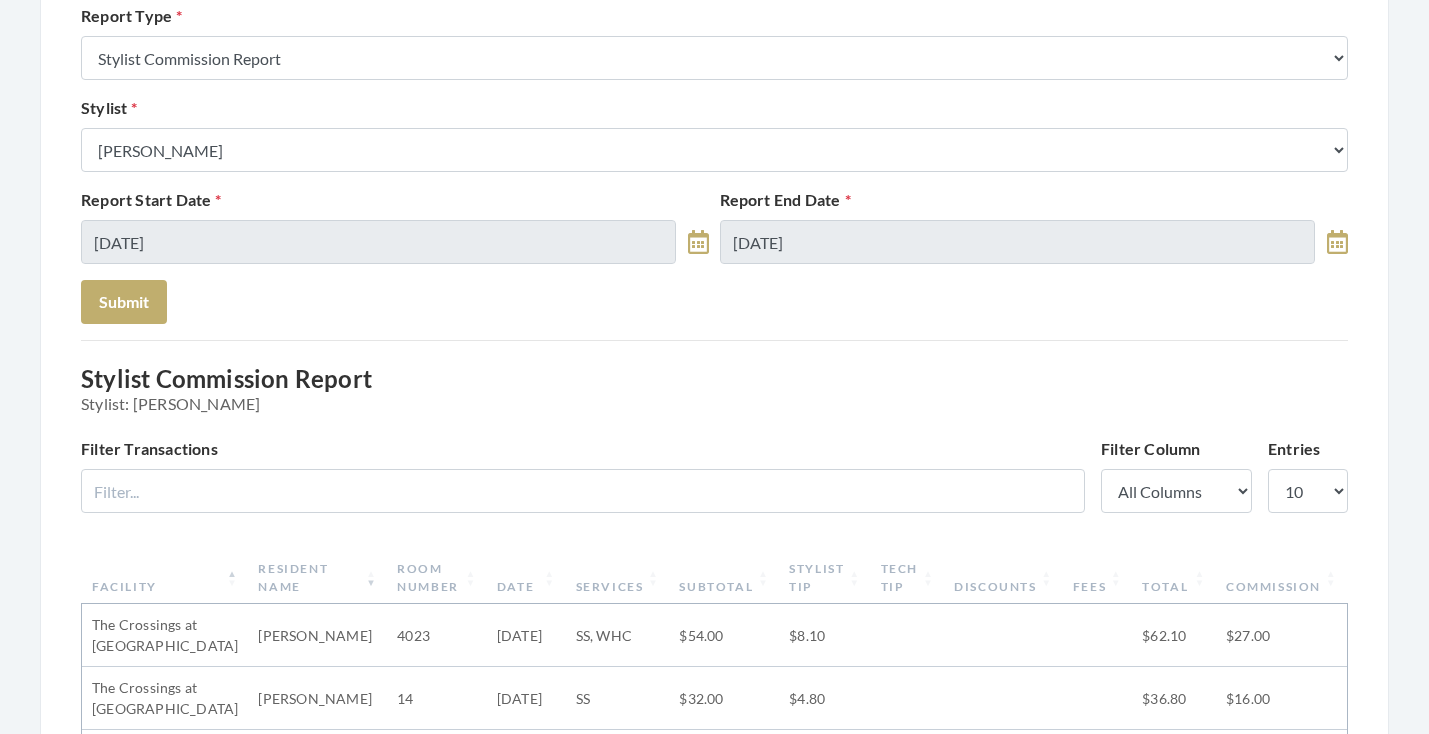 scroll, scrollTop: 161, scrollLeft: 0, axis: vertical 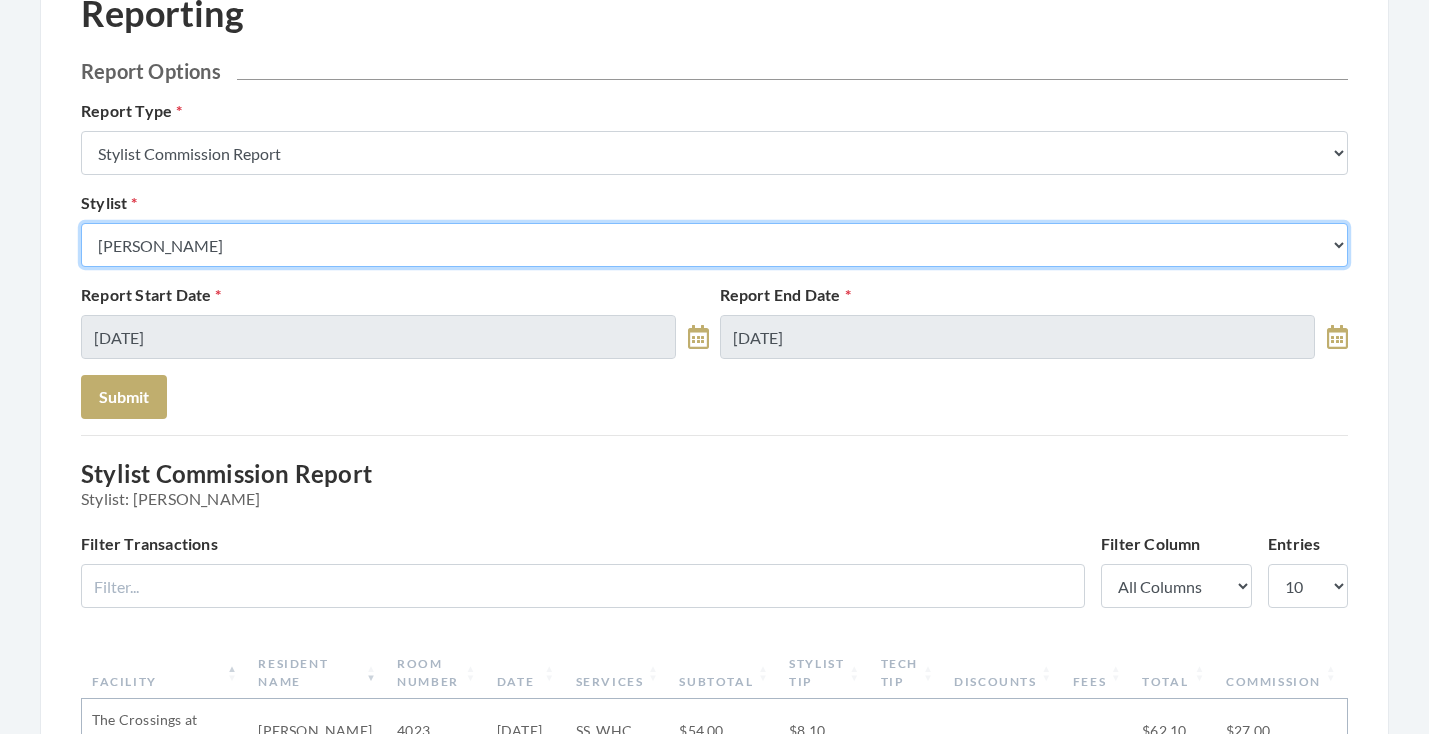 select on "24" 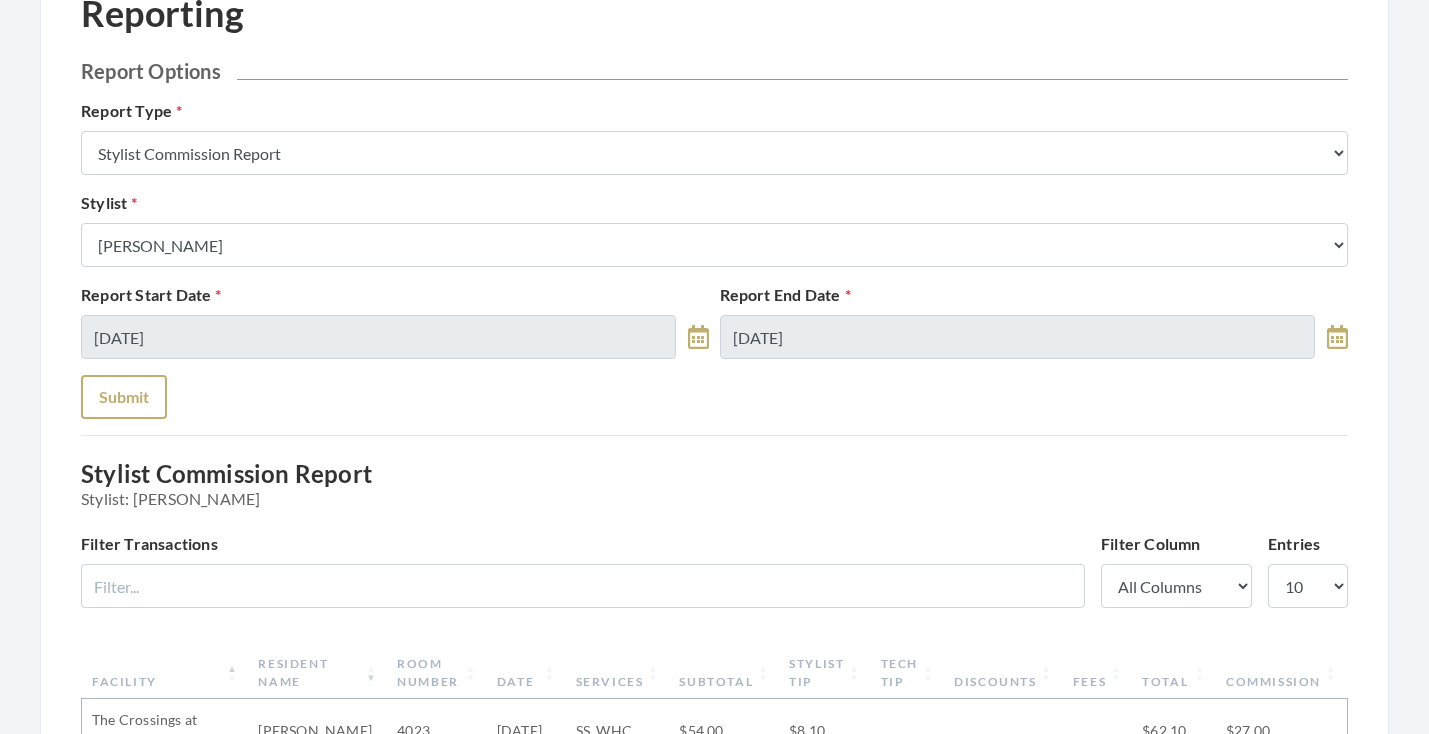 click on "Submit" at bounding box center [124, 397] 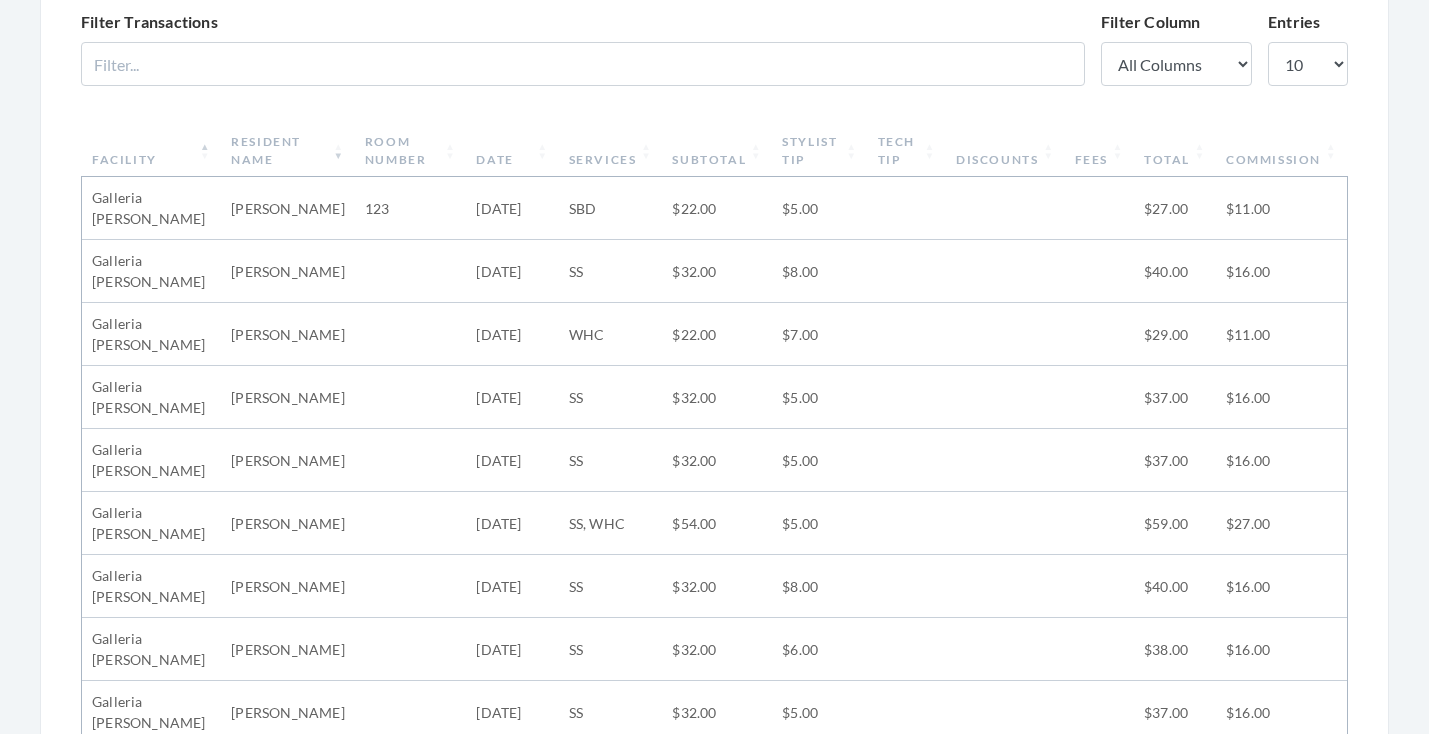 scroll, scrollTop: 683, scrollLeft: 0, axis: vertical 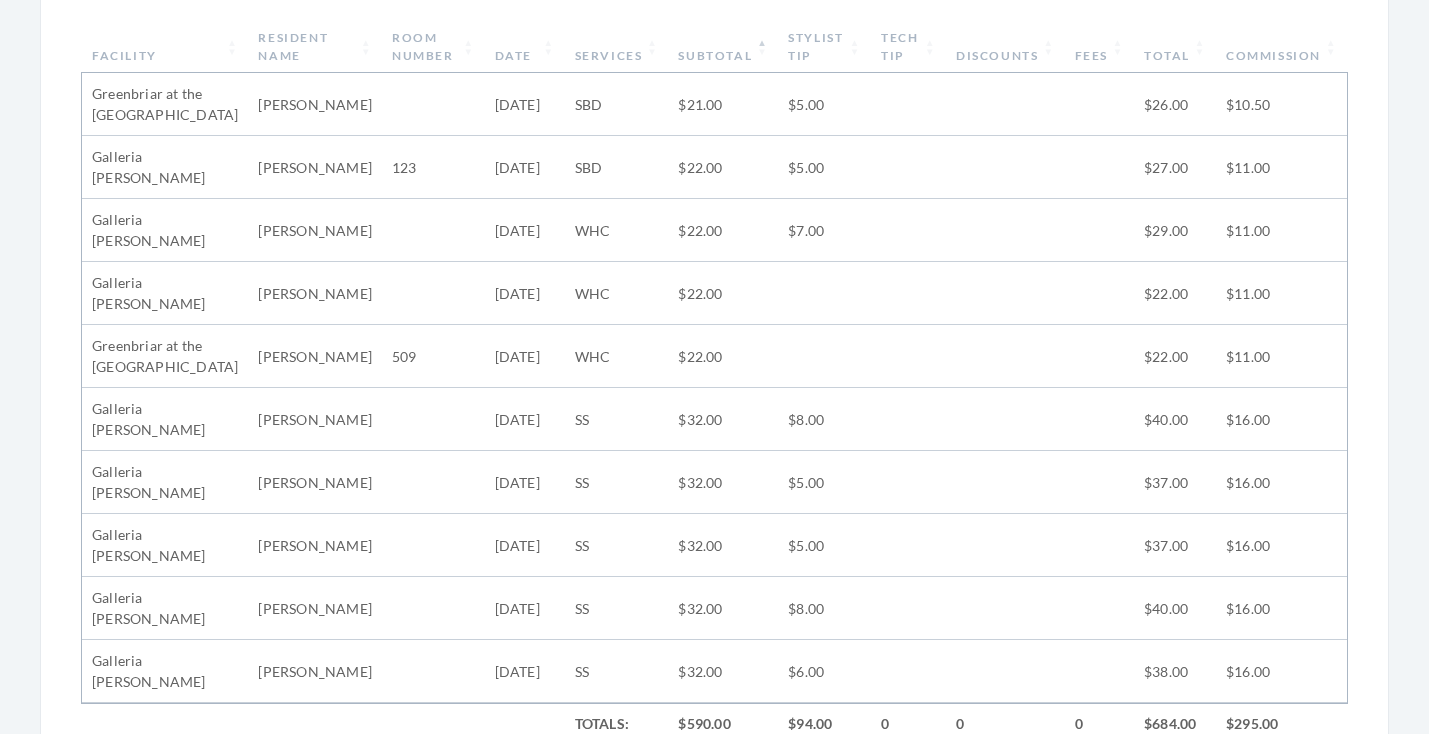 click on "Date" at bounding box center (525, 47) 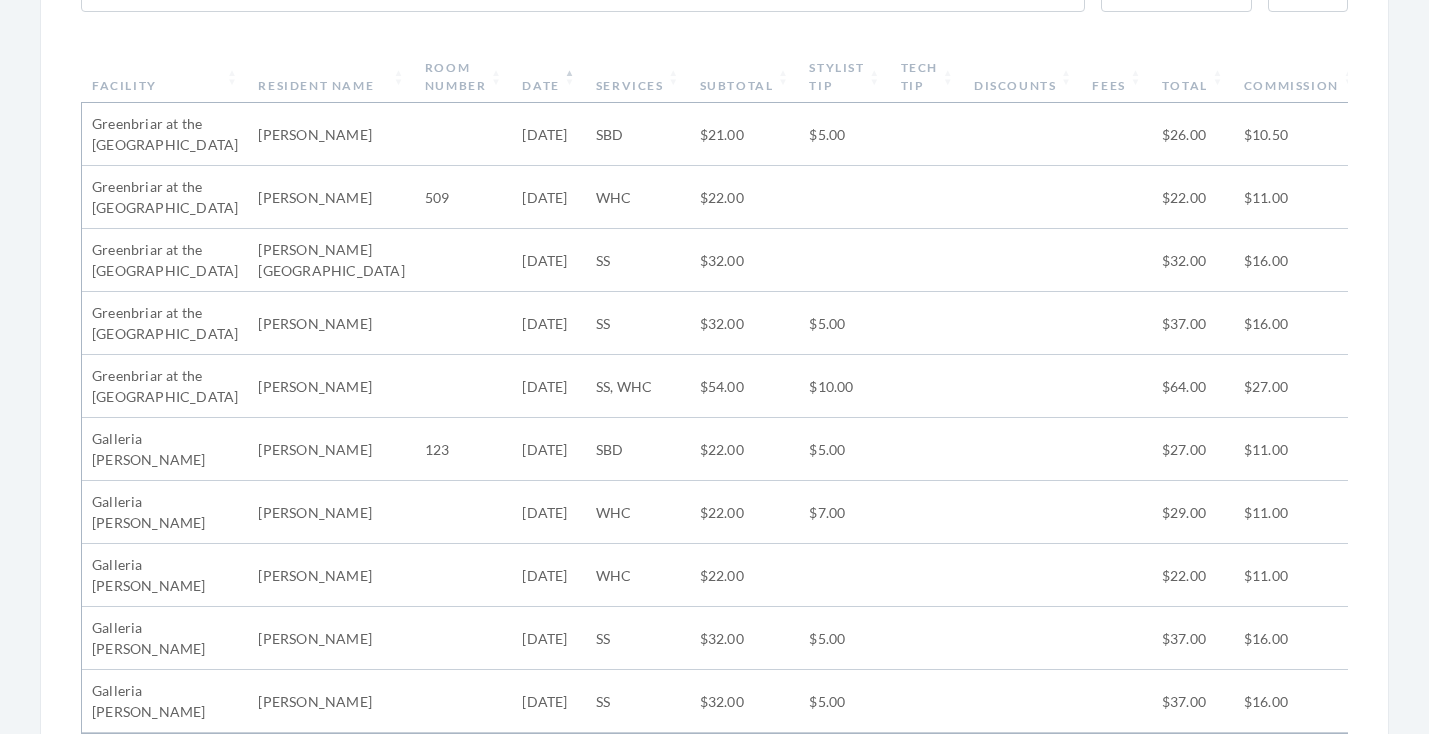 scroll, scrollTop: 757, scrollLeft: 0, axis: vertical 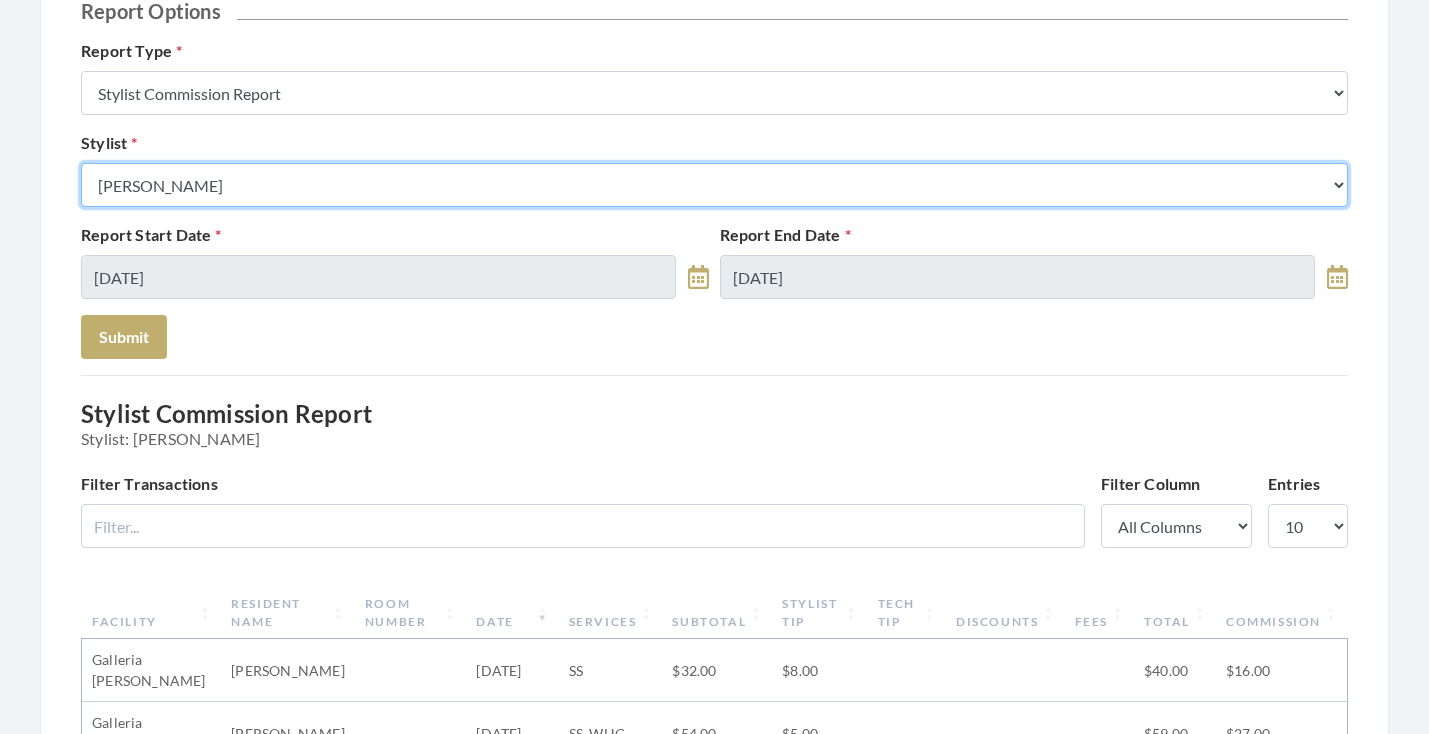 select on "180" 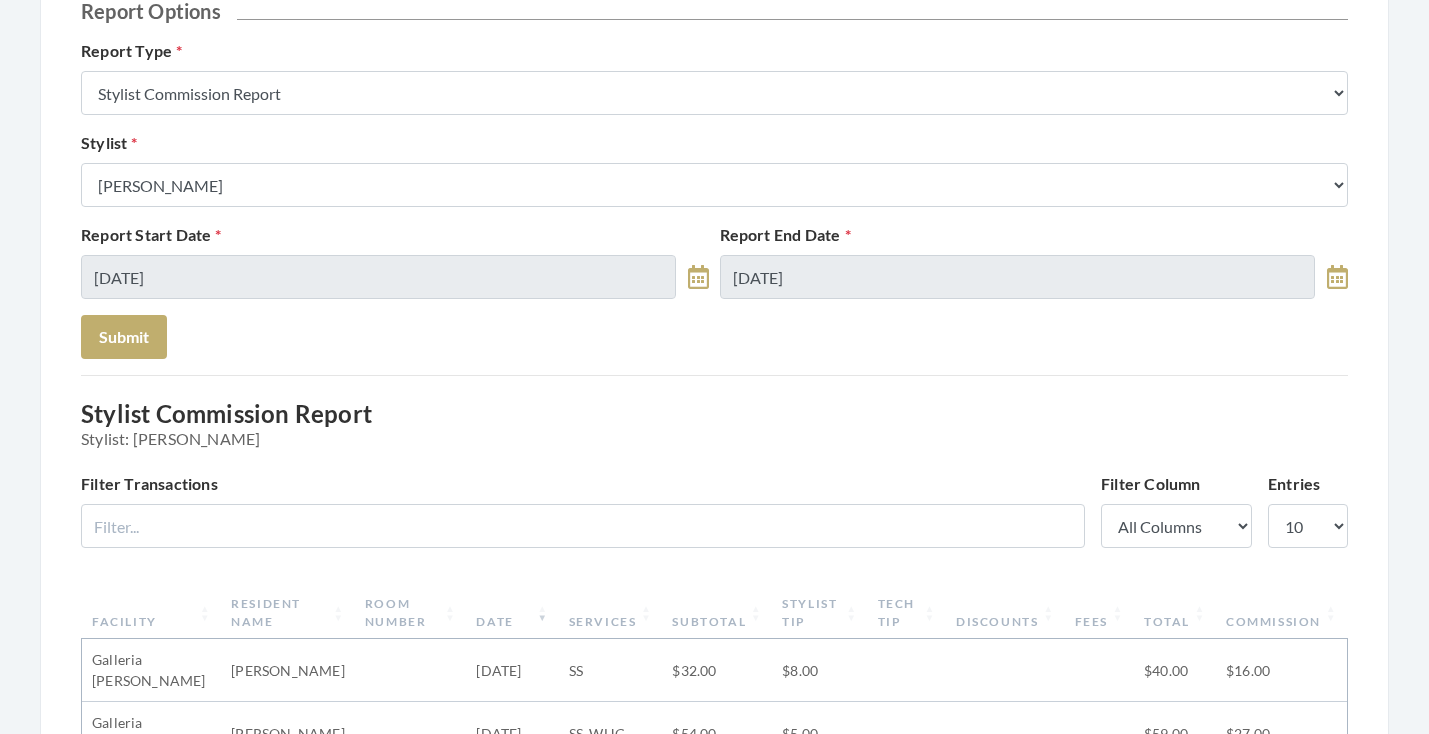 click on "Reporting     Report Options   Report Type   Stylist Commission Report   Tech Payroll Report   Facility Billing Report   Individual Billing Report   Service History Report   Stylist   Select a Stylist   Alaina Krumm   Alisha Teasley   April Dructor   Ashley Venable   Bonnie Pierce   Cassie Boyle   Charlie Kinetic   Cheryl Riches   Danielle Johnson   Diane Wilson   Donella Carter   Emilee Daly   Erika Sasser   Erika Carey   Greg Stylist   Jane Hunter   Jean McRee   Jennifer Hess   Jessica Brown   Jill Rodriguez   Kellye McCormick   Keri Simpson   Kinetic Stylist   Kristen Koci   Krystal Rutledge   Melisssa Hope Bonnemer   Mindy Dunn   Nat Thompson   Padricka Kinsey-Williams   Rose Randle   Roslyn Hudson   Shawnette Tucker   Shemeka Stephens   Stephanie Speights   Susan Marshall   Susie McCombs   Tamica Woods   Theresa Lindsey   Valerie Willis   Victoria Champion   WILSHUN FOWLER   Technician   Select a Tech   Kimberly Williford   Kinetic Tech   Optionally, Limit By Facility   Facility   Select a Facility" at bounding box center [714, 895] 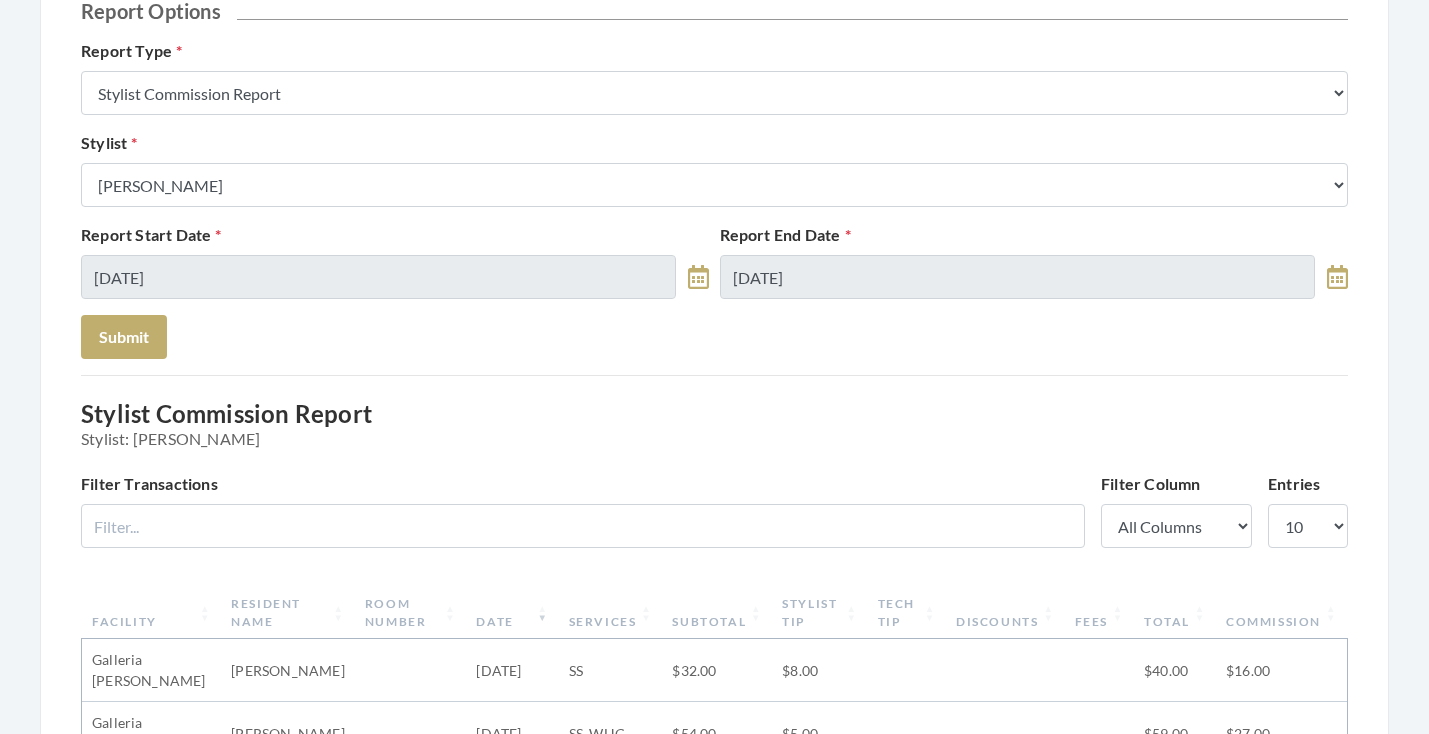 click on "Submit" at bounding box center [124, 337] 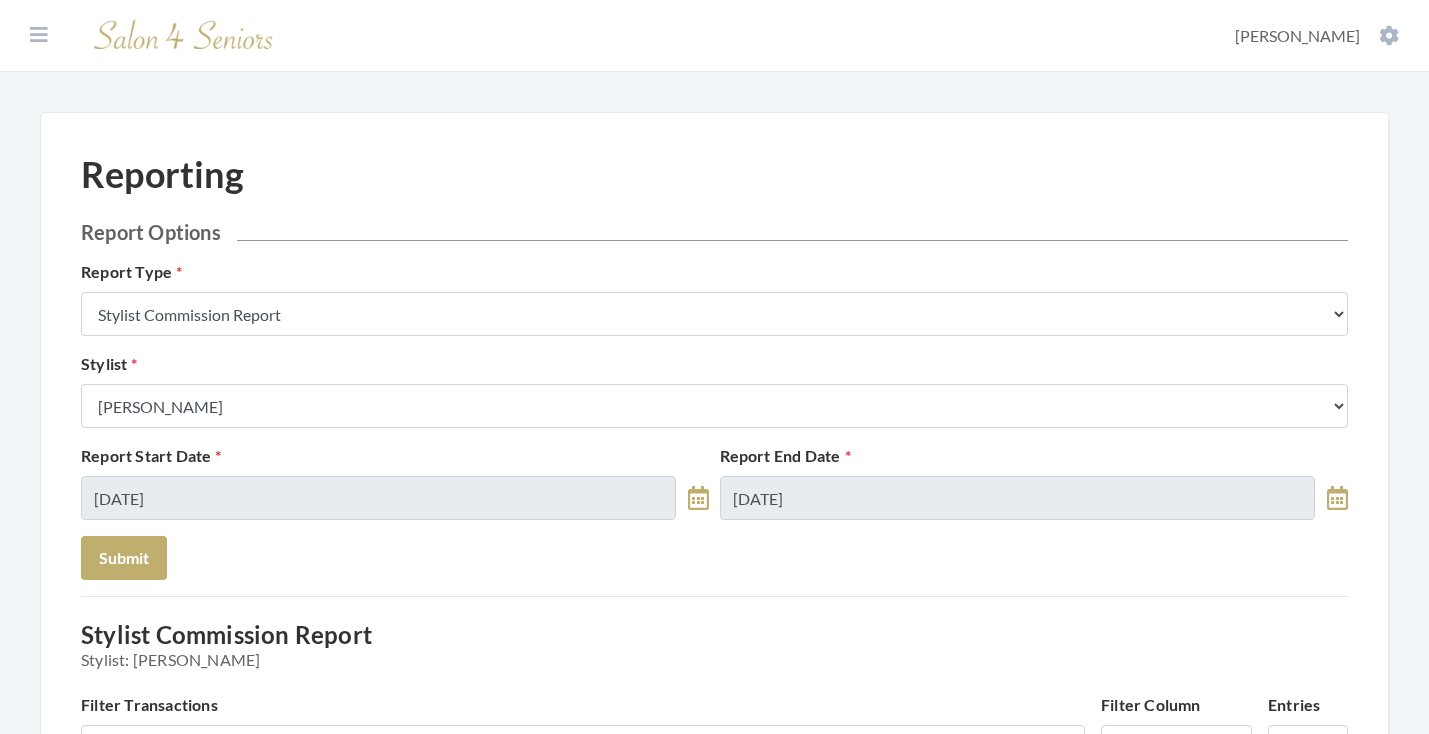 scroll, scrollTop: -1, scrollLeft: 0, axis: vertical 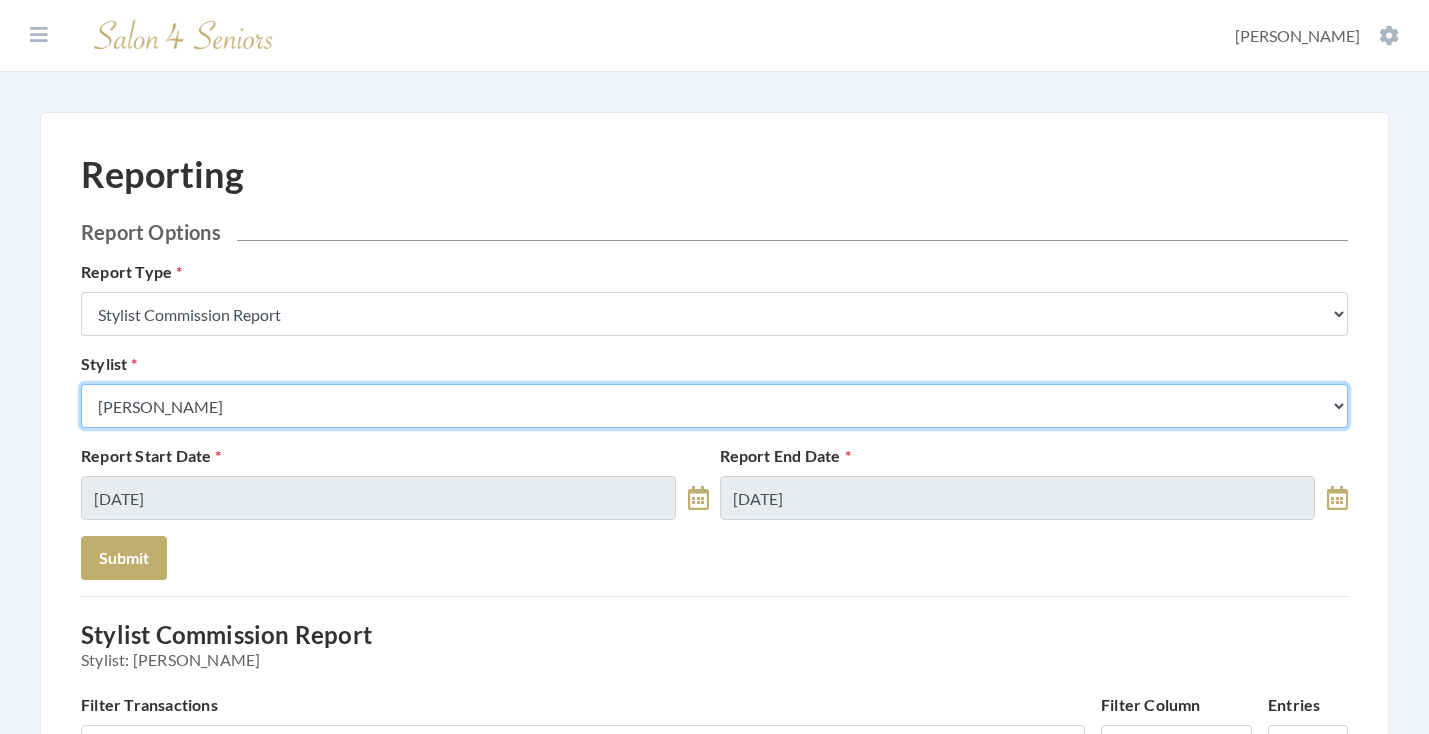 select on "28" 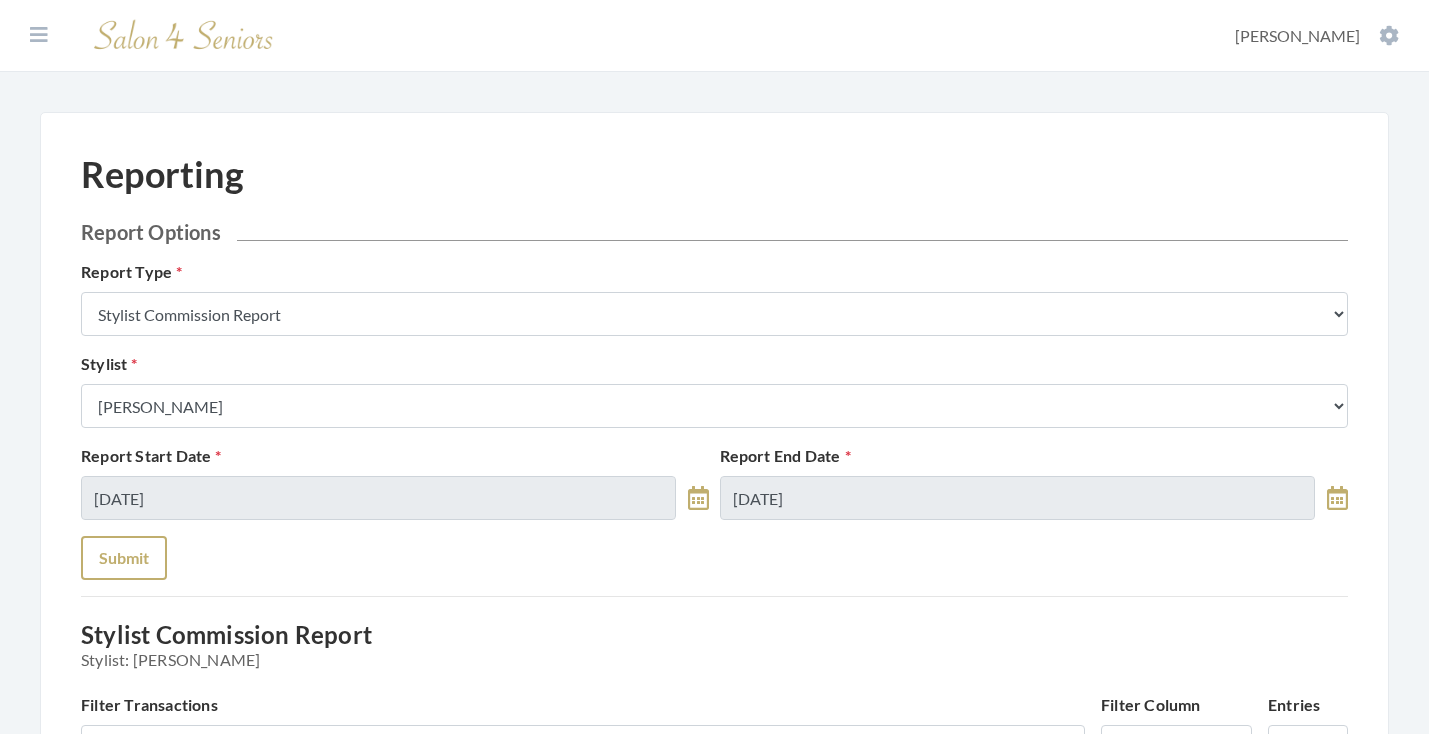click on "Submit" at bounding box center (124, 558) 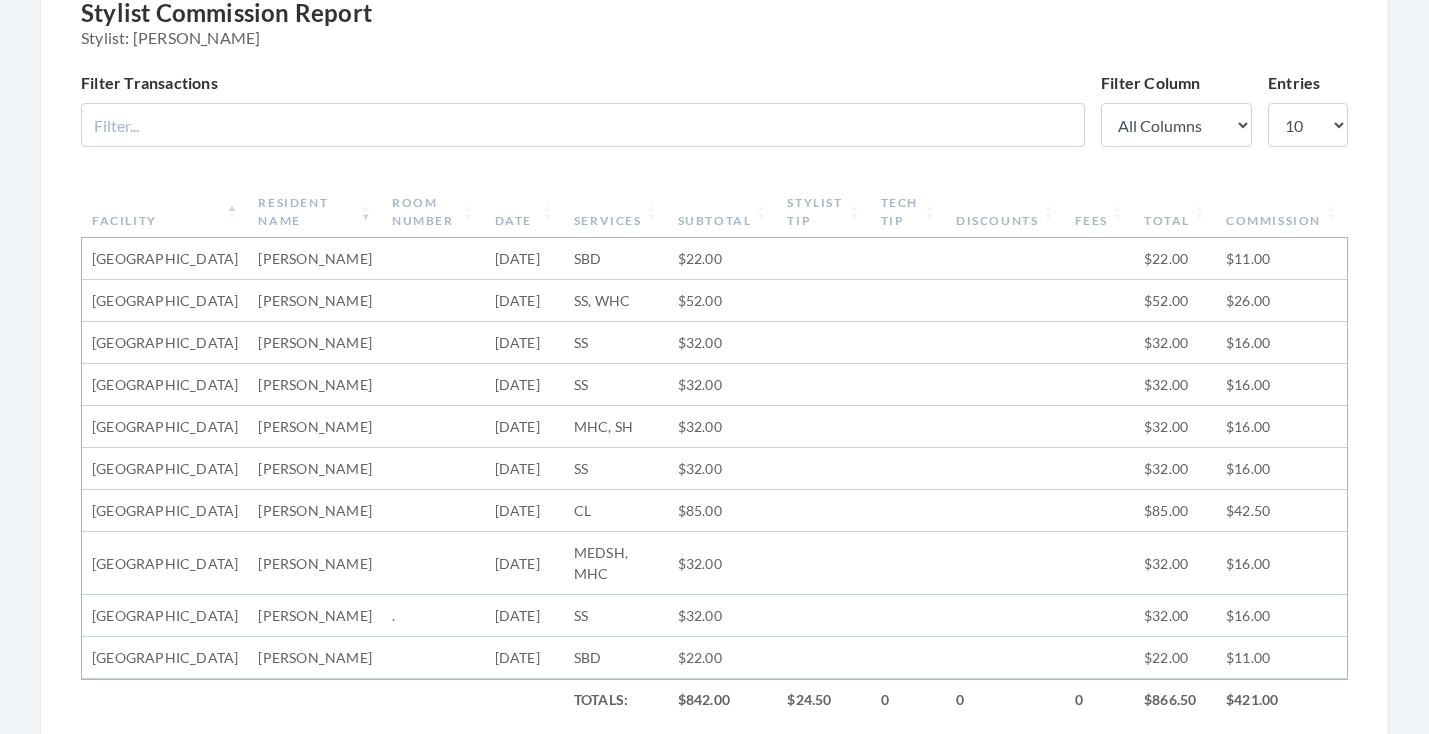 scroll, scrollTop: 619, scrollLeft: 0, axis: vertical 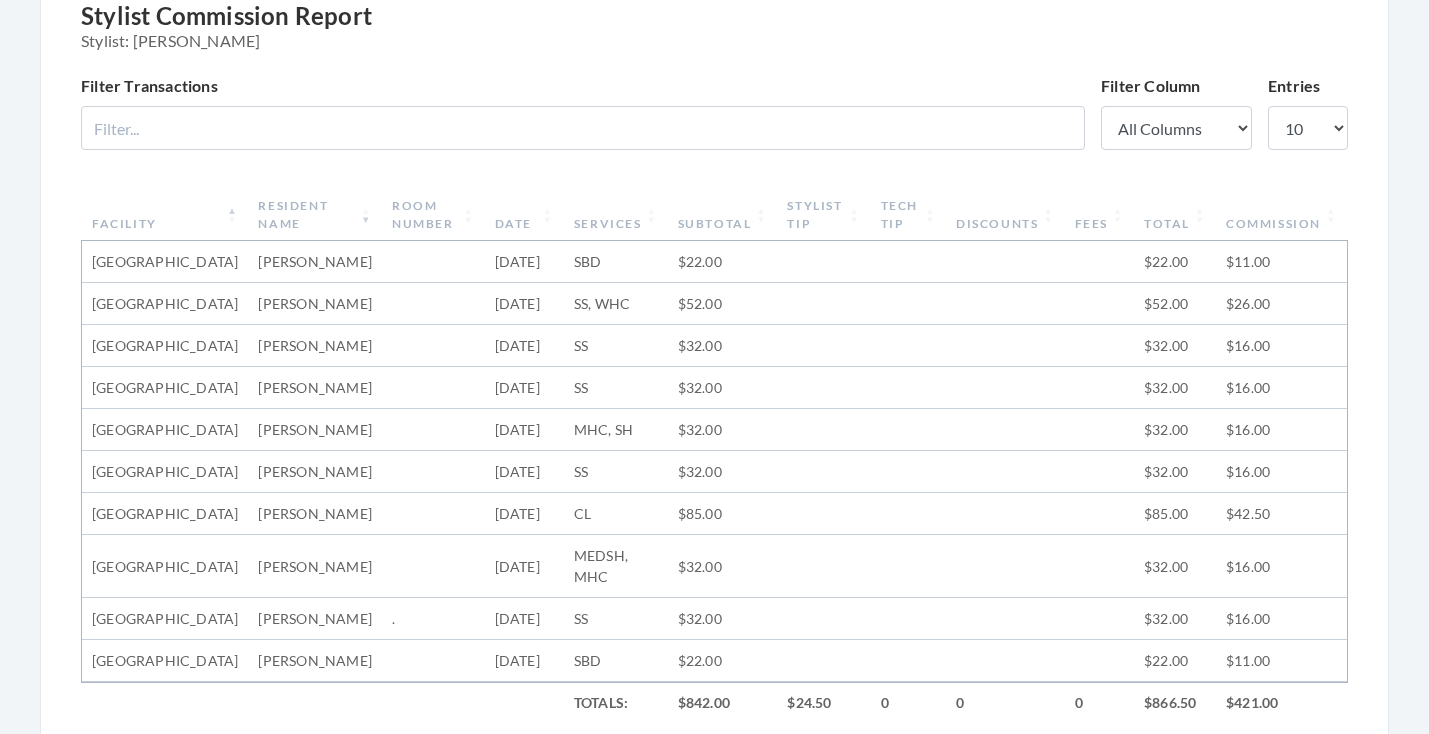 click on "Date" at bounding box center (524, 215) 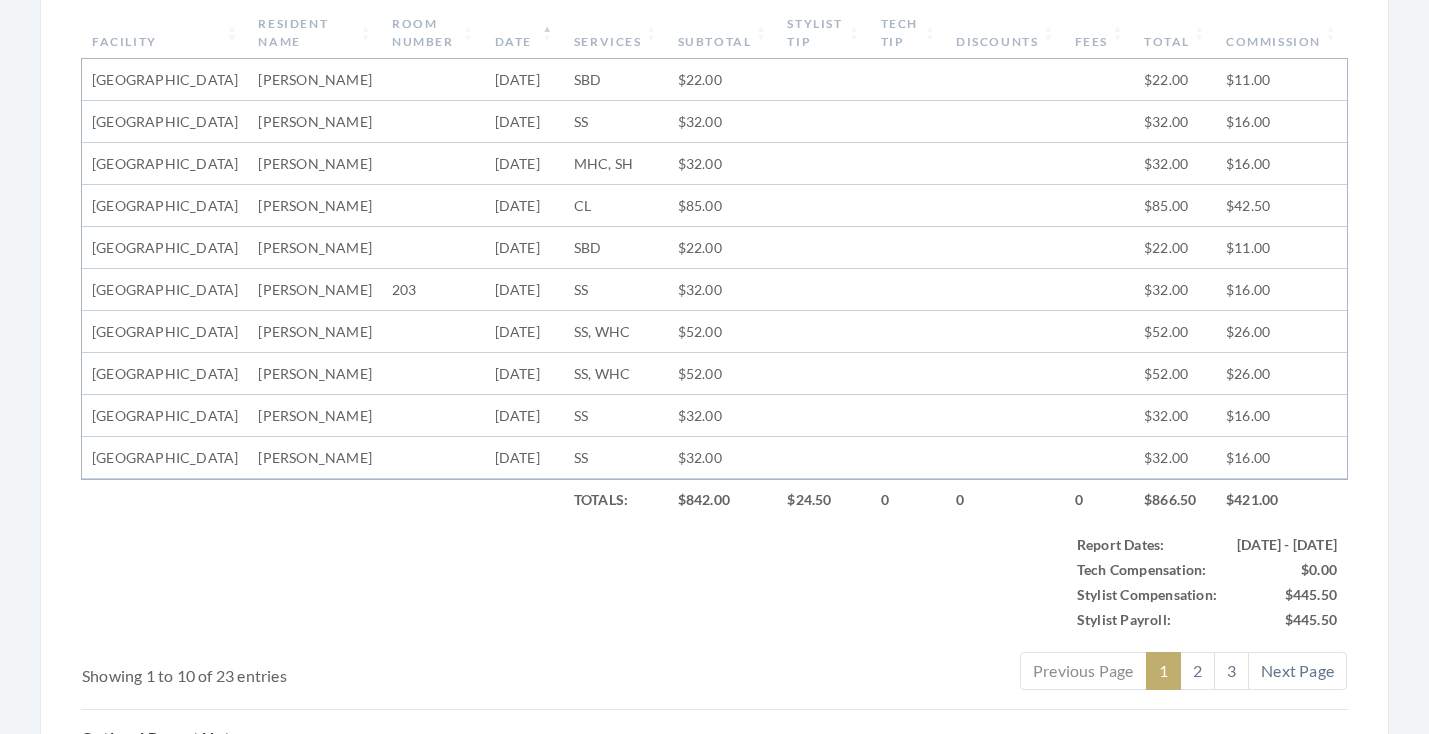 scroll, scrollTop: 856, scrollLeft: 0, axis: vertical 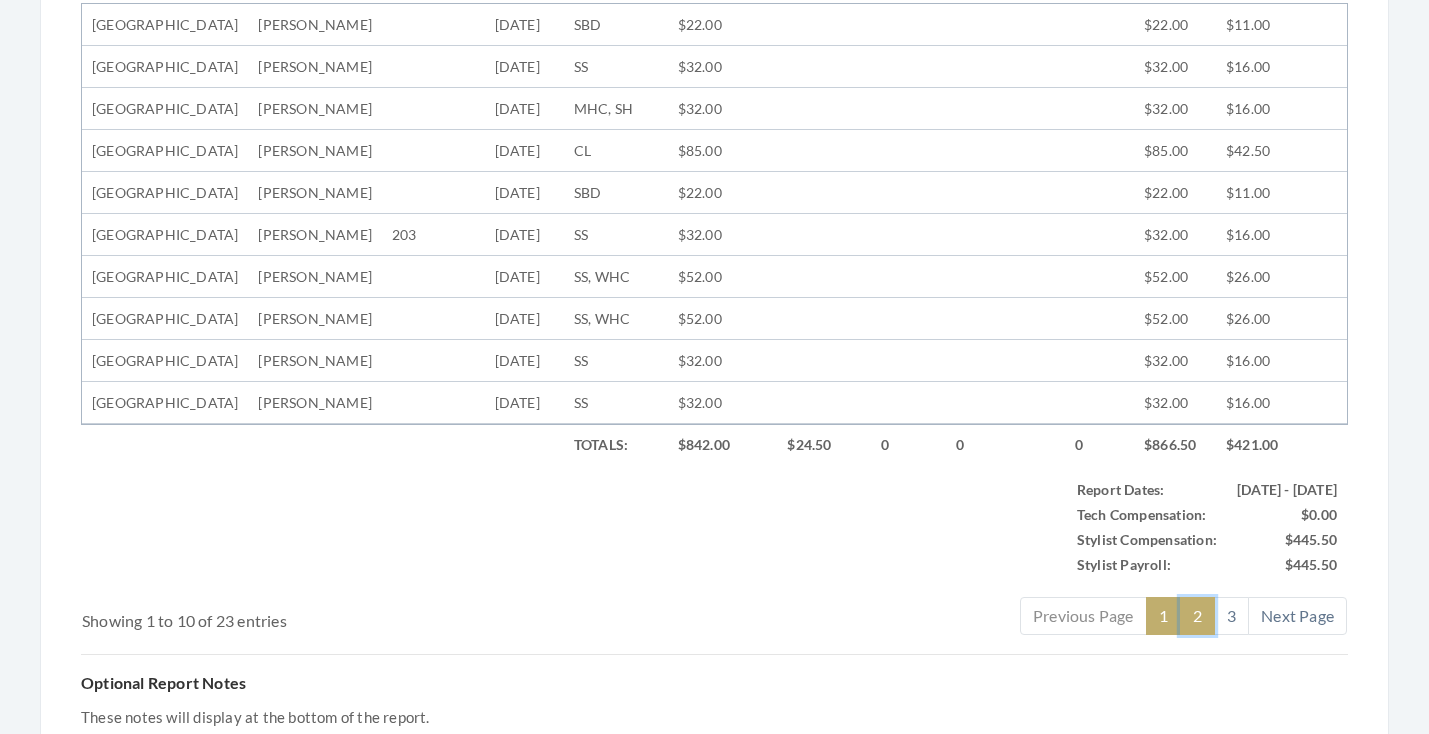 click on "2" at bounding box center (1197, 616) 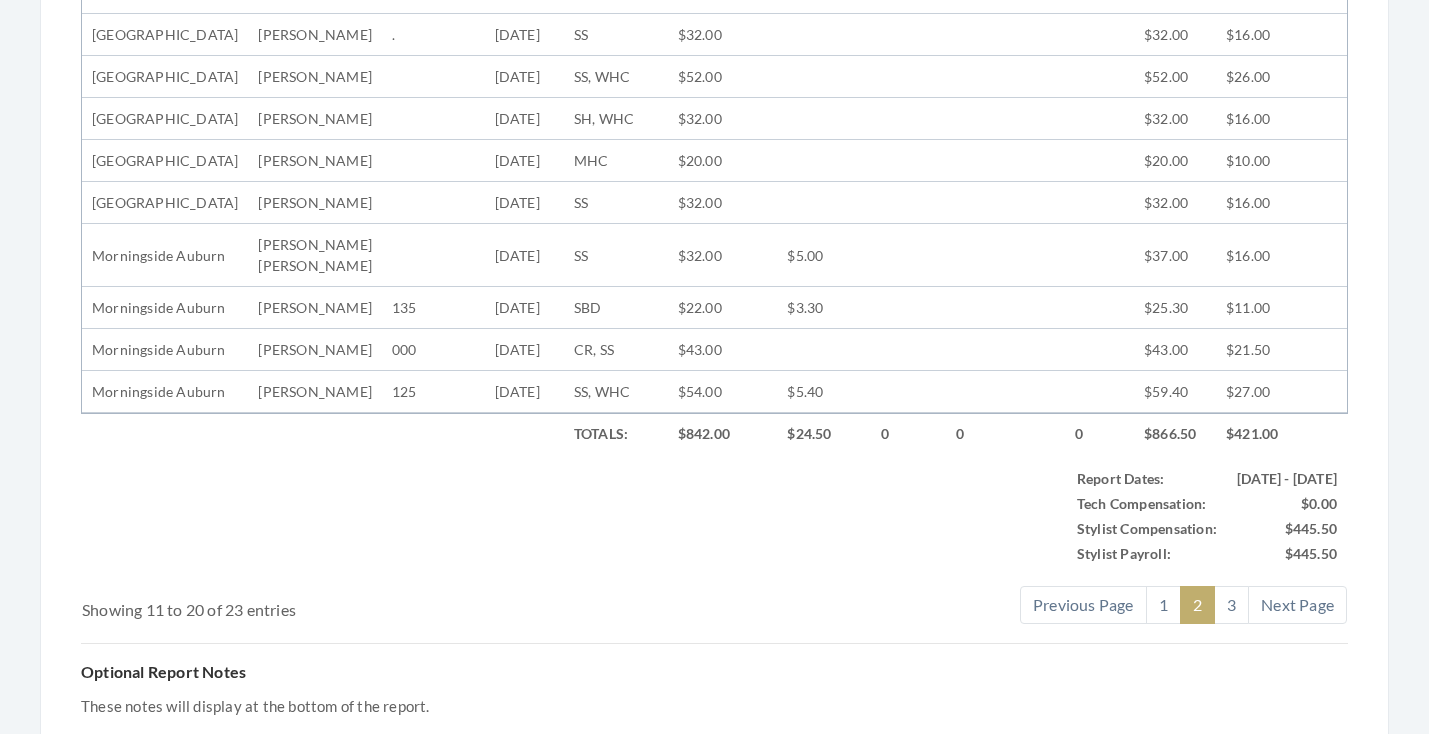 scroll, scrollTop: 917, scrollLeft: 0, axis: vertical 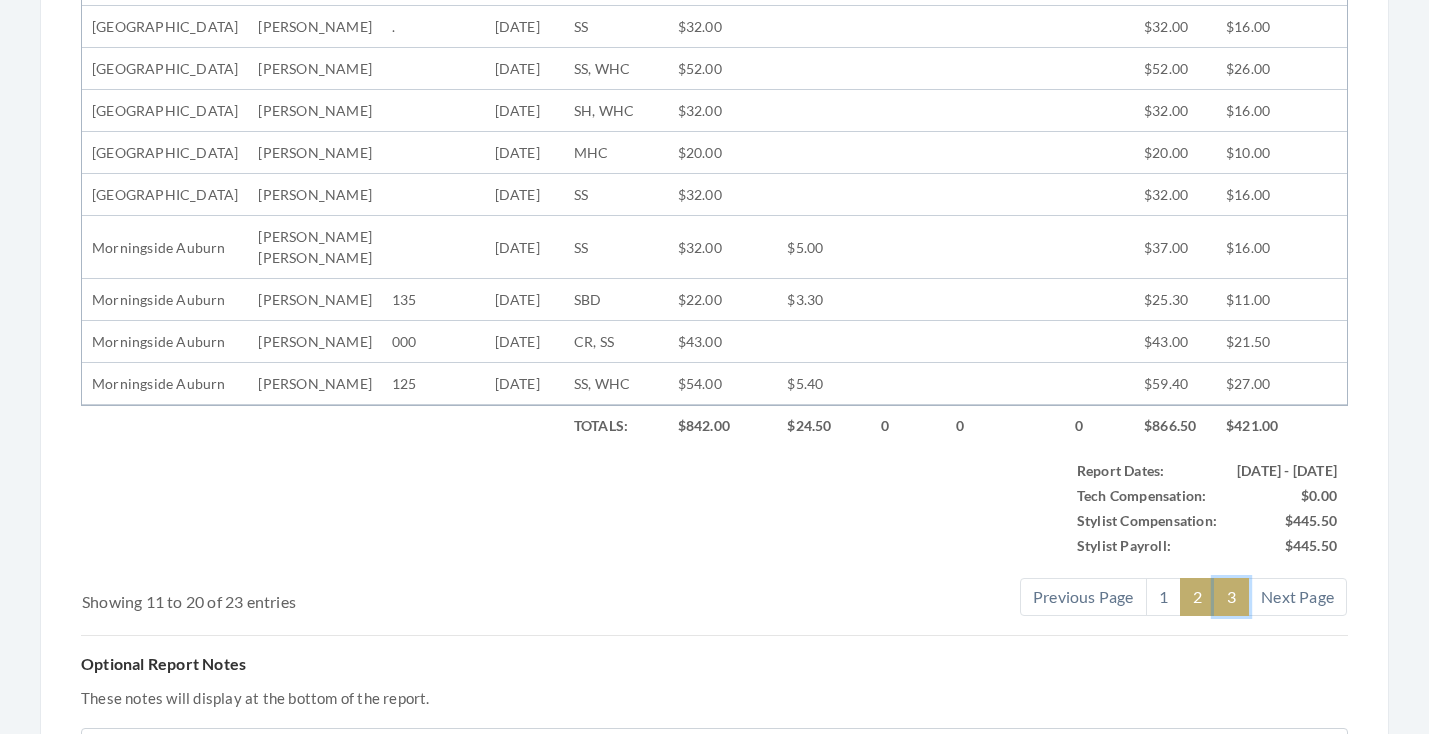 click on "3" at bounding box center (1231, 597) 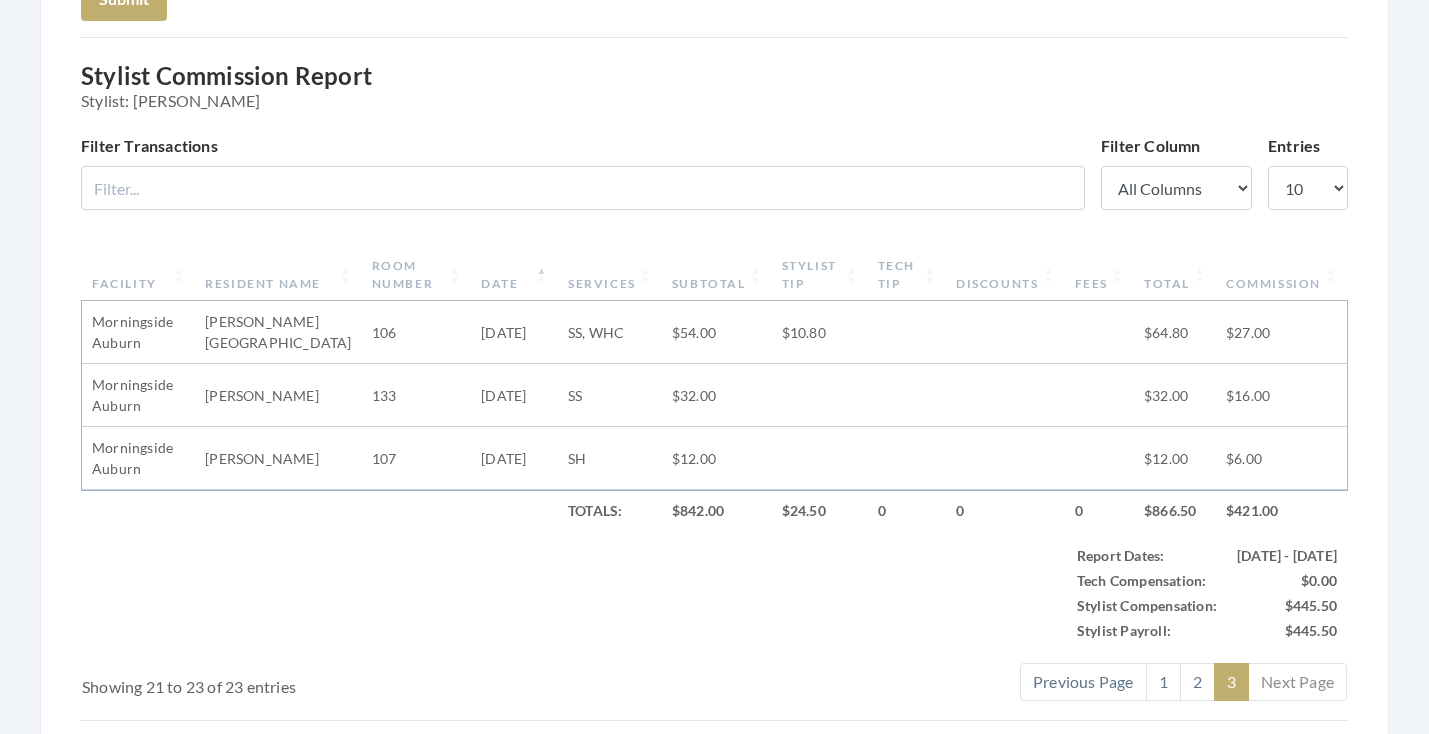 scroll, scrollTop: 513, scrollLeft: 0, axis: vertical 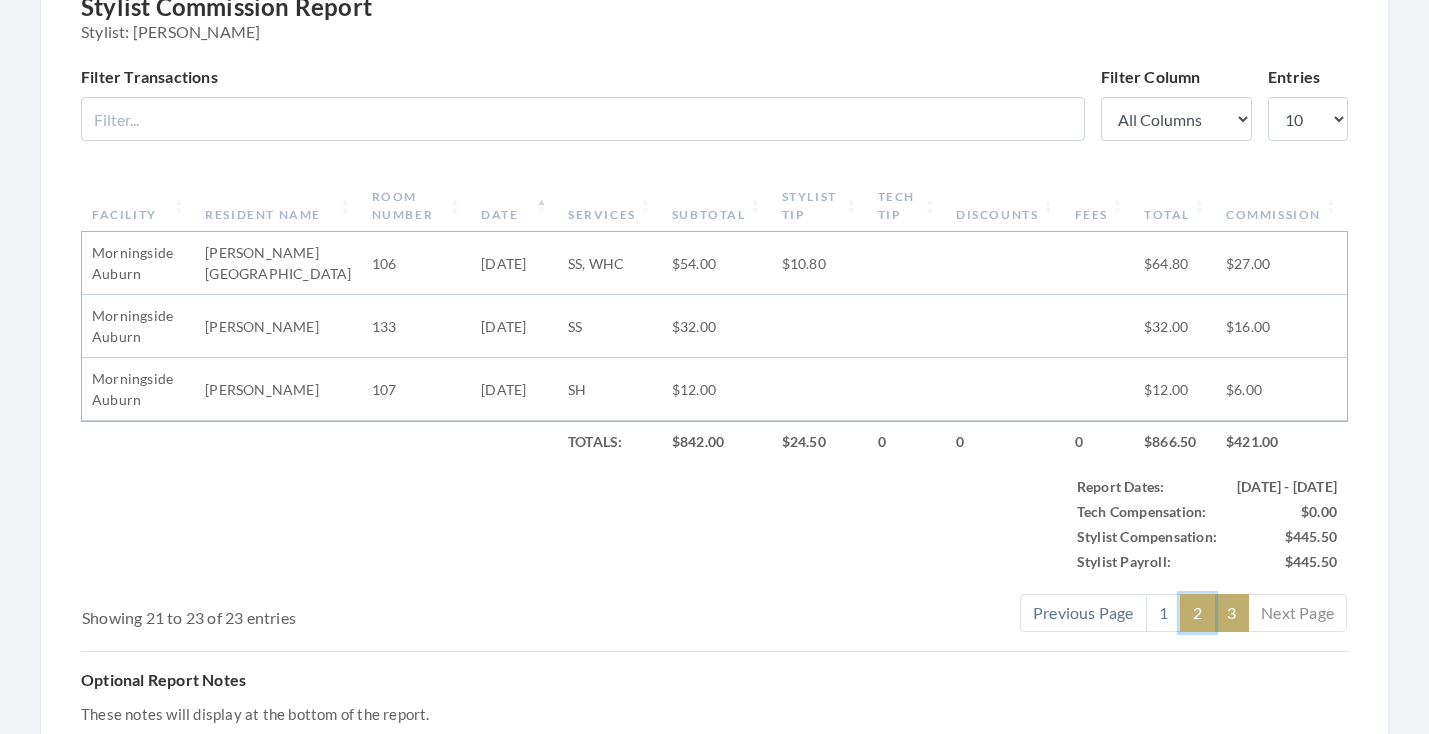 click on "2" at bounding box center (1197, 613) 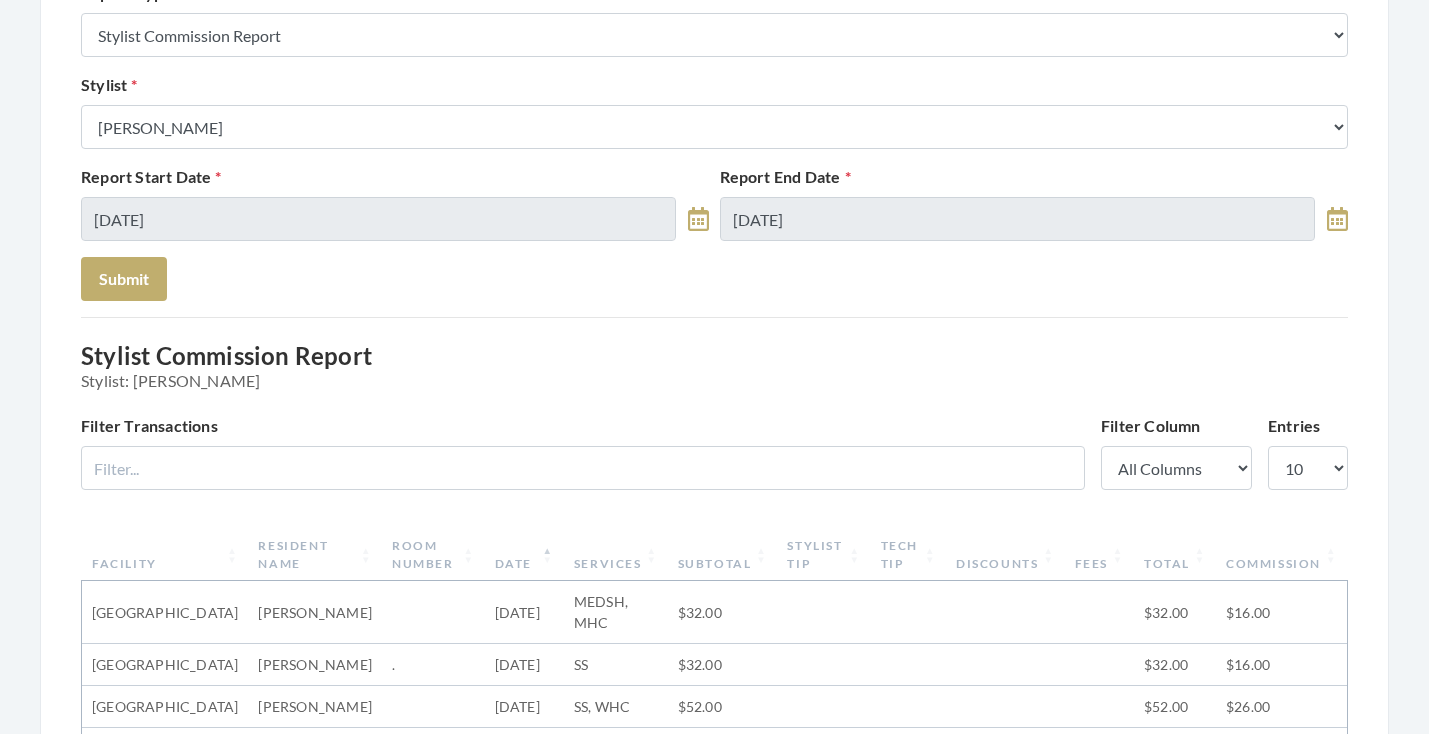 scroll, scrollTop: 135, scrollLeft: 0, axis: vertical 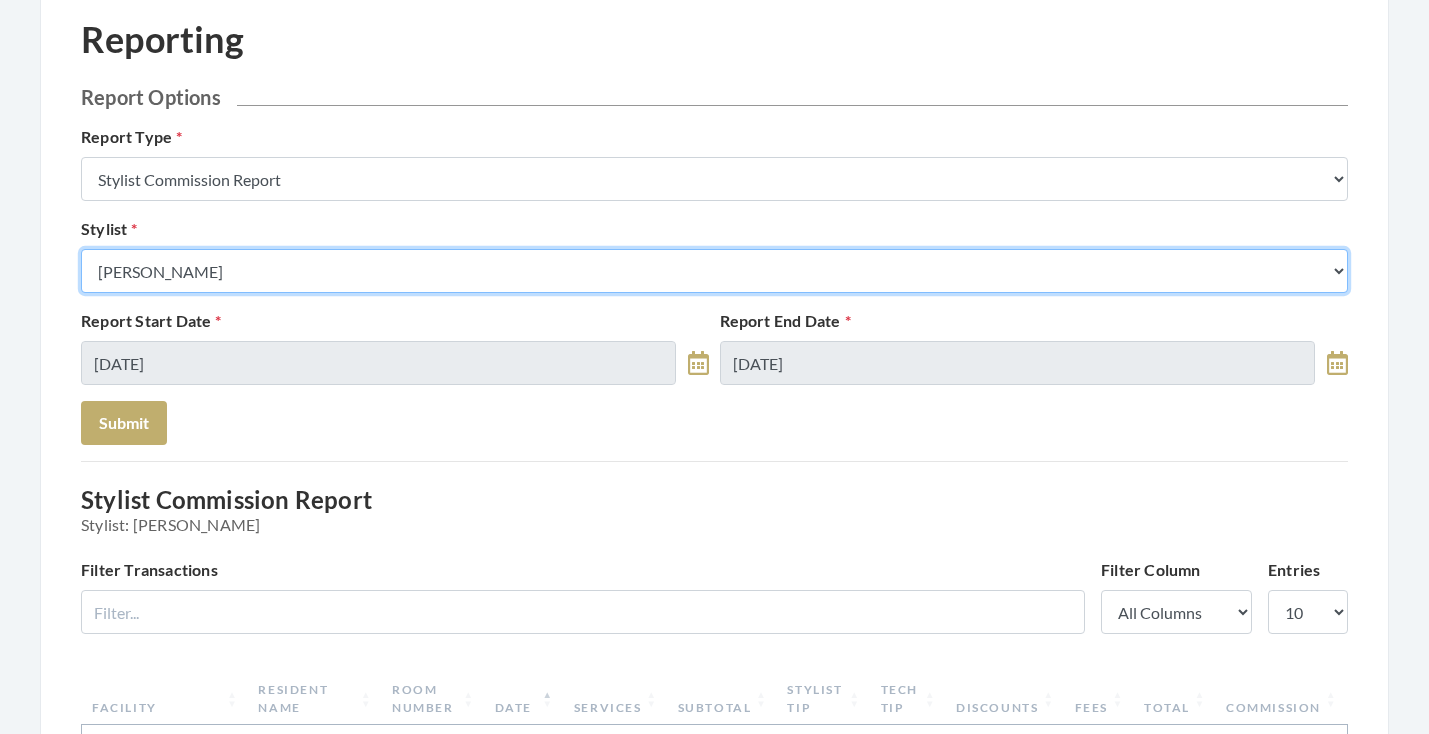 select on "176" 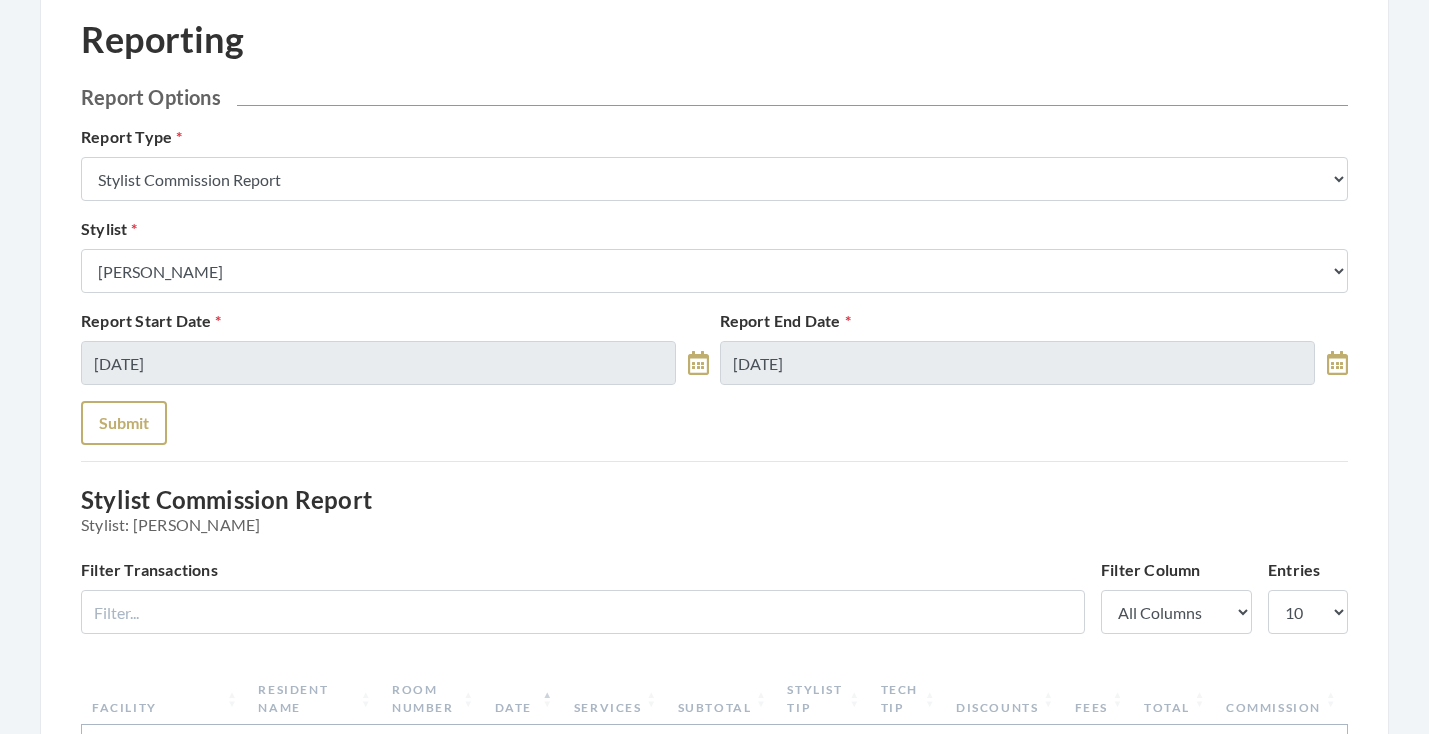 click on "Submit" at bounding box center (124, 423) 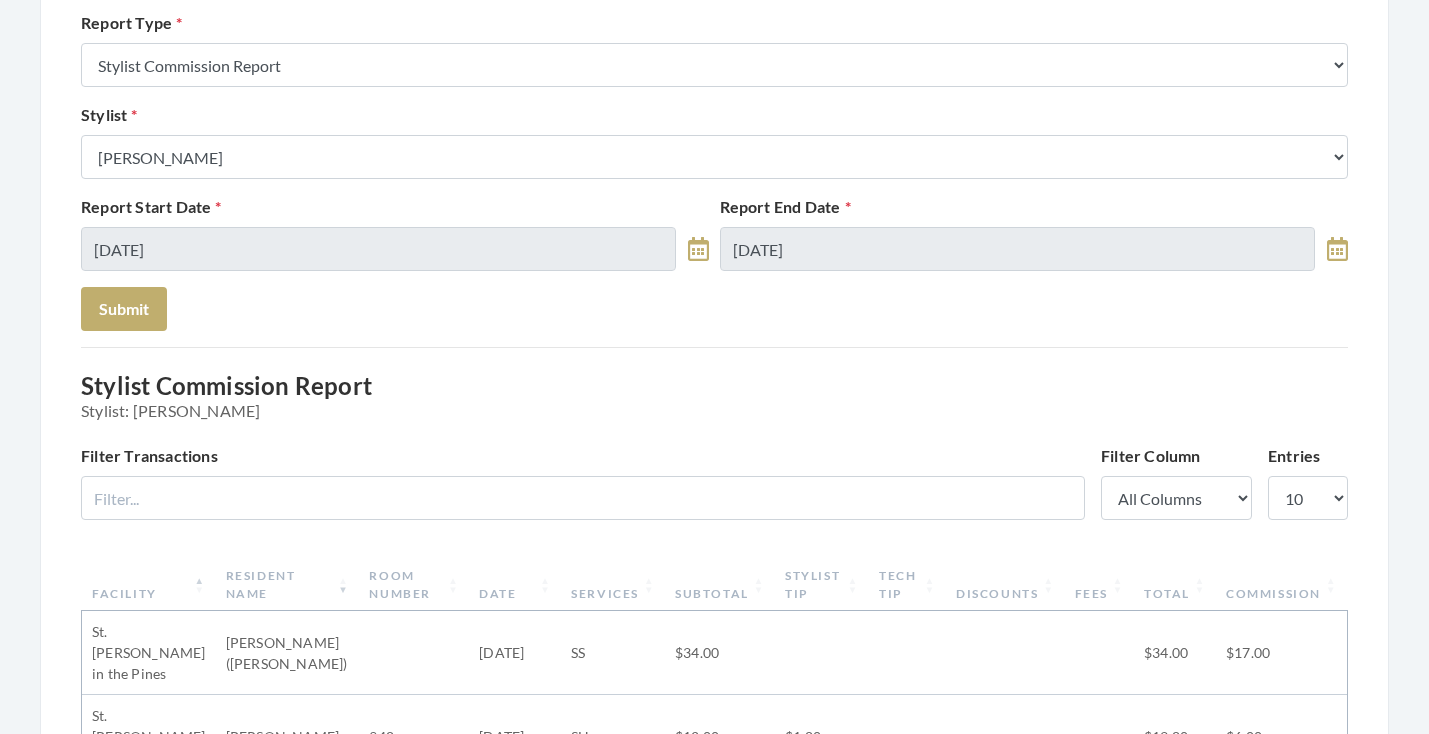 scroll, scrollTop: 24, scrollLeft: 0, axis: vertical 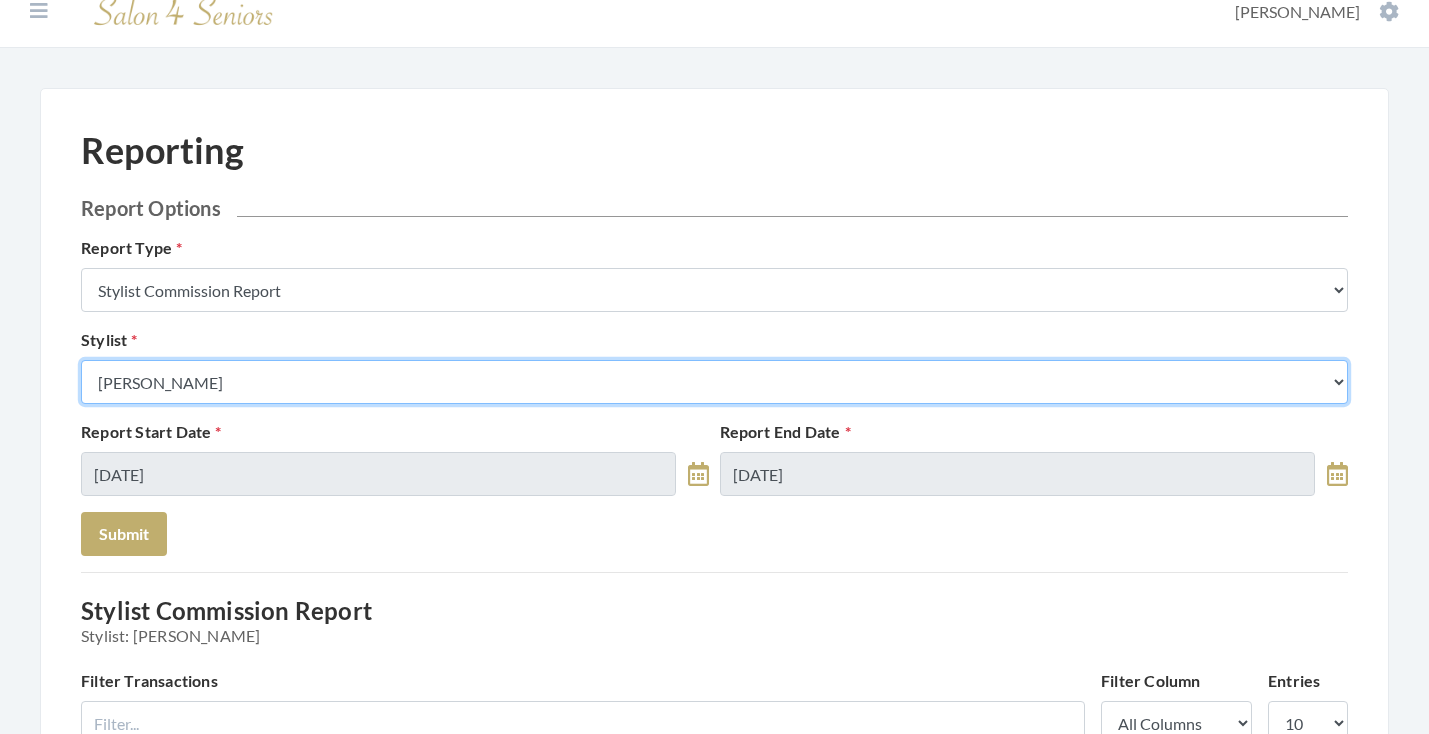 select on "32" 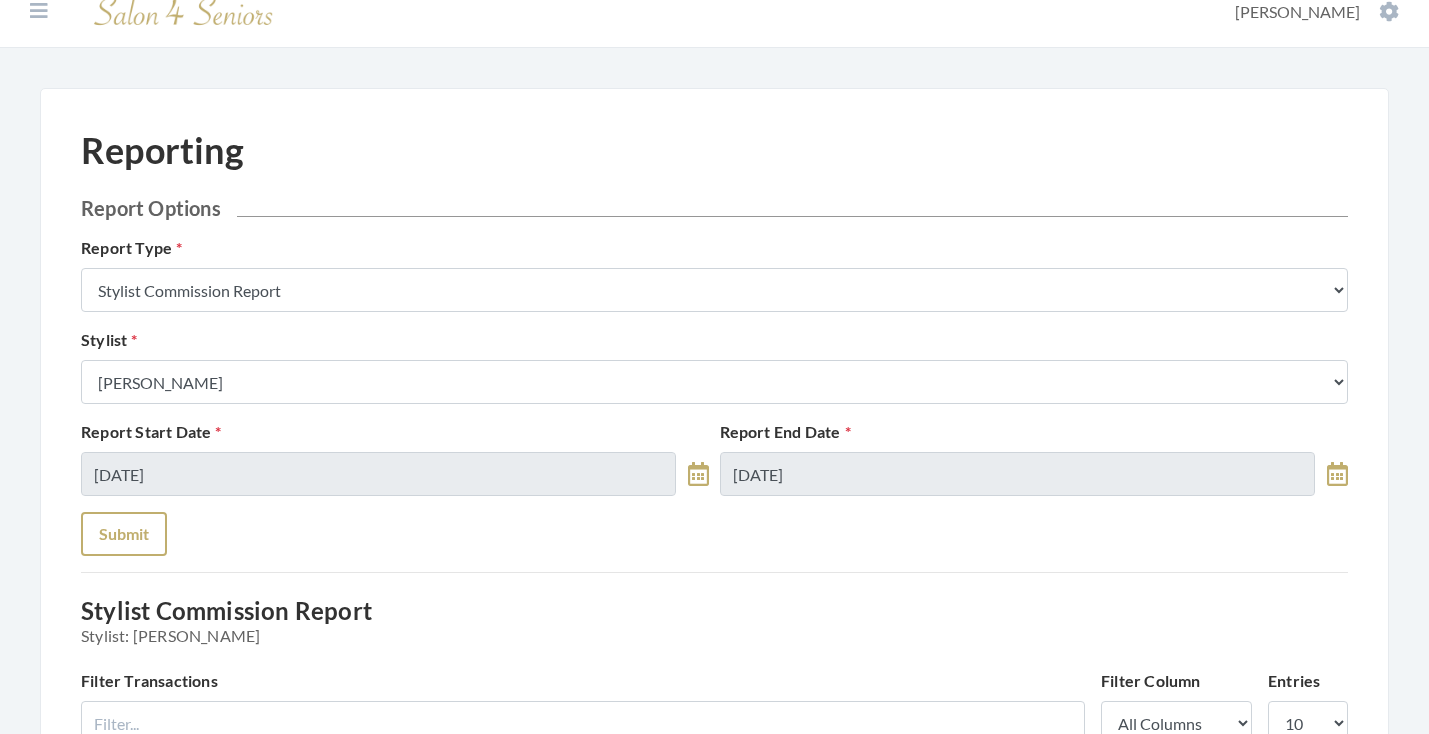click on "Submit" at bounding box center [124, 534] 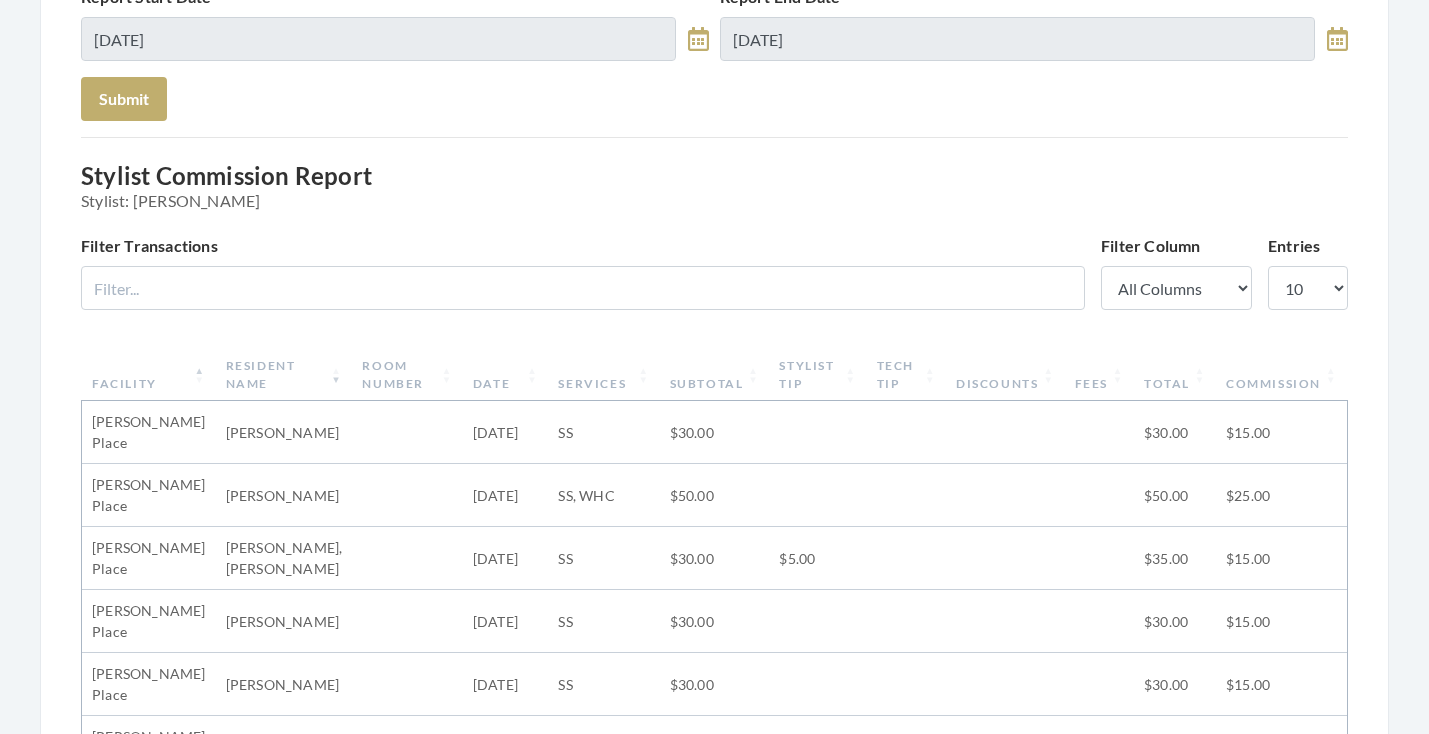 scroll, scrollTop: 75, scrollLeft: 0, axis: vertical 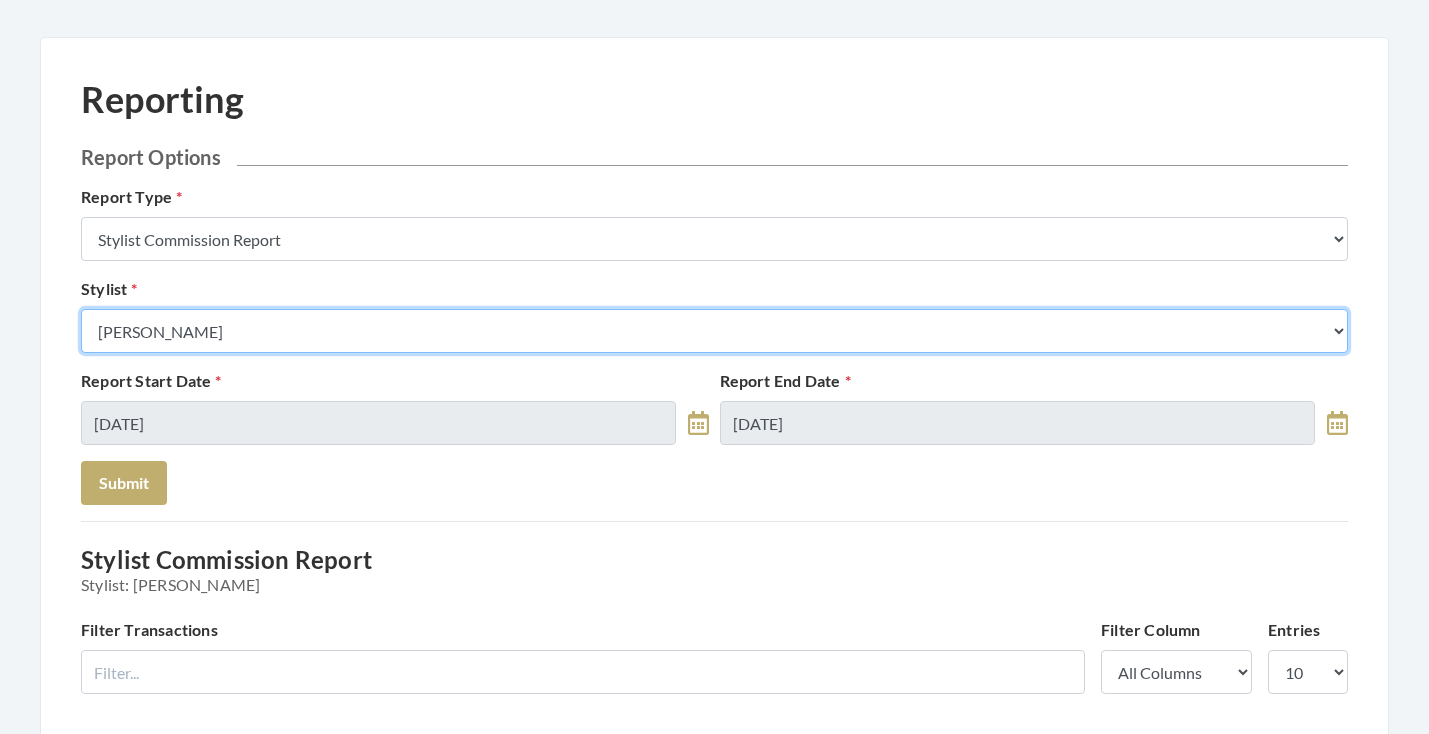 select on "166" 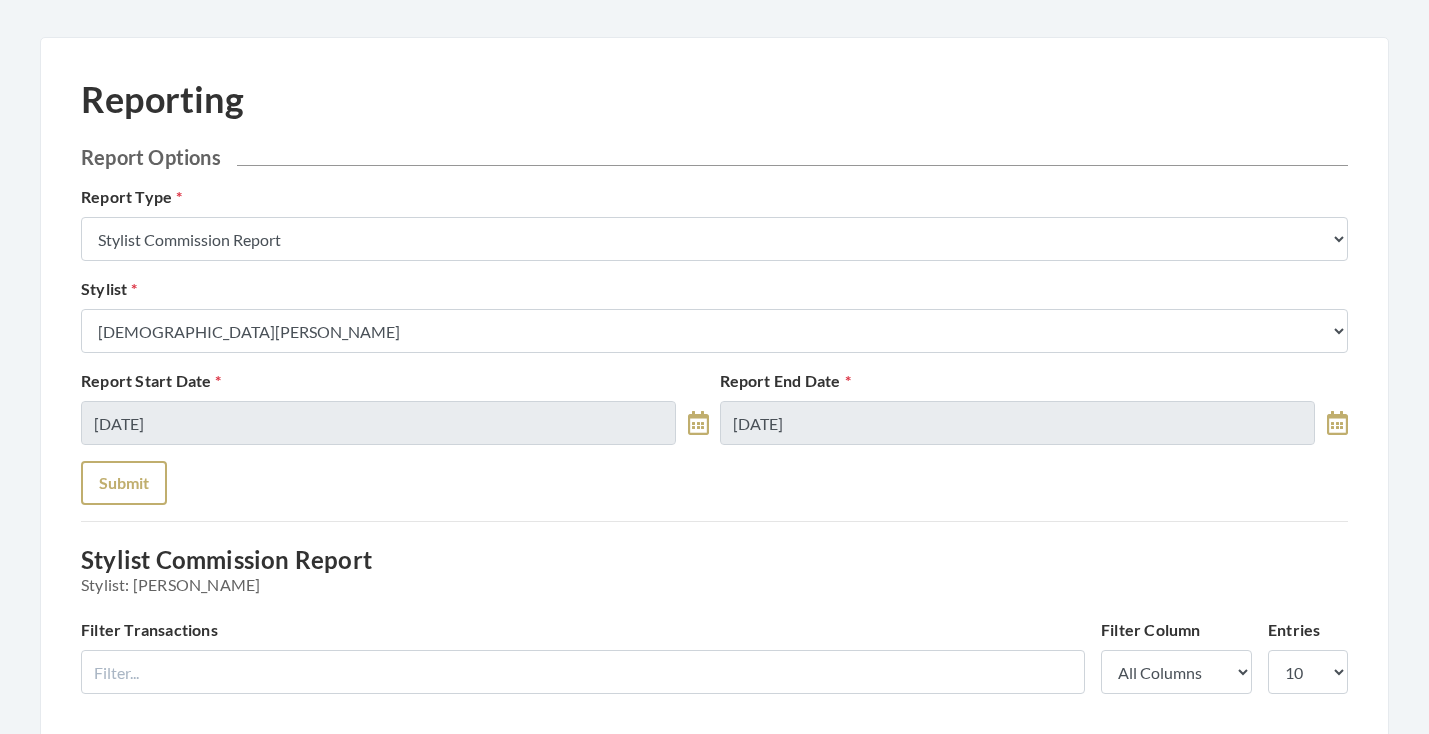 click on "Submit" at bounding box center [124, 483] 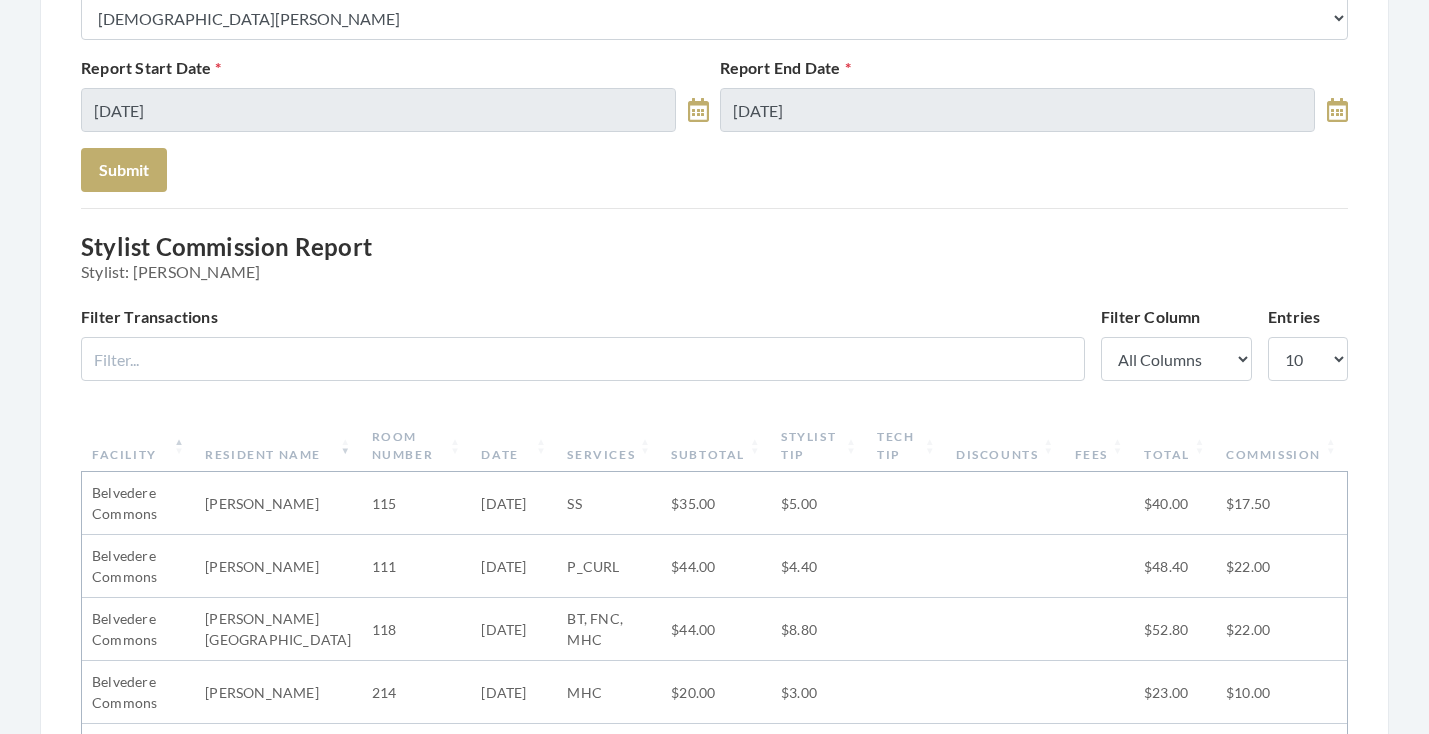 scroll, scrollTop: 312, scrollLeft: 0, axis: vertical 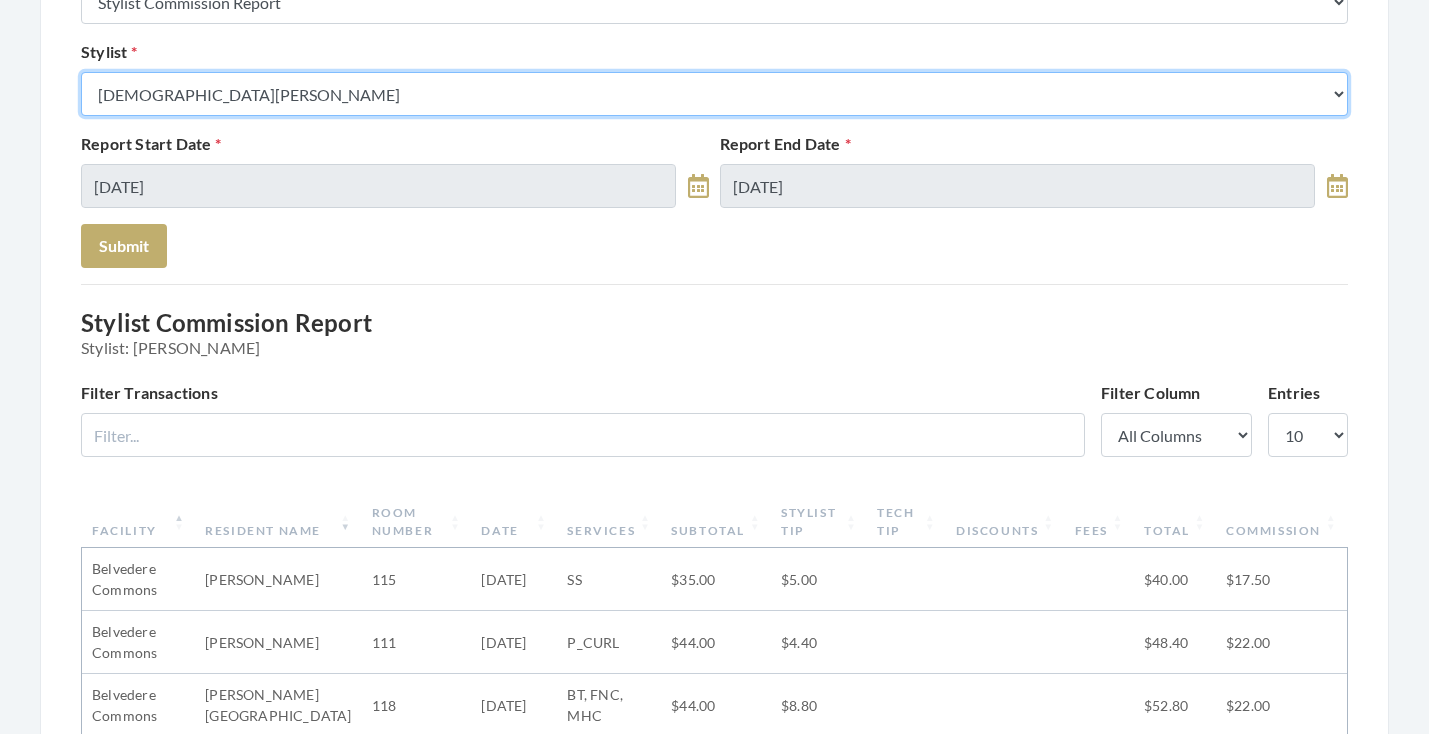 select on "165" 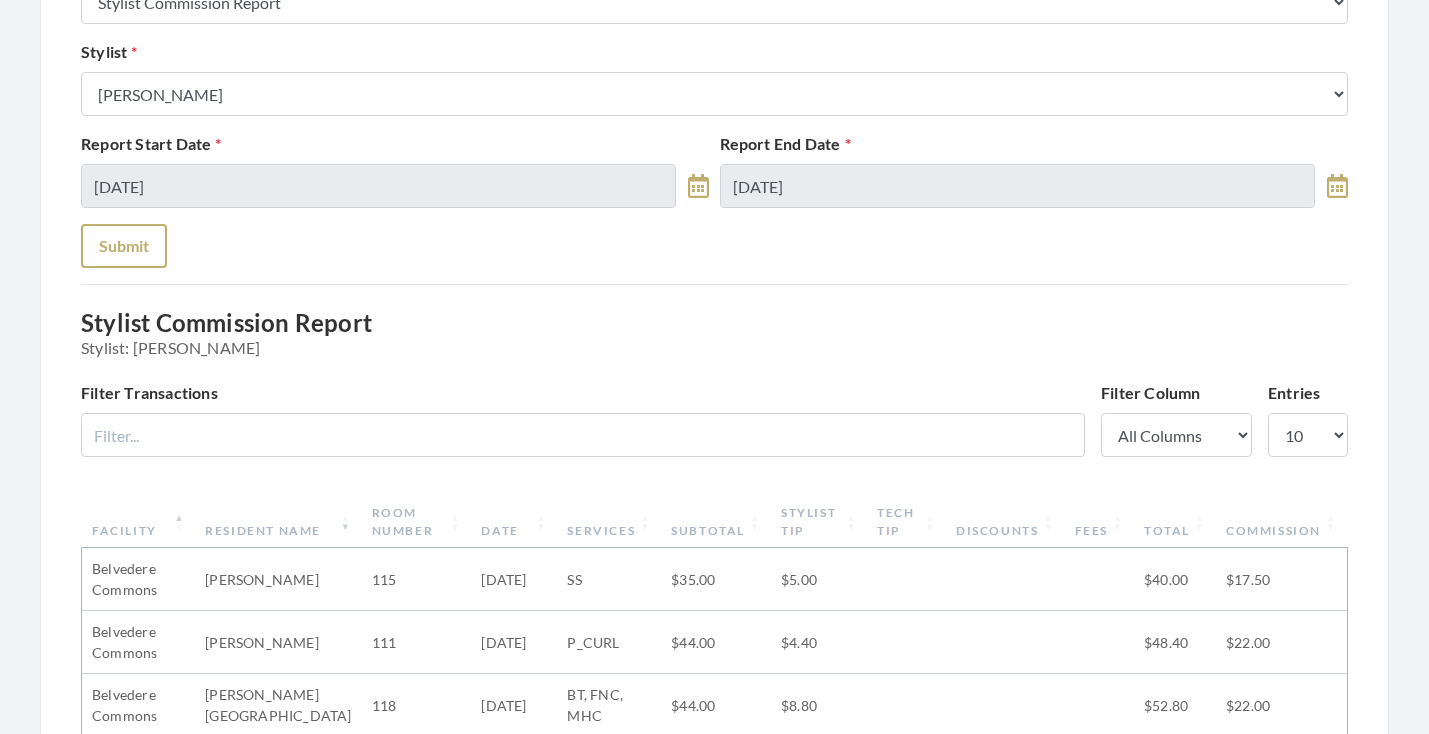click on "Submit" at bounding box center (124, 246) 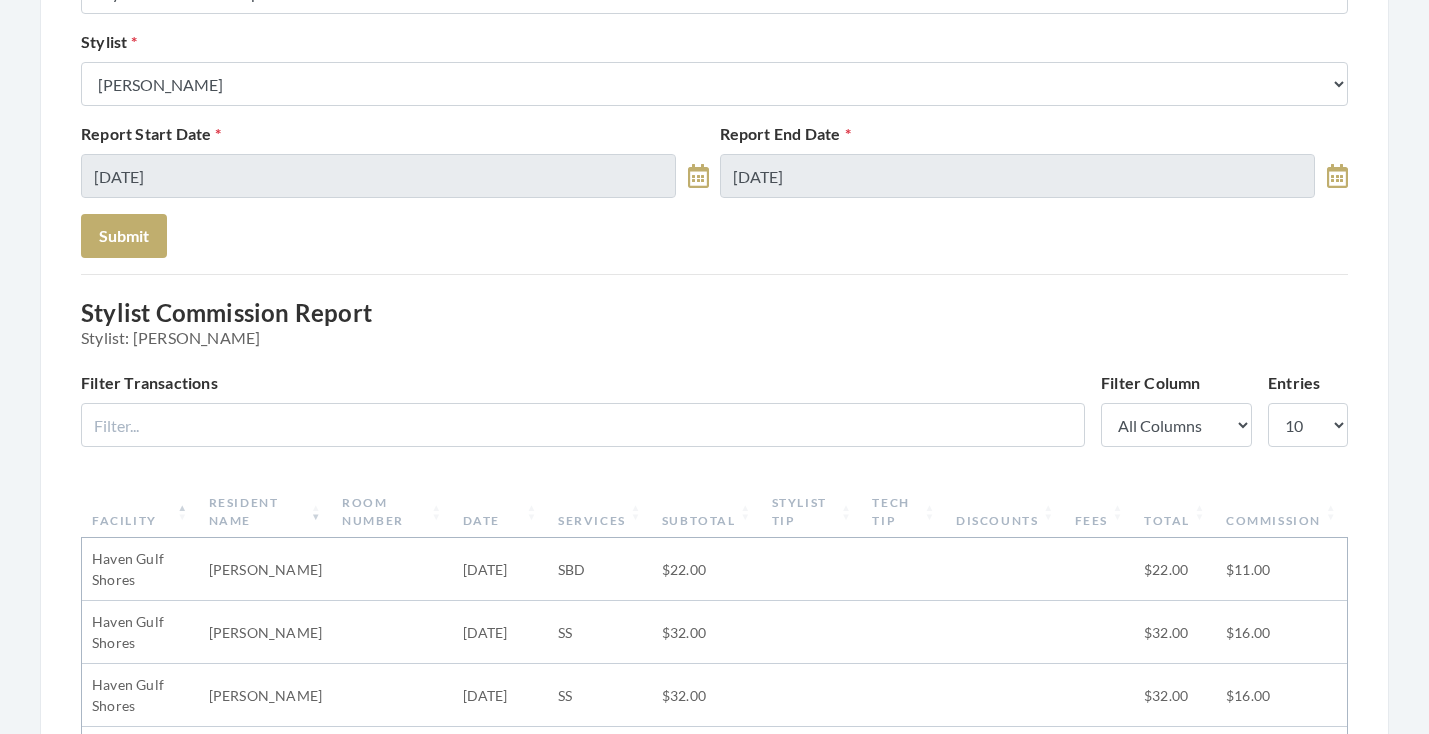 scroll, scrollTop: 284, scrollLeft: 0, axis: vertical 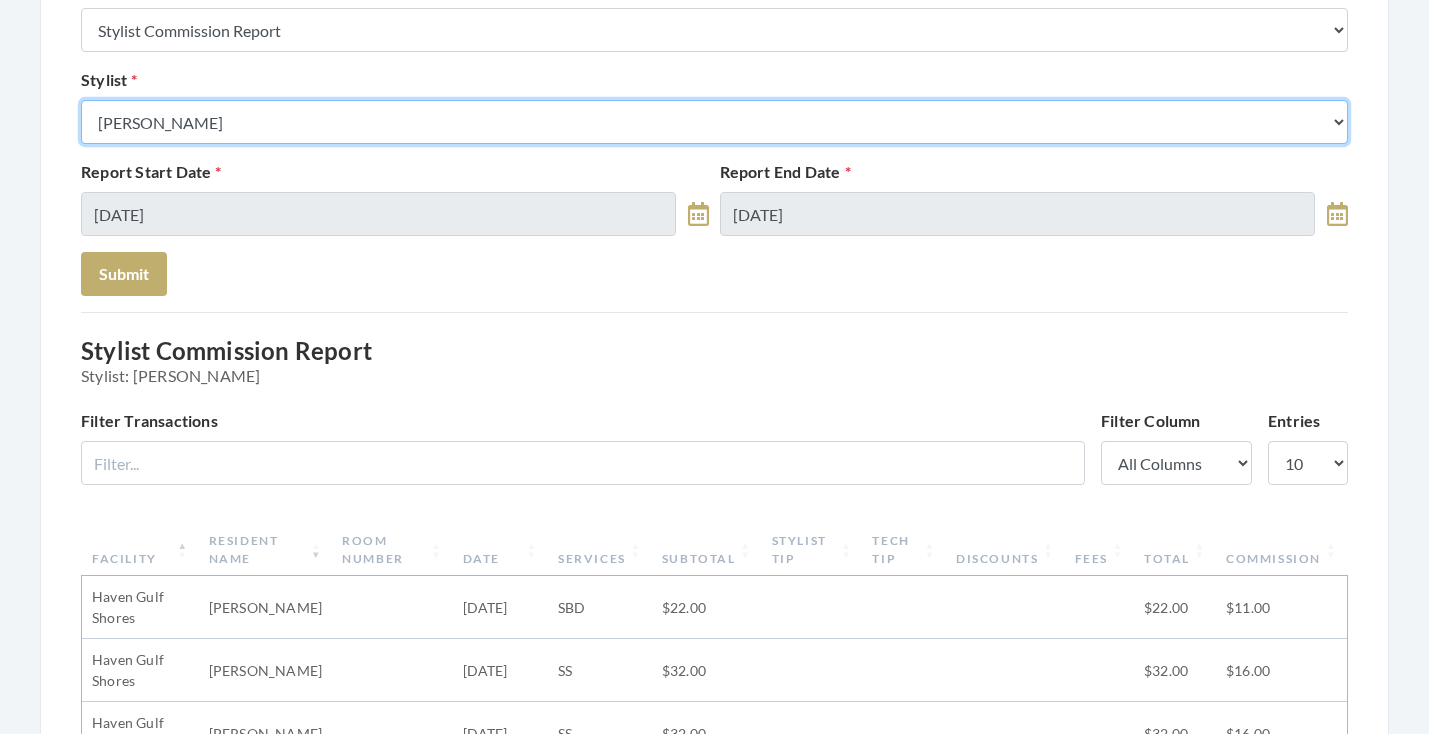 select on "13" 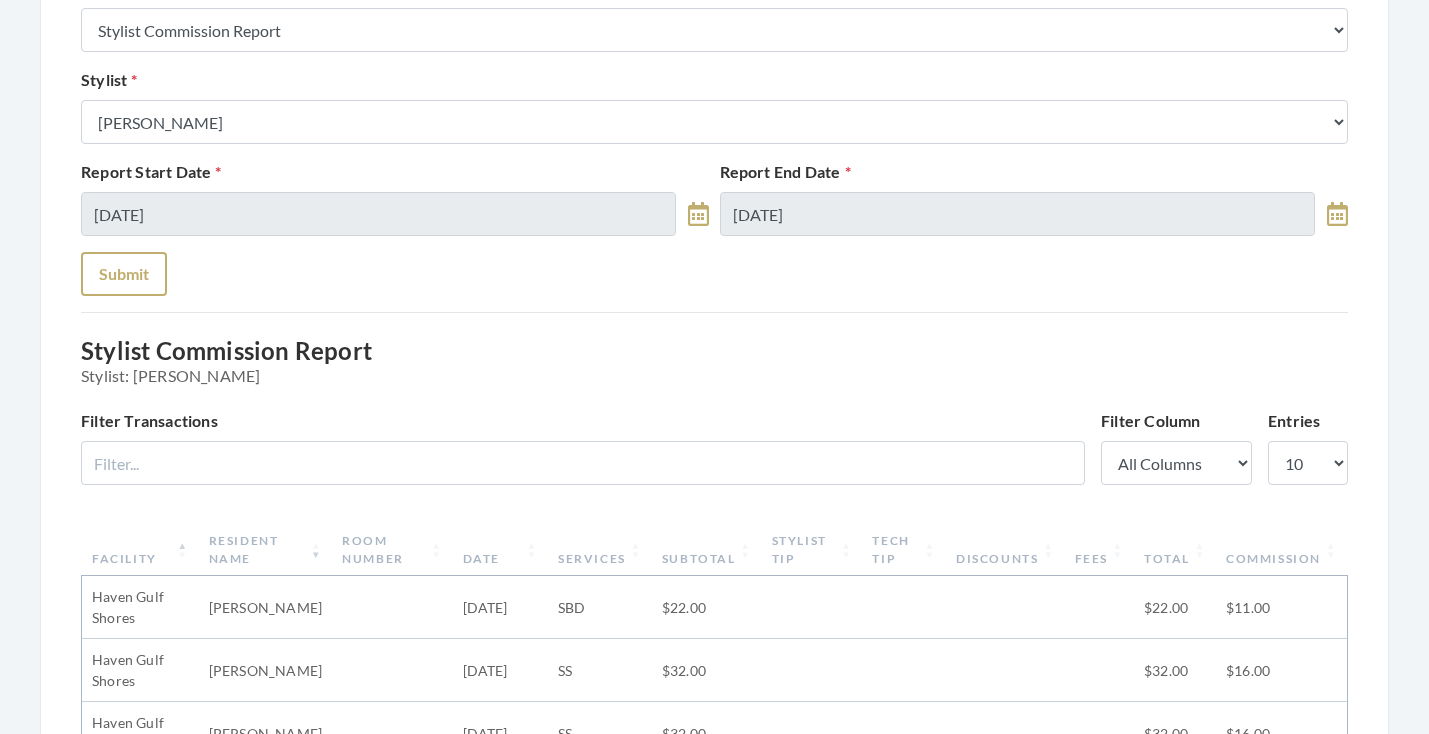 click on "Submit" at bounding box center (124, 274) 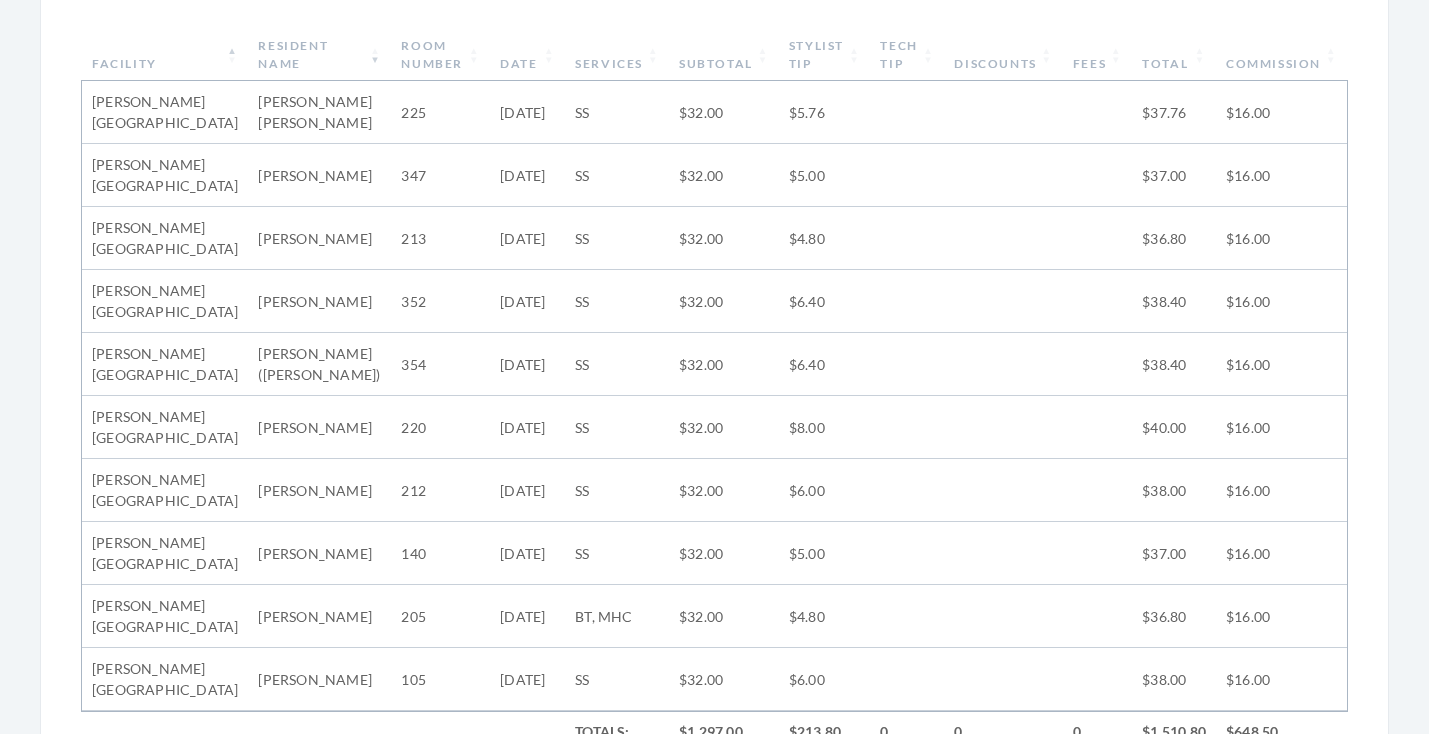 scroll, scrollTop: 772, scrollLeft: 0, axis: vertical 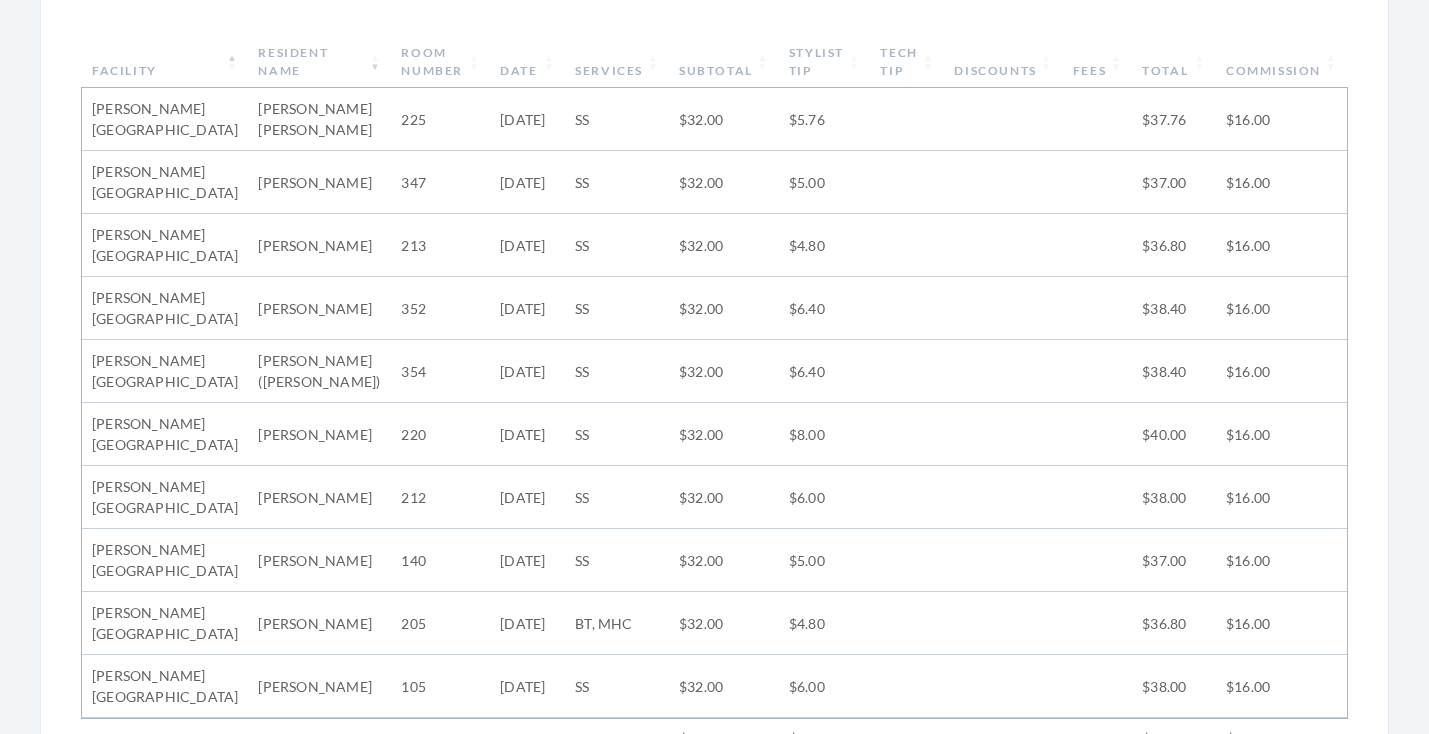 click on "Date" at bounding box center [527, 62] 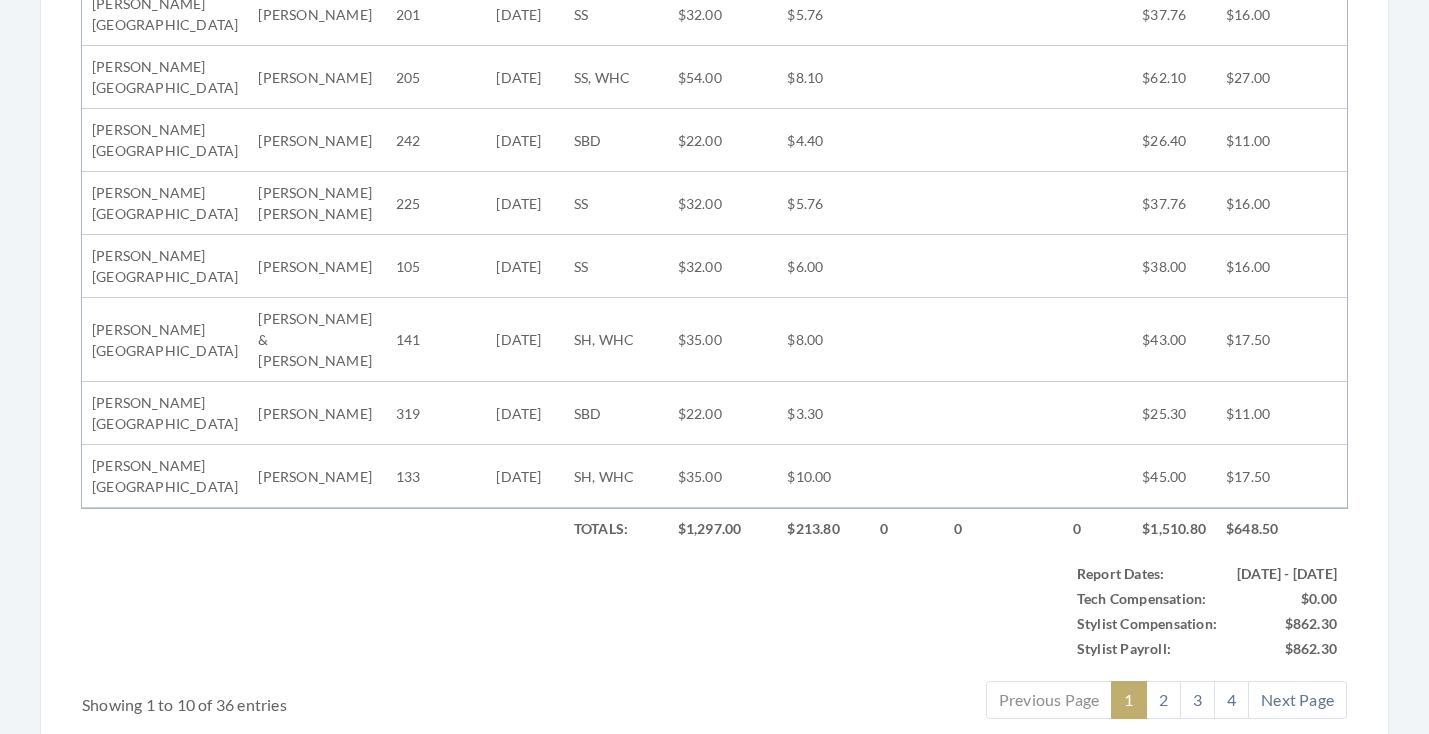 scroll, scrollTop: 1005, scrollLeft: 0, axis: vertical 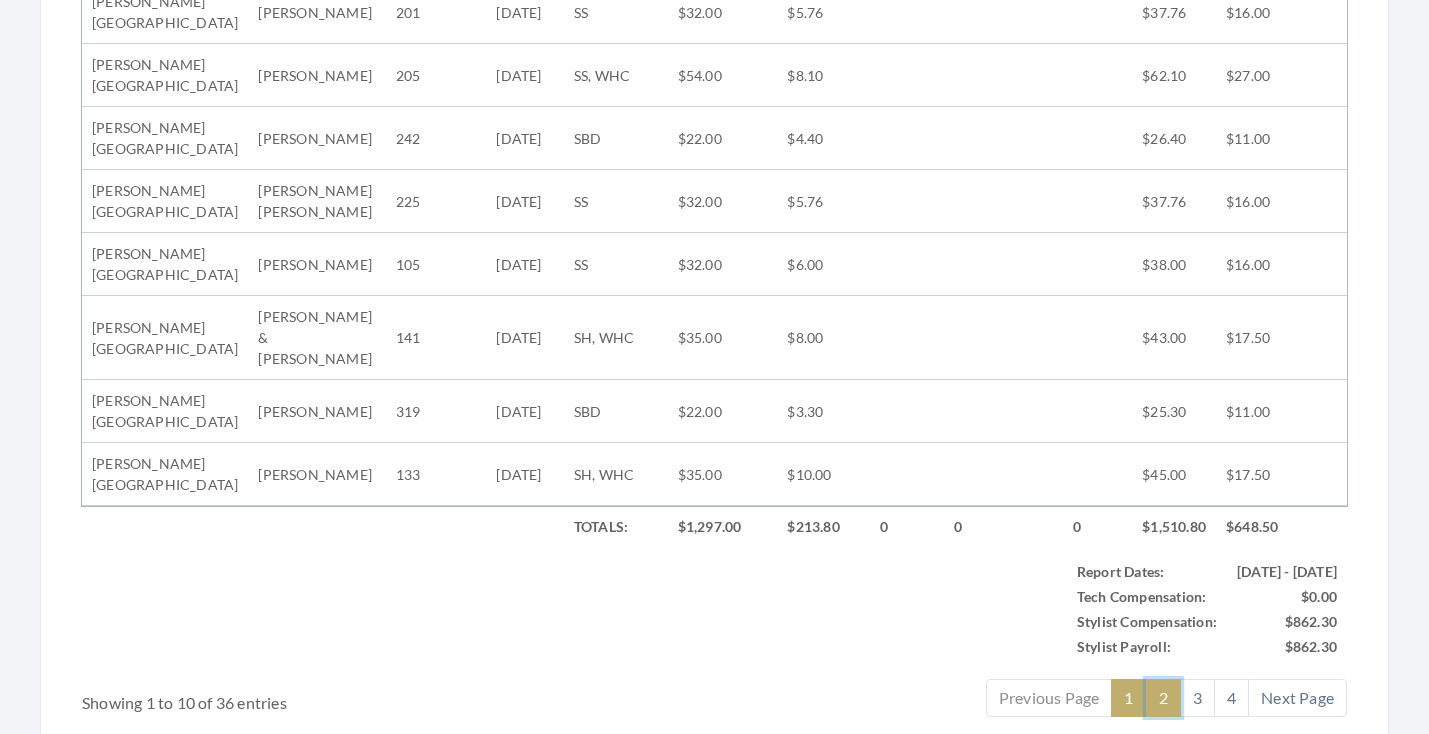 click on "2" at bounding box center (1163, 698) 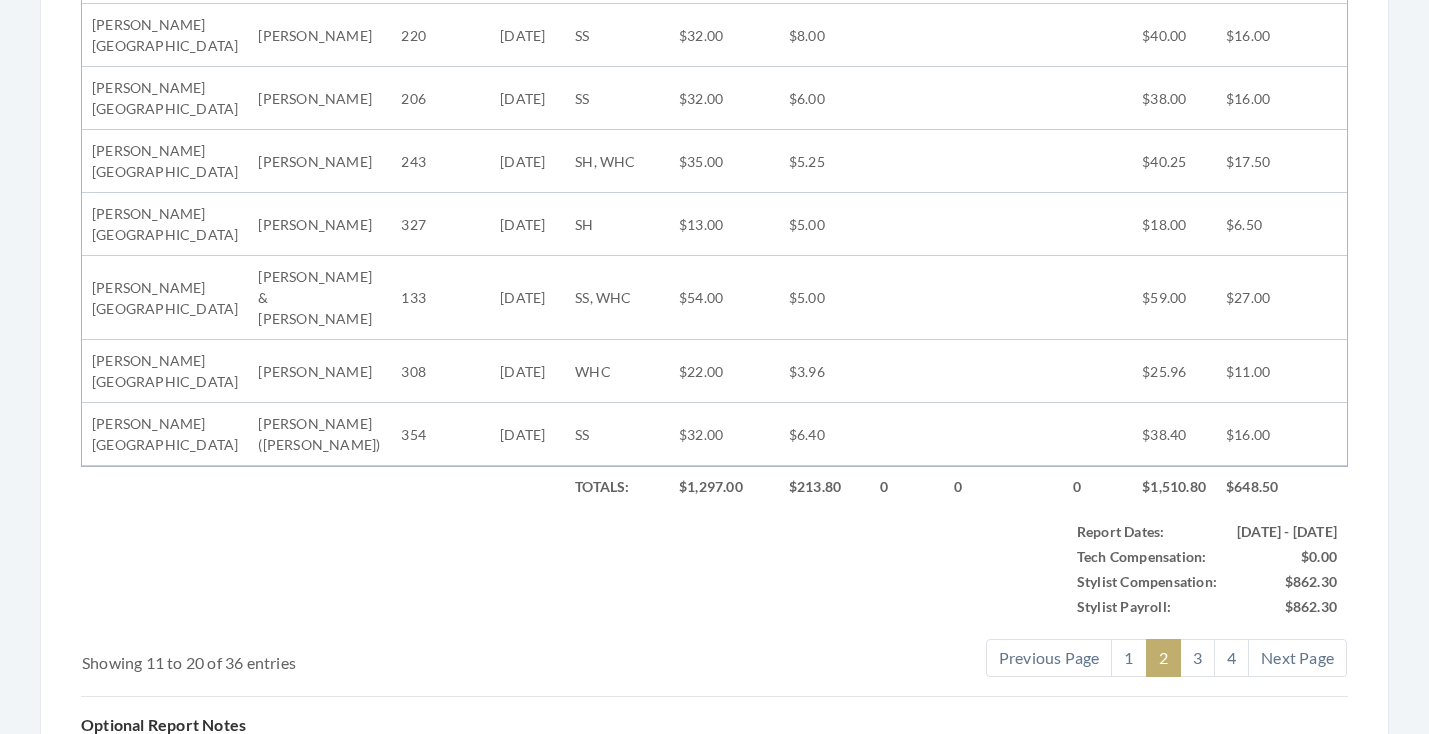 scroll, scrollTop: 1051, scrollLeft: 0, axis: vertical 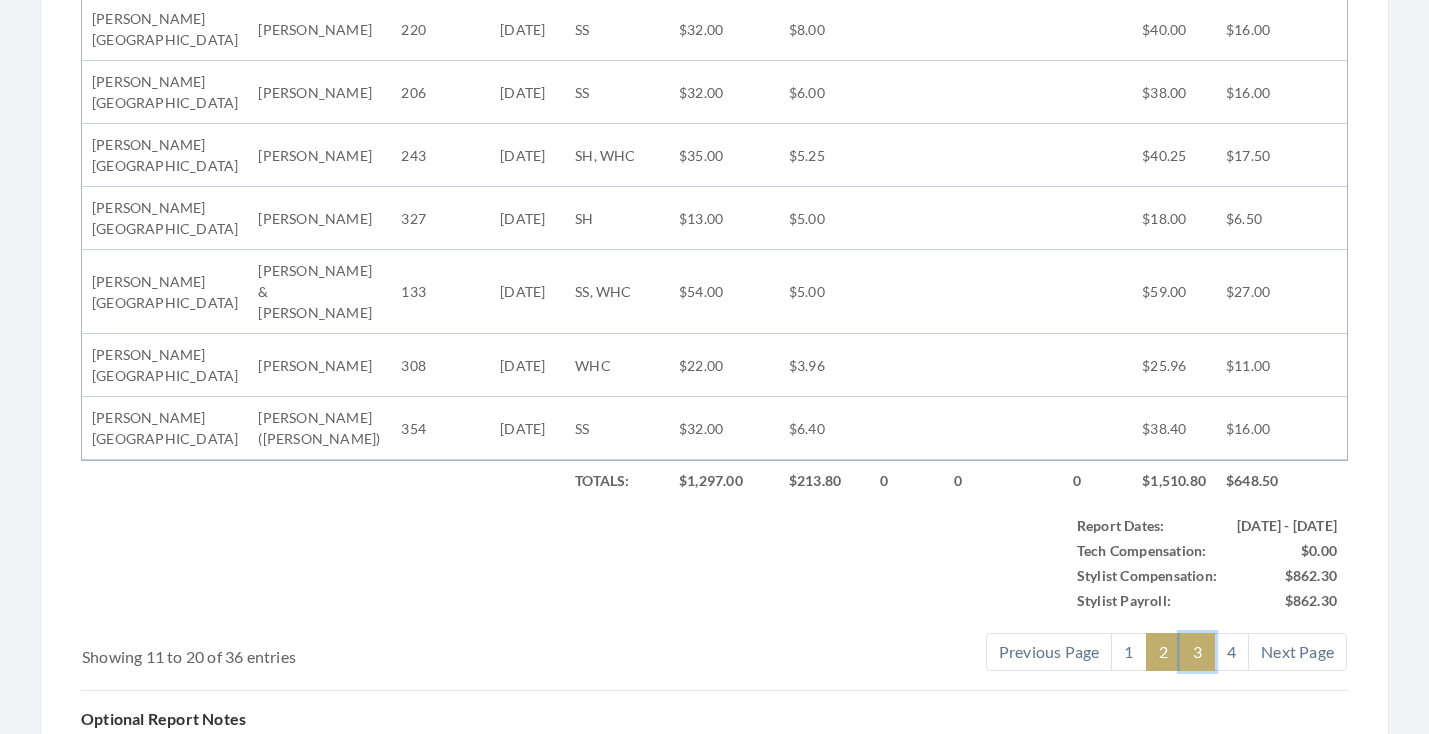 click on "3" at bounding box center (1197, 652) 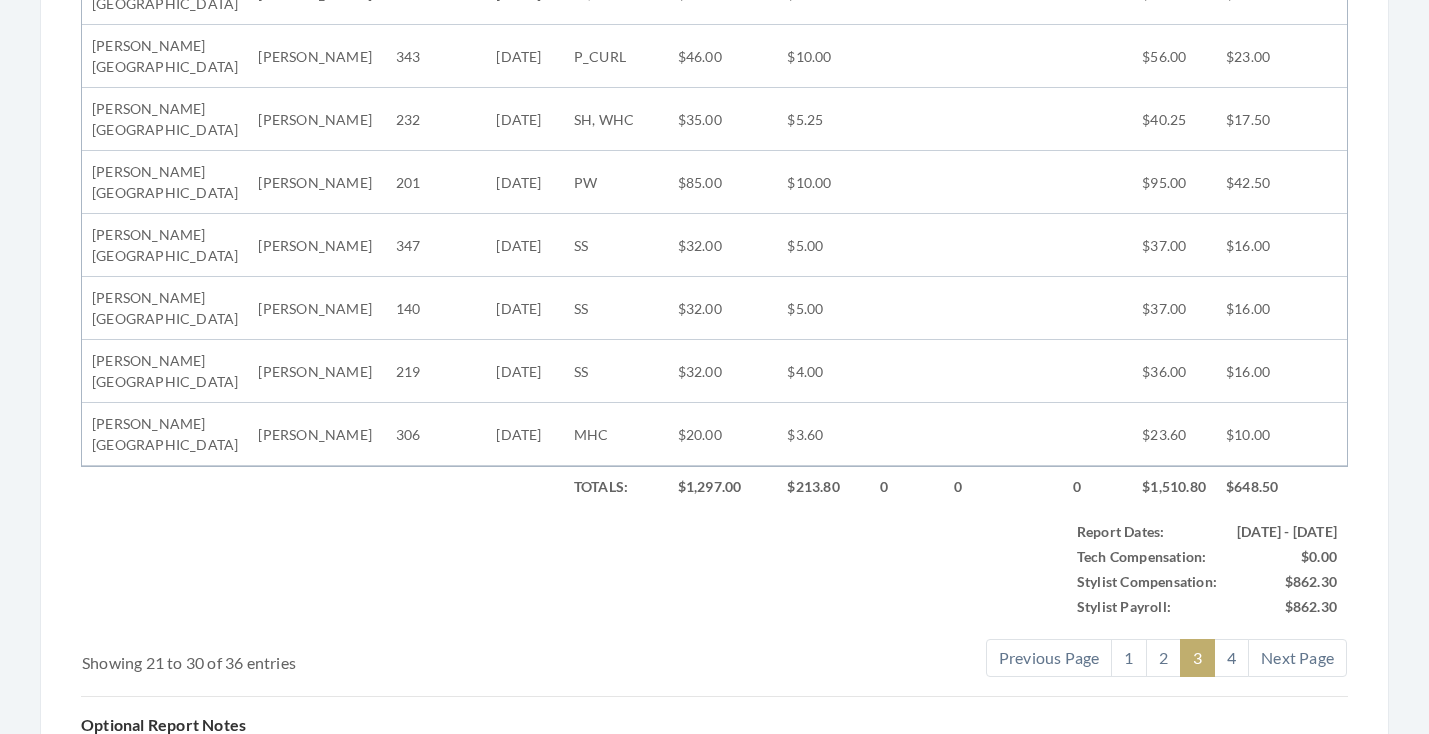 scroll, scrollTop: 1026, scrollLeft: 0, axis: vertical 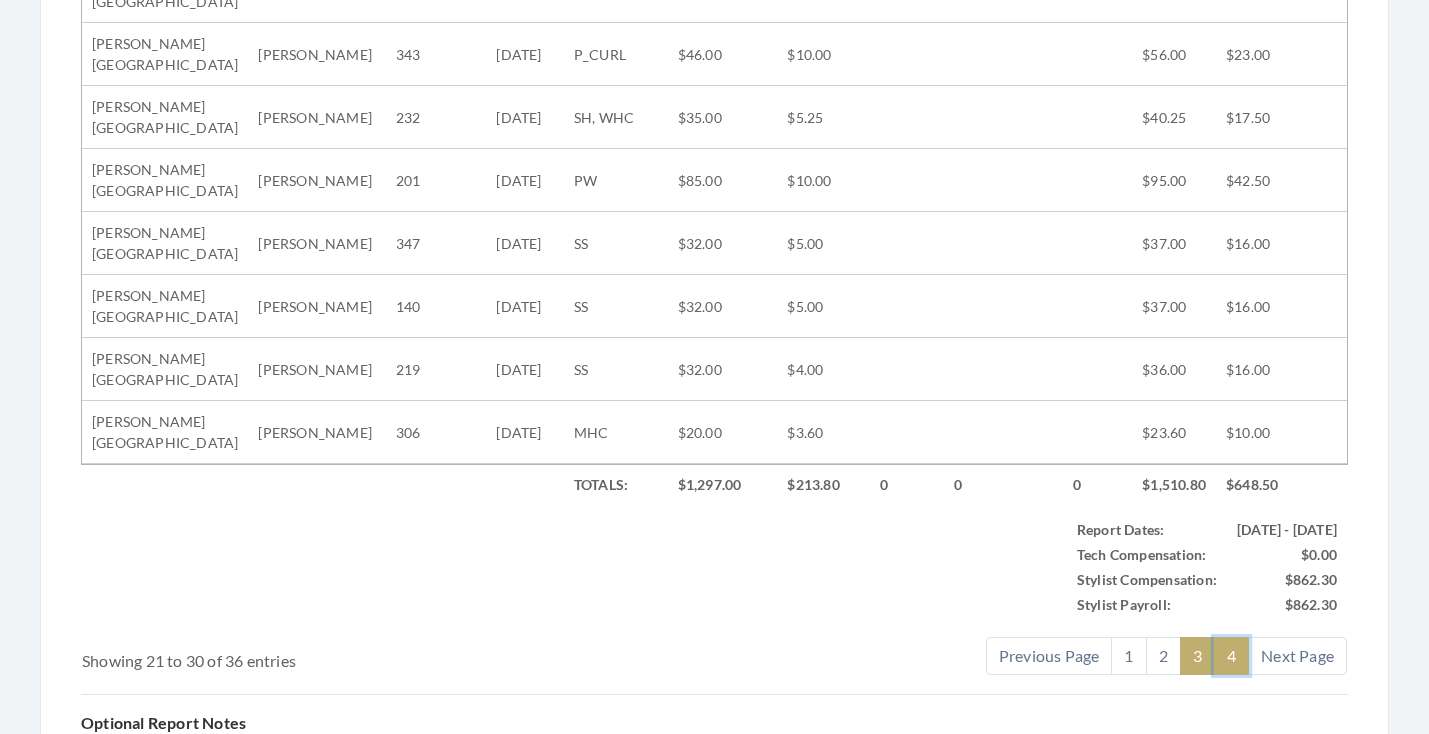 click on "4" at bounding box center (1231, 656) 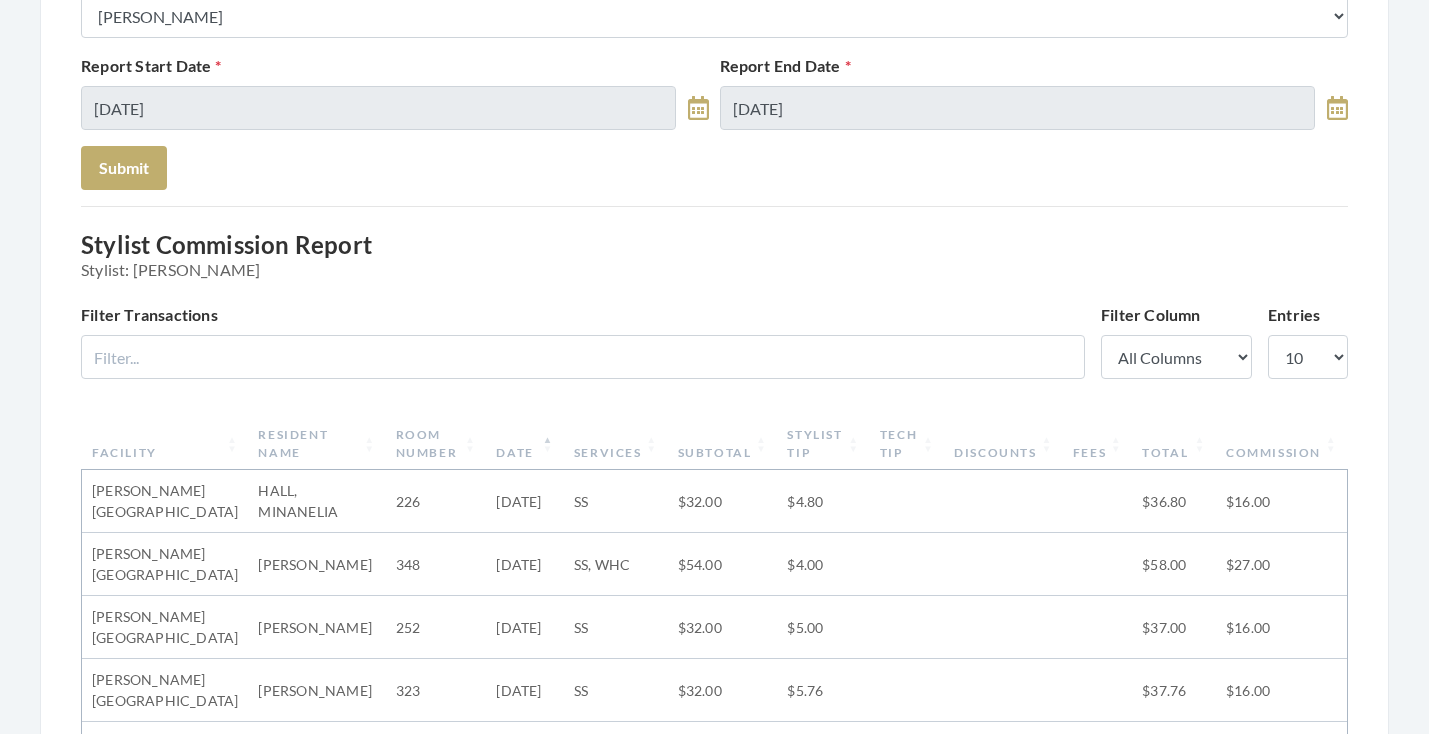 scroll, scrollTop: 203, scrollLeft: 0, axis: vertical 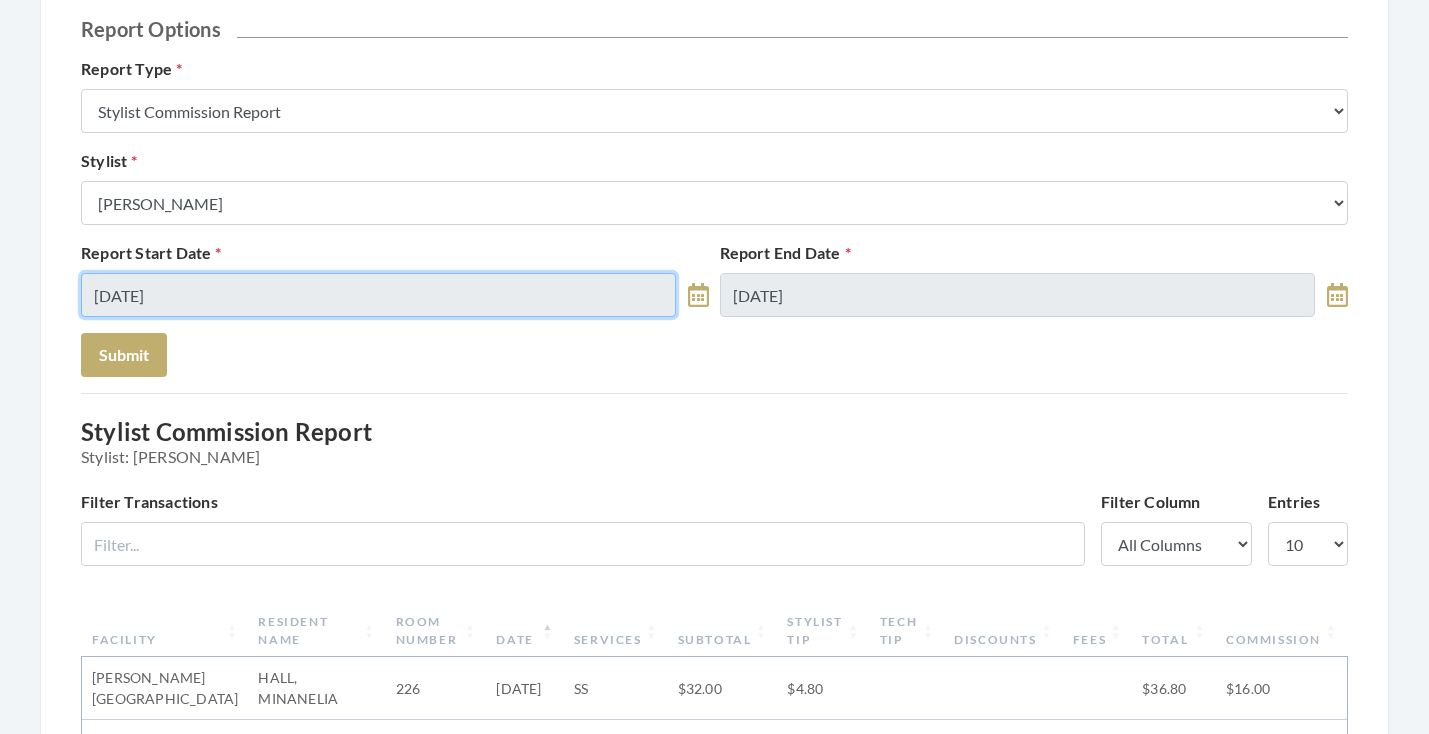 click on "[DATE]" at bounding box center (378, 295) 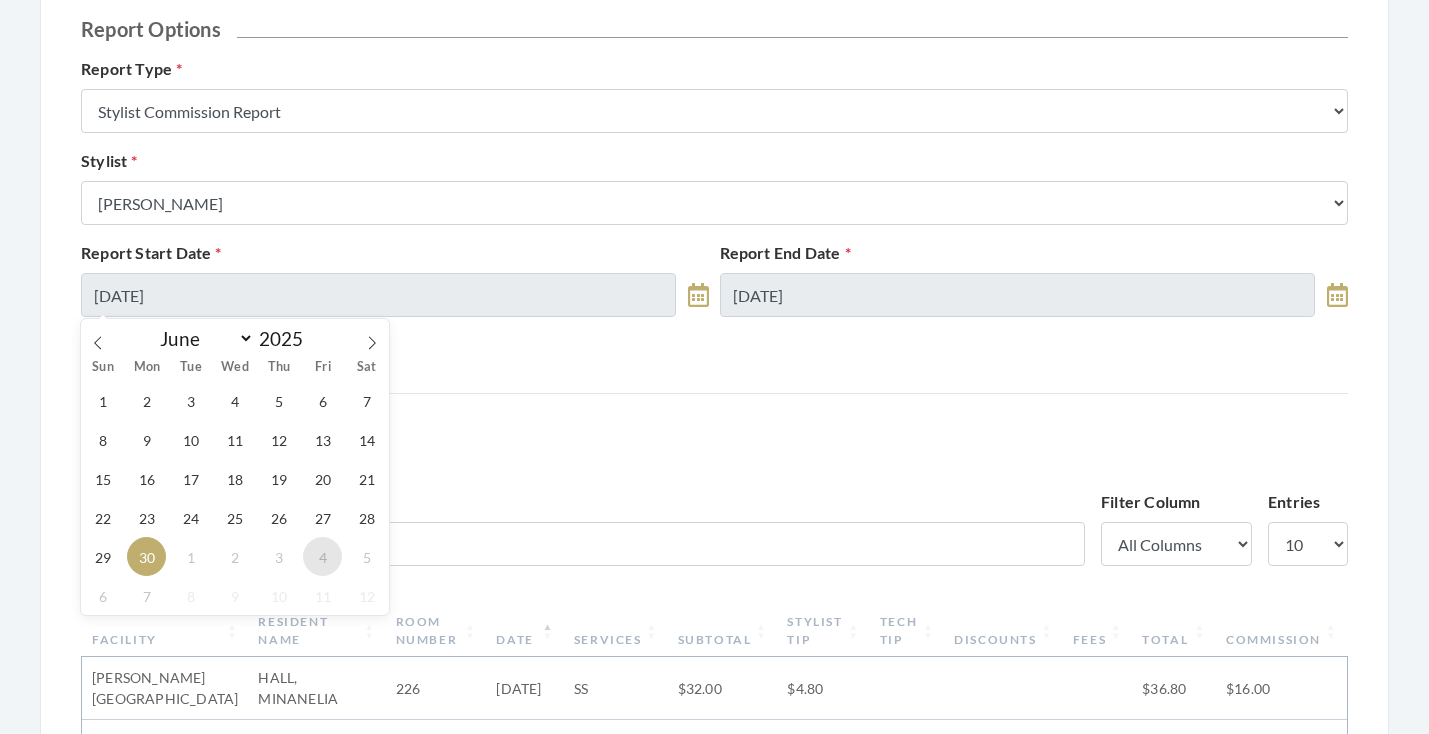 click on "4" at bounding box center [322, 556] 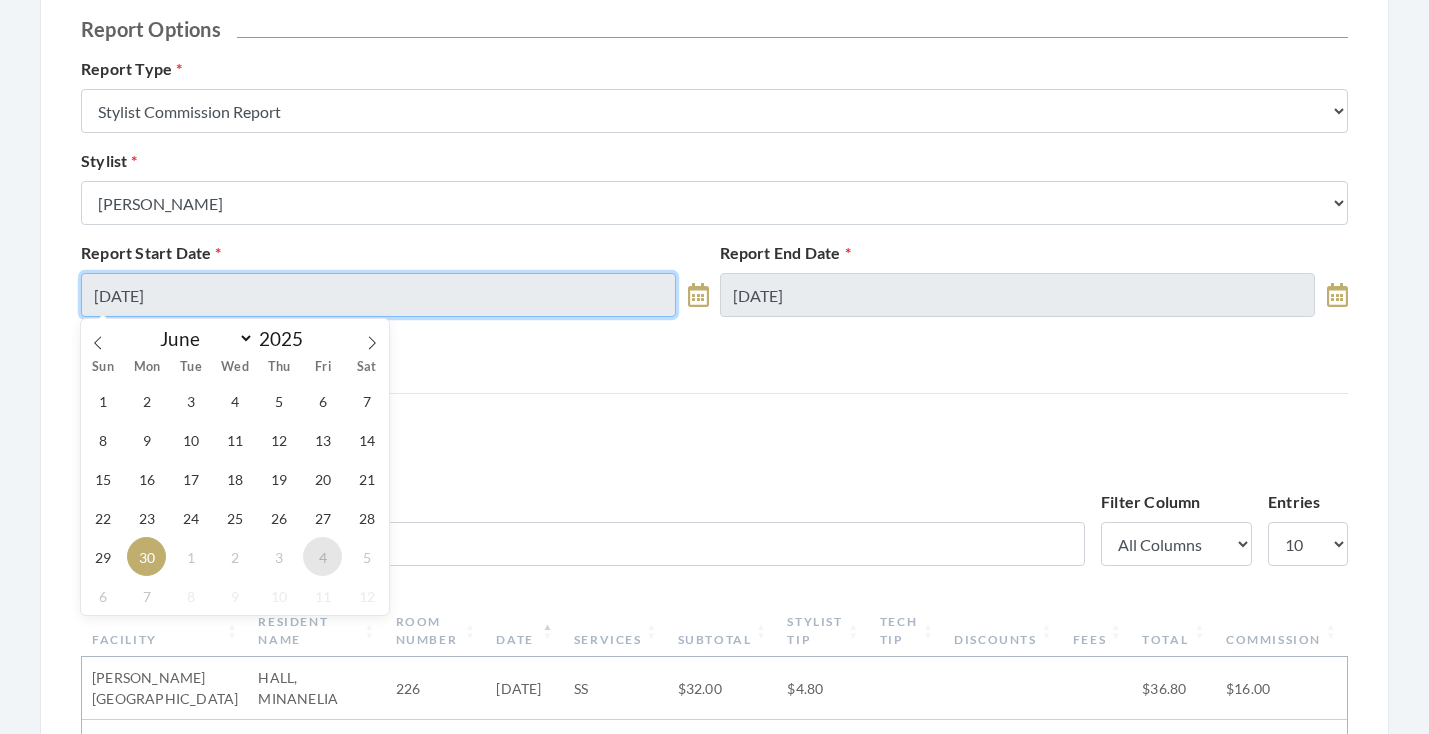 type on "07/04/2025" 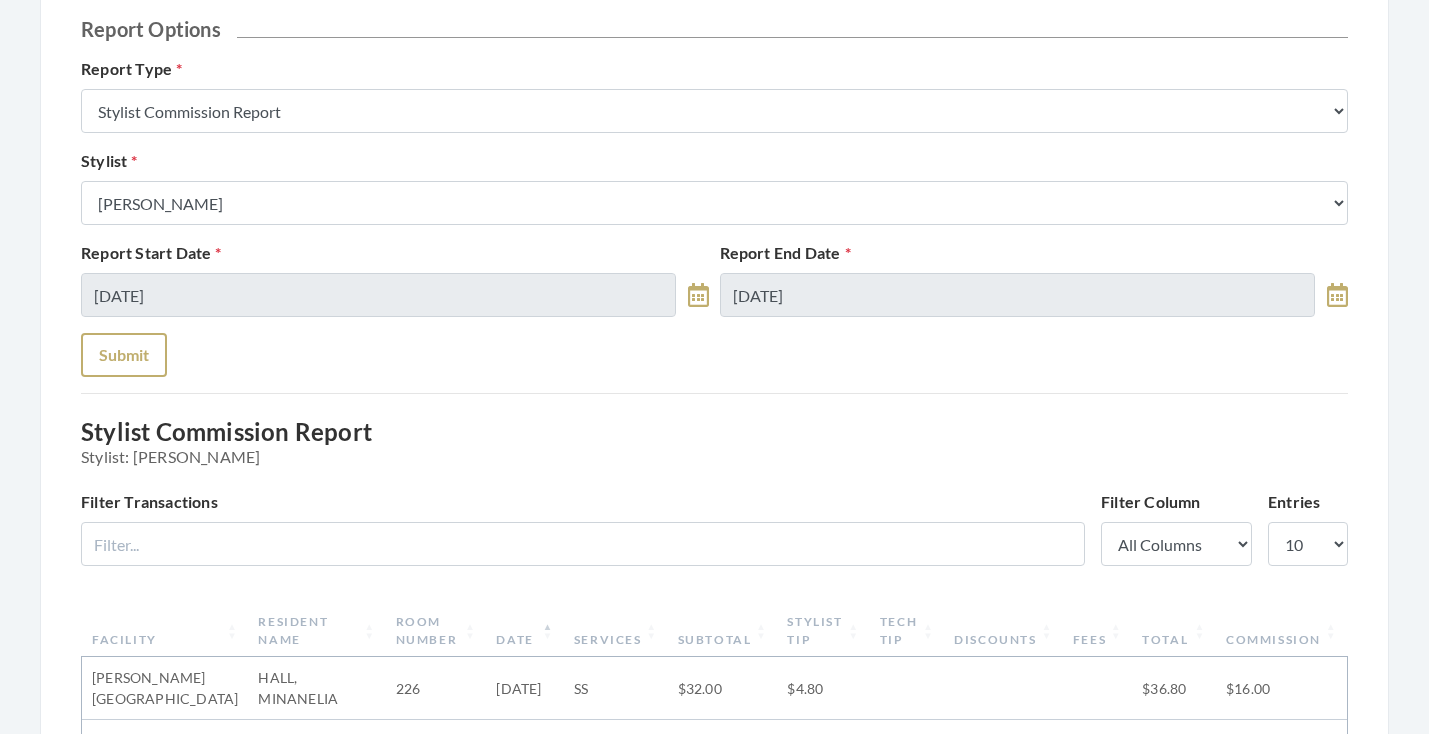 click on "Submit" at bounding box center [124, 355] 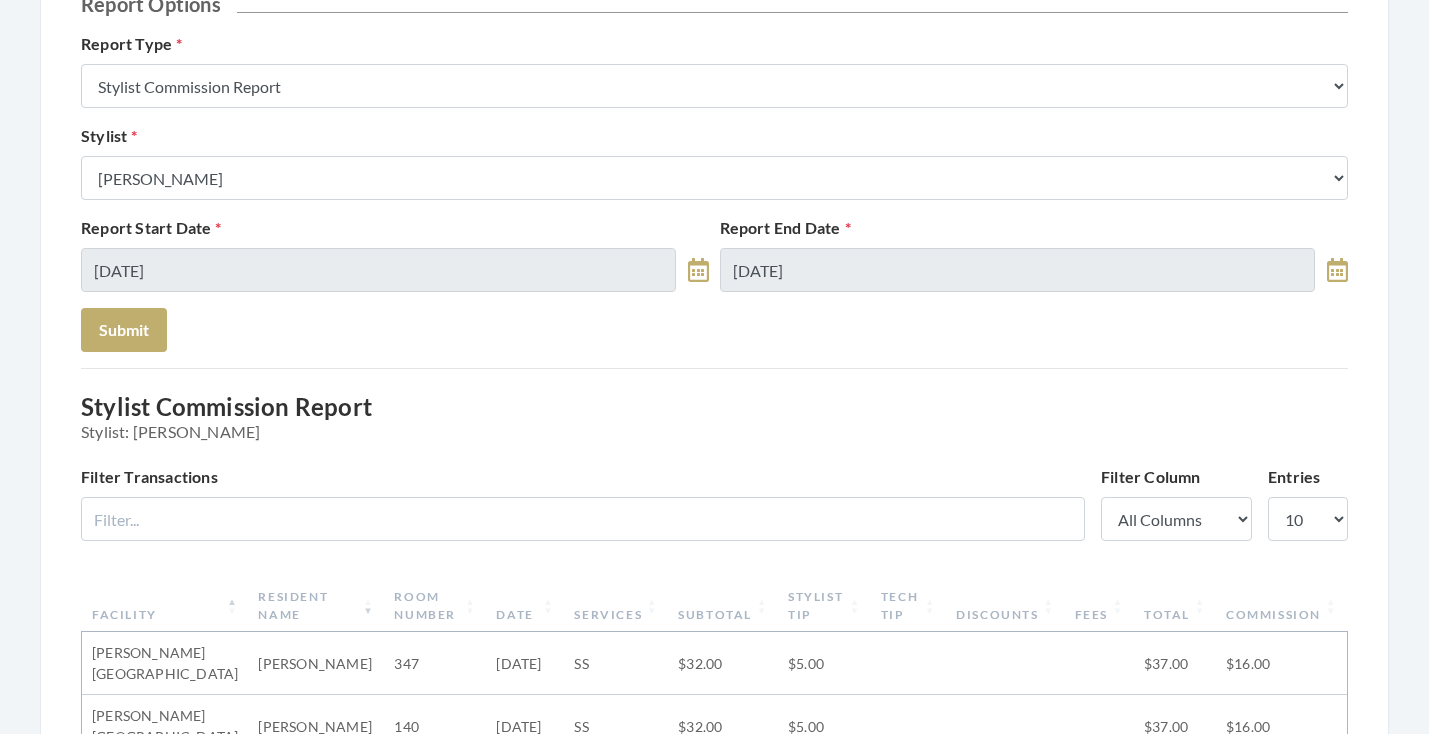 scroll, scrollTop: 115, scrollLeft: 0, axis: vertical 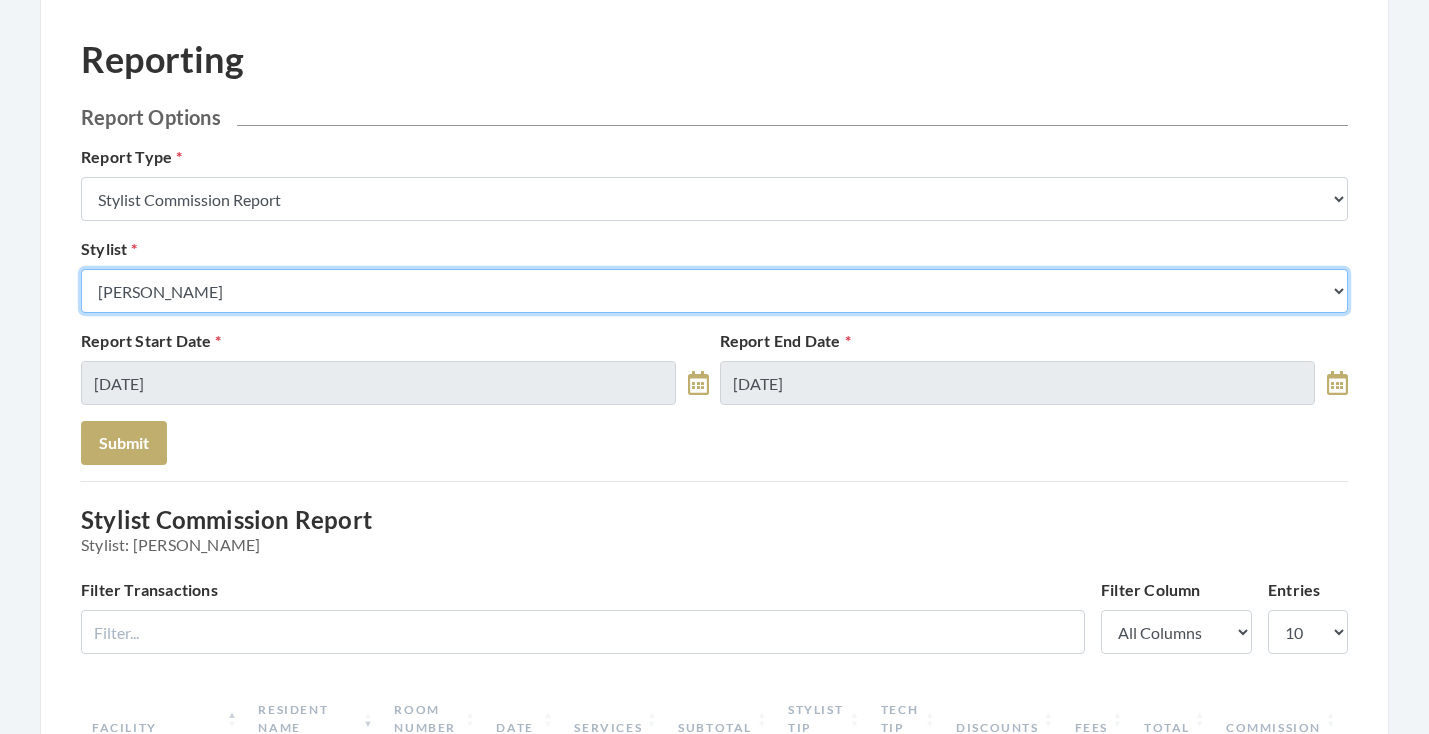 select on "146" 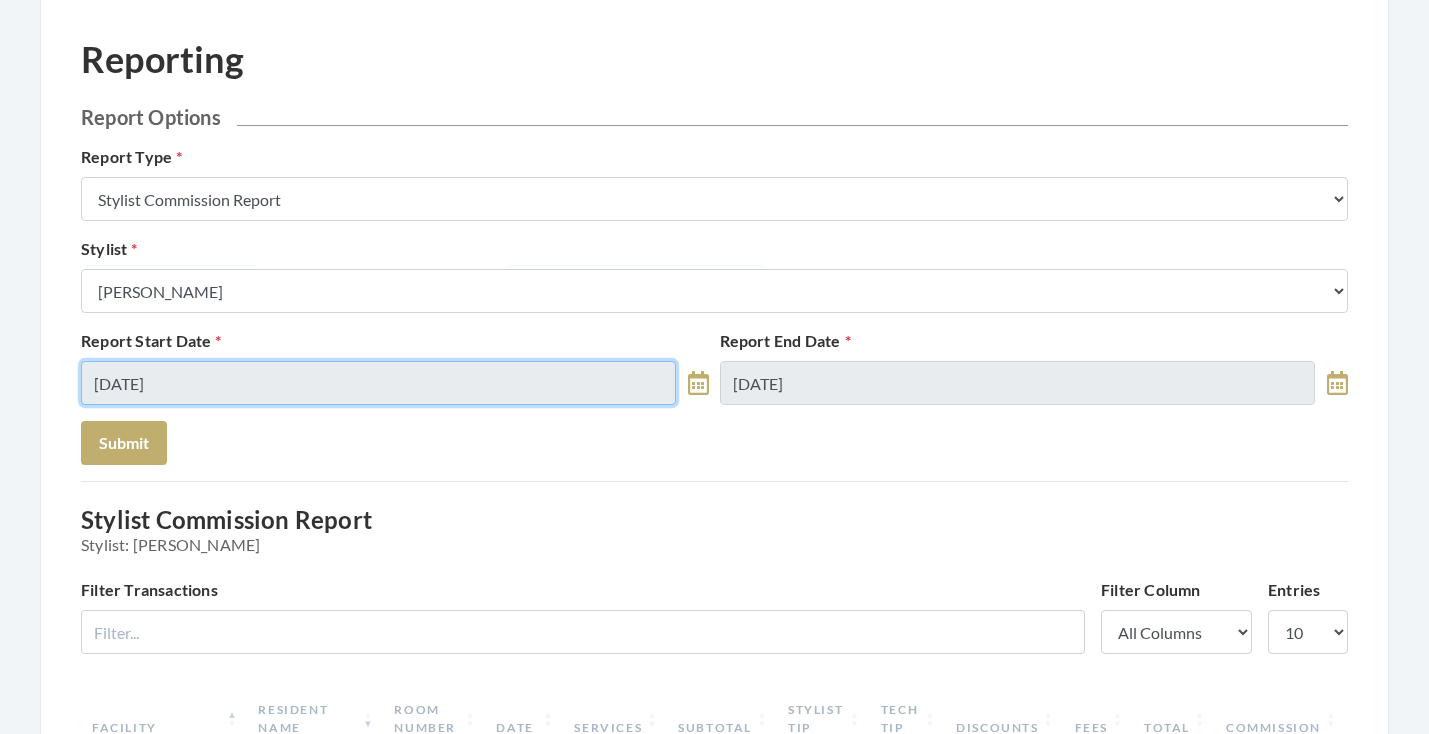click on "07/04/2025" at bounding box center (378, 383) 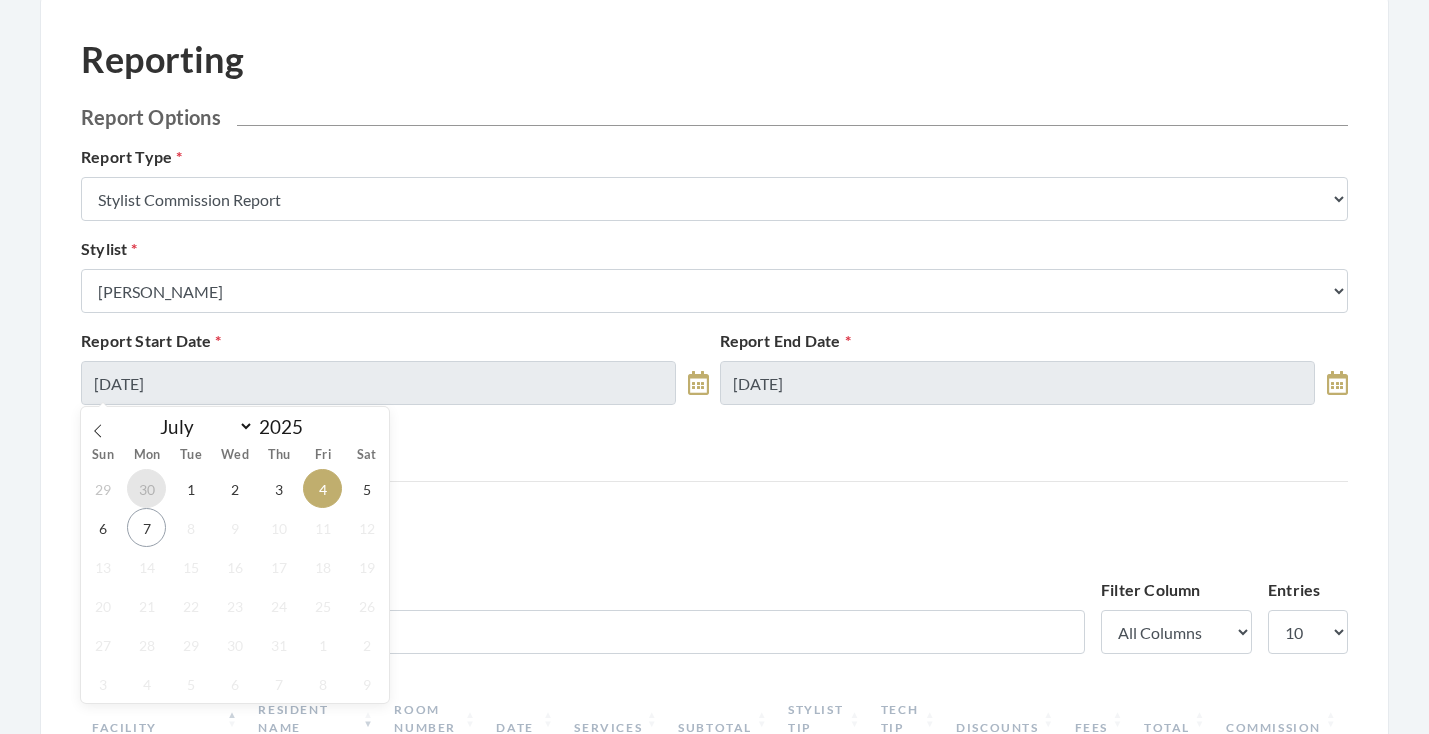 click on "30" at bounding box center (146, 488) 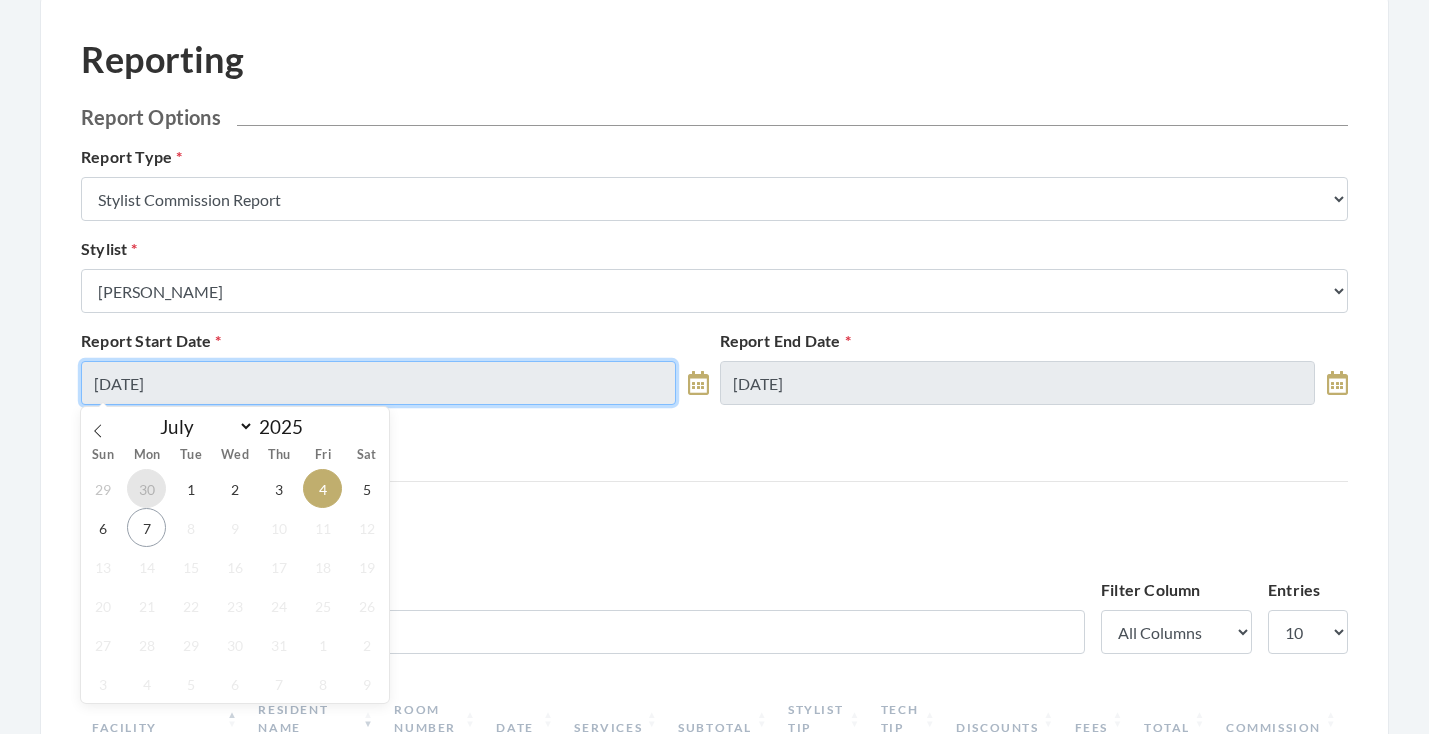 type on "[DATE]" 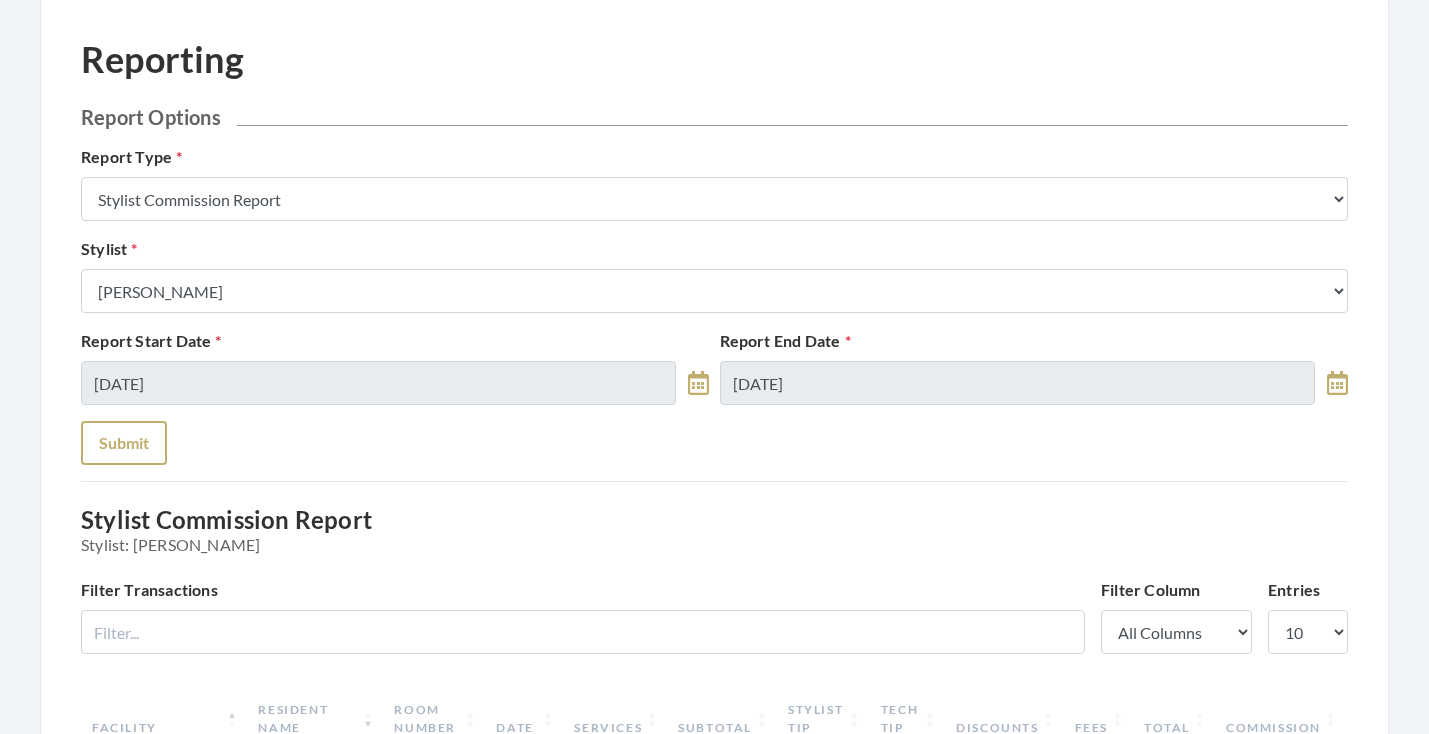 click on "Submit" at bounding box center (124, 443) 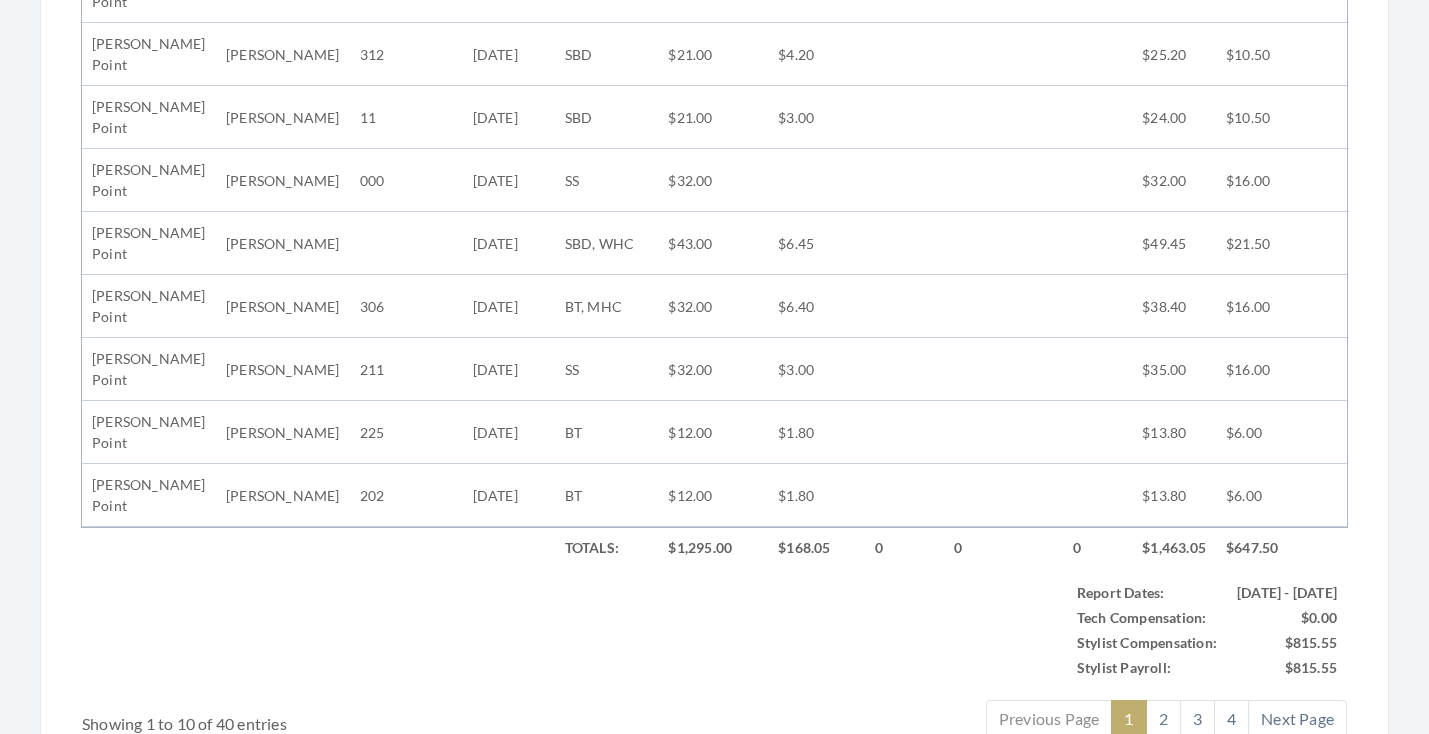 scroll, scrollTop: 986, scrollLeft: 0, axis: vertical 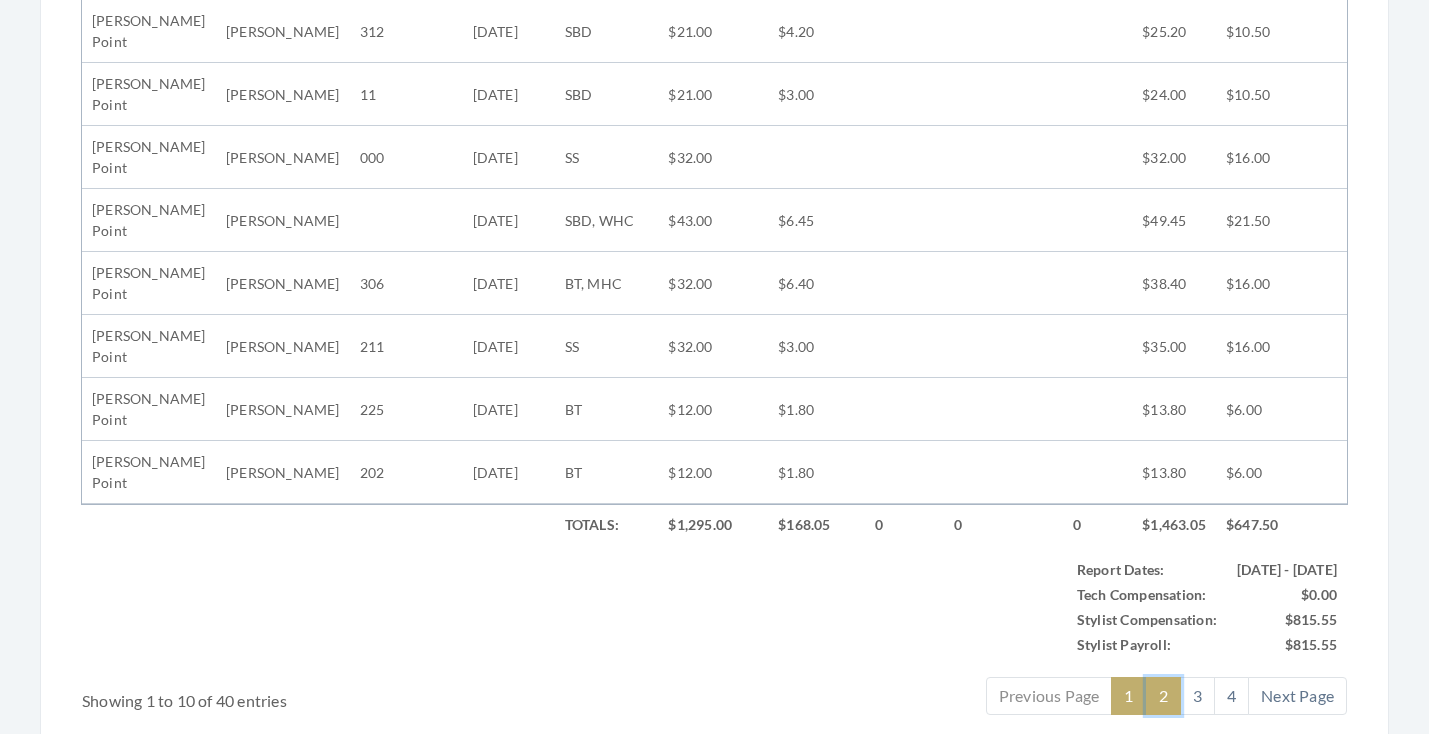 click on "2" at bounding box center (1163, 696) 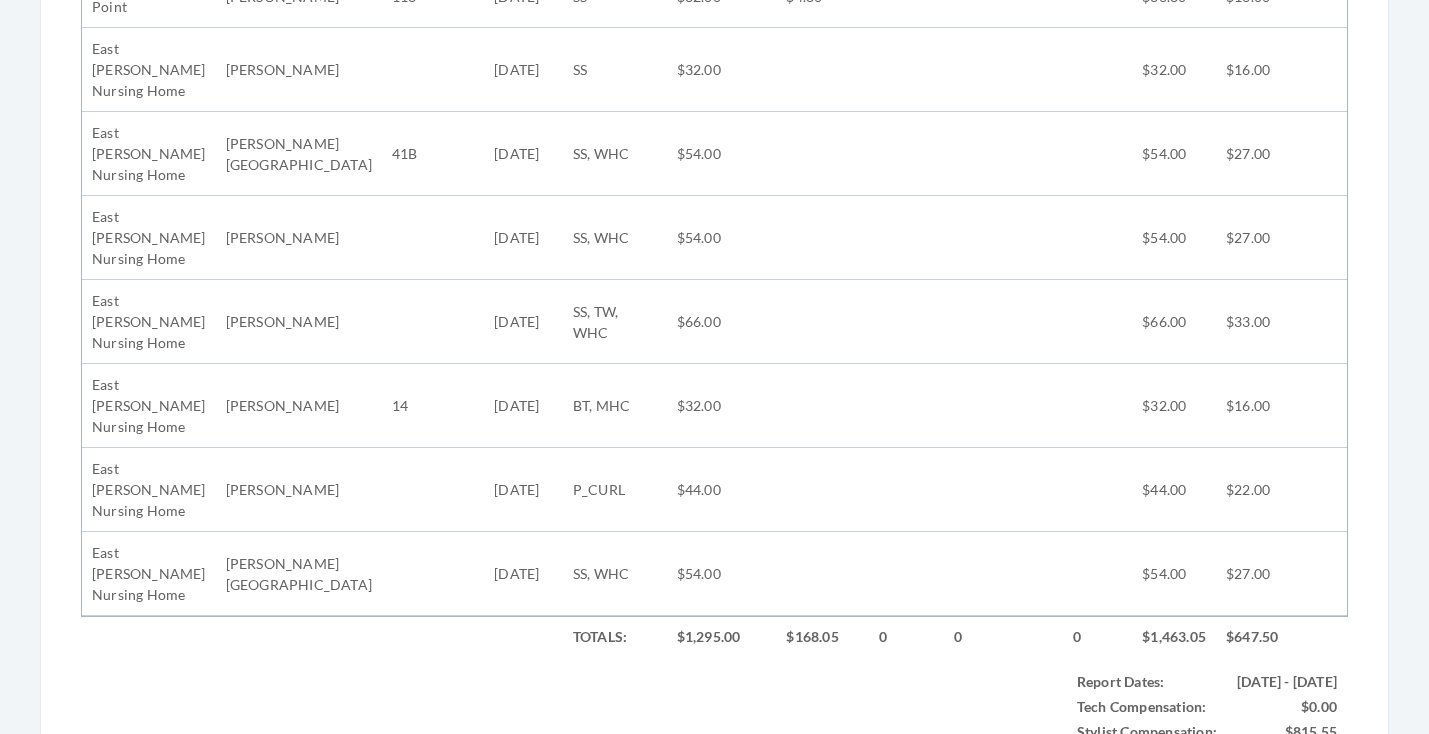 scroll, scrollTop: 1017, scrollLeft: 0, axis: vertical 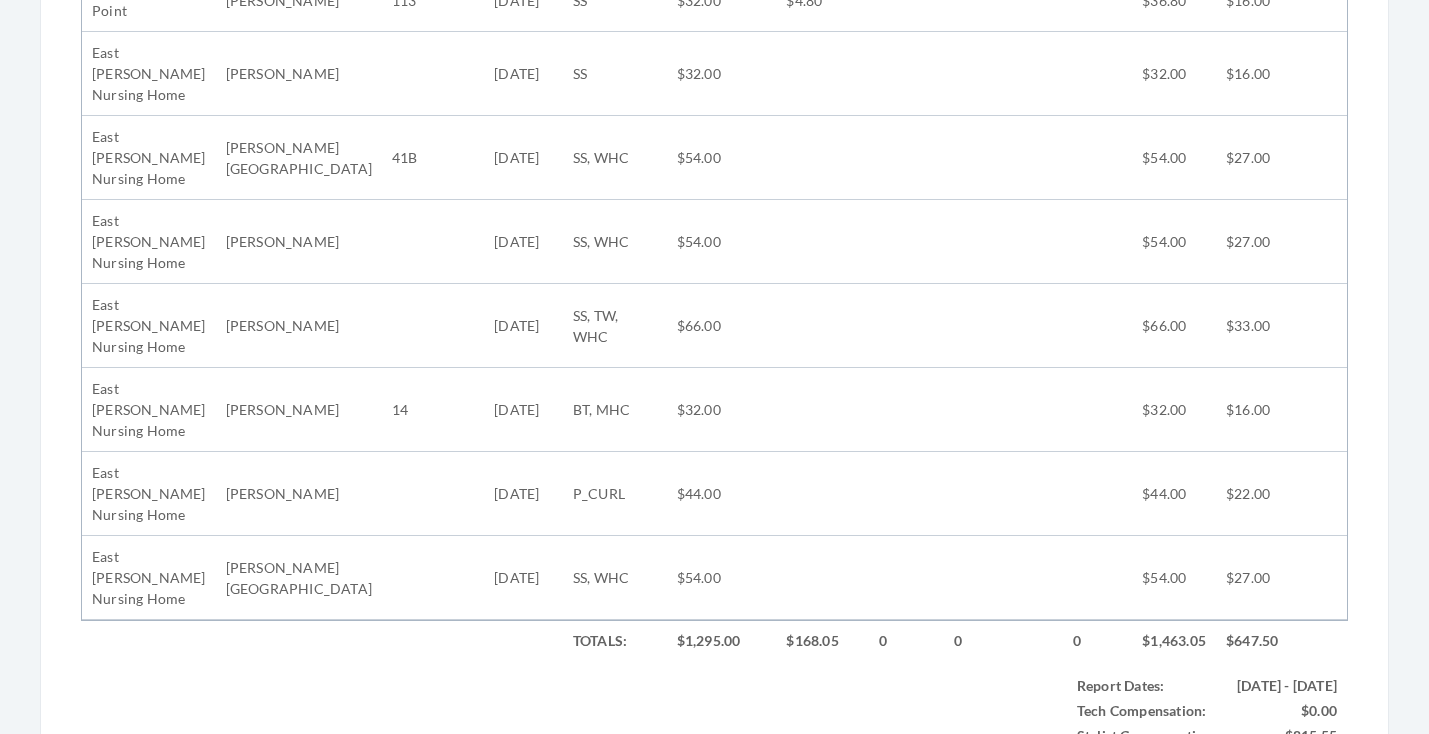 click on "3" at bounding box center (1197, 812) 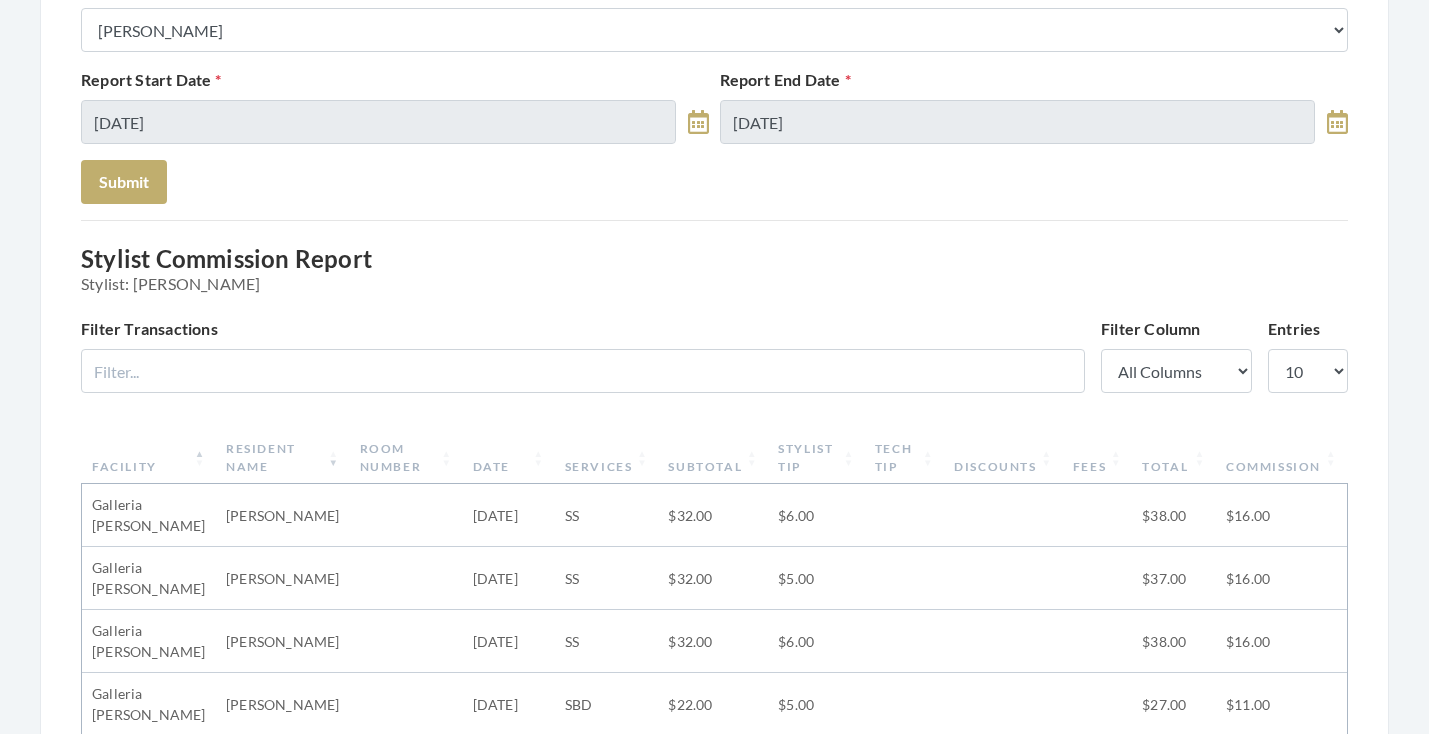 scroll, scrollTop: 364, scrollLeft: 0, axis: vertical 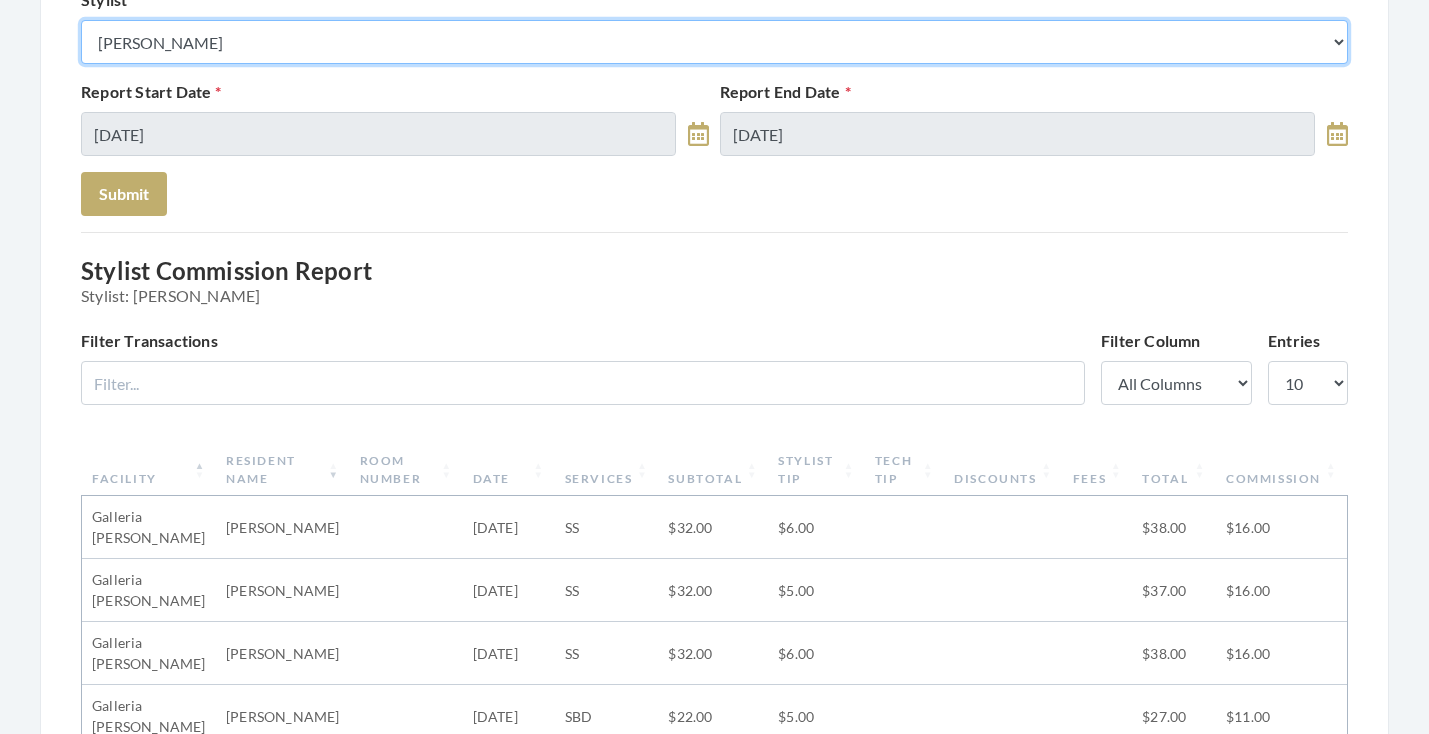 select on "13" 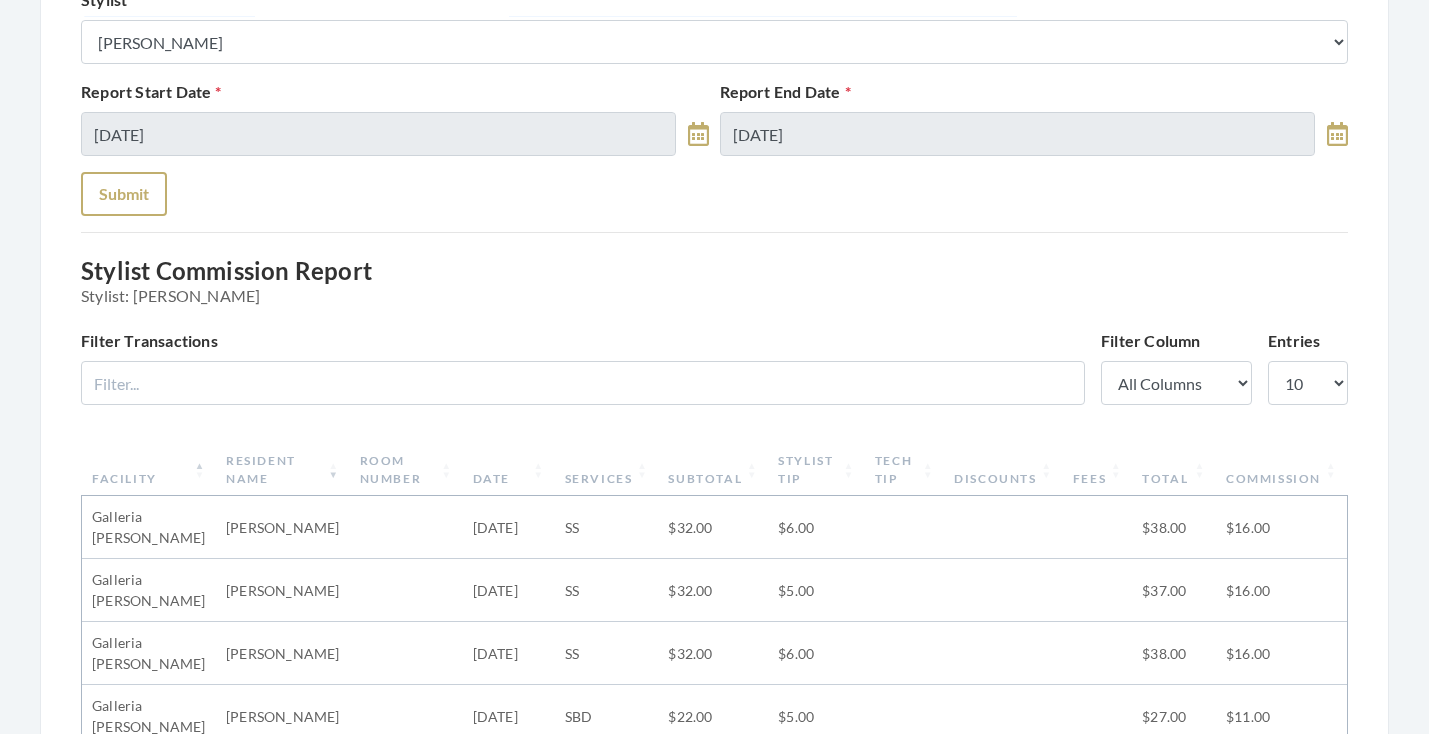click on "Submit" at bounding box center (124, 194) 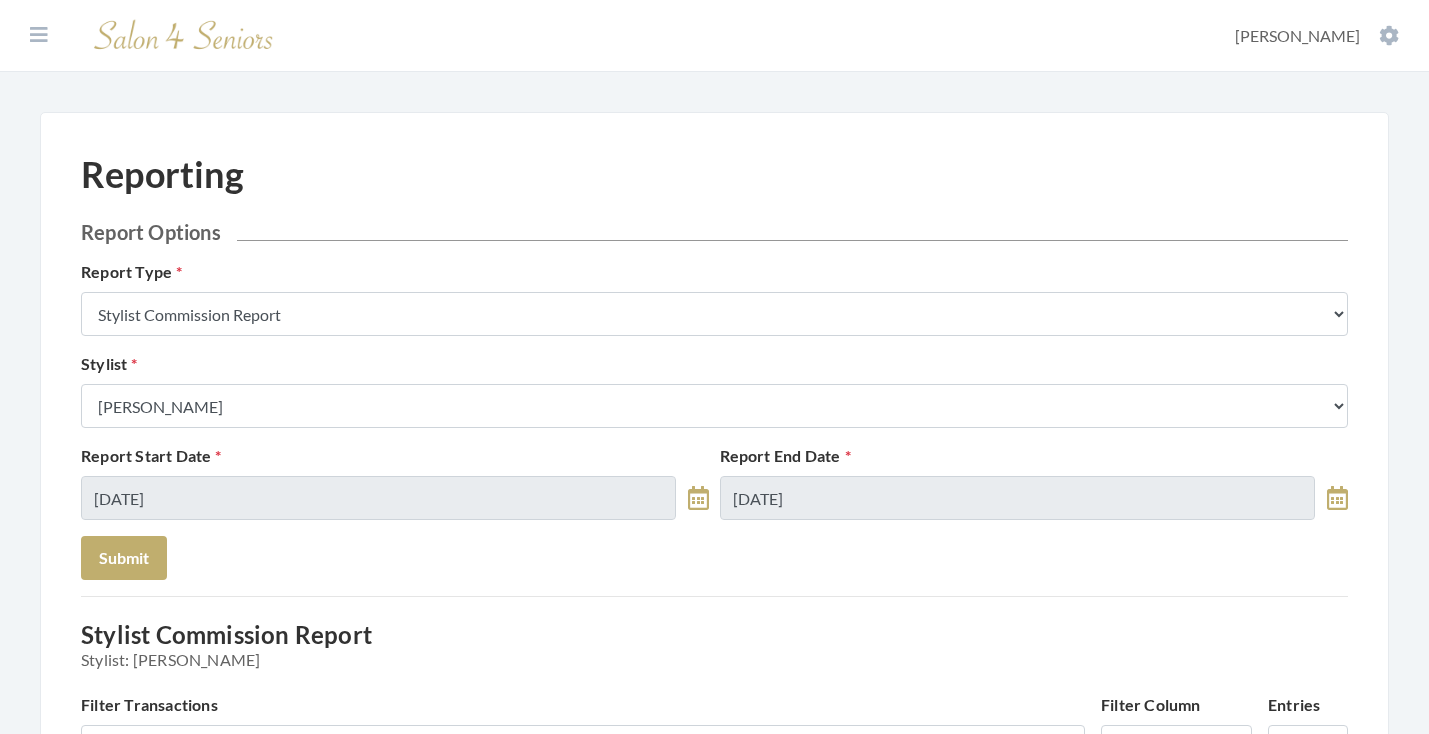 scroll, scrollTop: -1, scrollLeft: 0, axis: vertical 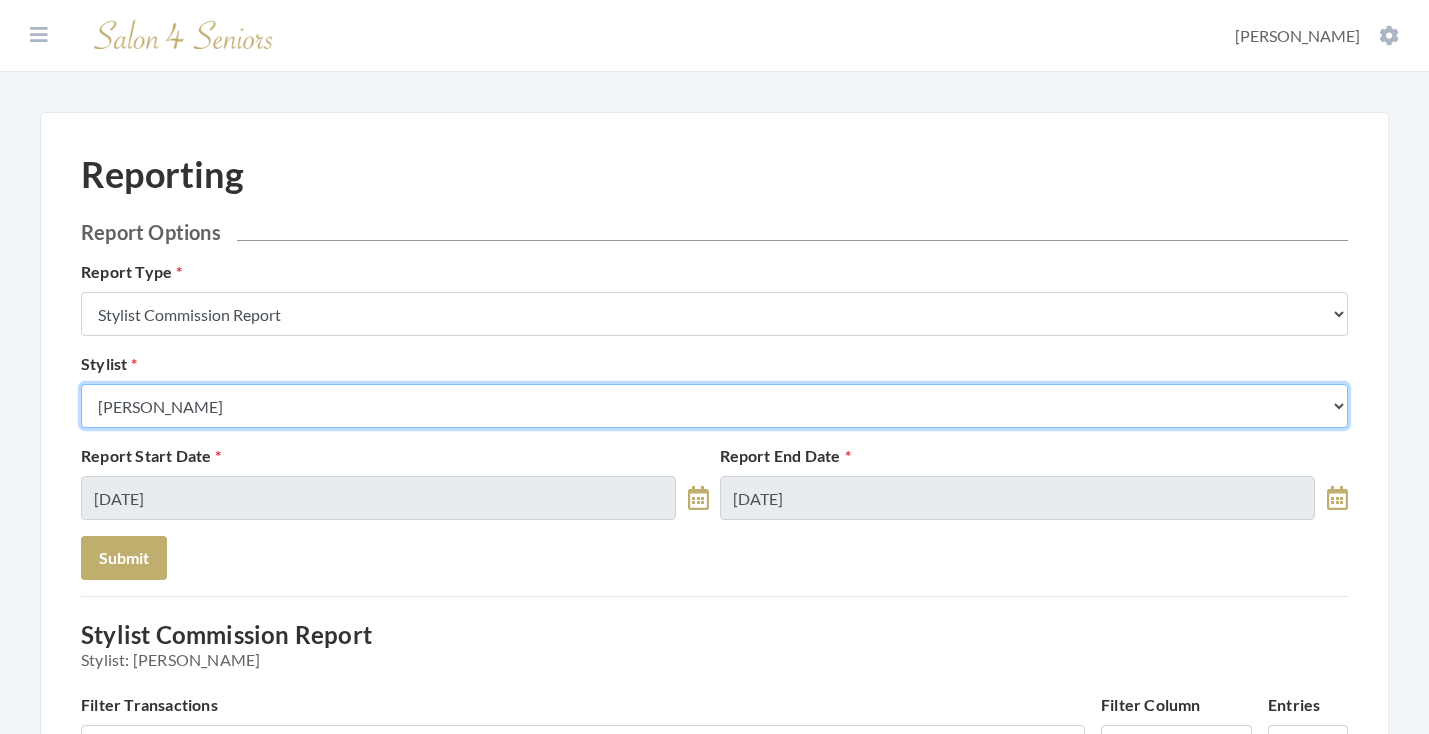 select on "153" 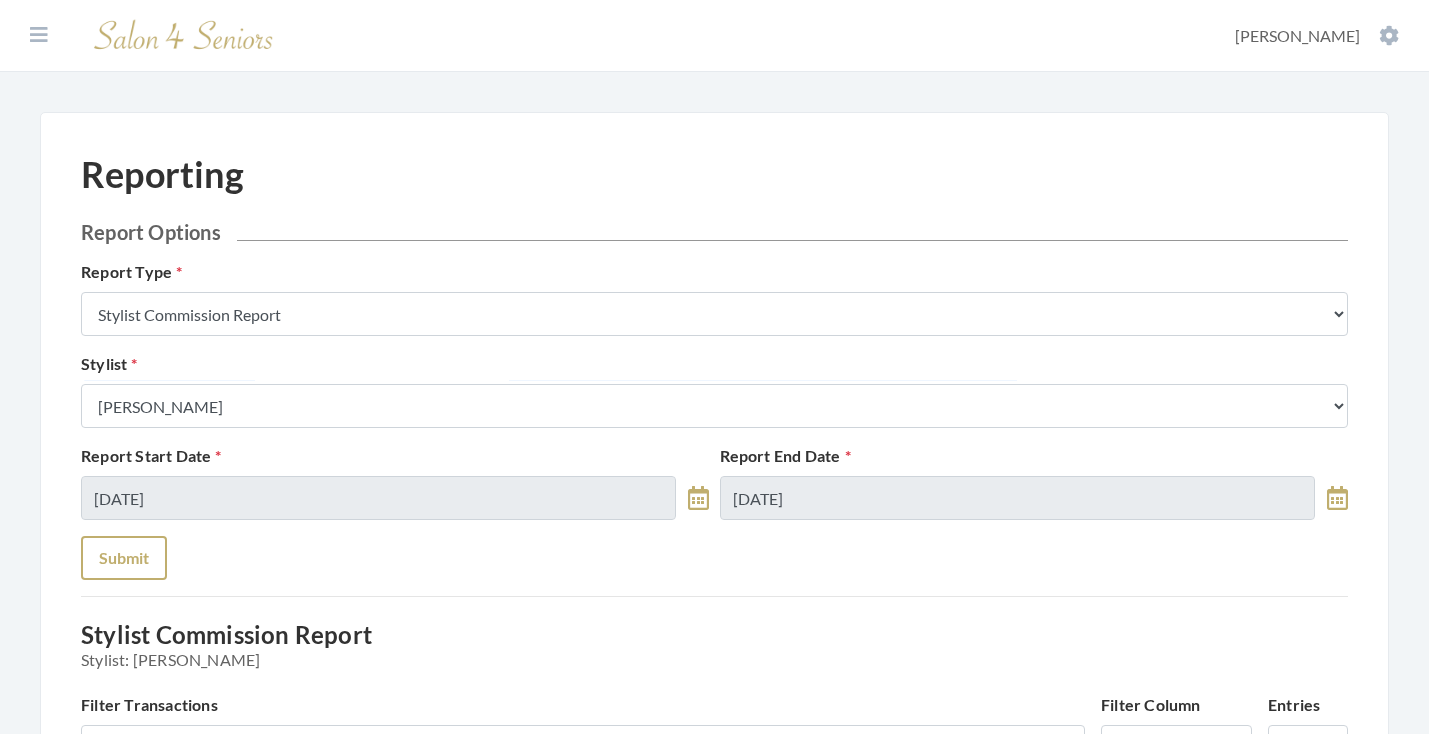 click on "Submit" at bounding box center [124, 558] 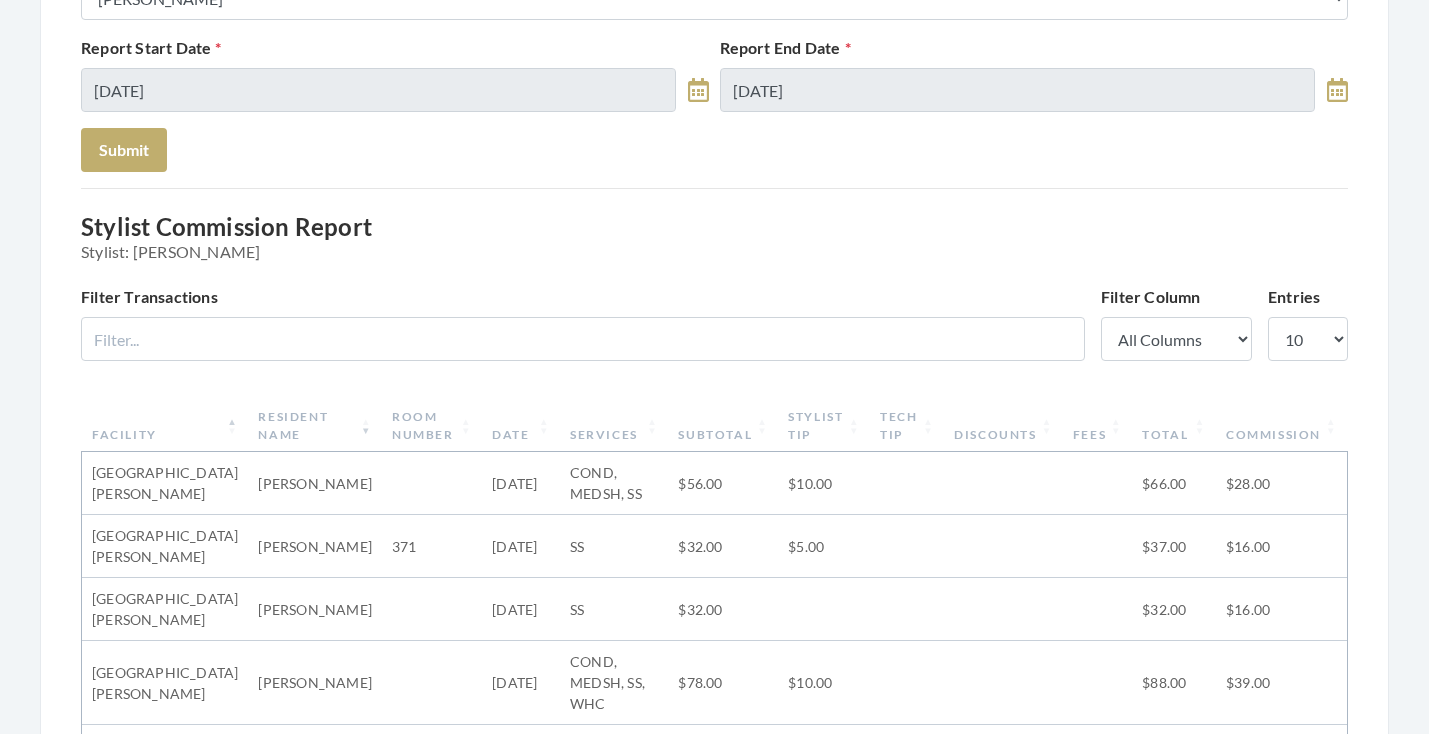 scroll, scrollTop: 359, scrollLeft: 0, axis: vertical 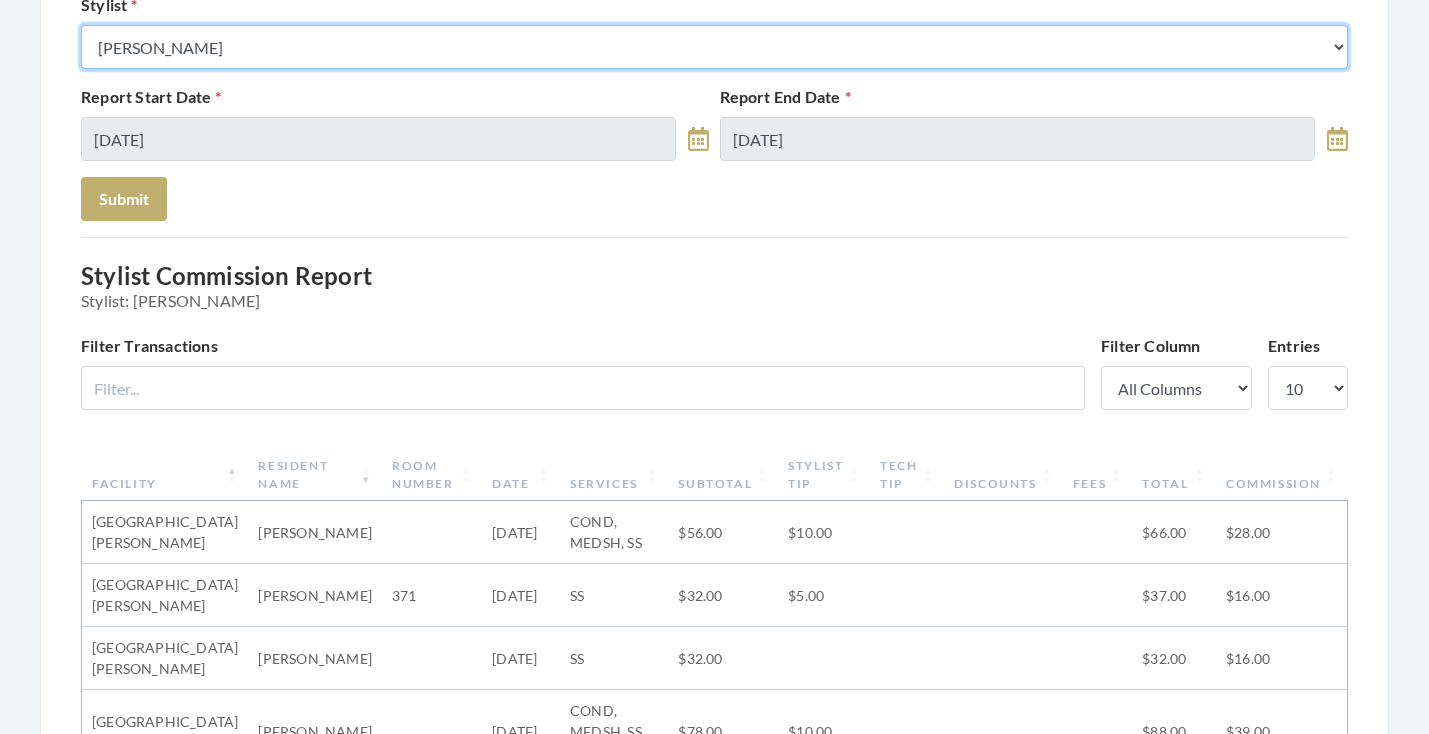 select on "64" 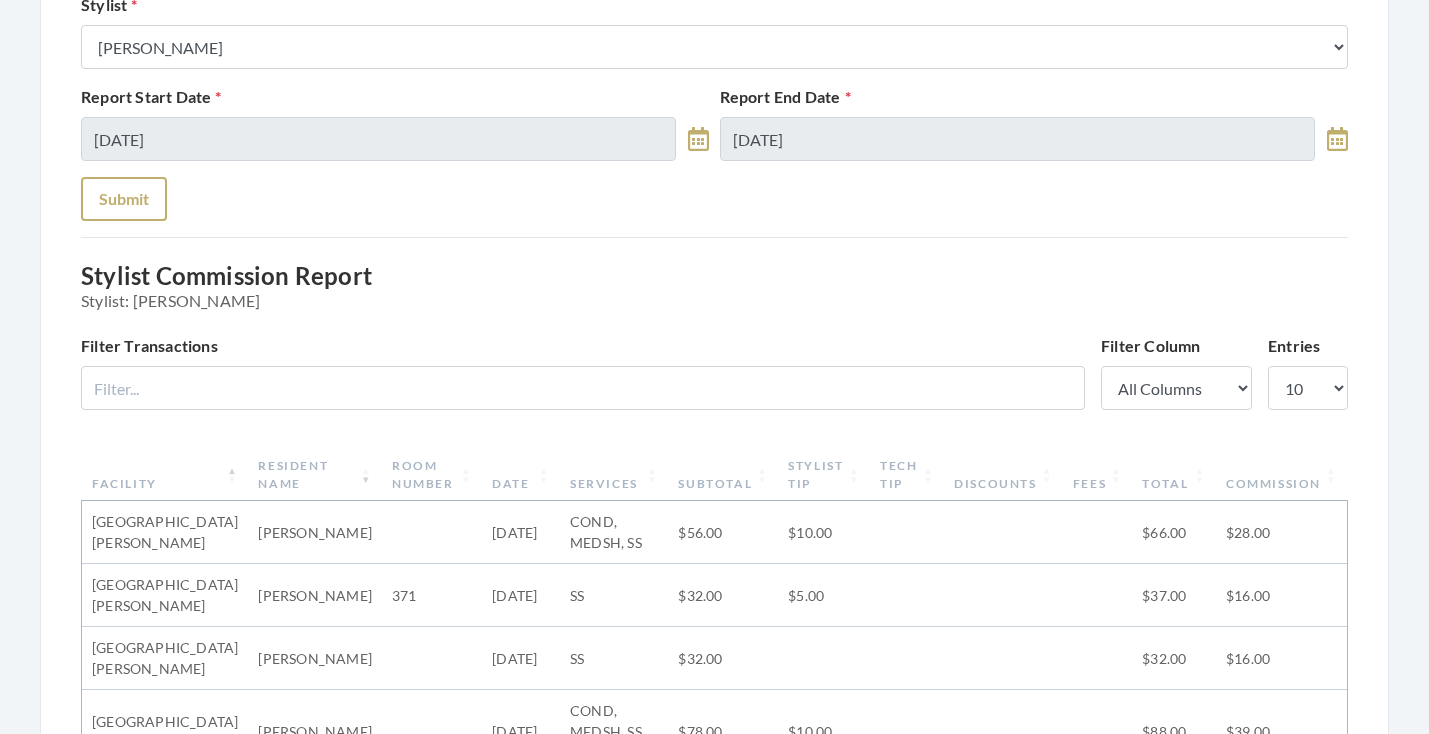 click on "Submit" at bounding box center [124, 199] 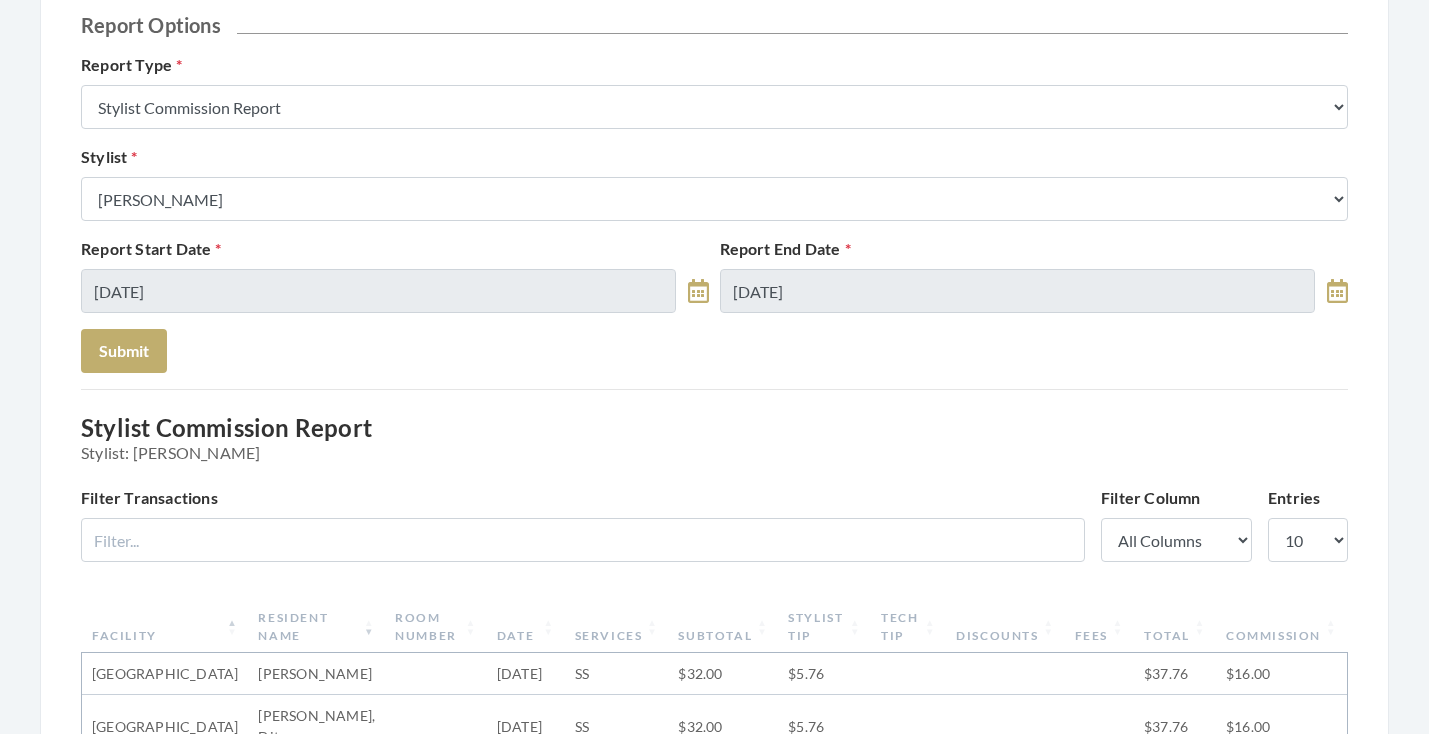 scroll, scrollTop: 78, scrollLeft: 0, axis: vertical 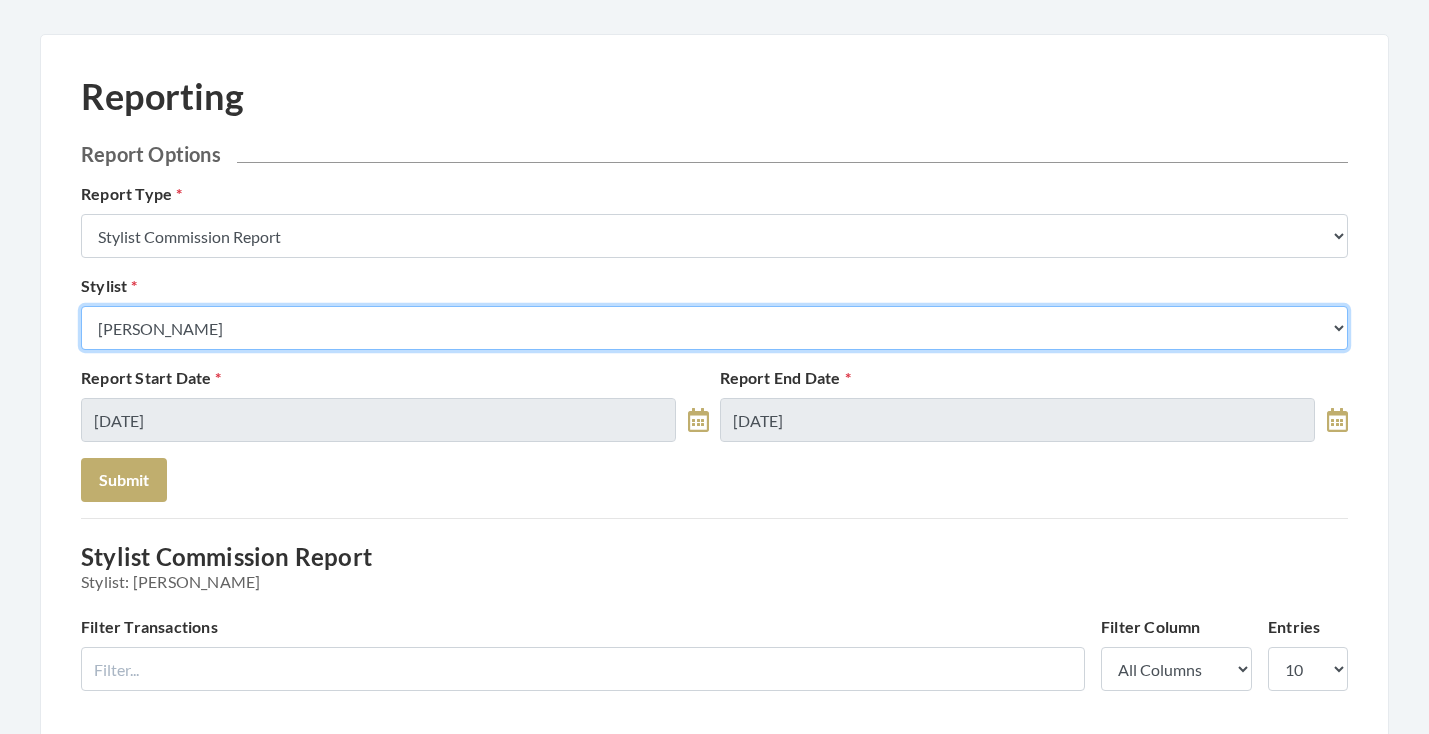 select on "25" 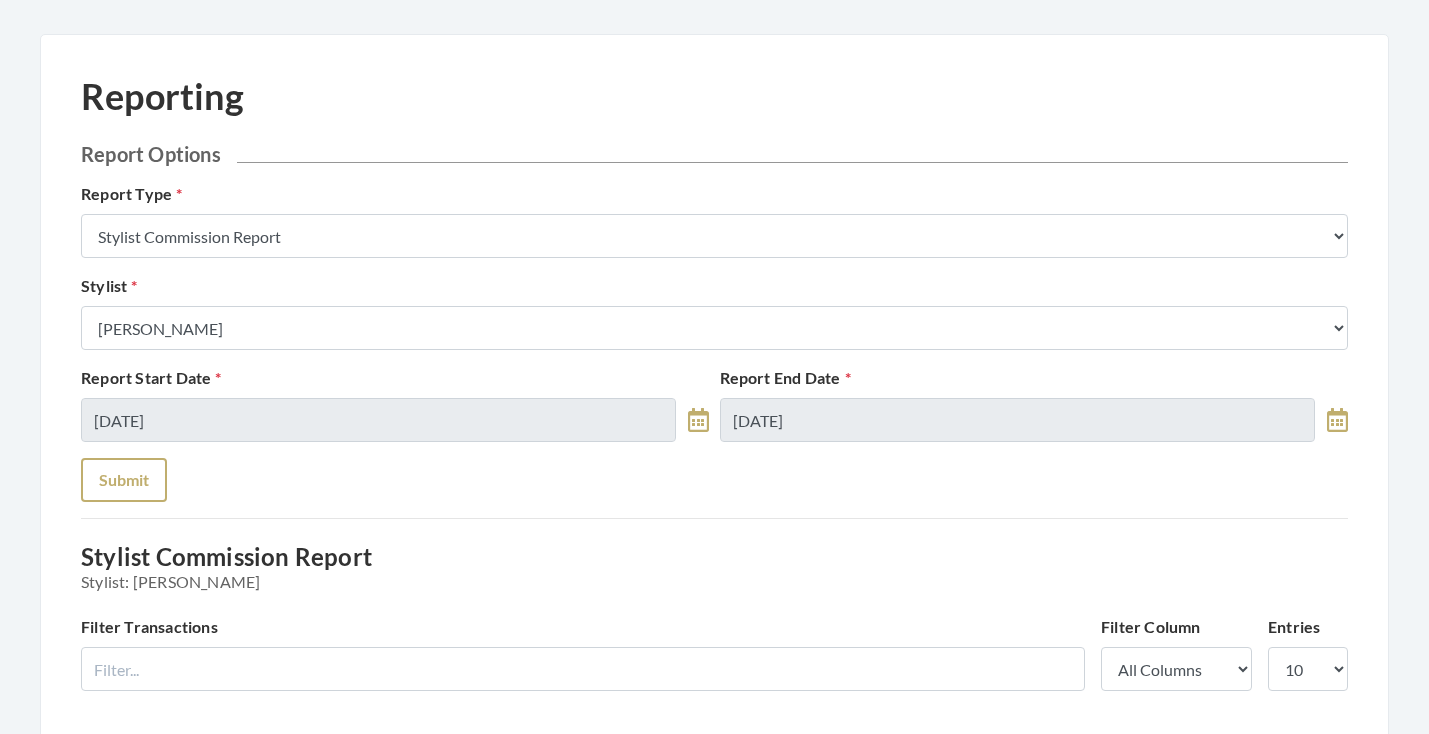 click on "Submit" at bounding box center [124, 480] 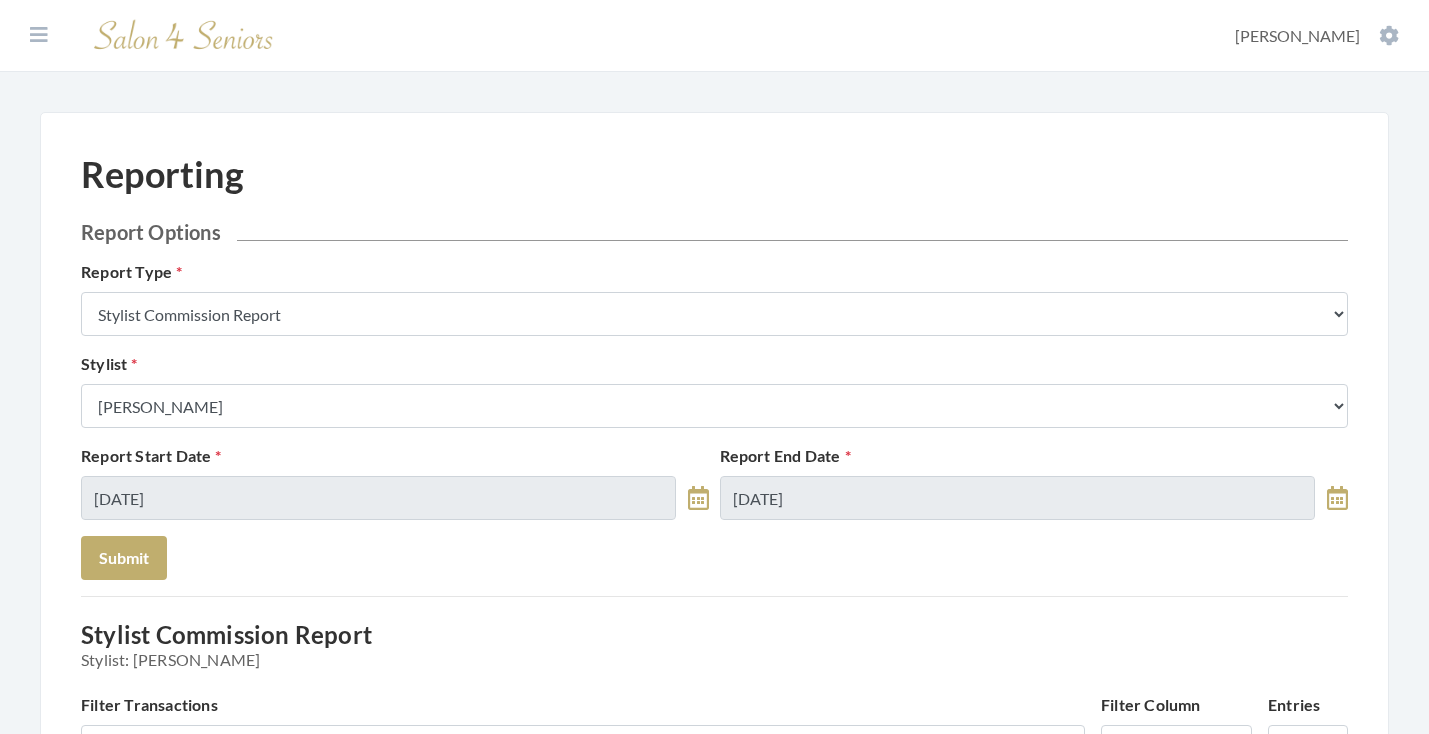scroll, scrollTop: 0, scrollLeft: 0, axis: both 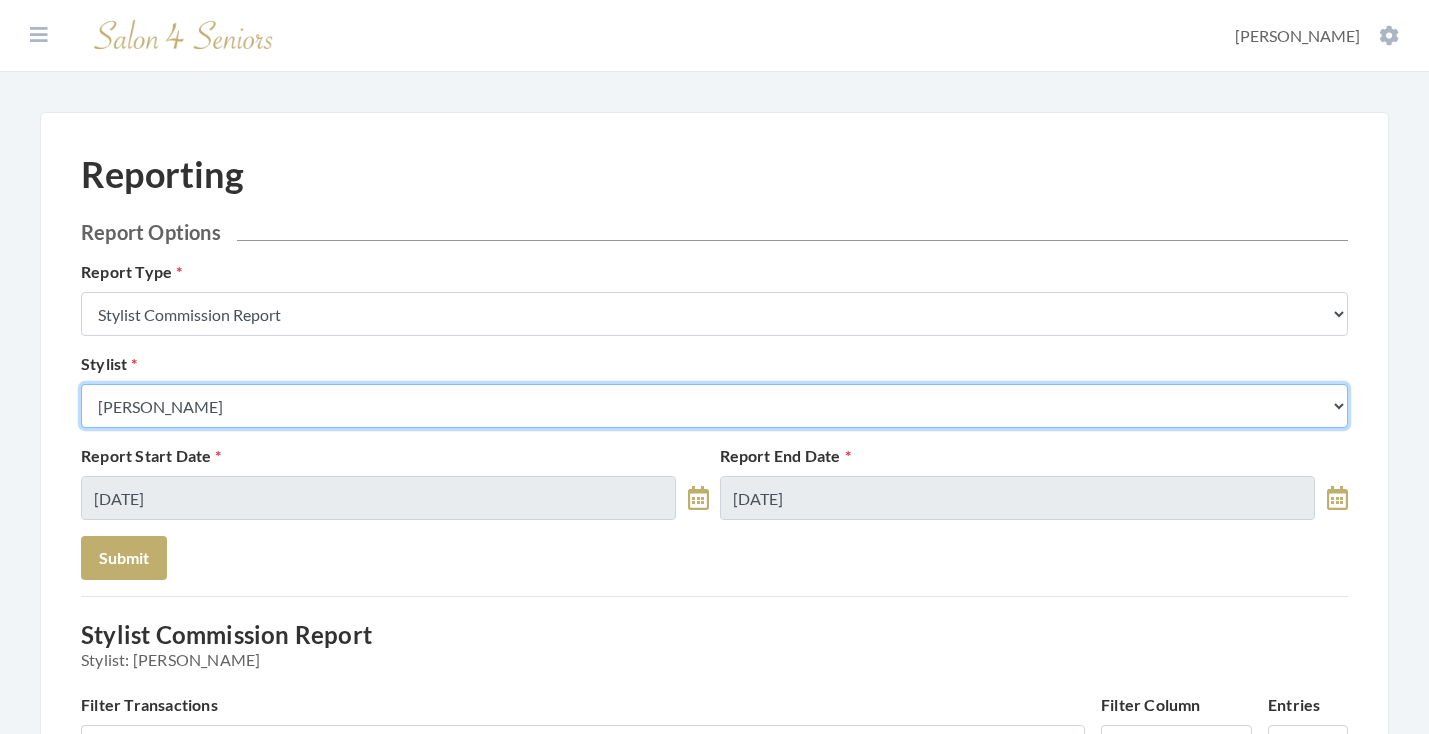 select on "49" 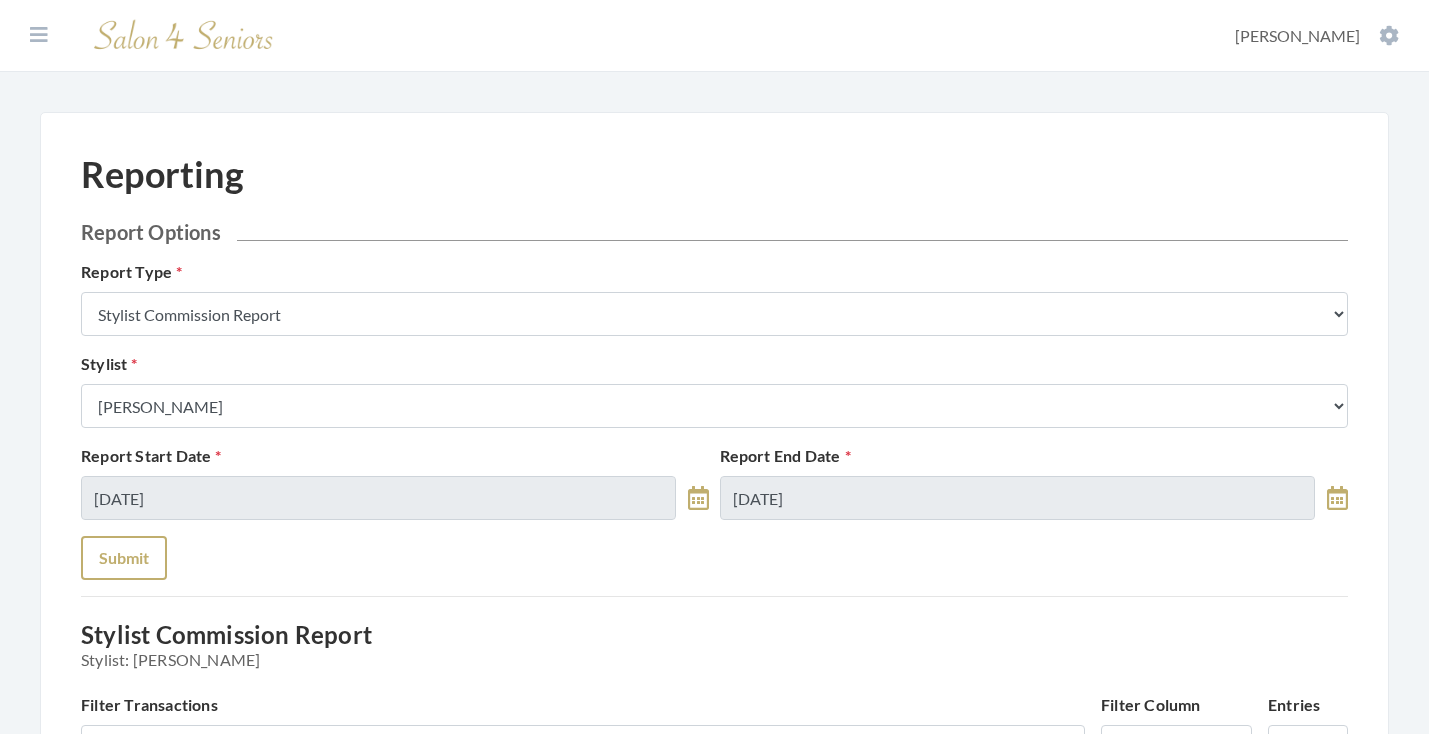 click on "Submit" at bounding box center (124, 558) 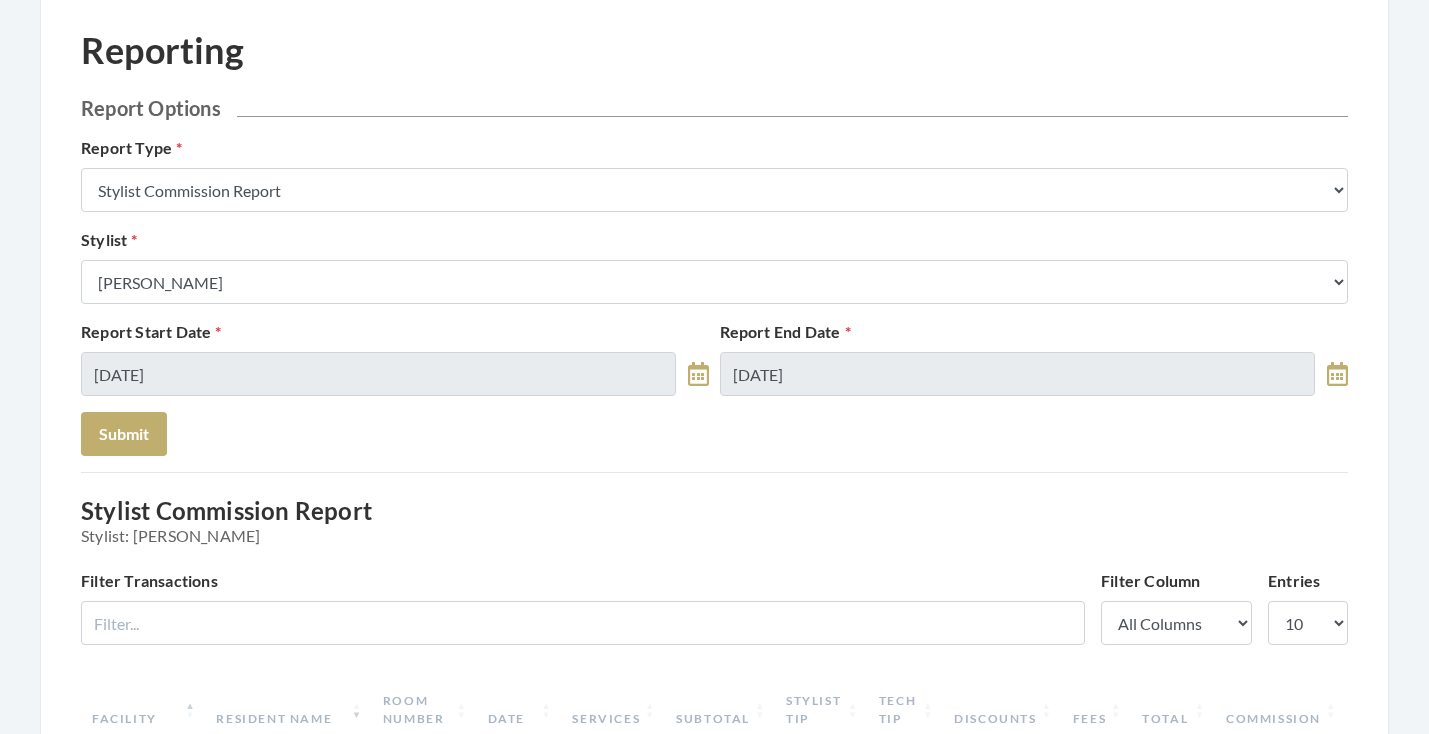 scroll, scrollTop: 49, scrollLeft: 0, axis: vertical 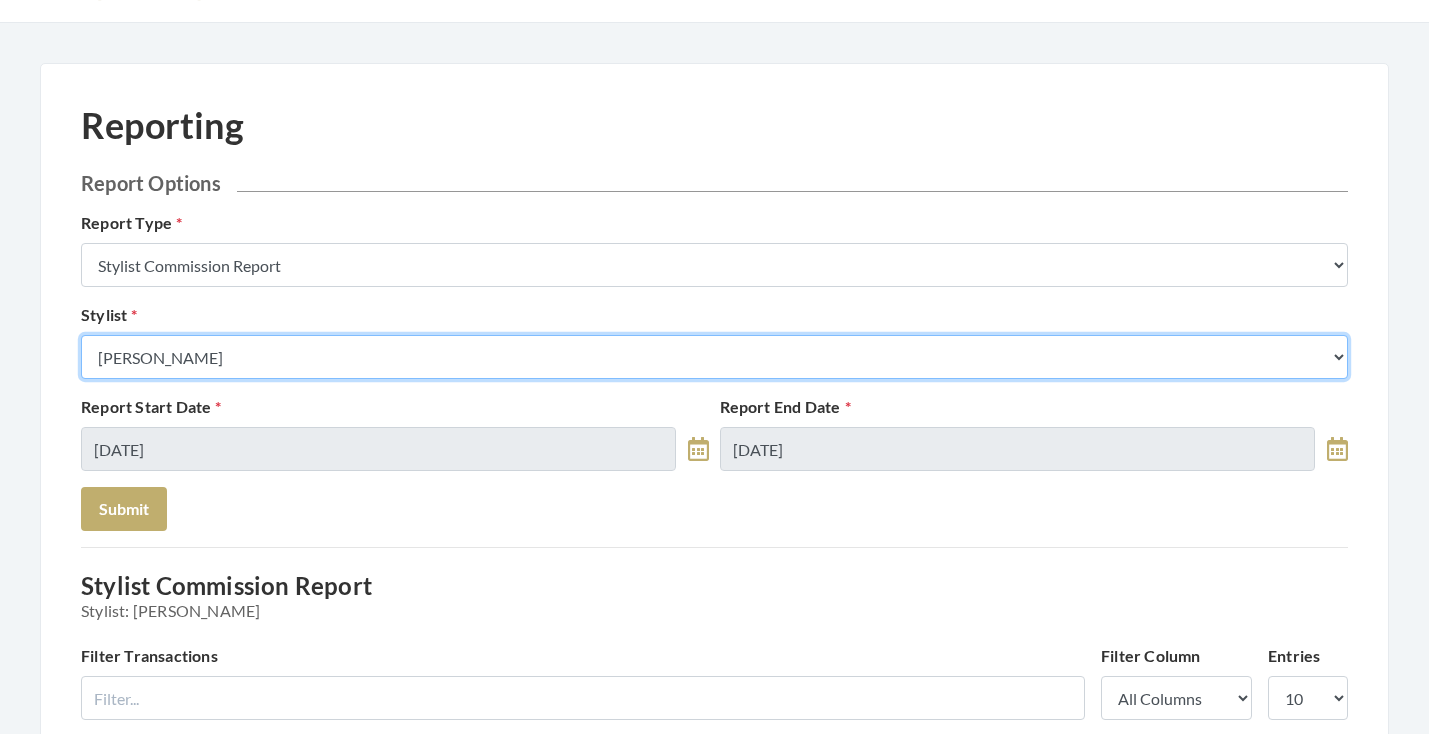 select on "171" 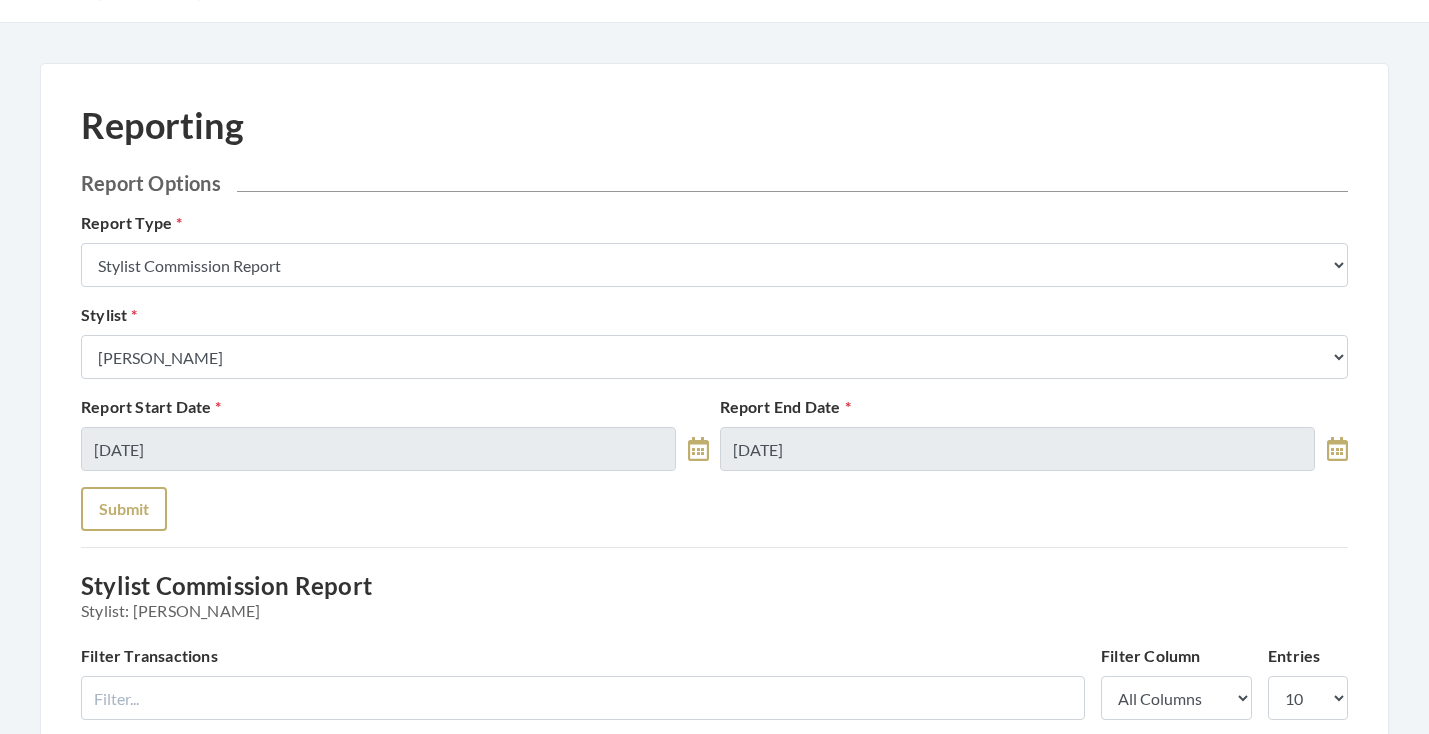 click on "Submit" at bounding box center (124, 509) 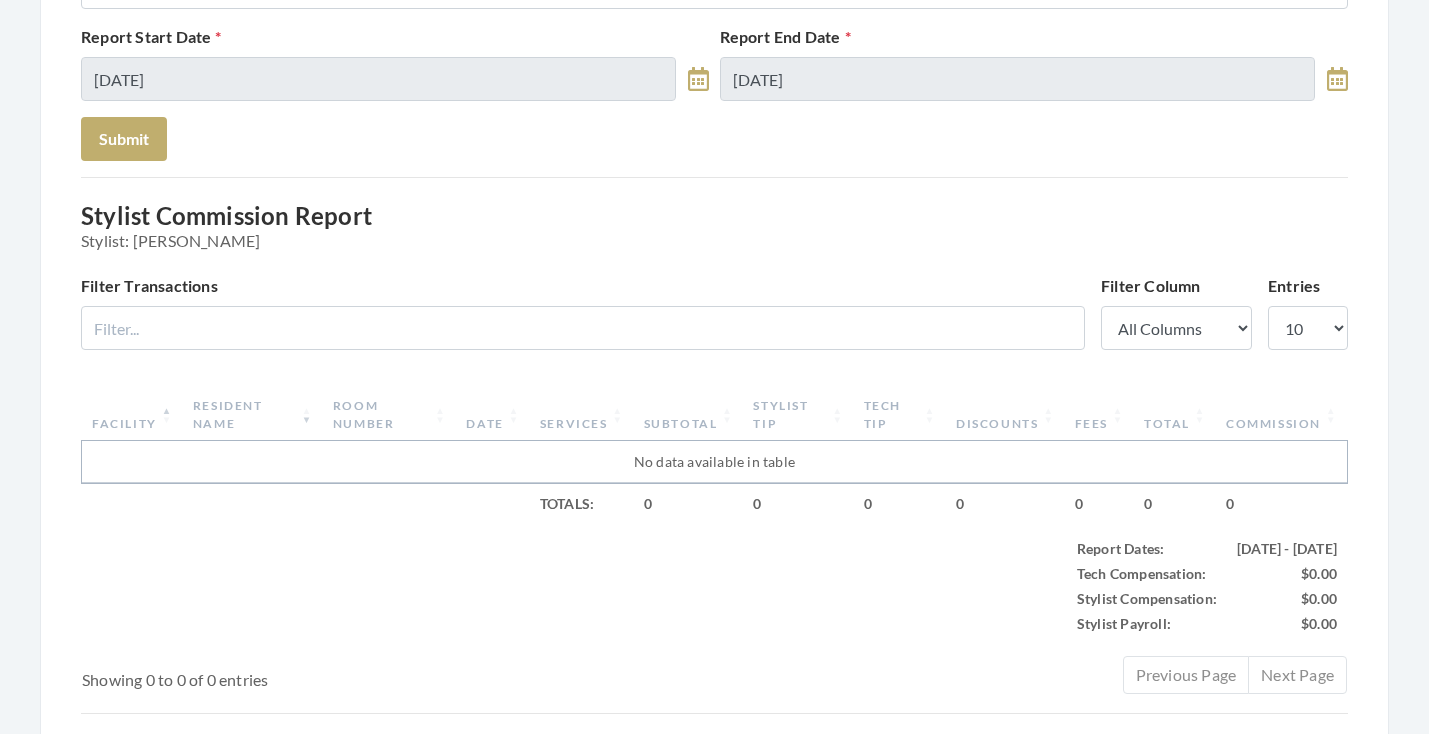 scroll, scrollTop: 191, scrollLeft: 0, axis: vertical 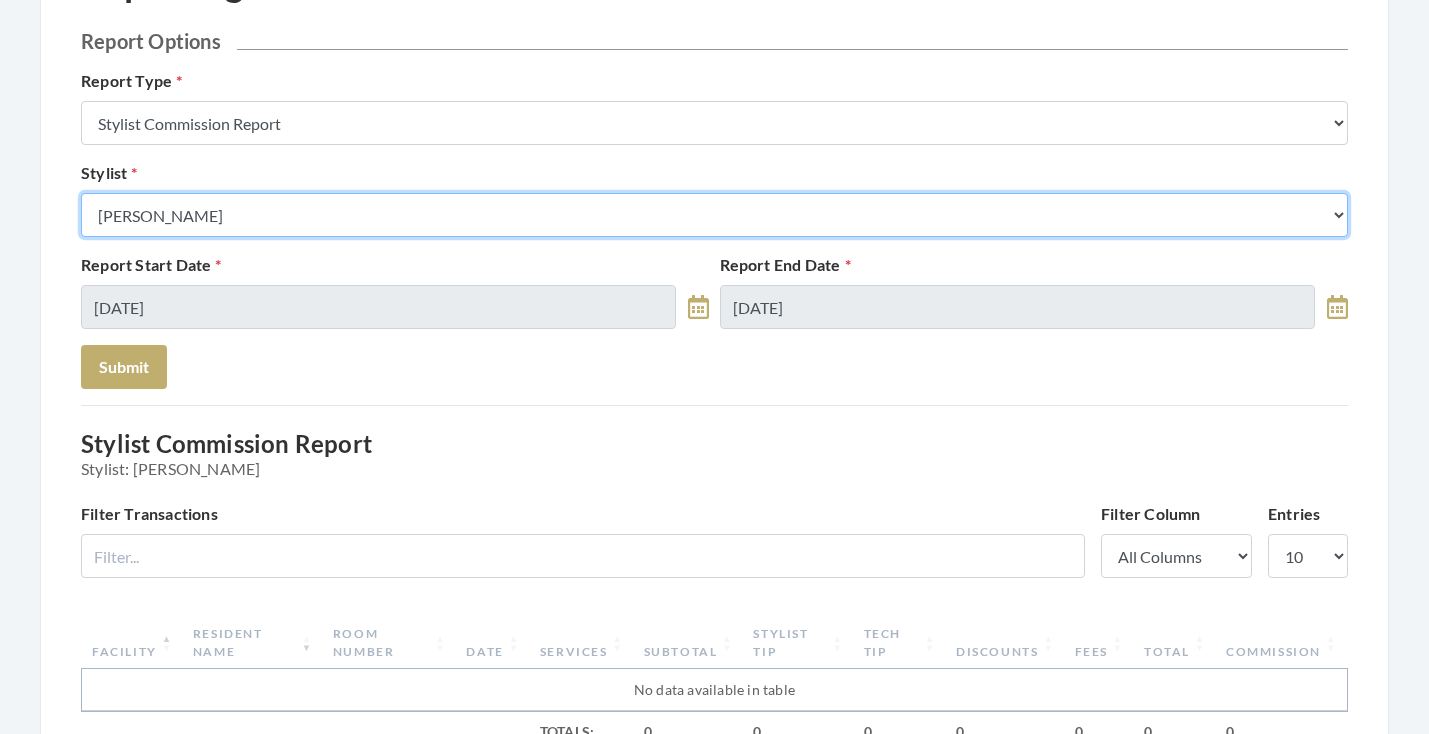 select on "43" 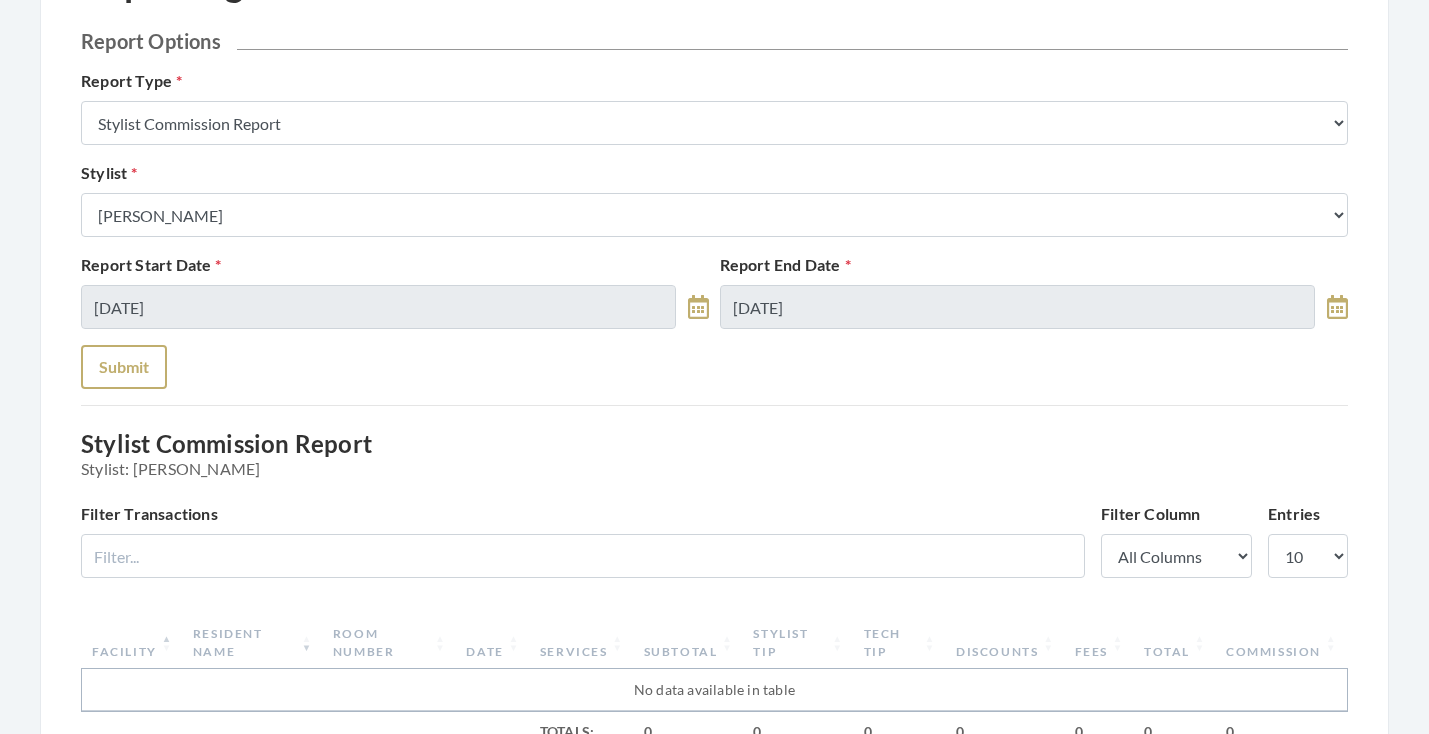 click on "Submit" at bounding box center (124, 367) 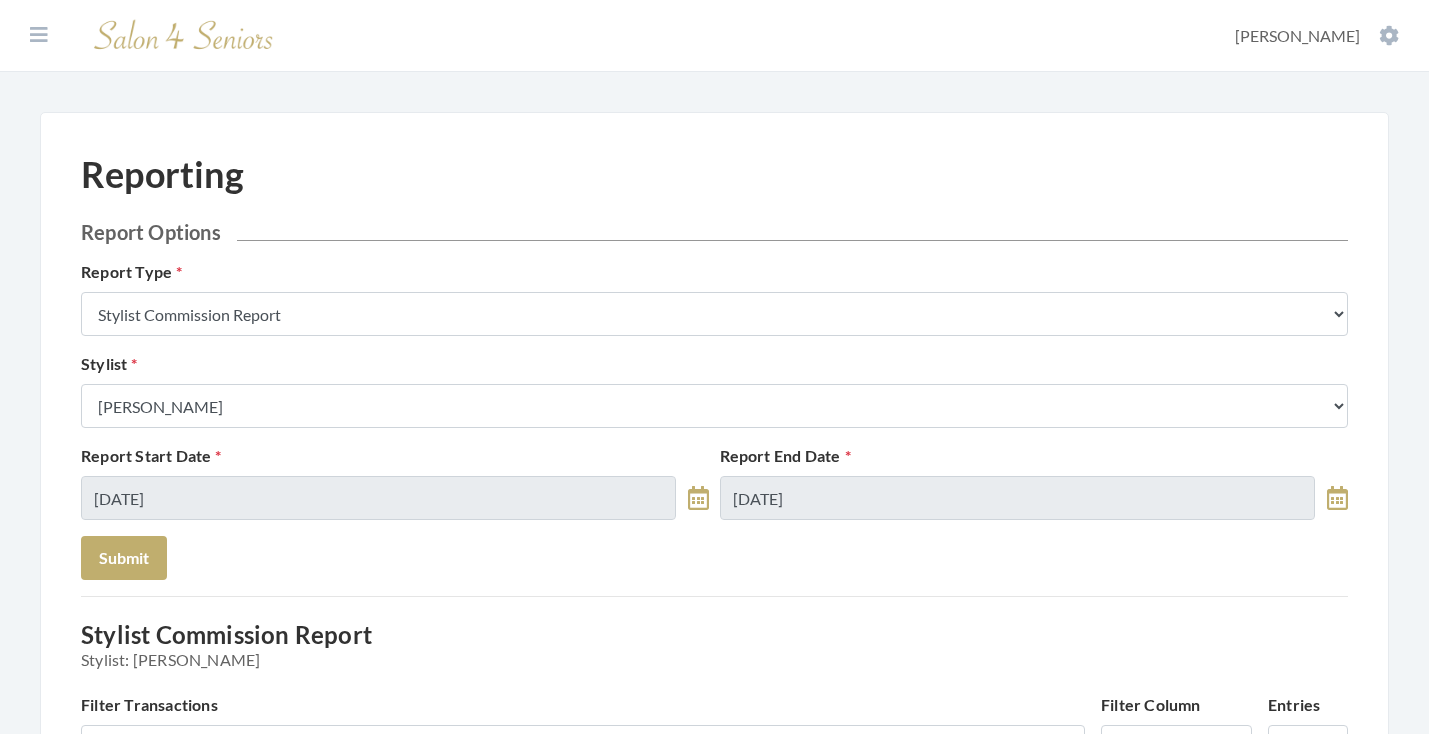 scroll, scrollTop: 0, scrollLeft: 0, axis: both 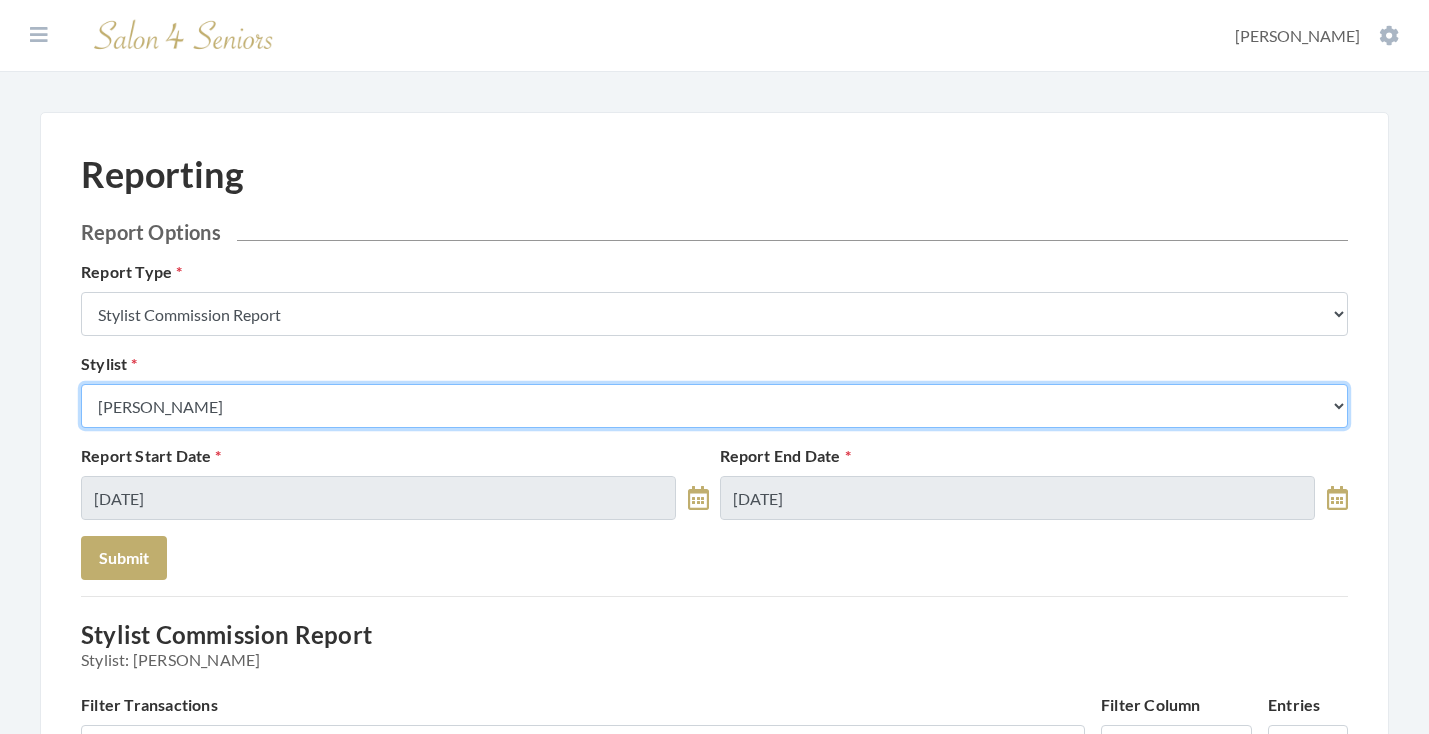 select on "18" 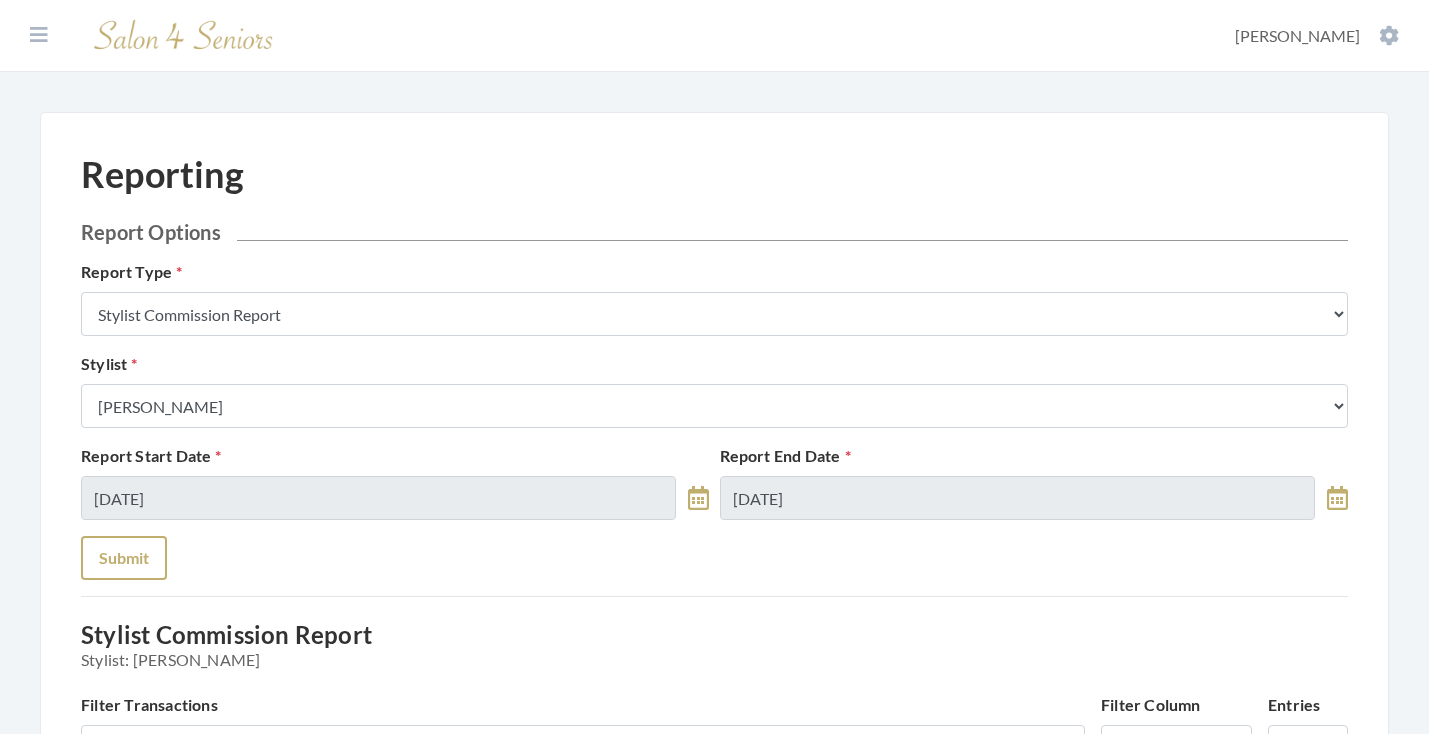 click on "Submit" at bounding box center [124, 558] 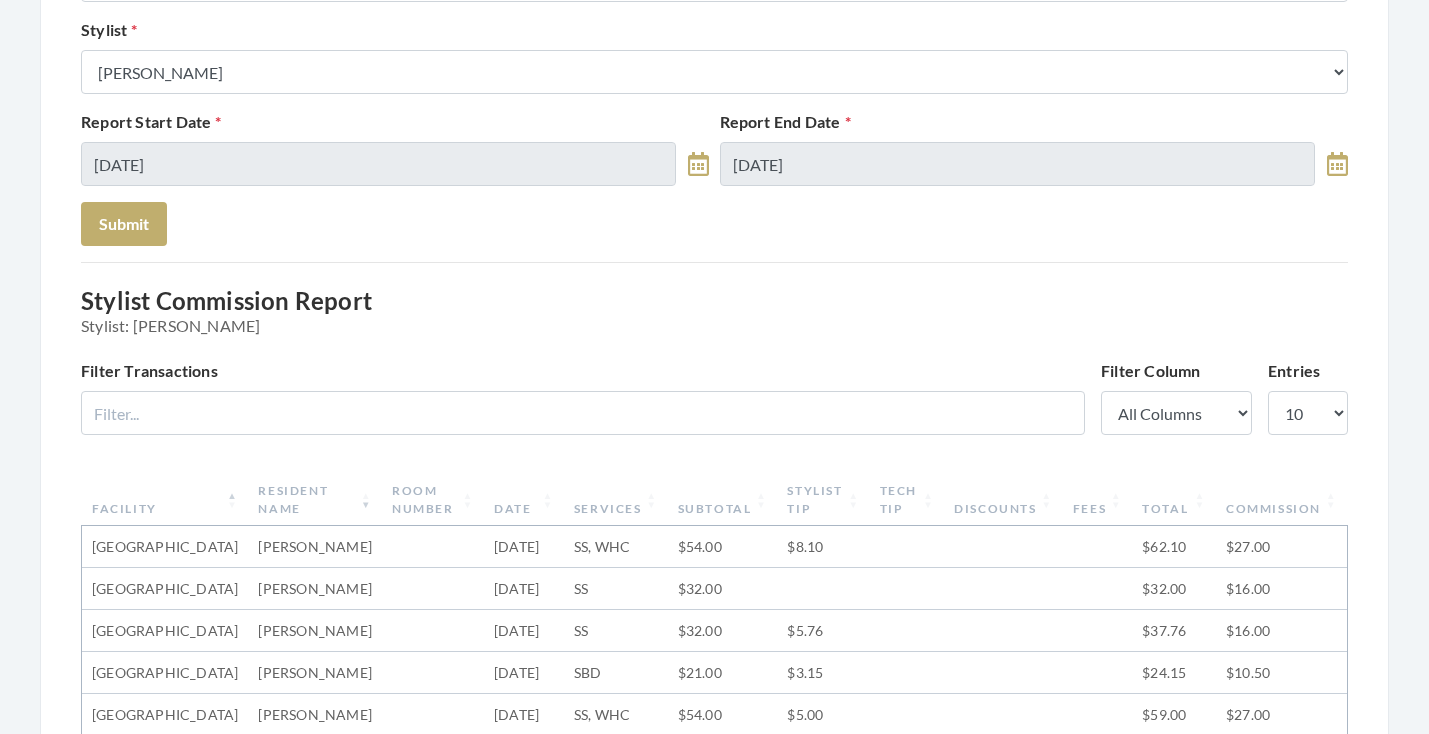 scroll, scrollTop: 330, scrollLeft: 0, axis: vertical 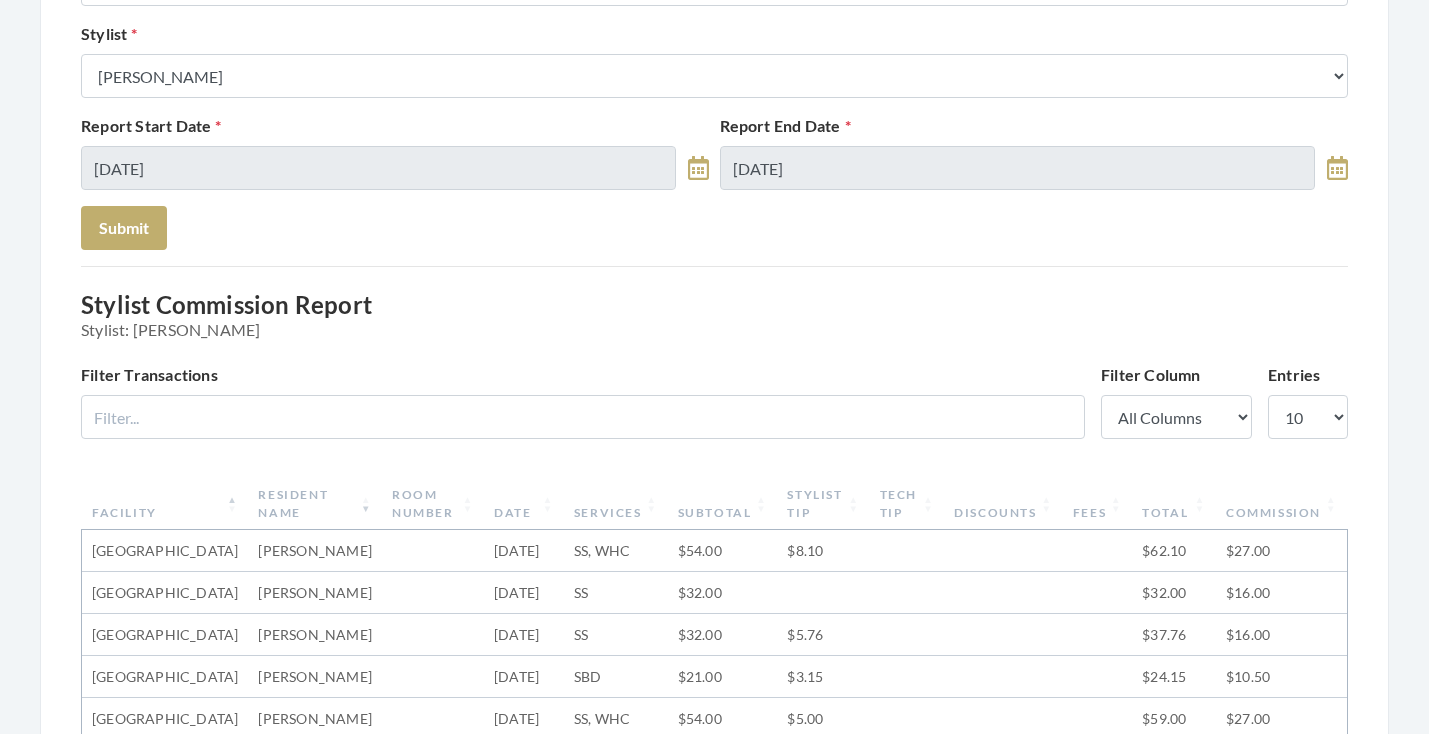 click on "Stylist   Select a Stylist   [PERSON_NAME]   [PERSON_NAME]   [PERSON_NAME]   [PERSON_NAME]   [PERSON_NAME]   [PERSON_NAME]   [PERSON_NAME]   [PERSON_NAME]   [PERSON_NAME]   [PERSON_NAME]   [PERSON_NAME]   [PERSON_NAME]   [PERSON_NAME]   [PERSON_NAME]   [PERSON_NAME]   [PERSON_NAME]   [PERSON_NAME]   [PERSON_NAME]   [PERSON_NAME]   [PERSON_NAME]   [PERSON_NAME]   [PERSON_NAME]   Kinetic Stylist   [PERSON_NAME]   [PERSON_NAME]   [PERSON_NAME]   [PERSON_NAME]   [PERSON_NAME]   Padricka [PERSON_NAME]   [PERSON_NAME]   [PERSON_NAME]   [PERSON_NAME]   [PERSON_NAME]   [PERSON_NAME]   [PERSON_NAME]   [PERSON_NAME]   [PERSON_NAME]   [PERSON_NAME]   [PERSON_NAME]   [PERSON_NAME]   [PERSON_NAME]" at bounding box center (714, 60) 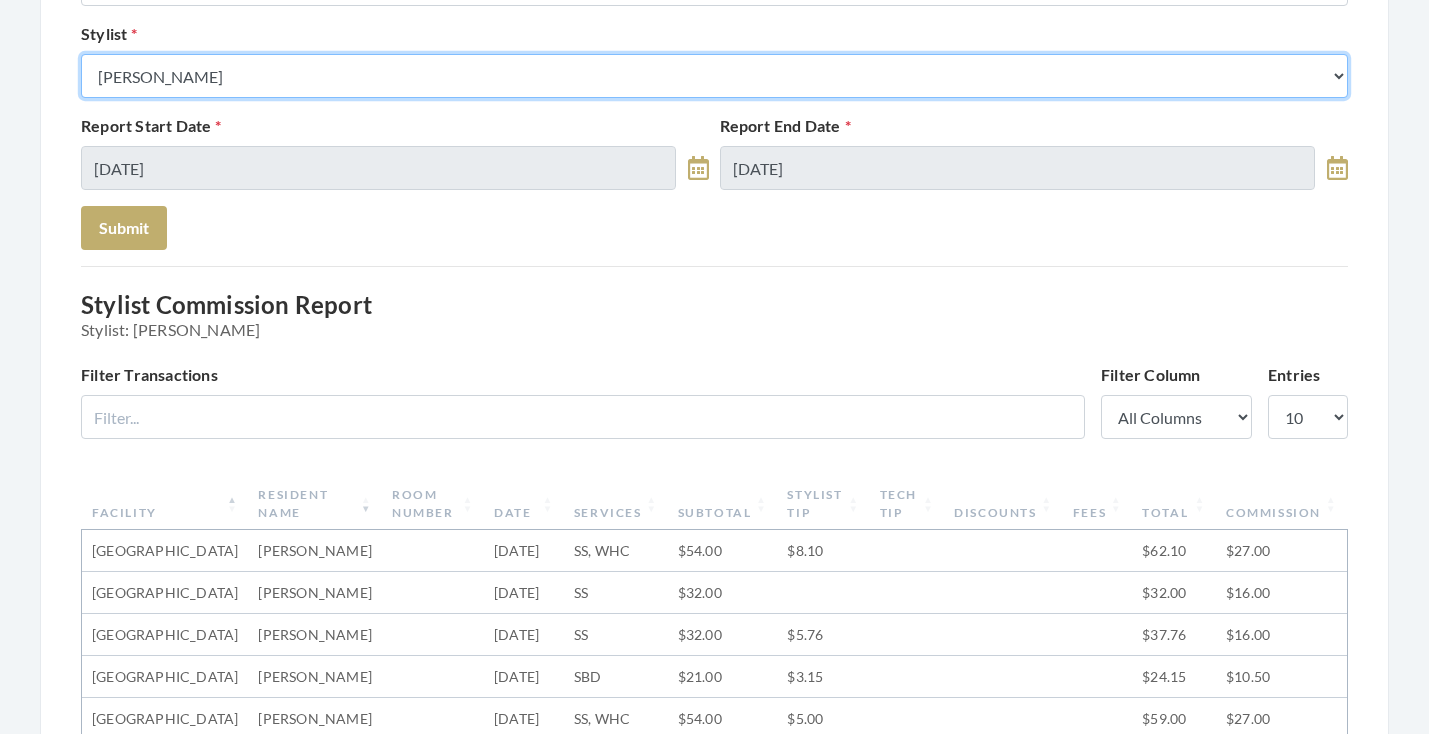 select on "181" 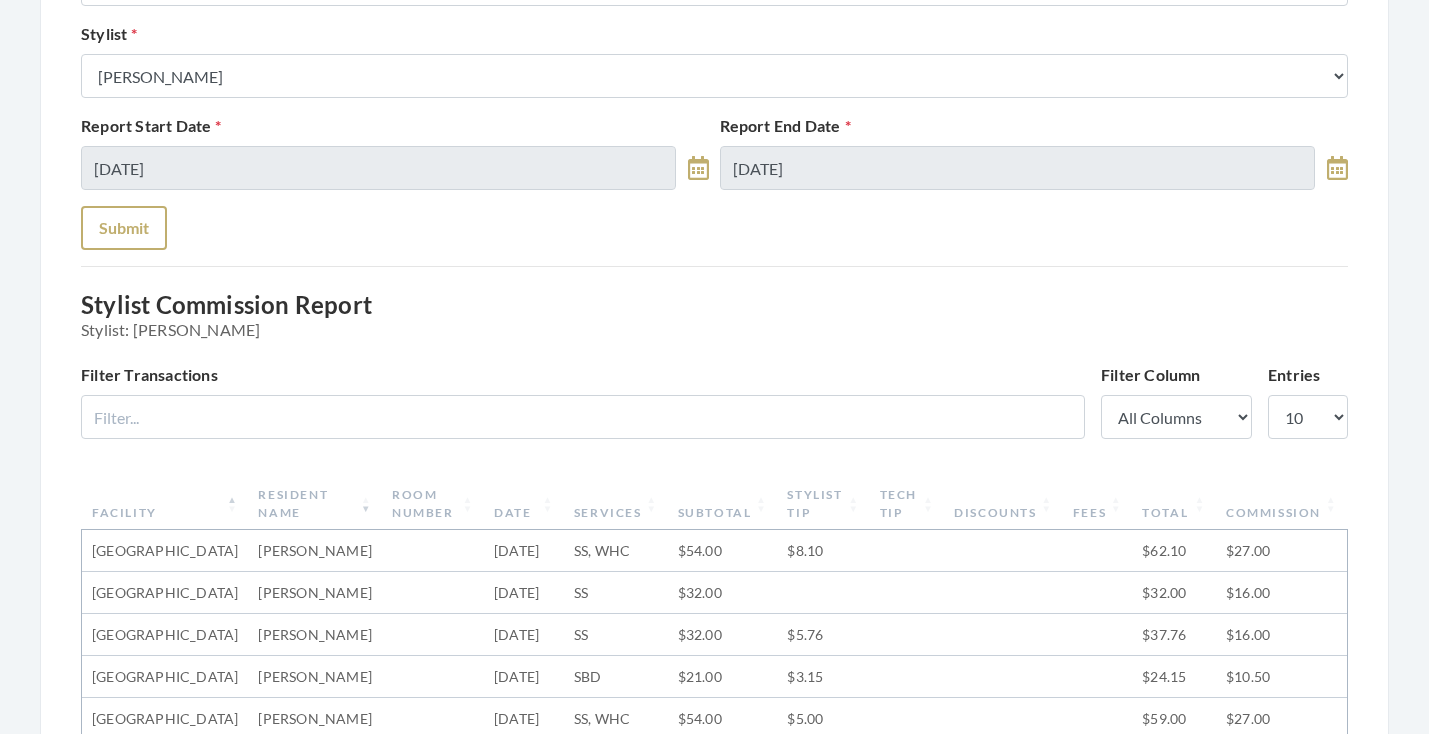 click on "Submit" at bounding box center (124, 228) 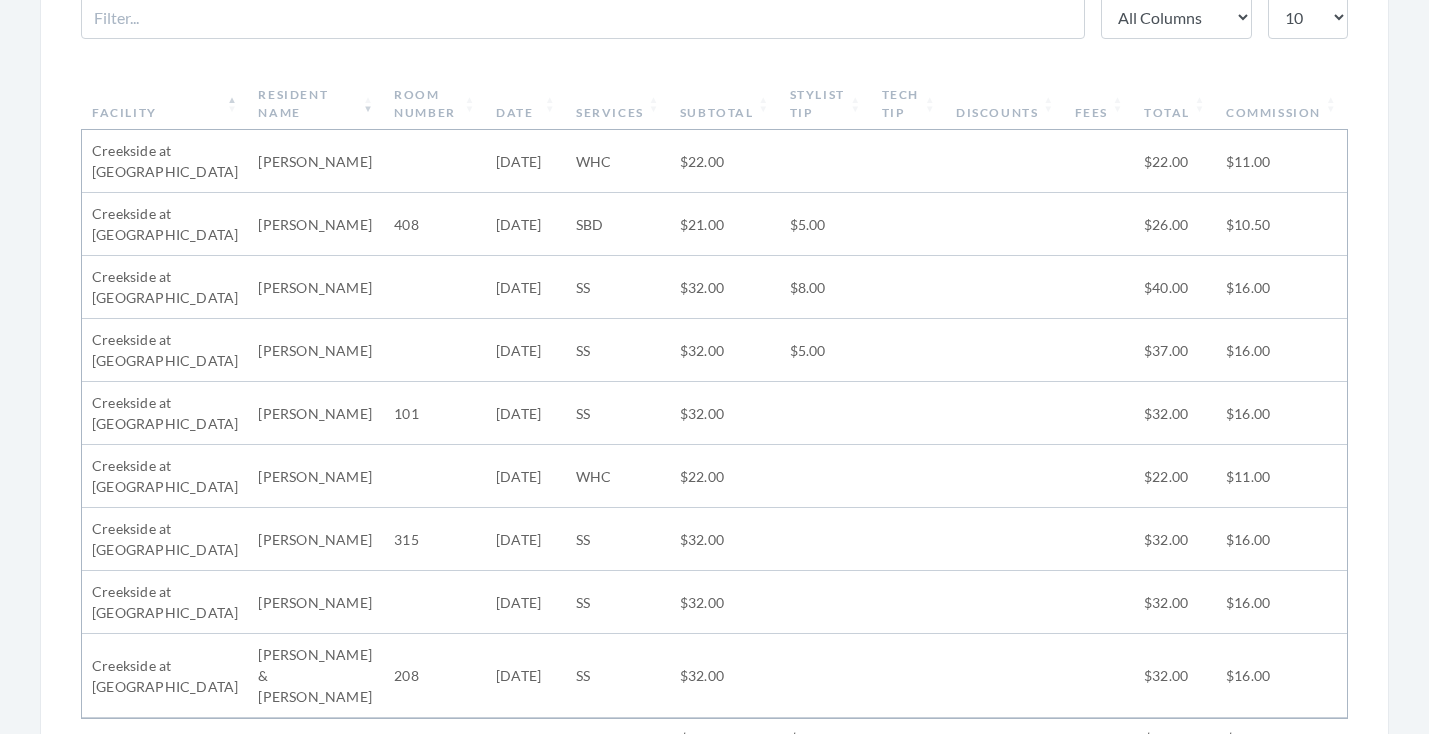 scroll, scrollTop: 724, scrollLeft: 0, axis: vertical 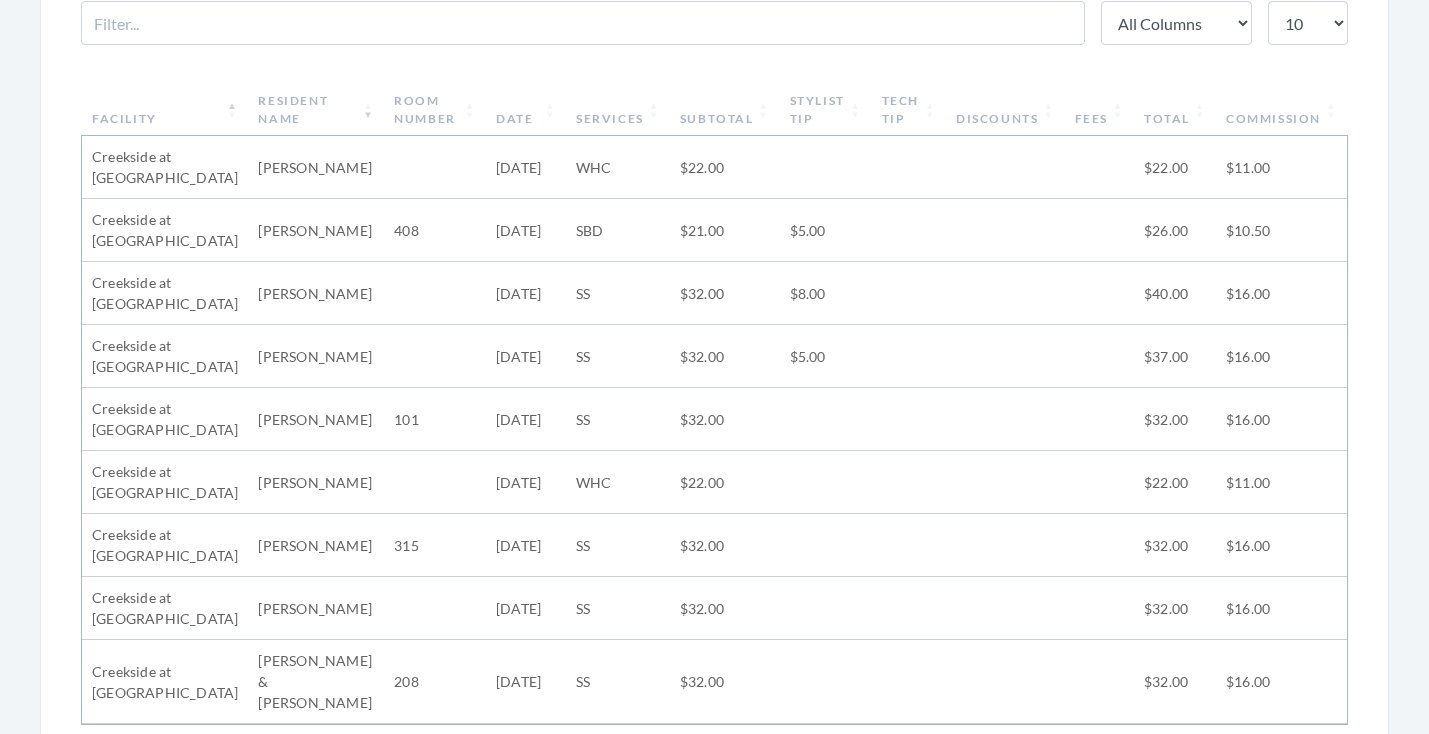 click on "Date" at bounding box center (526, 110) 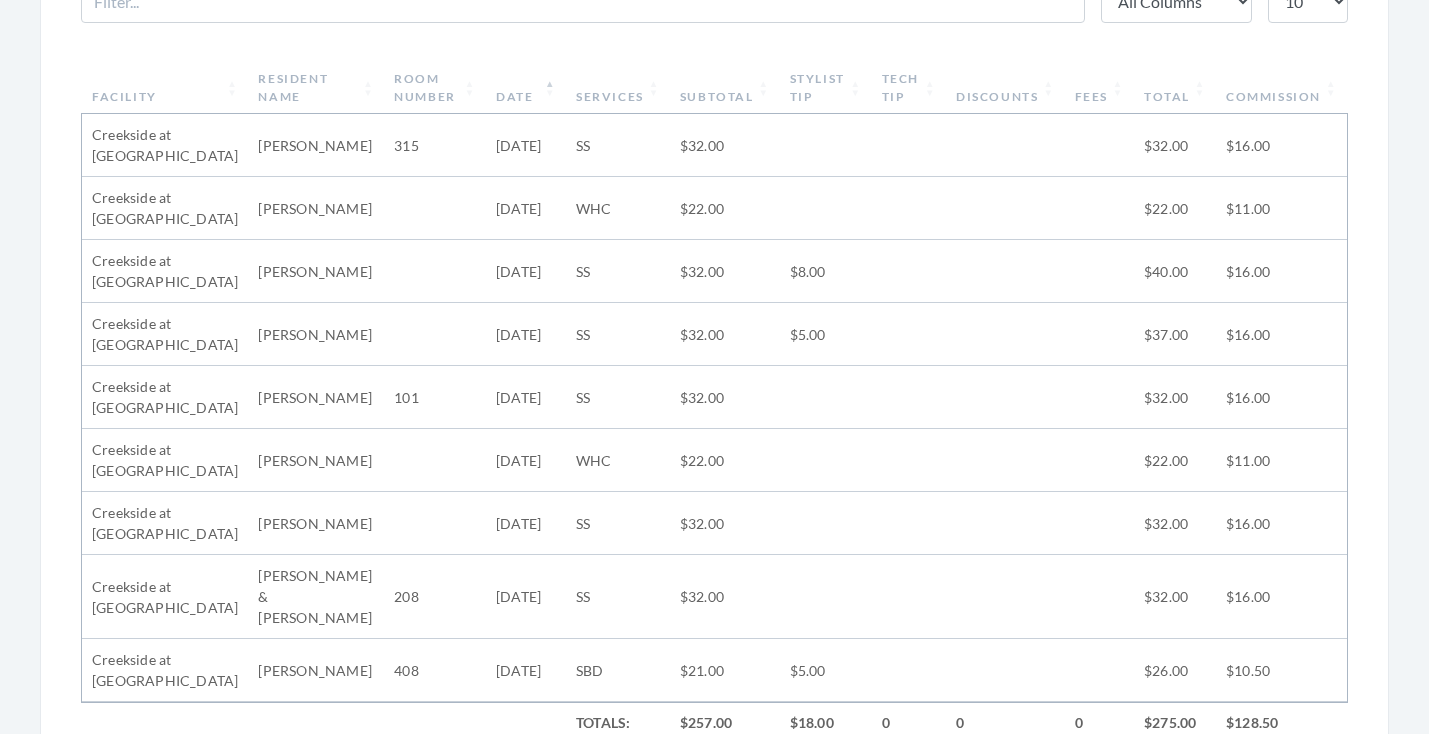 scroll, scrollTop: 747, scrollLeft: 0, axis: vertical 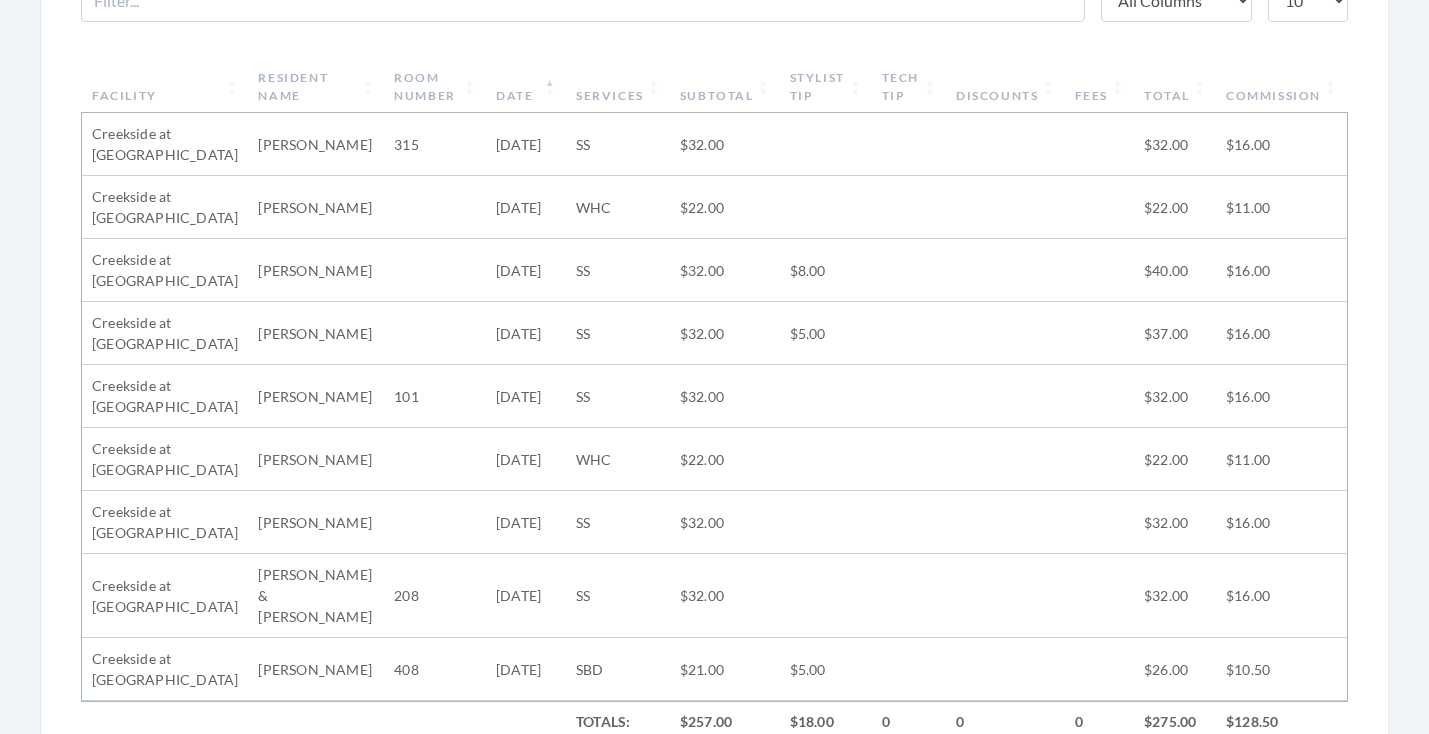 click on "Date" at bounding box center (526, 87) 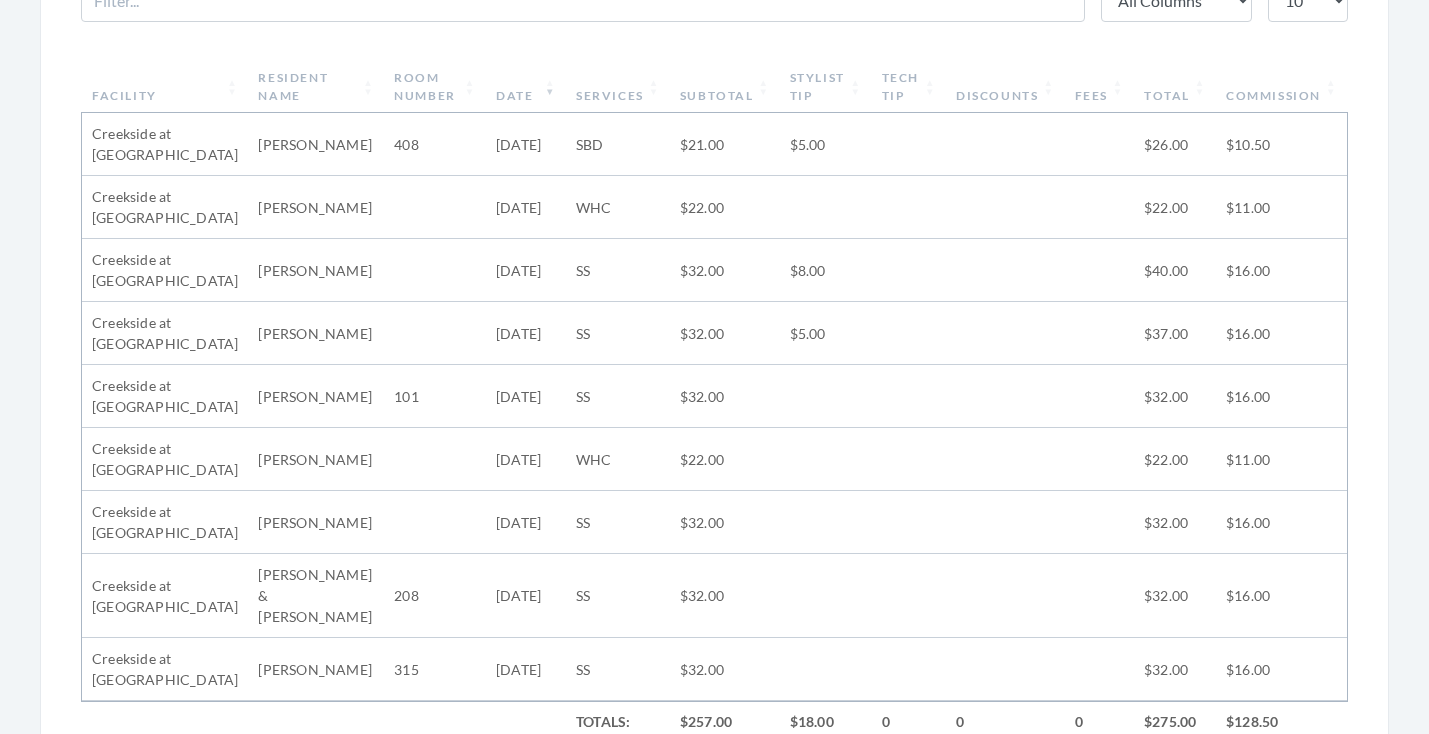 click on "Date" at bounding box center [526, 87] 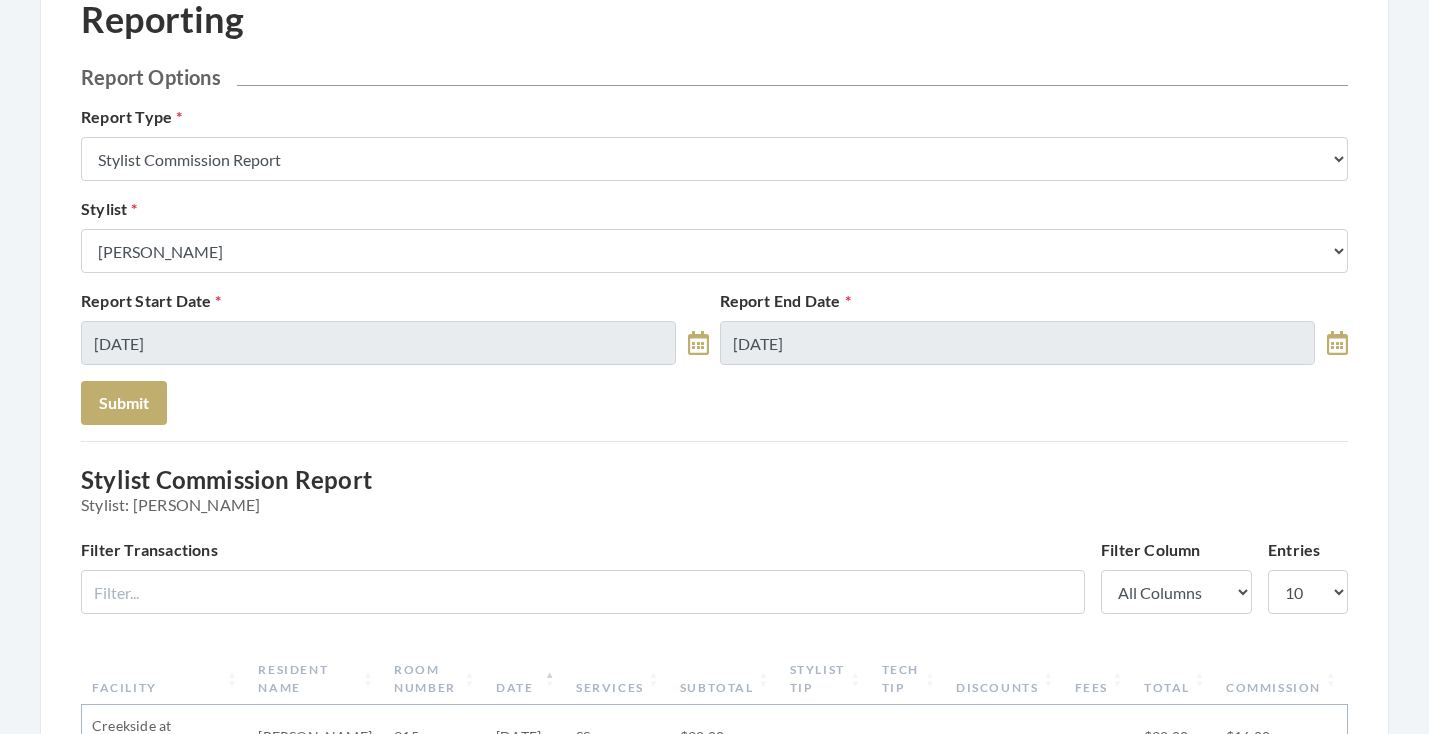scroll, scrollTop: 140, scrollLeft: 0, axis: vertical 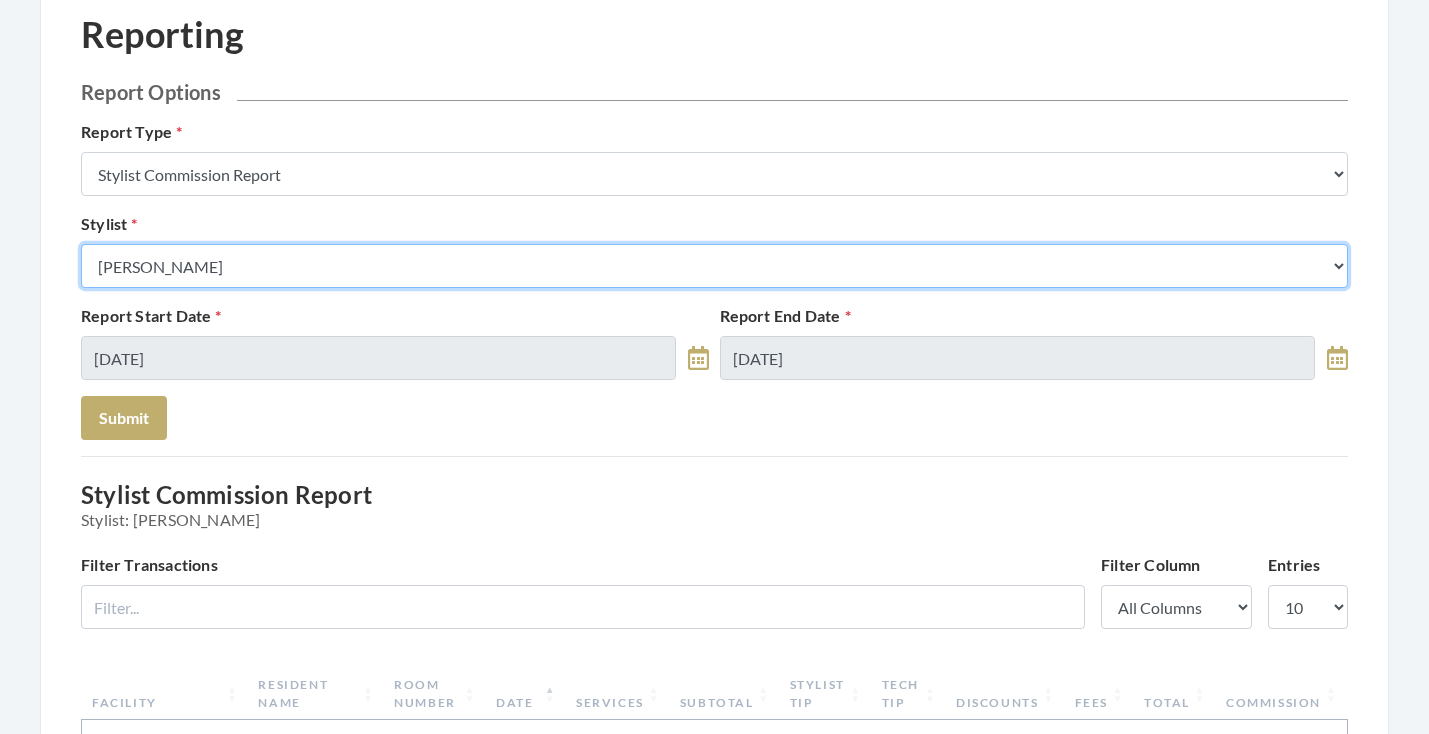 select on "170" 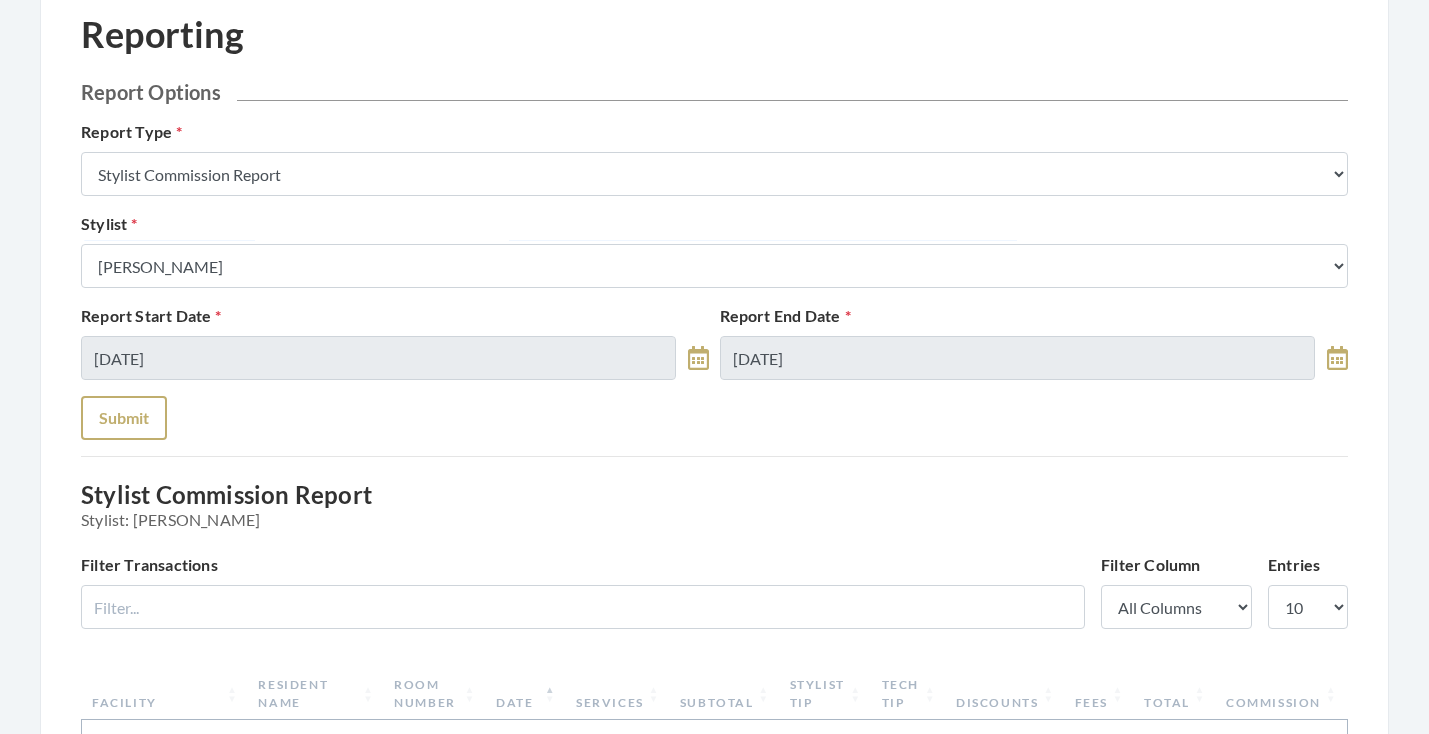 click on "Submit" at bounding box center (124, 418) 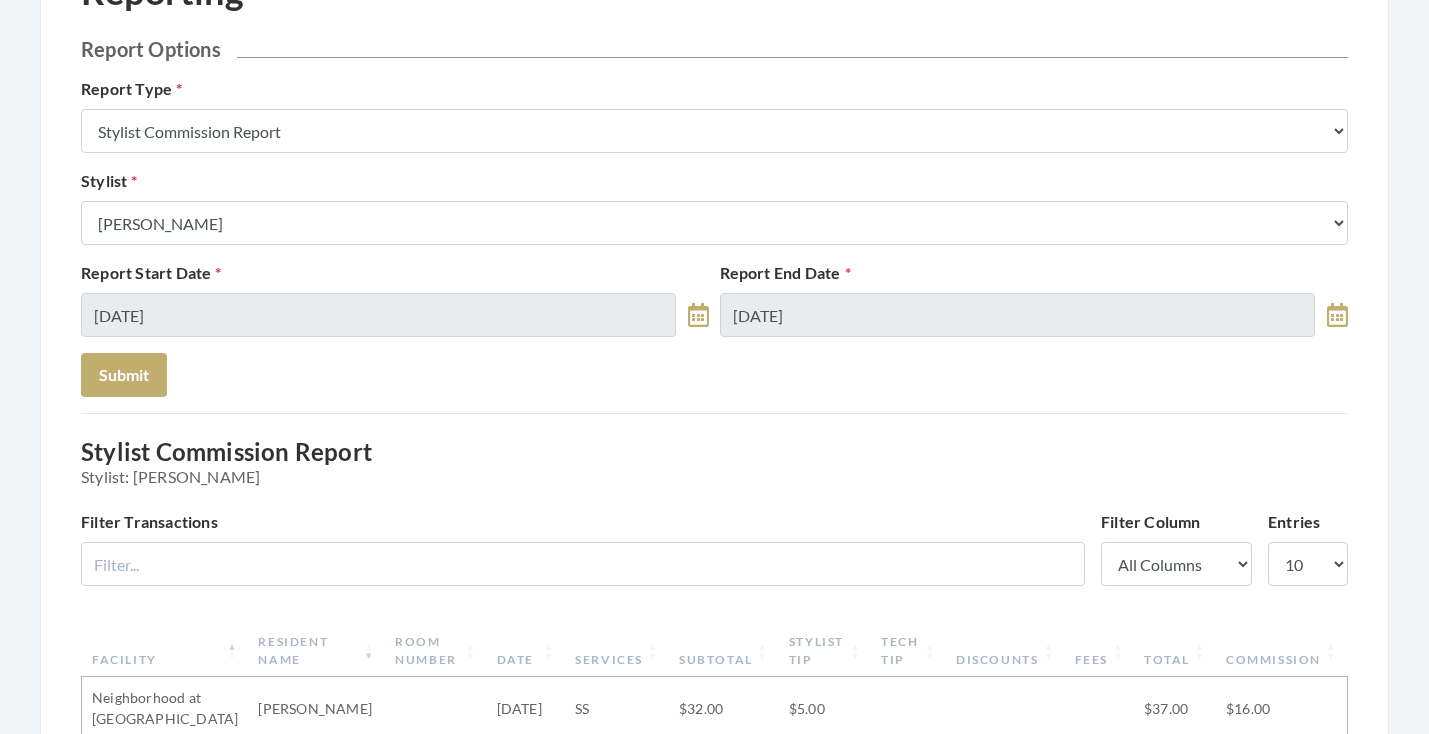 scroll, scrollTop: 173, scrollLeft: 0, axis: vertical 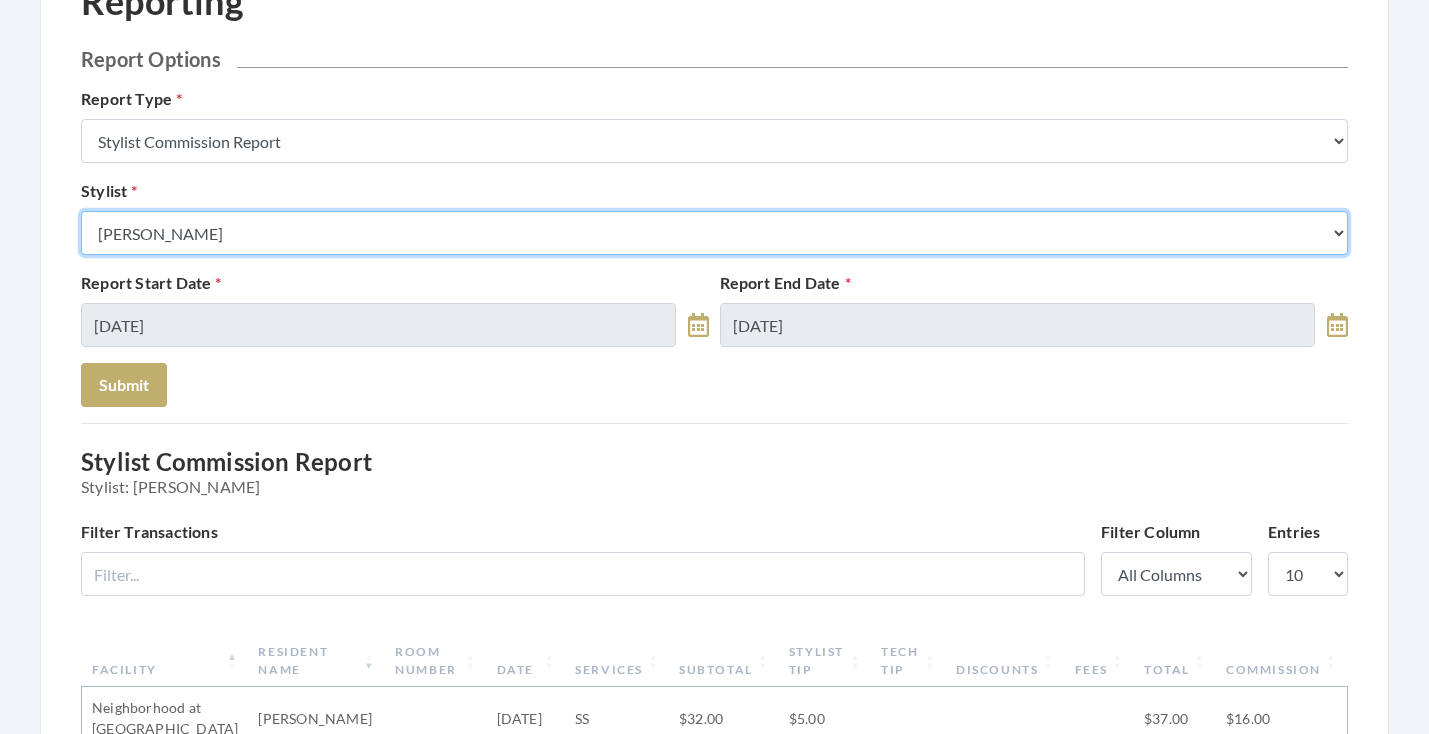 select on "44" 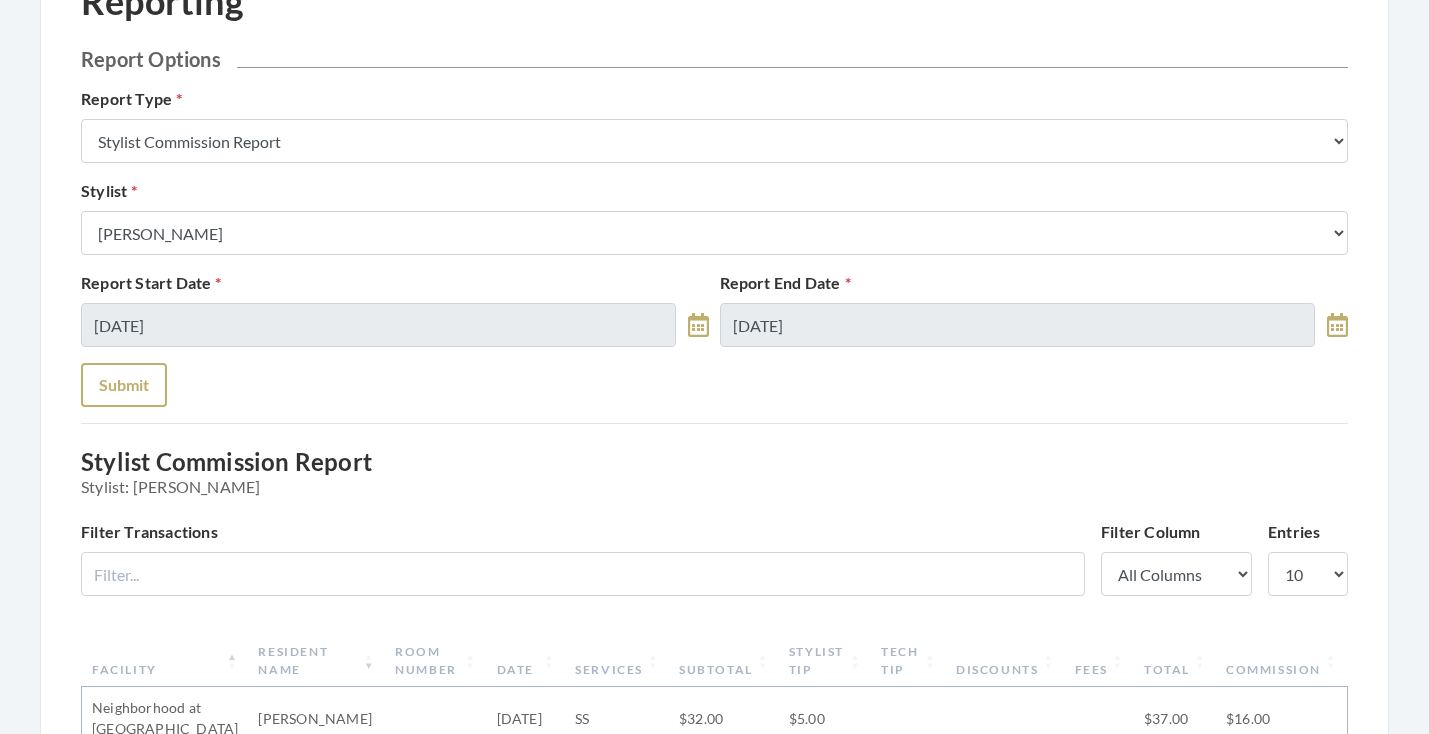 click on "Submit" at bounding box center [124, 385] 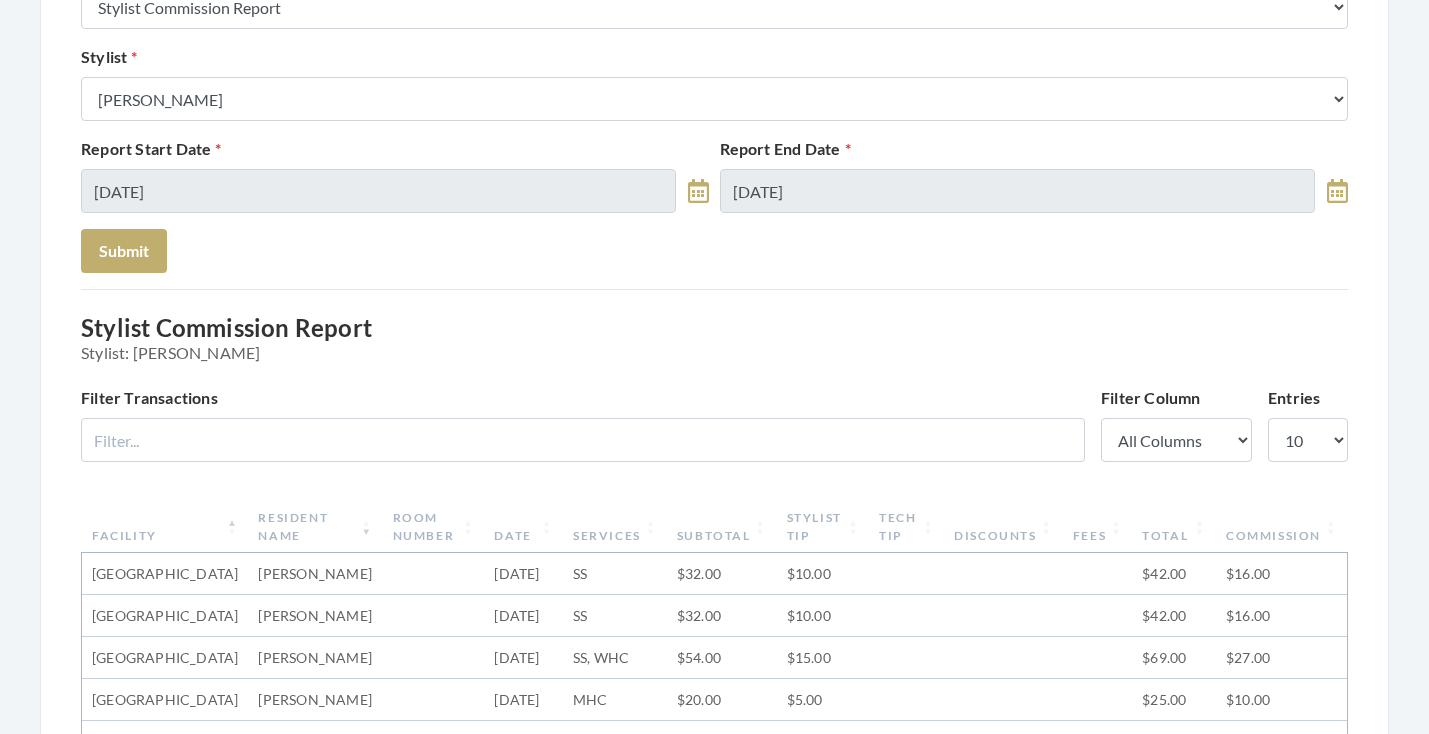 scroll, scrollTop: 246, scrollLeft: 0, axis: vertical 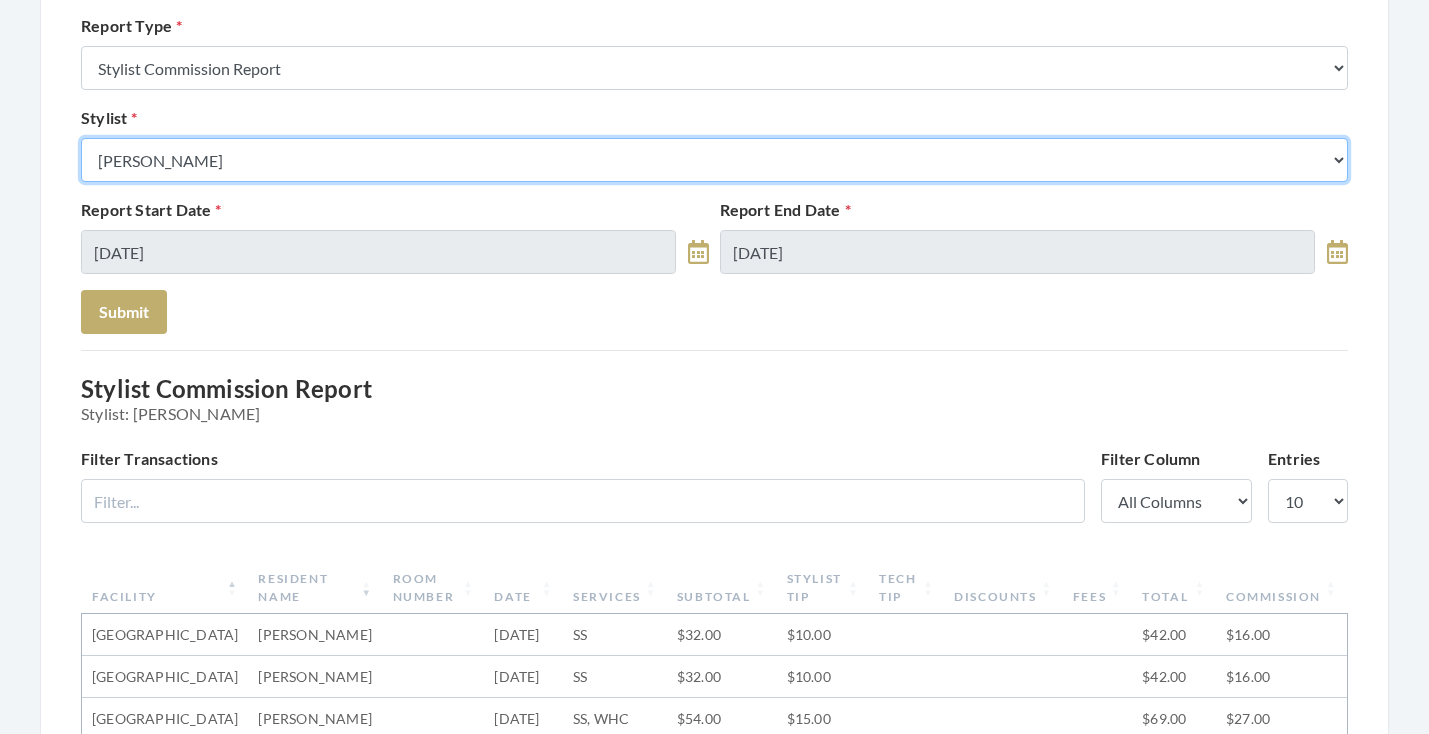 select on "23" 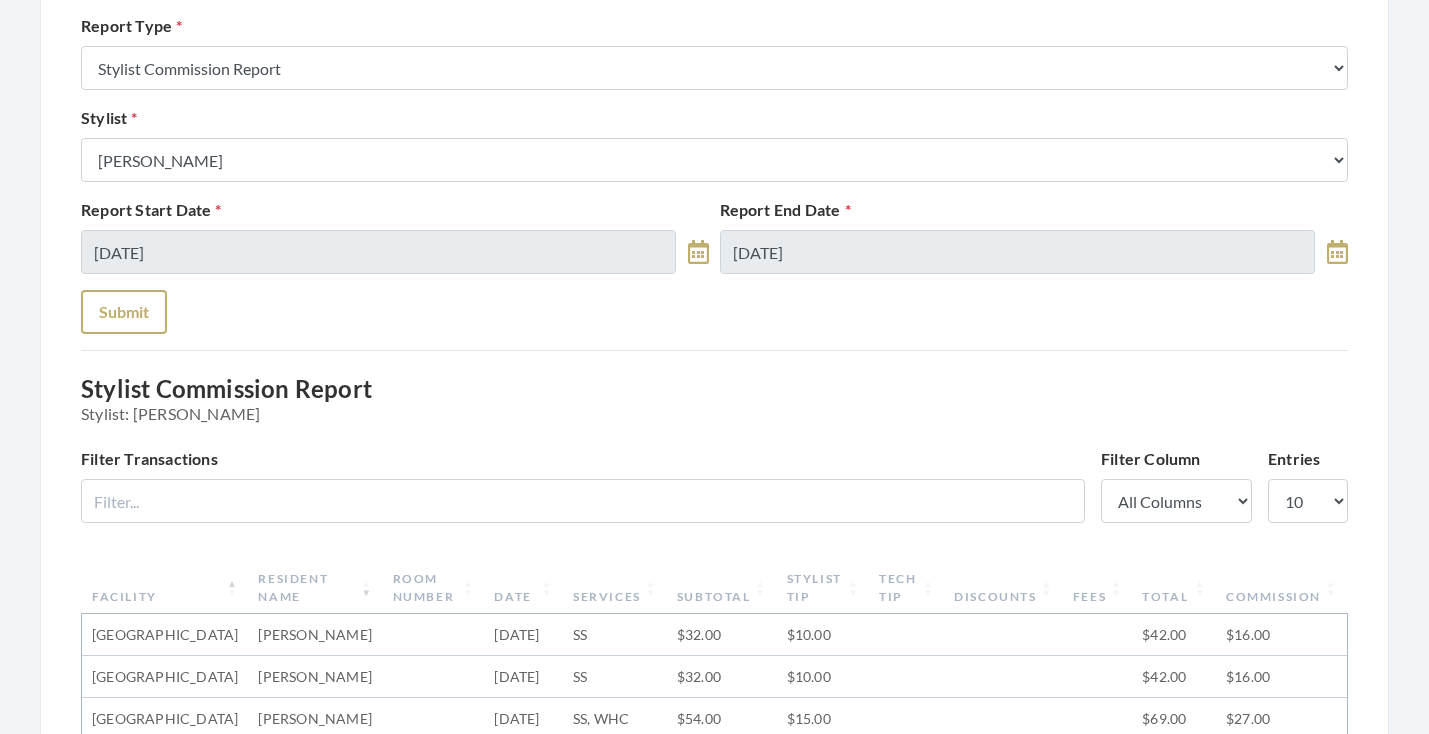 click on "Submit" at bounding box center [124, 312] 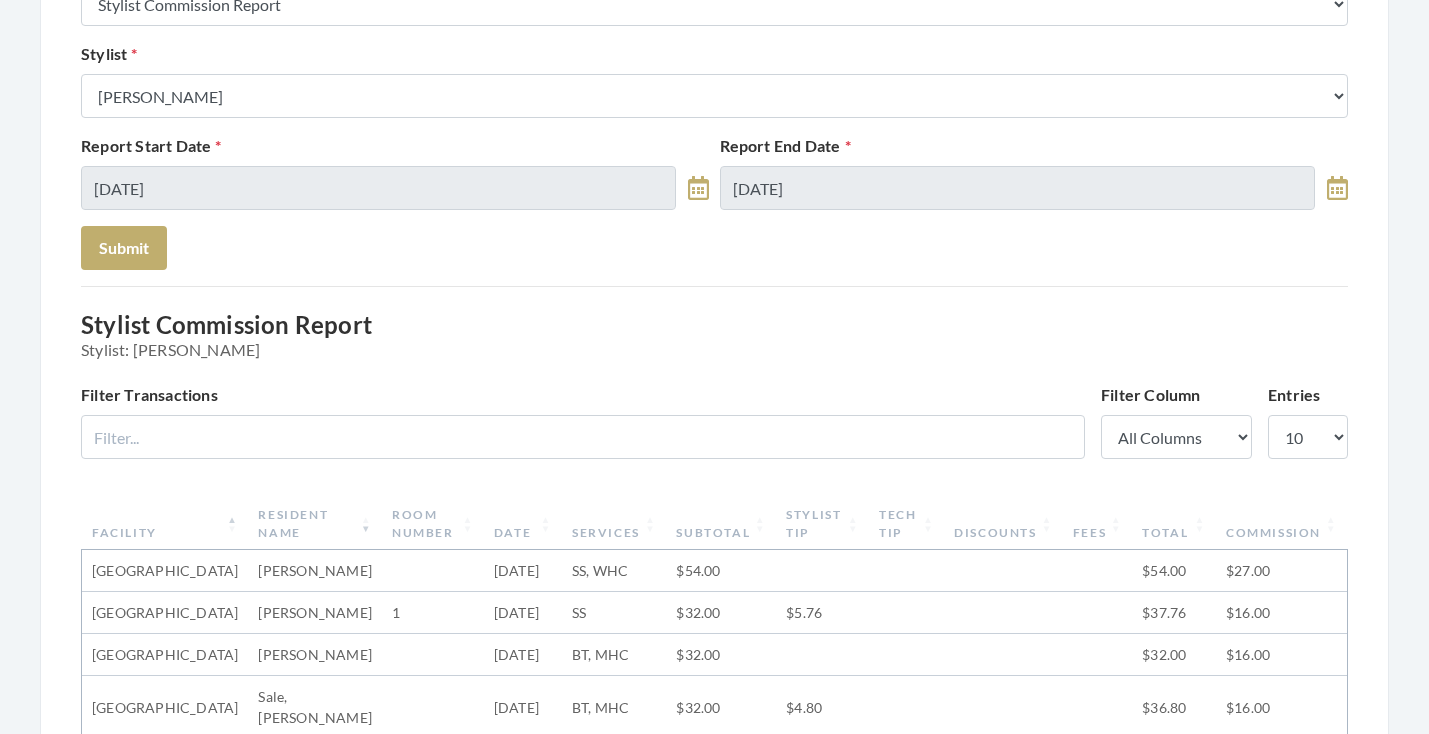 scroll, scrollTop: 182, scrollLeft: 0, axis: vertical 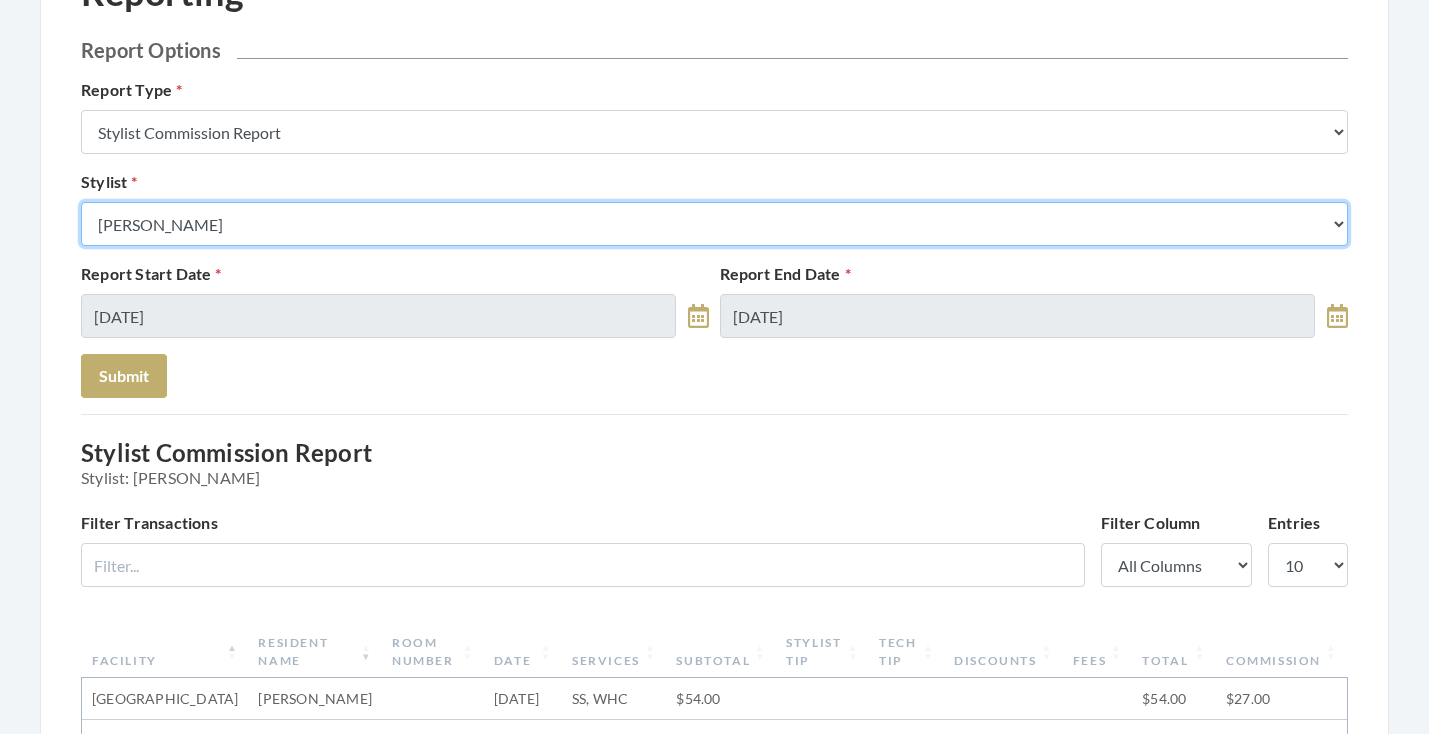 select on "126" 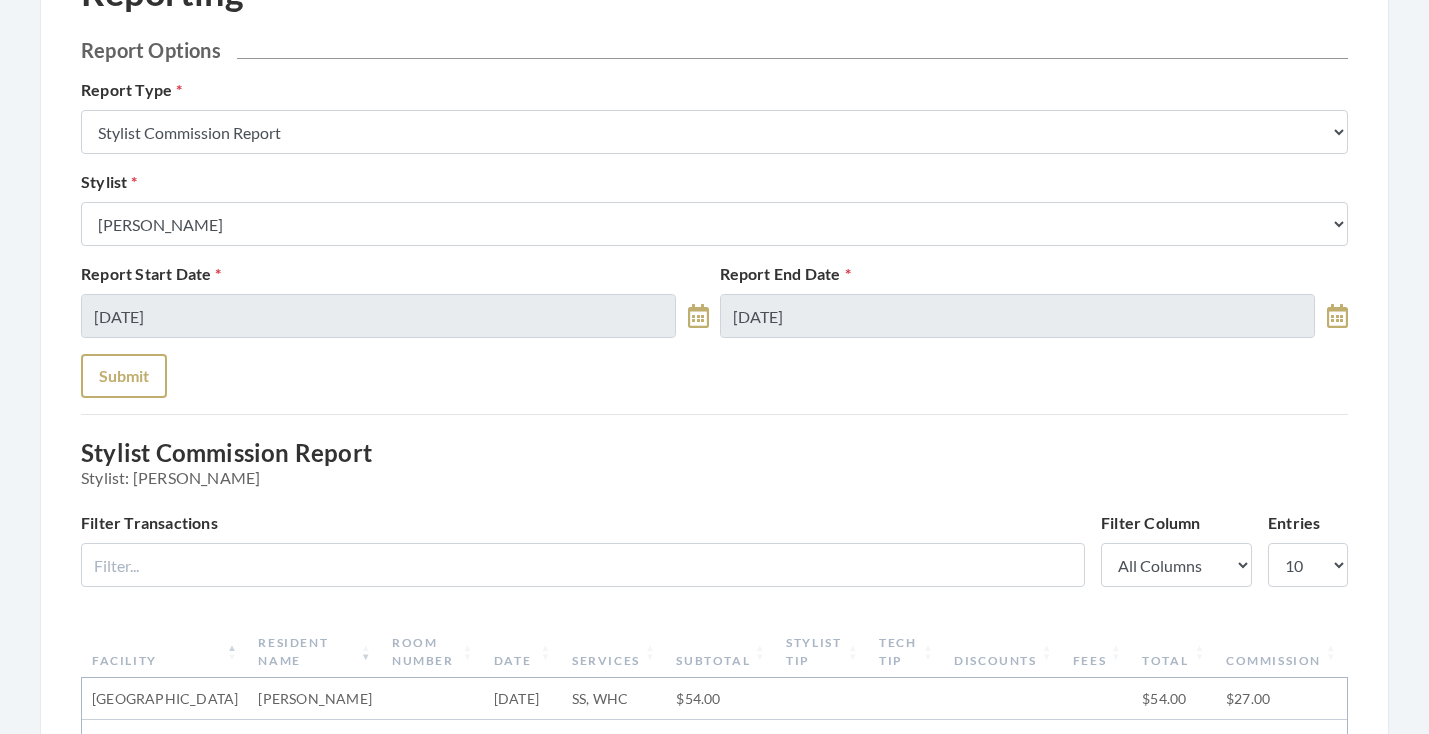 click on "Submit" at bounding box center (124, 376) 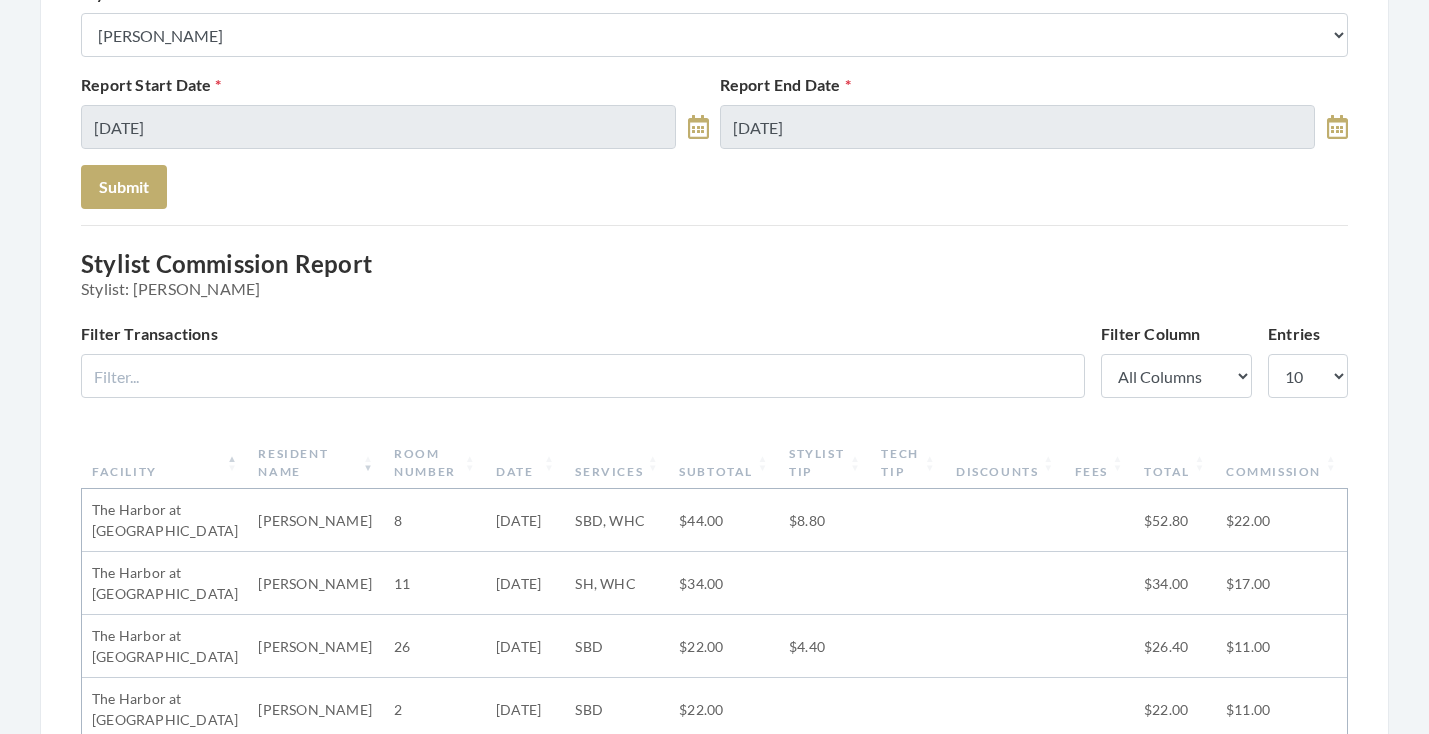 scroll, scrollTop: 351, scrollLeft: 0, axis: vertical 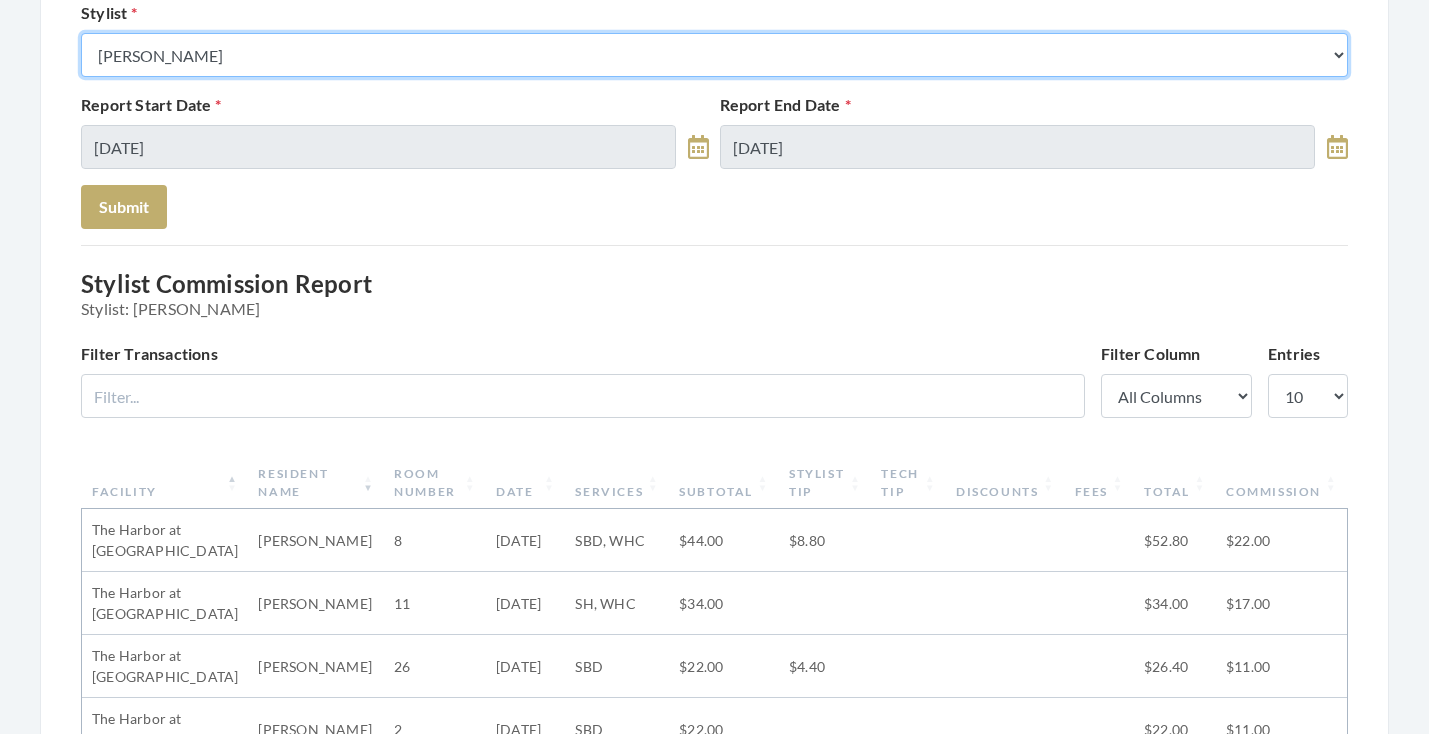 select on "181" 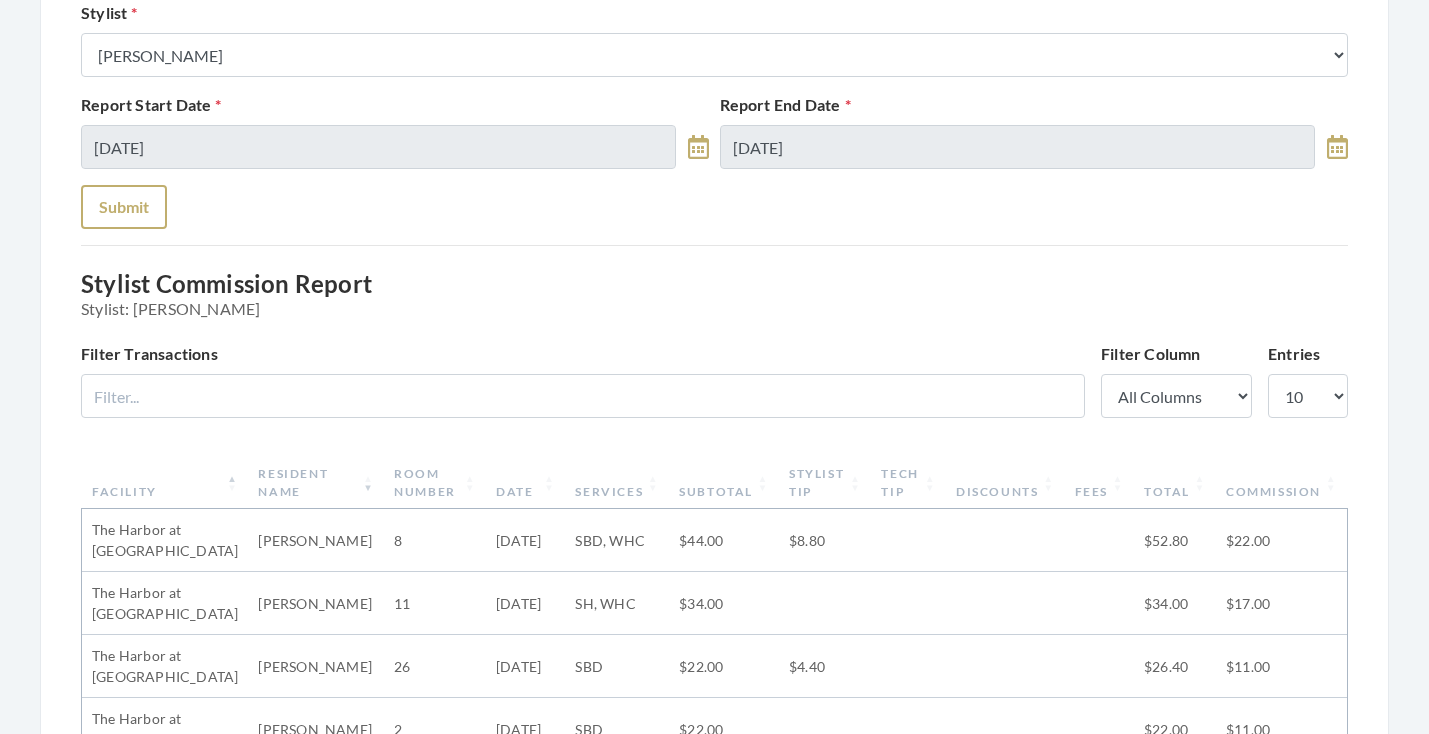click on "Submit" at bounding box center (124, 207) 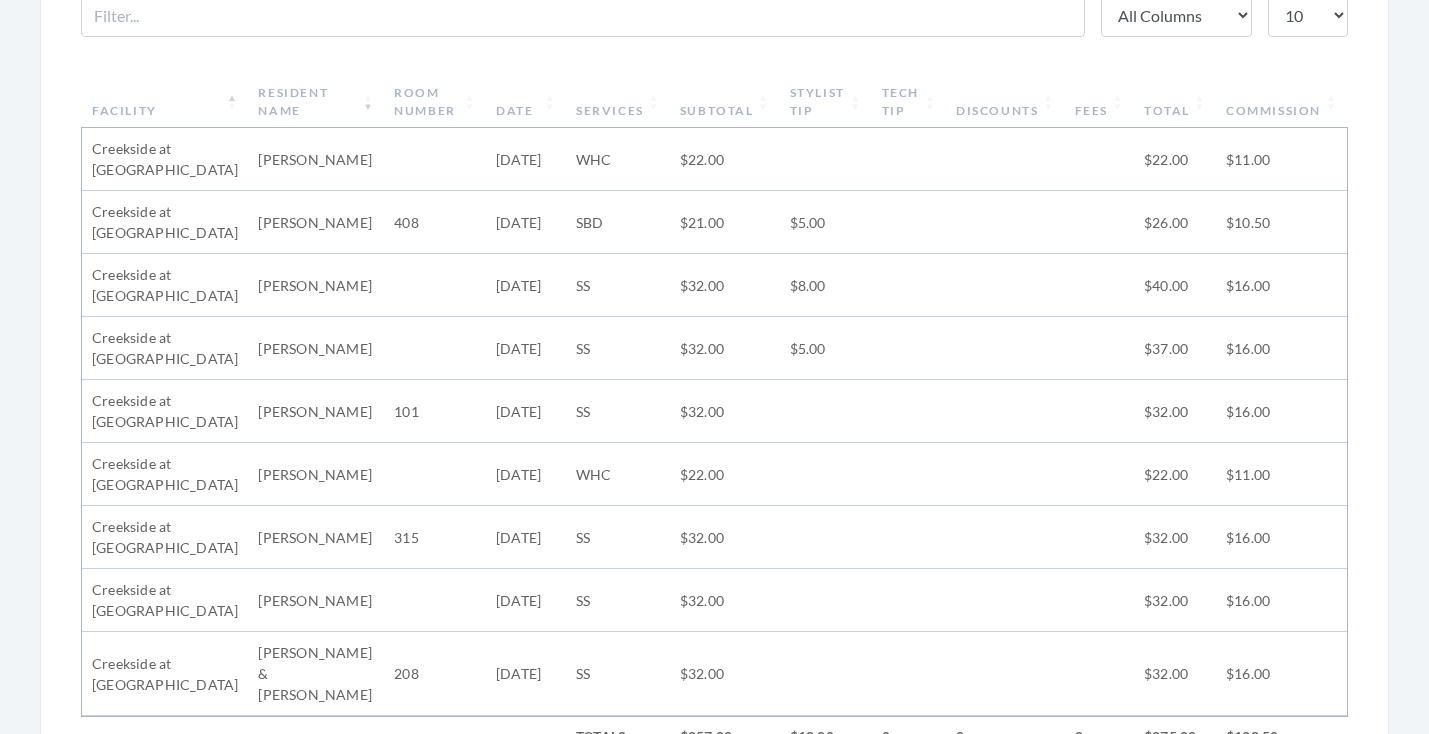 scroll, scrollTop: 728, scrollLeft: 0, axis: vertical 